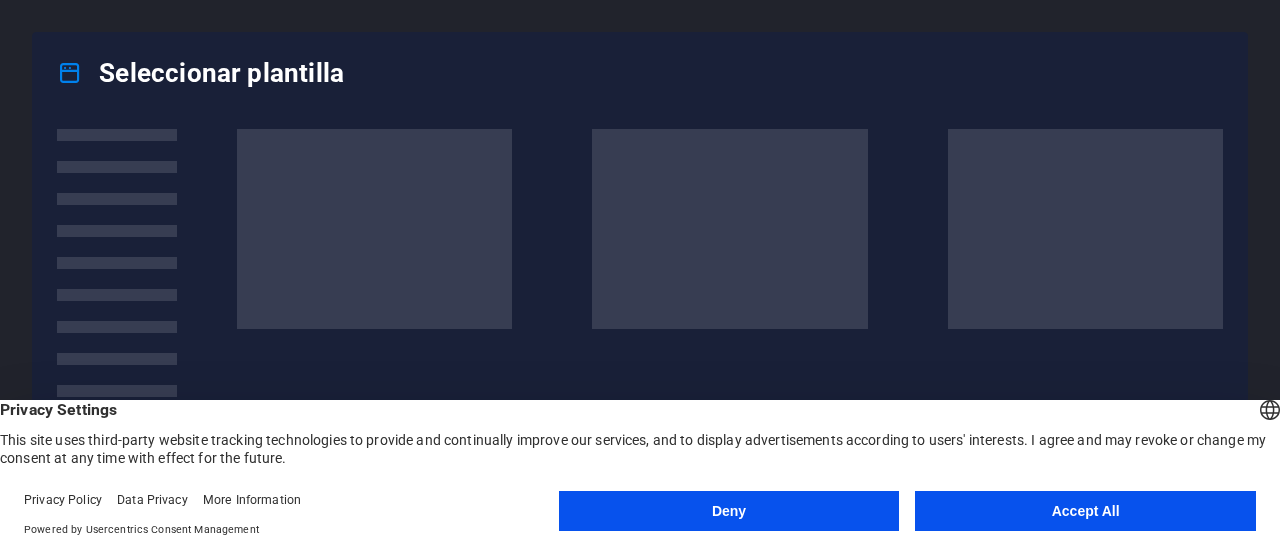 scroll, scrollTop: 0, scrollLeft: 0, axis: both 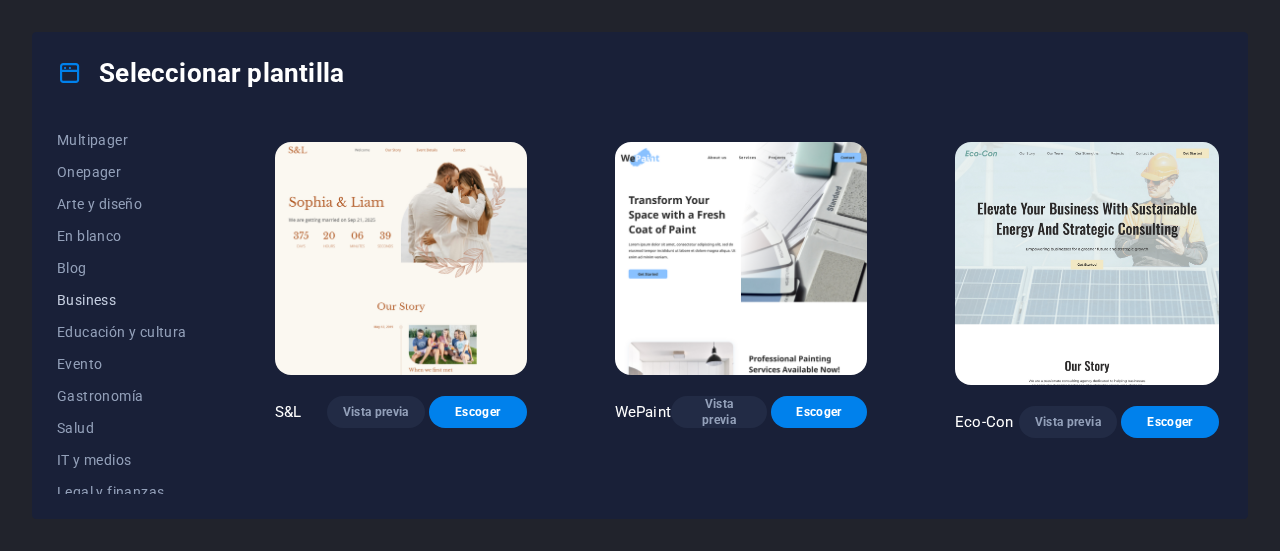 click on "Business" at bounding box center (122, 300) 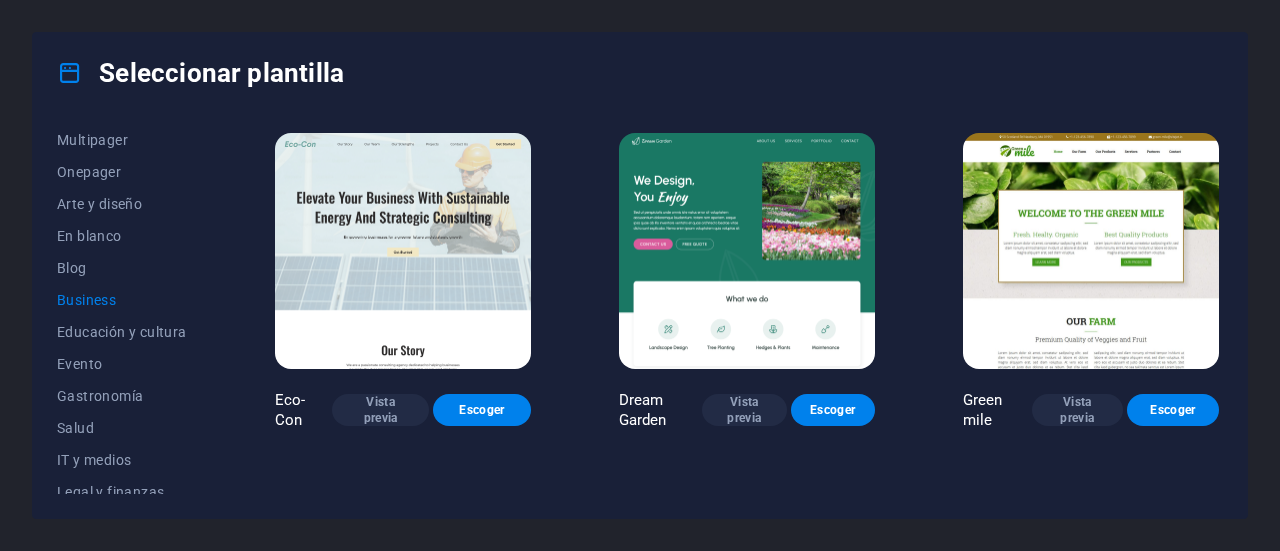 scroll, scrollTop: 84, scrollLeft: 0, axis: vertical 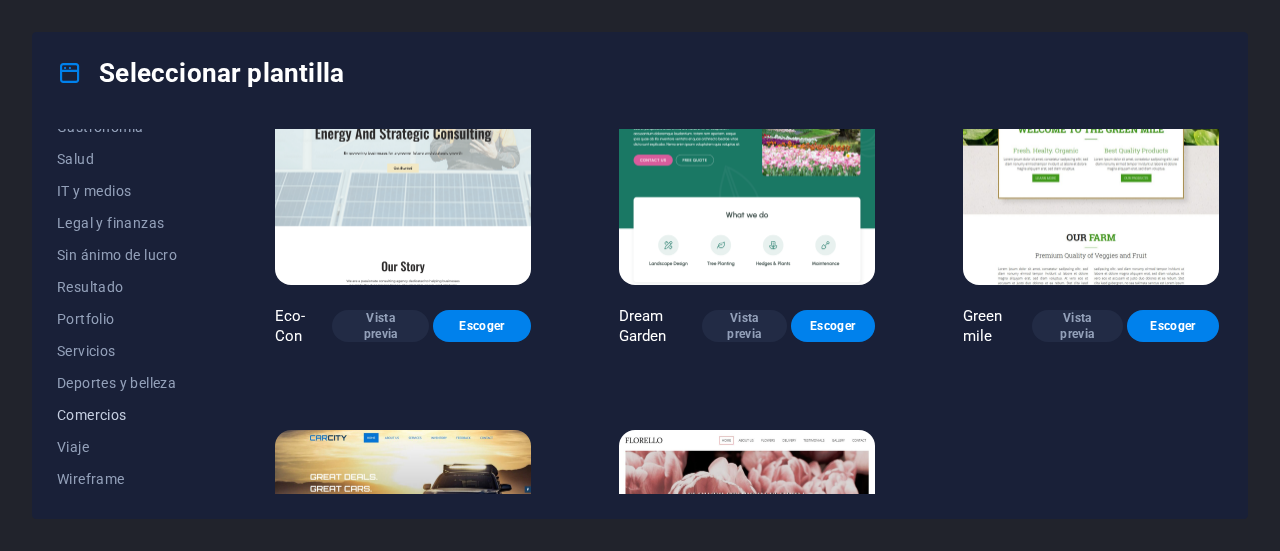 click on "Comercios" at bounding box center [122, 415] 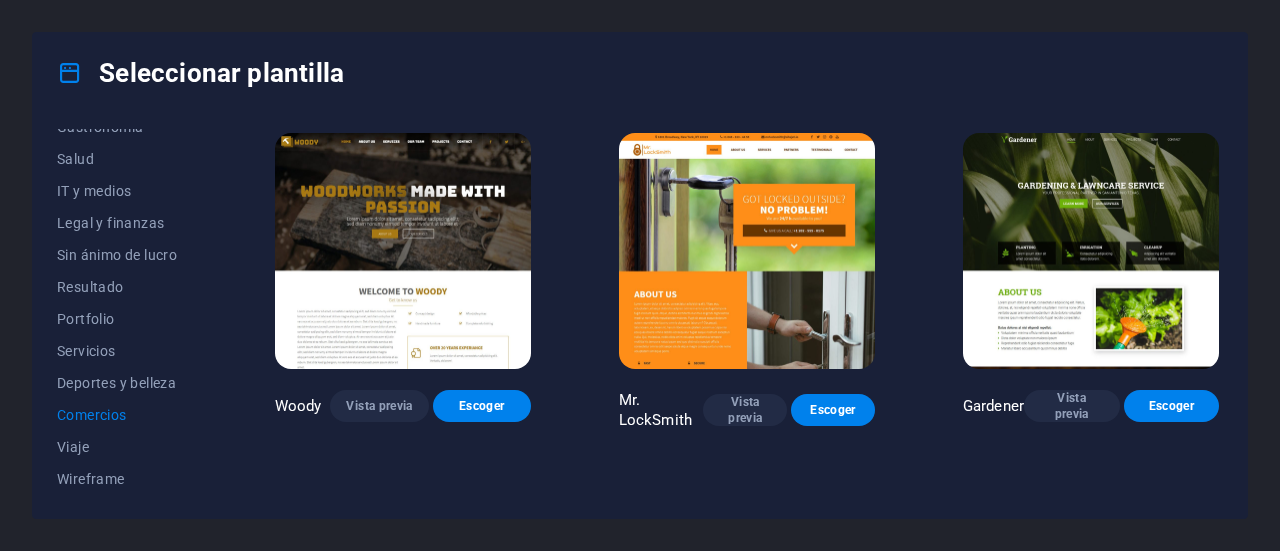 scroll, scrollTop: 462, scrollLeft: 0, axis: vertical 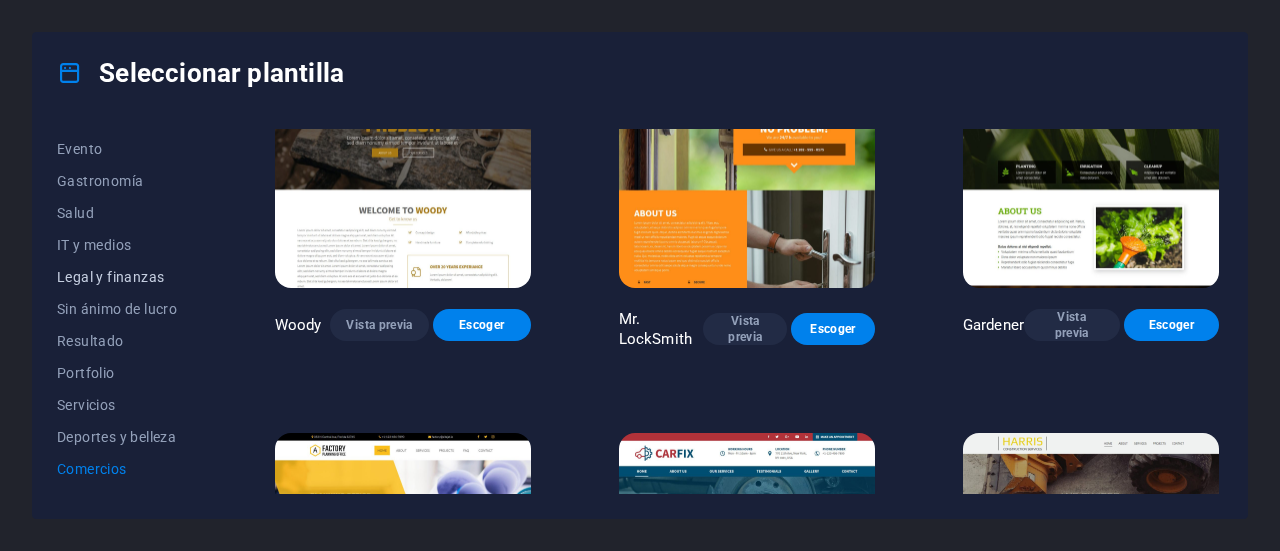 click on "Legal y finanzas" at bounding box center [122, 277] 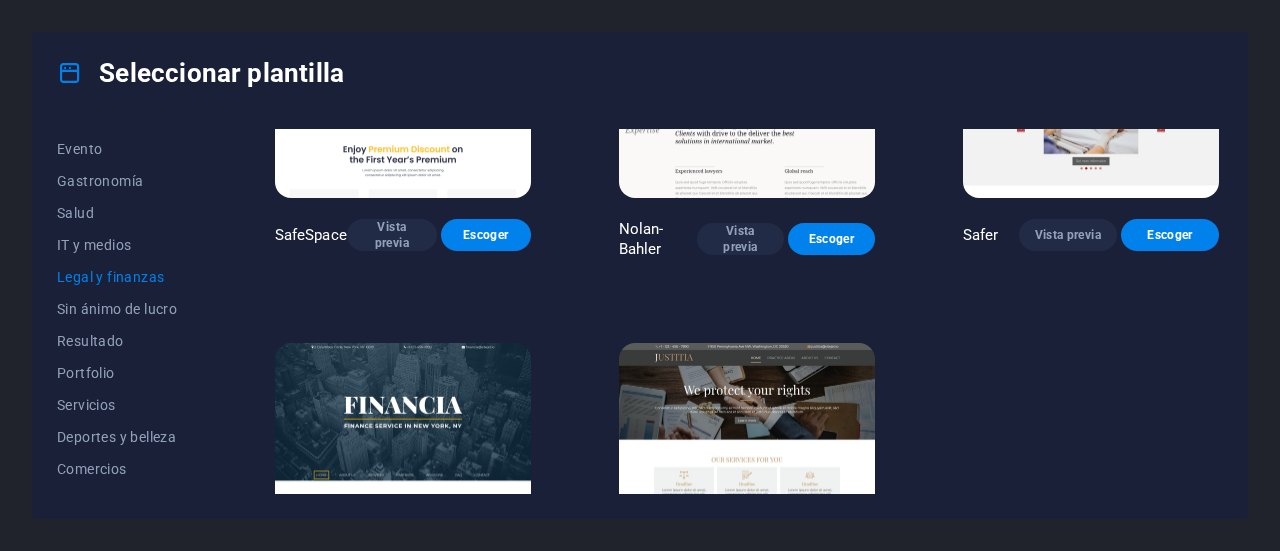 scroll, scrollTop: 303, scrollLeft: 0, axis: vertical 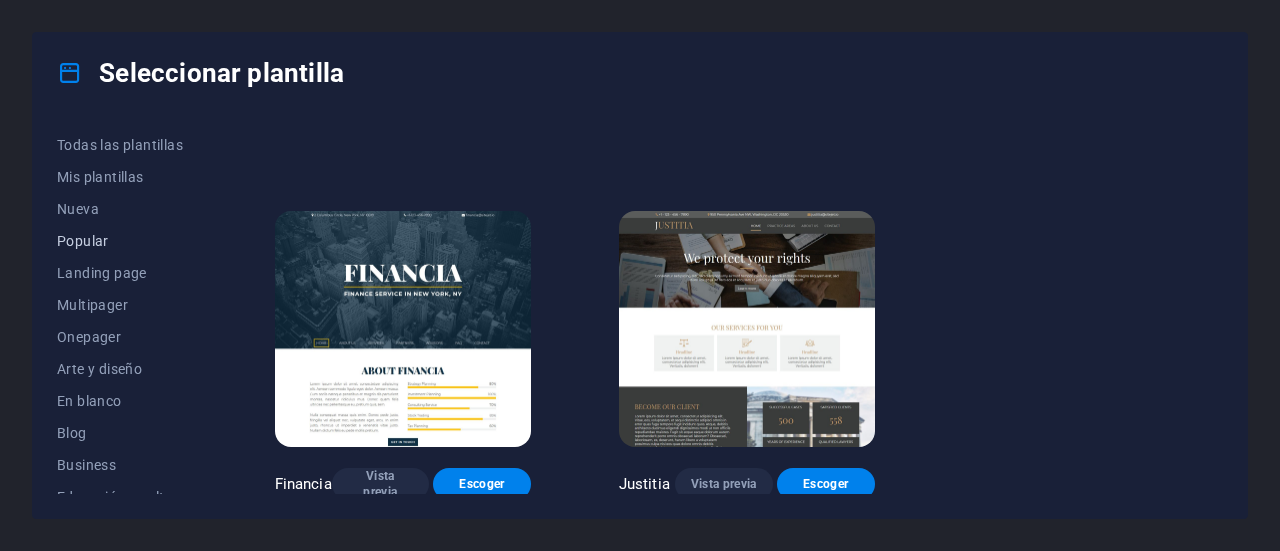 click on "Popular" at bounding box center (122, 241) 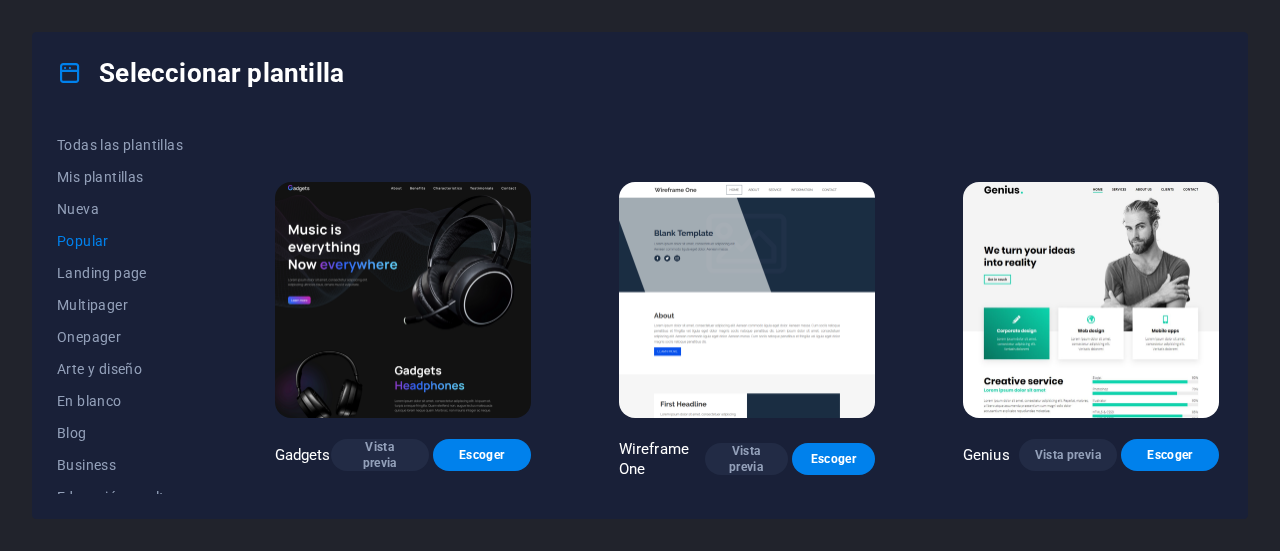 scroll, scrollTop: 1114, scrollLeft: 0, axis: vertical 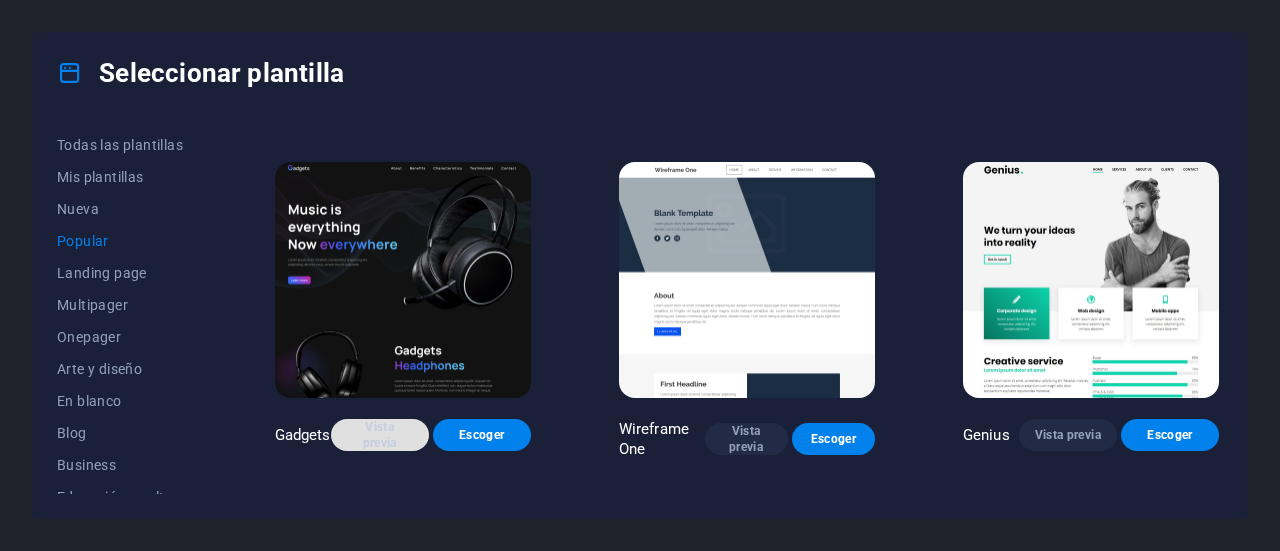 click on "Vista previa" at bounding box center [380, 435] 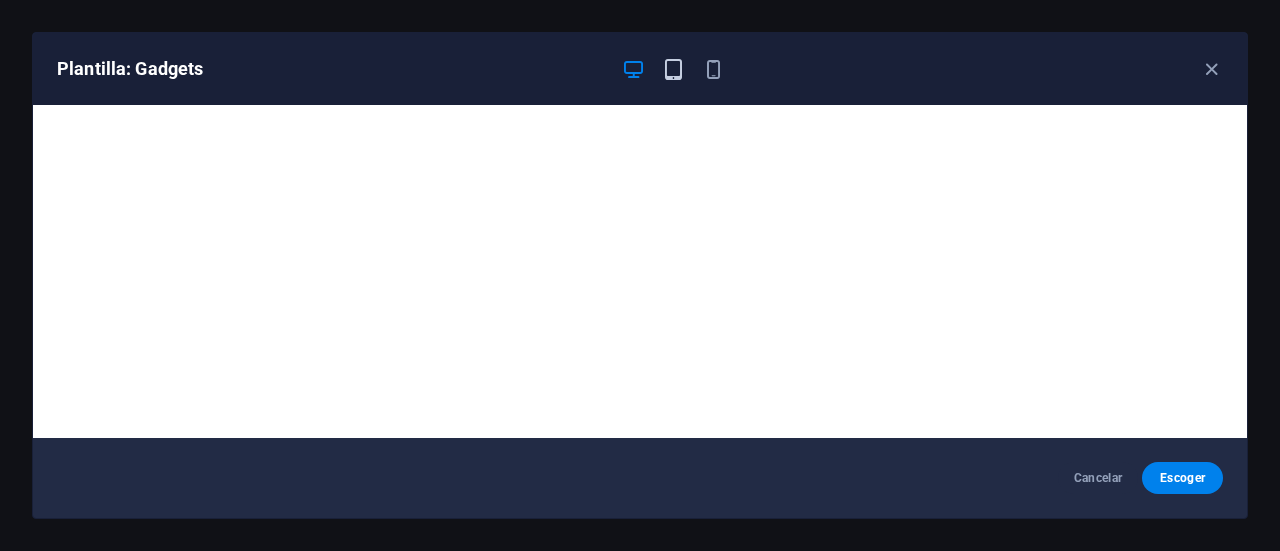 click at bounding box center [673, 69] 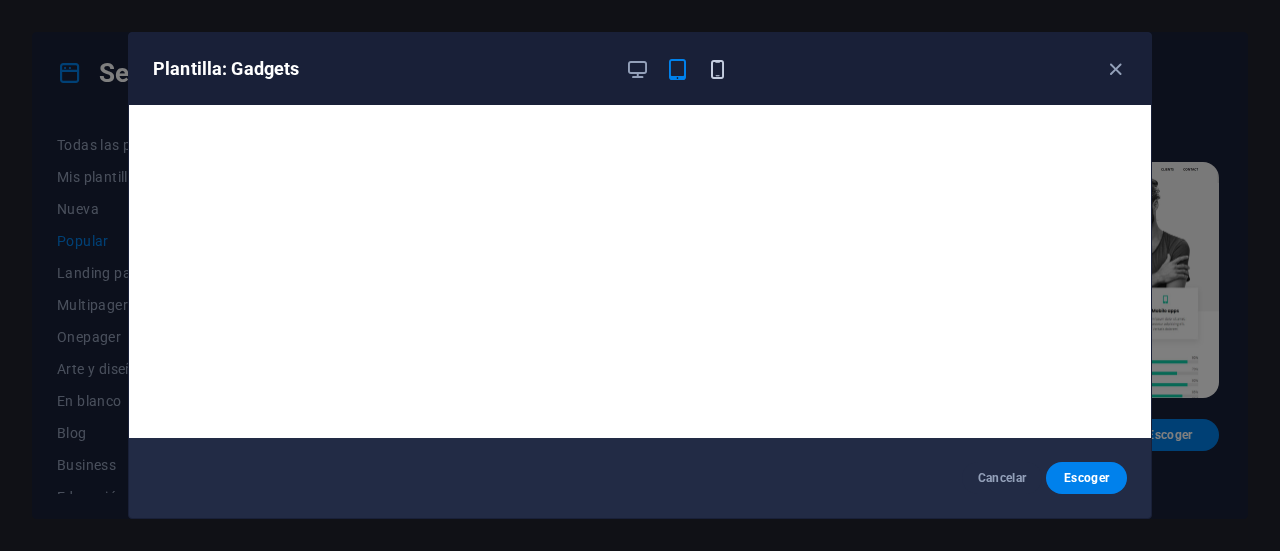 click at bounding box center [717, 69] 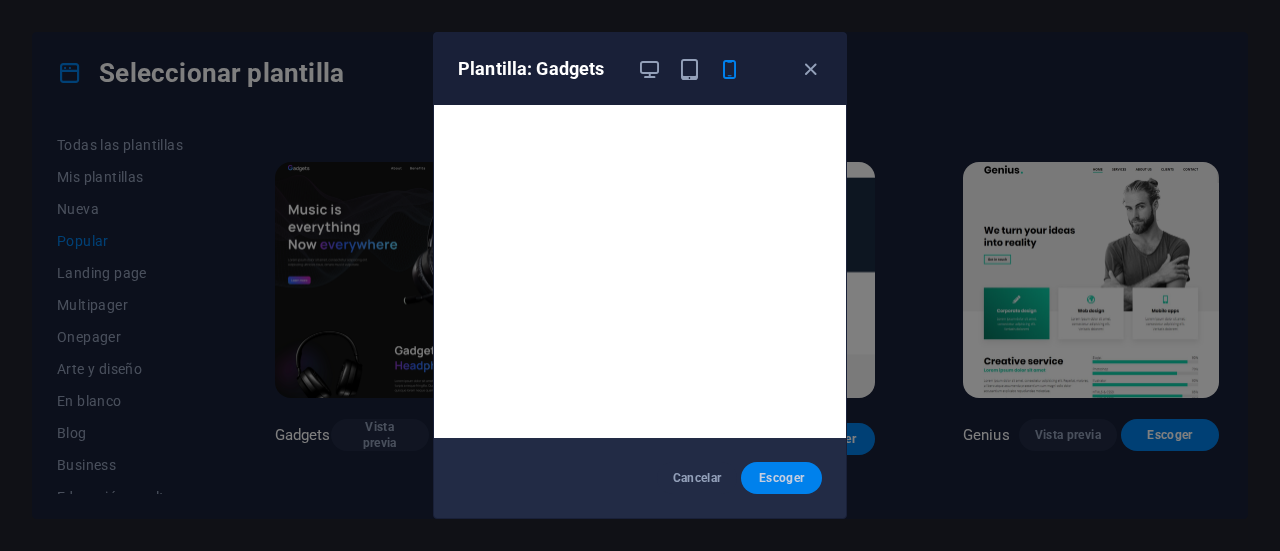 click on "Escoger" at bounding box center (781, 478) 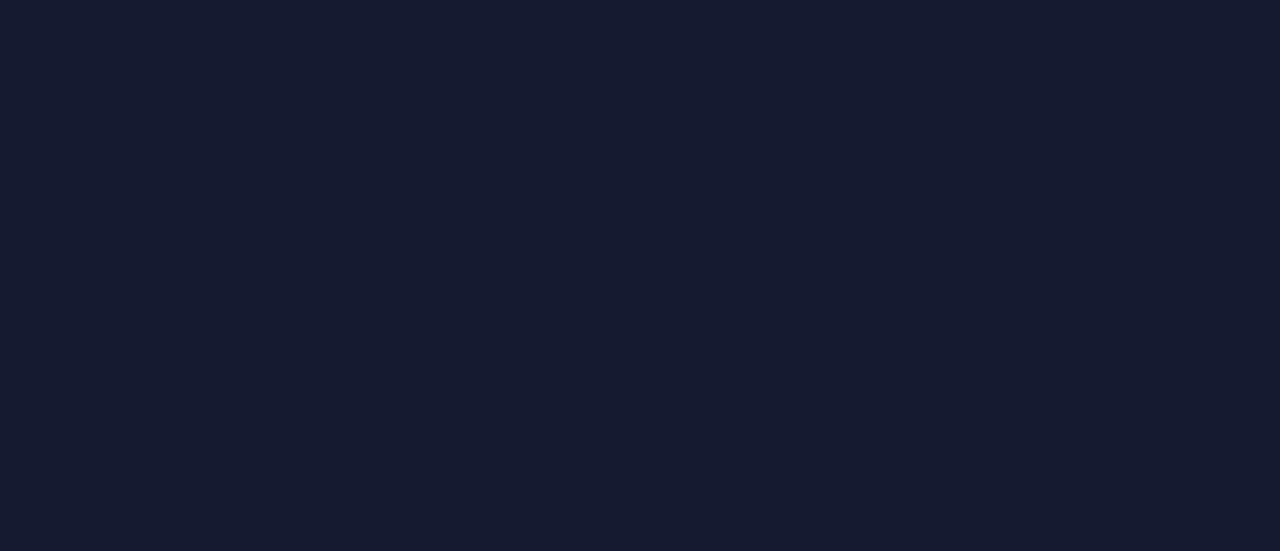 scroll, scrollTop: 0, scrollLeft: 0, axis: both 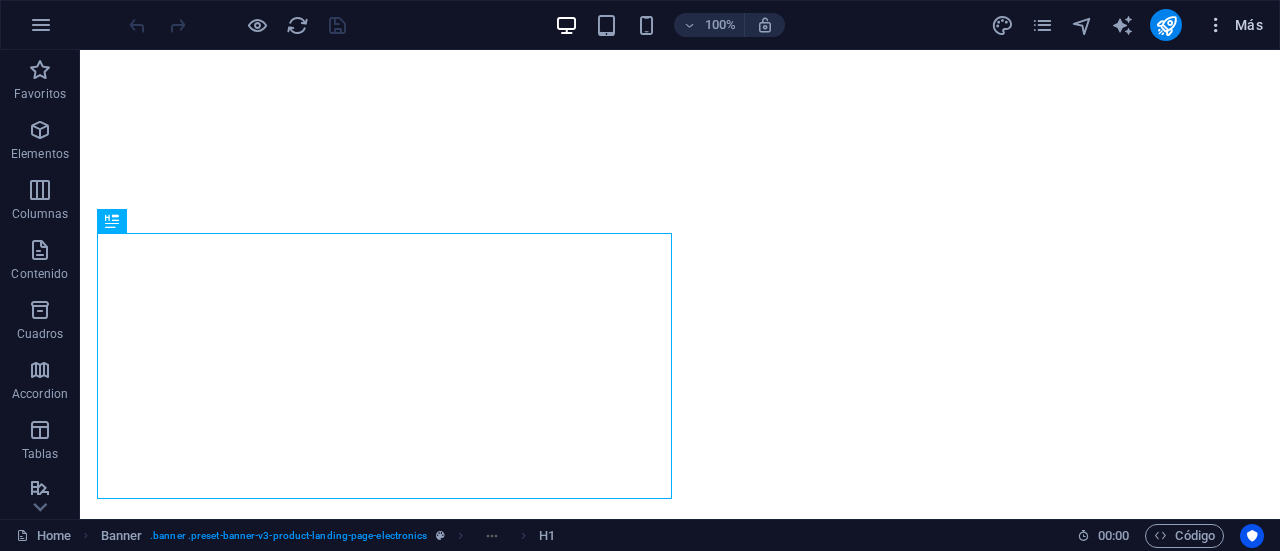 click on "Más" at bounding box center (1234, 25) 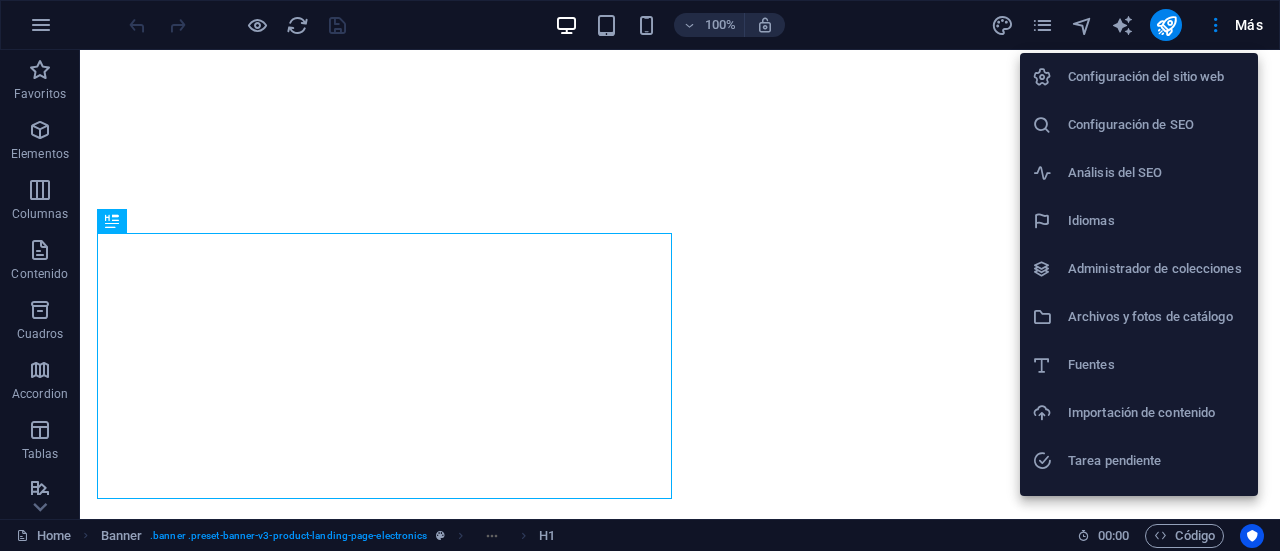 click on "Idiomas" at bounding box center (1157, 221) 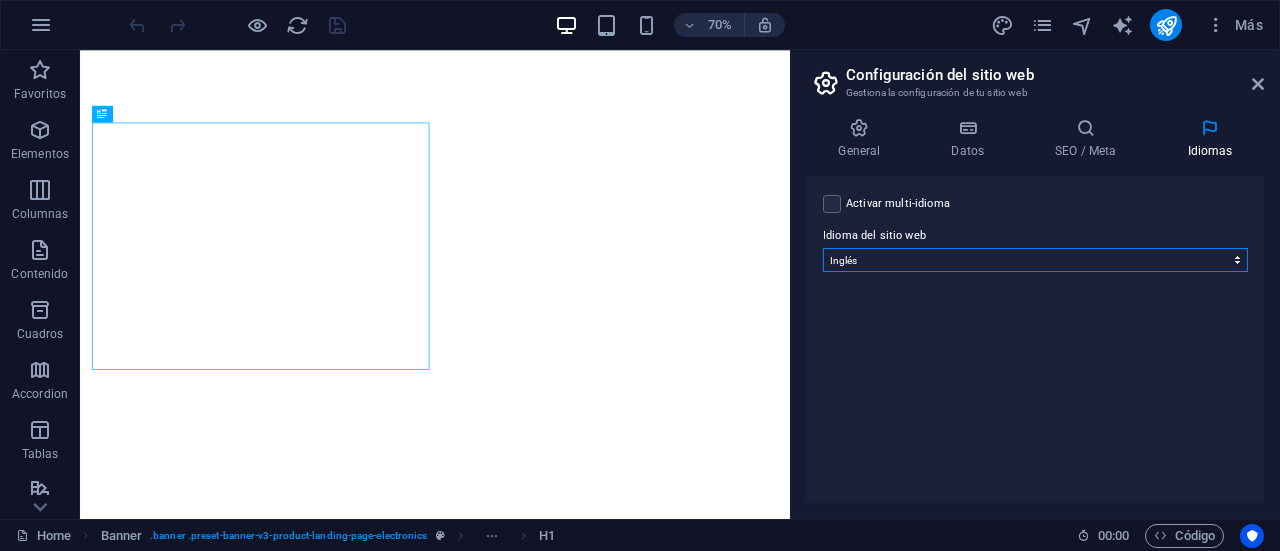 click on "Abkhazian Afar Afrikaans Akan Albanés Alemán Amharic Árabe Aragonese Armenian Assamese Avaric Avestan Aymara Azerbaijani Bambara Bashkir Basque Belarusian Bengalí Bihari languages Bislama Bokmål Bosnian Breton Búlgaro Burmese Catalán Central Khmer Chamorro Chechen Checo Chino Church Slavic Chuvash Coreano Cornish Corsican Cree Croata Danés Dzongkha Eslovaco Esloveno Español Esperanto Estonian Ewe Faroese Farsi (Persa) Fijian Finlandés Francés Fulah Gaelic Galician Ganda Georgian Greenlandic Griego Guaraní Gujarati Haitian Creole Hausa Hebreo Herero Hindi Hiri Motu Holandés Húngaro Ido Igbo Indonesio Inglés Interlingua Interlingue Inuktitut Inupiaq Irish Islandés Italiano Japonés Javanese Kannada Kanuri Kashmiri Kazakh Kikuyu Kinyarwanda Komi Kongo Kurdish Kwanyama Kyrgyz Lao Latín Letón Limburgish Lingala Lituano Luba-Katanga Luxembourgish Macedonio Malagasy Malay Malayalam Maldivian Maltés Manx Maori Marathi Marshallese Mongolian Nauru Navajo Ndonga Nepali North Ndebele Northern Sami Pali" at bounding box center [1035, 260] 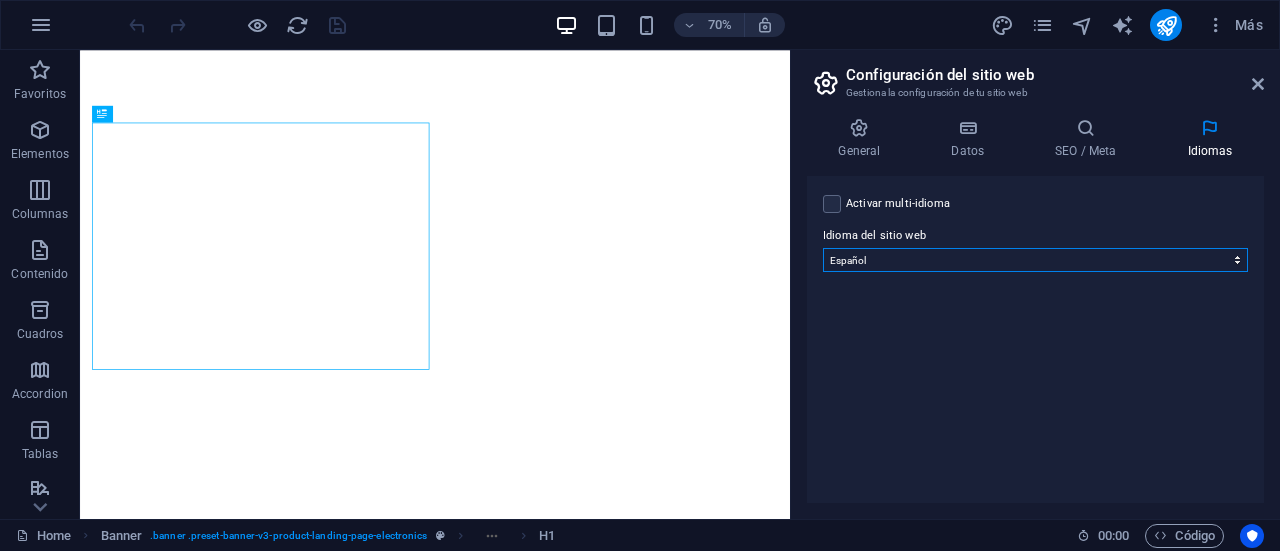 click on "Abkhazian Afar Afrikaans Akan Albanés Alemán Amharic Árabe Aragonese Armenian Assamese Avaric Avestan Aymara Azerbaijani Bambara Bashkir Basque Belarusian Bengalí Bihari languages Bislama Bokmål Bosnian Breton Búlgaro Burmese Catalán Central Khmer Chamorro Chechen Checo Chino Church Slavic Chuvash Coreano Cornish Corsican Cree Croata Danés Dzongkha Eslovaco Esloveno Español Esperanto Estonian Ewe Faroese Farsi (Persa) Fijian Finlandés Francés Fulah Gaelic Galician Ganda Georgian Greenlandic Griego Guaraní Gujarati Haitian Creole Hausa Hebreo Herero Hindi Hiri Motu Holandés Húngaro Ido Igbo Indonesio Inglés Interlingua Interlingue Inuktitut Inupiaq Irish Islandés Italiano Japonés Javanese Kannada Kanuri Kashmiri Kazakh Kikuyu Kinyarwanda Komi Kongo Kurdish Kwanyama Kyrgyz Lao Latín Letón Limburgish Lingala Lituano Luba-Katanga Luxembourgish Macedonio Malagasy Malay Malayalam Maldivian Maltés Manx Maori Marathi Marshallese Mongolian Nauru Navajo Ndonga Nepali North Ndebele Northern Sami Pali" at bounding box center [1035, 260] 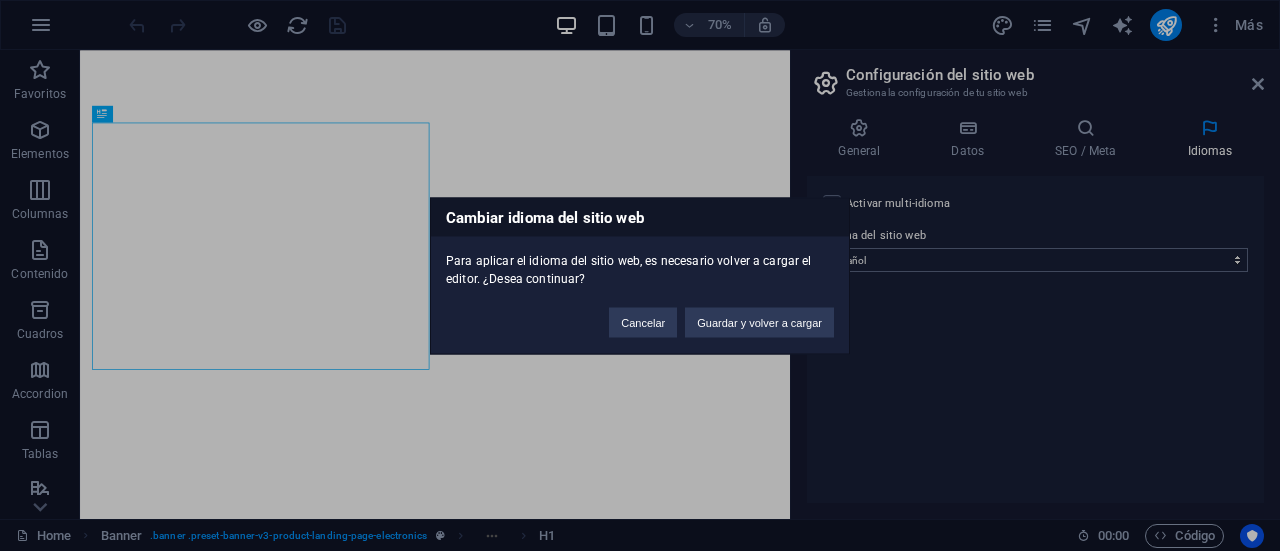 click on "Guardar y volver a cargar" at bounding box center (759, 322) 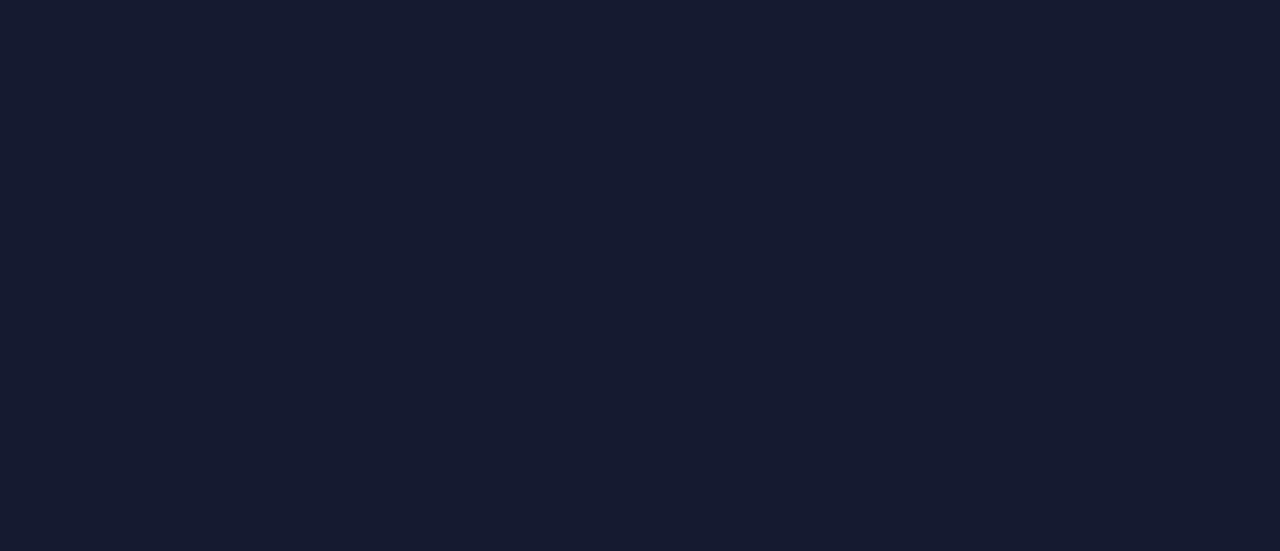 scroll, scrollTop: 0, scrollLeft: 0, axis: both 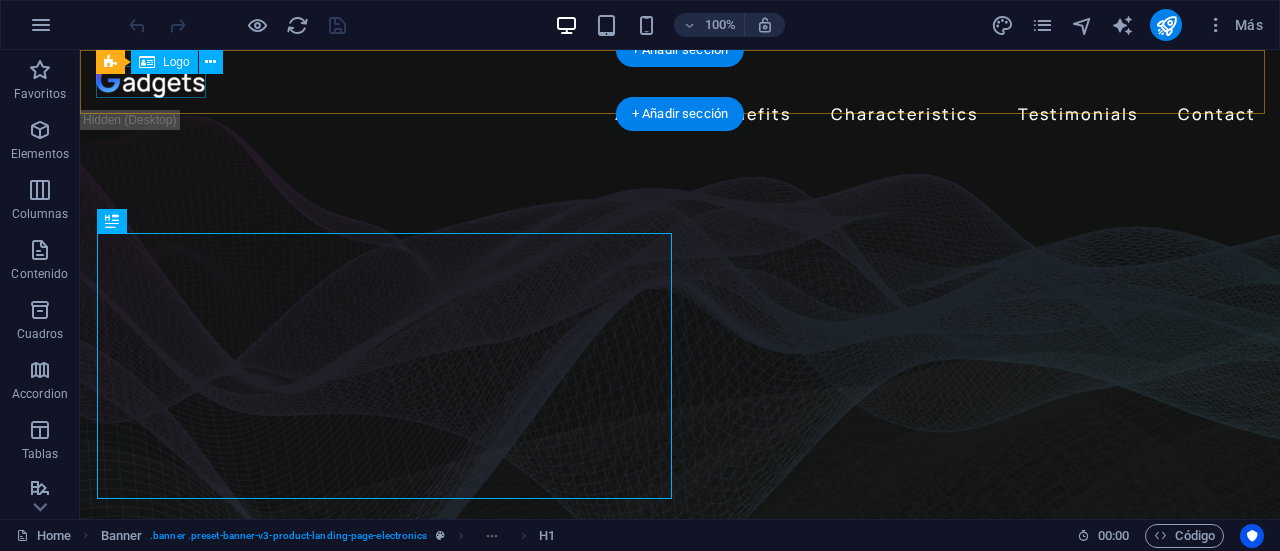 click at bounding box center [680, 82] 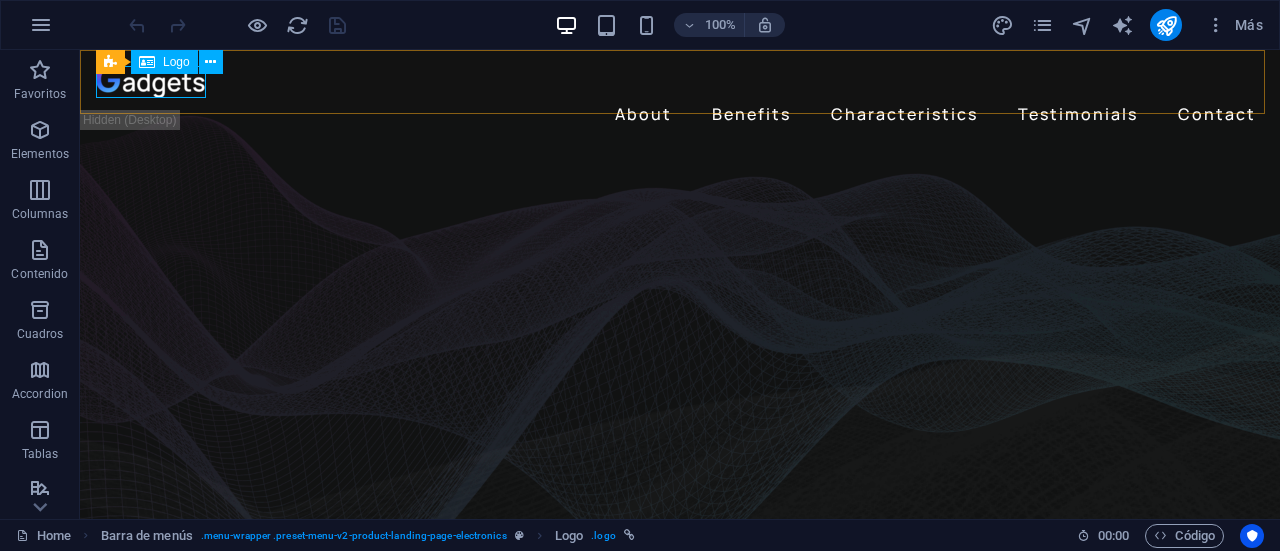 click on "Logo" at bounding box center [176, 62] 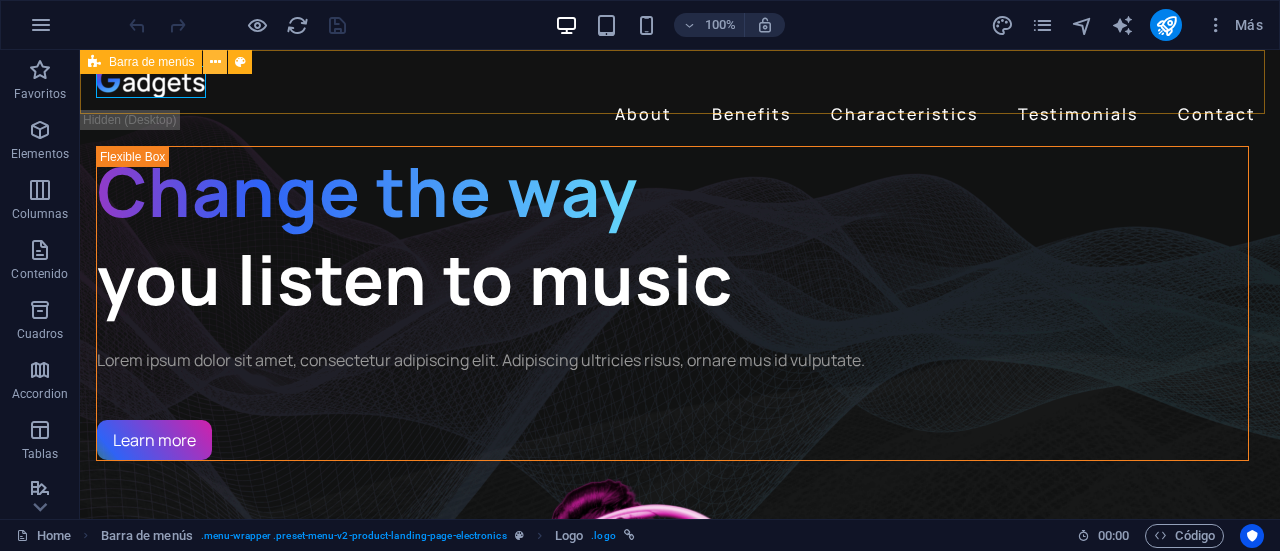 click at bounding box center (215, 62) 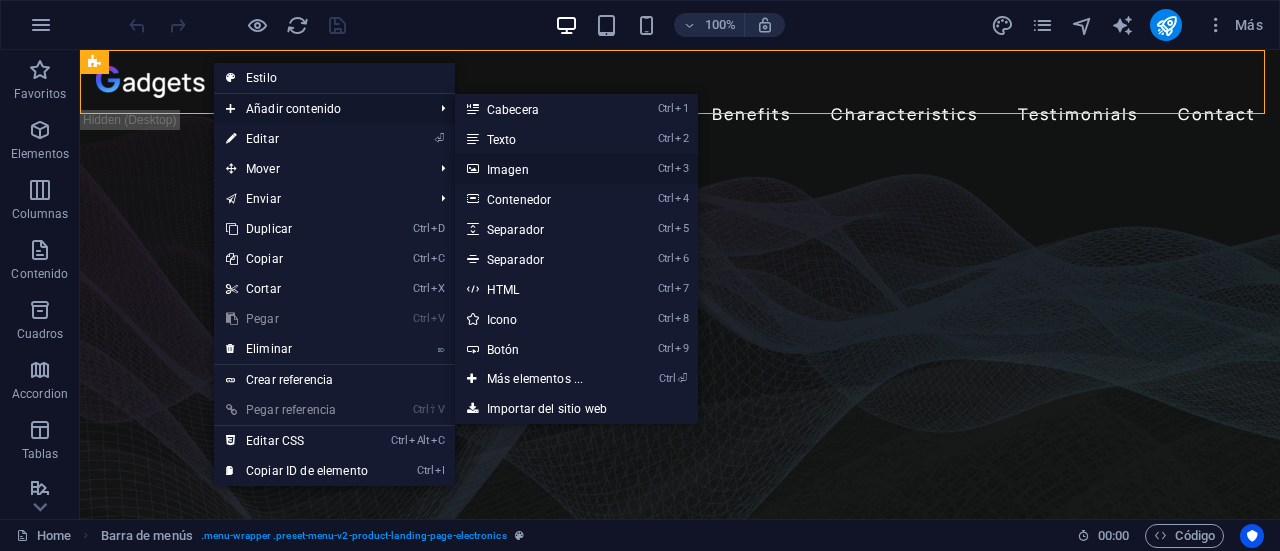 click on "Ctrl 3  Imagen" at bounding box center [539, 169] 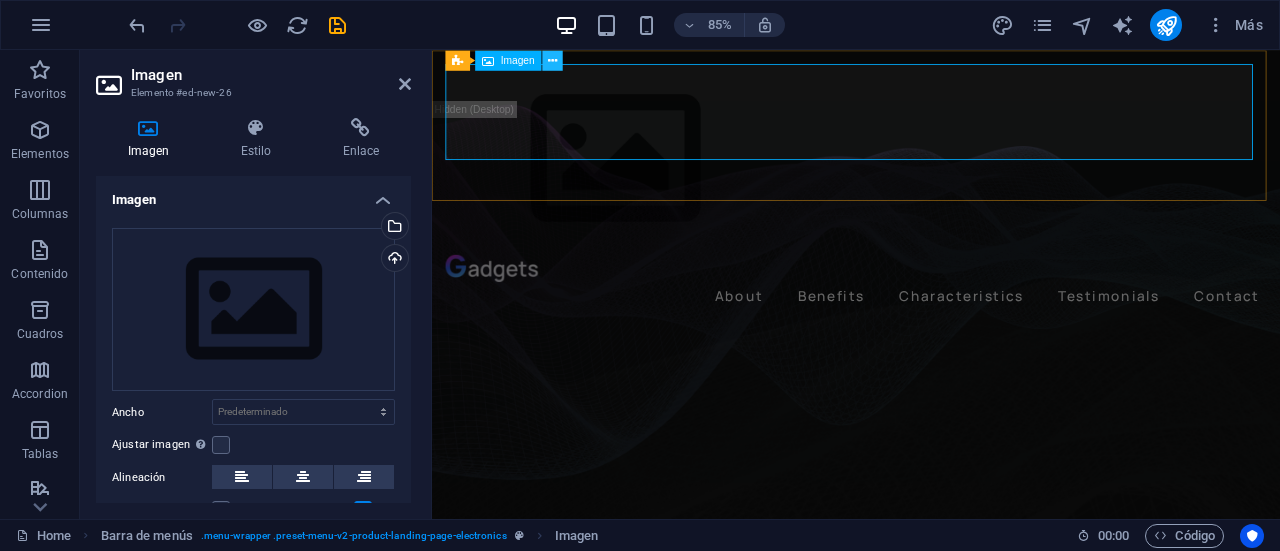 click at bounding box center (552, 60) 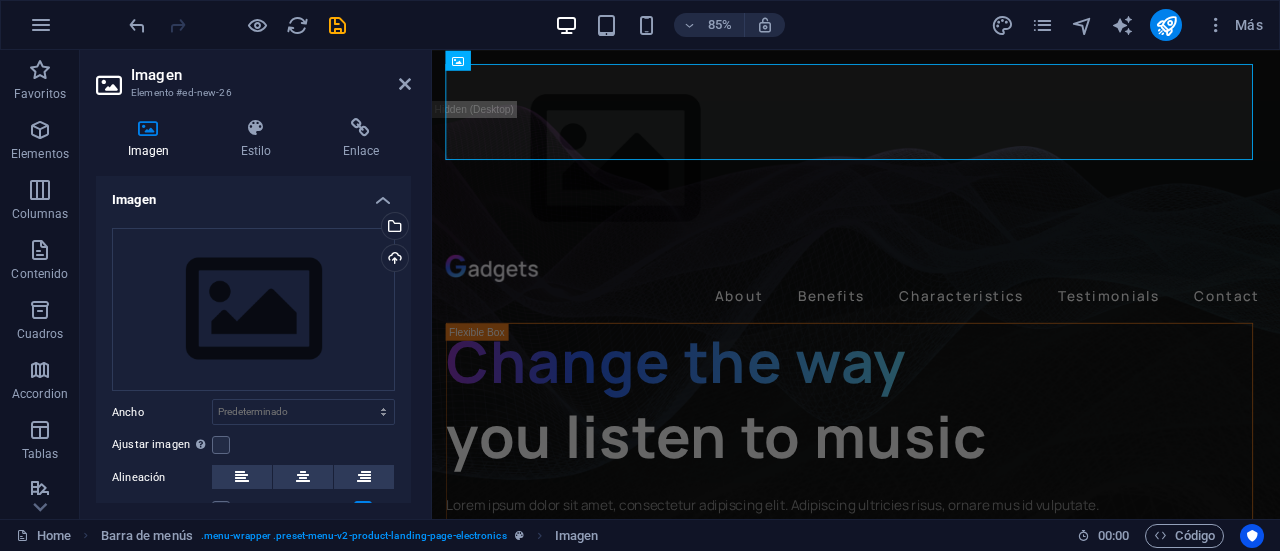 click on "Imagen" at bounding box center [253, 194] 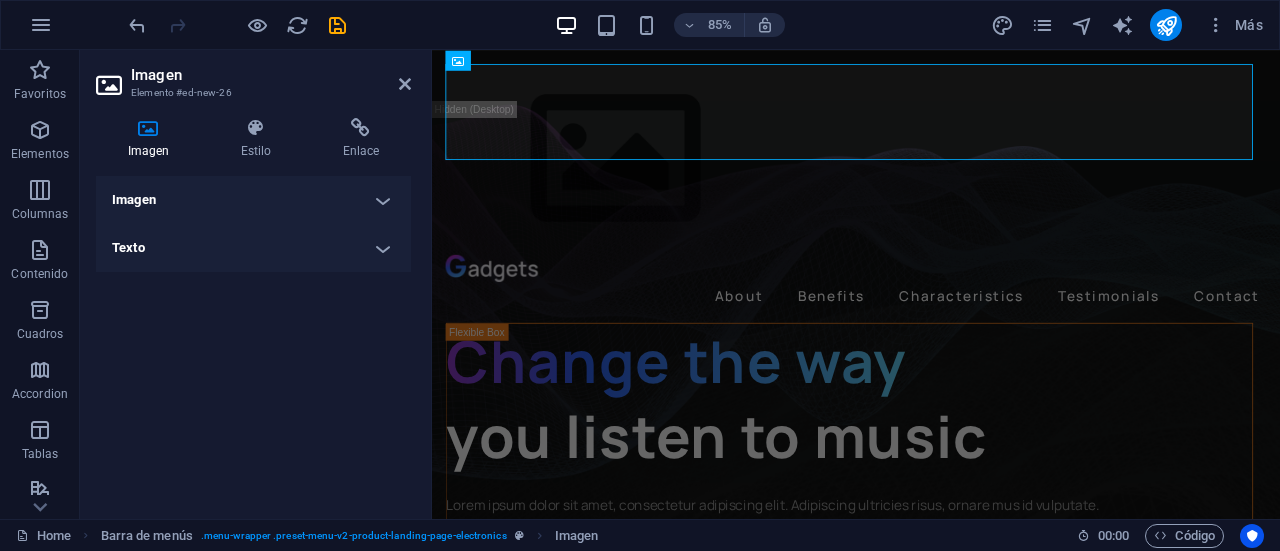 click on "Imagen" at bounding box center [253, 200] 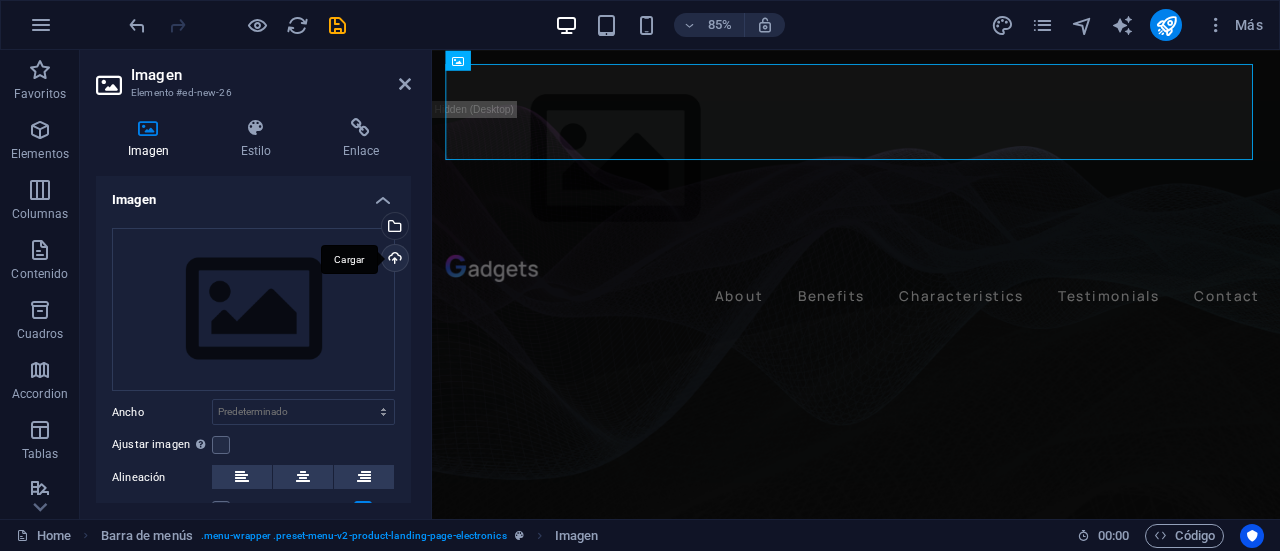 click on "Cargar" at bounding box center (393, 260) 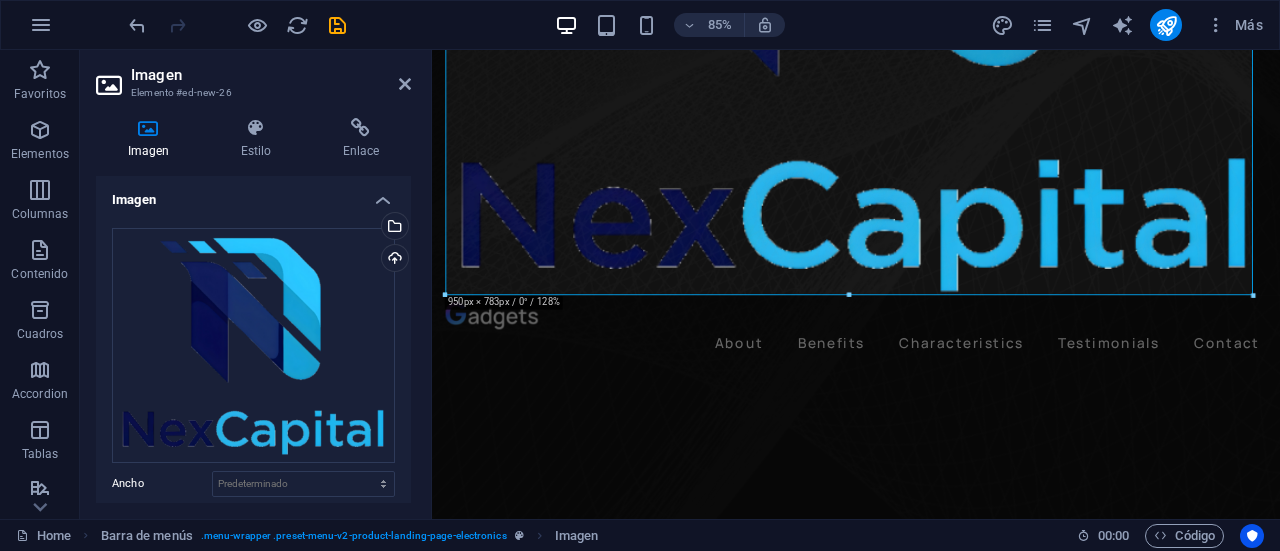 scroll, scrollTop: 523, scrollLeft: 0, axis: vertical 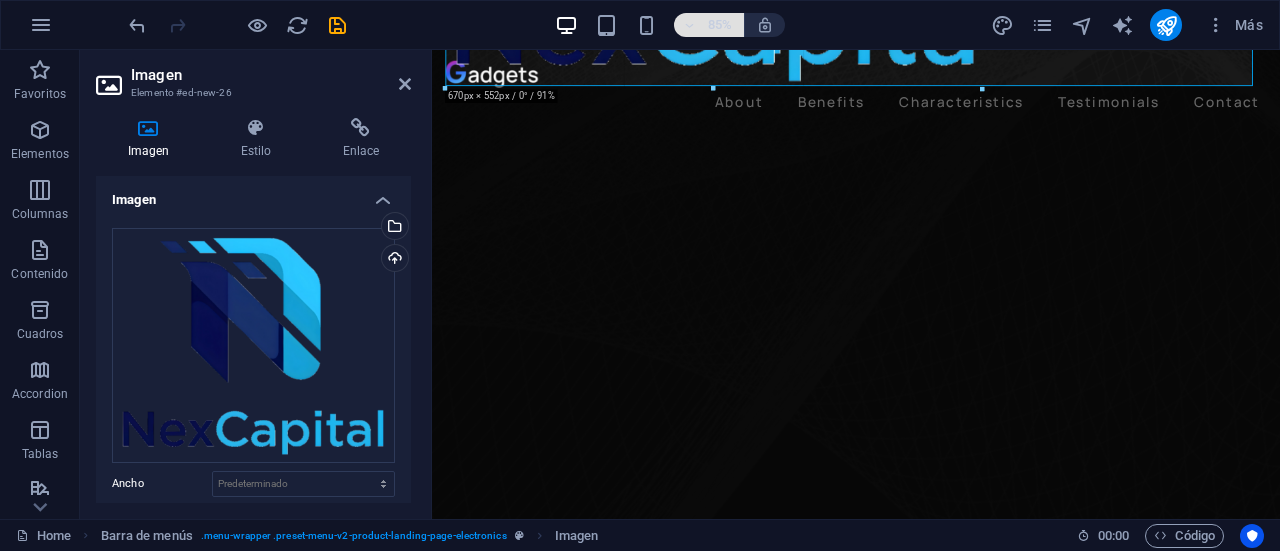 drag, startPoint x: 1254, startPoint y: 285, endPoint x: 702, endPoint y: 21, distance: 611.8823 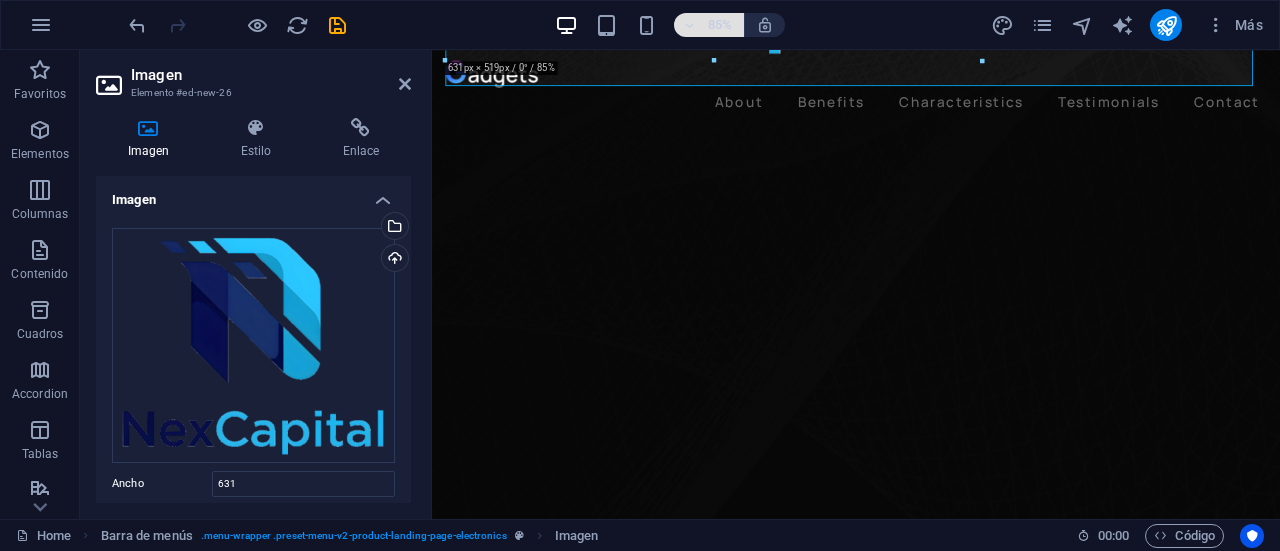 type on "631" 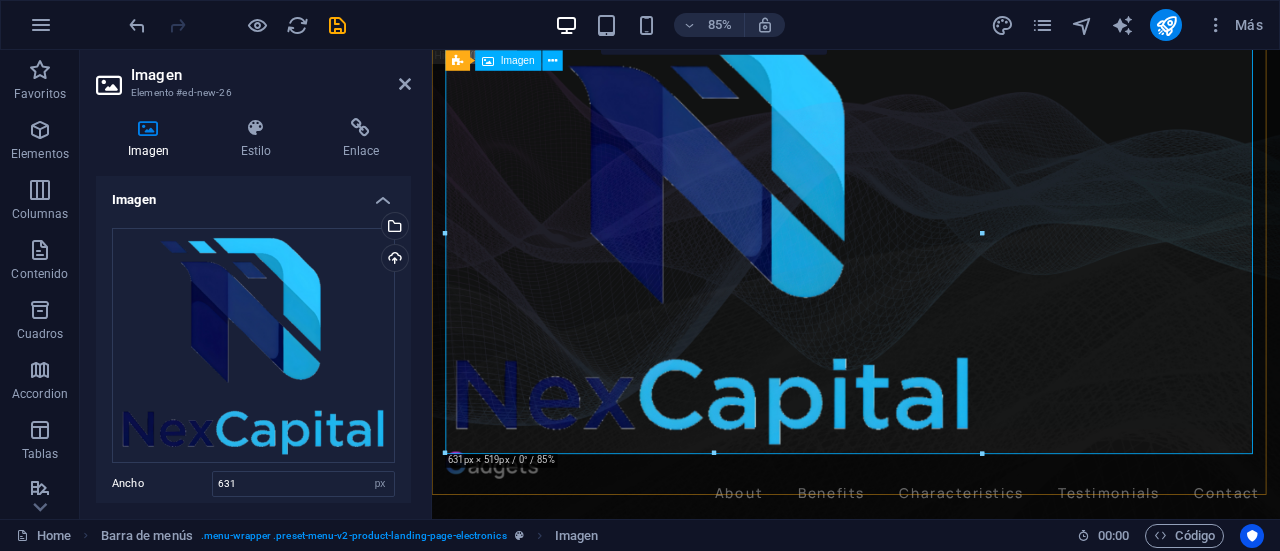 scroll, scrollTop: 52, scrollLeft: 0, axis: vertical 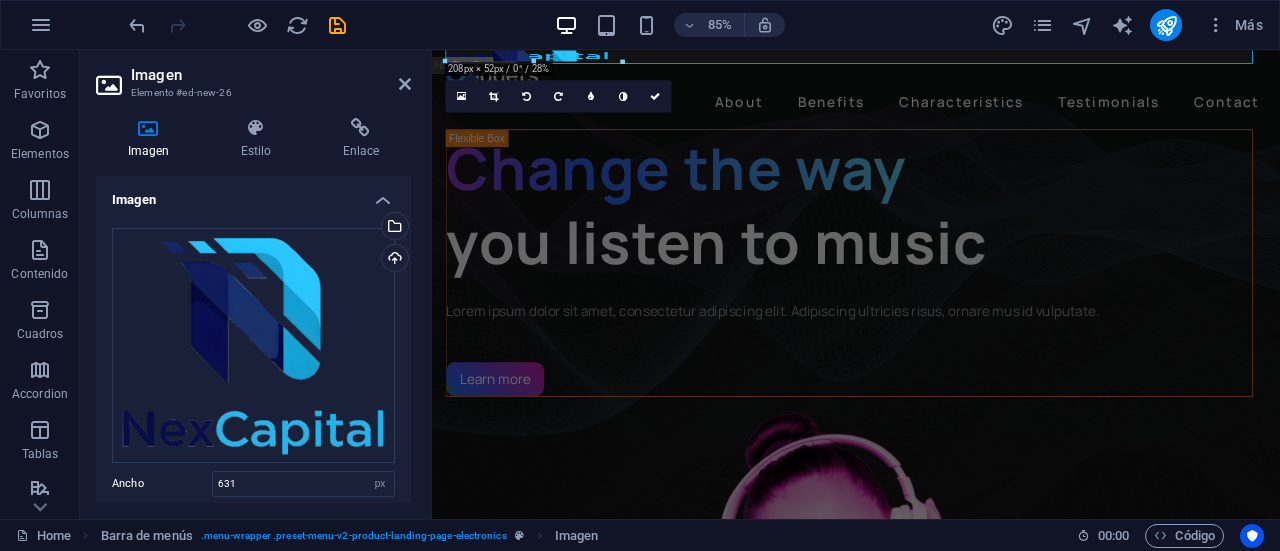 drag, startPoint x: 985, startPoint y: 459, endPoint x: 138, endPoint y: 295, distance: 862.73114 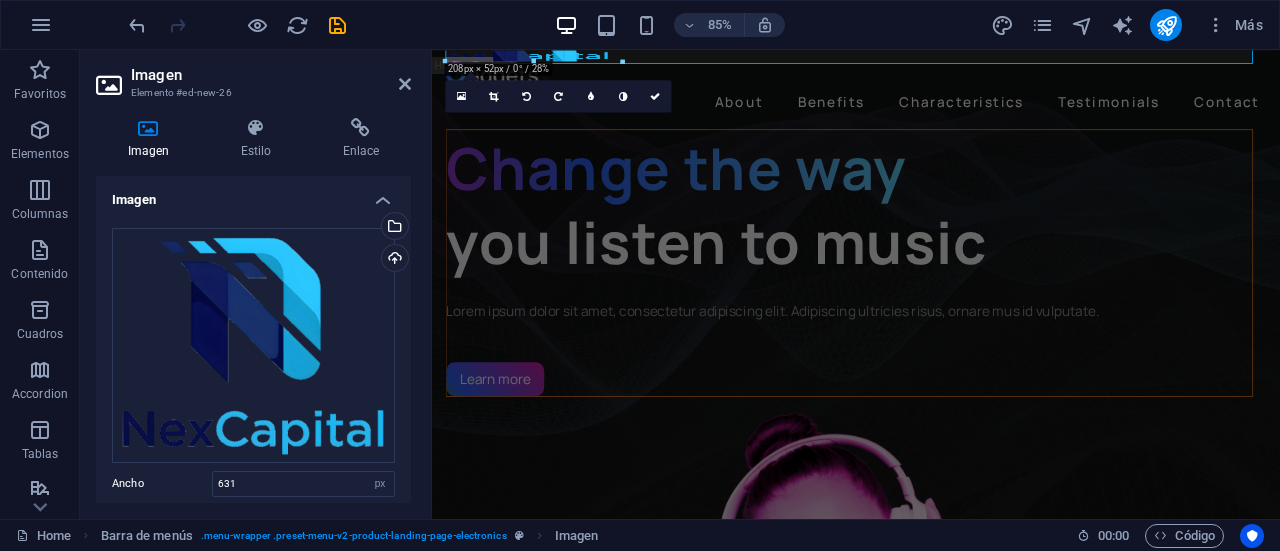 type on "196" 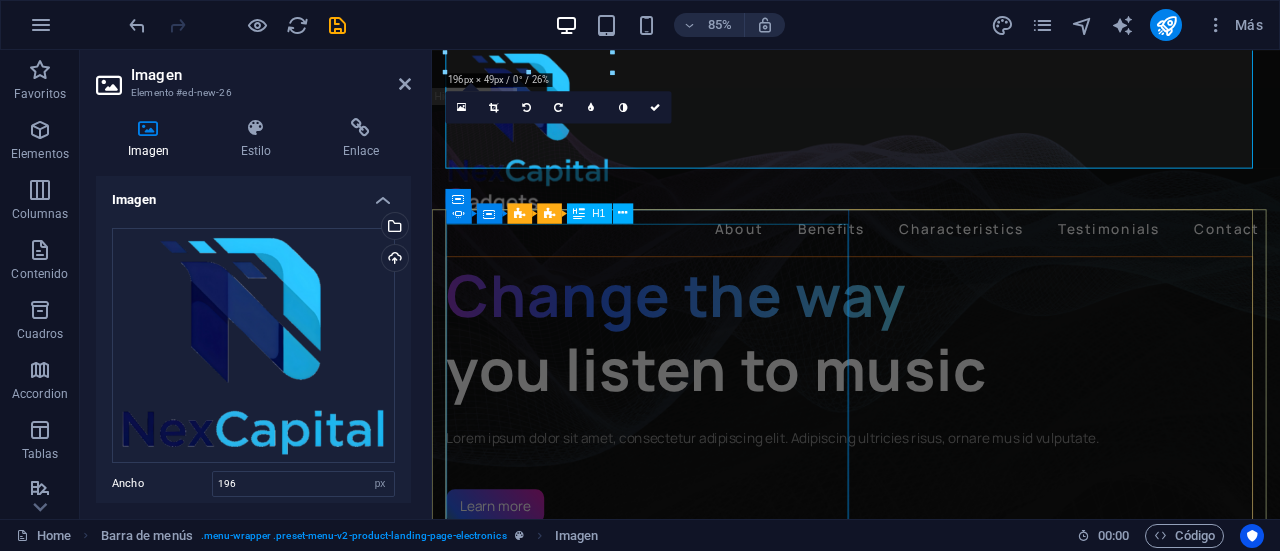 scroll, scrollTop: 0, scrollLeft: 0, axis: both 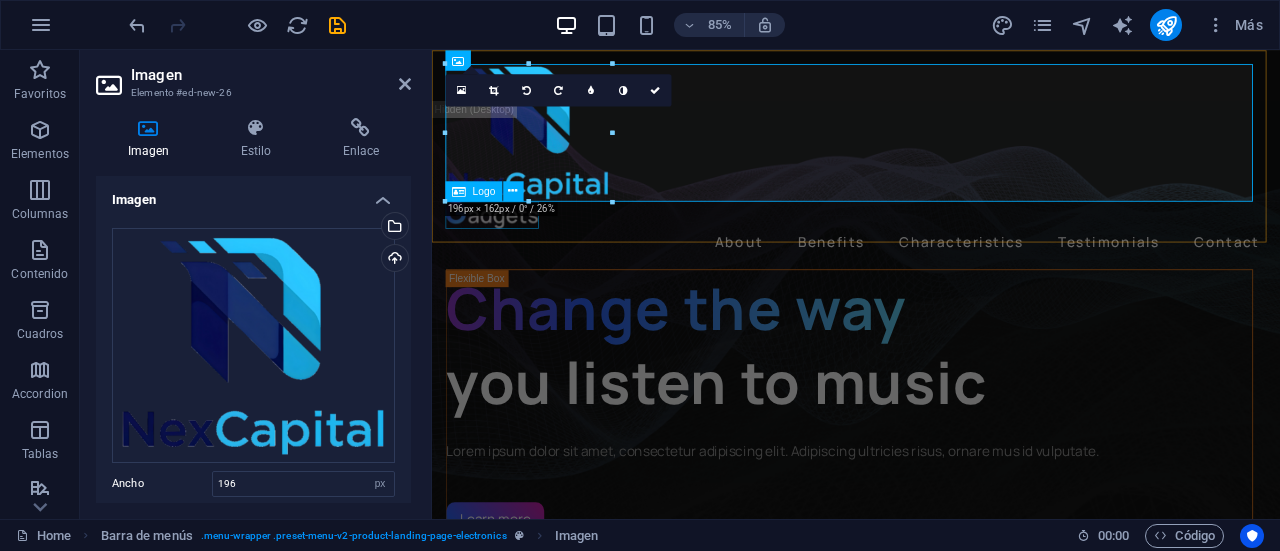 click at bounding box center (931, 244) 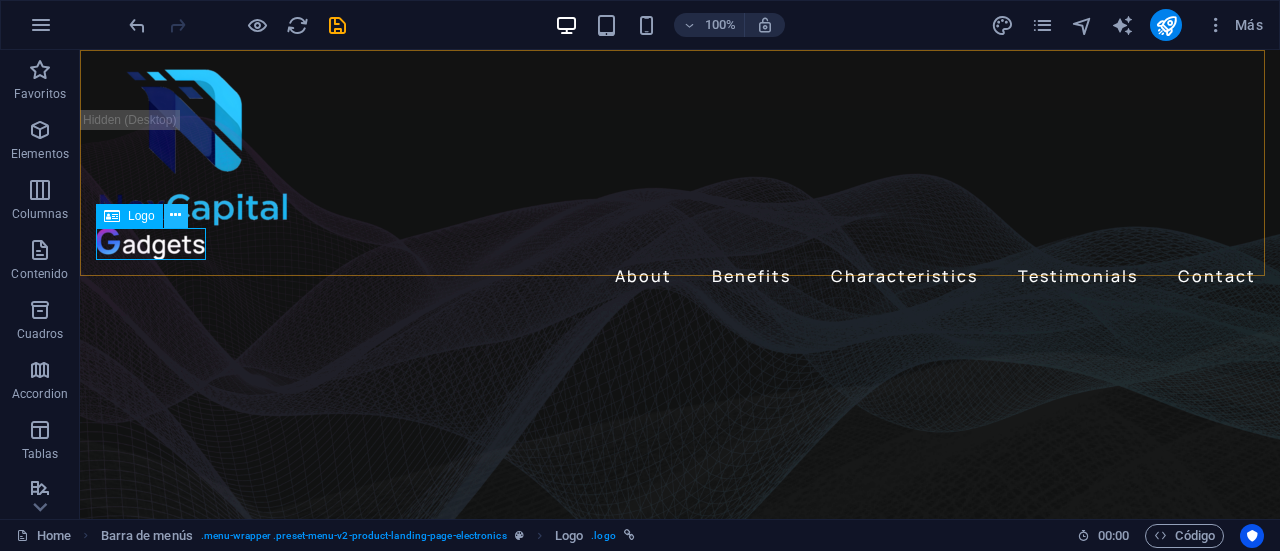 click at bounding box center (175, 215) 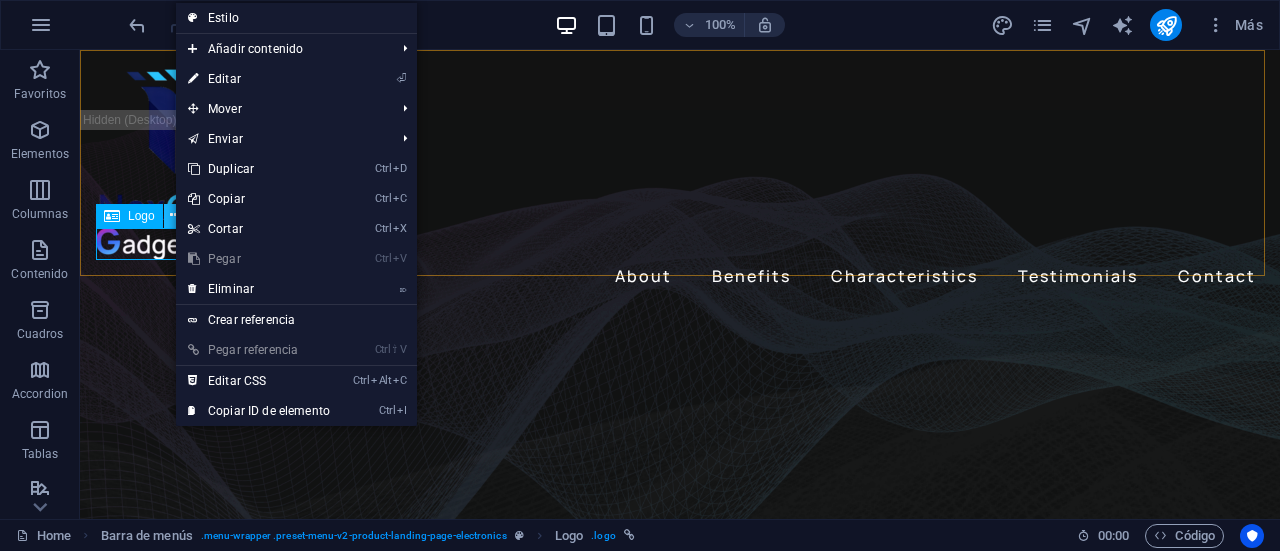 click at bounding box center (175, 215) 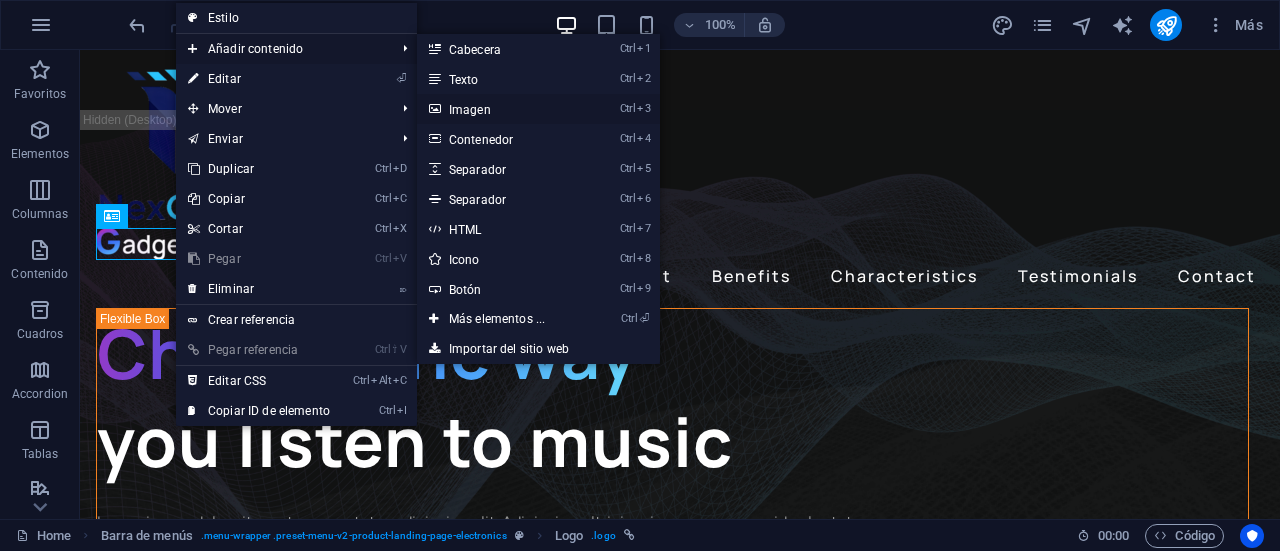 click on "Ctrl 3  Imagen" at bounding box center (501, 109) 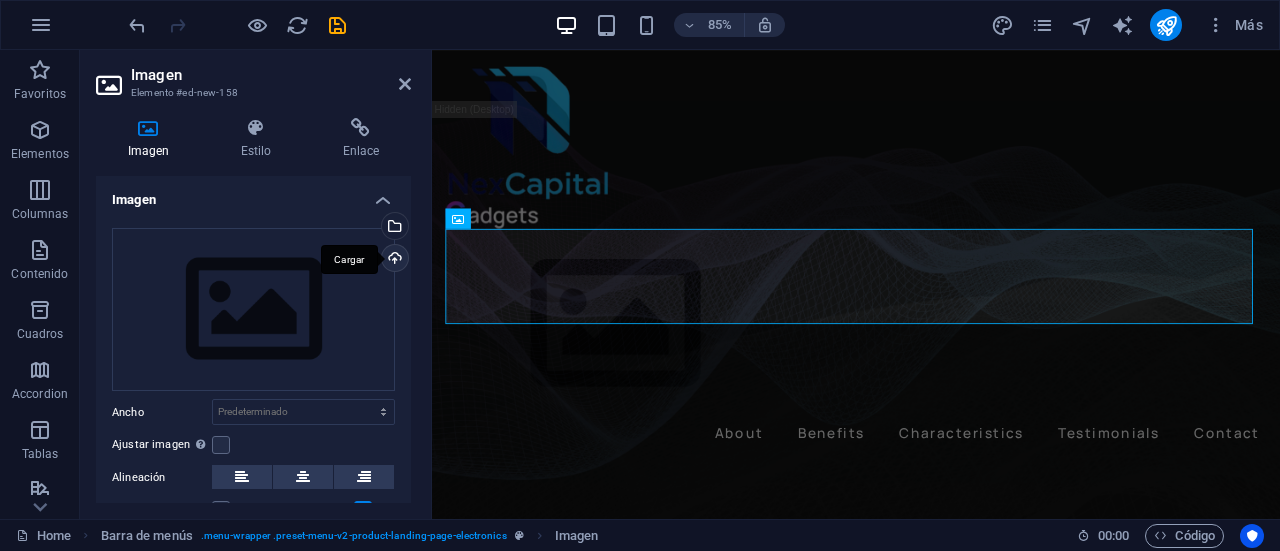 click on "Cargar" at bounding box center [393, 260] 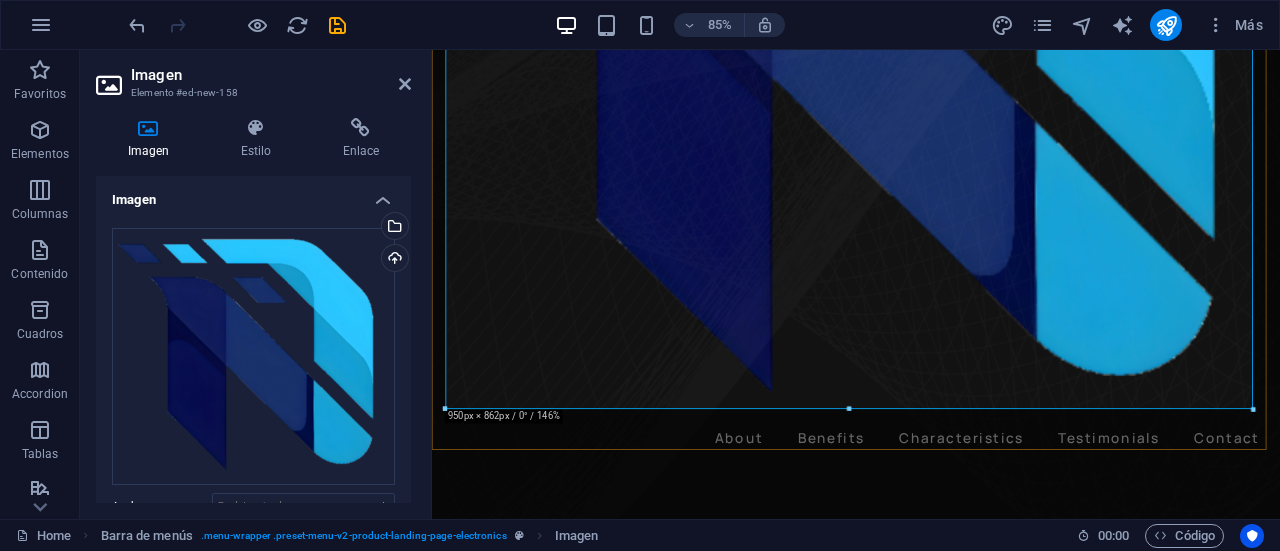 scroll, scrollTop: 649, scrollLeft: 0, axis: vertical 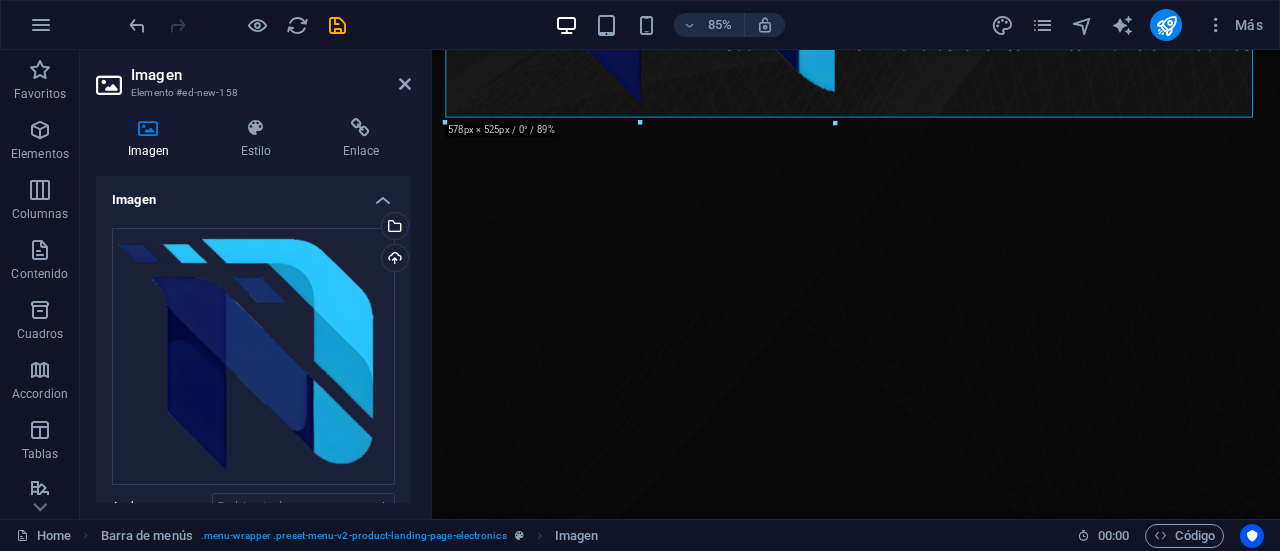 drag, startPoint x: 1254, startPoint y: 409, endPoint x: 660, endPoint y: -37, distance: 742.8001 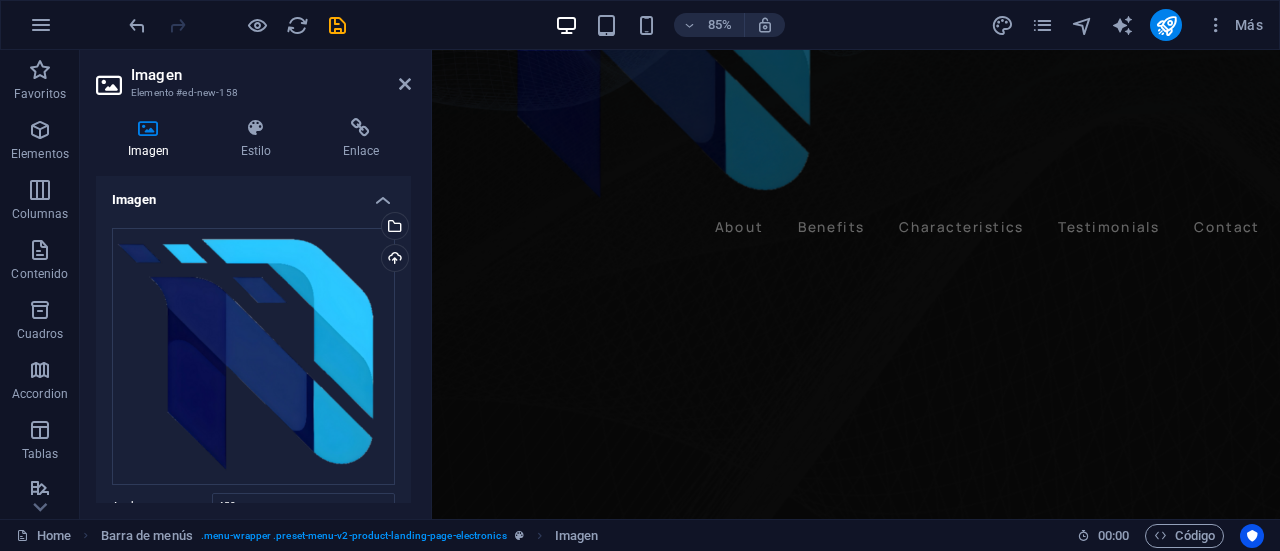 scroll, scrollTop: 141, scrollLeft: 0, axis: vertical 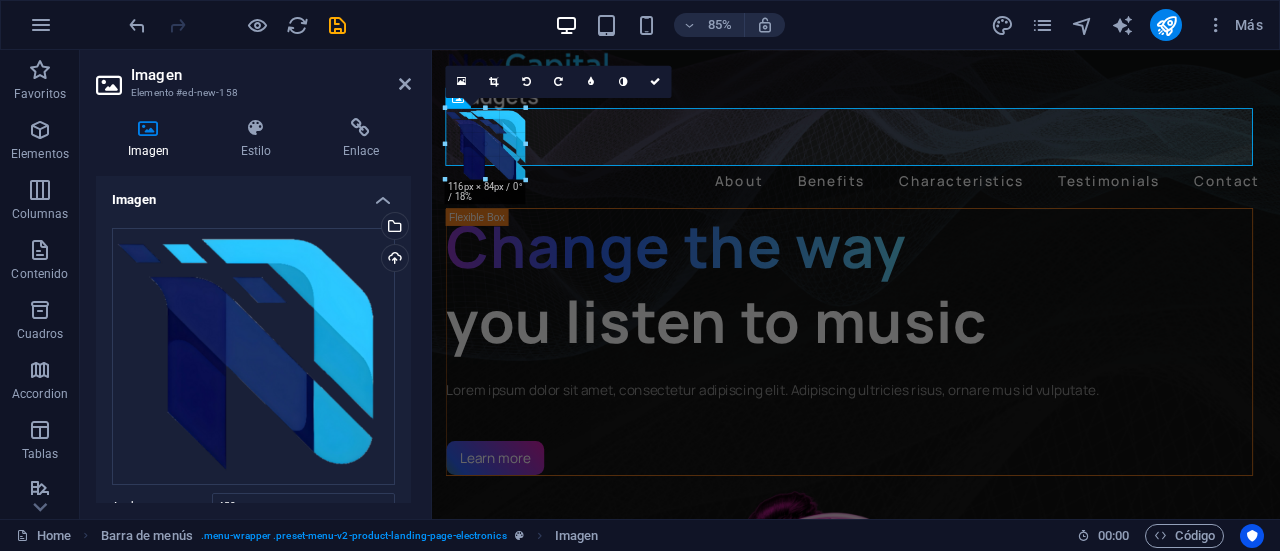 drag, startPoint x: 836, startPoint y: 463, endPoint x: 35, endPoint y: 76, distance: 889.5898 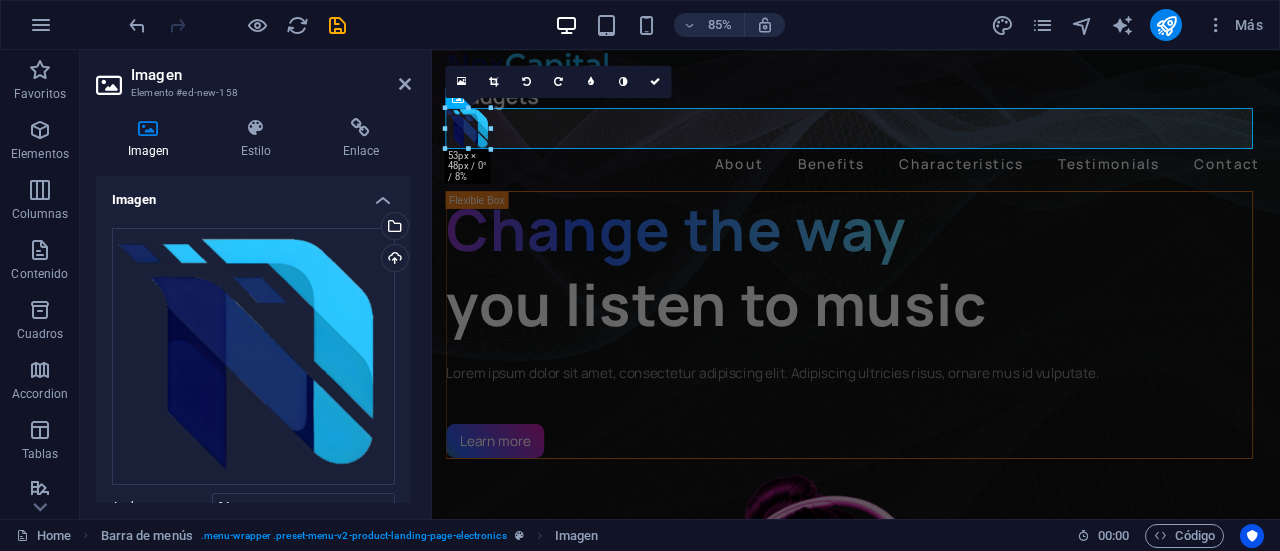 drag, startPoint x: 523, startPoint y: 175, endPoint x: 53, endPoint y: 100, distance: 475.9464 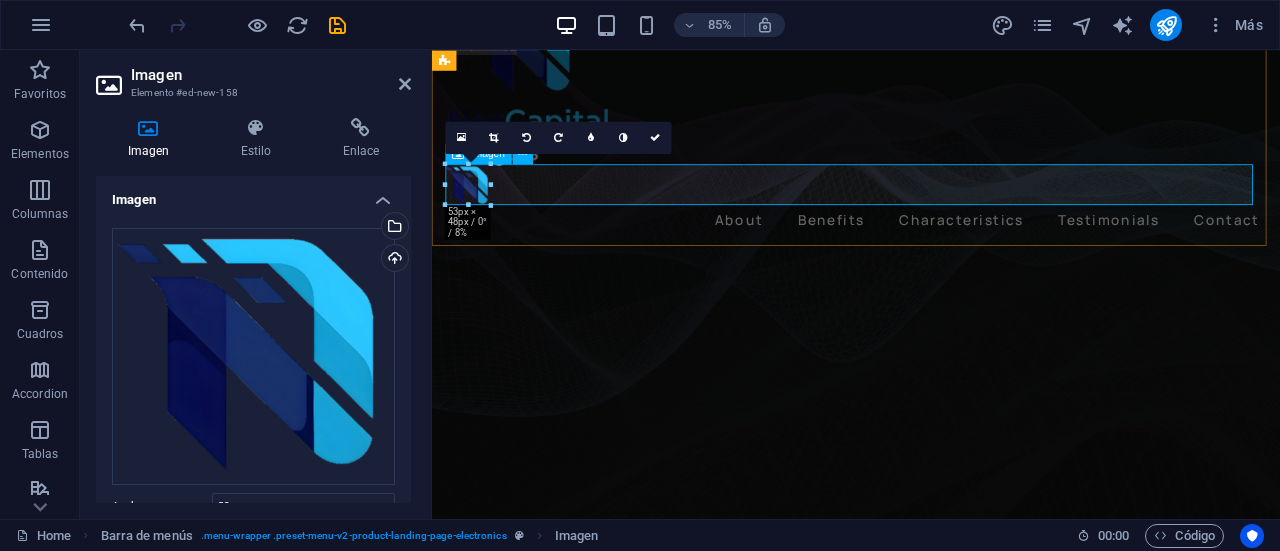 scroll, scrollTop: 68, scrollLeft: 0, axis: vertical 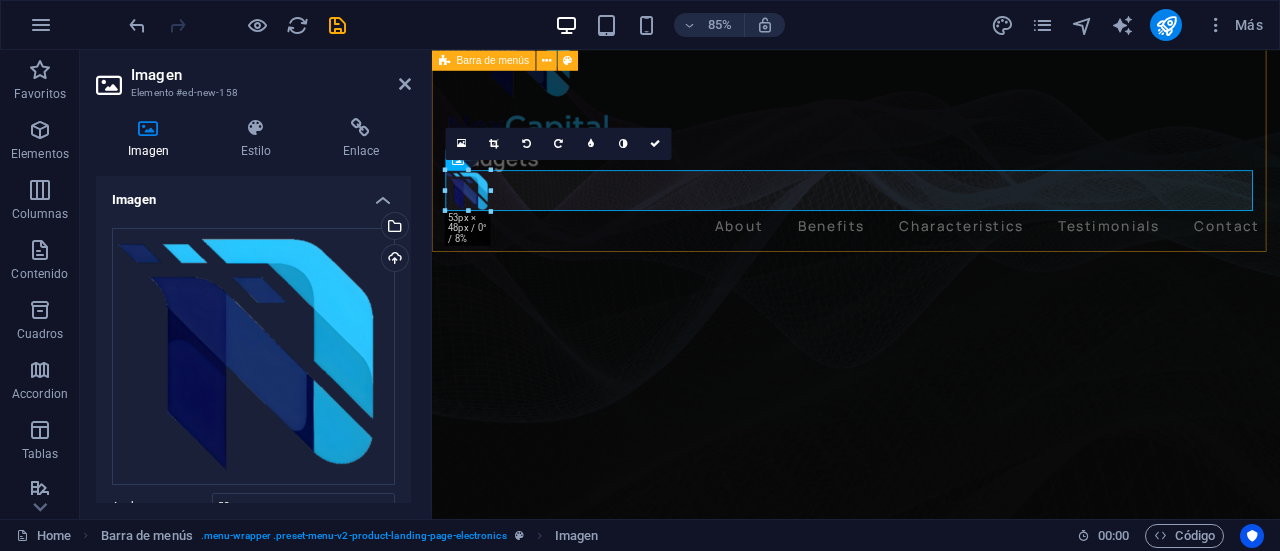click on "About Benefits Characteristics Testimonials Contact" at bounding box center (931, 135) 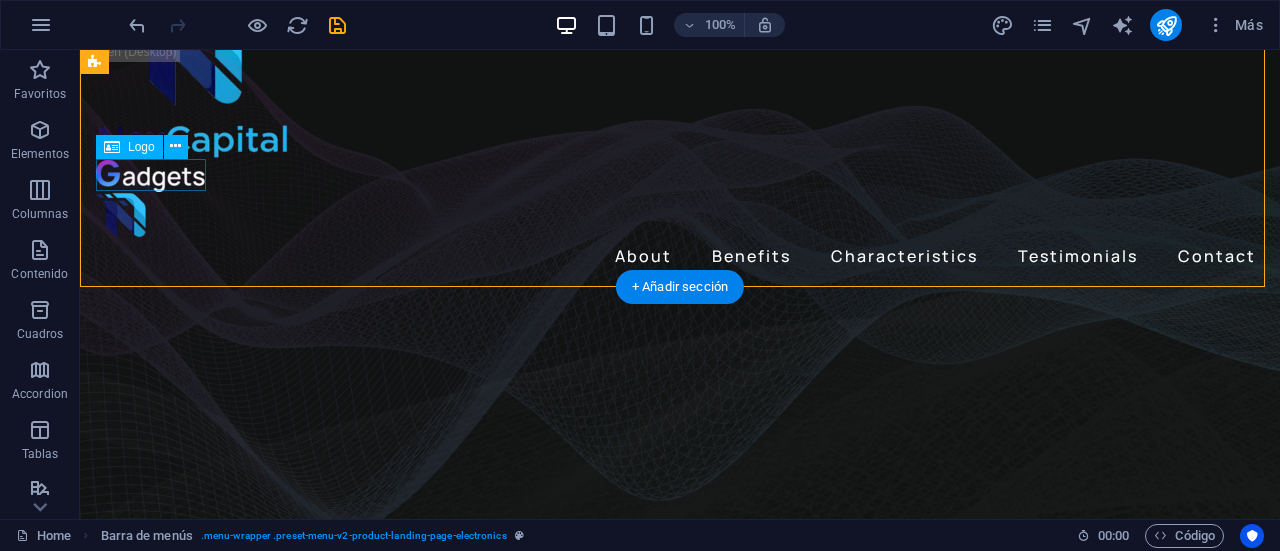 click at bounding box center (680, 176) 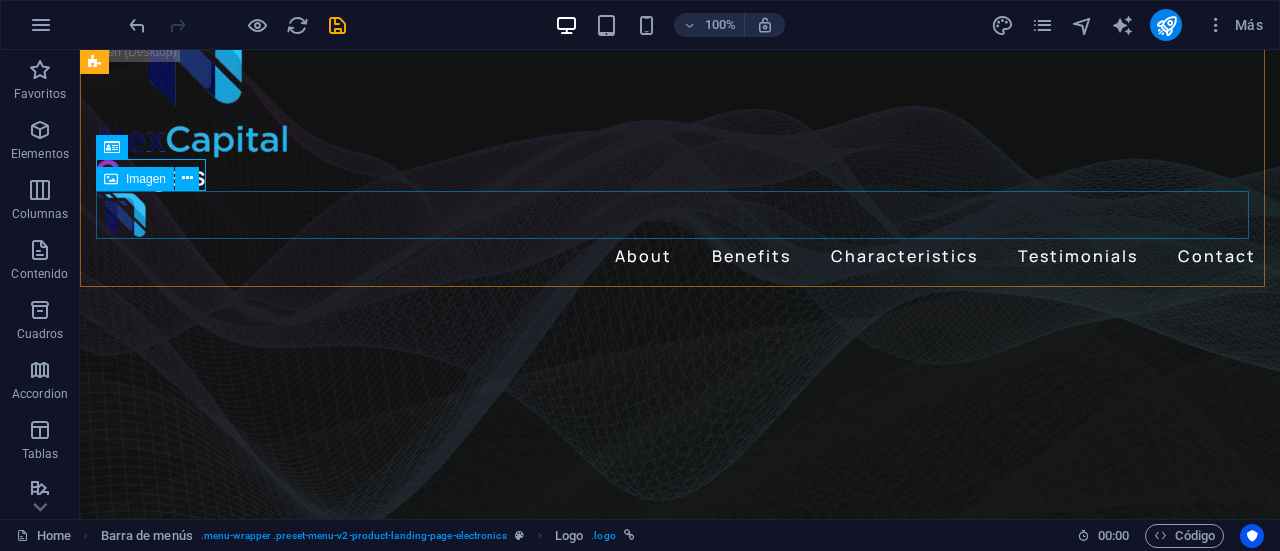 click on "Imagen" at bounding box center [146, 179] 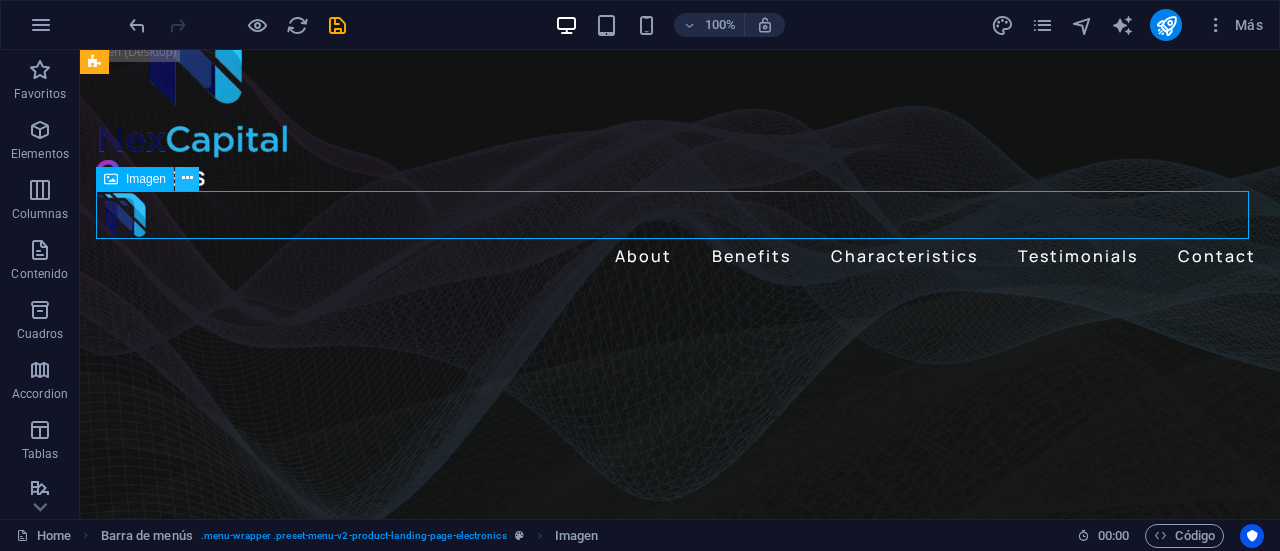 click at bounding box center [187, 178] 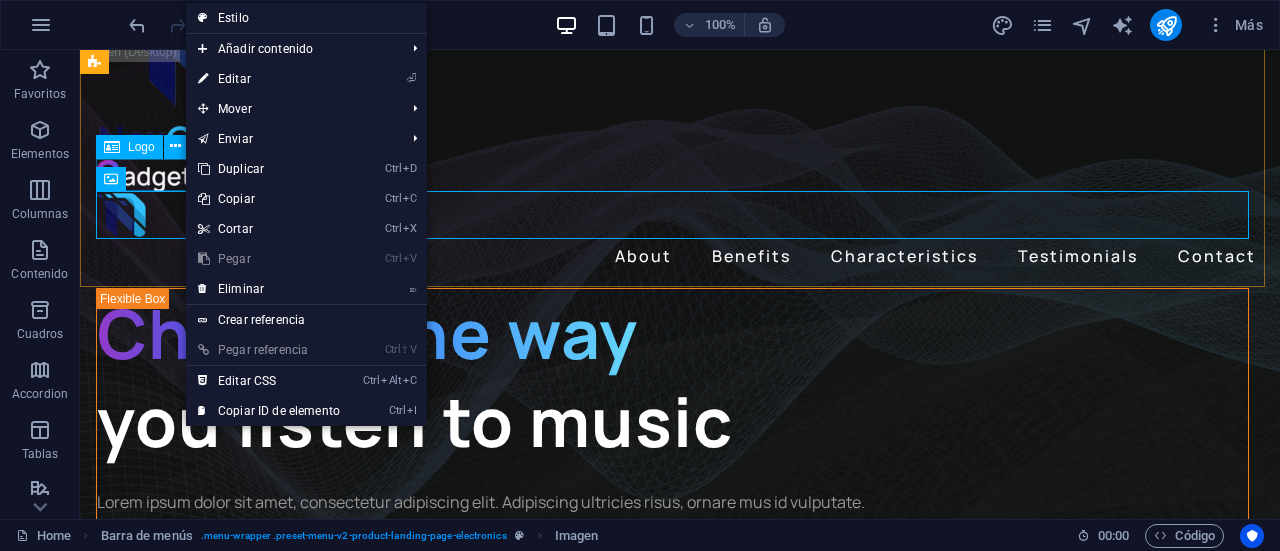 click on "Logo" at bounding box center (141, 147) 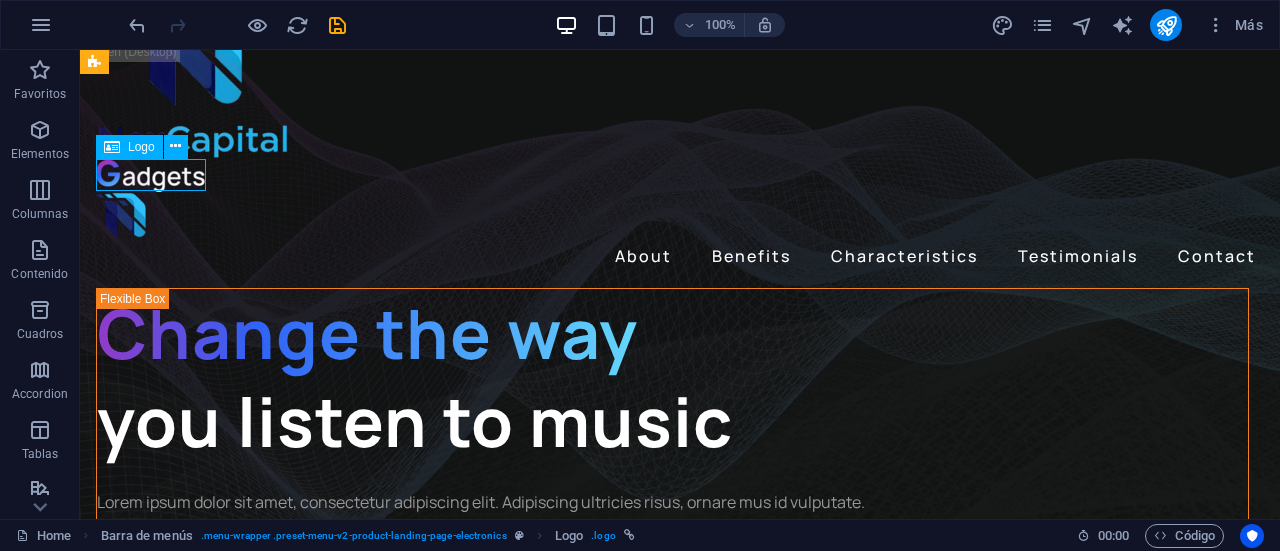 click on "Logo" at bounding box center [141, 147] 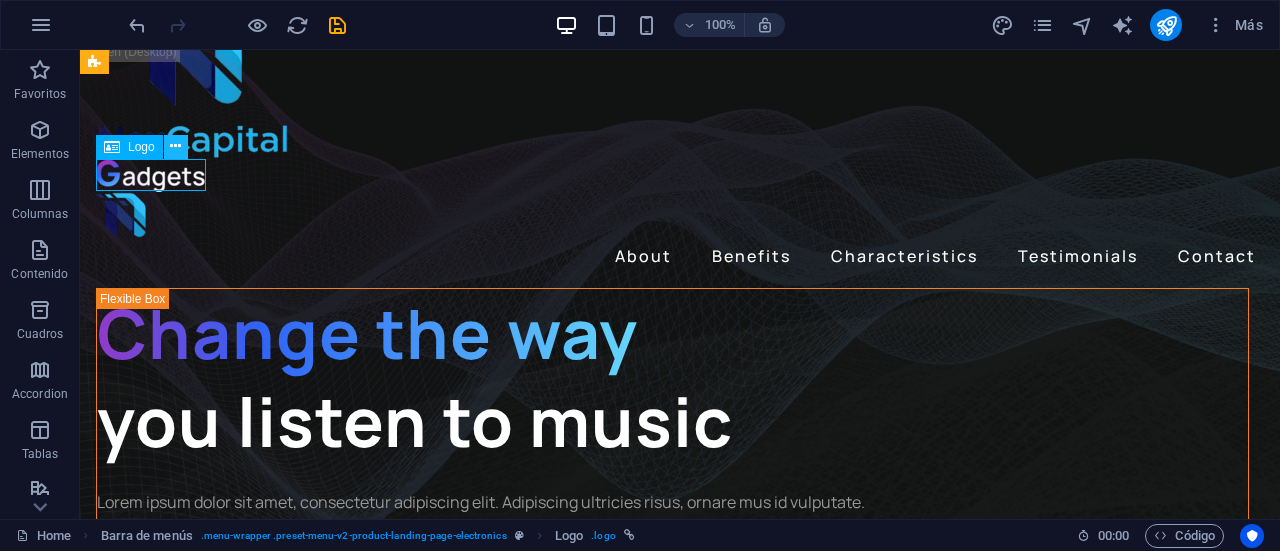 click at bounding box center [175, 146] 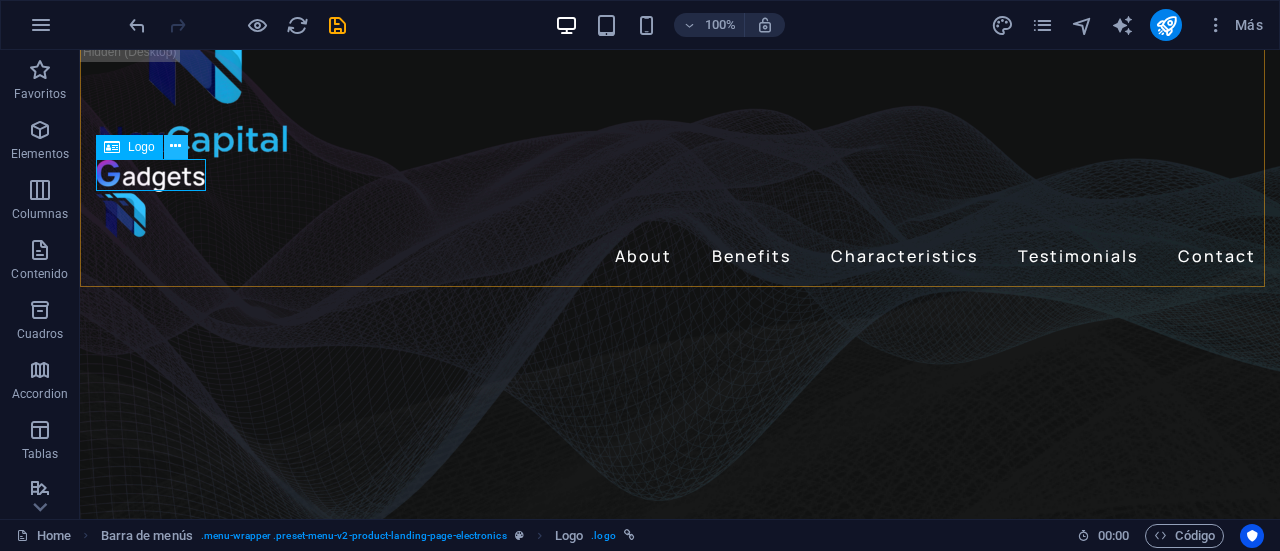 click at bounding box center [175, 146] 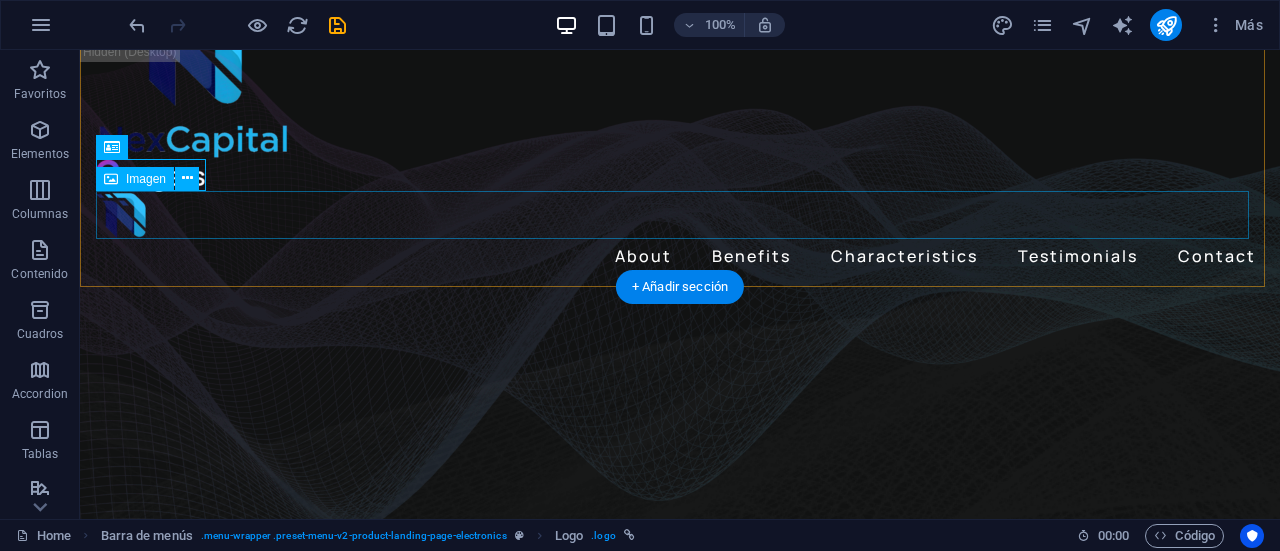 click at bounding box center (680, 216) 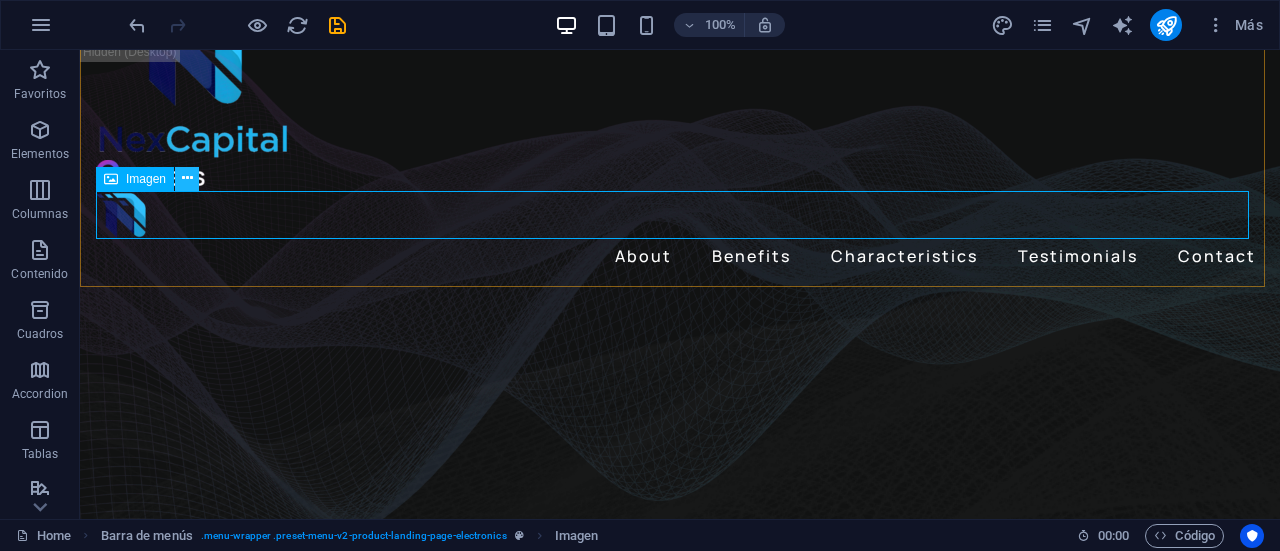 click at bounding box center (187, 178) 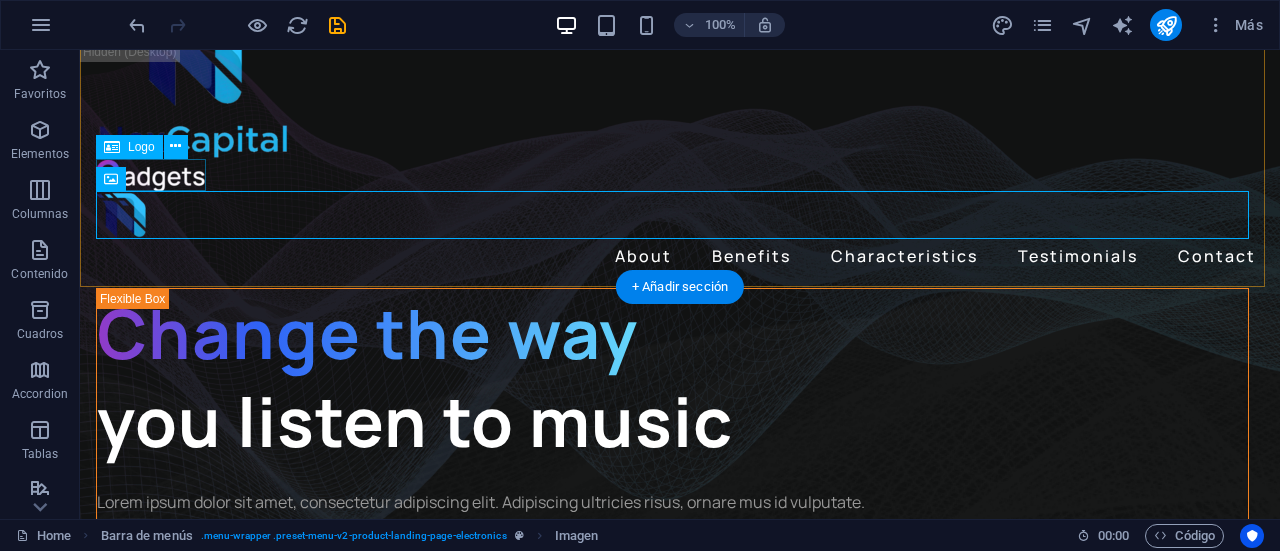 click at bounding box center [680, 176] 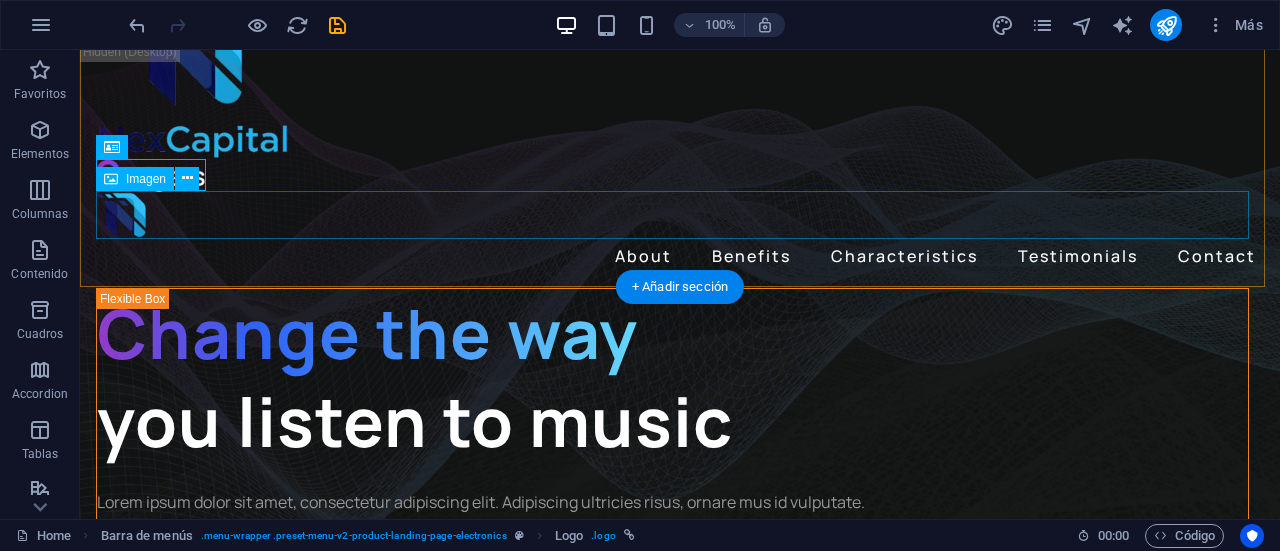 click at bounding box center (680, 216) 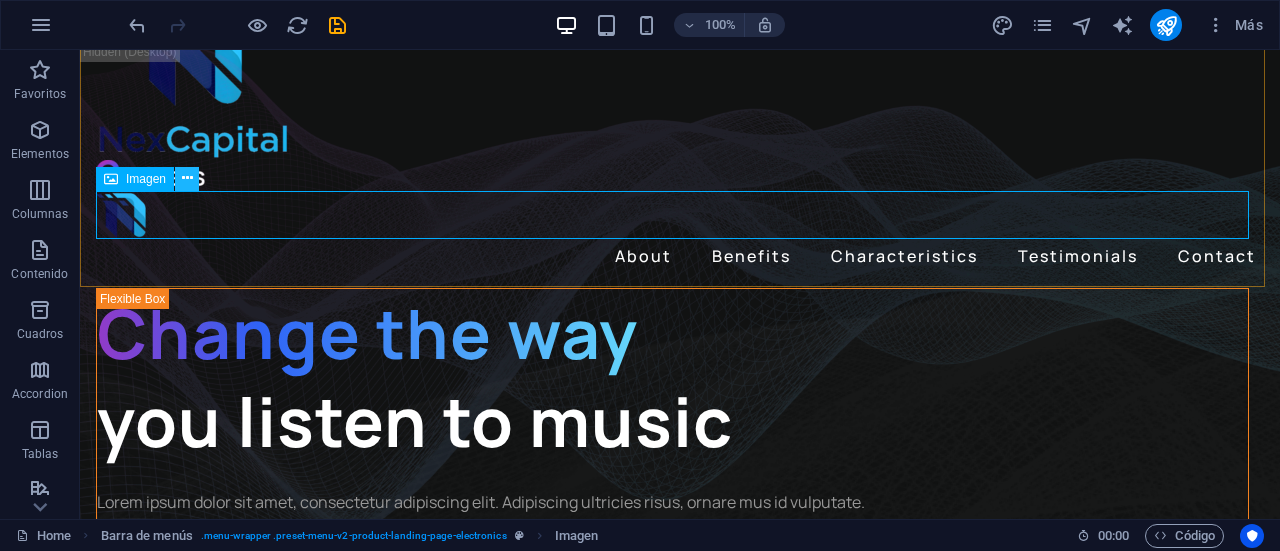 click at bounding box center (187, 178) 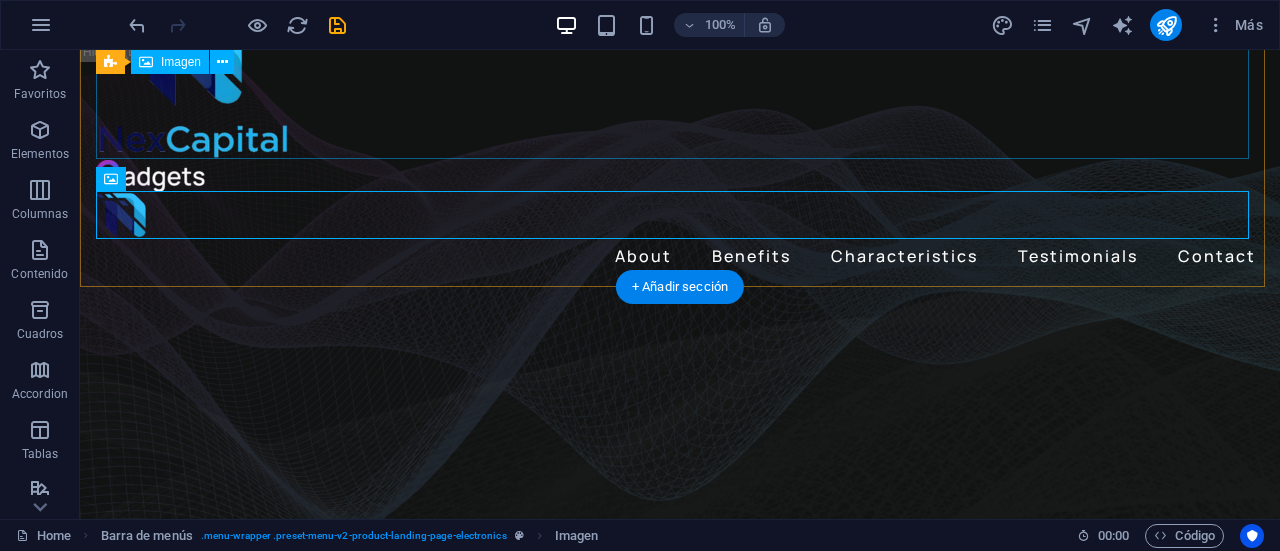 click at bounding box center [680, 79] 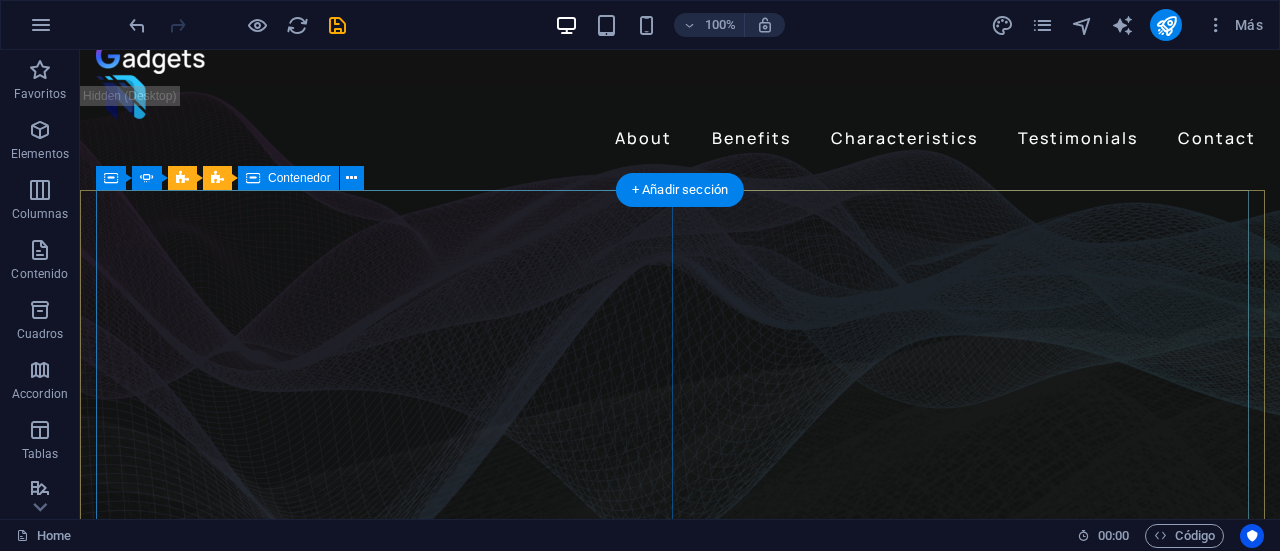 scroll, scrollTop: 0, scrollLeft: 0, axis: both 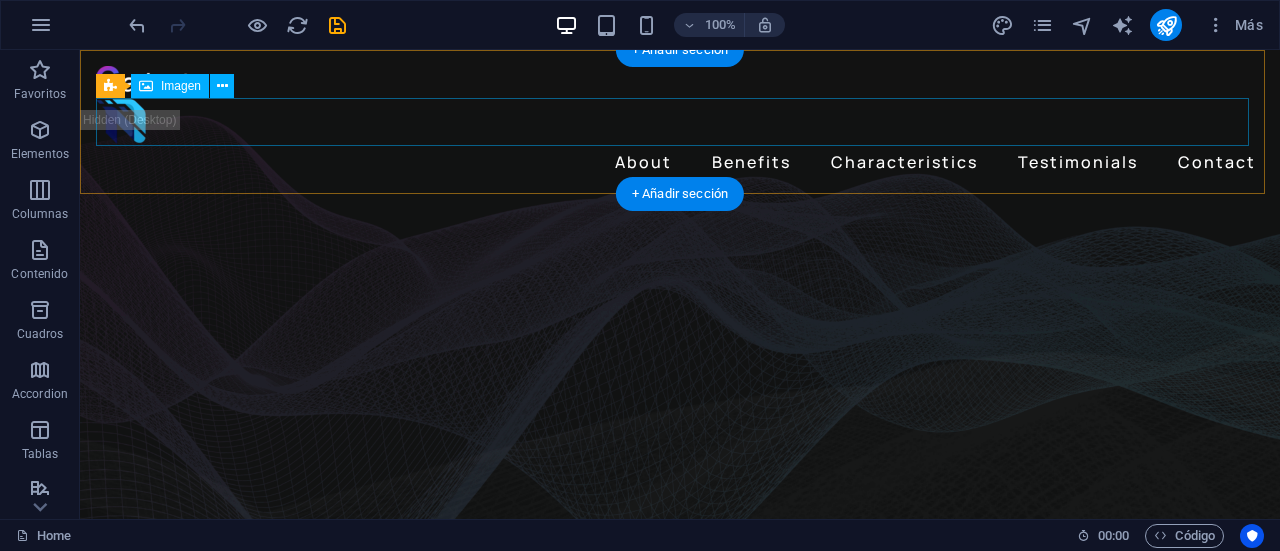 click at bounding box center [680, 122] 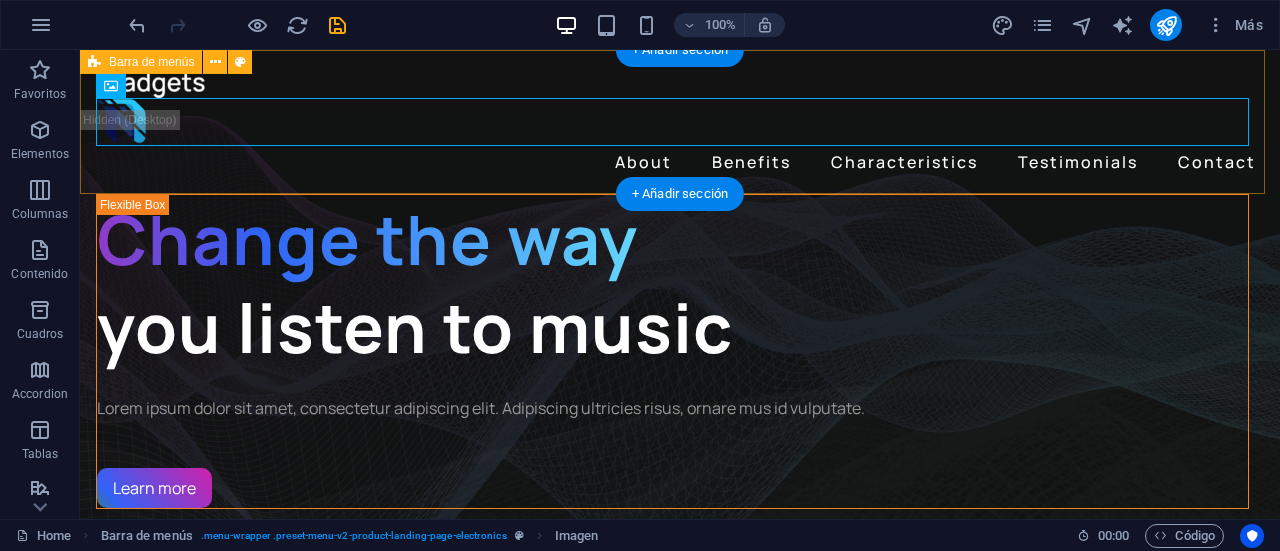 click on "About Benefits Characteristics Testimonials Contact" at bounding box center [680, 122] 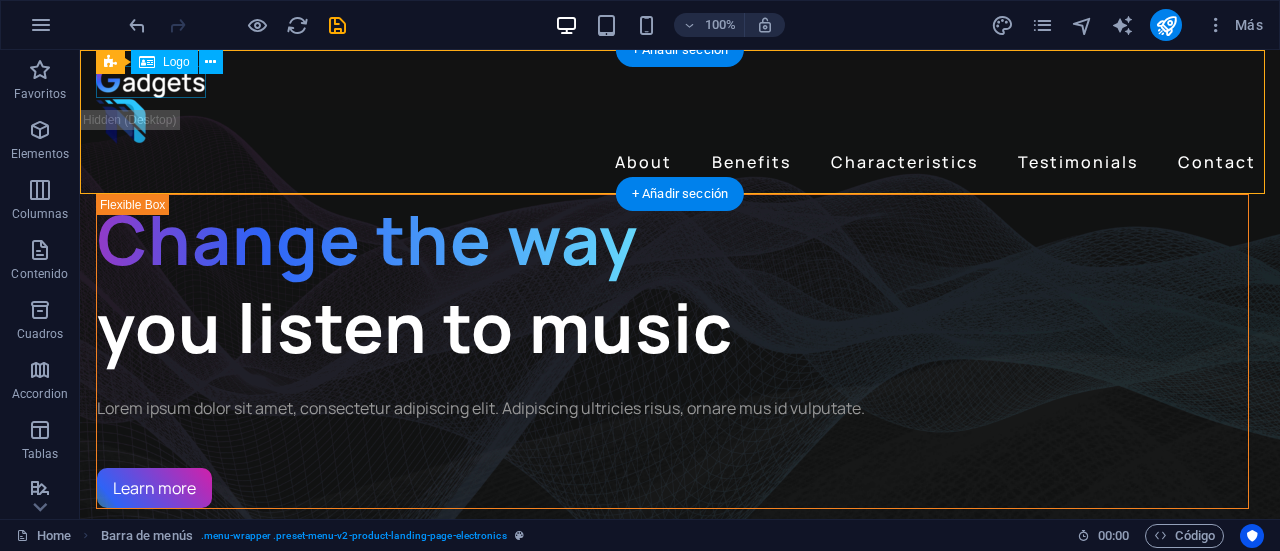 click at bounding box center [680, 82] 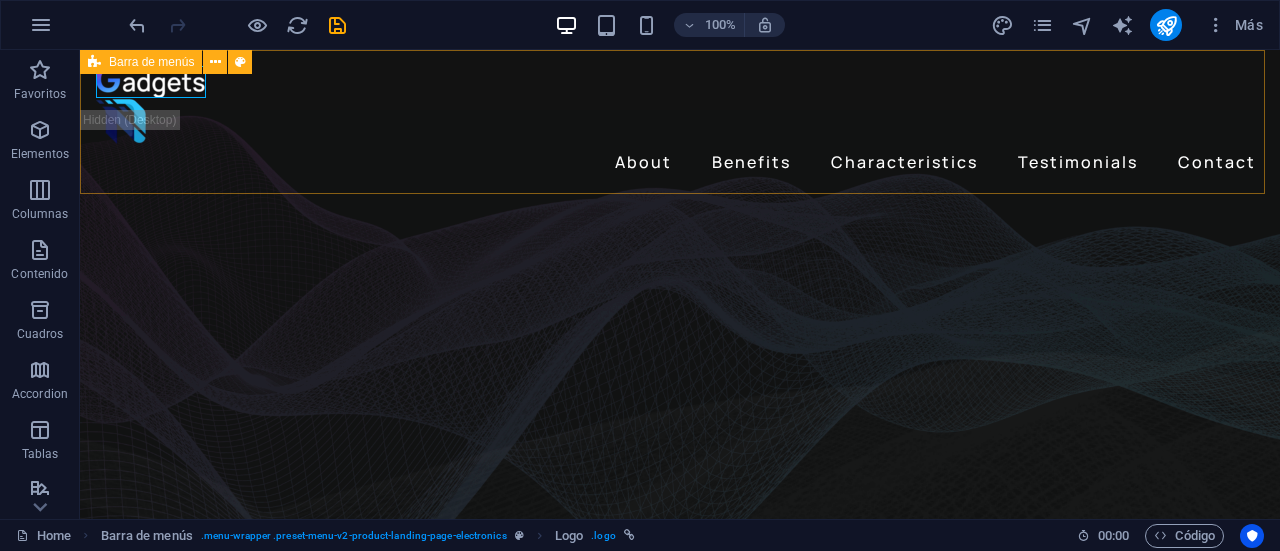 click on "Barra de menús" at bounding box center [151, 62] 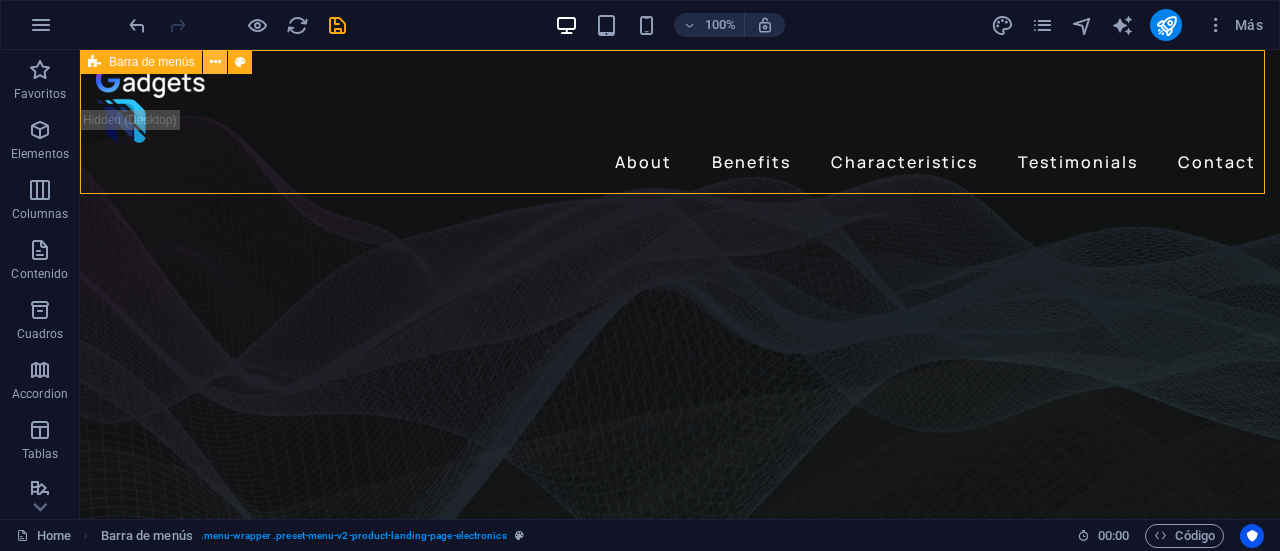 click at bounding box center (215, 62) 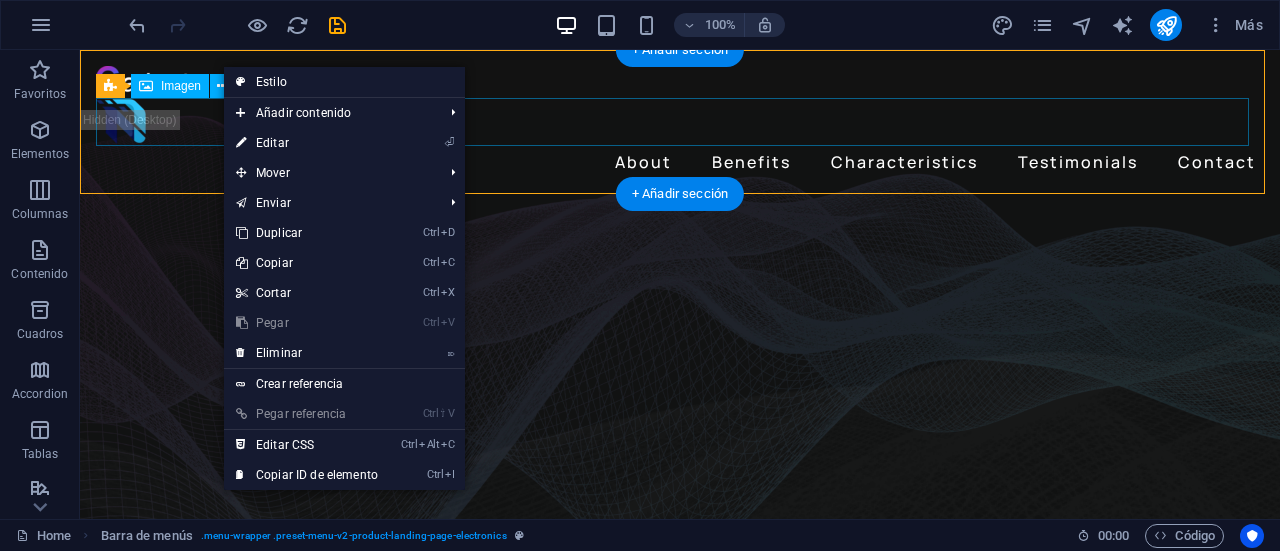 click at bounding box center [680, 122] 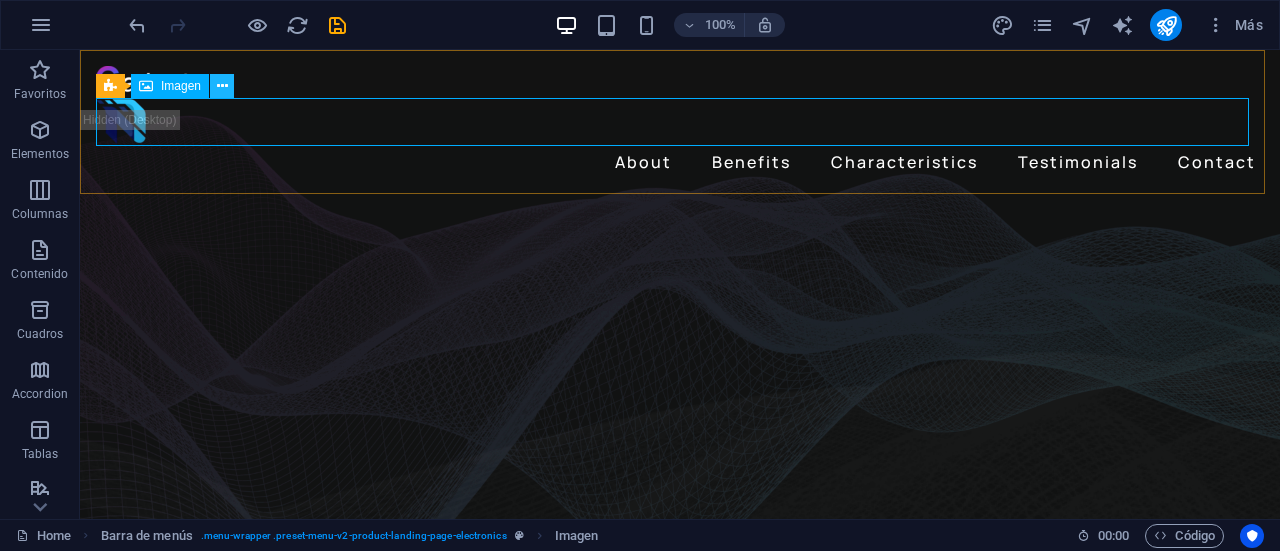 click at bounding box center [222, 86] 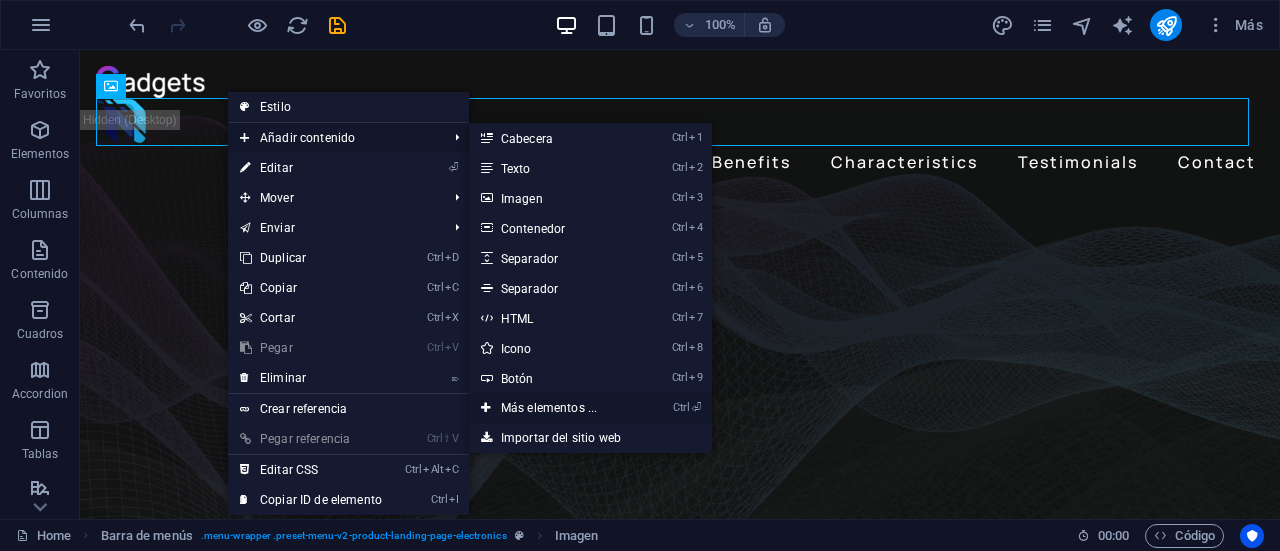 click on "Ctrl ⏎  Más elementos ..." at bounding box center (553, 408) 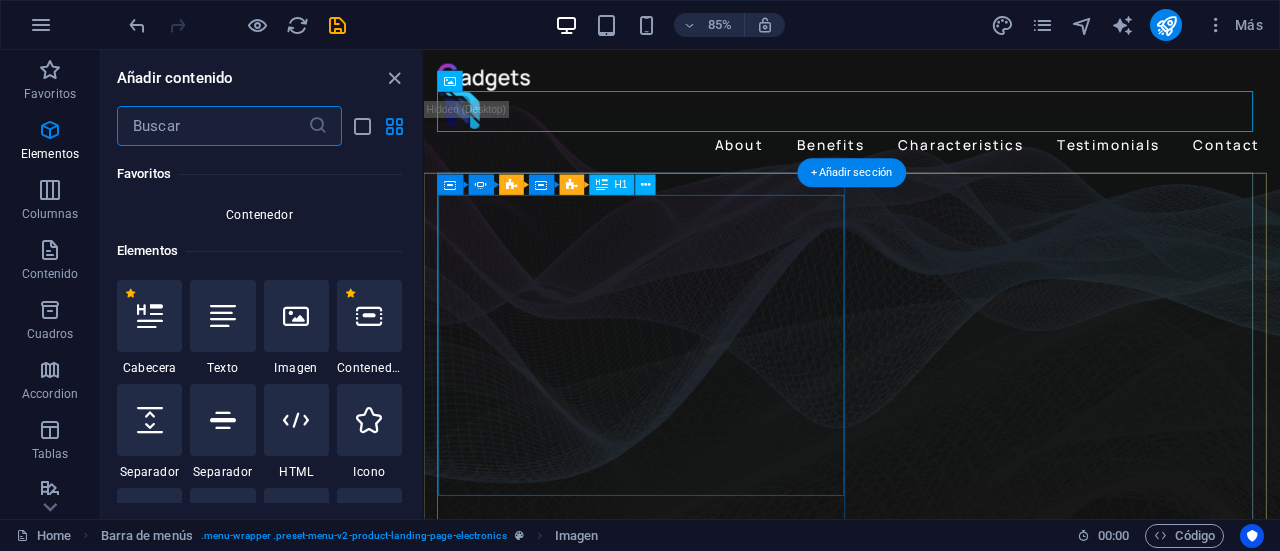 scroll, scrollTop: 377, scrollLeft: 0, axis: vertical 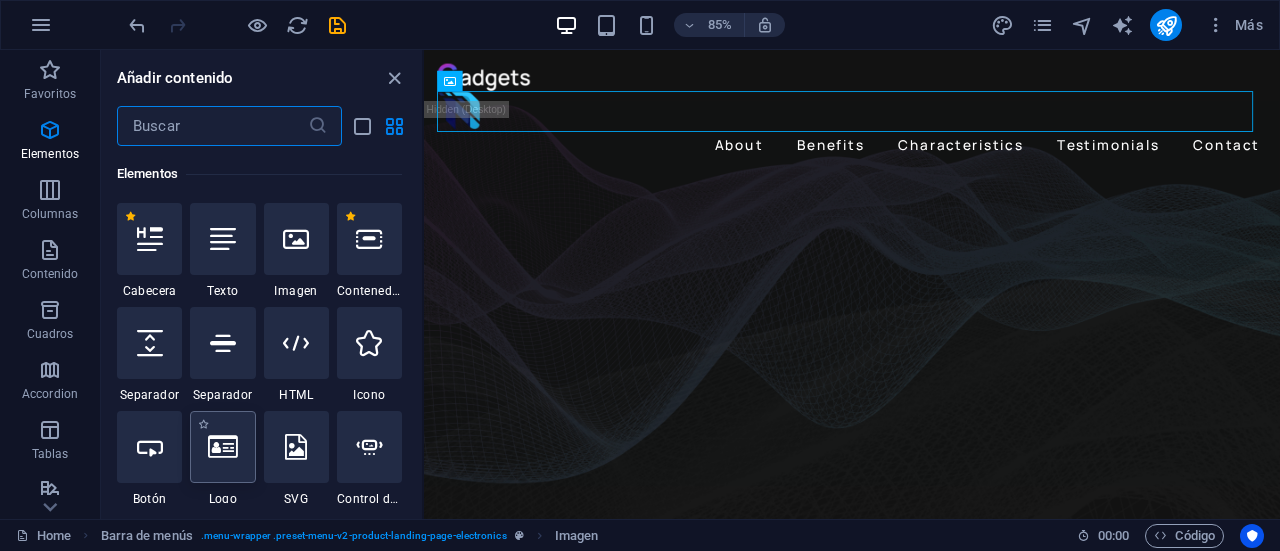 click at bounding box center (222, 447) 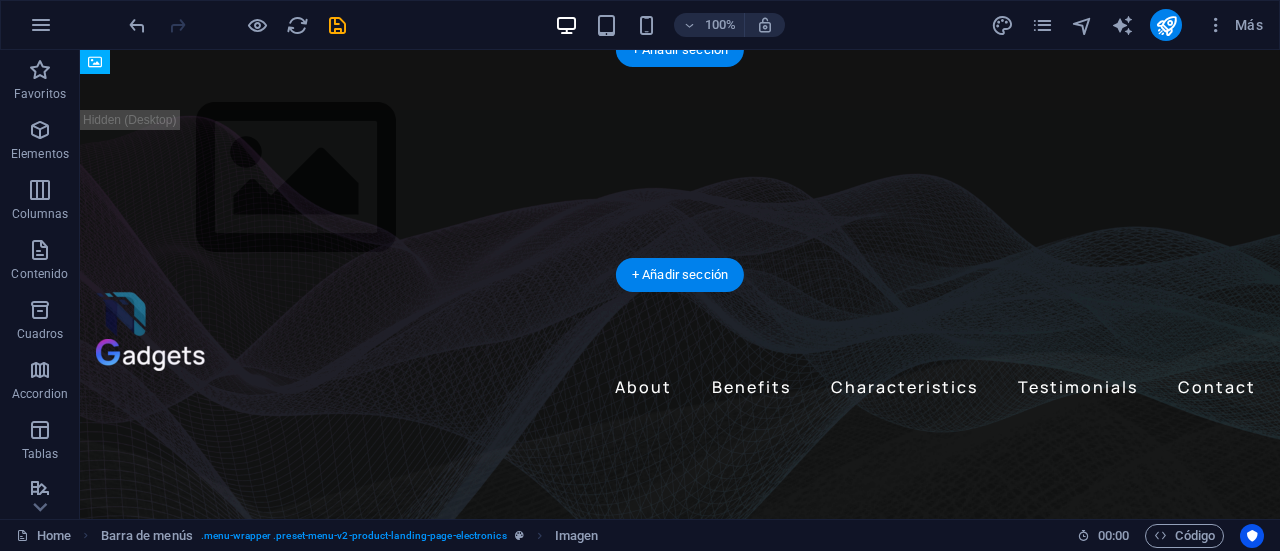drag, startPoint x: 138, startPoint y: 229, endPoint x: 187, endPoint y: 165, distance: 80.60397 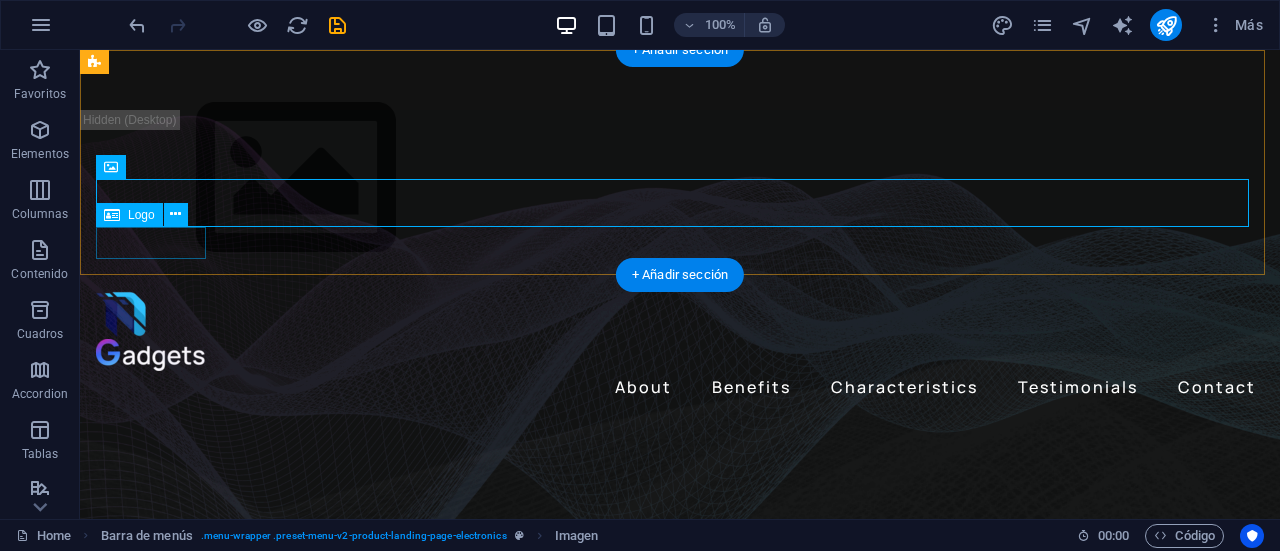 click at bounding box center (680, 355) 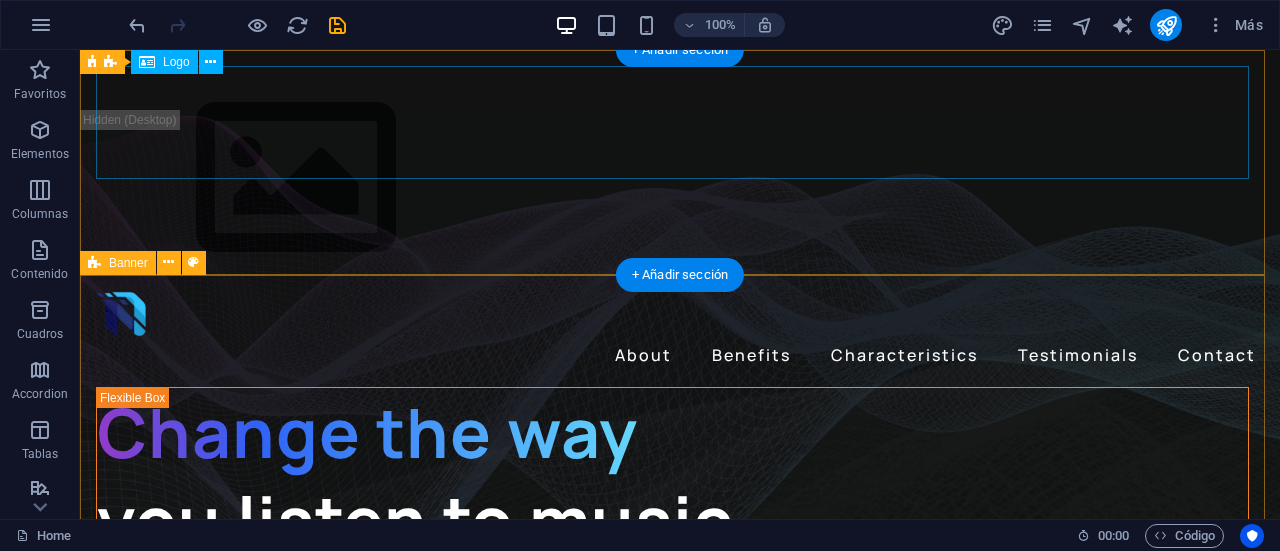 click at bounding box center (680, 178) 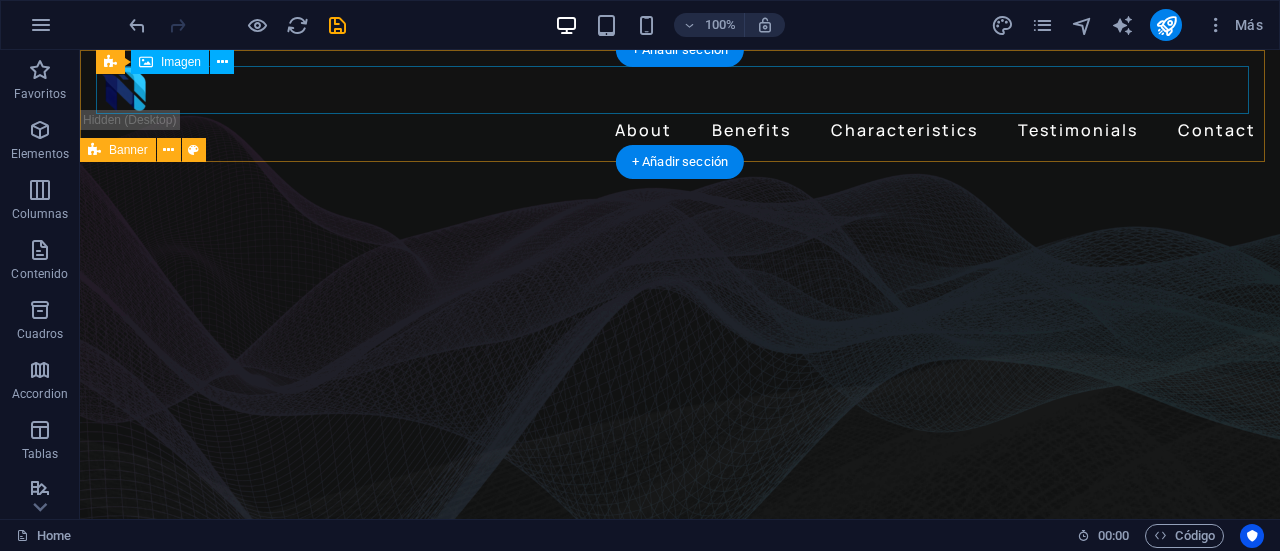 click at bounding box center [680, 90] 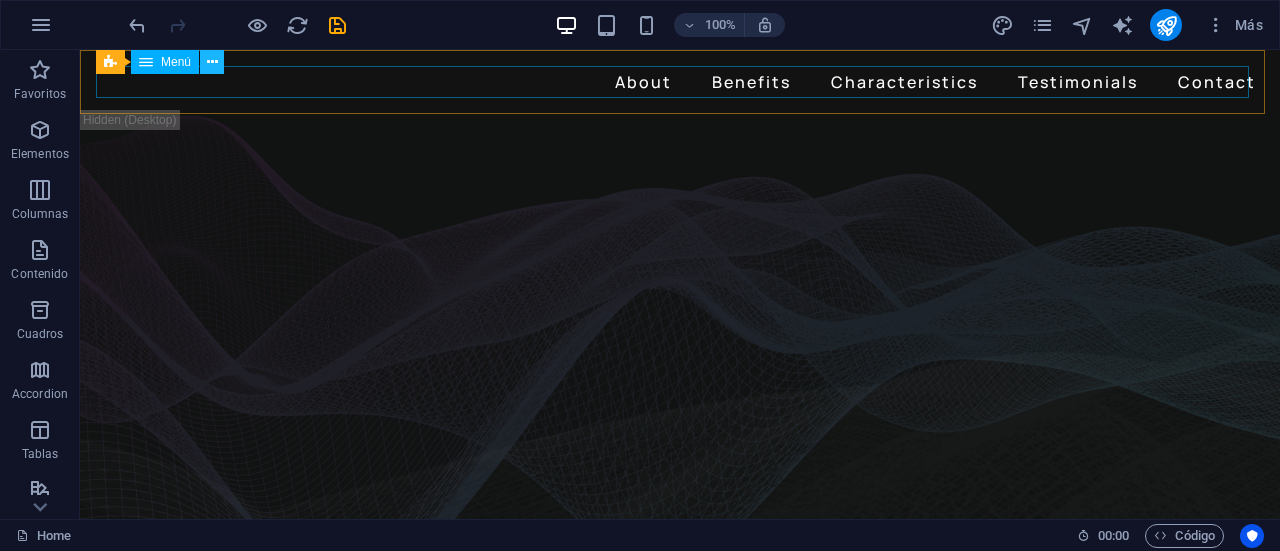 click at bounding box center [212, 62] 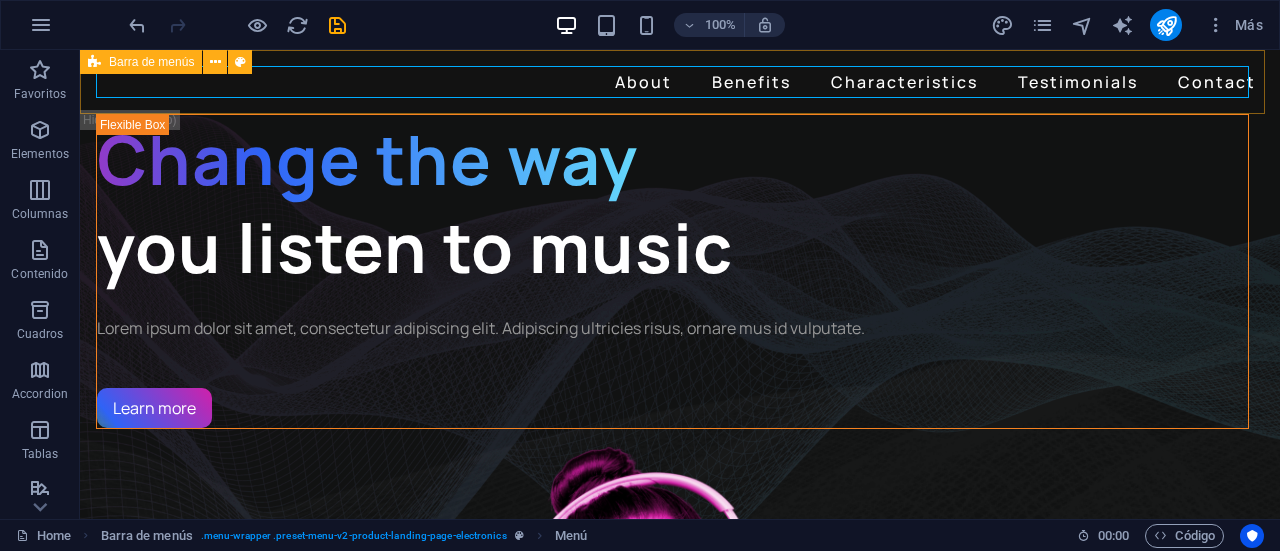 click on "Barra de menús" at bounding box center (151, 62) 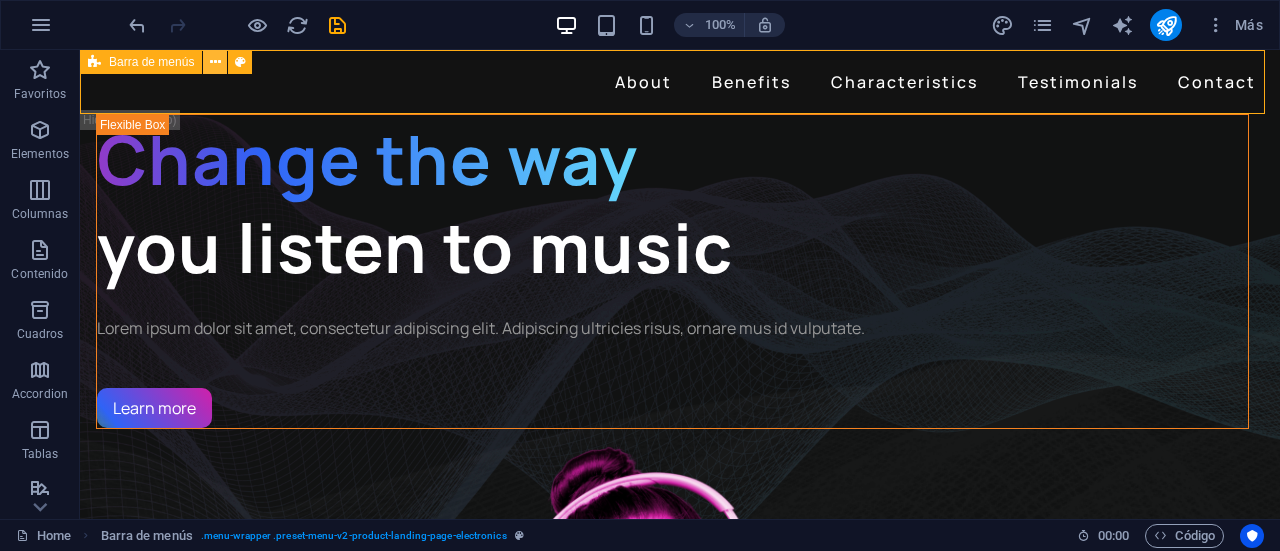 click at bounding box center [215, 62] 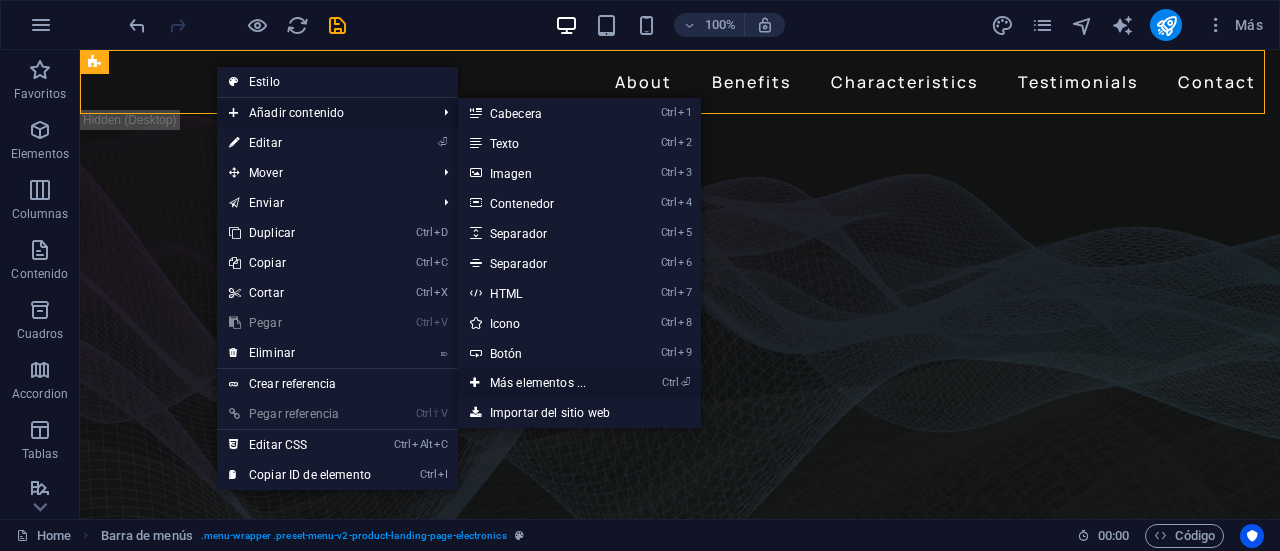 click on "Ctrl ⏎  Más elementos ..." at bounding box center (542, 383) 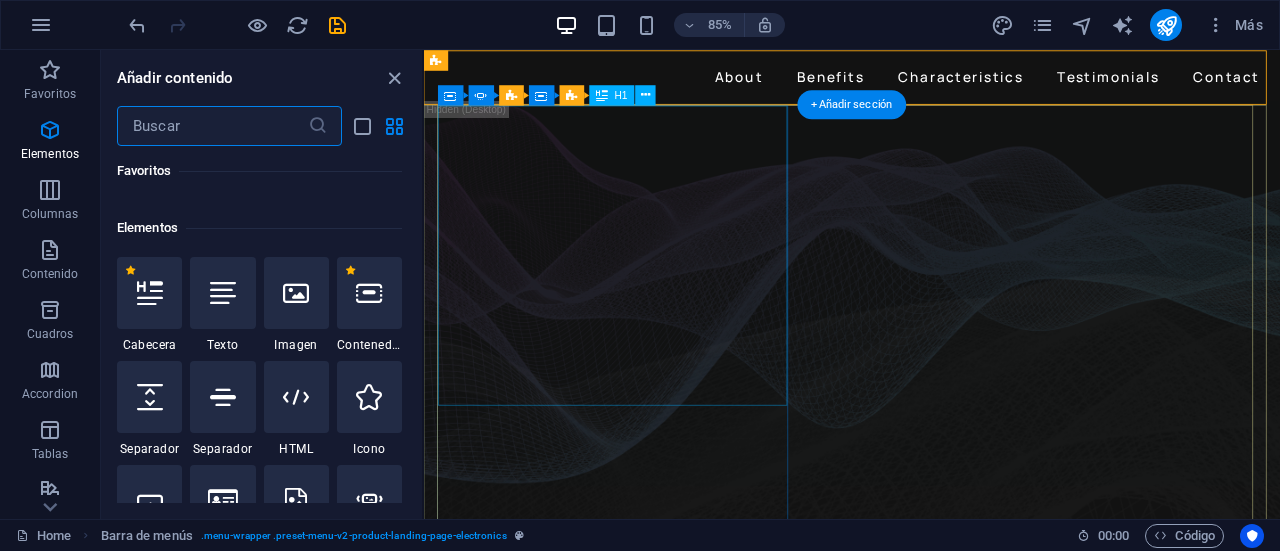 scroll, scrollTop: 377, scrollLeft: 0, axis: vertical 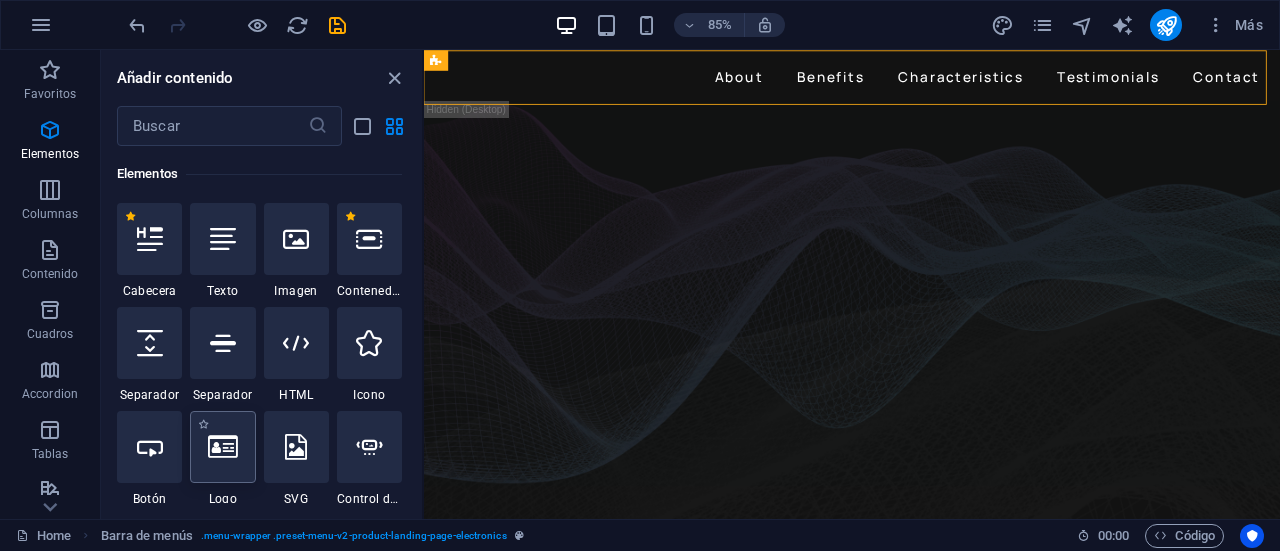 click at bounding box center (223, 447) 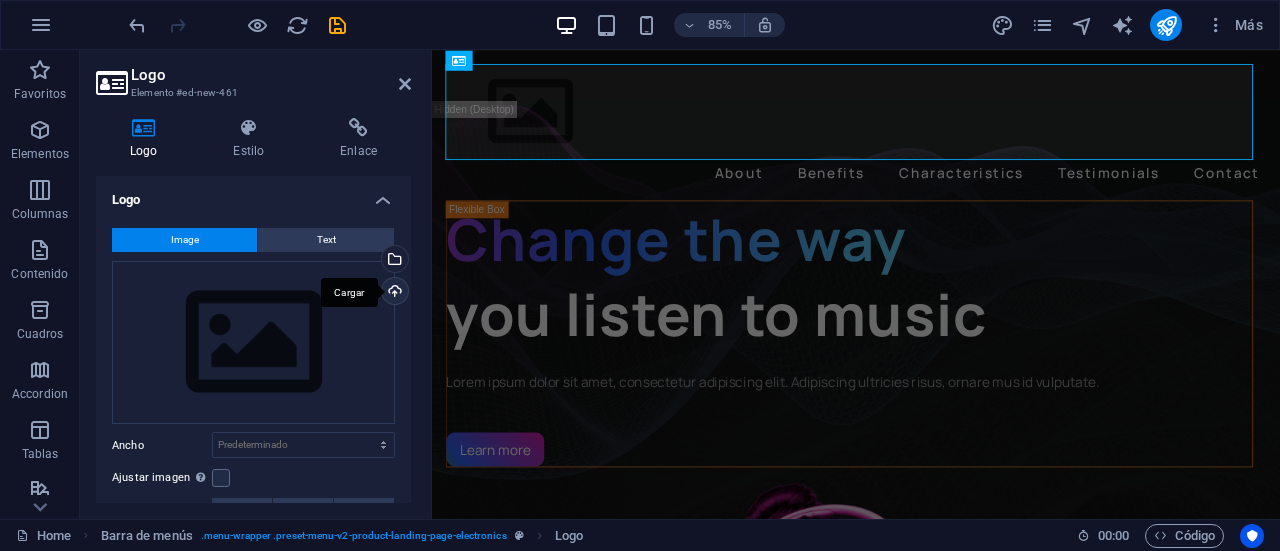 click on "Cargar" at bounding box center [393, 293] 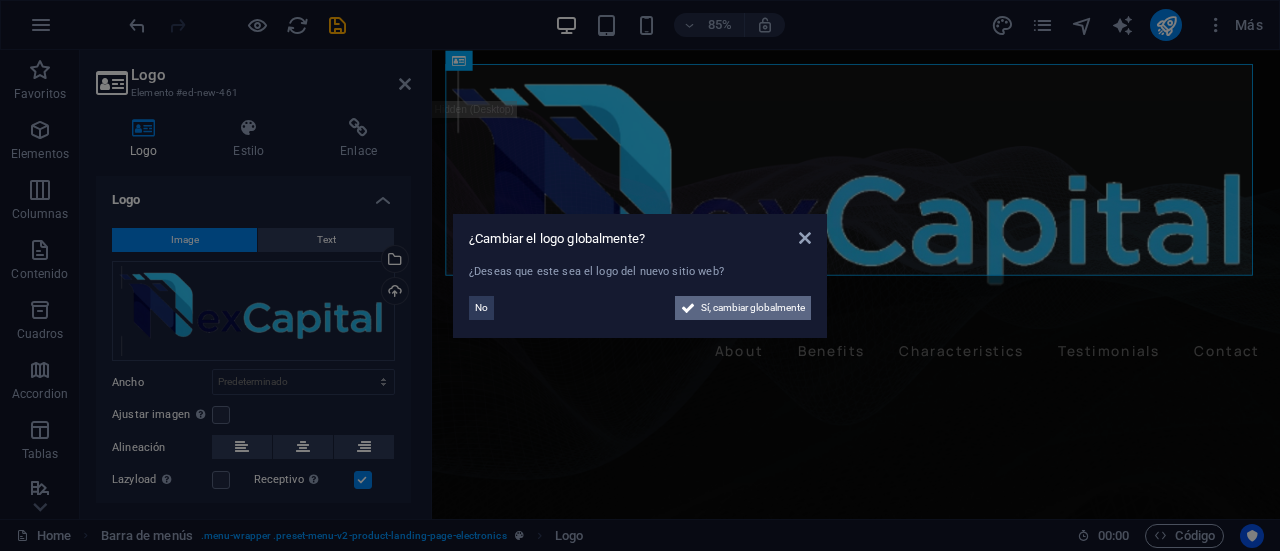 click on "Sí, cambiar globalmente" at bounding box center (753, 308) 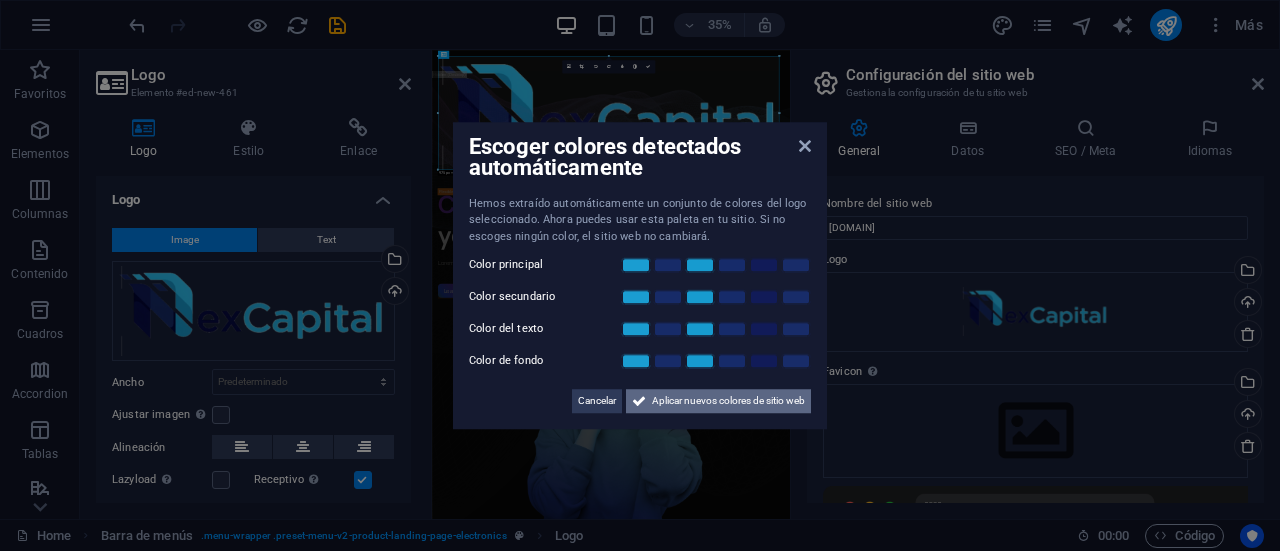 click on "Aplicar nuevos colores de sitio web" at bounding box center (728, 401) 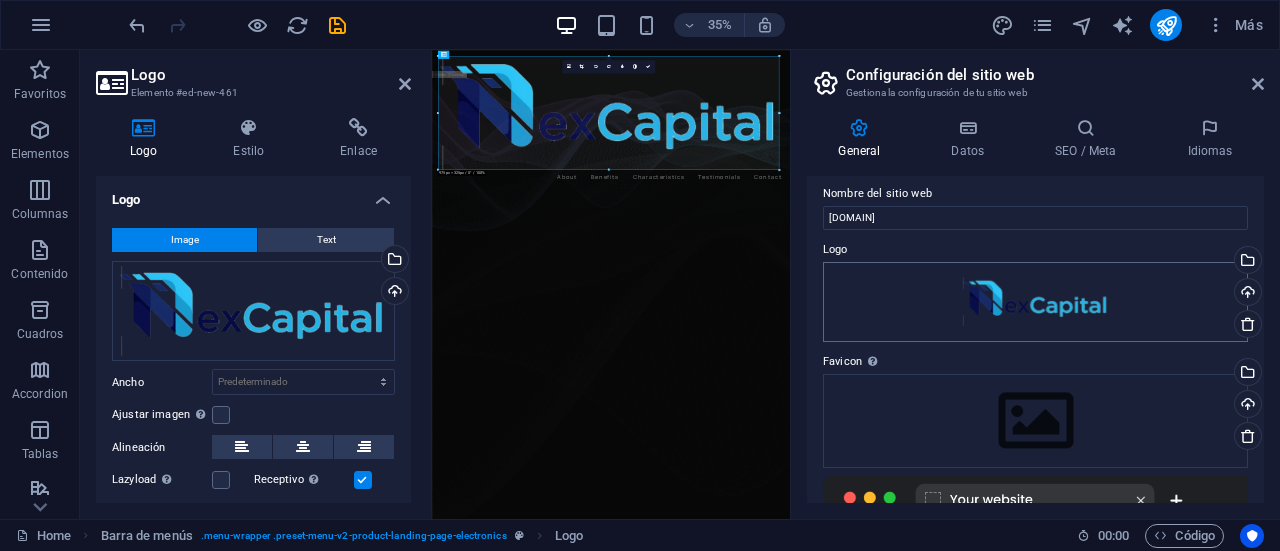 scroll, scrollTop: 0, scrollLeft: 0, axis: both 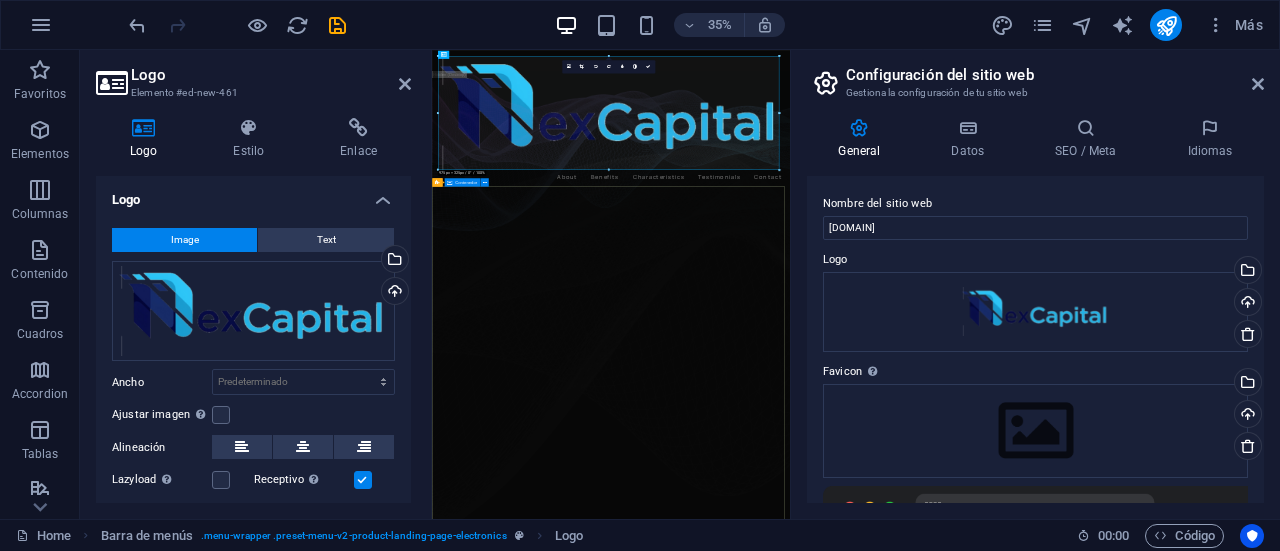 click on "Change the way you listen to music Lorem ipsum dolor sit amet, consectetur adipiscing elit. Adipiscing ultricies risus, ornare mus id vulputate. Learn more Music is everything  Now  everywhere Lorem ipsum dolor sit amet, consectetur adipiscing elit. Adipiscing ultricies risus, ornare mus id vulputate. Learn more Get lost in the studio sound Lorem ipsum dolor sit amet, consectetur adipiscing elit. Adipiscing ultricies risus, ornare mus id vulputate. Learn more" at bounding box center [943, 2246] 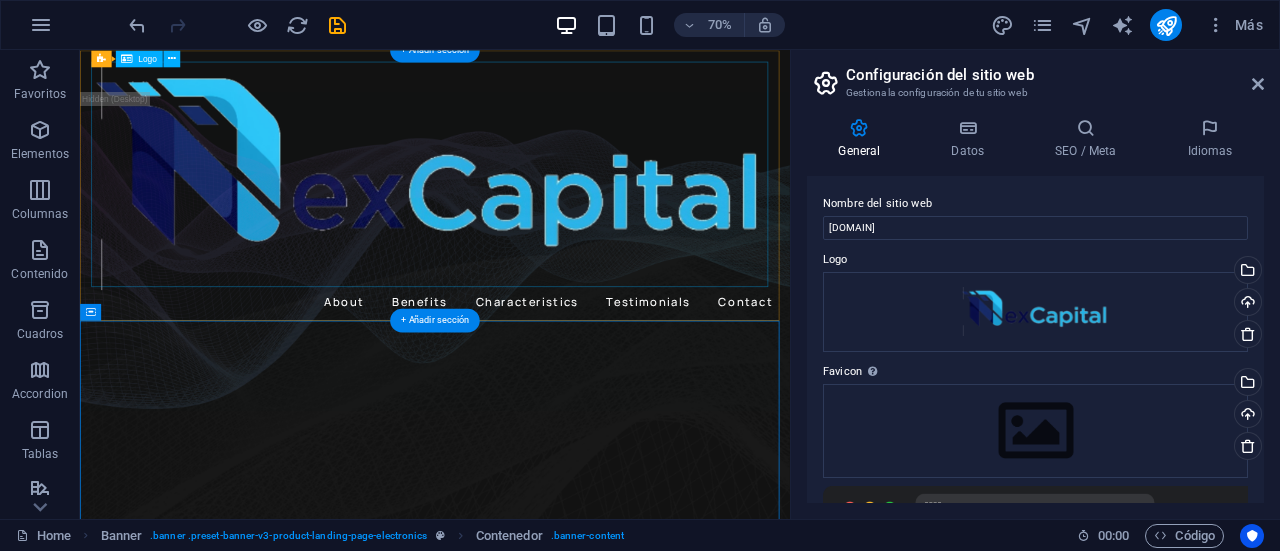 click at bounding box center (587, 229) 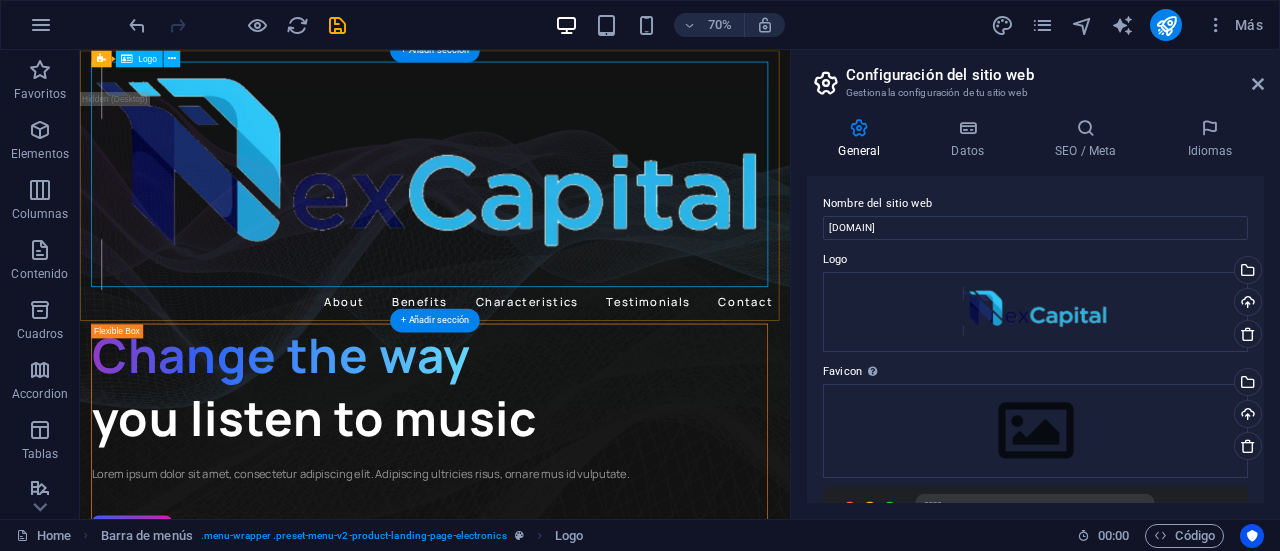 click at bounding box center (587, 229) 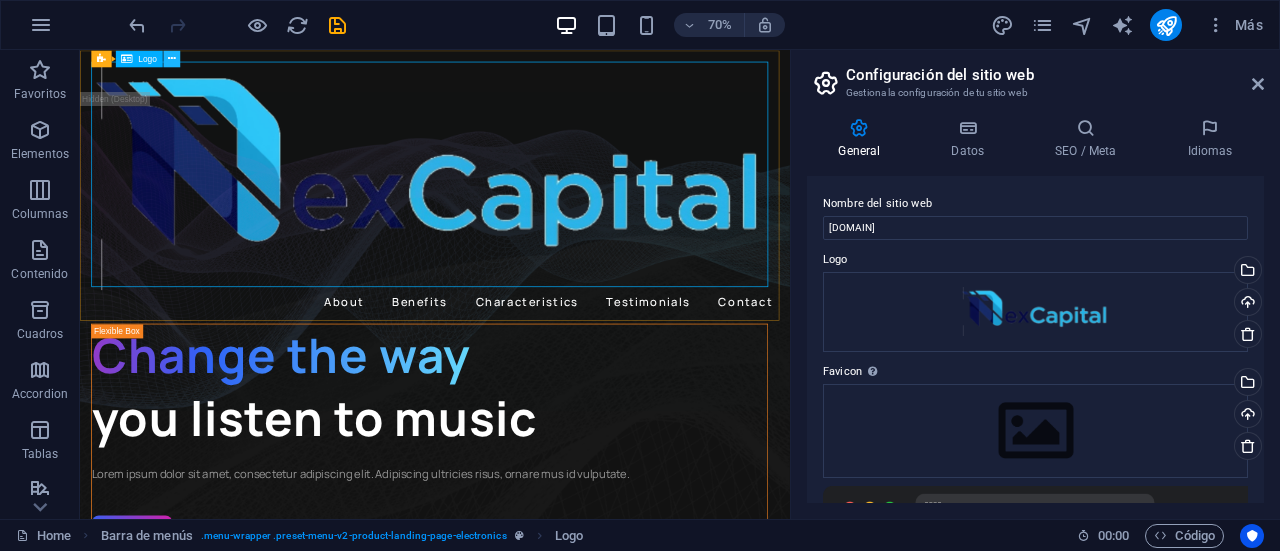 click at bounding box center [171, 58] 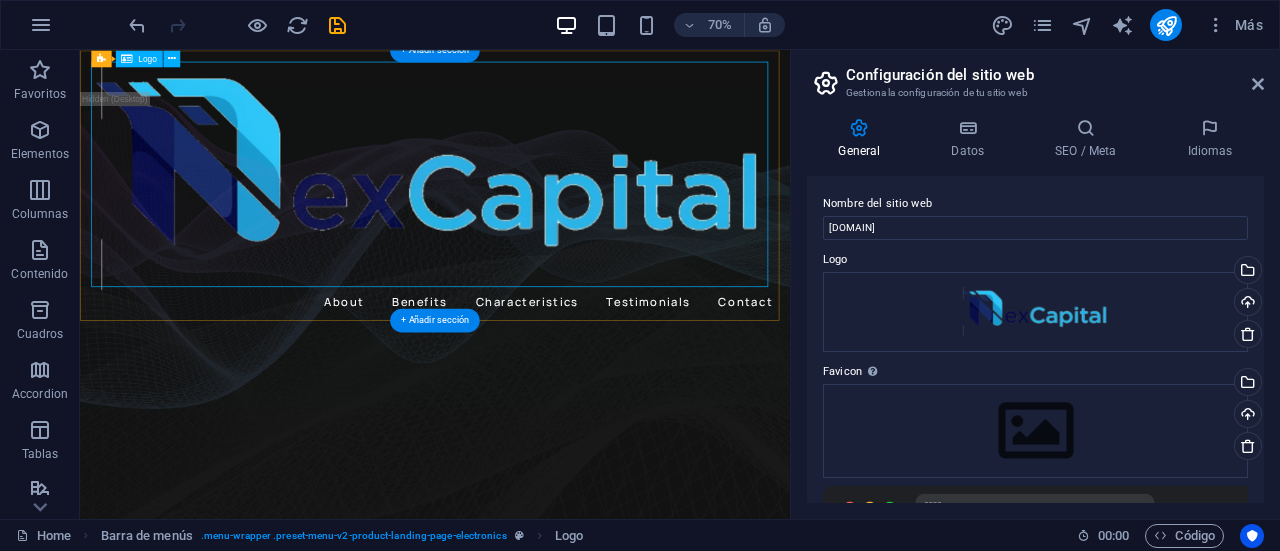 click at bounding box center (587, 229) 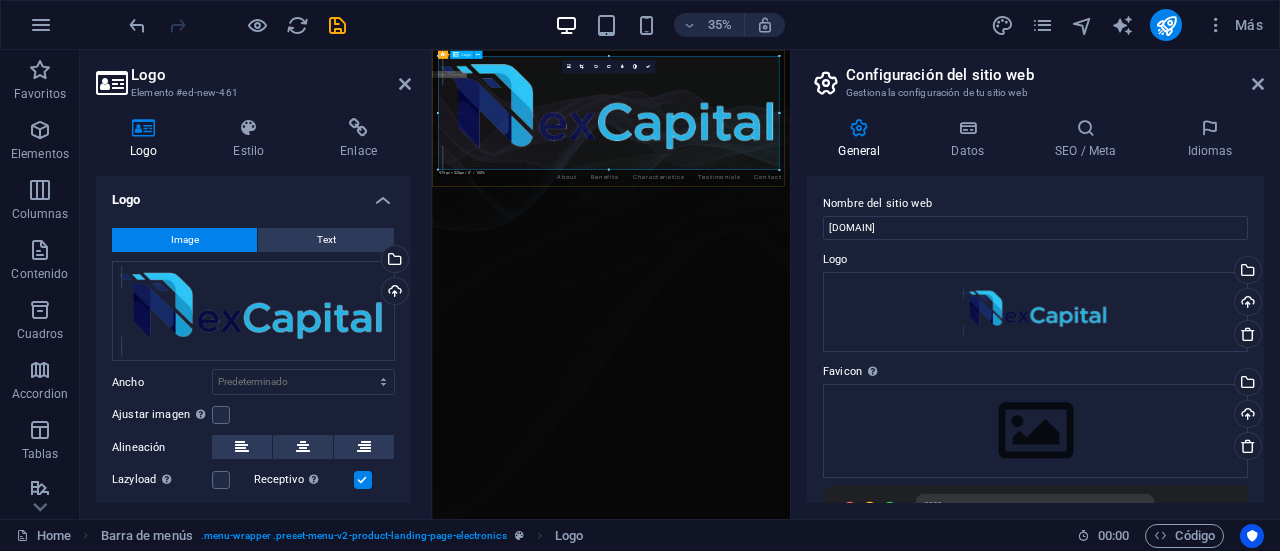 click at bounding box center [943, 231] 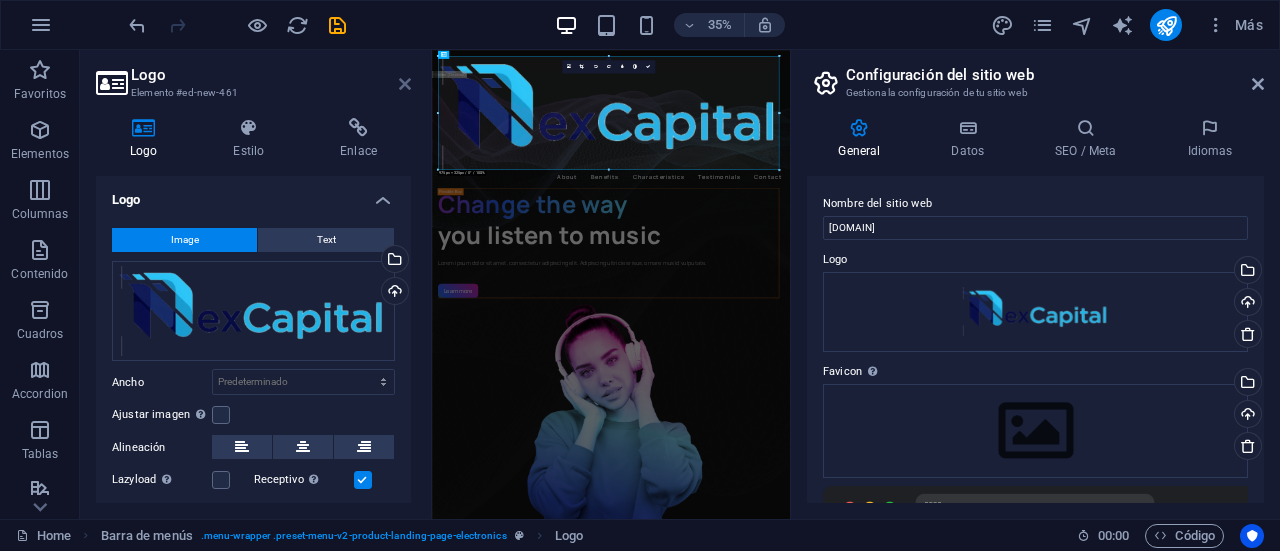 click at bounding box center [405, 84] 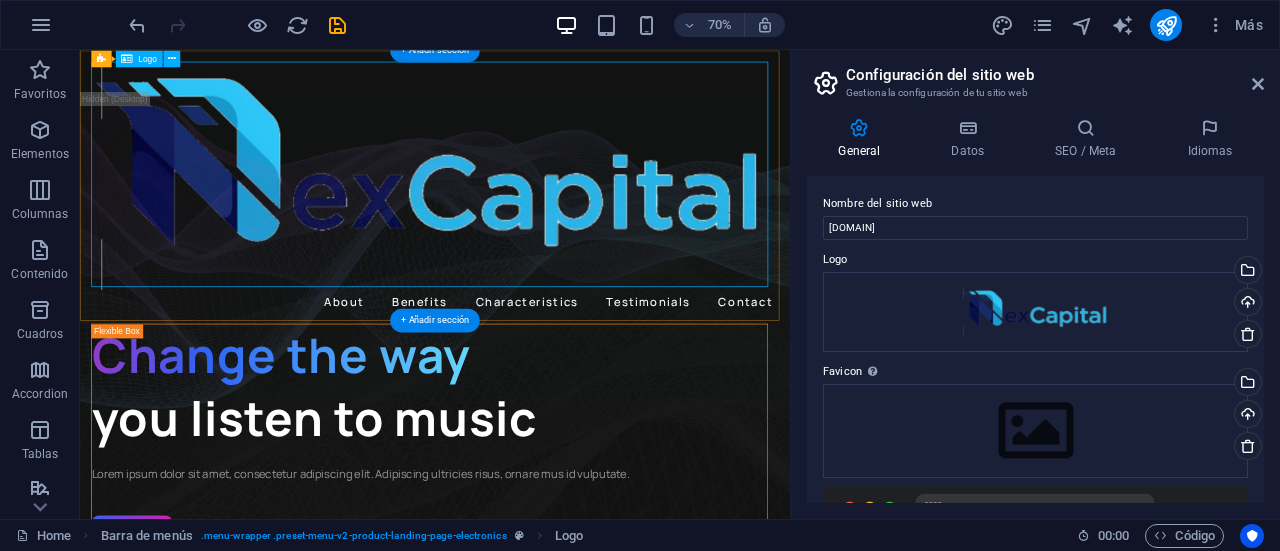 click at bounding box center (587, 229) 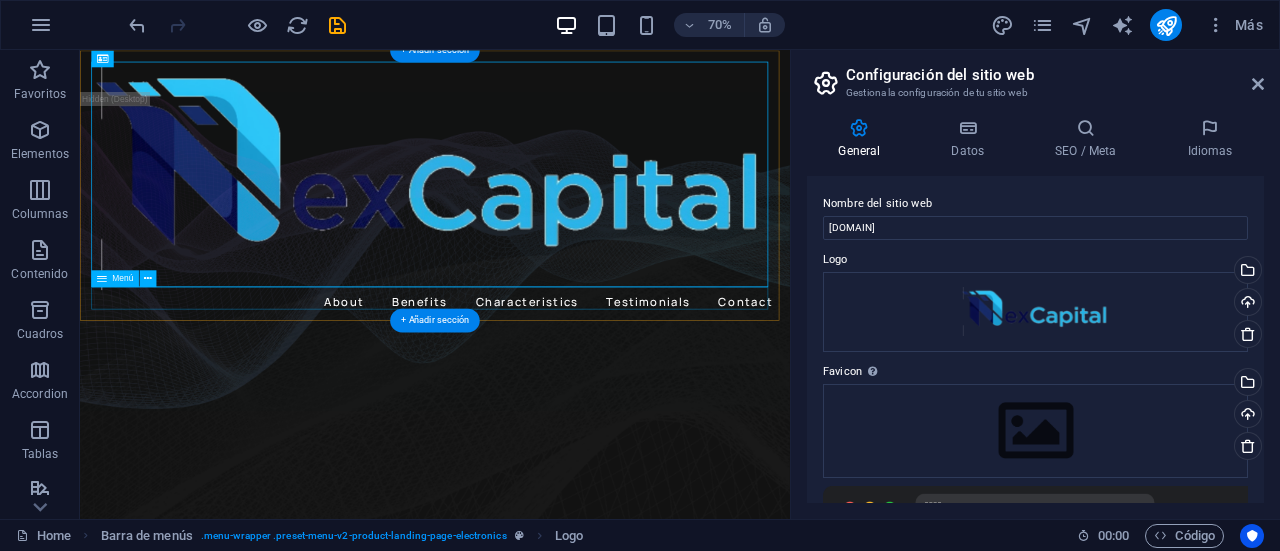 click on "About Benefits Characteristics Testimonials Contact" at bounding box center (587, 409) 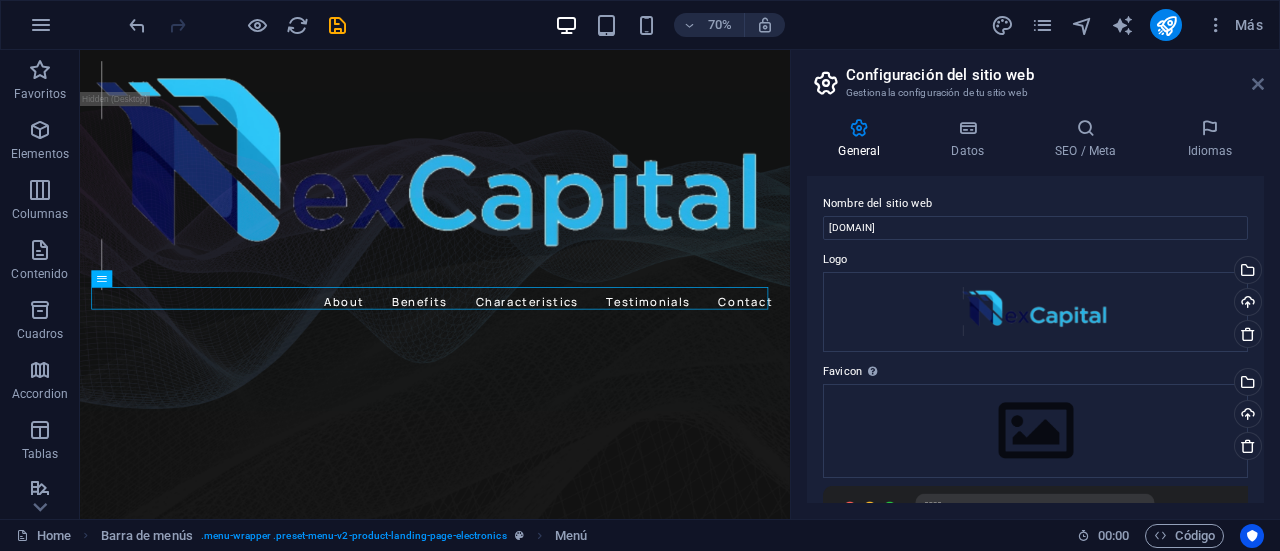 click at bounding box center (1258, 84) 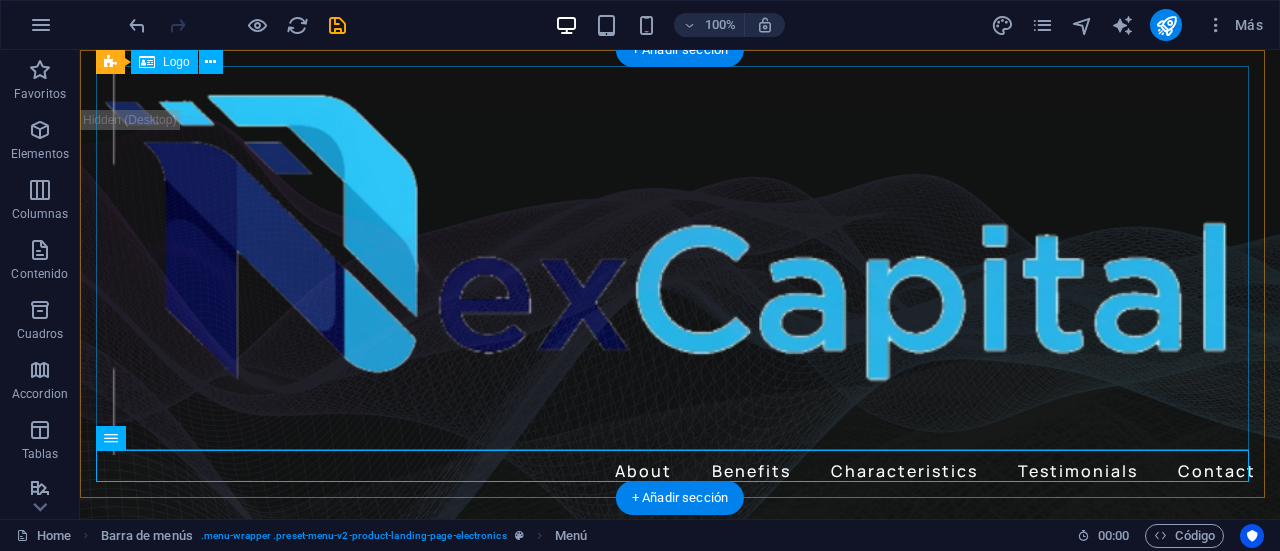 click at bounding box center (680, 260) 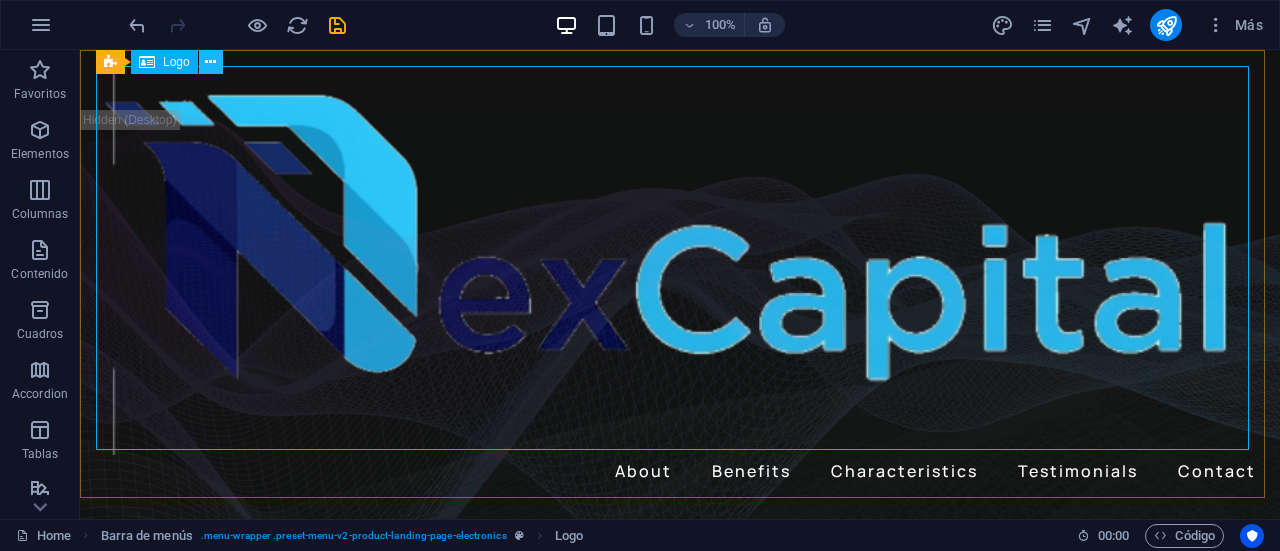 click at bounding box center (210, 62) 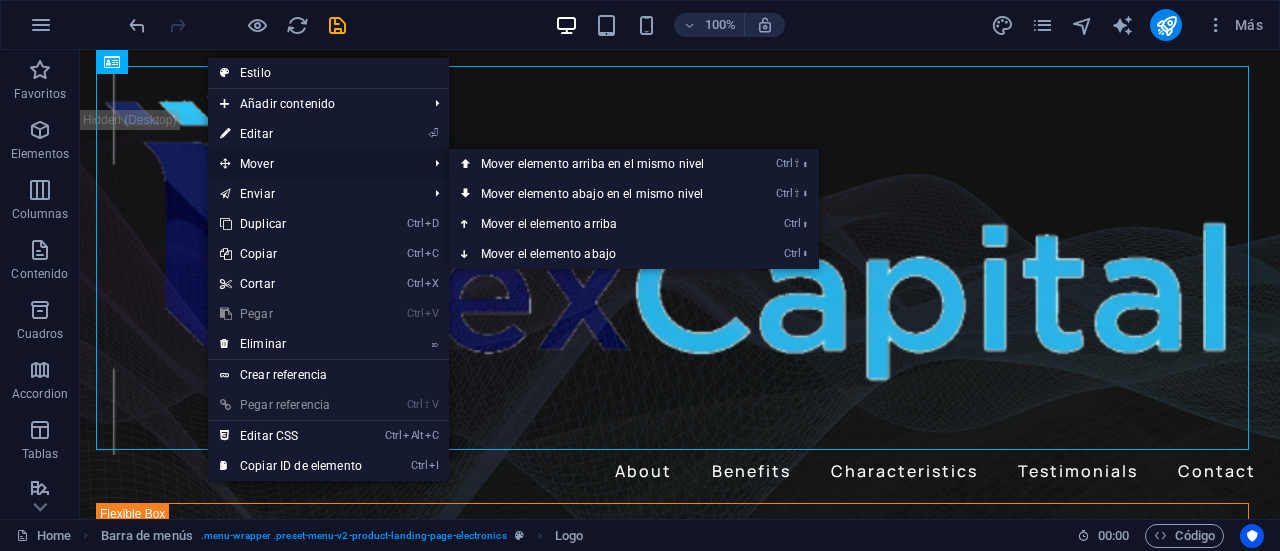 click on "Mover" at bounding box center [313, 164] 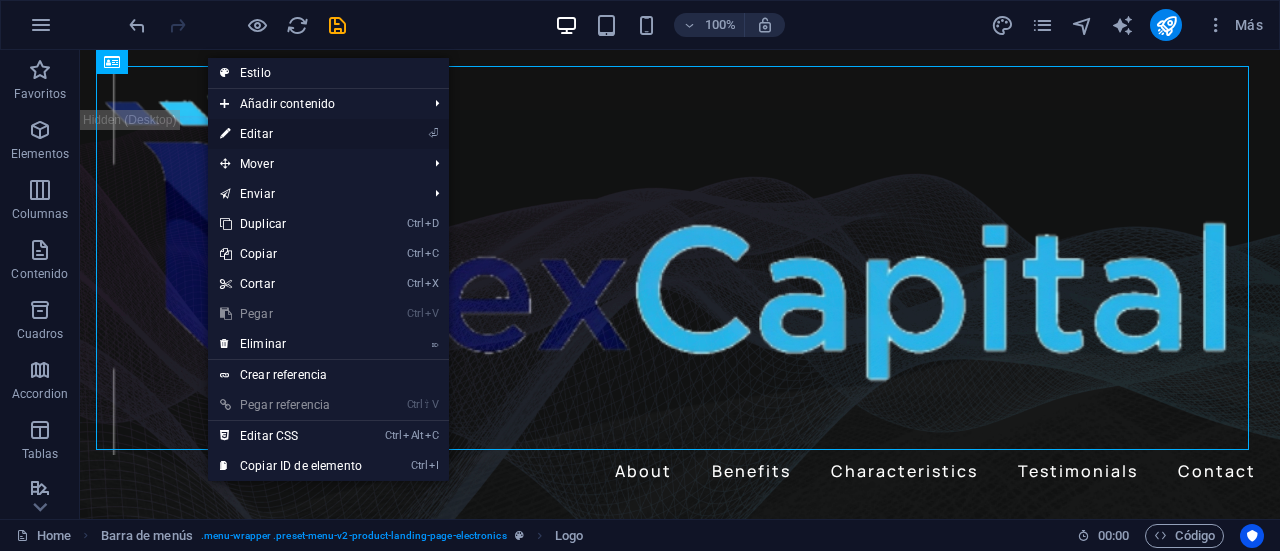 click on "⏎  Editar" at bounding box center [328, 134] 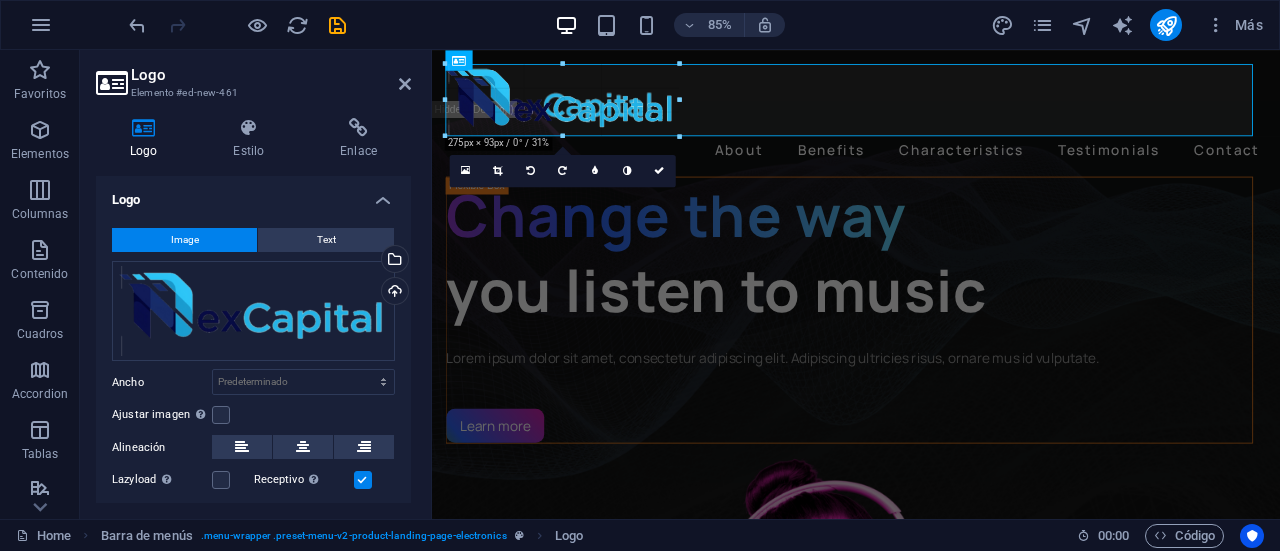 drag, startPoint x: 1255, startPoint y: 333, endPoint x: 145, endPoint y: 47, distance: 1146.253 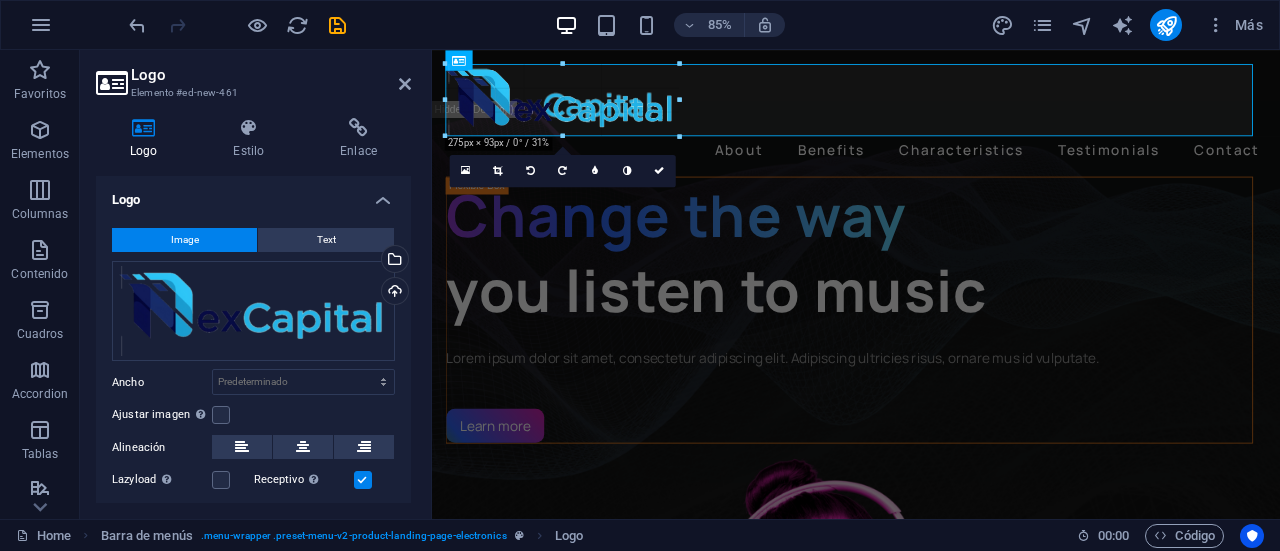 type on "250" 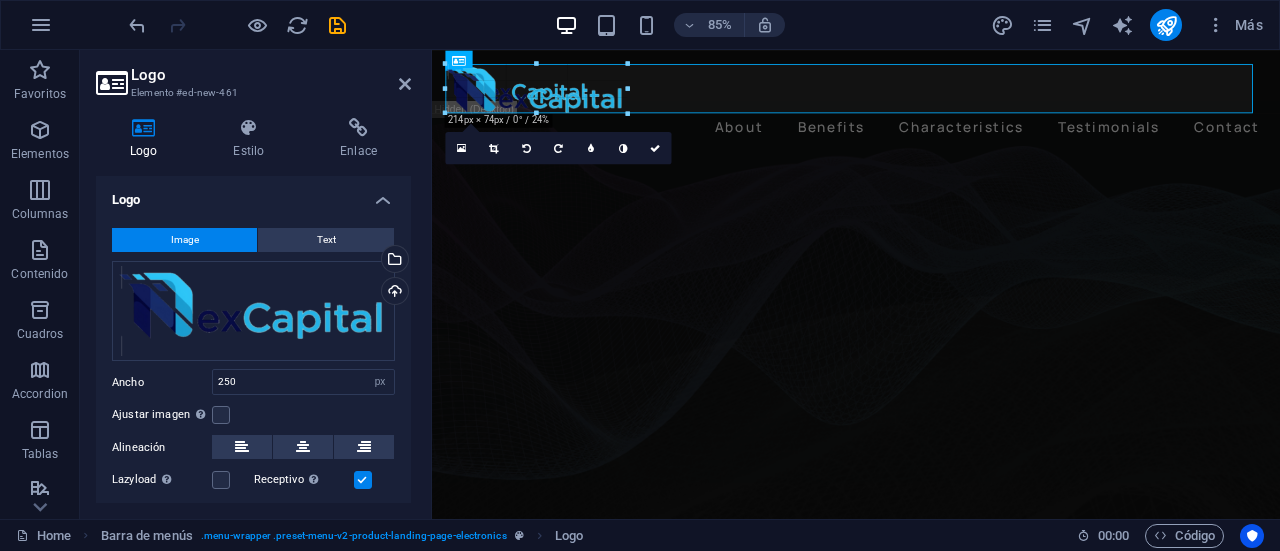 drag, startPoint x: 659, startPoint y: 129, endPoint x: 172, endPoint y: 57, distance: 492.2936 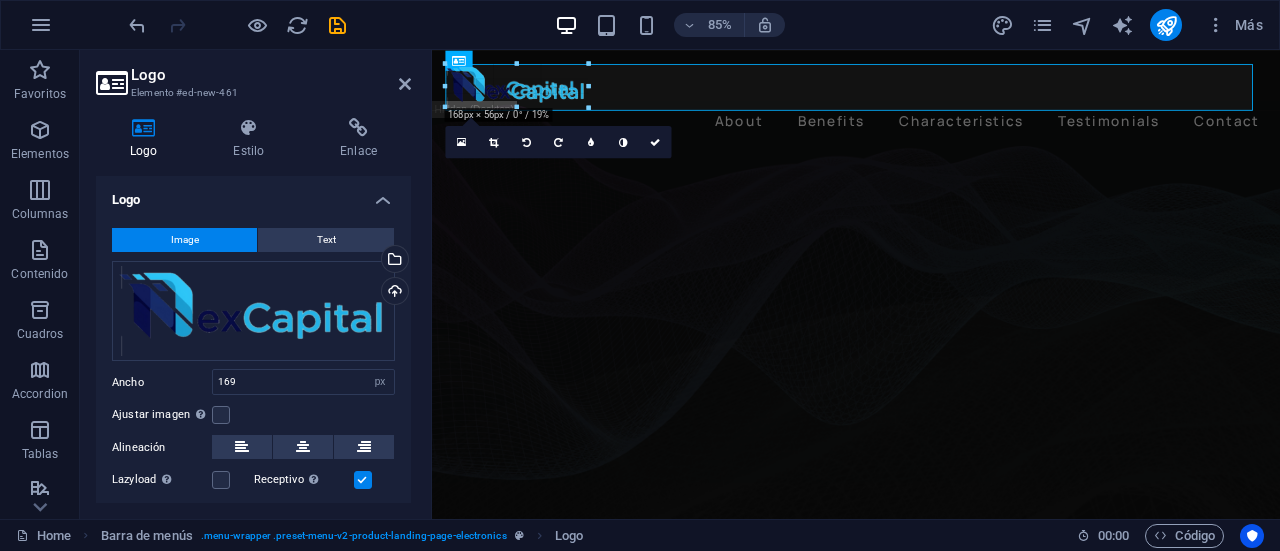 drag, startPoint x: 588, startPoint y: 111, endPoint x: 167, endPoint y: 57, distance: 424.44907 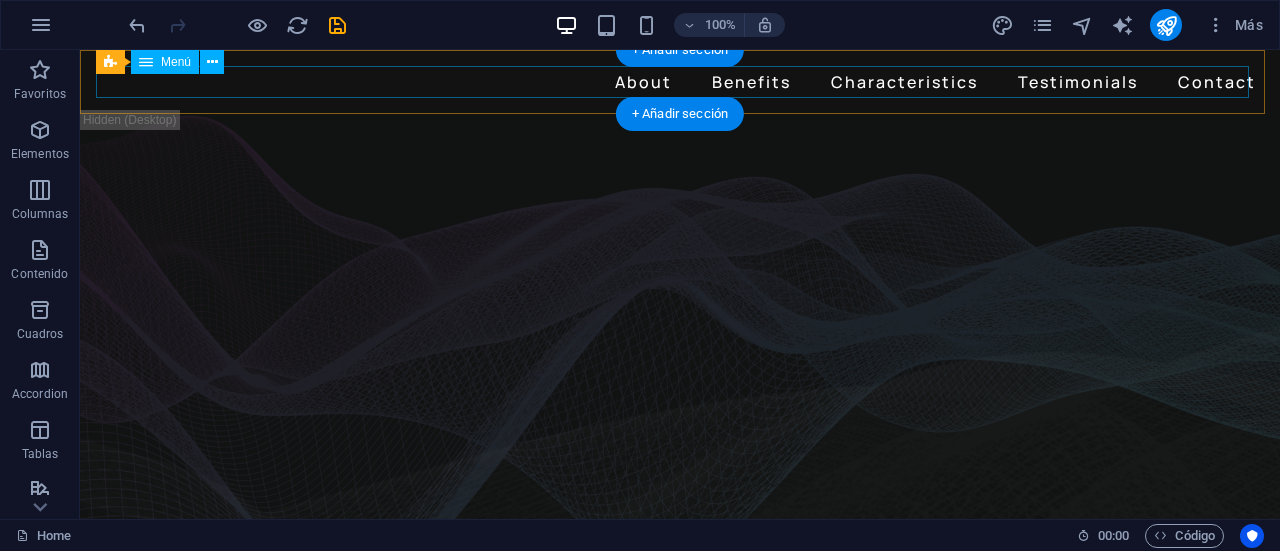 click on "About Benefits Characteristics Testimonials Contact" at bounding box center (680, 82) 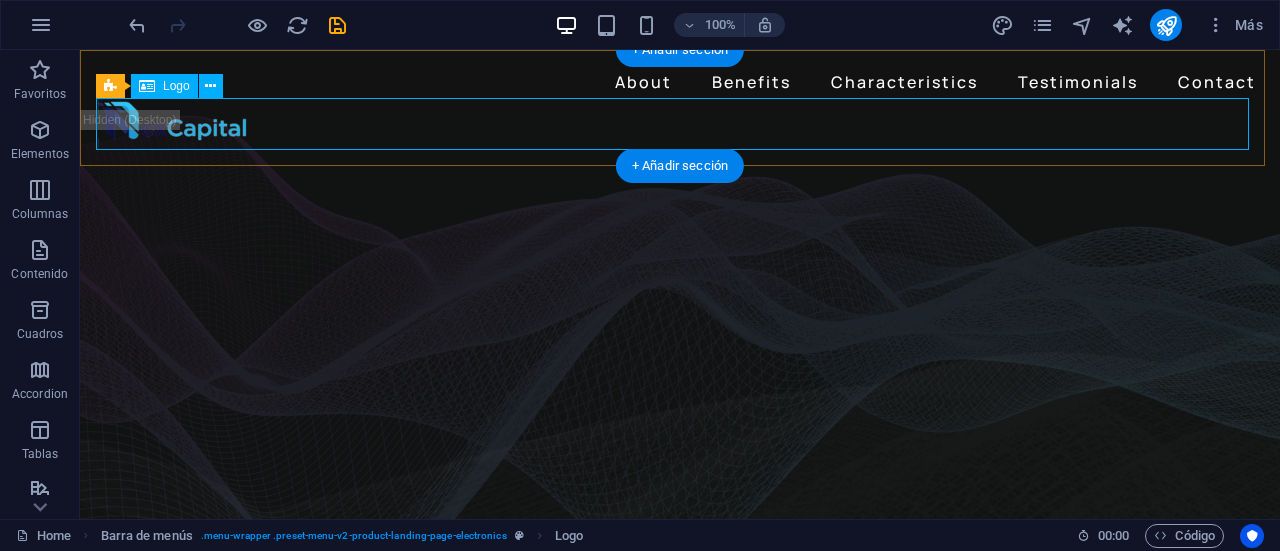 click at bounding box center [680, 124] 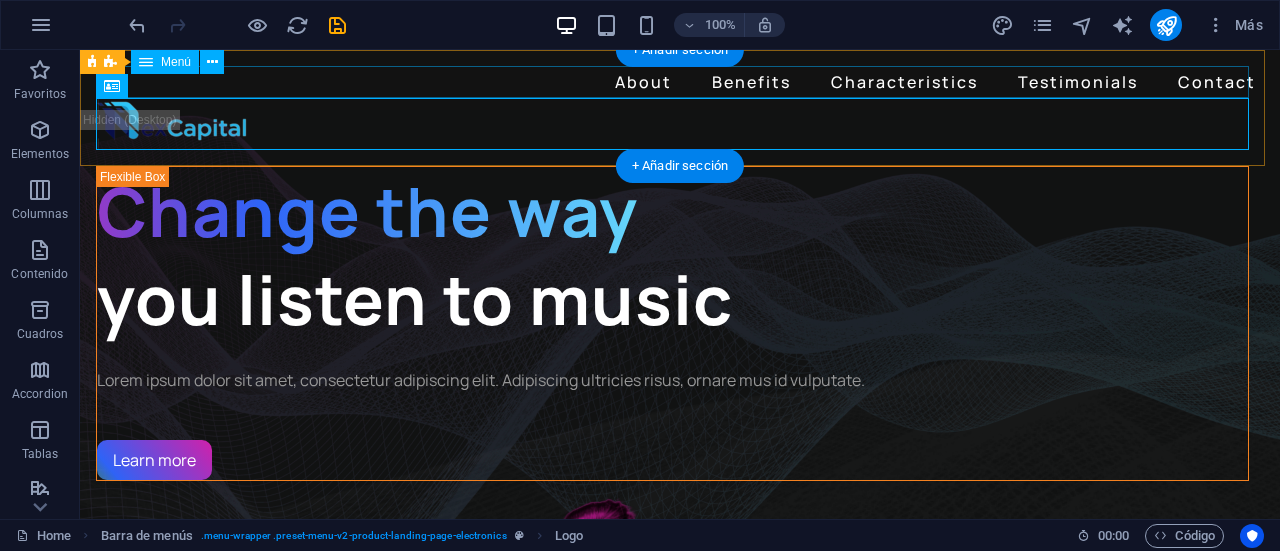 click on "About Benefits Characteristics Testimonials Contact" at bounding box center (680, 82) 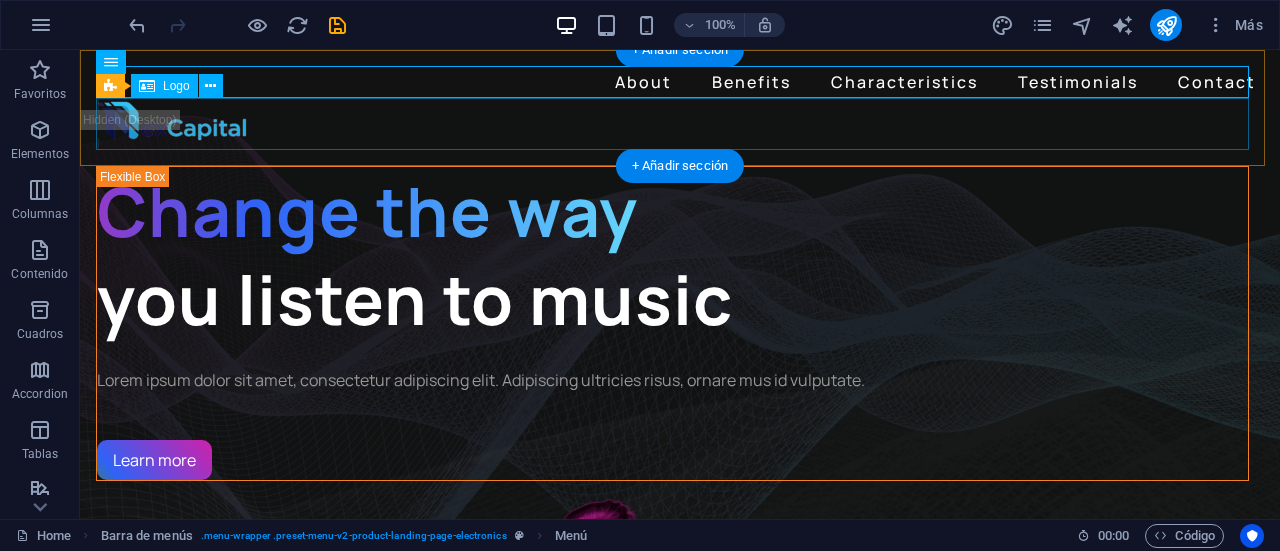 click at bounding box center [680, 124] 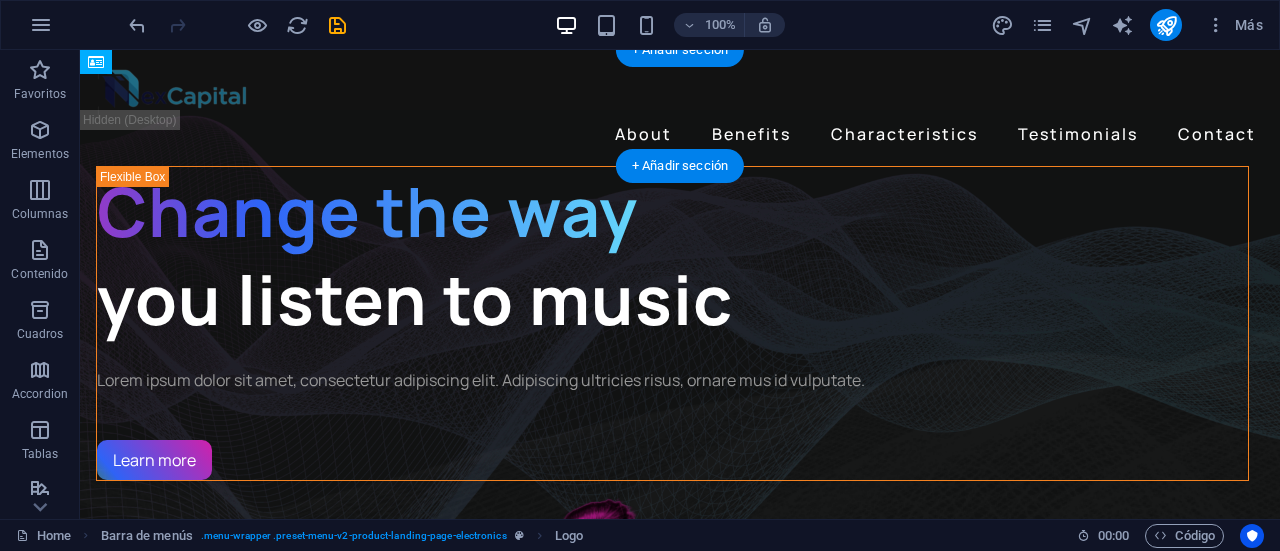 drag, startPoint x: 223, startPoint y: 118, endPoint x: 237, endPoint y: 97, distance: 25.23886 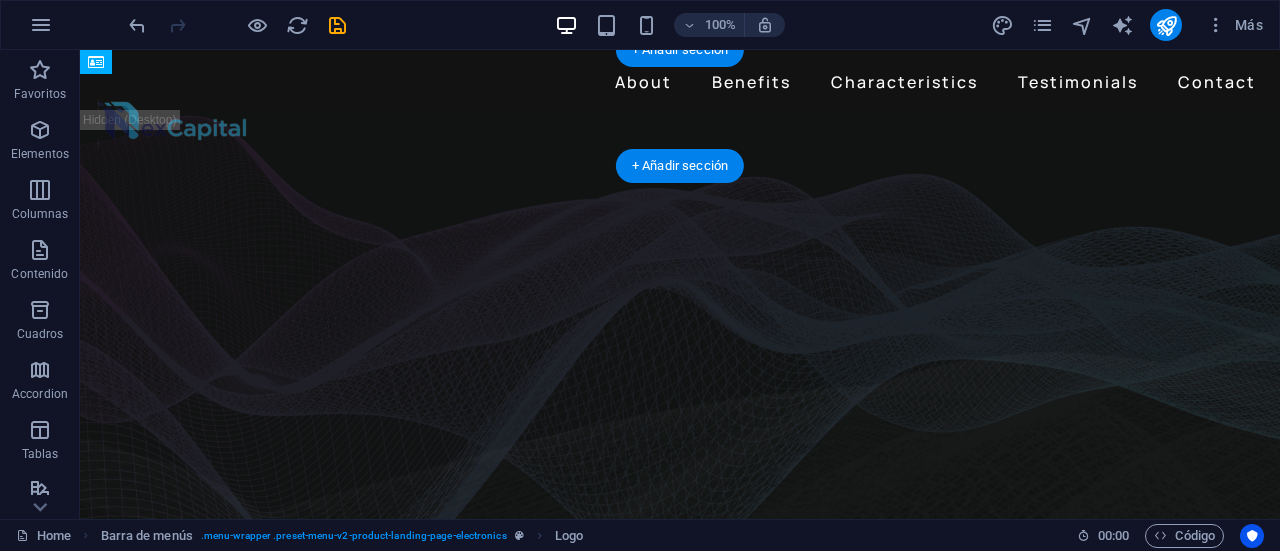 drag, startPoint x: 226, startPoint y: 98, endPoint x: 219, endPoint y: 120, distance: 23.086792 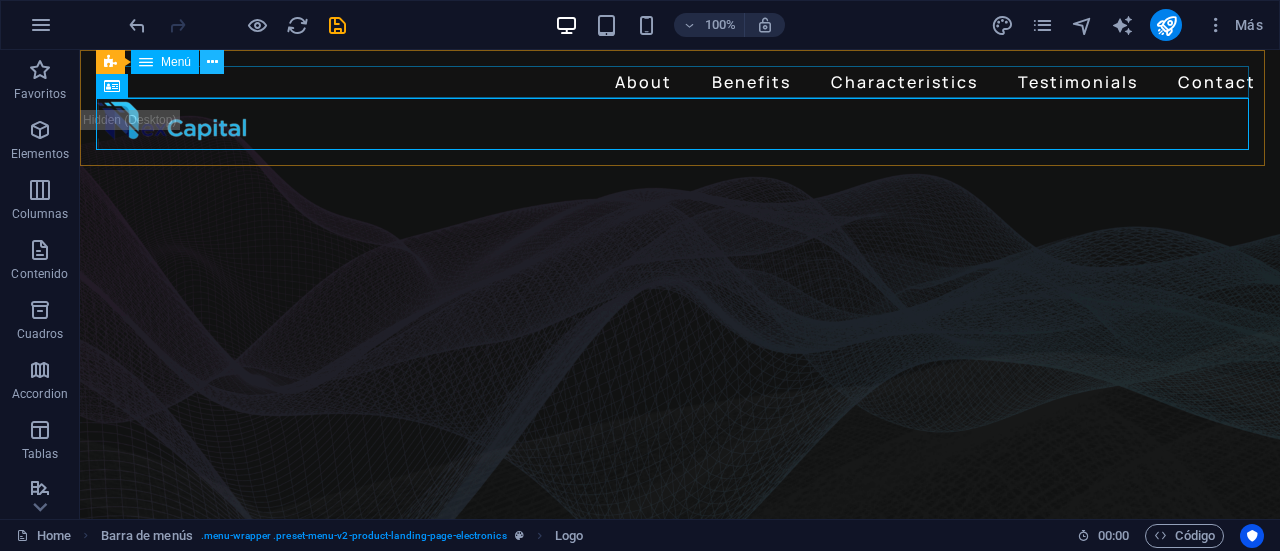 click at bounding box center (212, 62) 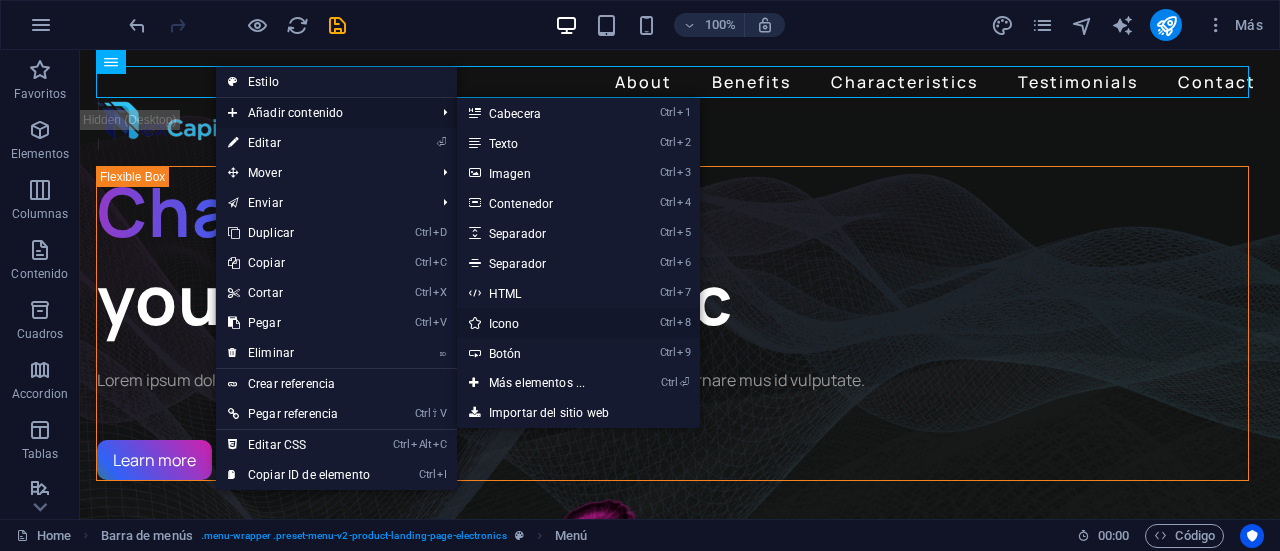 click on "Ctrl 8  Icono" at bounding box center [541, 323] 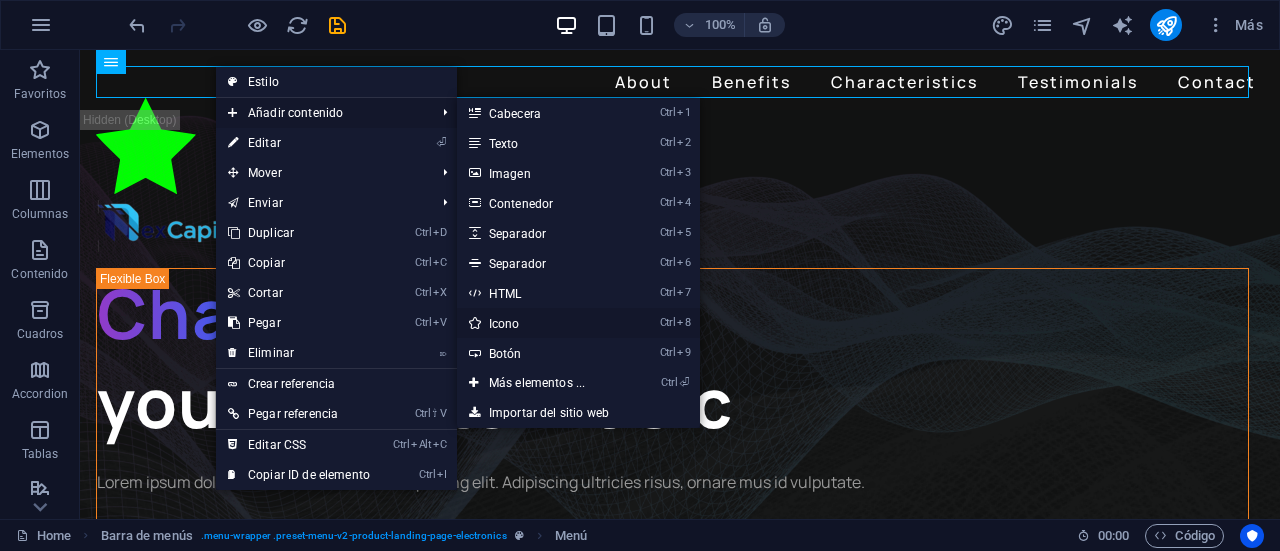 select on "xMidYMid" 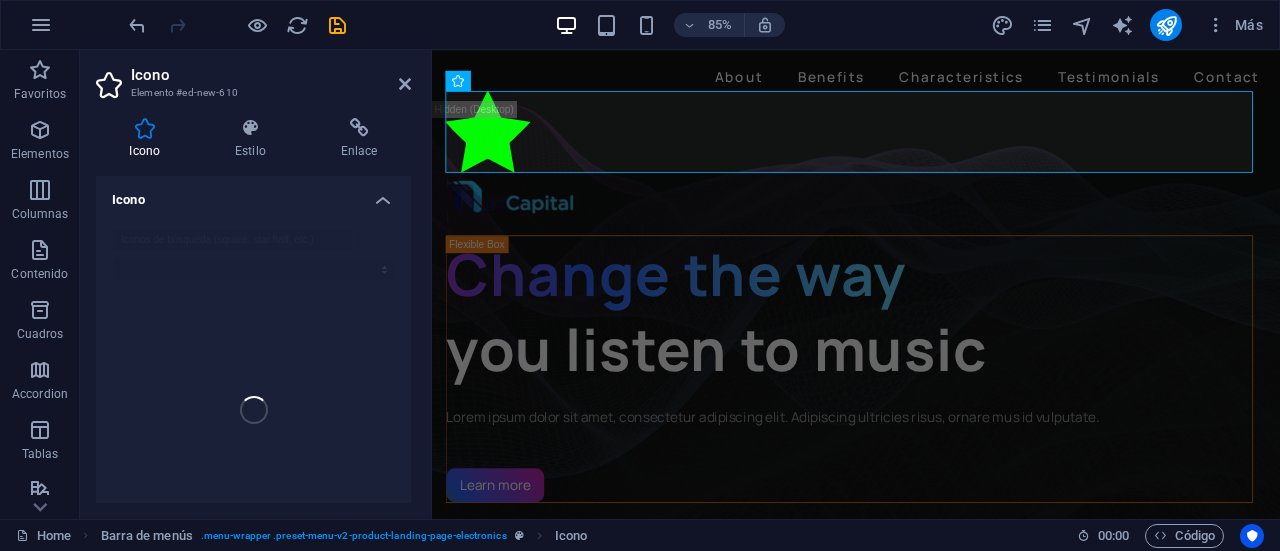 drag, startPoint x: 411, startPoint y: 220, endPoint x: 408, endPoint y: 285, distance: 65.06919 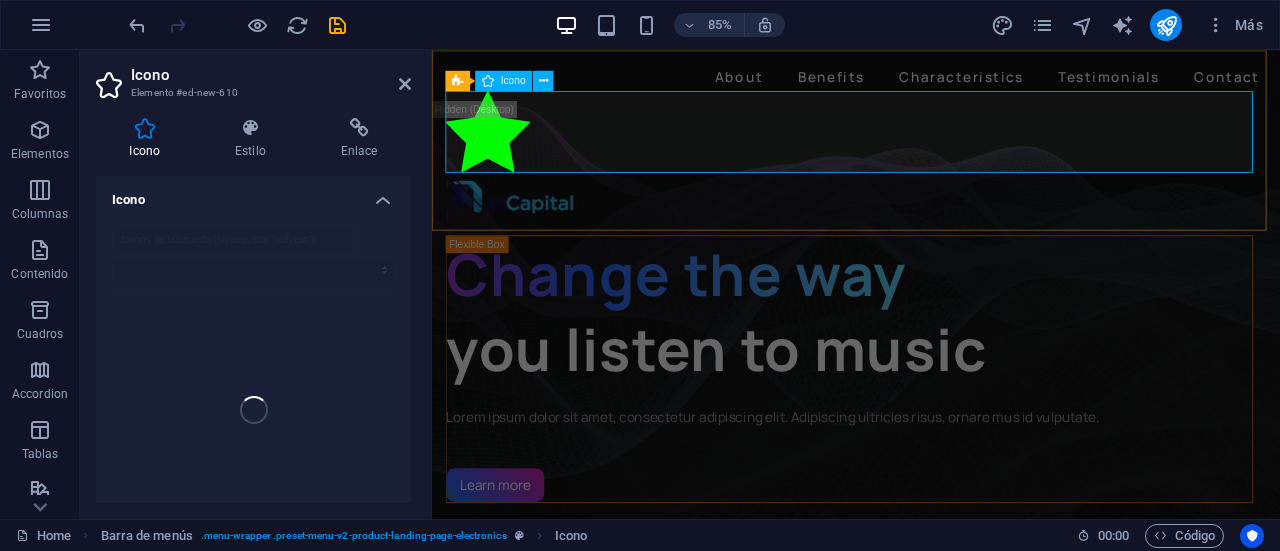 click at bounding box center [931, 149] 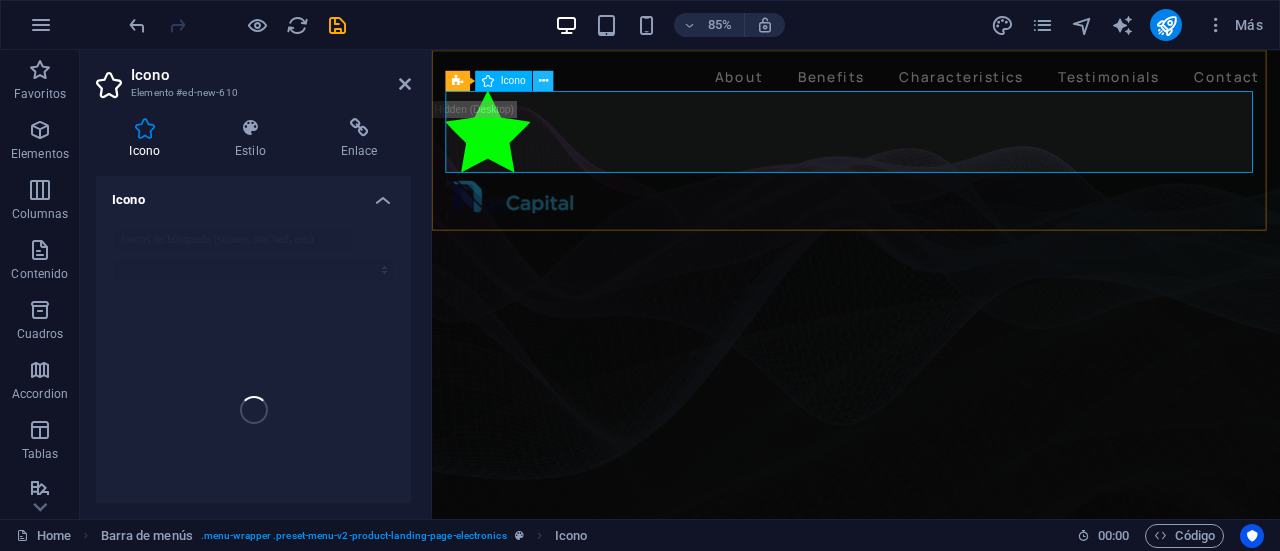 click at bounding box center [543, 81] 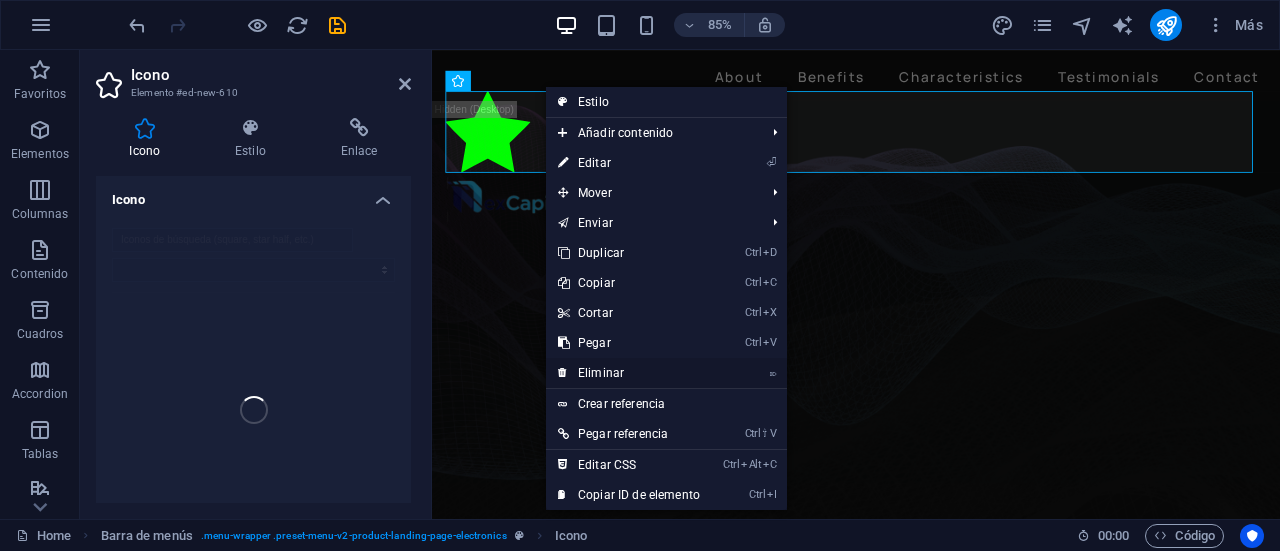 click on "⌦  Eliminar" at bounding box center (629, 373) 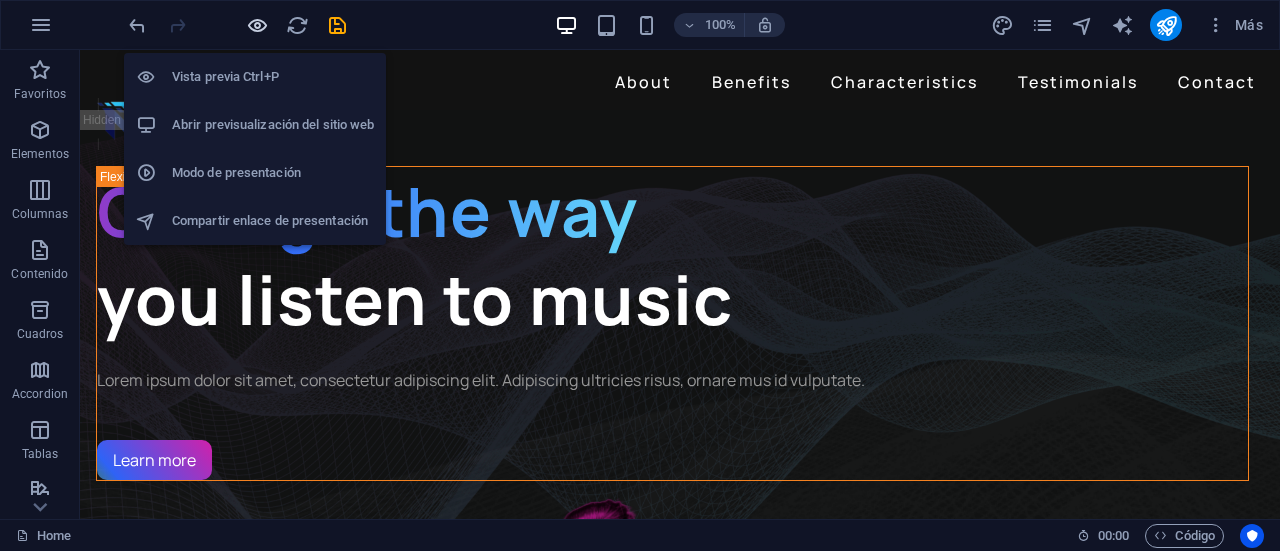 click at bounding box center (257, 25) 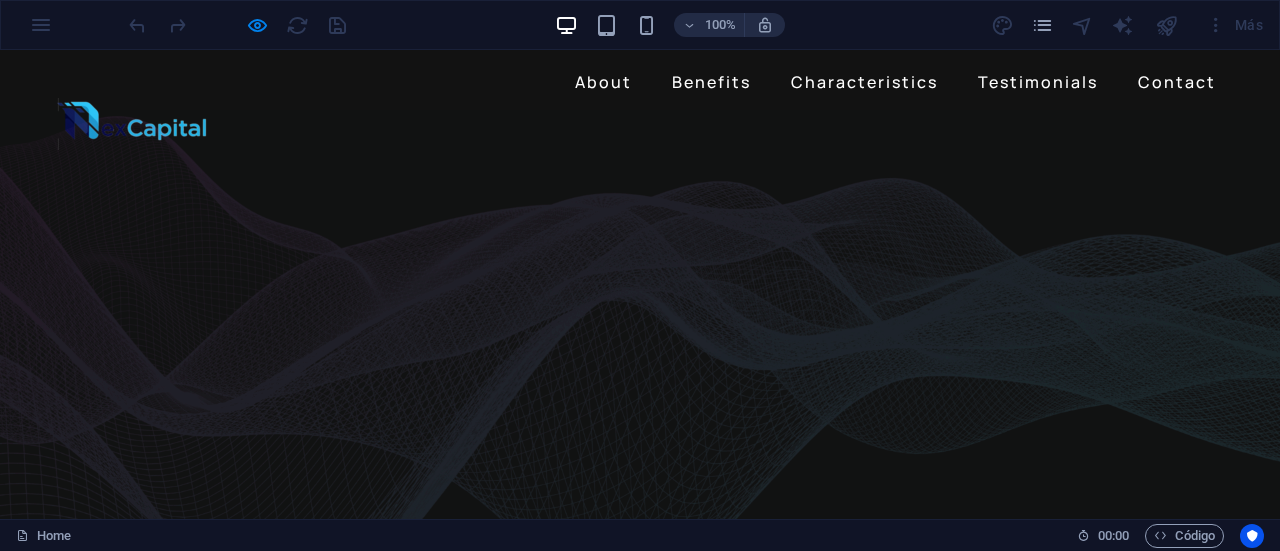 click at bounding box center (133, 124) 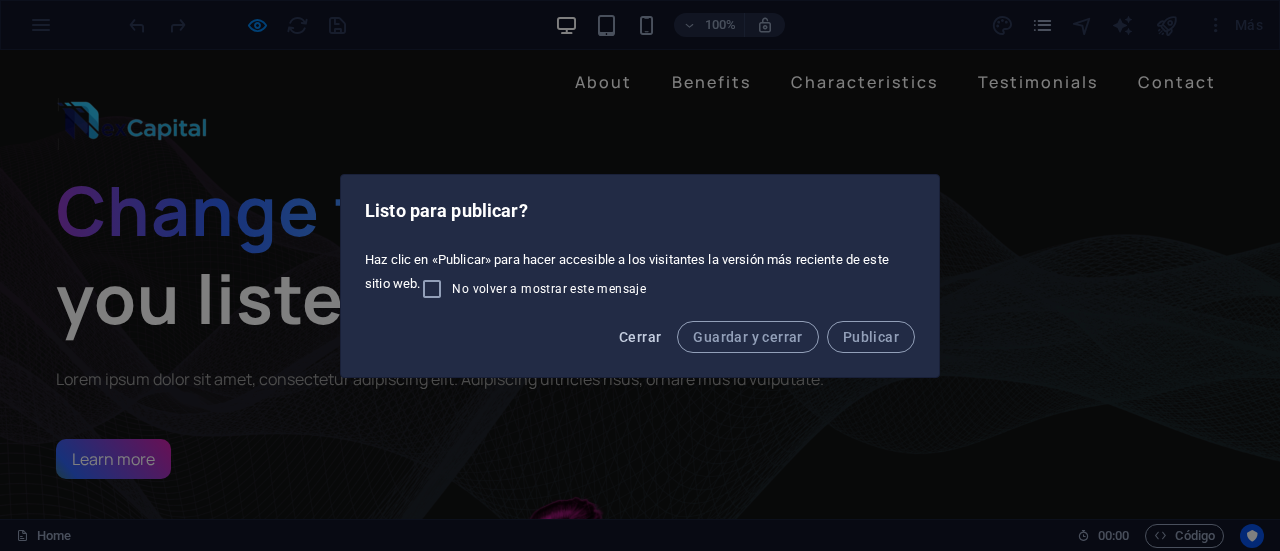 click on "Cerrar" at bounding box center [640, 337] 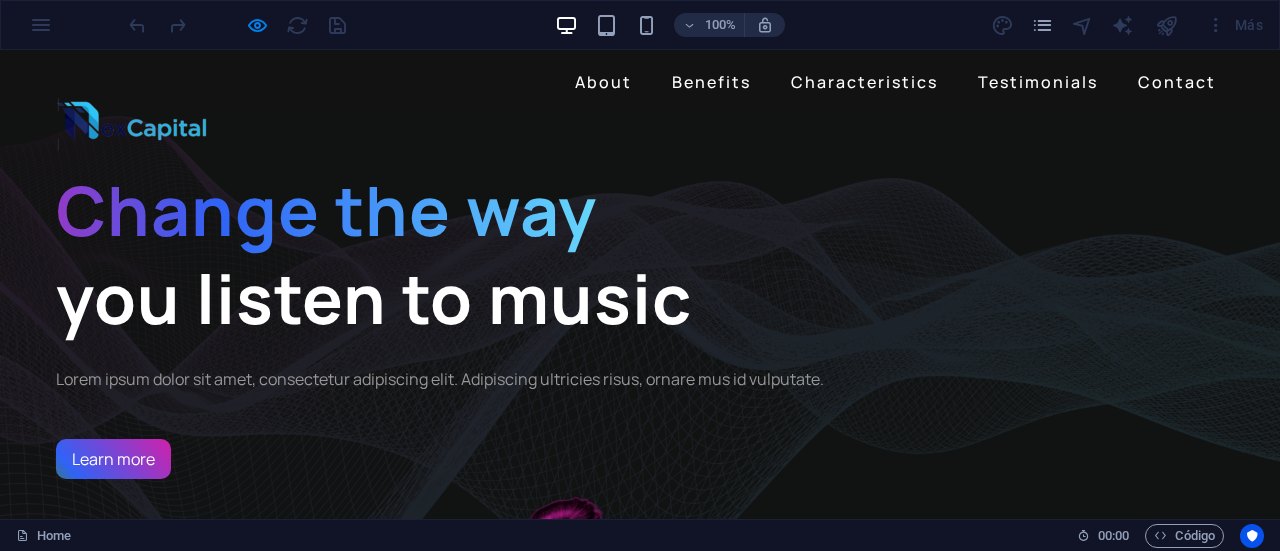 click at bounding box center (133, 124) 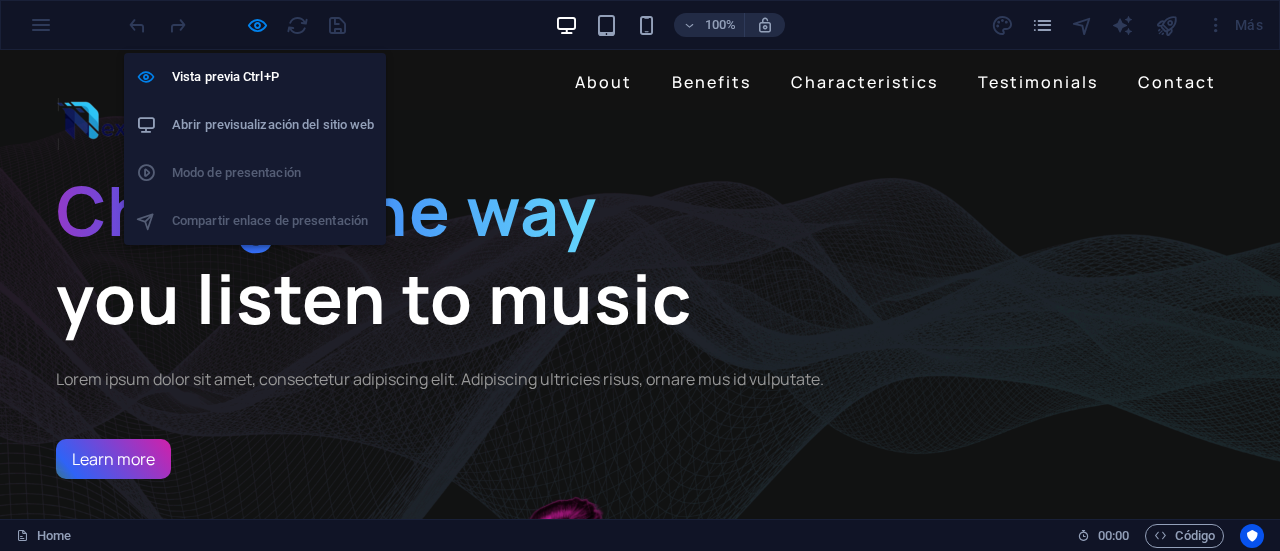 click on "Abrir previsualización del sitio web" at bounding box center (273, 125) 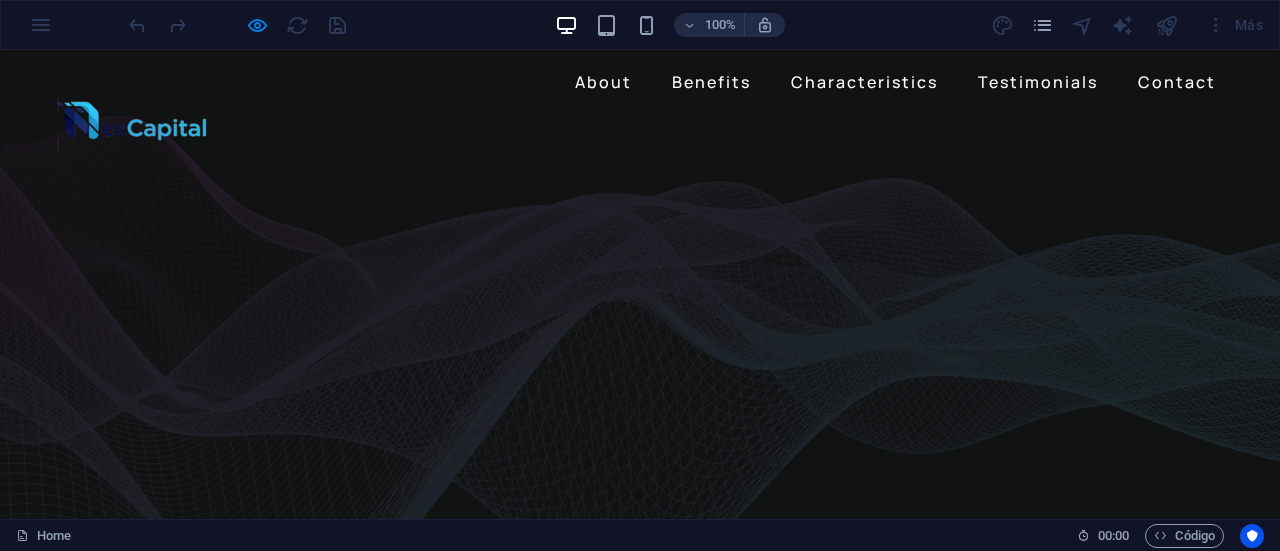 click on "100% Más" at bounding box center (640, 25) 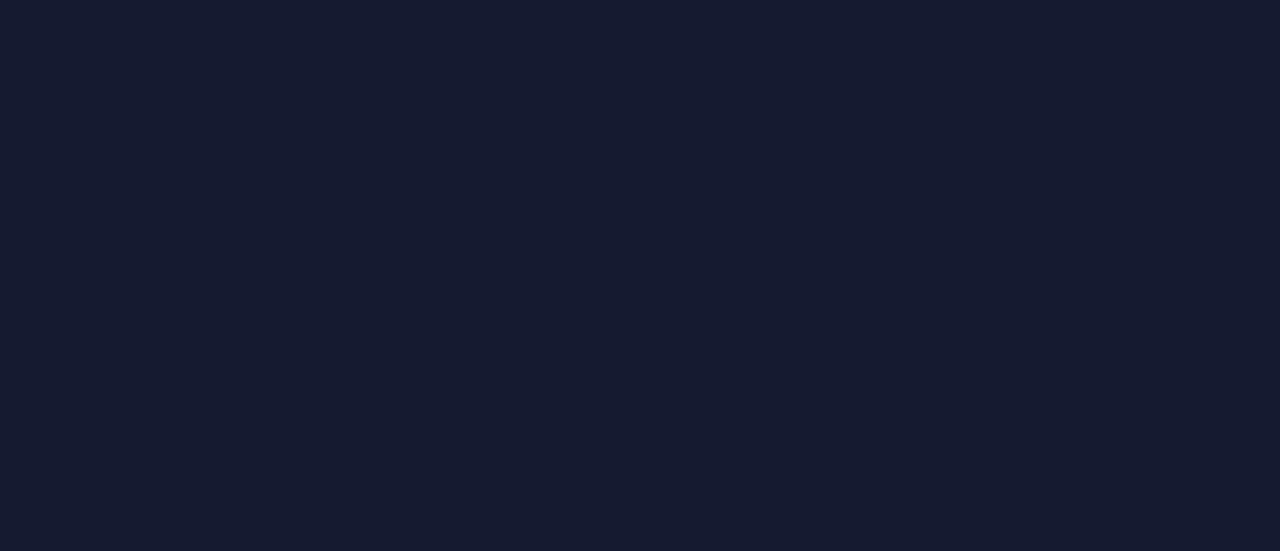 scroll, scrollTop: 0, scrollLeft: 0, axis: both 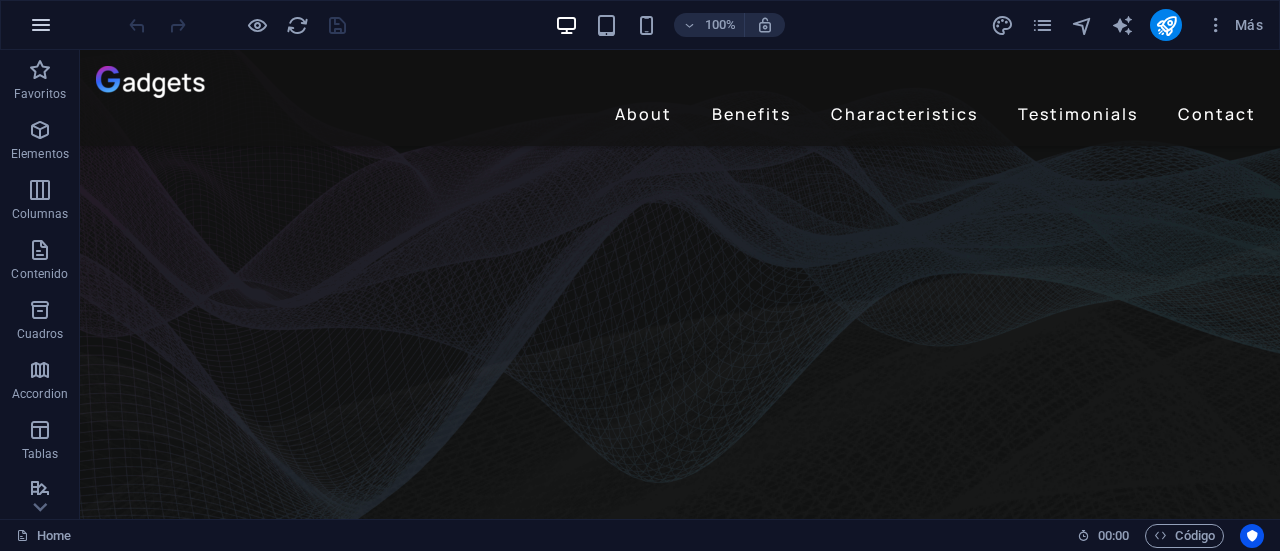 click at bounding box center (41, 25) 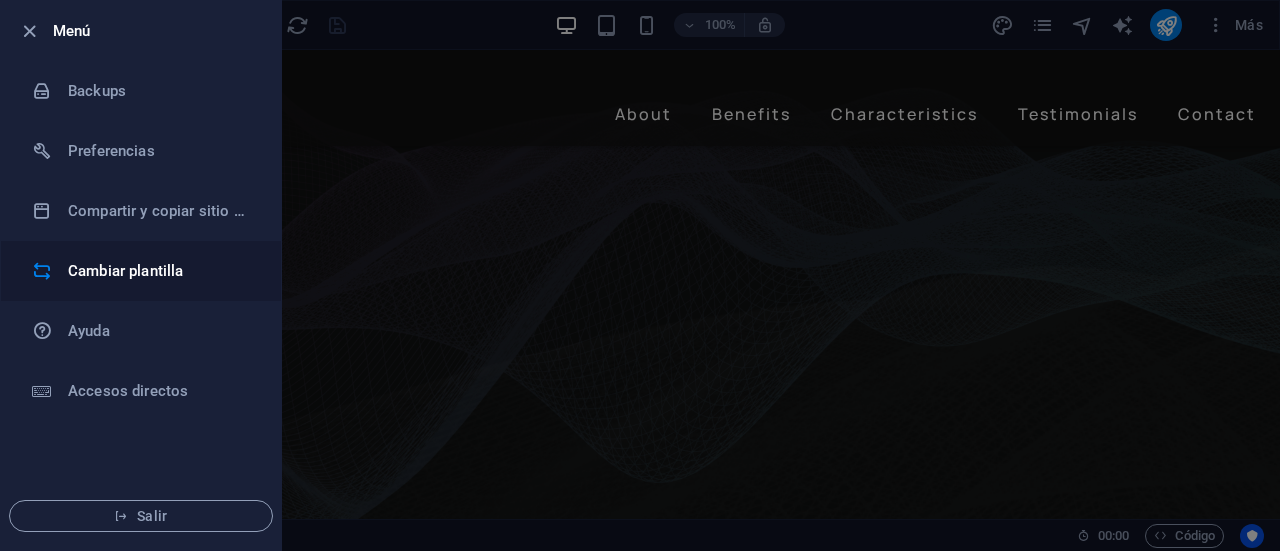 click on "Cambiar plantilla" at bounding box center [141, 271] 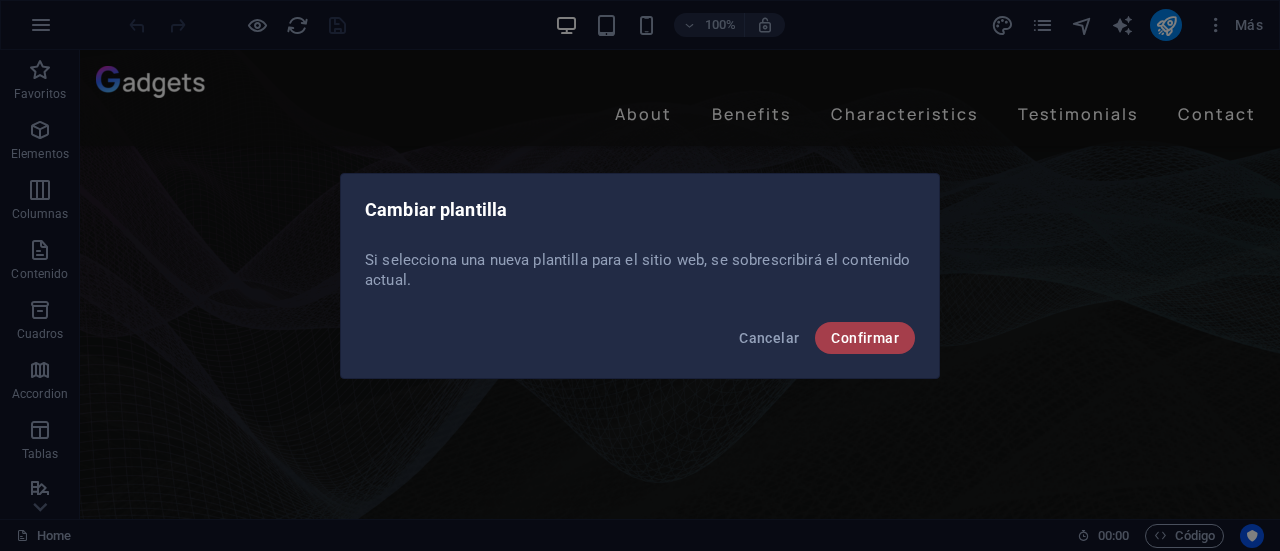 click on "Confirmar" at bounding box center [865, 338] 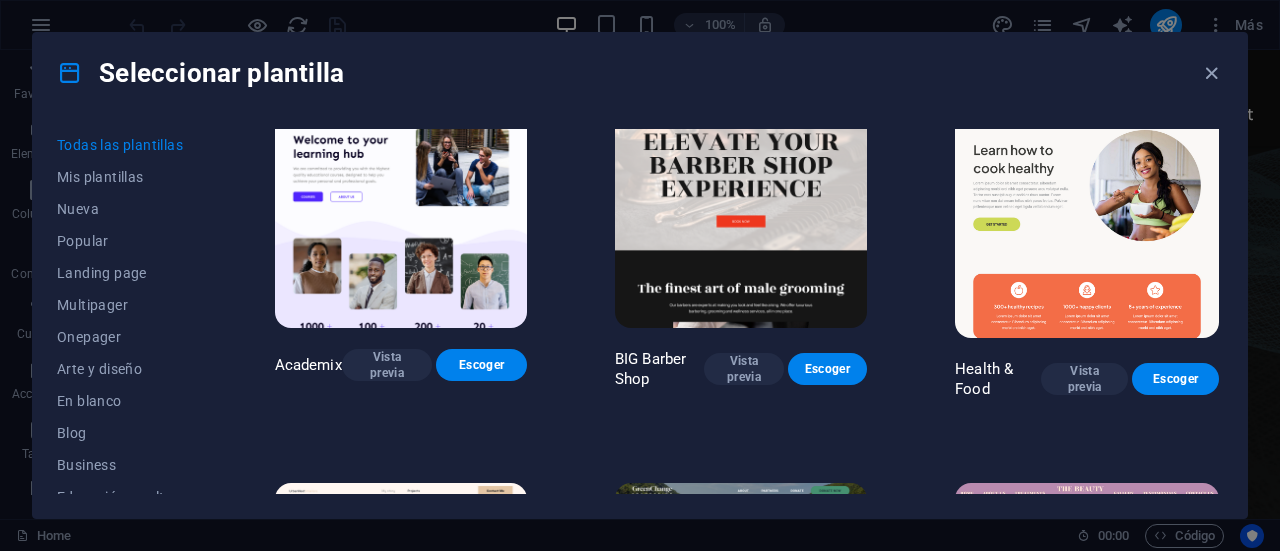 scroll, scrollTop: 1559, scrollLeft: 0, axis: vertical 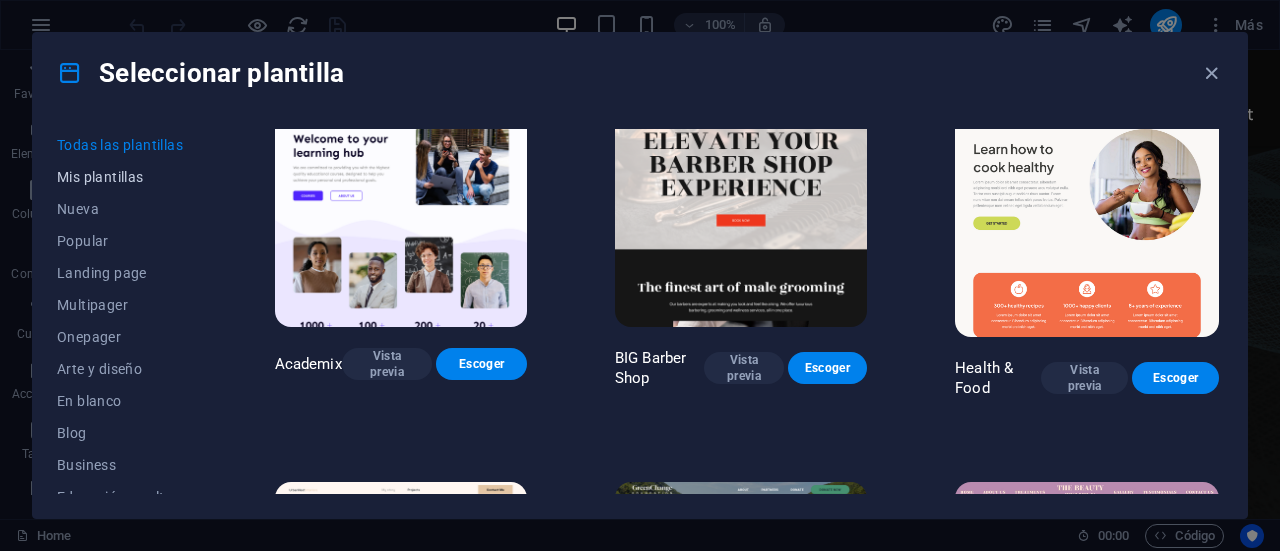 click on "Mis plantillas" at bounding box center (122, 177) 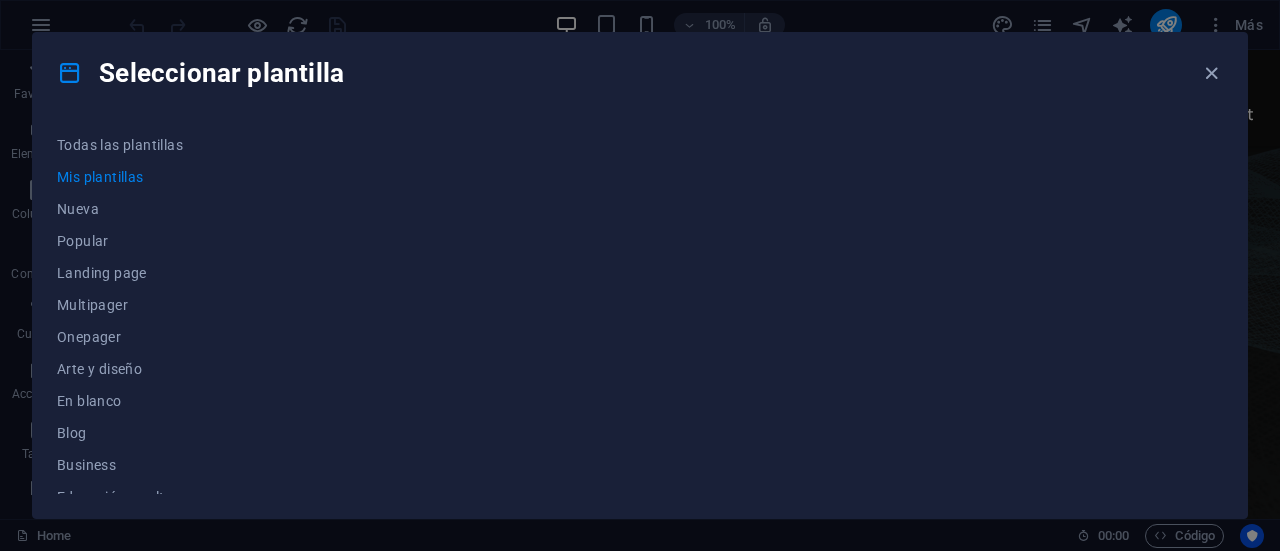 scroll, scrollTop: 0, scrollLeft: 0, axis: both 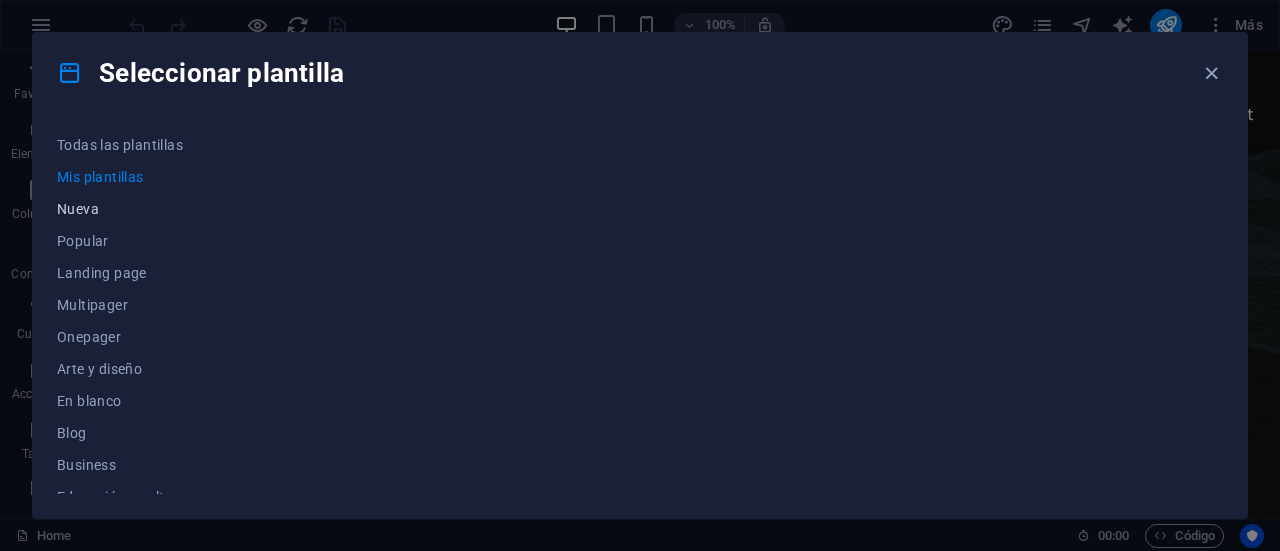 click on "Nueva" at bounding box center [122, 209] 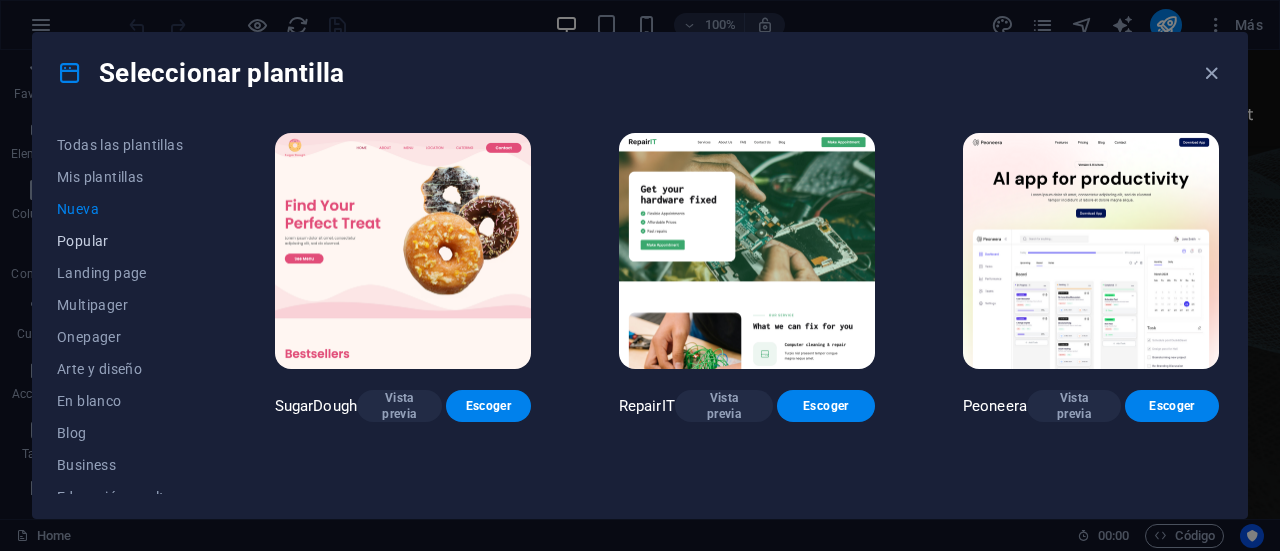 click on "Popular" at bounding box center (122, 241) 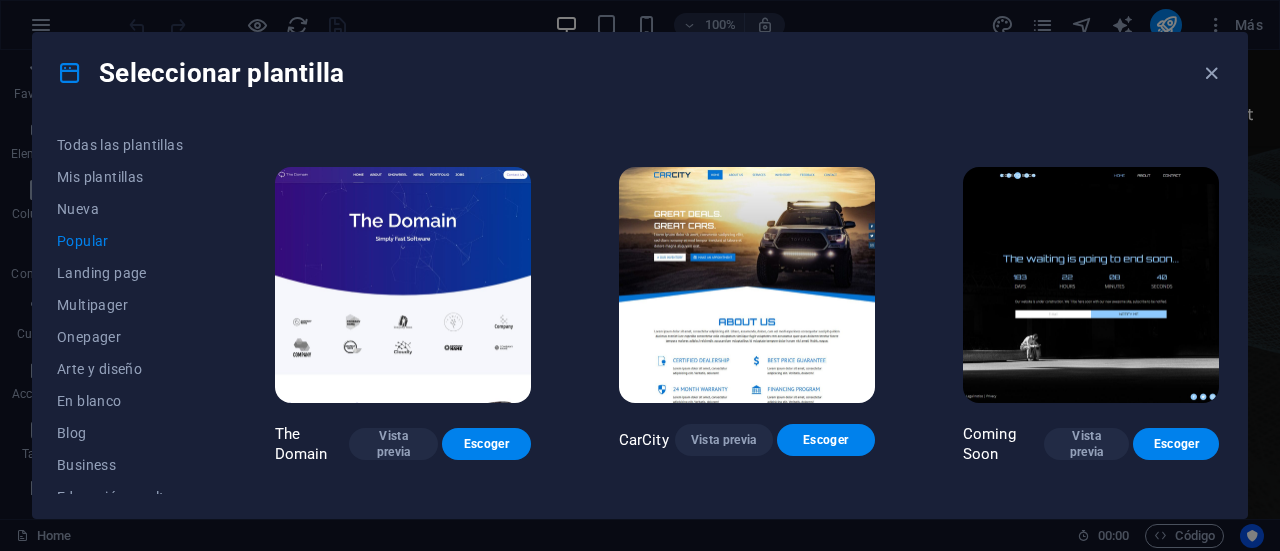 scroll, scrollTop: 1481, scrollLeft: 0, axis: vertical 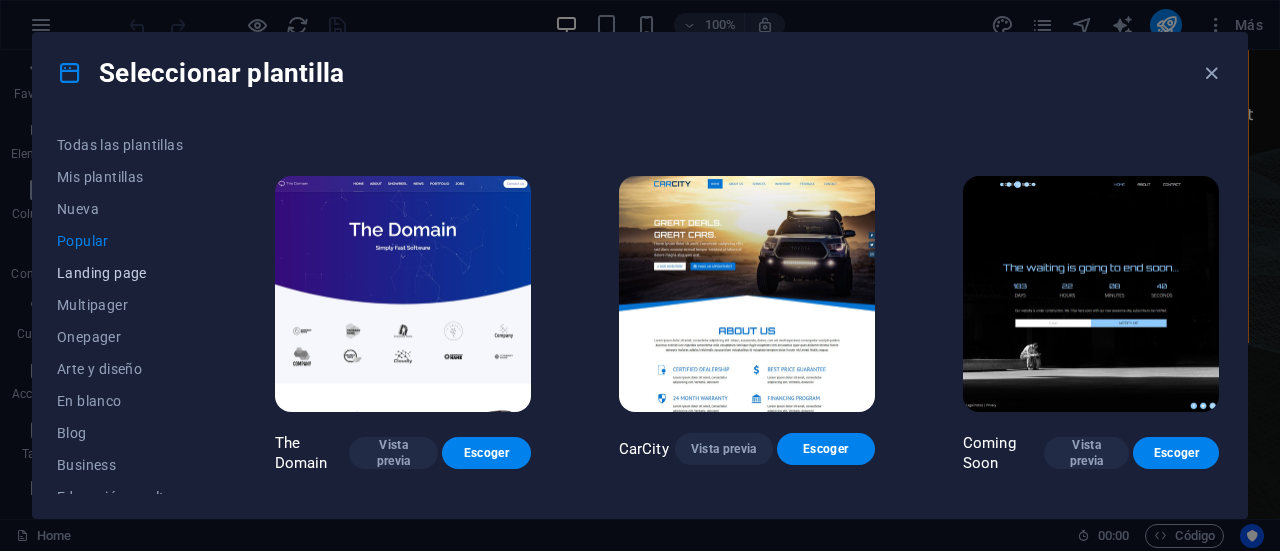 click on "Landing page" at bounding box center (122, 273) 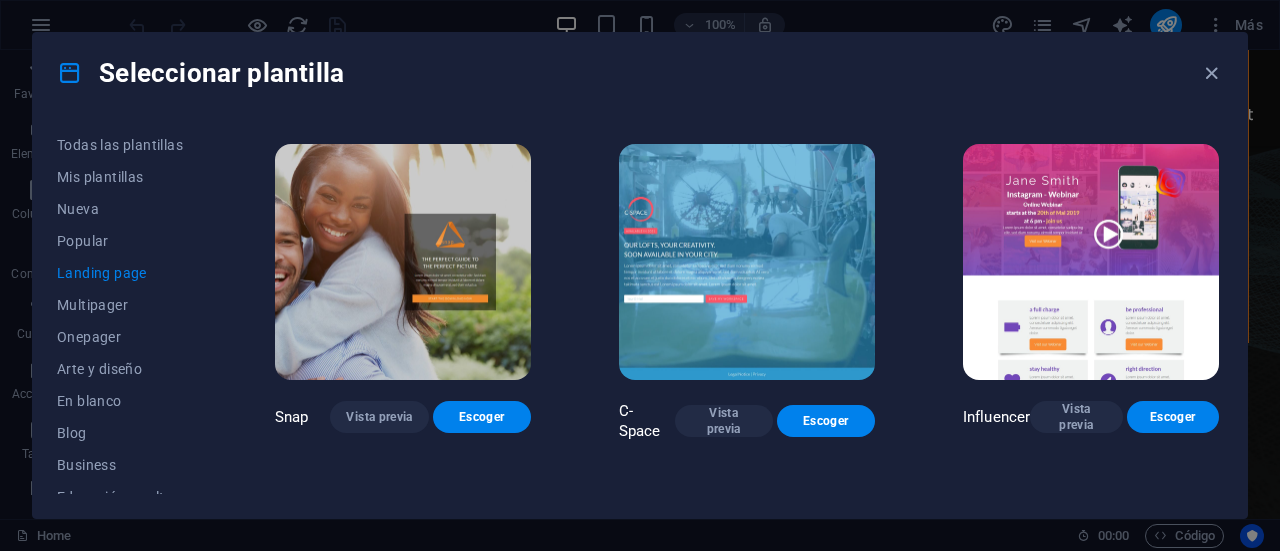 scroll, scrollTop: 2922, scrollLeft: 0, axis: vertical 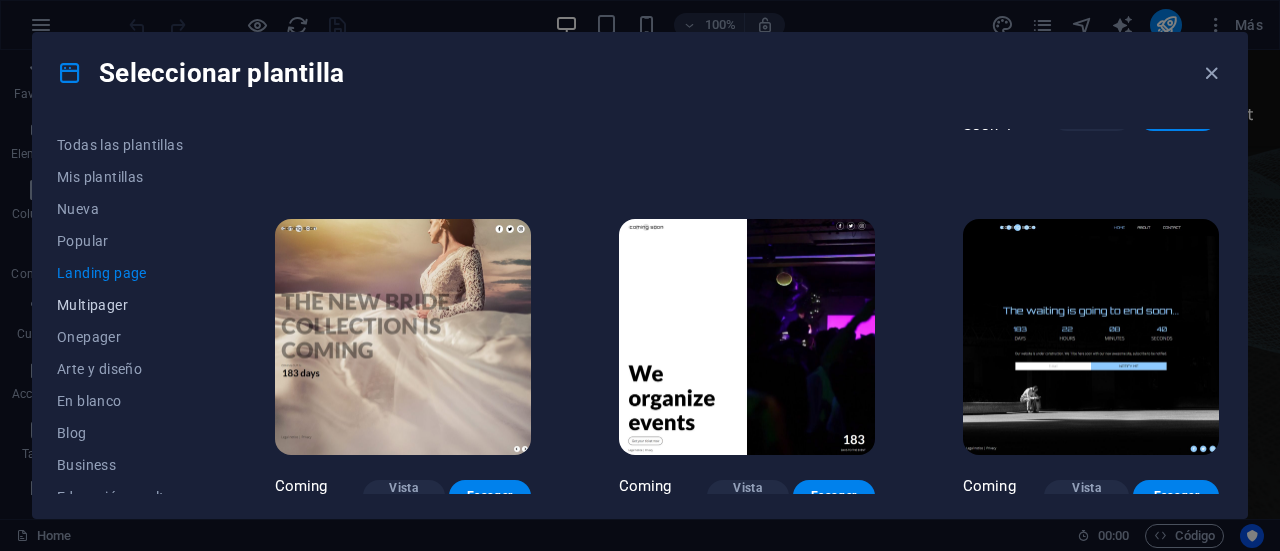 click on "Multipager" at bounding box center [122, 305] 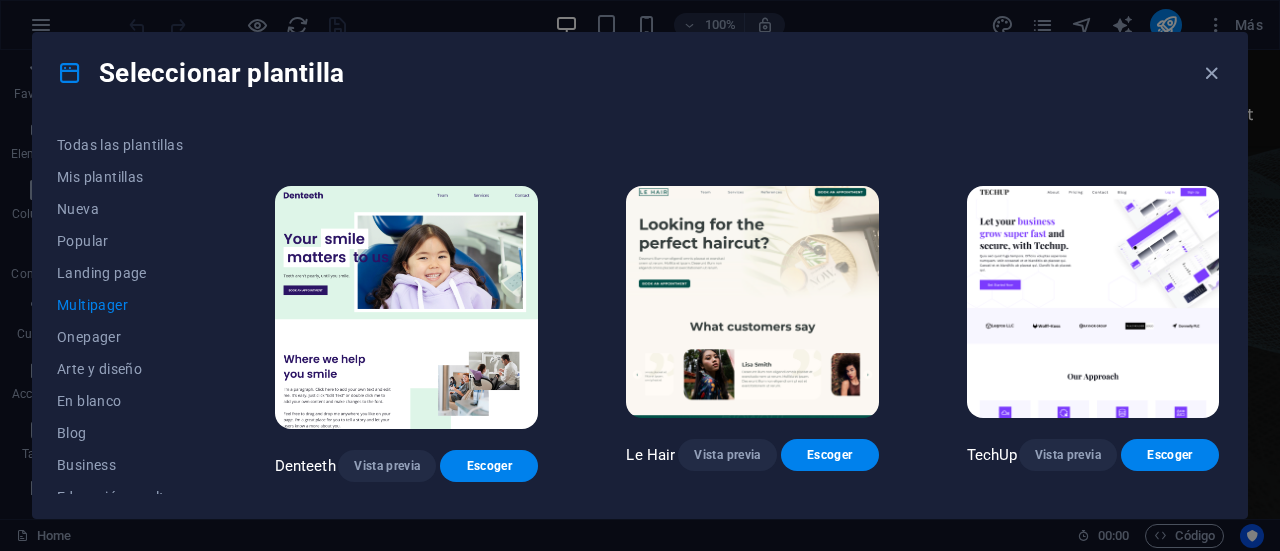 scroll, scrollTop: 3030, scrollLeft: 0, axis: vertical 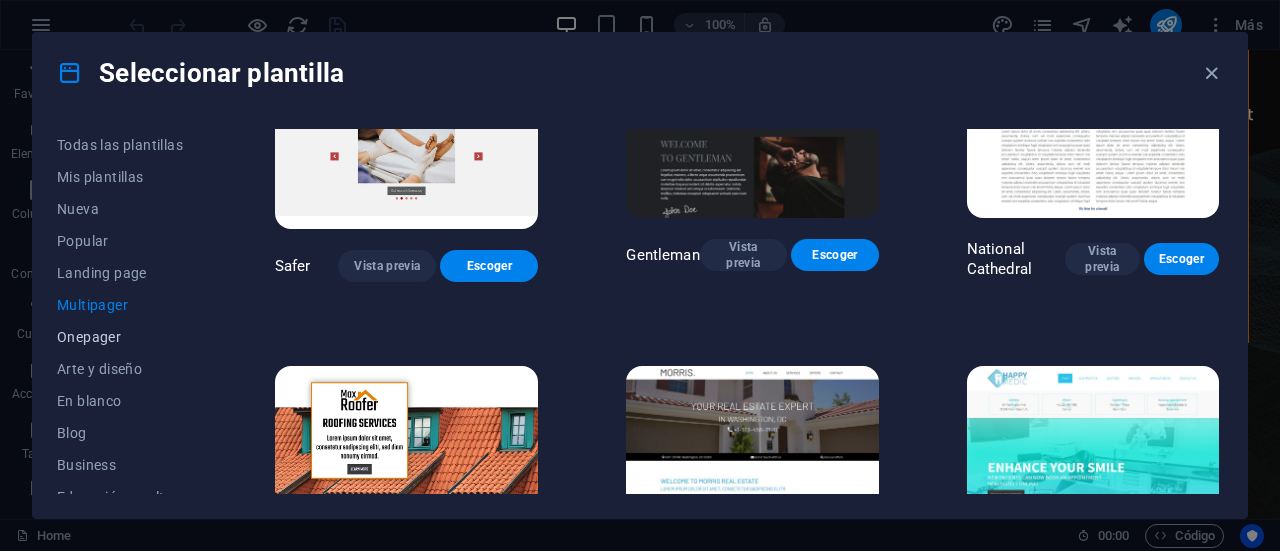 click on "Onepager" at bounding box center (122, 337) 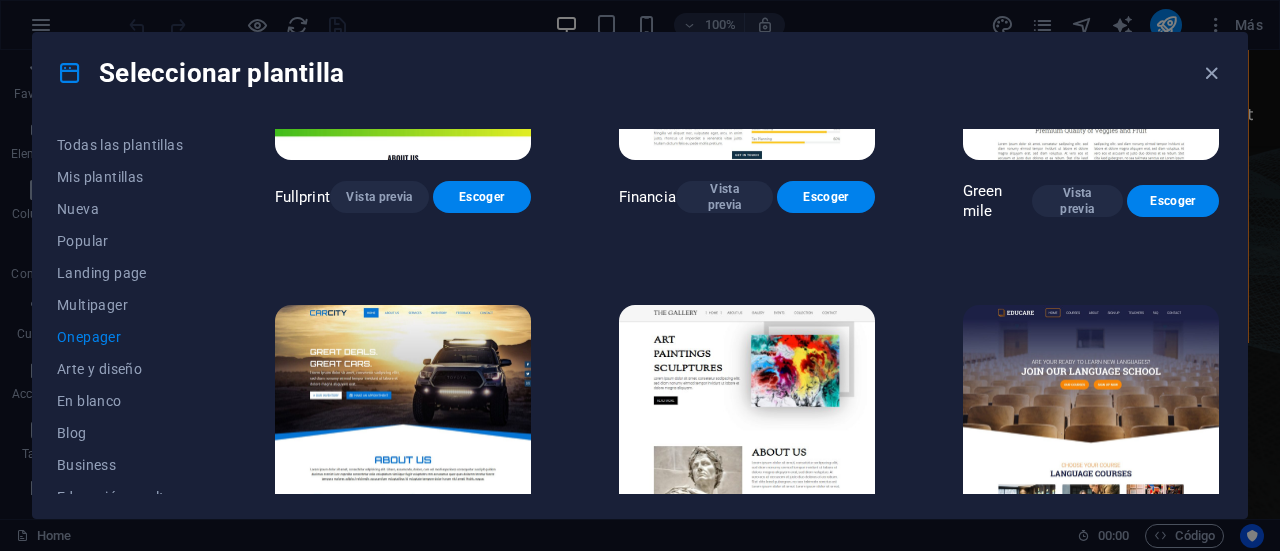 scroll, scrollTop: 4376, scrollLeft: 0, axis: vertical 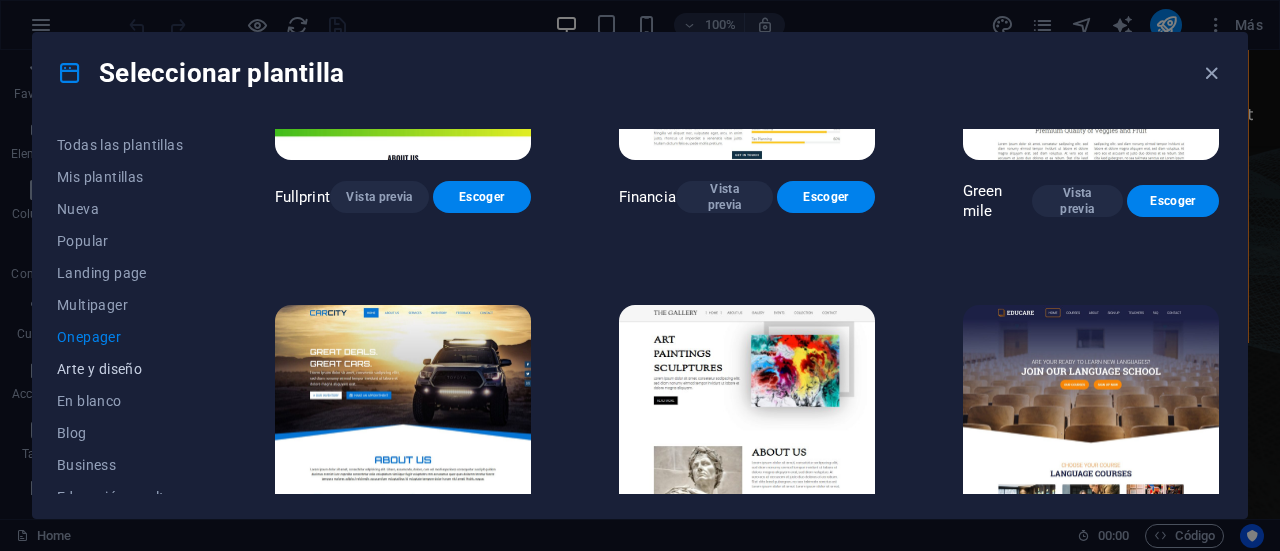 click on "Arte y diseño" at bounding box center (122, 369) 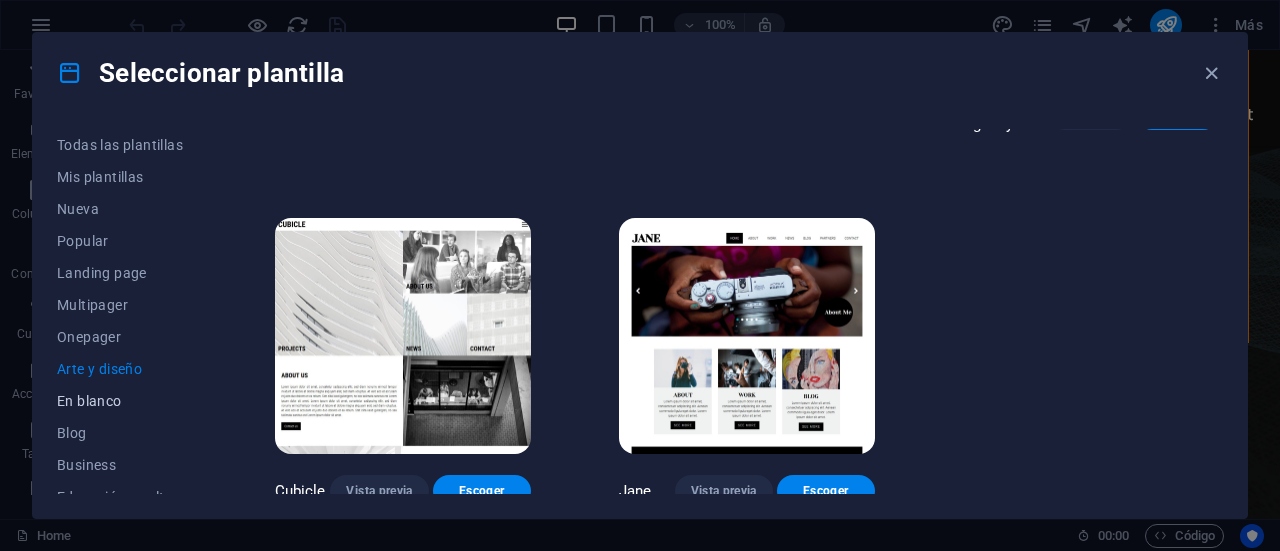click on "En blanco" at bounding box center [122, 401] 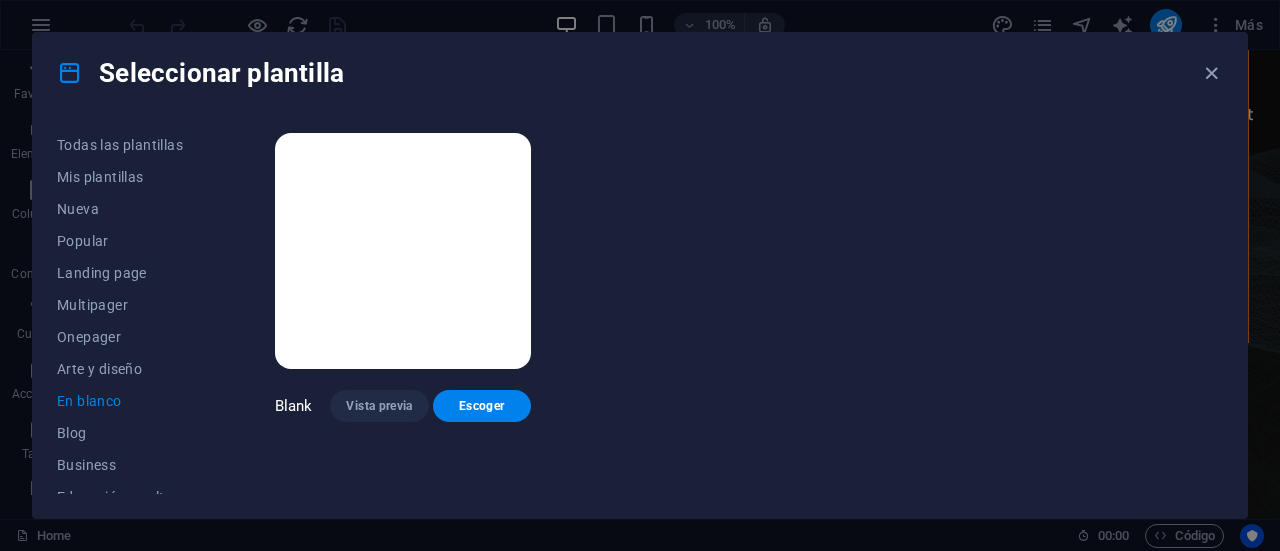 scroll, scrollTop: 0, scrollLeft: 0, axis: both 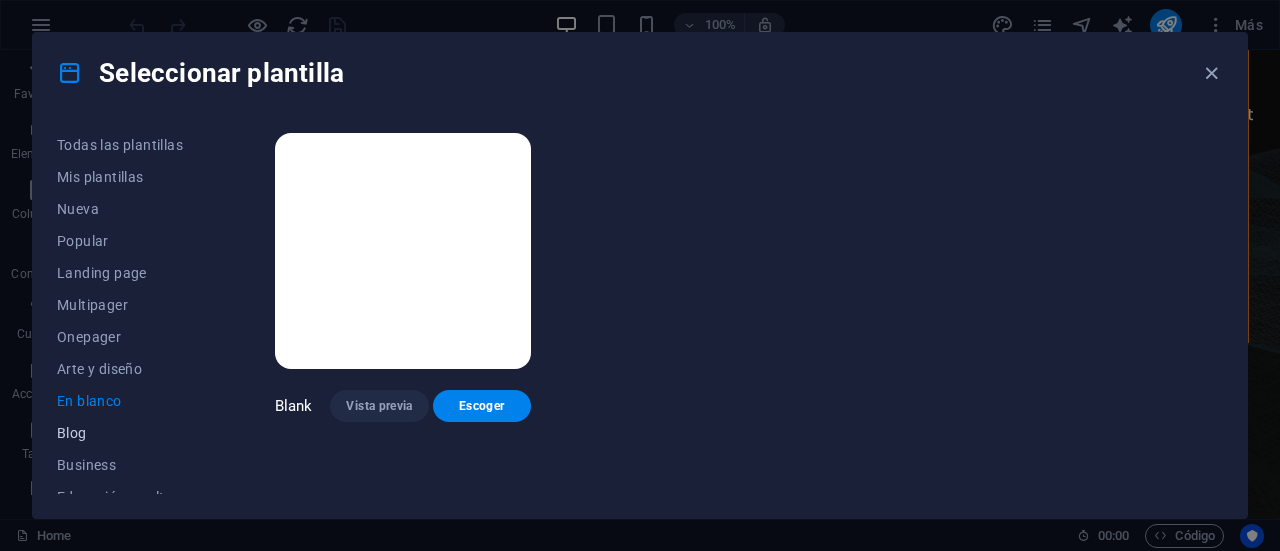 click on "Blog" at bounding box center [122, 433] 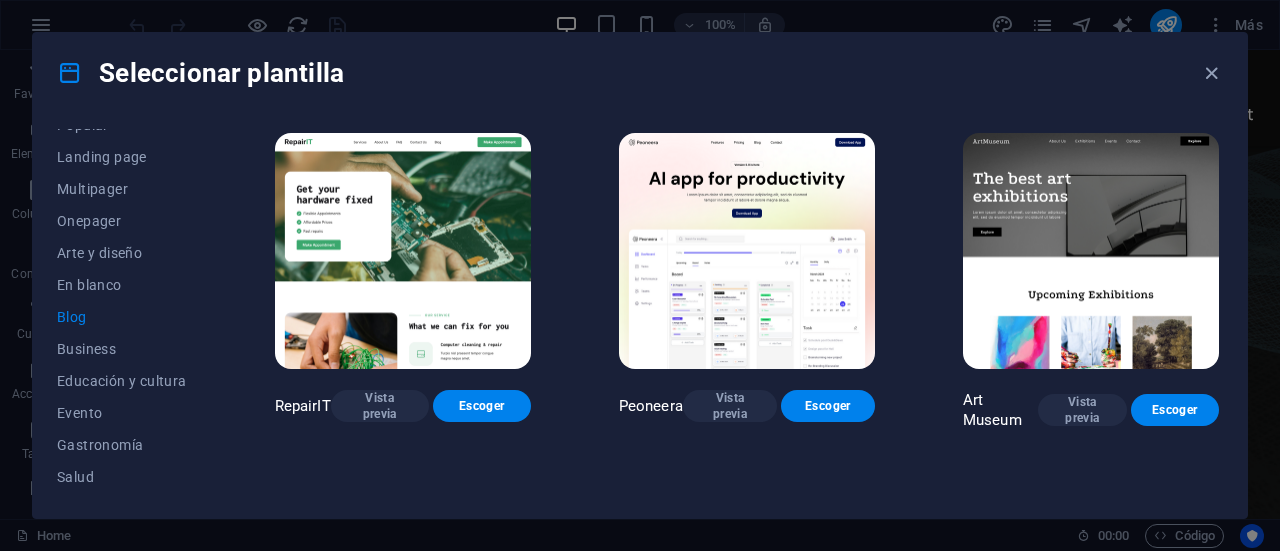 scroll, scrollTop: 126, scrollLeft: 0, axis: vertical 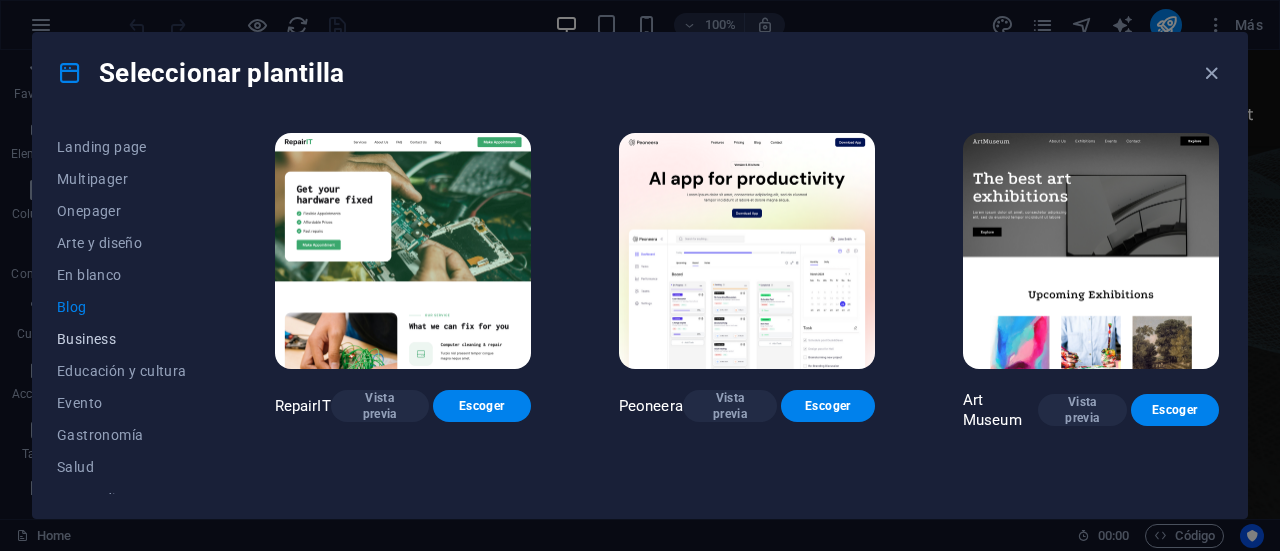 click on "Business" at bounding box center [122, 339] 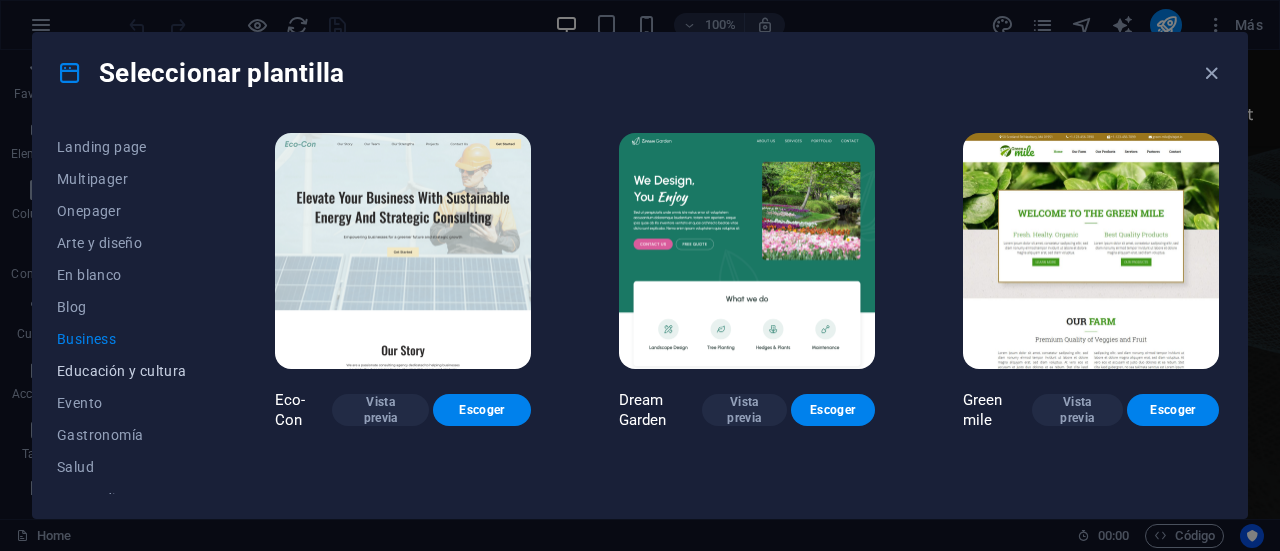 click on "Educación y cultura" at bounding box center [122, 371] 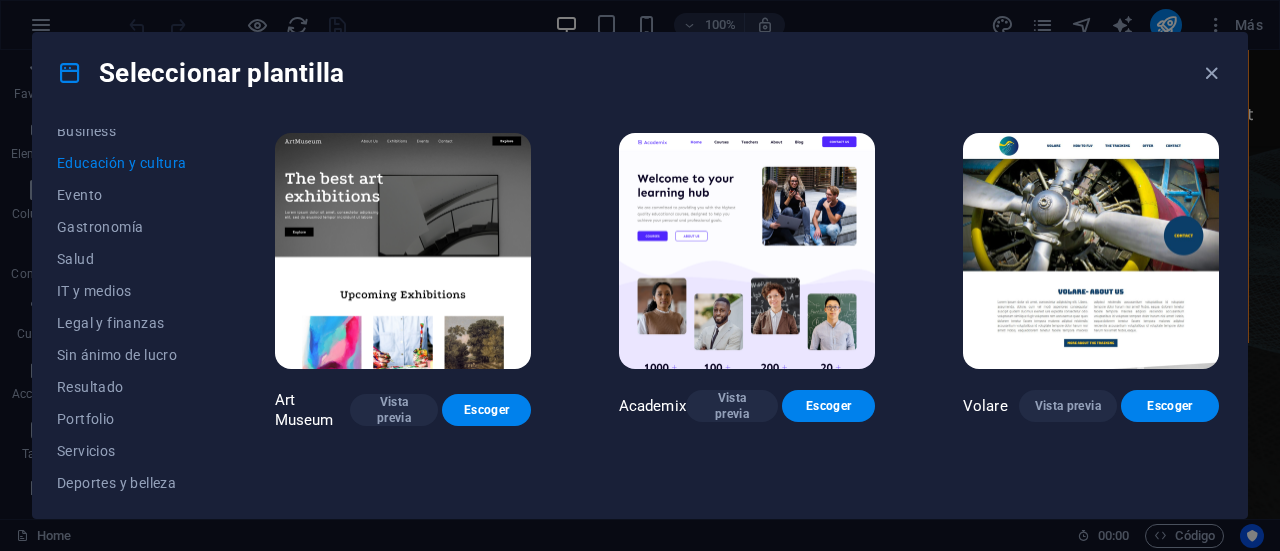 scroll, scrollTop: 340, scrollLeft: 0, axis: vertical 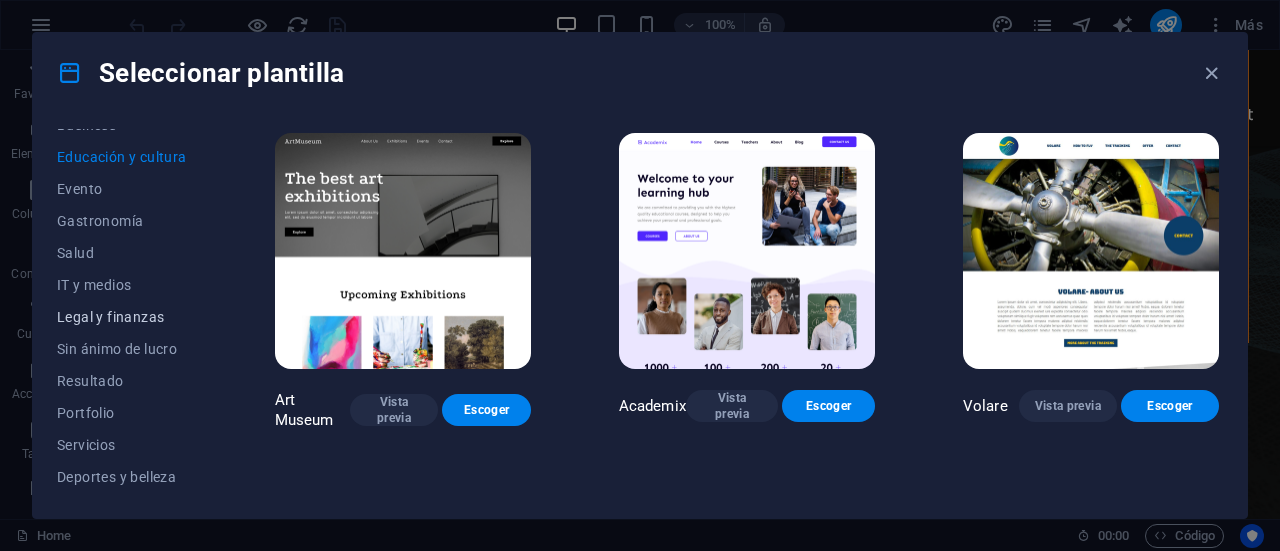 click on "Legal y finanzas" at bounding box center [122, 317] 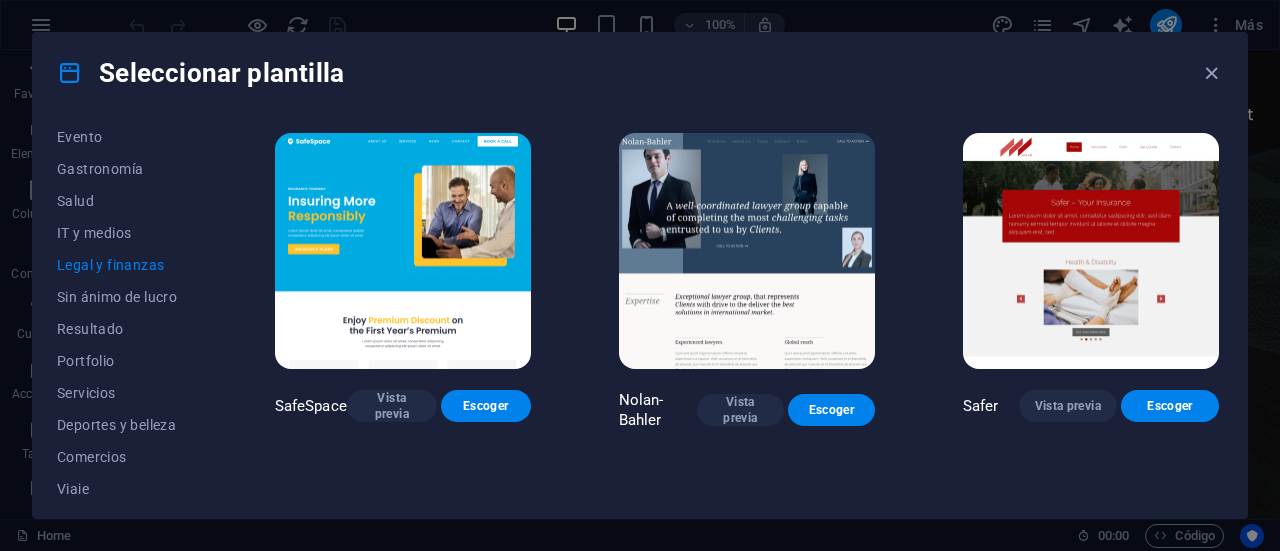 scroll, scrollTop: 396, scrollLeft: 0, axis: vertical 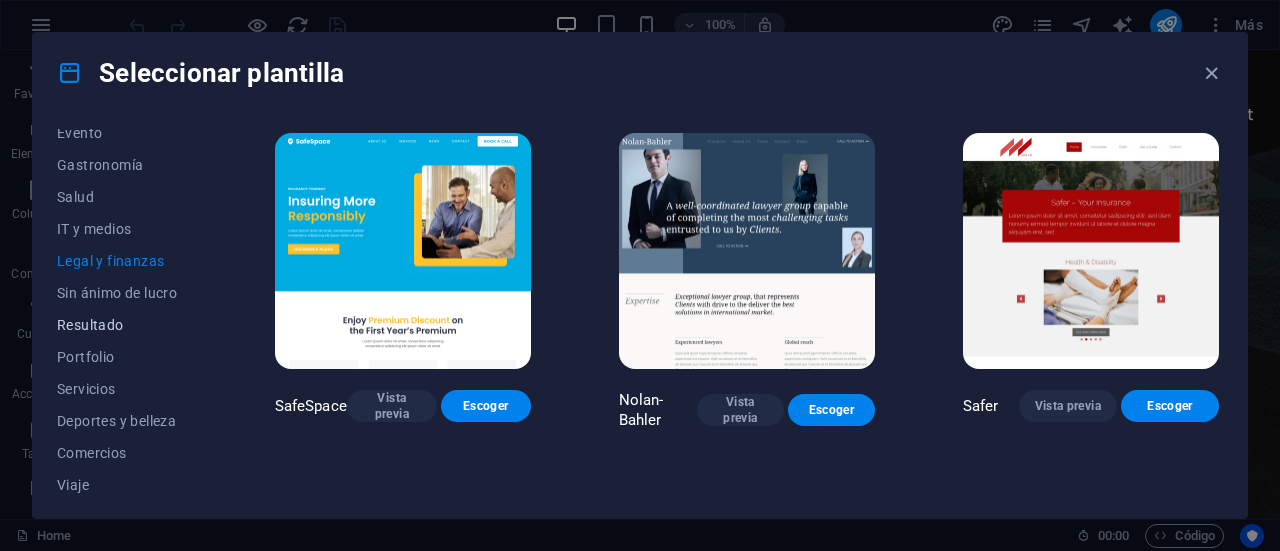 click on "Resultado" at bounding box center [122, 325] 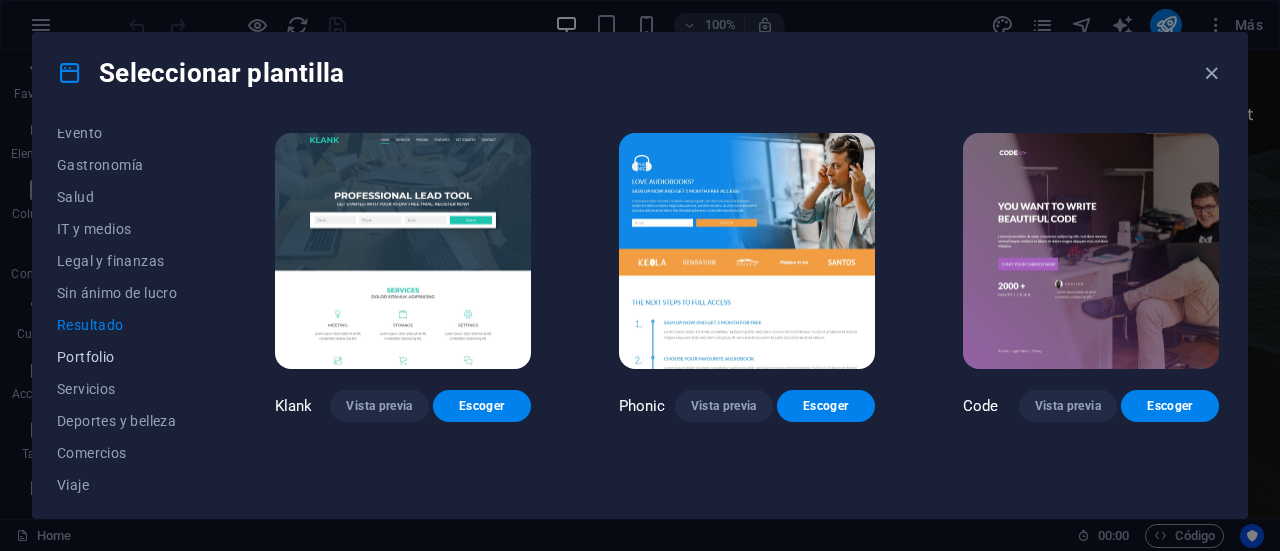 click on "Portfolio" at bounding box center [122, 357] 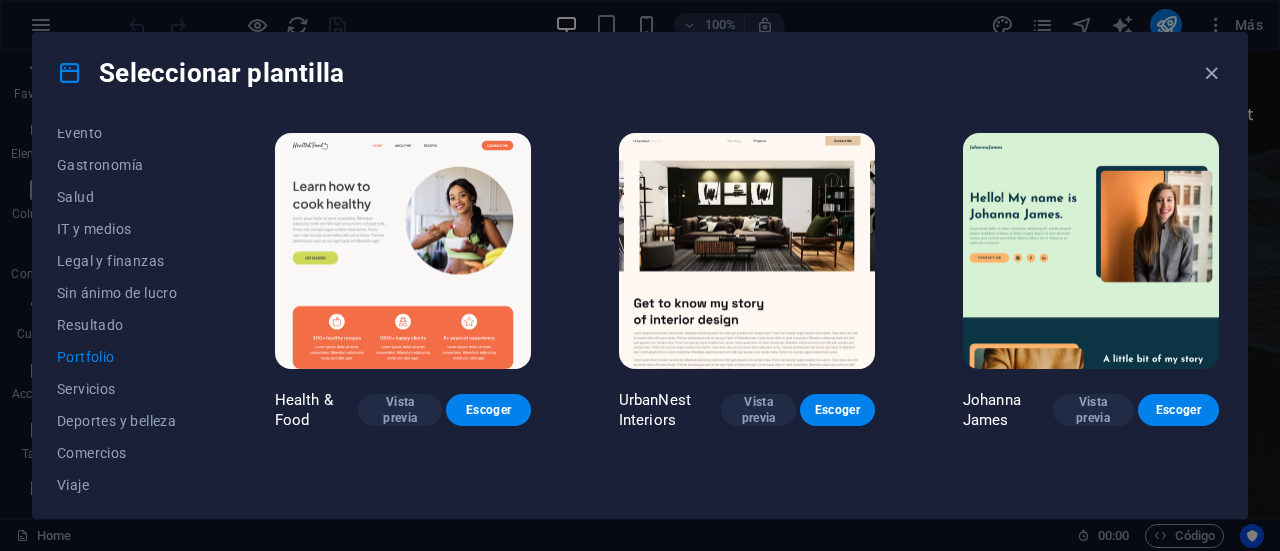 scroll, scrollTop: 434, scrollLeft: 0, axis: vertical 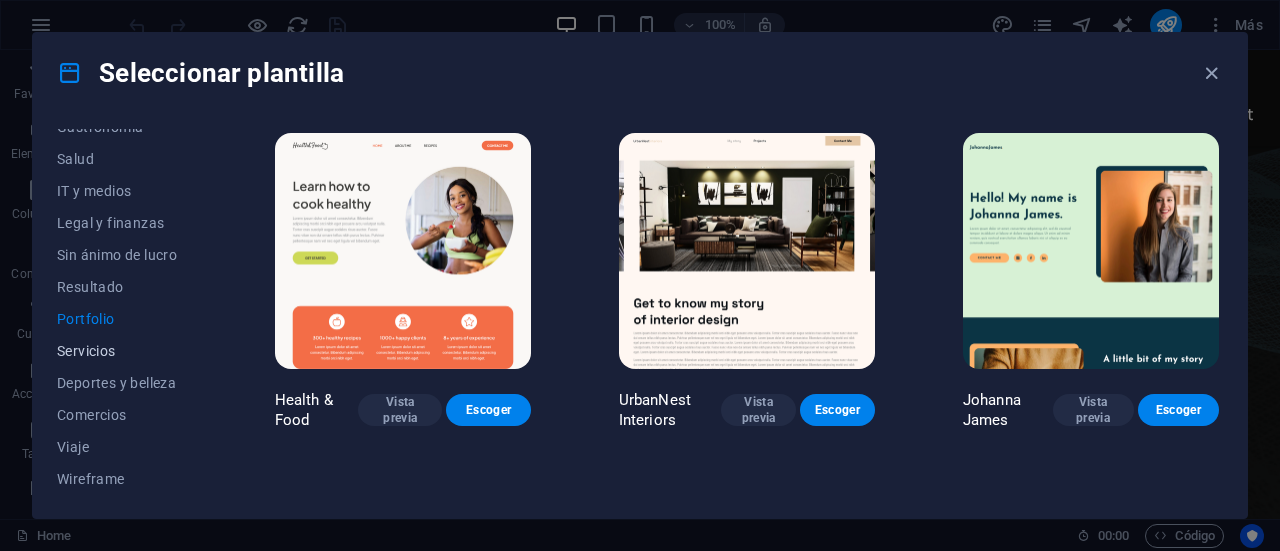 click on "Servicios" at bounding box center (122, 351) 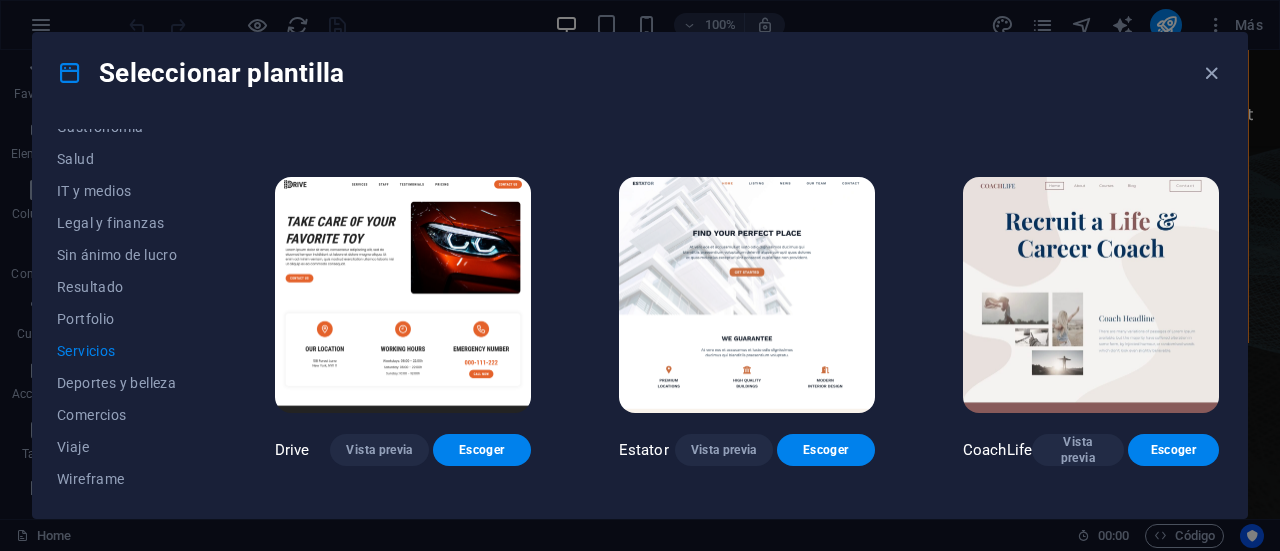scroll, scrollTop: 740, scrollLeft: 0, axis: vertical 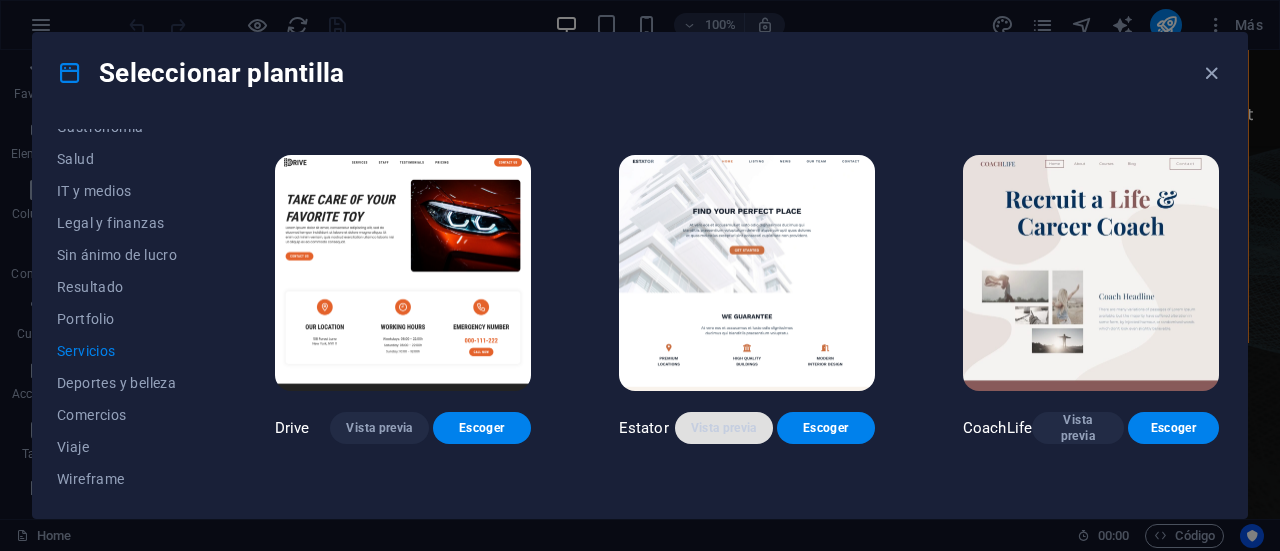 click on "Vista previa" at bounding box center [724, 428] 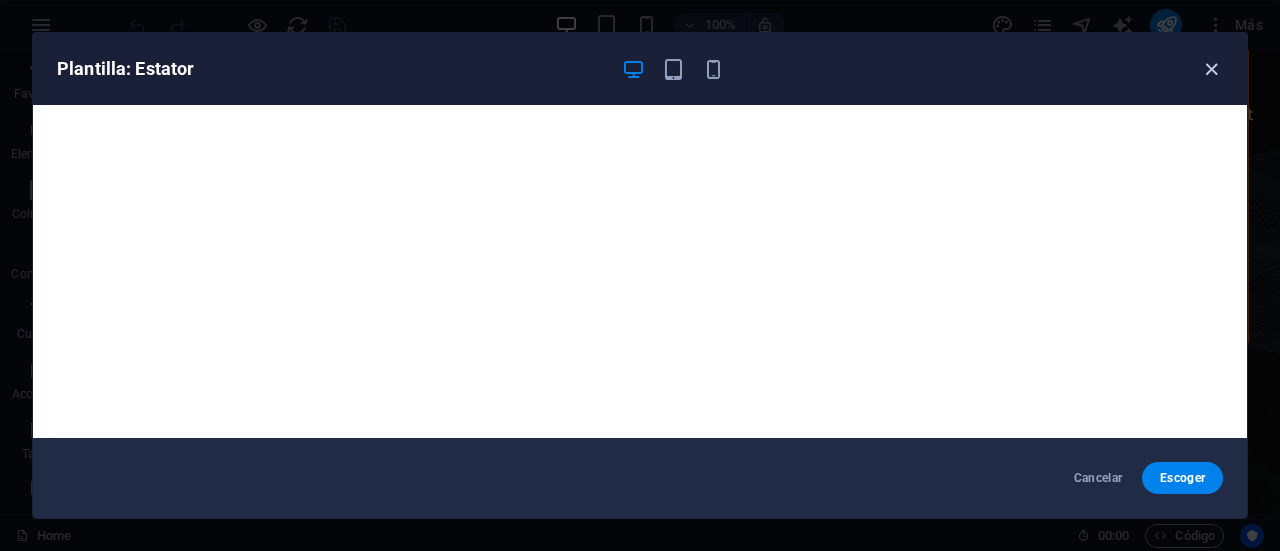 click at bounding box center (1211, 69) 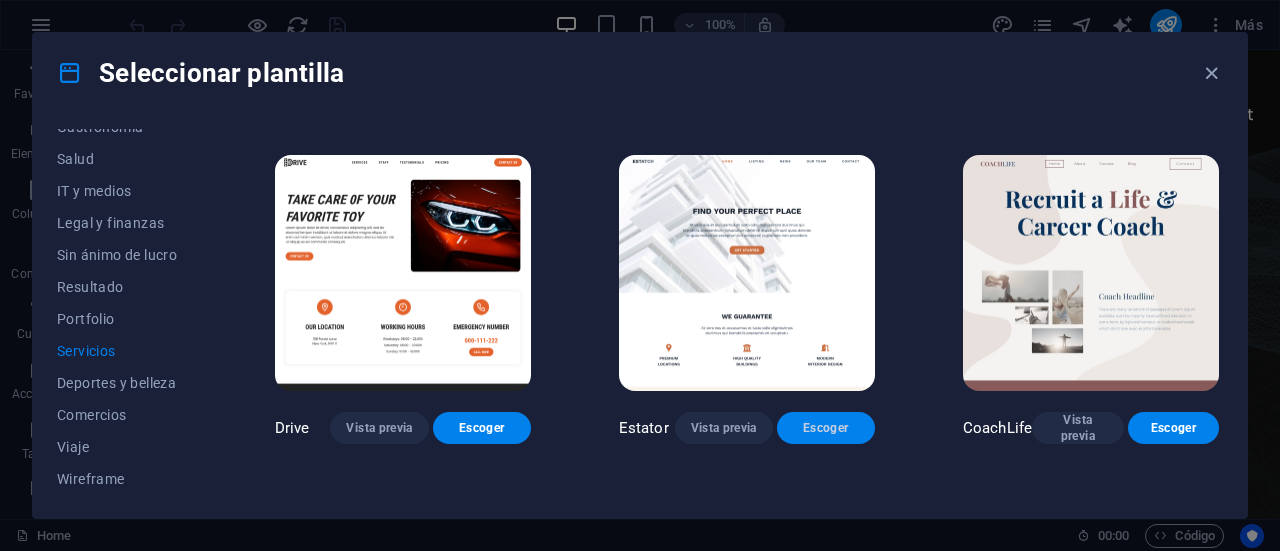 click on "Escoger" at bounding box center [826, 428] 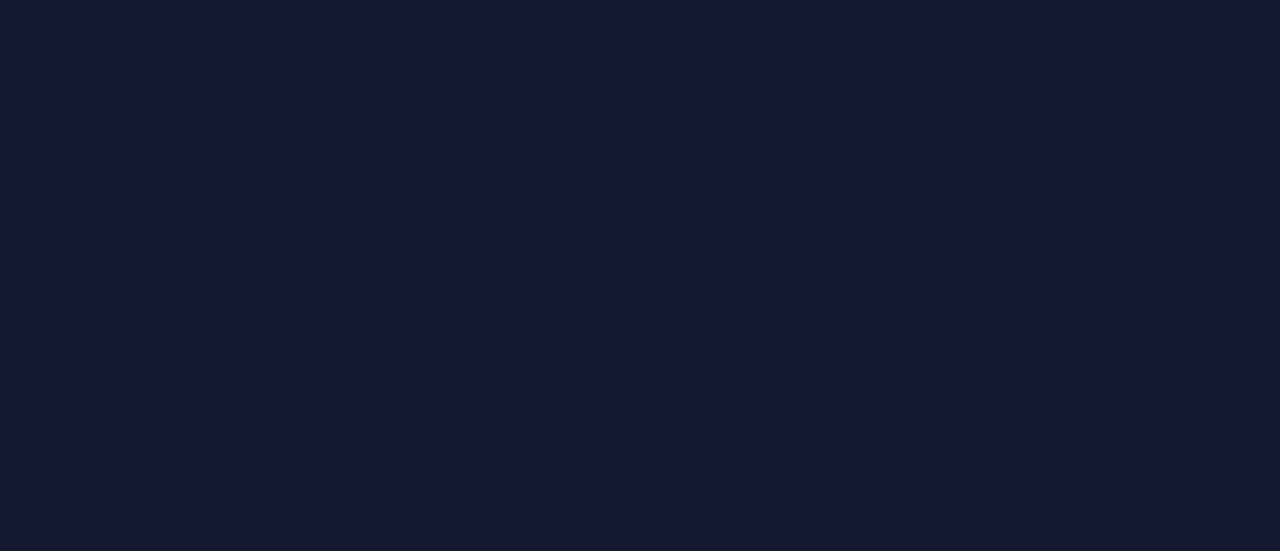 scroll, scrollTop: 0, scrollLeft: 0, axis: both 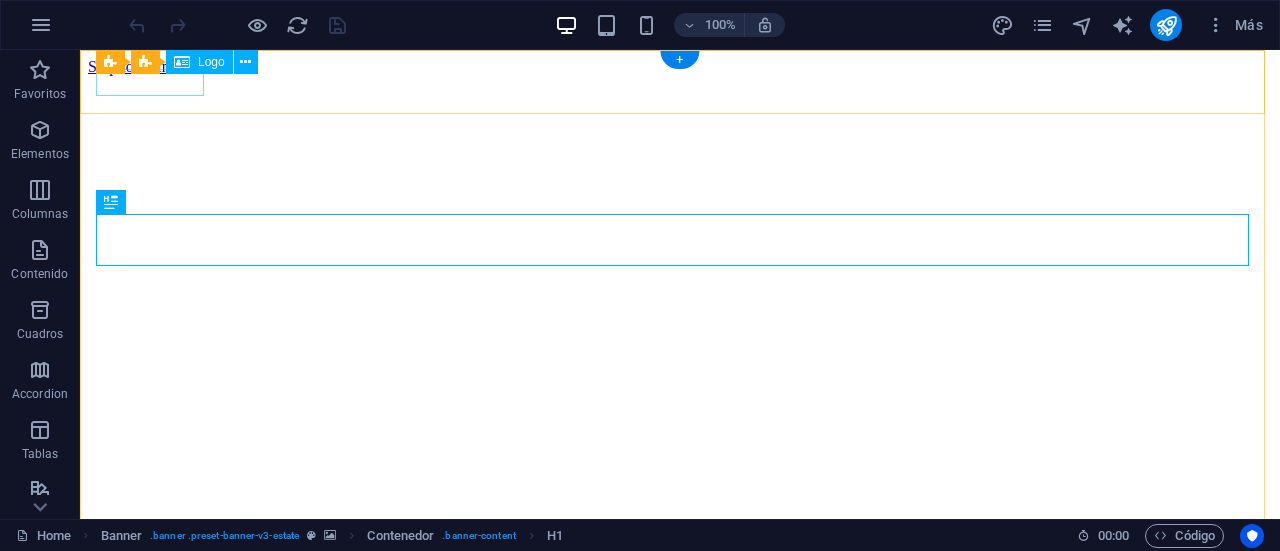 click at bounding box center (680, 596) 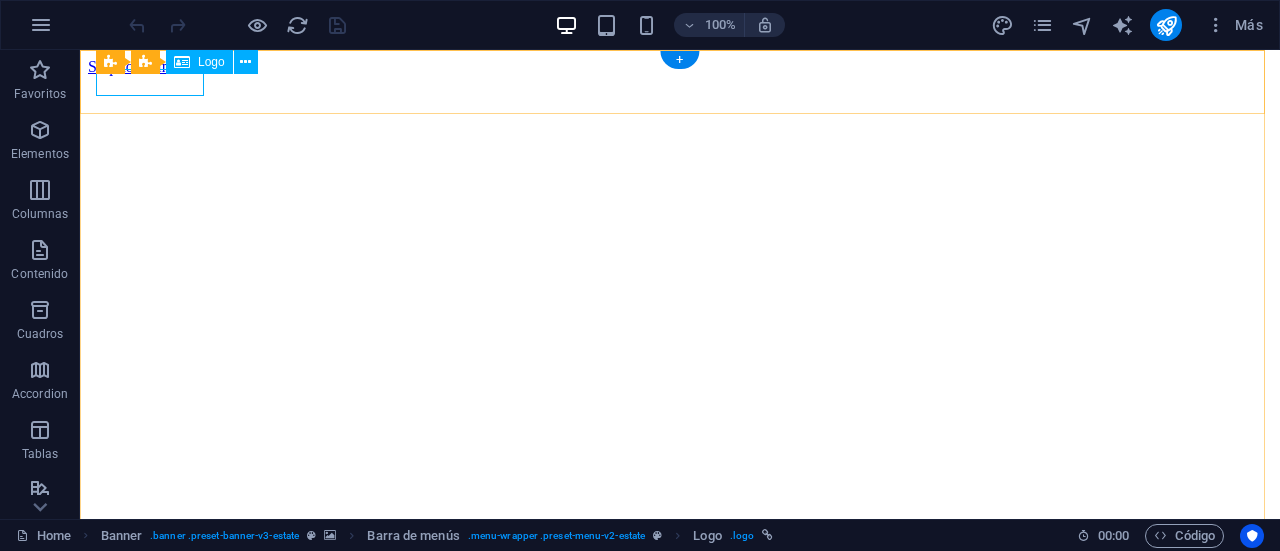 click at bounding box center (680, 596) 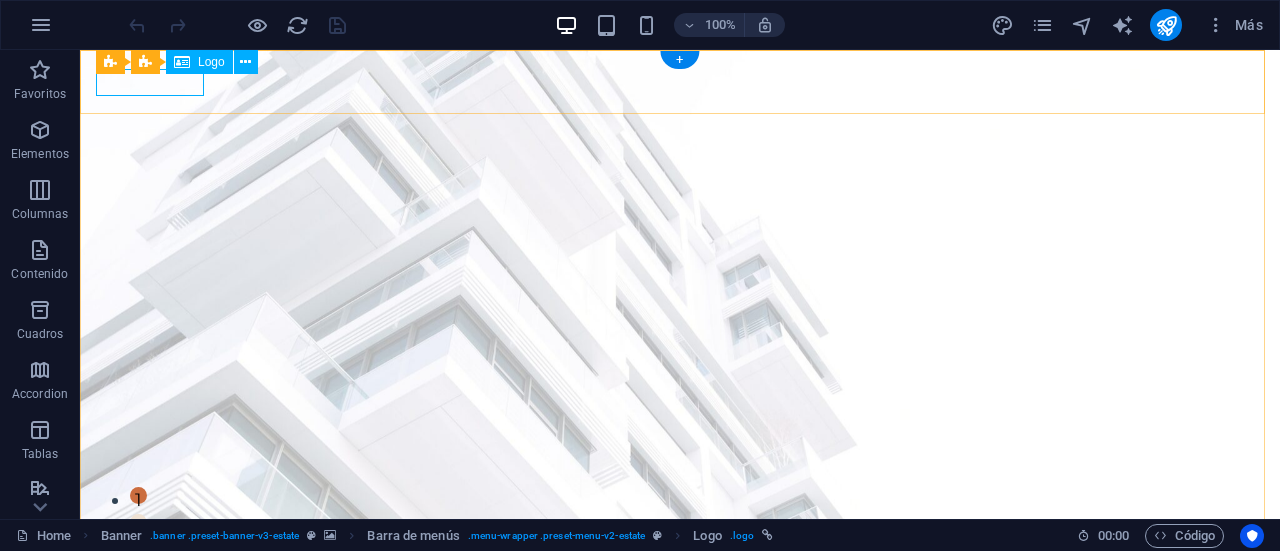 click at bounding box center [680, 588] 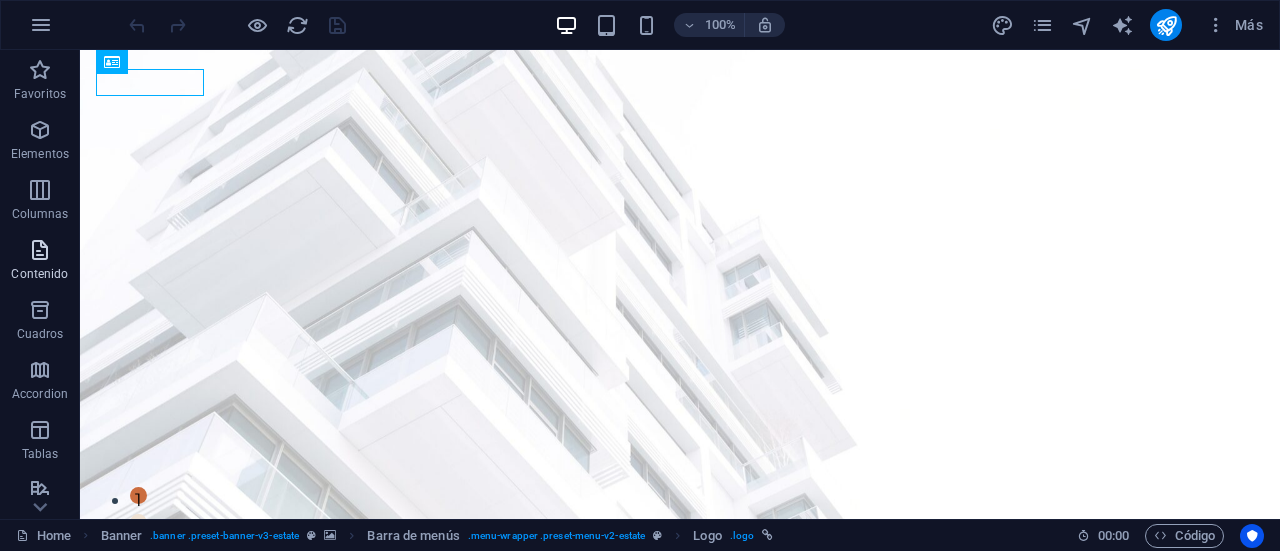 click at bounding box center [40, 250] 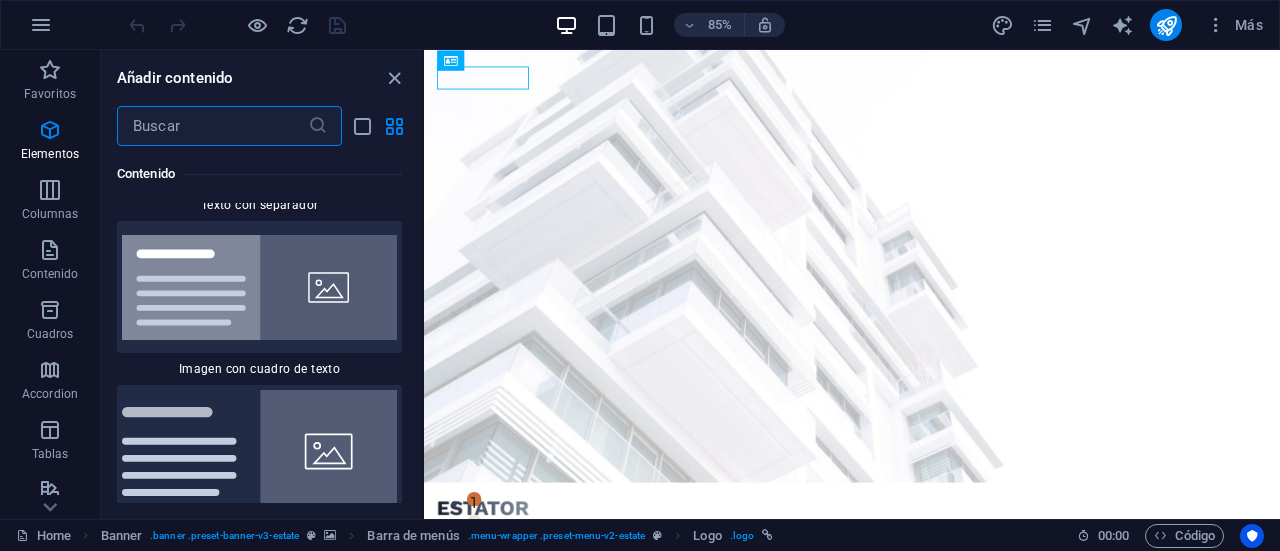 scroll, scrollTop: 6799, scrollLeft: 0, axis: vertical 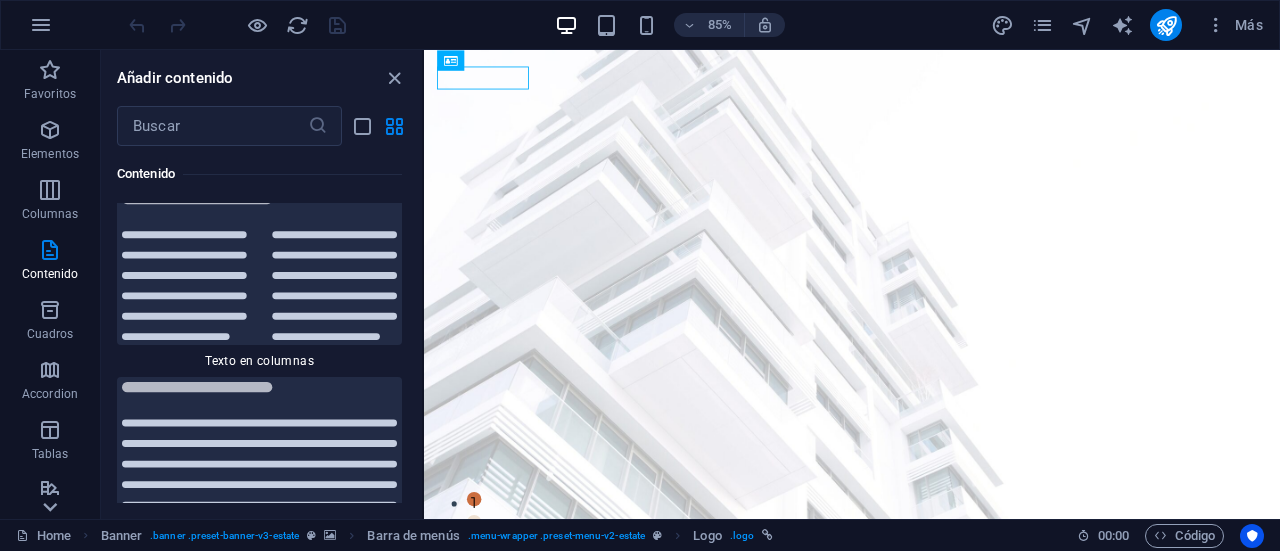 click 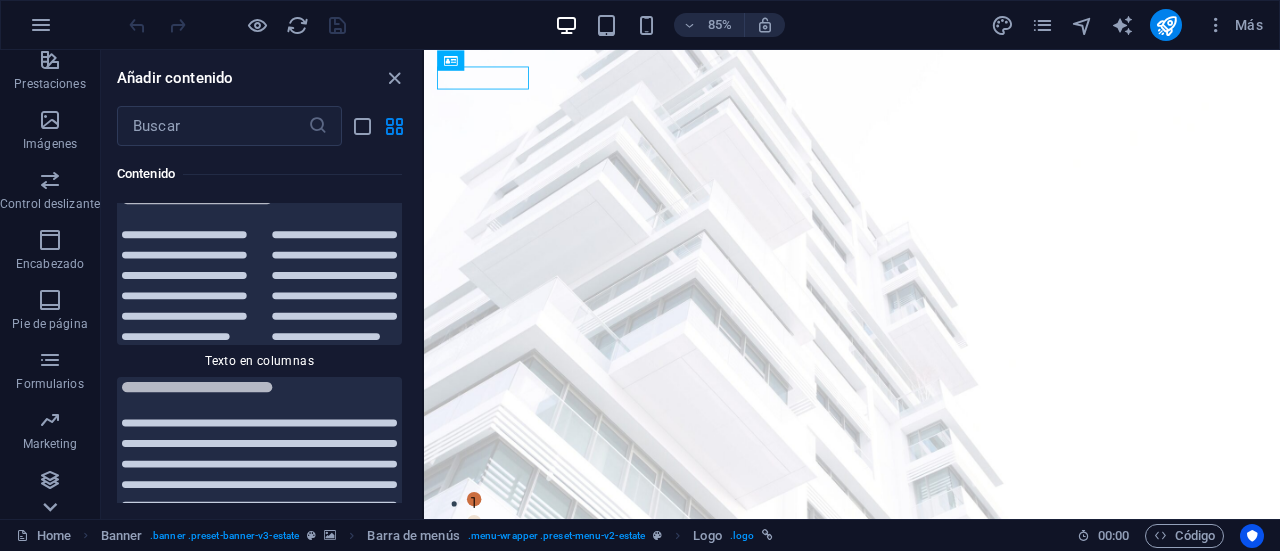 scroll, scrollTop: 430, scrollLeft: 0, axis: vertical 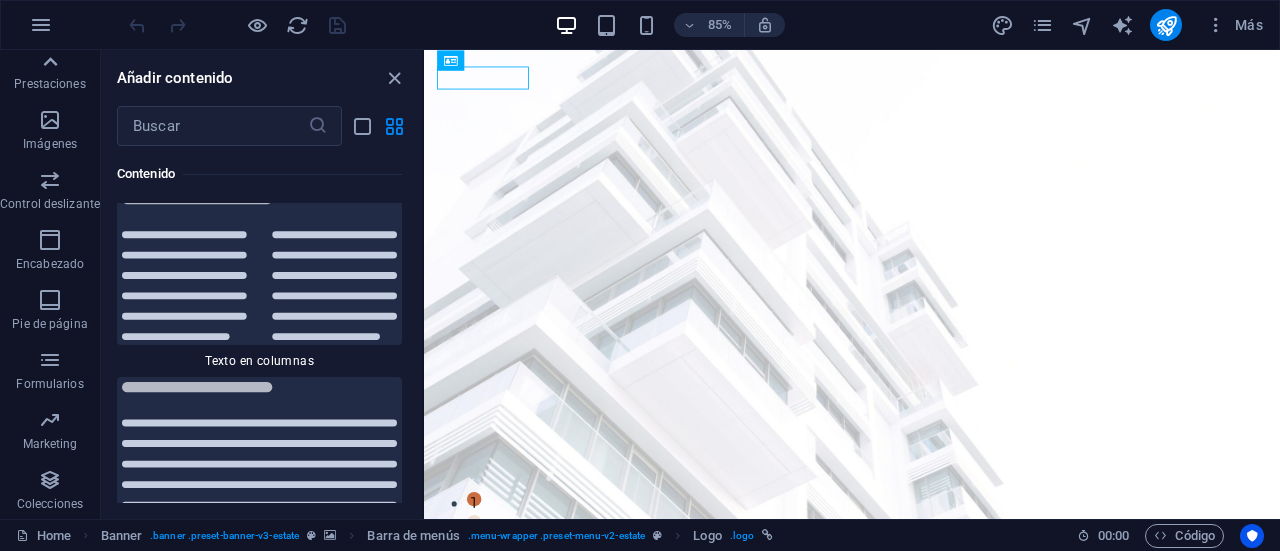 click 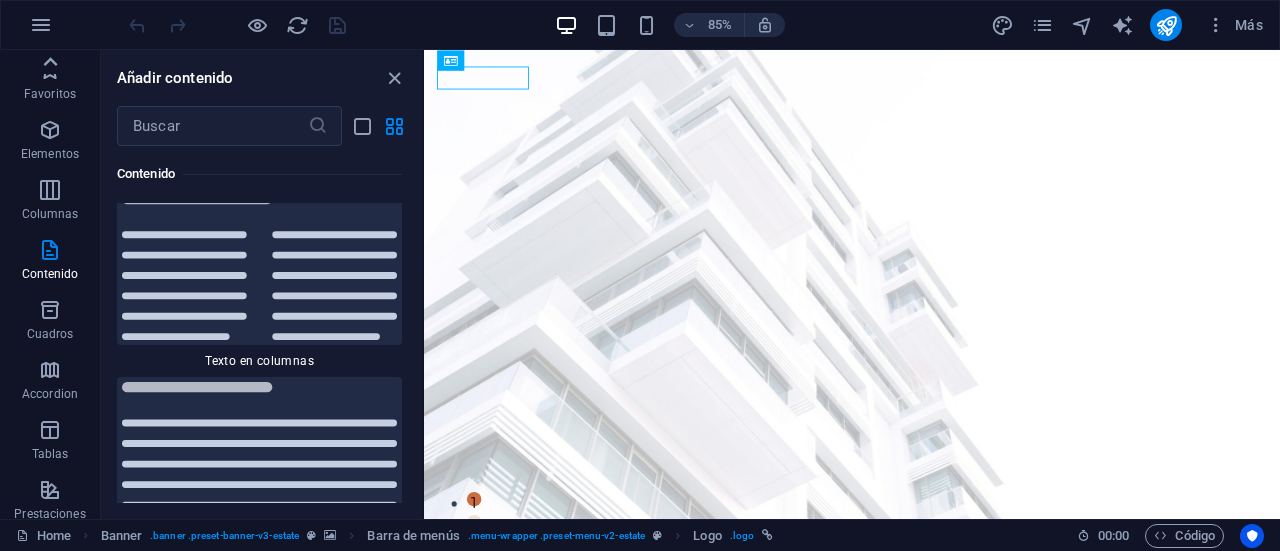 scroll, scrollTop: 0, scrollLeft: 0, axis: both 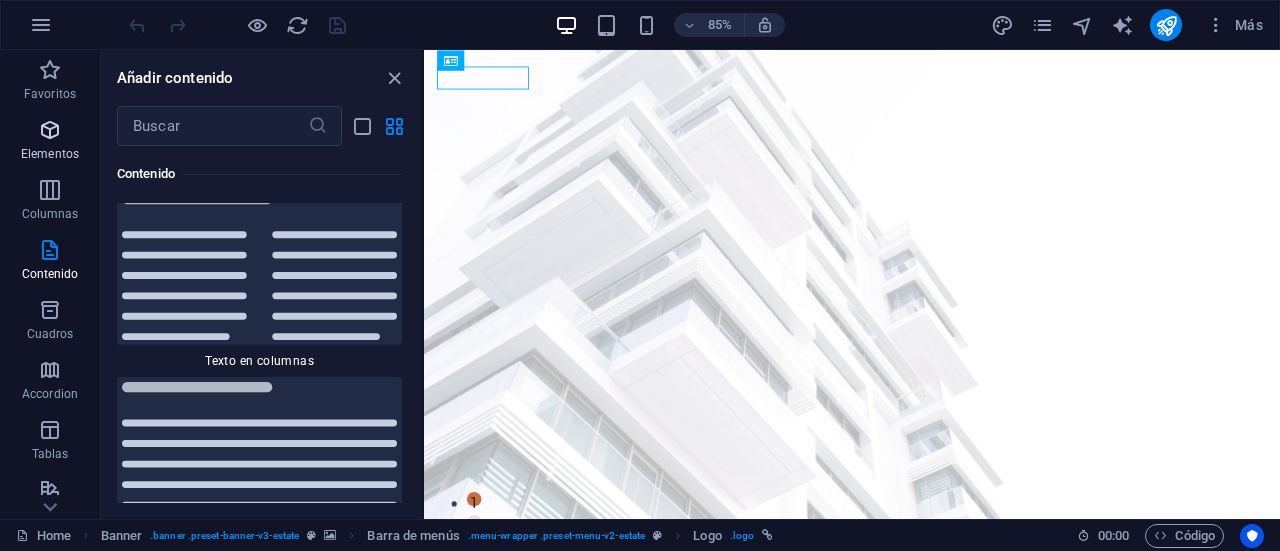 click on "Elementos" at bounding box center [50, 142] 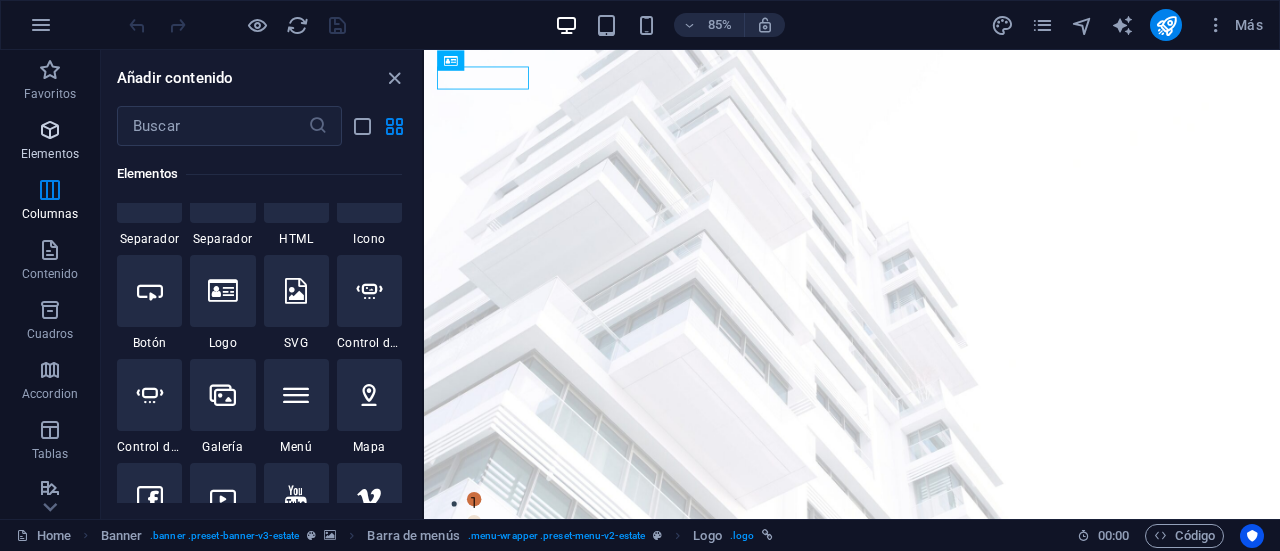 scroll, scrollTop: 377, scrollLeft: 0, axis: vertical 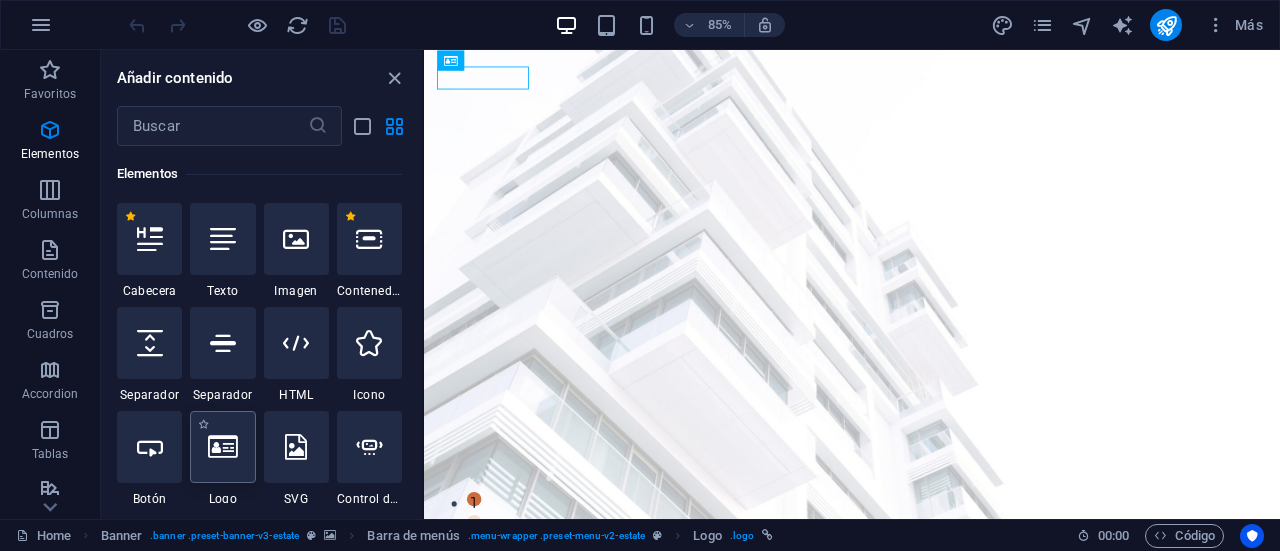 click at bounding box center (222, 447) 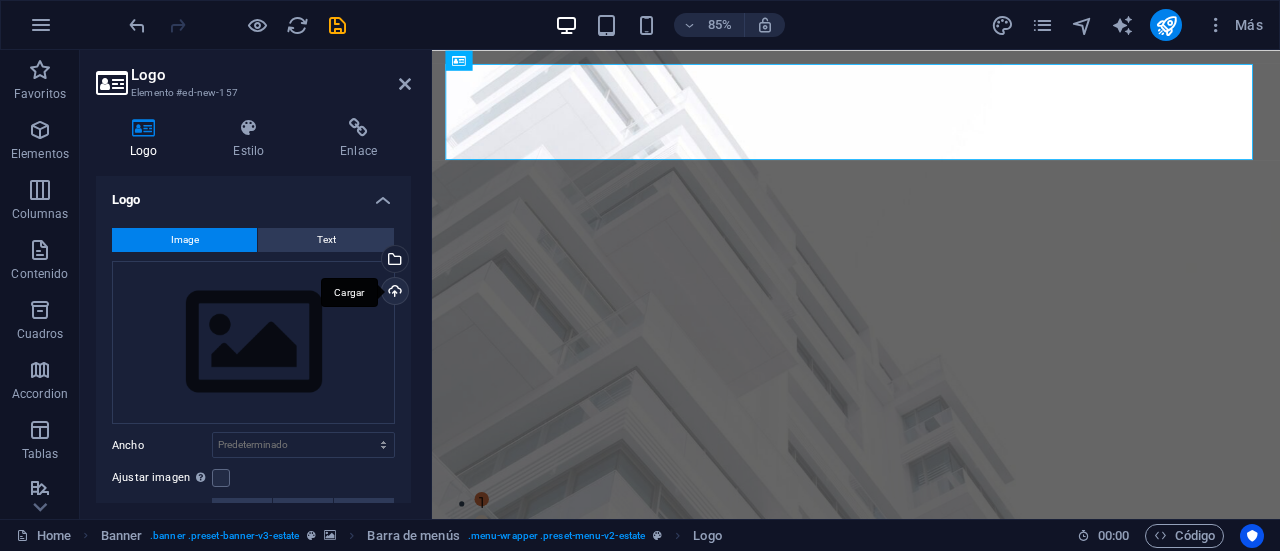 click on "Cargar" at bounding box center [393, 293] 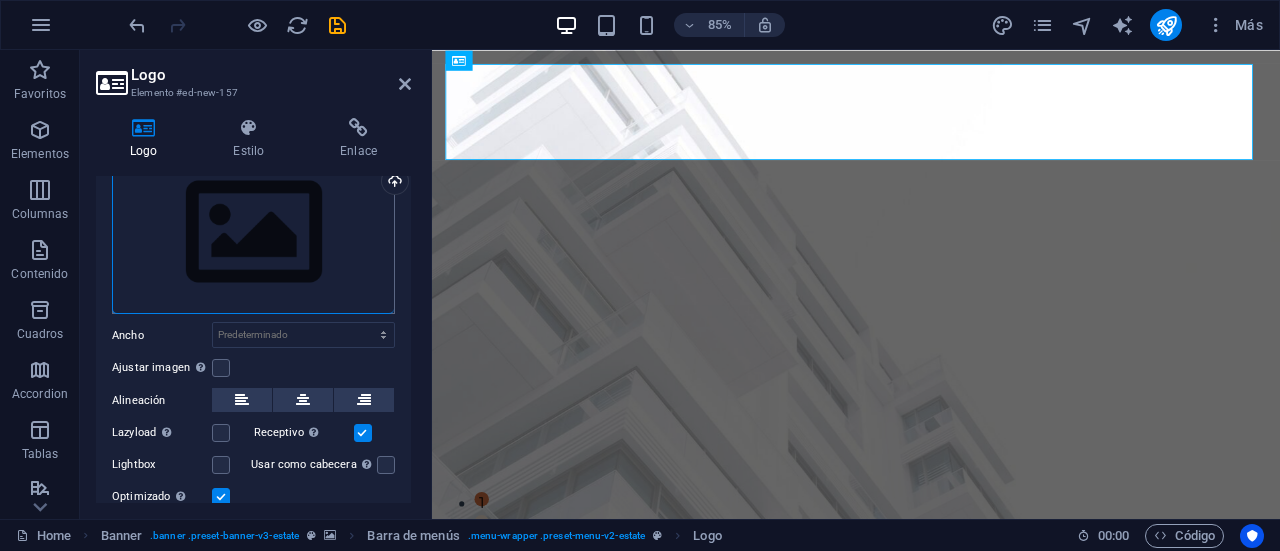 scroll, scrollTop: 119, scrollLeft: 0, axis: vertical 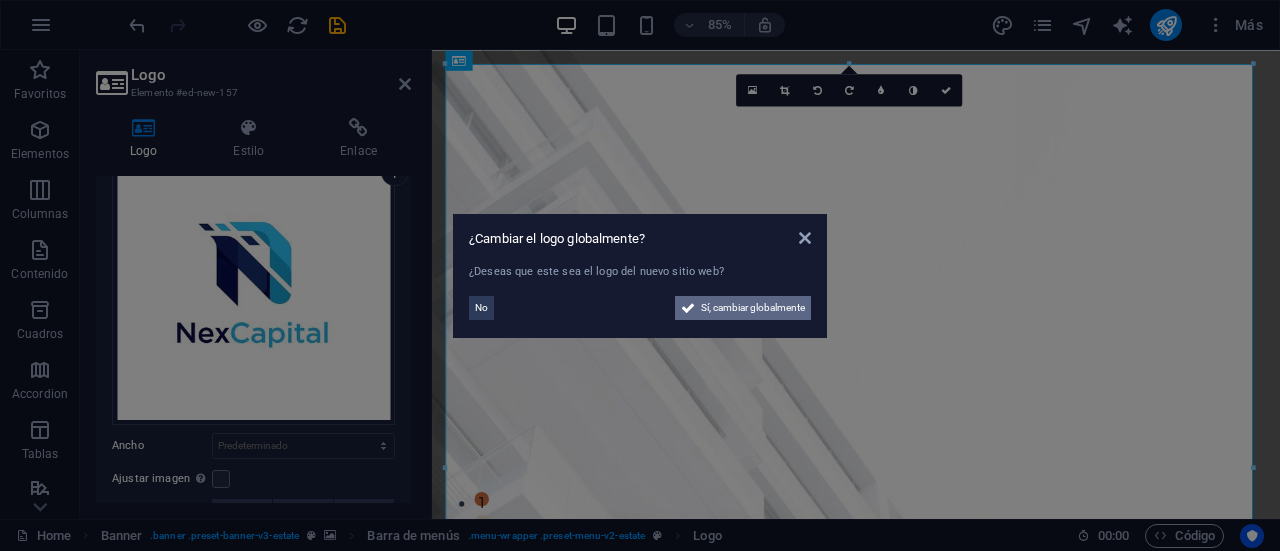 click on "Sí, cambiar globalmente" at bounding box center [753, 308] 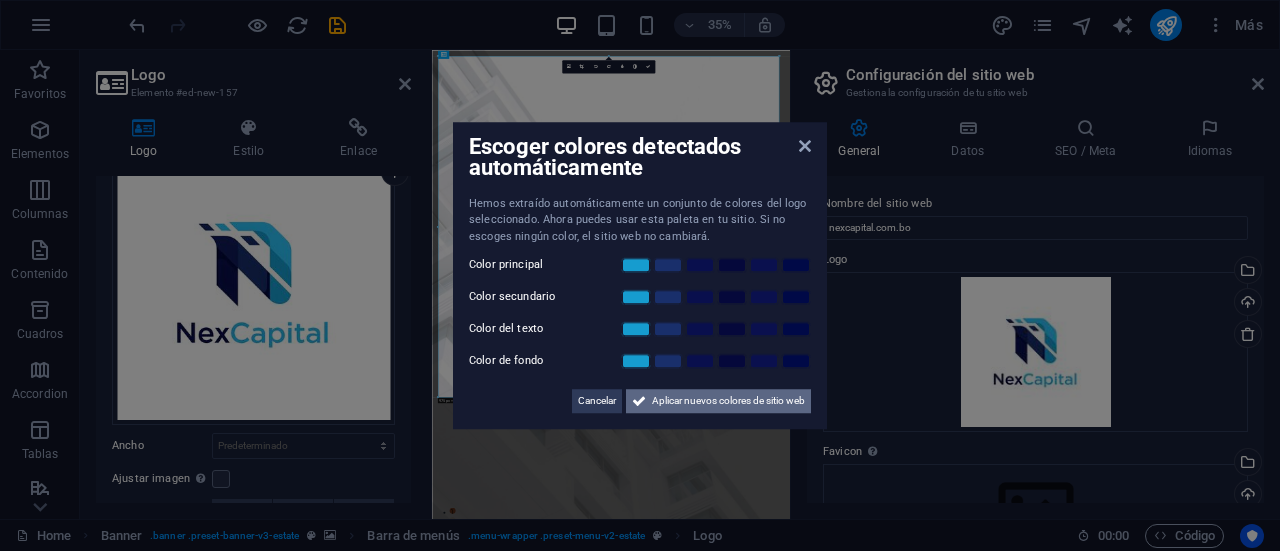 click on "Aplicar nuevos colores de sitio web" at bounding box center [728, 401] 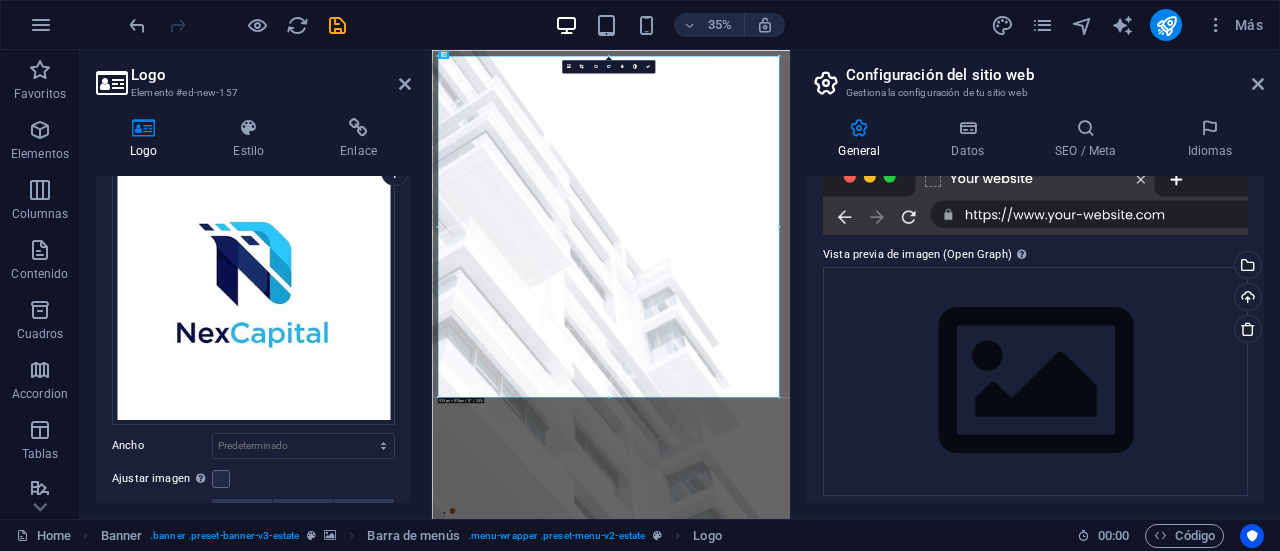 scroll, scrollTop: 420, scrollLeft: 0, axis: vertical 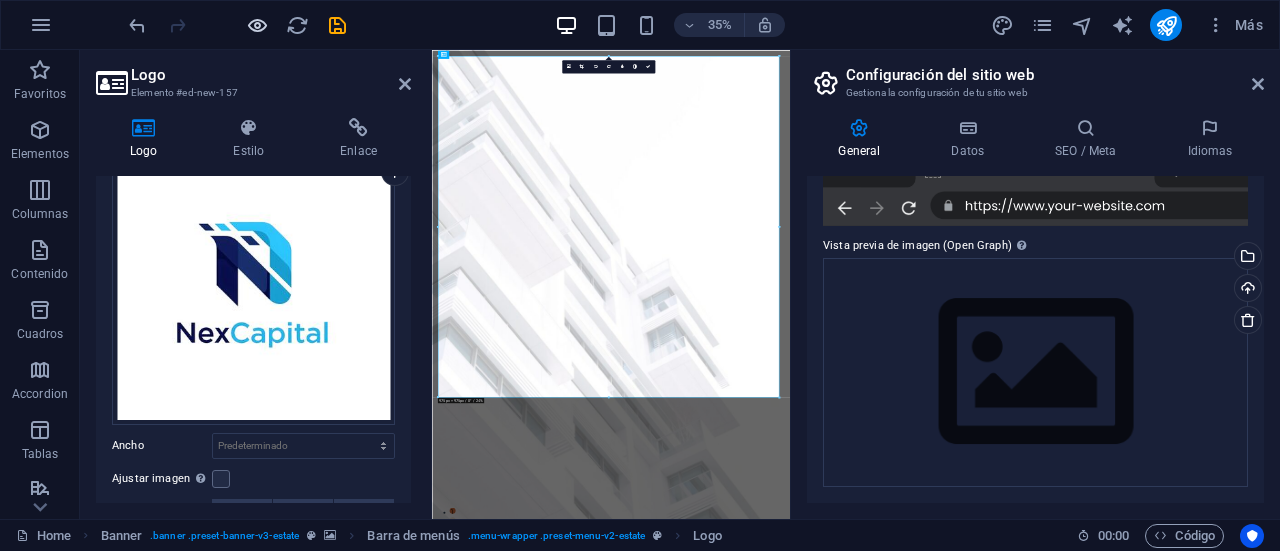 click at bounding box center (257, 25) 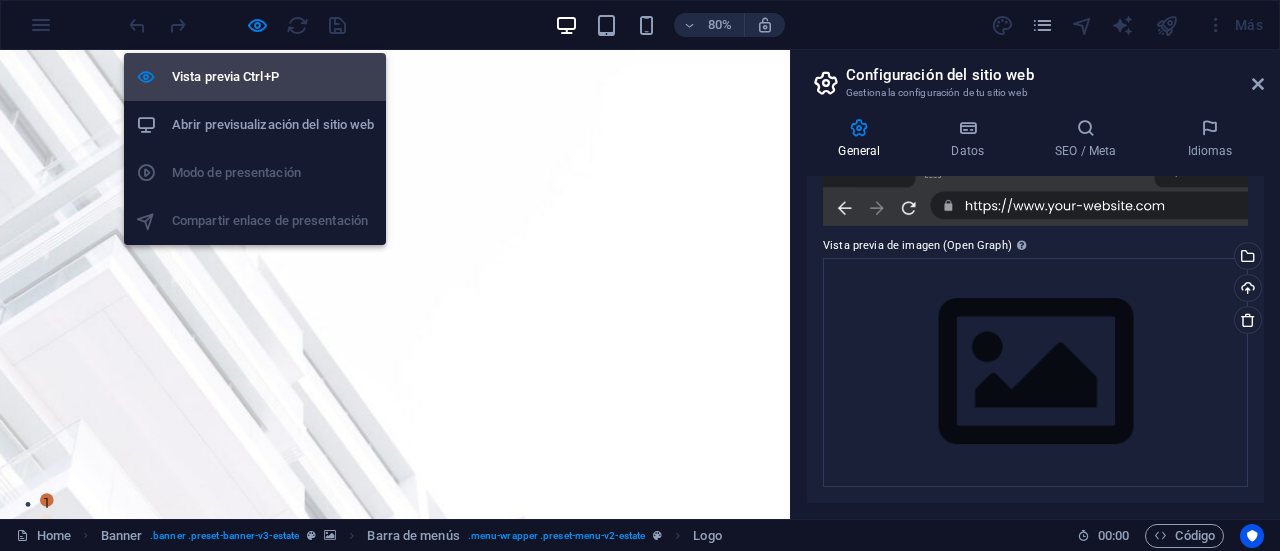 click on "Vista previa Ctrl+P" at bounding box center [273, 77] 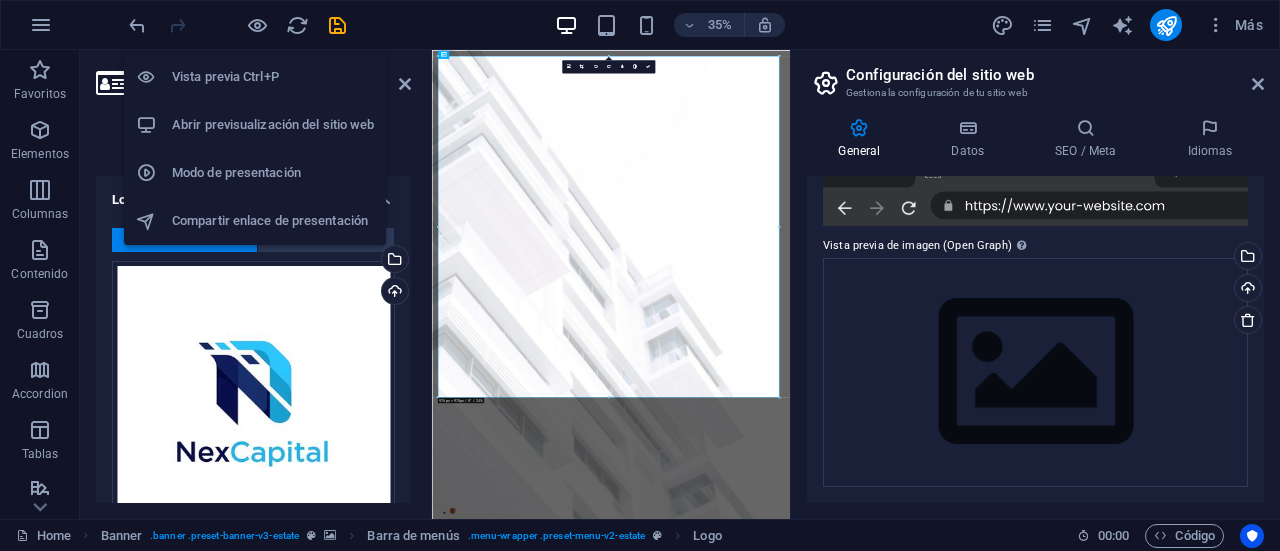 click on "Vista previa Ctrl+P" at bounding box center (273, 77) 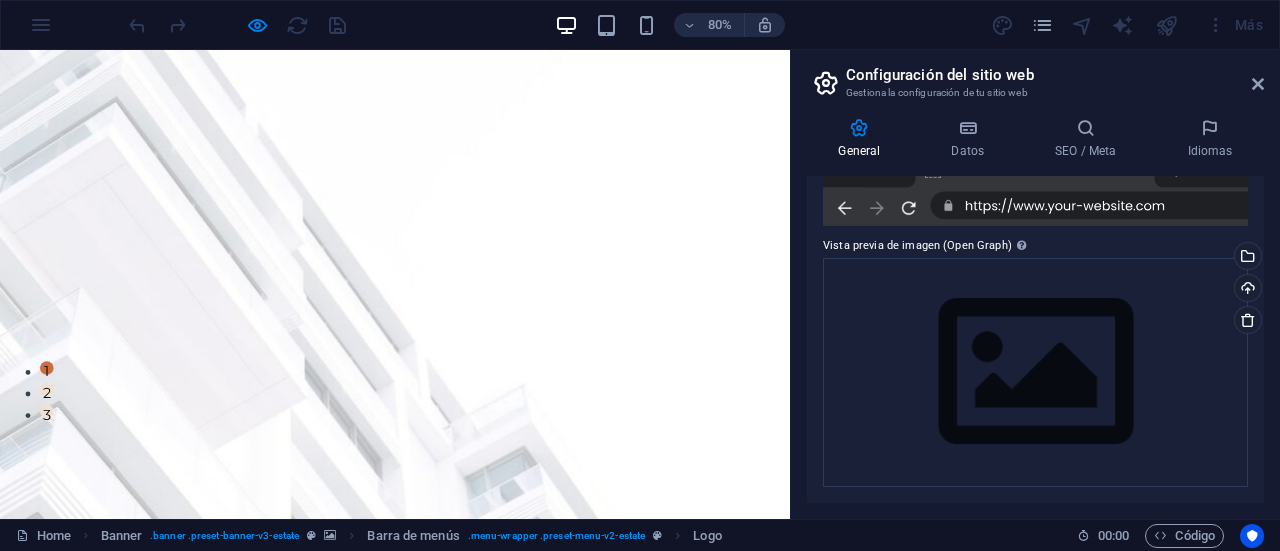 scroll, scrollTop: 0, scrollLeft: 0, axis: both 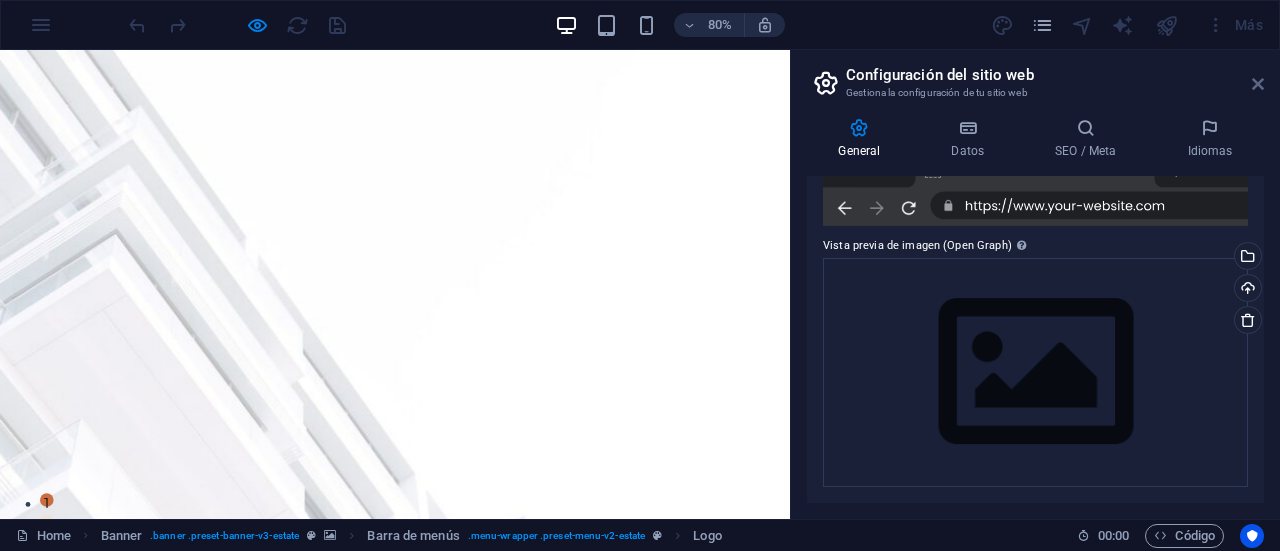 click at bounding box center (1258, 84) 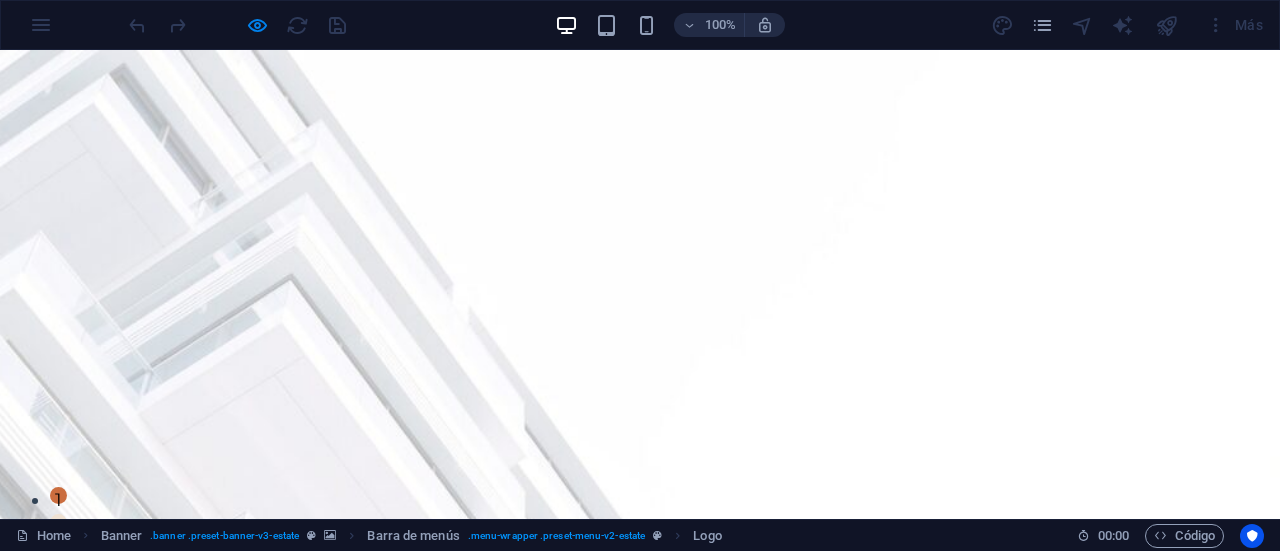 click at bounding box center (572, 2103) 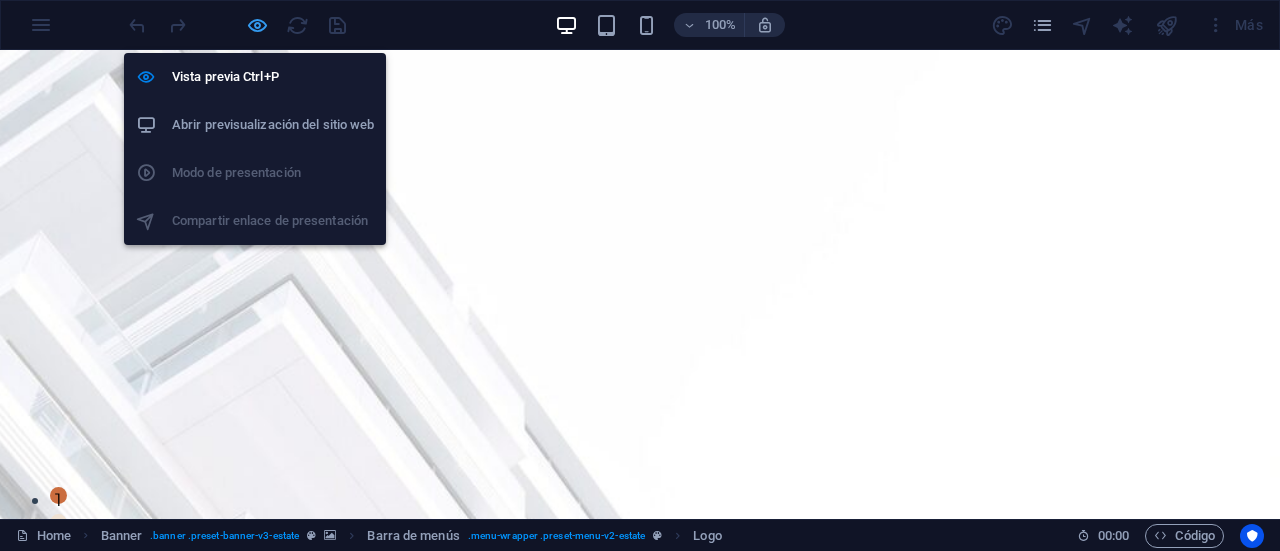click at bounding box center [257, 25] 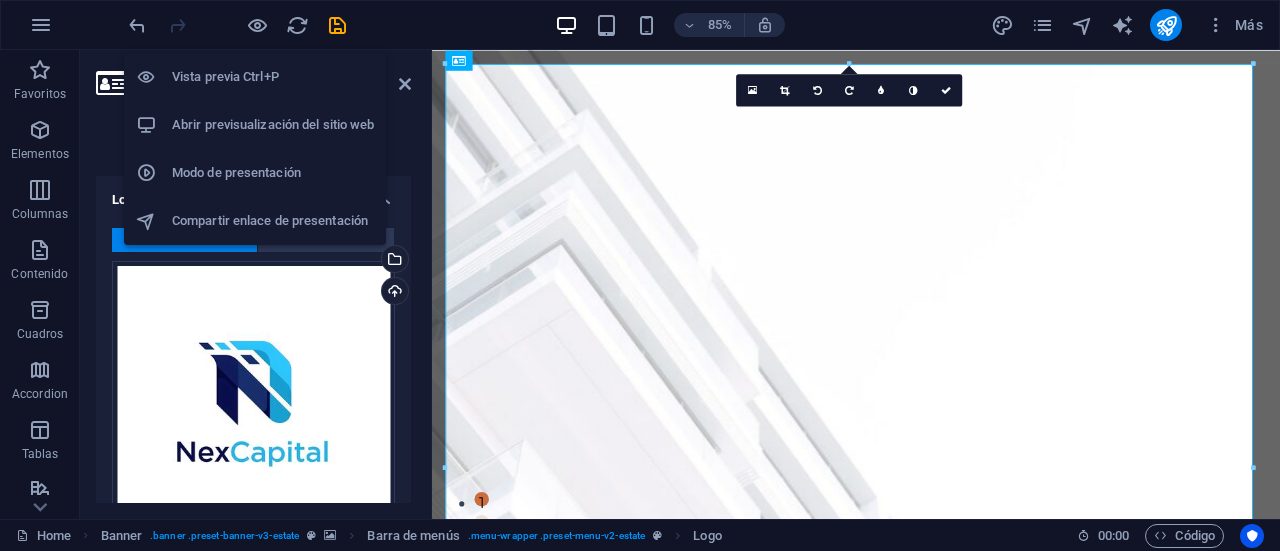 click on "Abrir previsualización del sitio web" at bounding box center (255, 125) 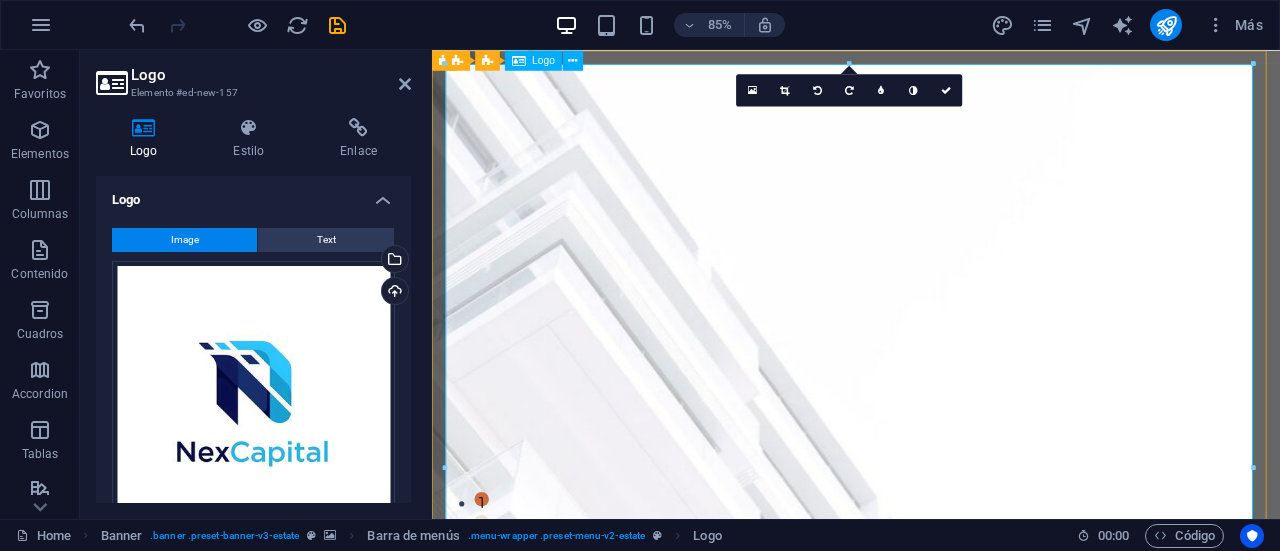 click at bounding box center [931, 2064] 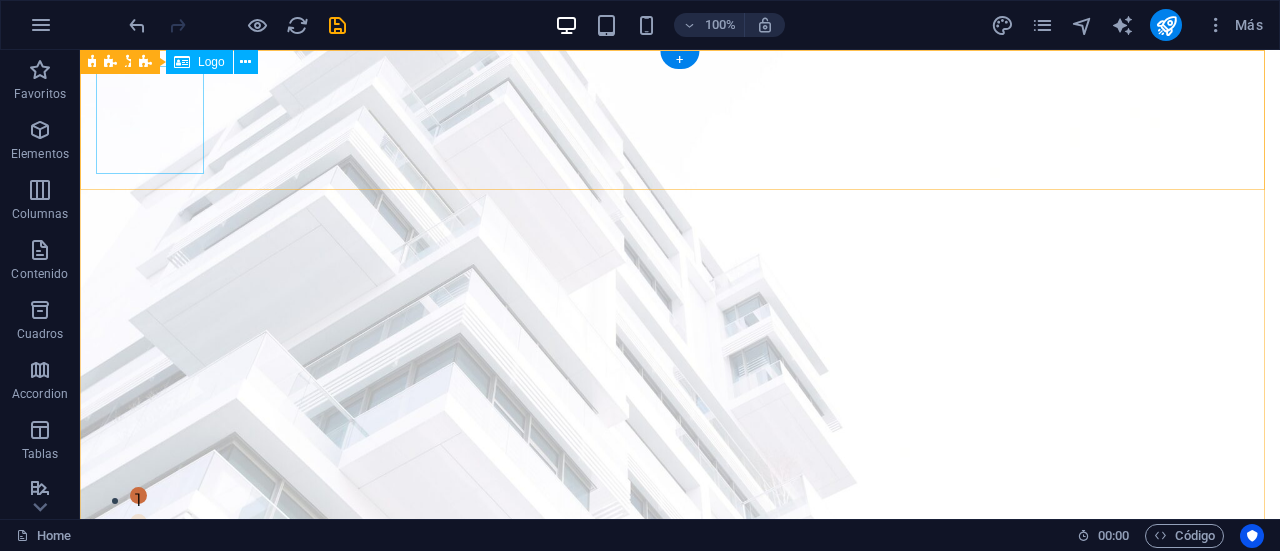 click at bounding box center (680, 705) 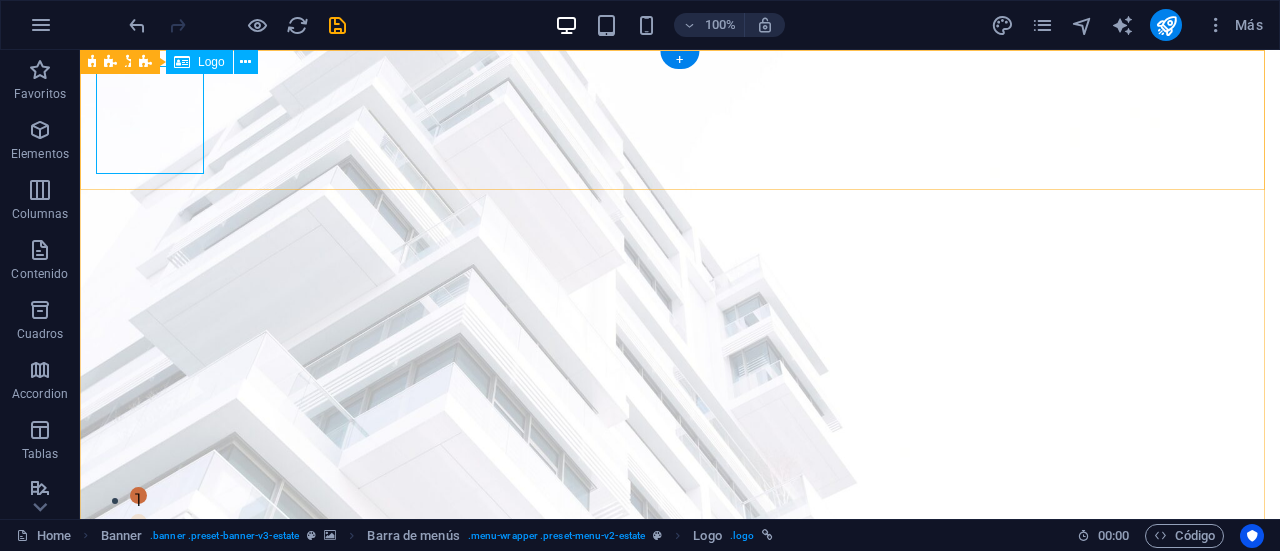 click at bounding box center (680, 705) 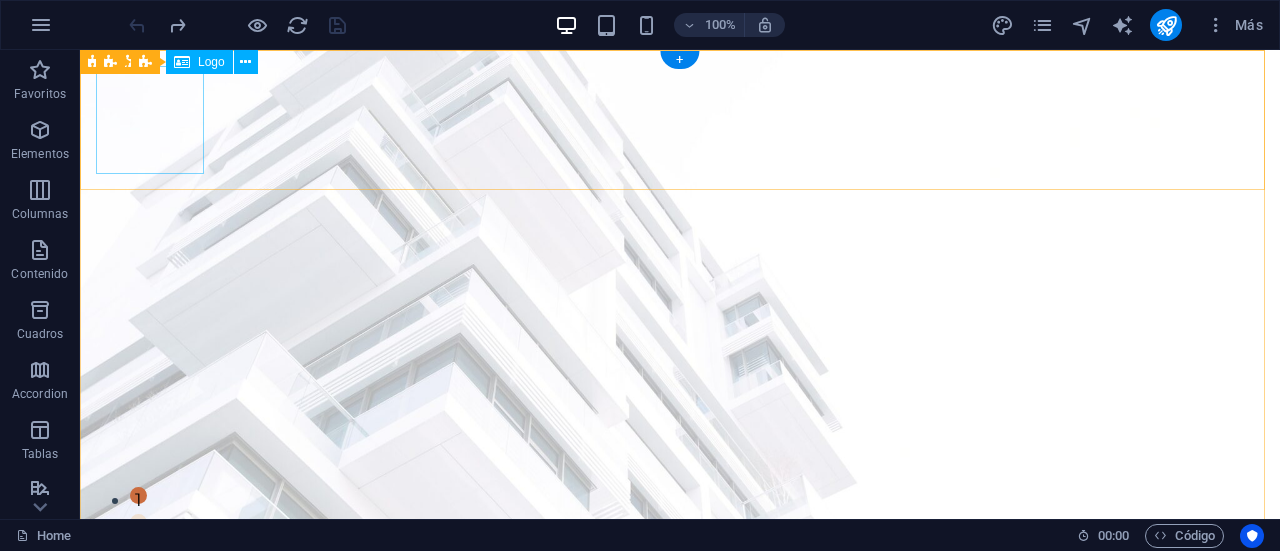 click at bounding box center (680, 705) 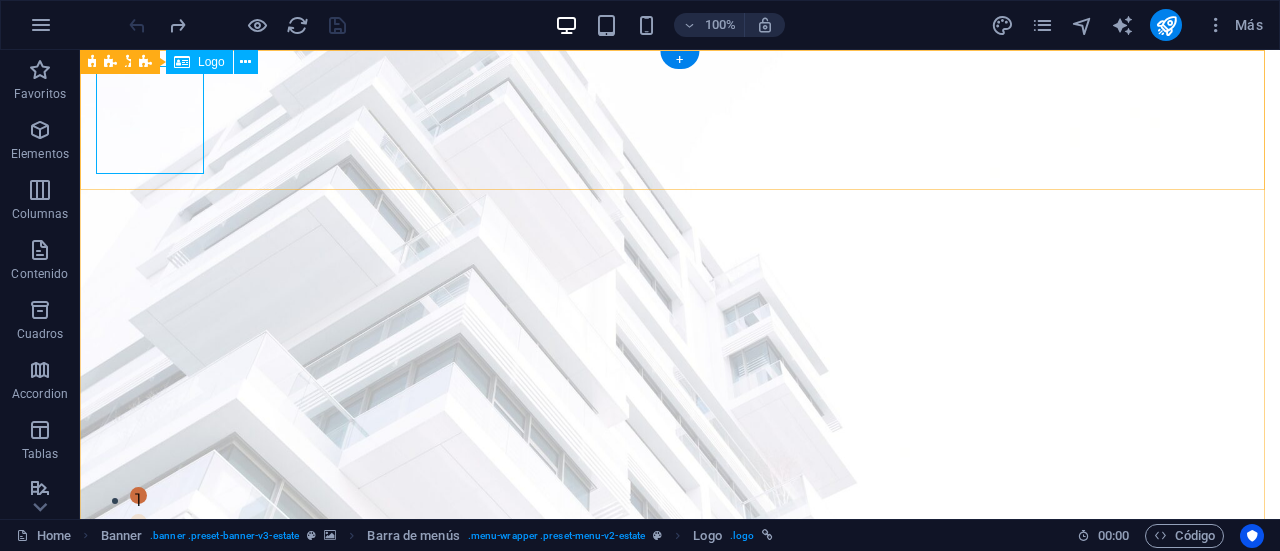 click at bounding box center (680, 705) 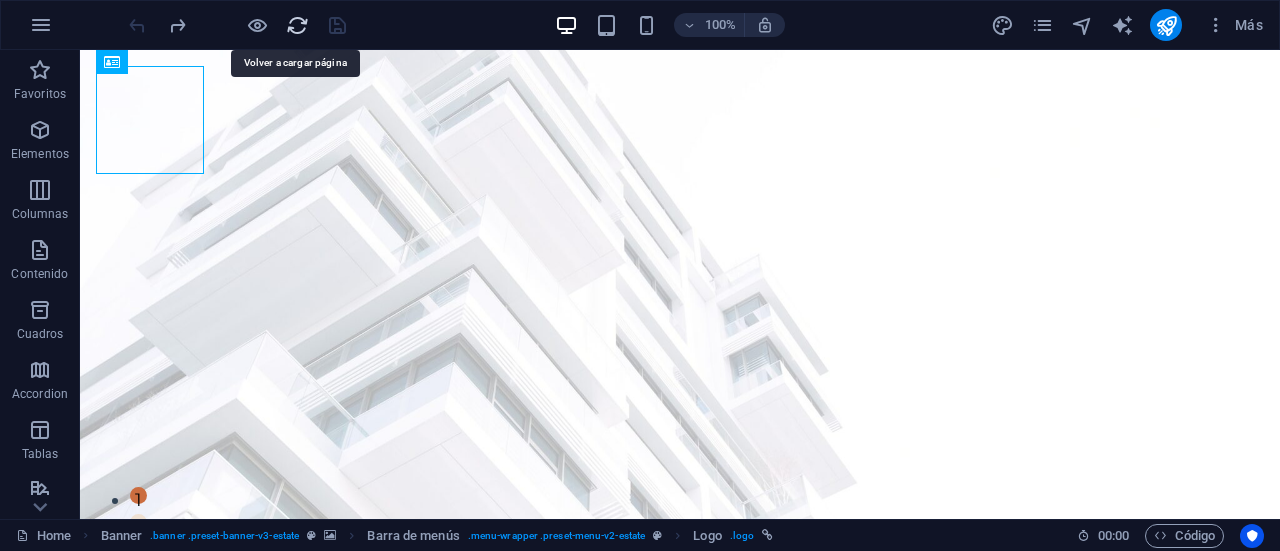 click at bounding box center (297, 25) 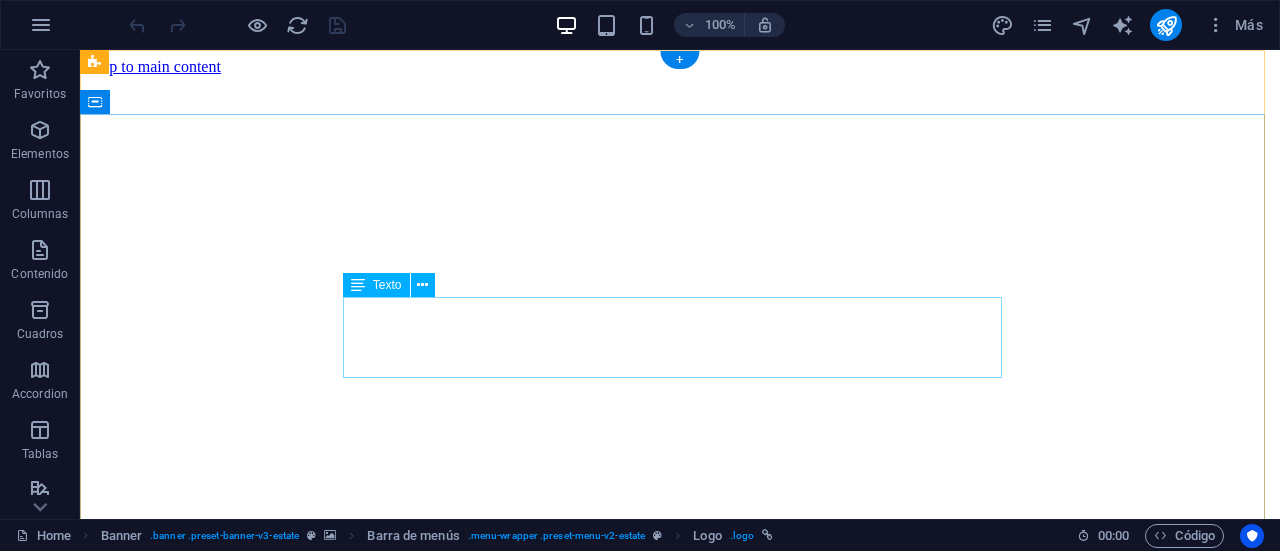 scroll, scrollTop: 0, scrollLeft: 0, axis: both 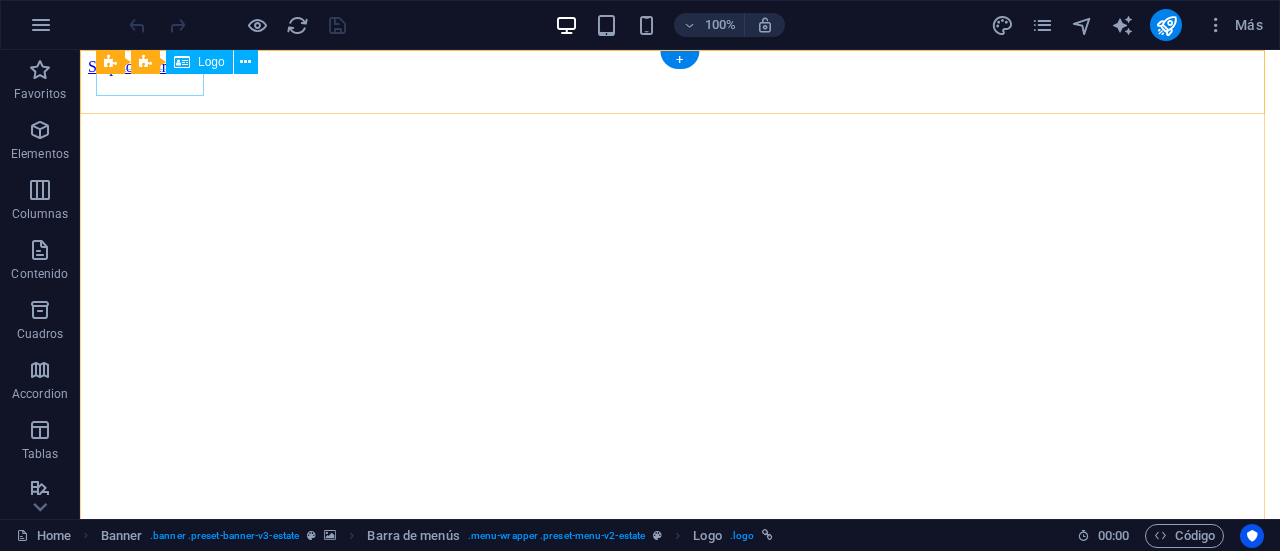 click at bounding box center [680, 597] 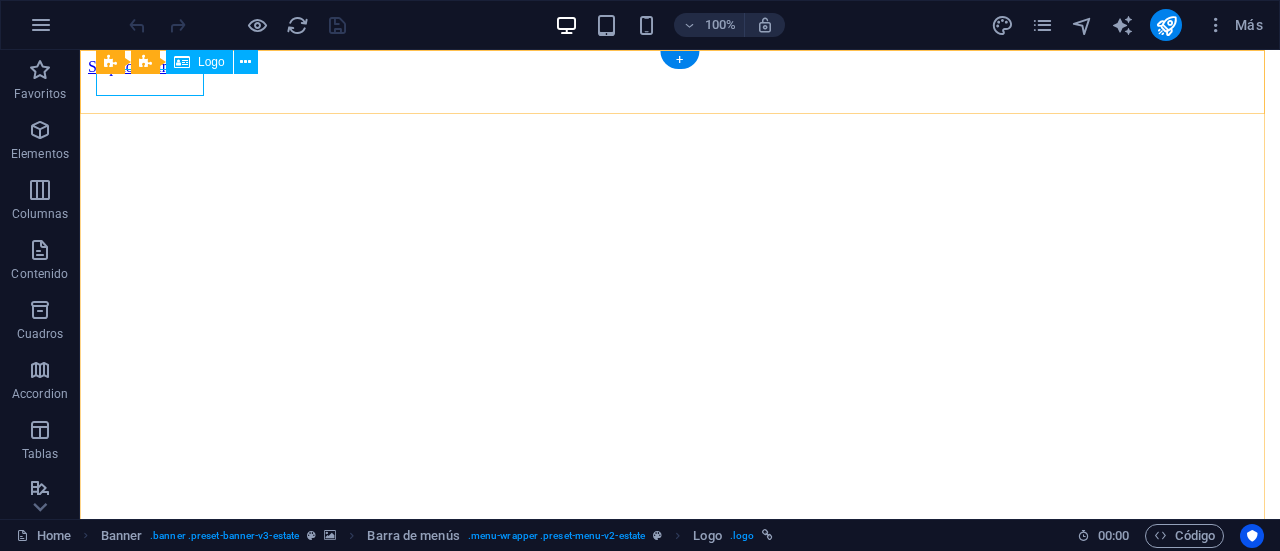 click at bounding box center (680, 597) 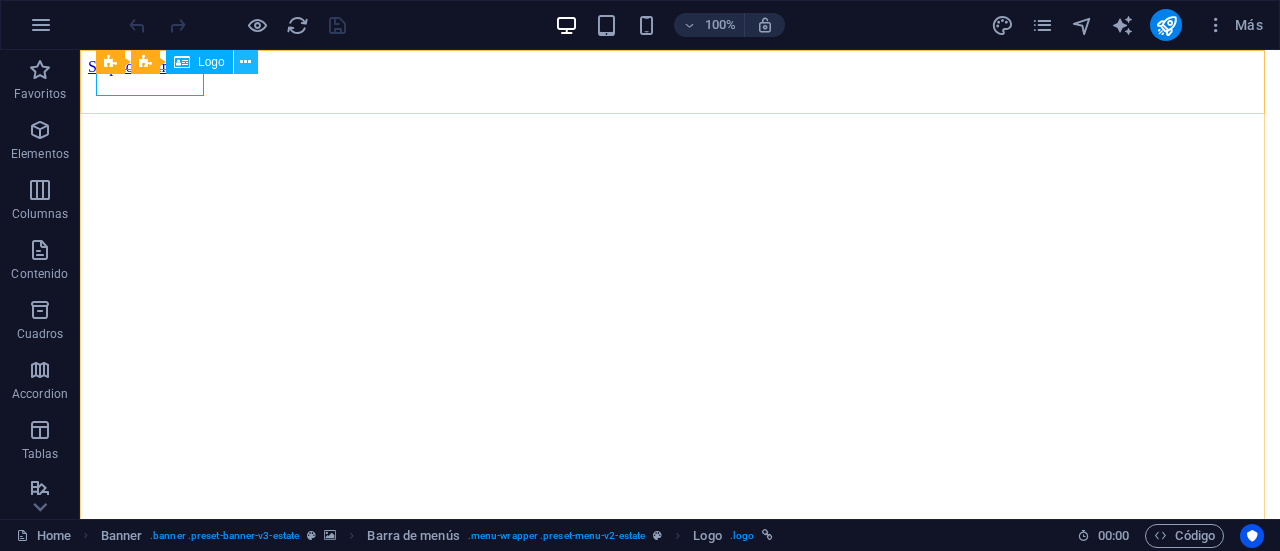 click at bounding box center [245, 62] 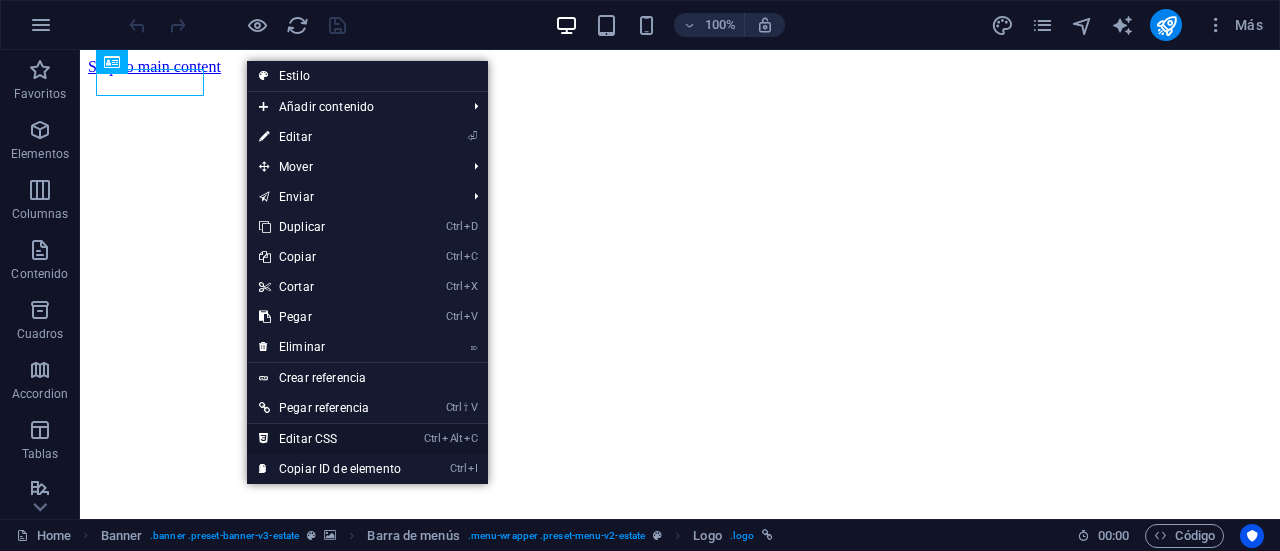 click on "Ctrl Alt C  Editar CSS" at bounding box center [330, 439] 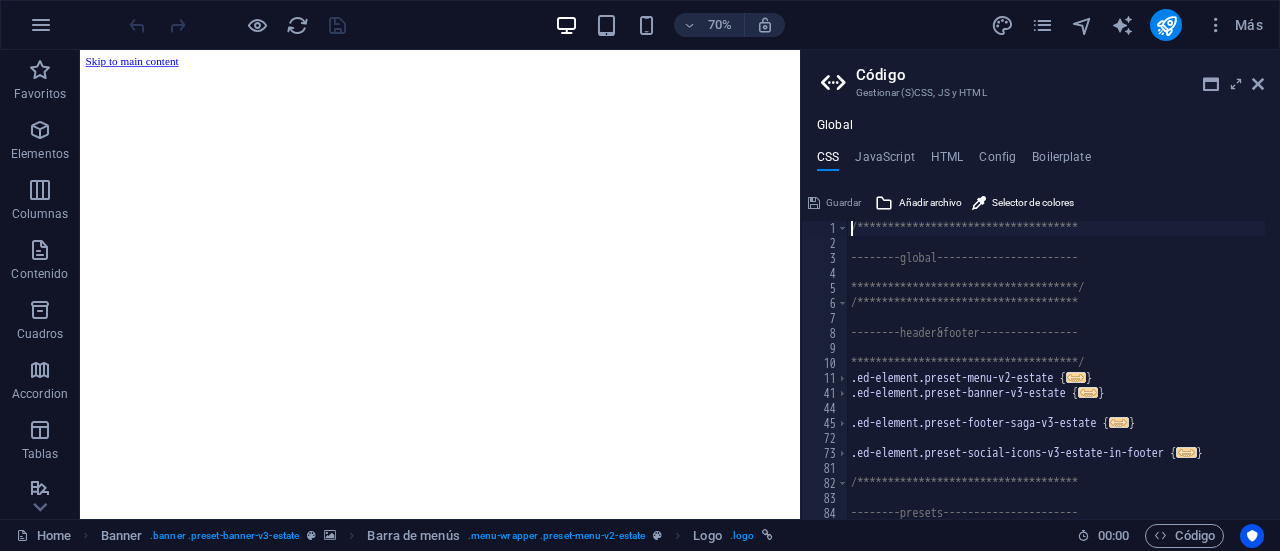 scroll, scrollTop: 0, scrollLeft: 0, axis: both 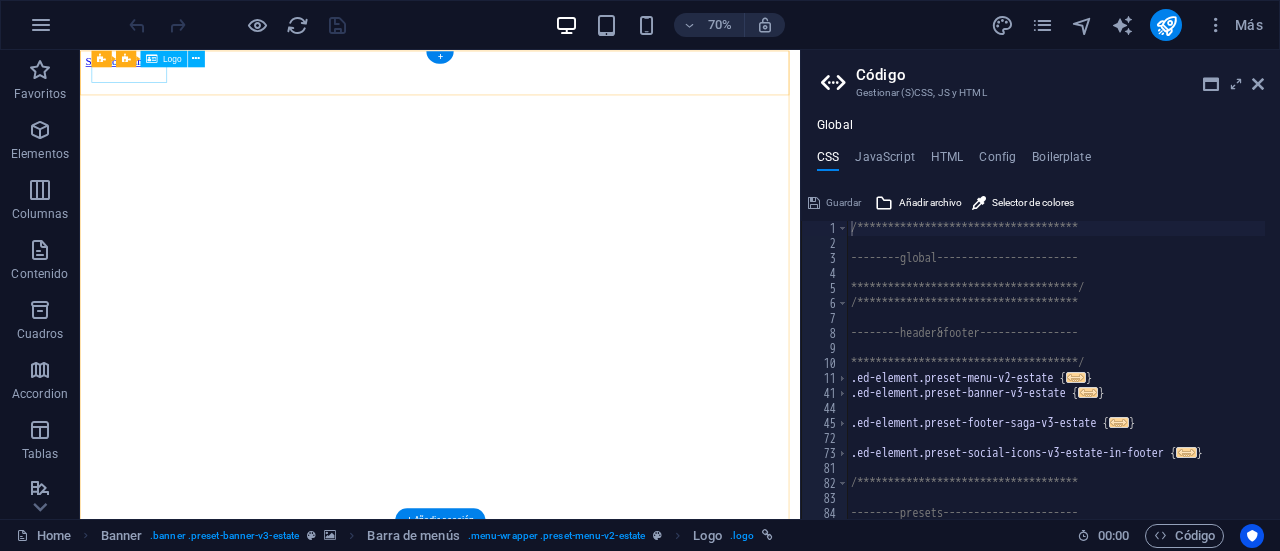 click at bounding box center [594, 758] 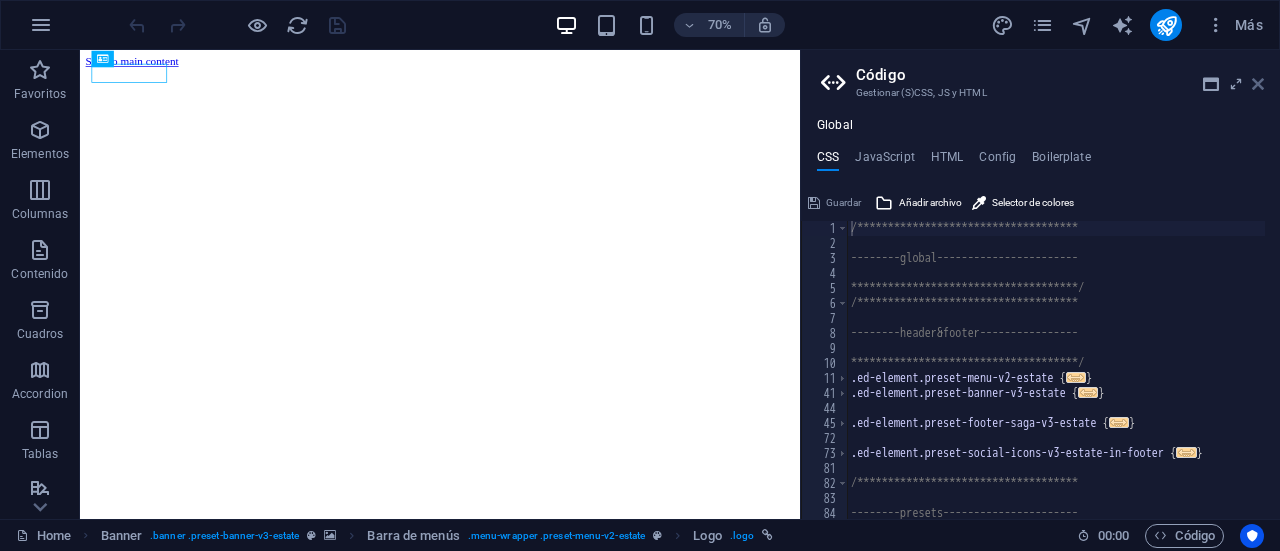 click at bounding box center [1258, 84] 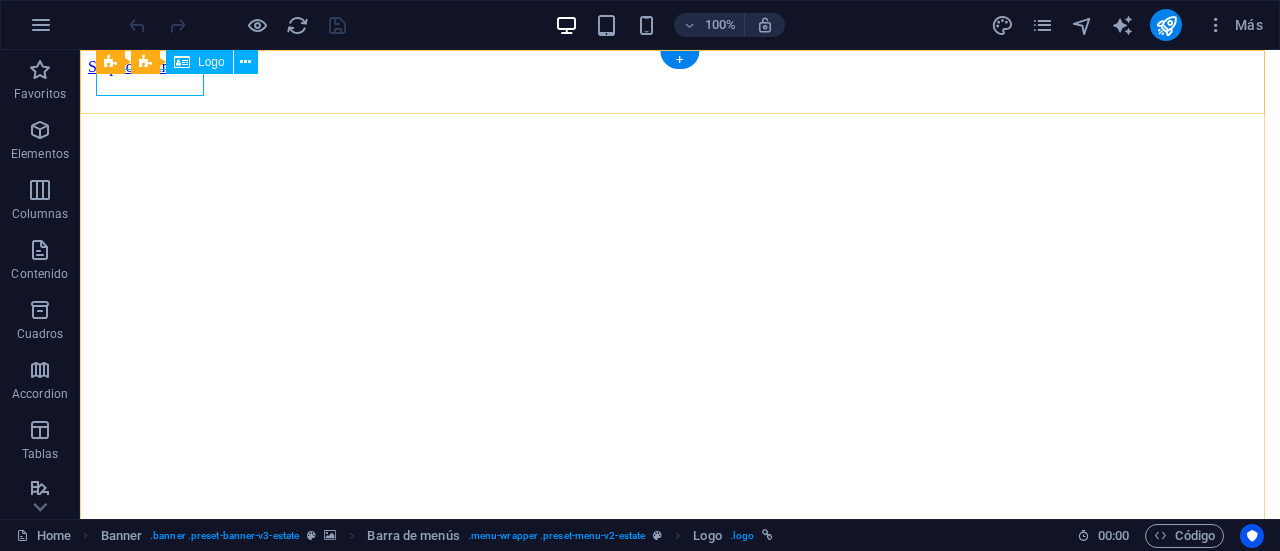 click at bounding box center (680, 758) 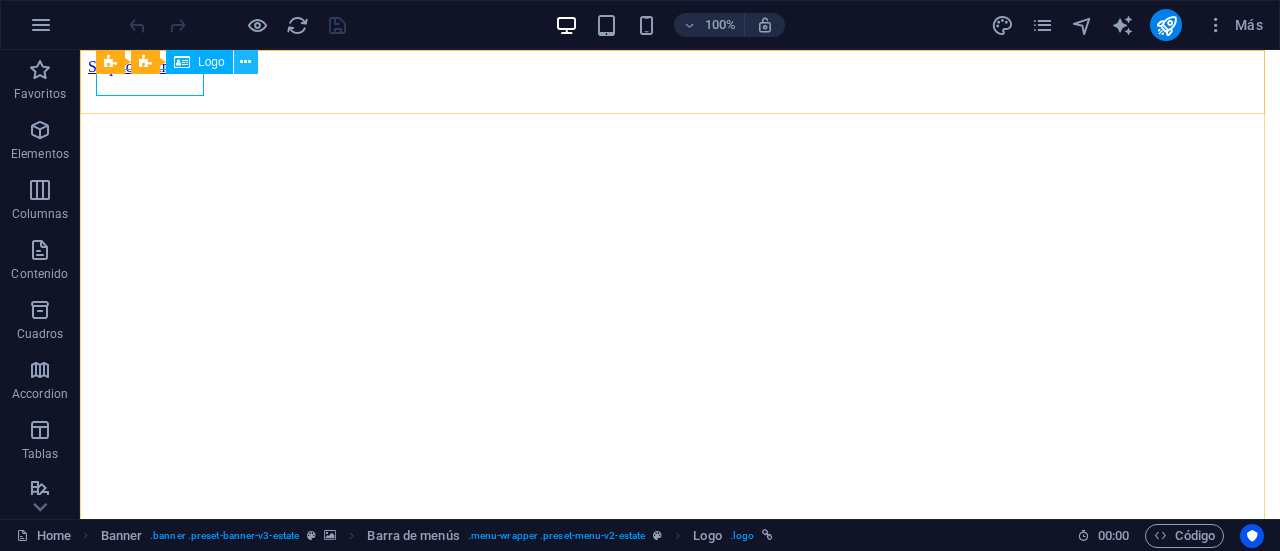 click at bounding box center [245, 62] 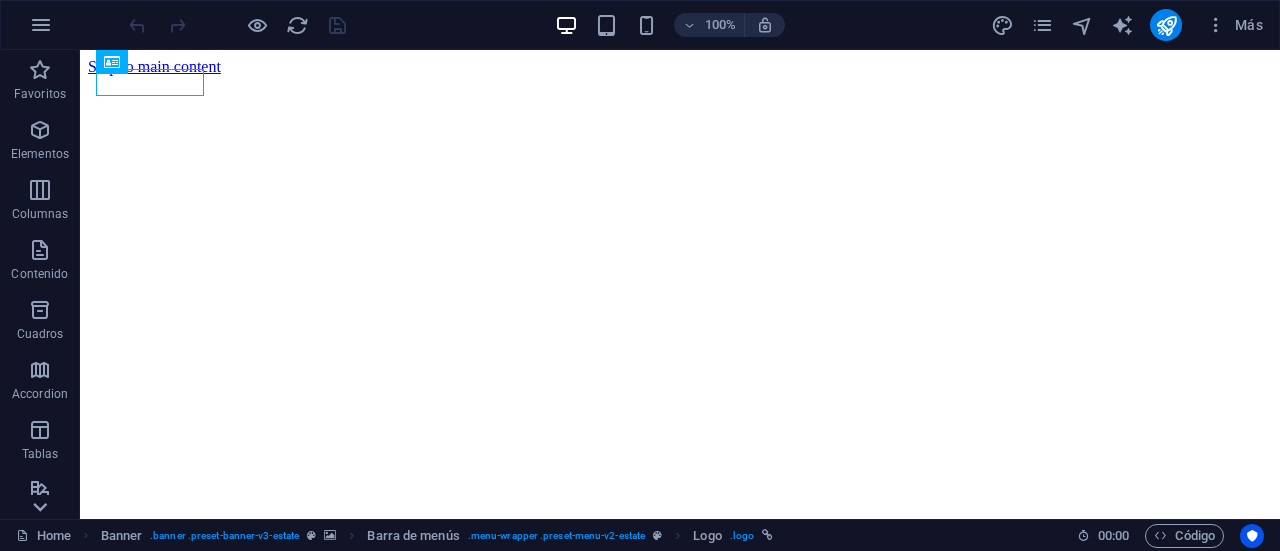 click 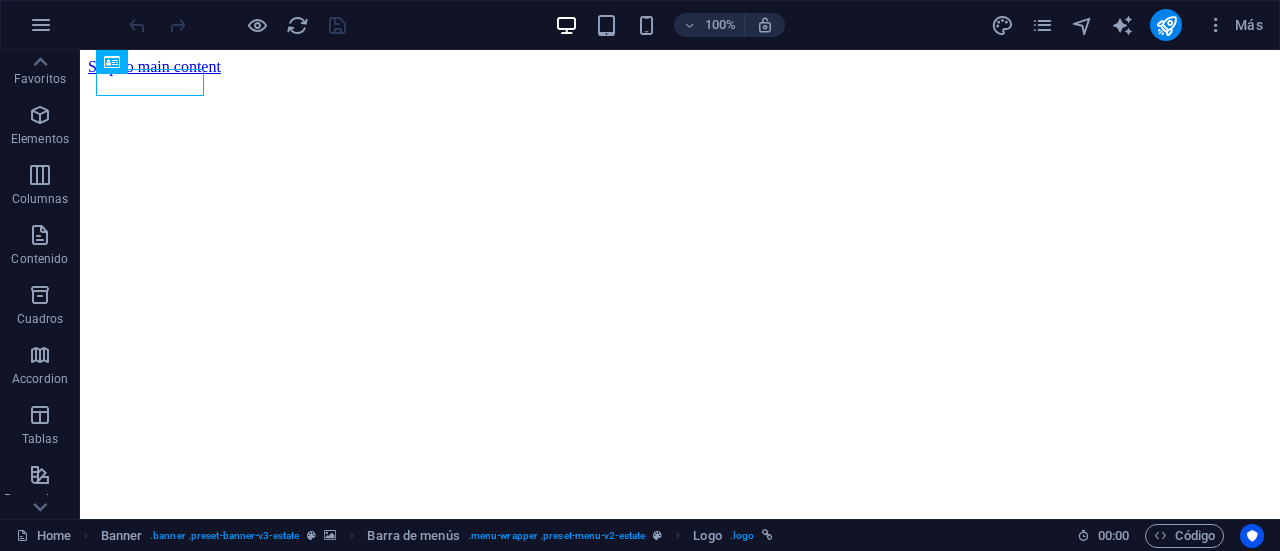 scroll, scrollTop: 0, scrollLeft: 0, axis: both 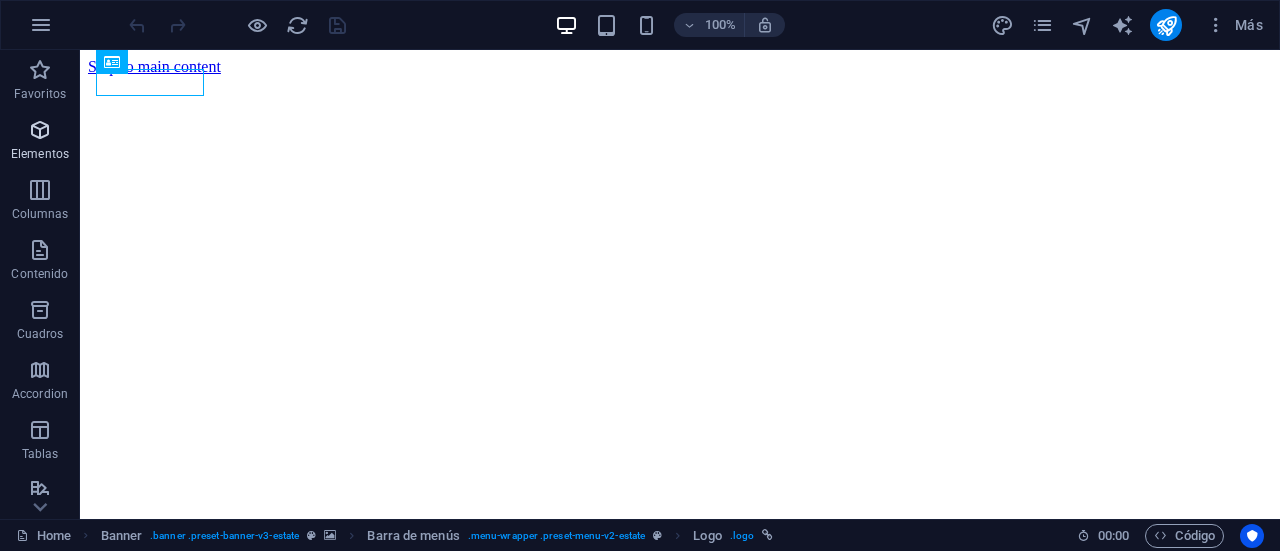 click at bounding box center (40, 130) 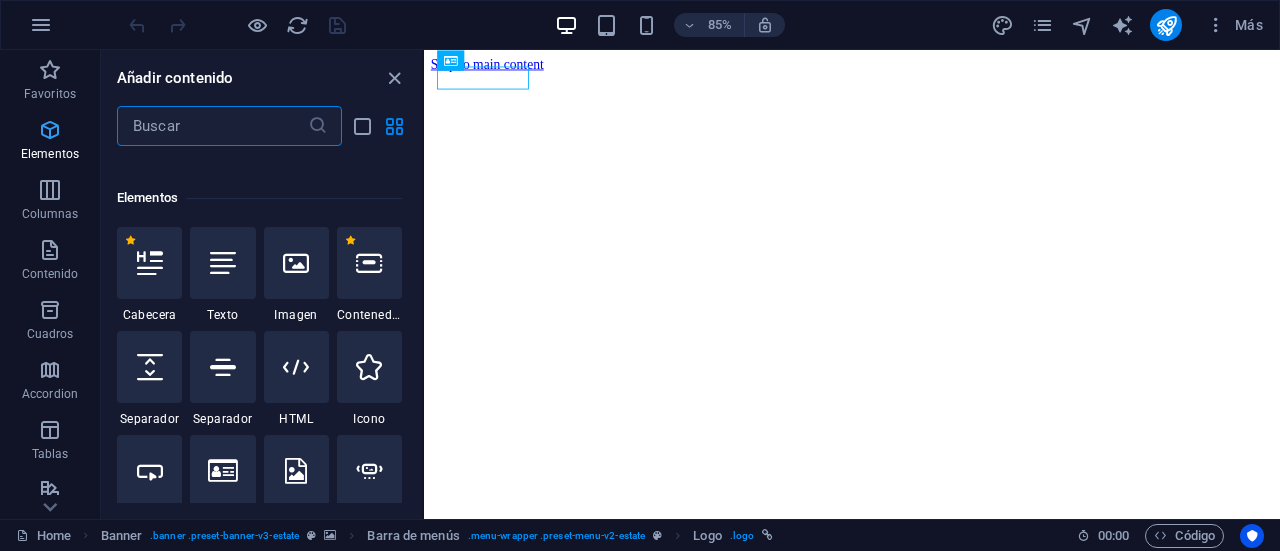 scroll, scrollTop: 377, scrollLeft: 0, axis: vertical 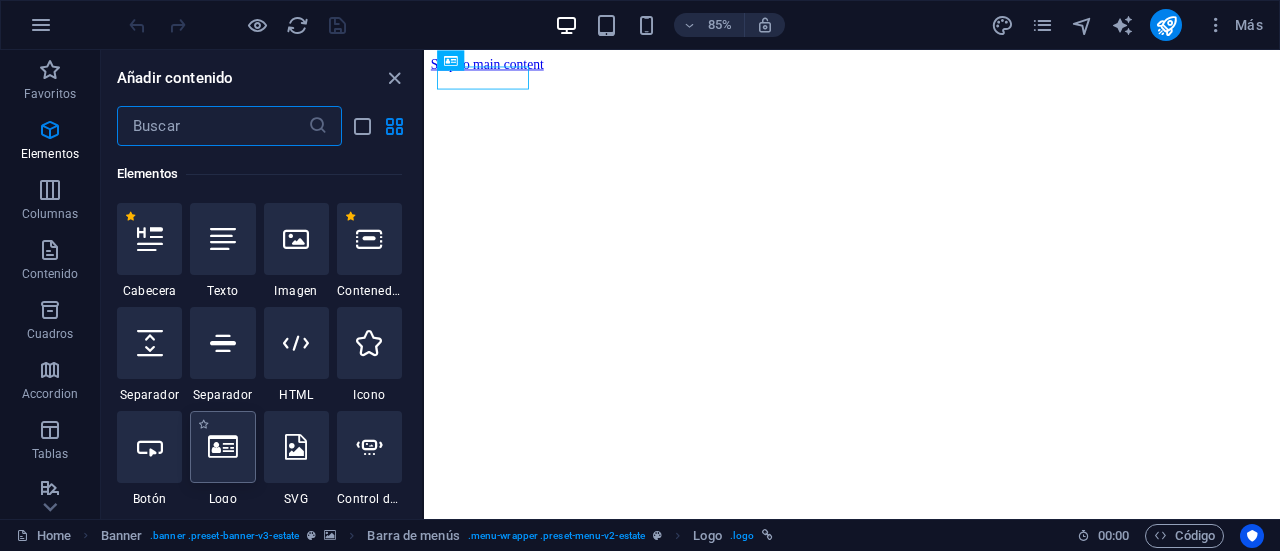 click at bounding box center (222, 447) 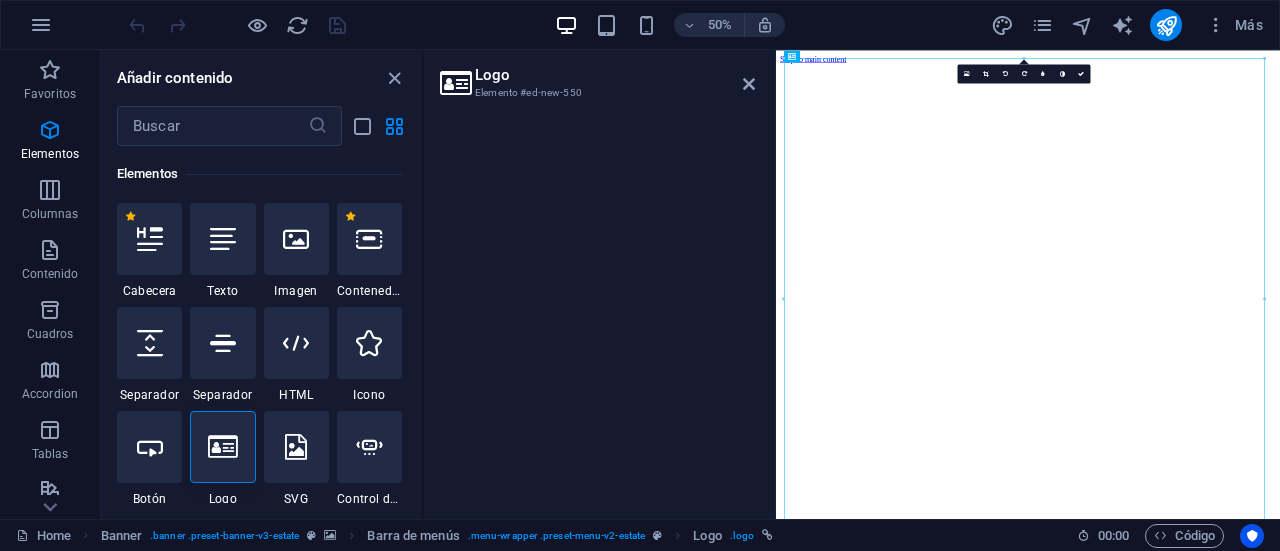 click on "Elemento #ed-new-550" at bounding box center (595, 93) 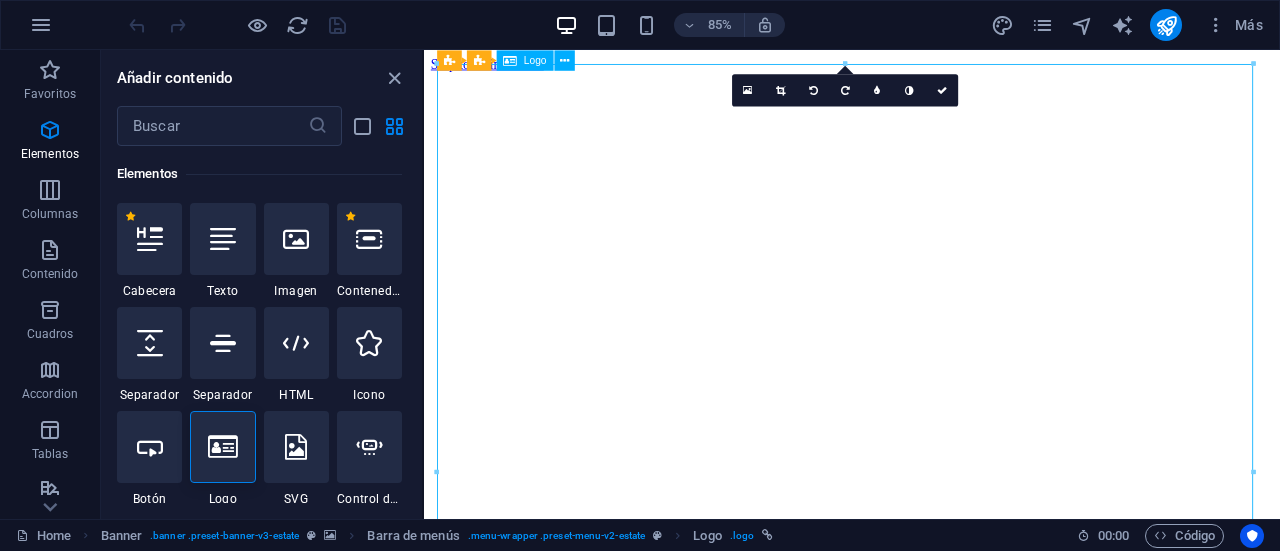 click at bounding box center [927, 2051] 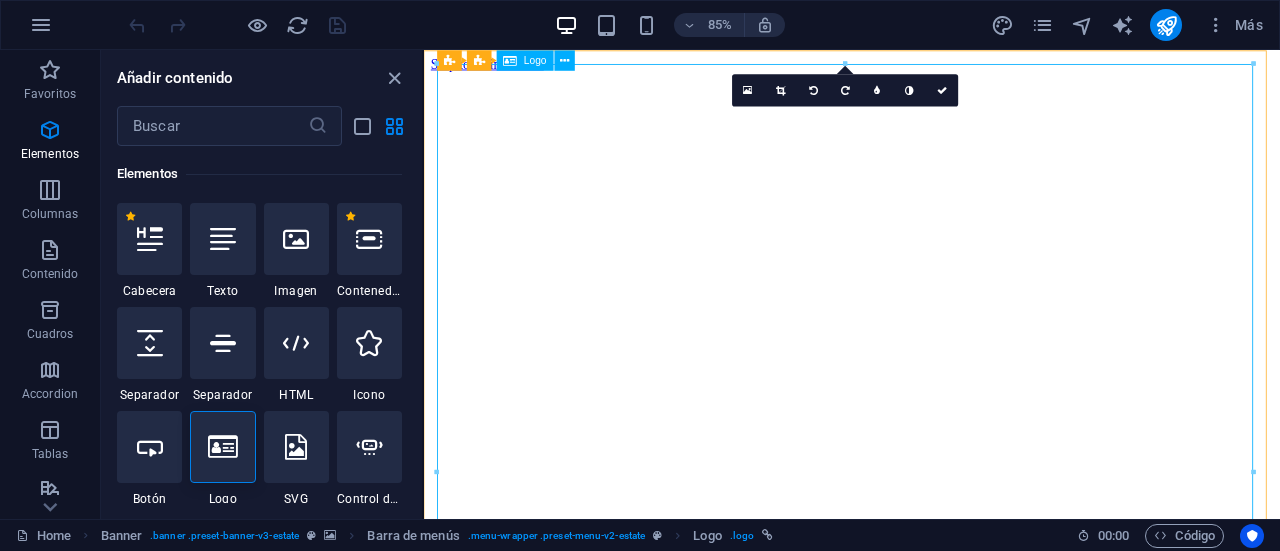 click at bounding box center [927, 2051] 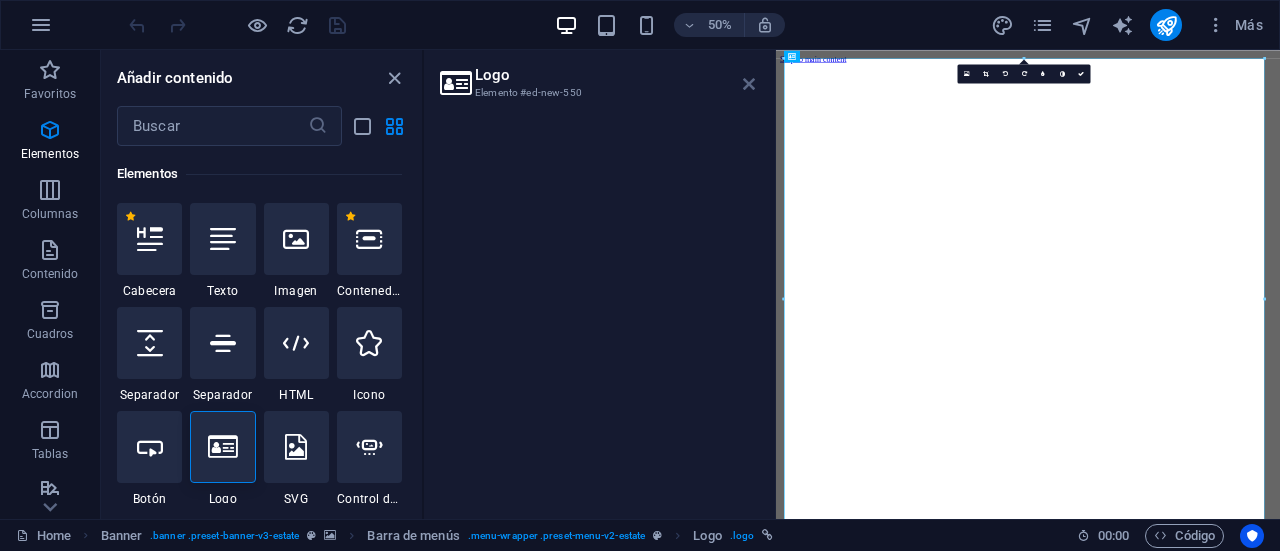 click at bounding box center [749, 84] 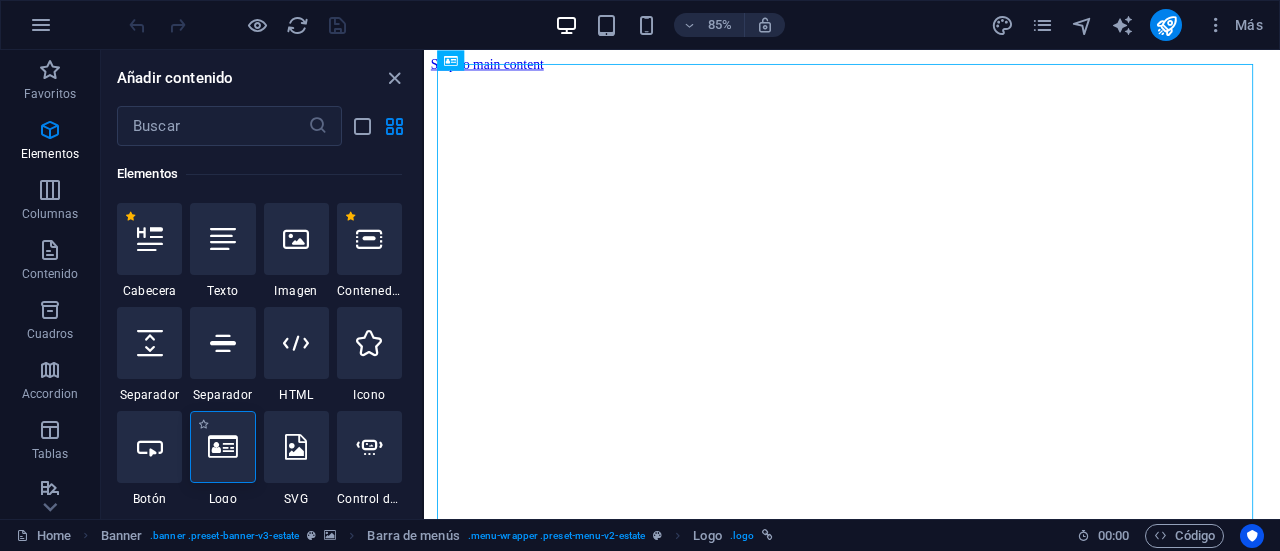 click at bounding box center [222, 447] 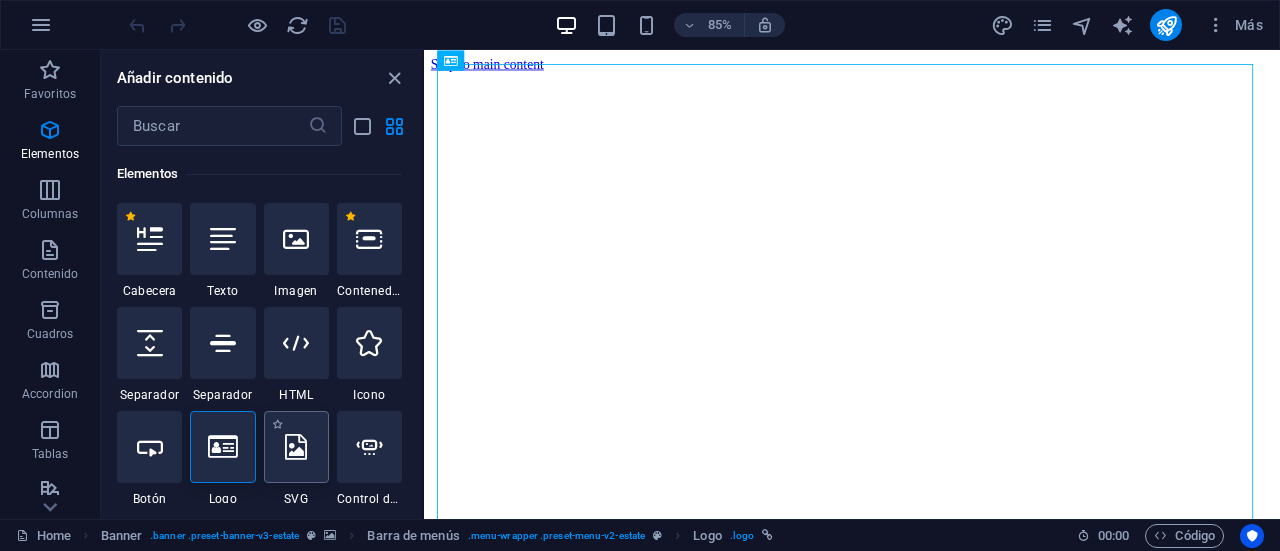 click at bounding box center [296, 447] 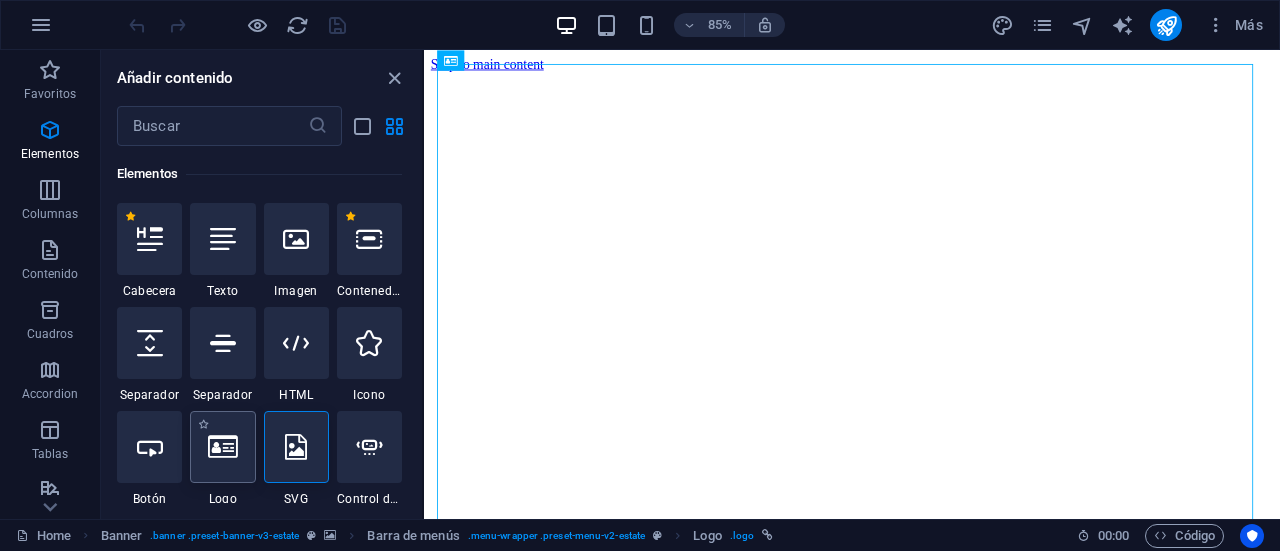 click at bounding box center [222, 447] 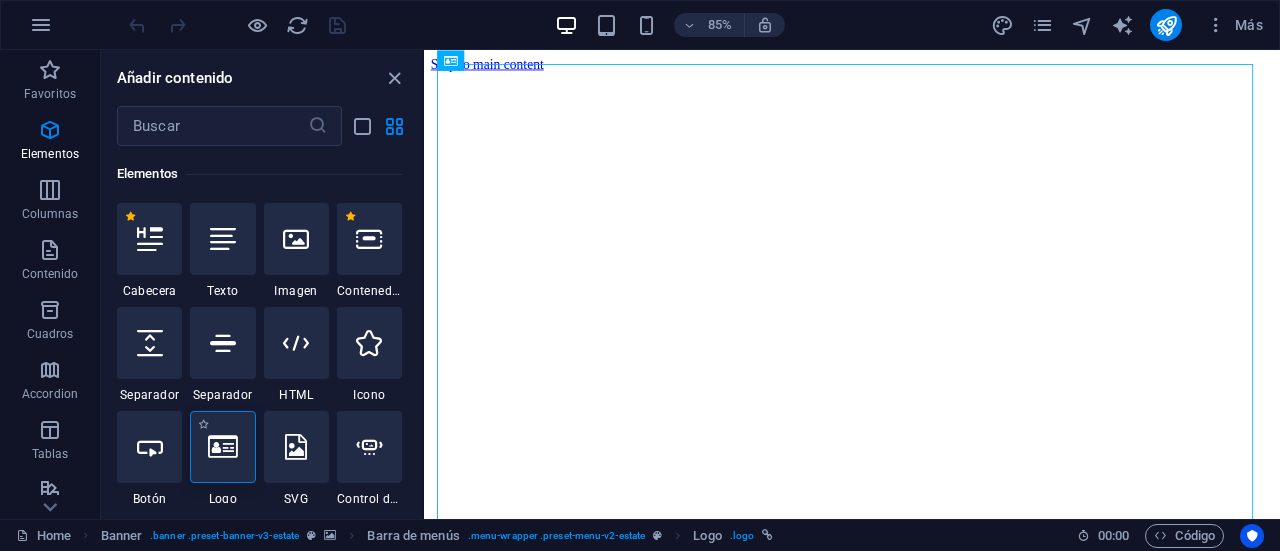 click at bounding box center [222, 447] 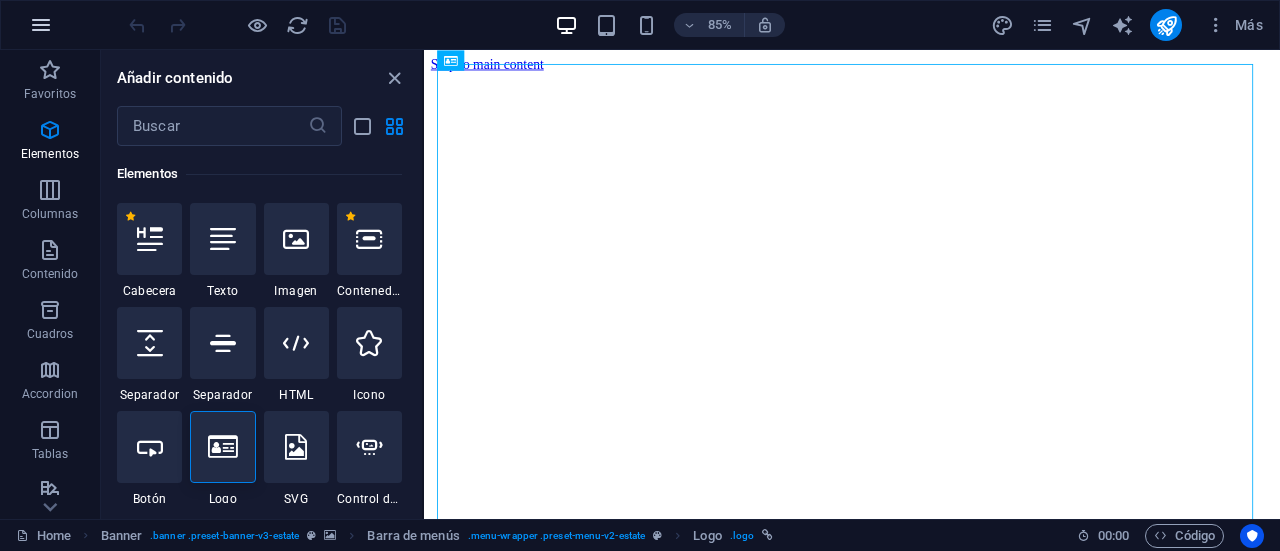 click at bounding box center [41, 25] 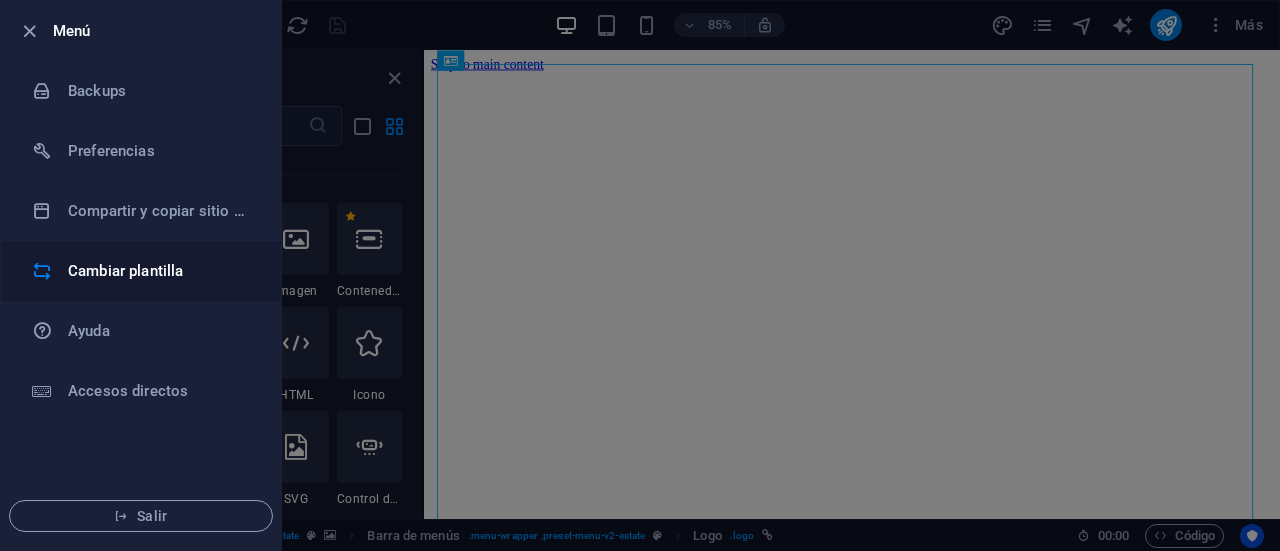 click on "Cambiar plantilla" at bounding box center (141, 271) 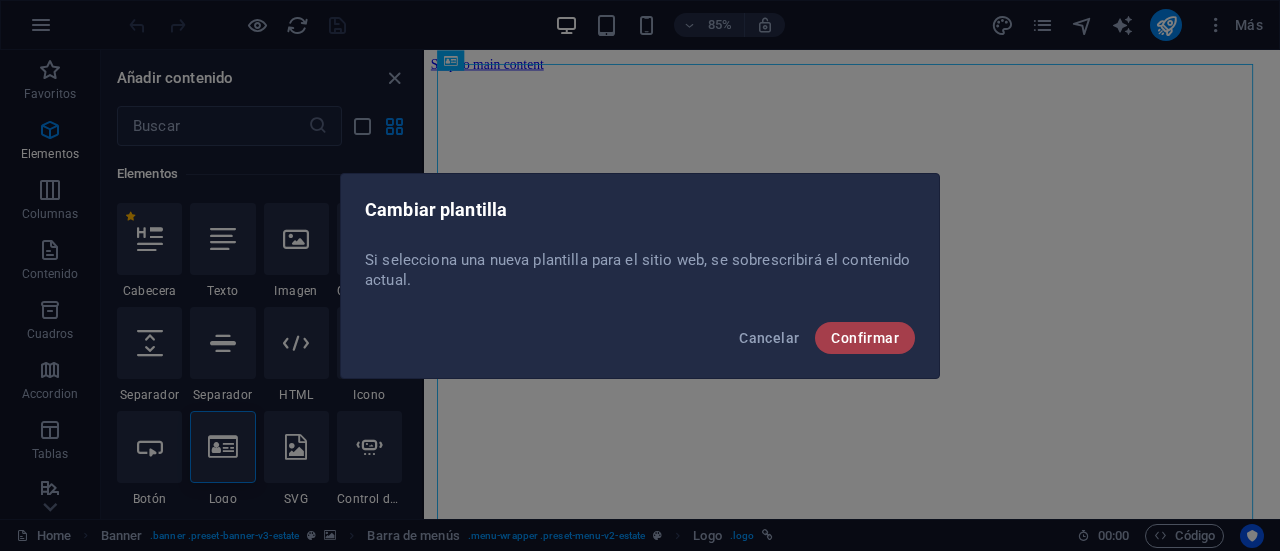 click on "Confirmar" at bounding box center (865, 338) 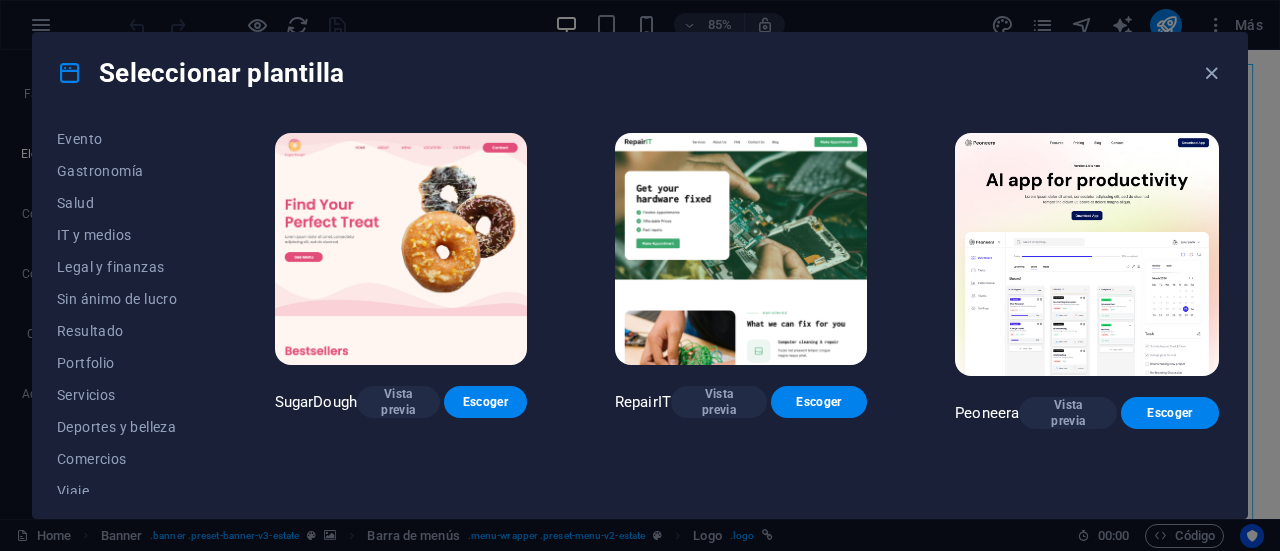 scroll, scrollTop: 434, scrollLeft: 0, axis: vertical 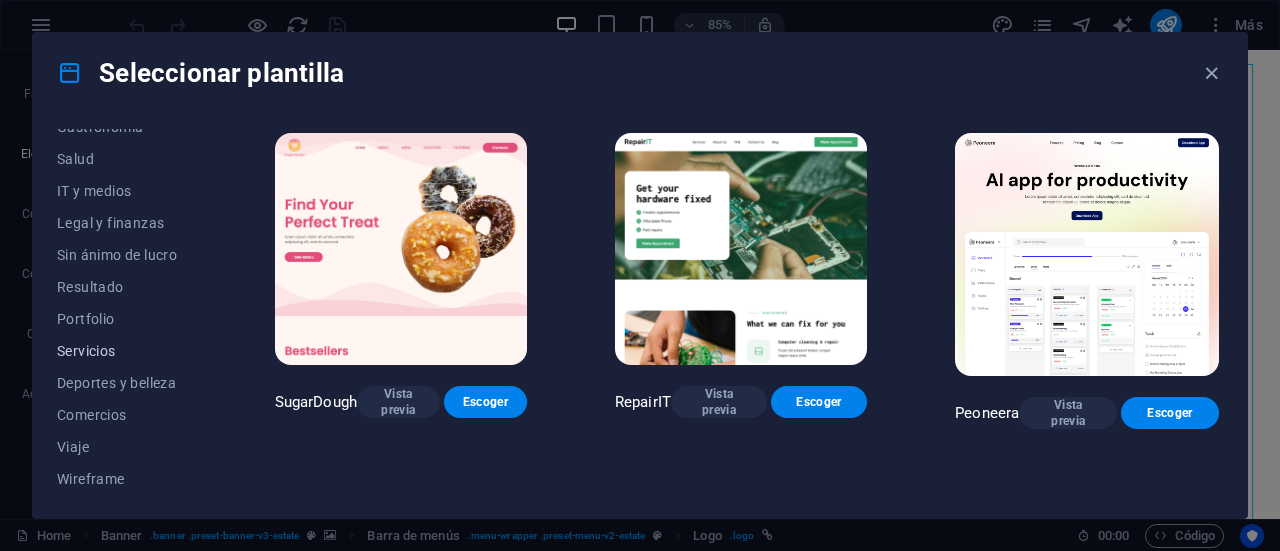 click on "Servicios" at bounding box center [122, 351] 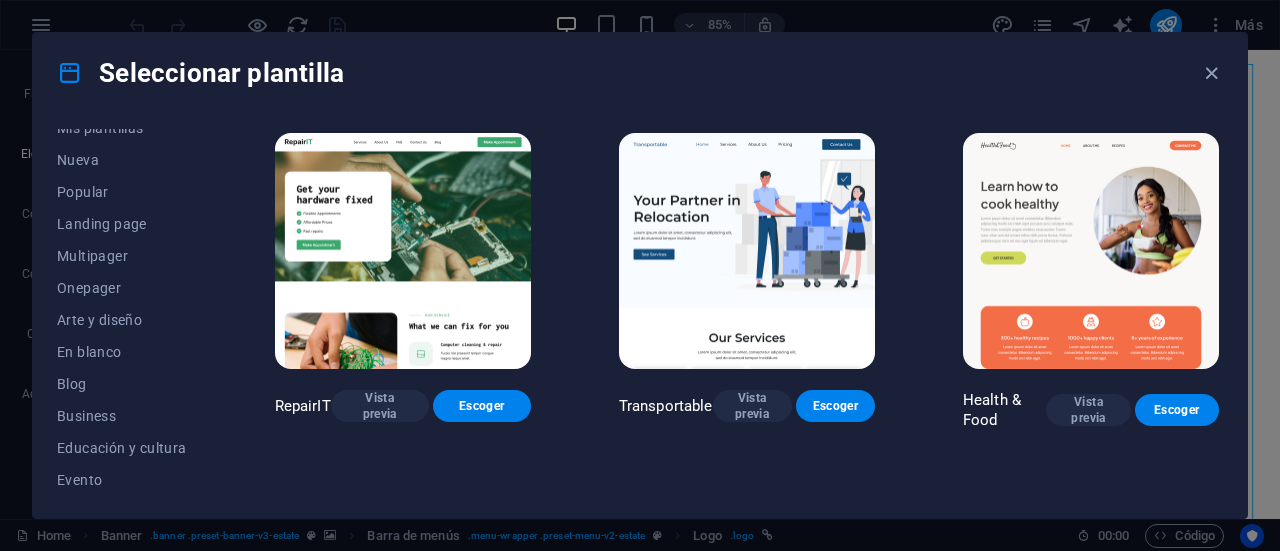 scroll, scrollTop: 0, scrollLeft: 0, axis: both 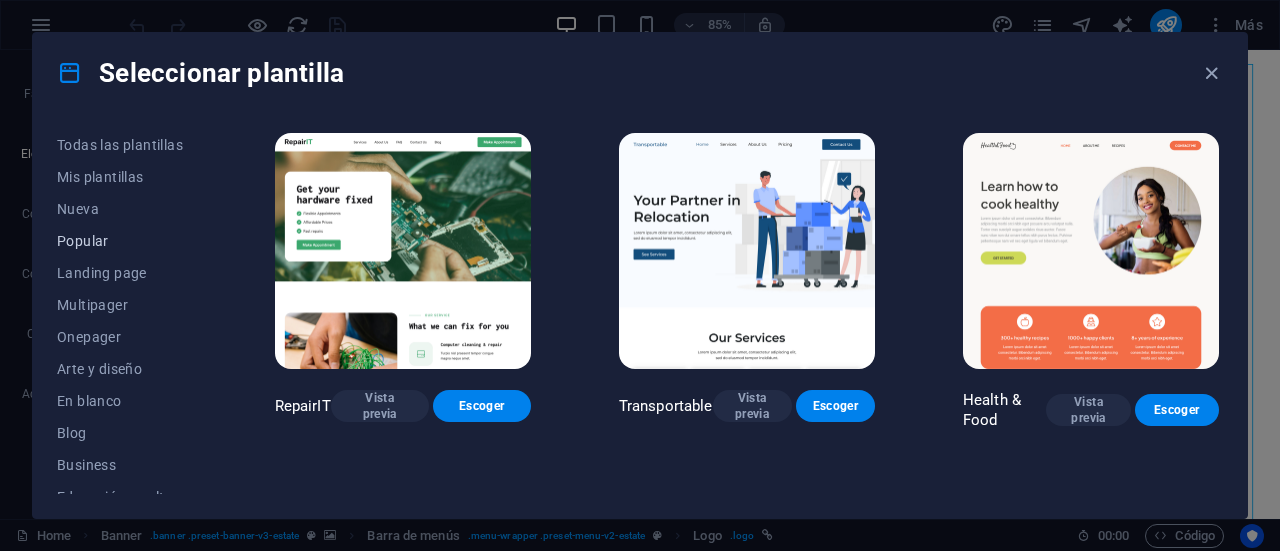 click on "Popular" at bounding box center [122, 241] 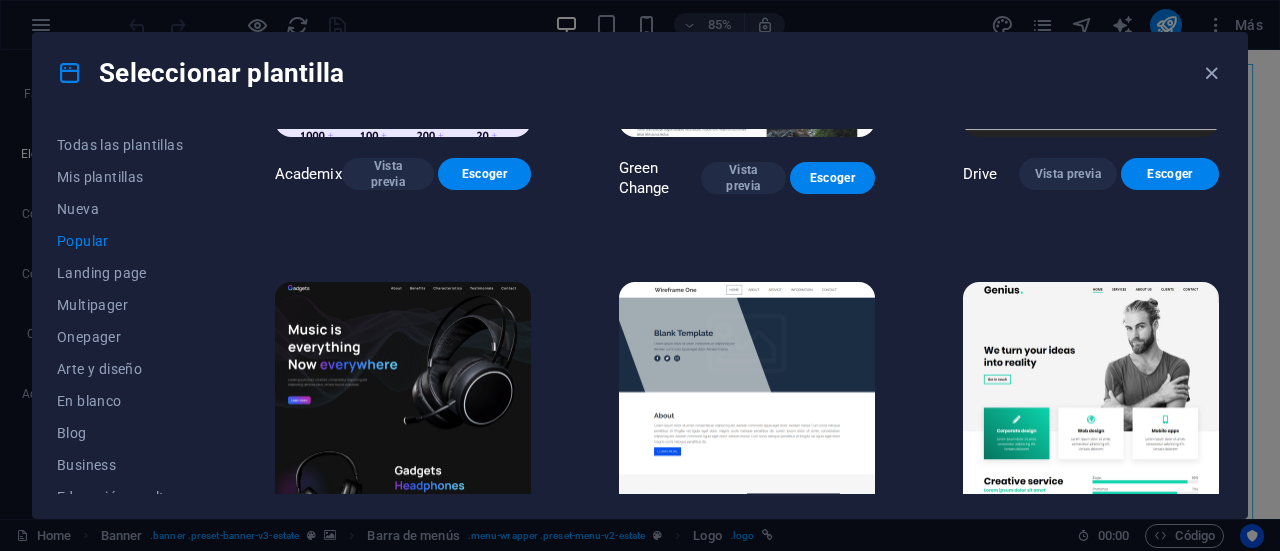 scroll, scrollTop: 997, scrollLeft: 0, axis: vertical 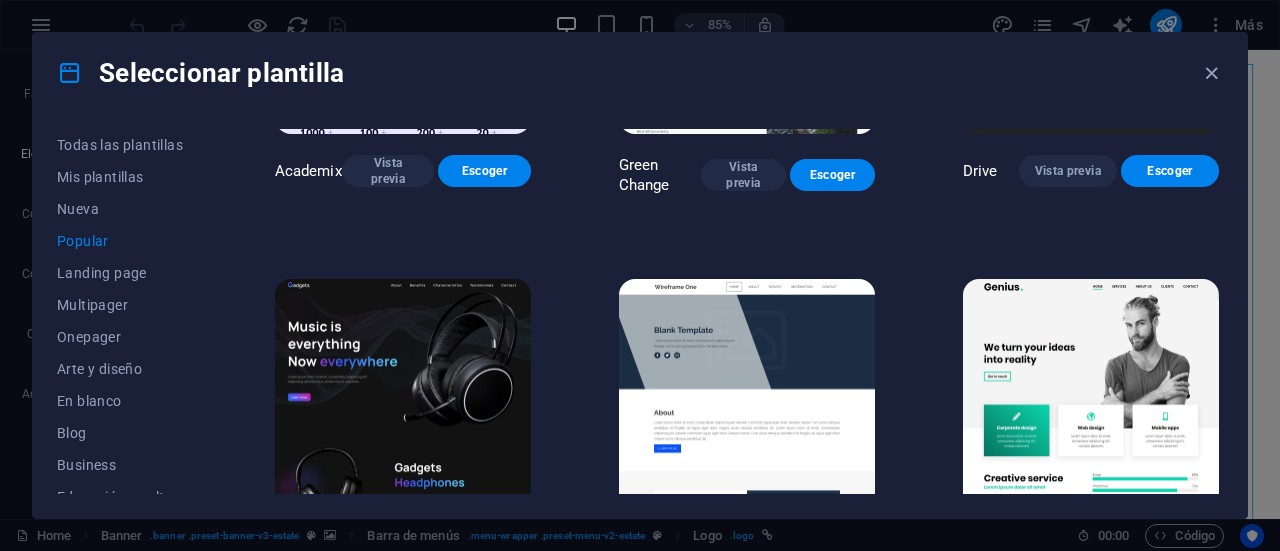 click at bounding box center (403, 397) 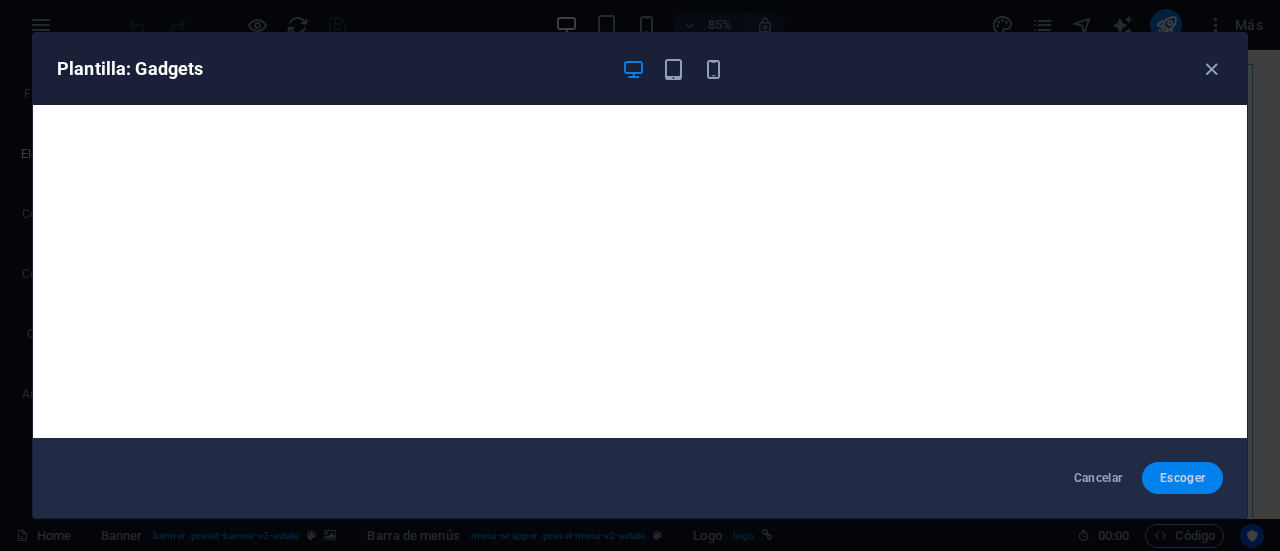 click on "Escoger" at bounding box center (1182, 478) 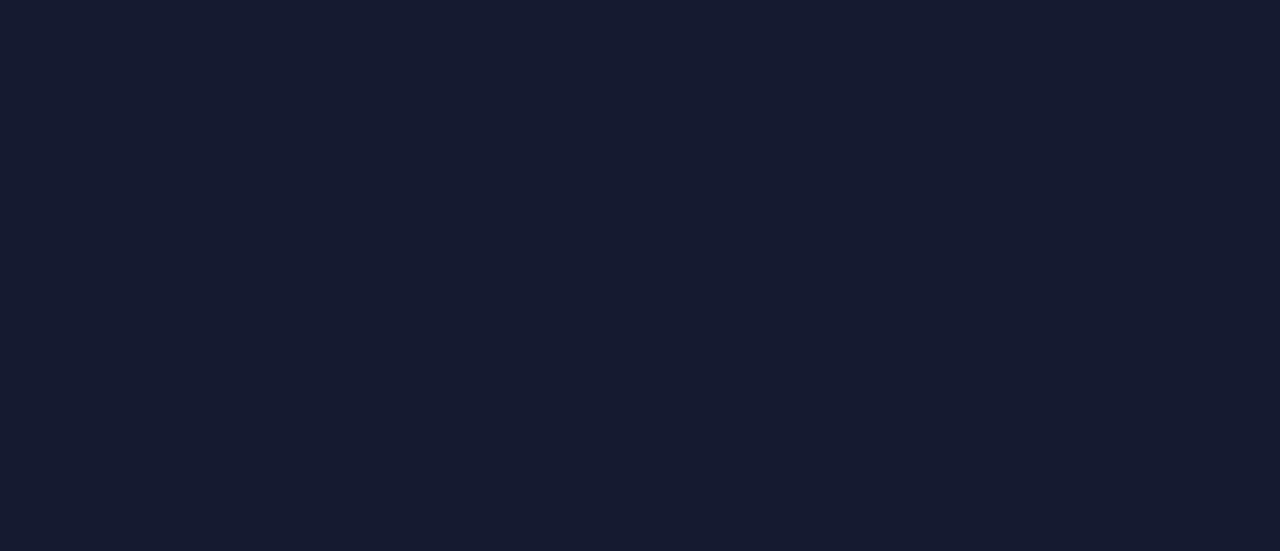 scroll, scrollTop: 0, scrollLeft: 0, axis: both 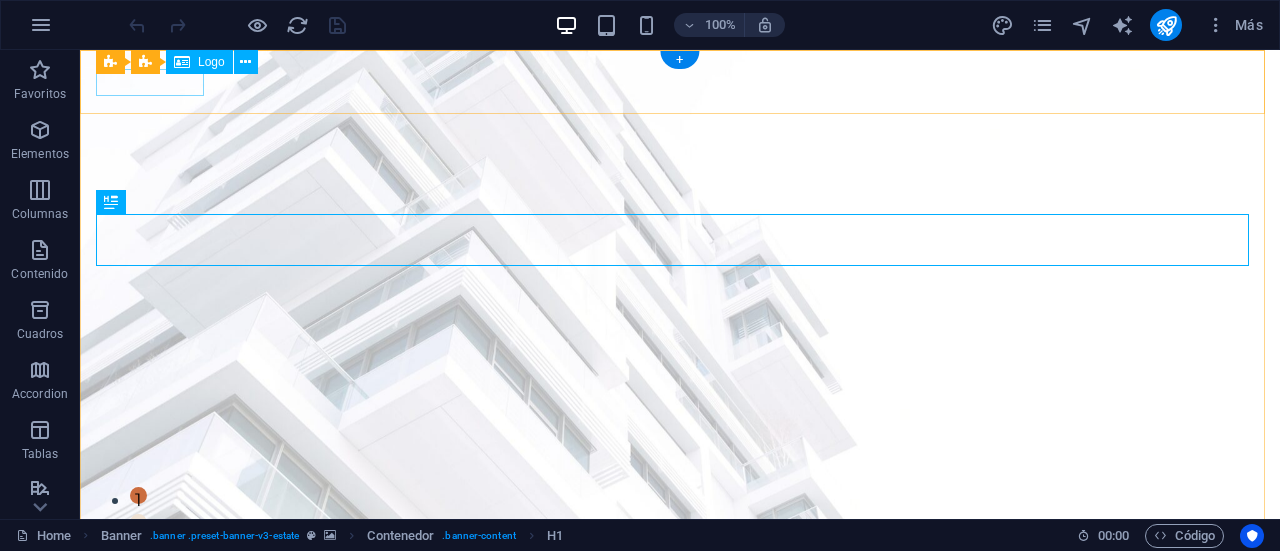 click at bounding box center [680, 588] 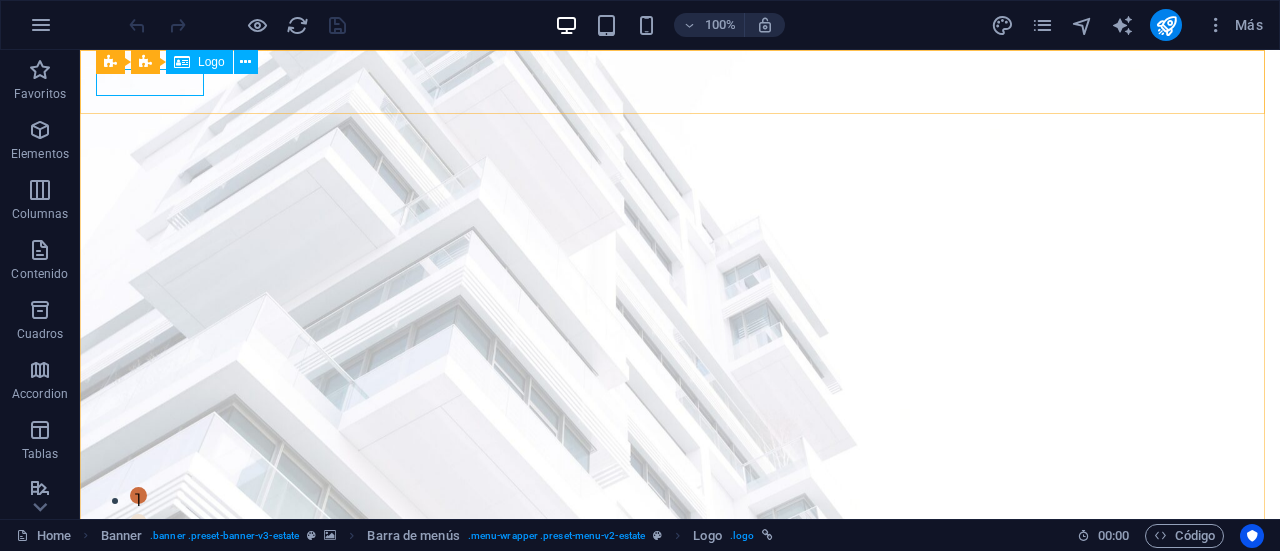 click on "Logo" at bounding box center [211, 62] 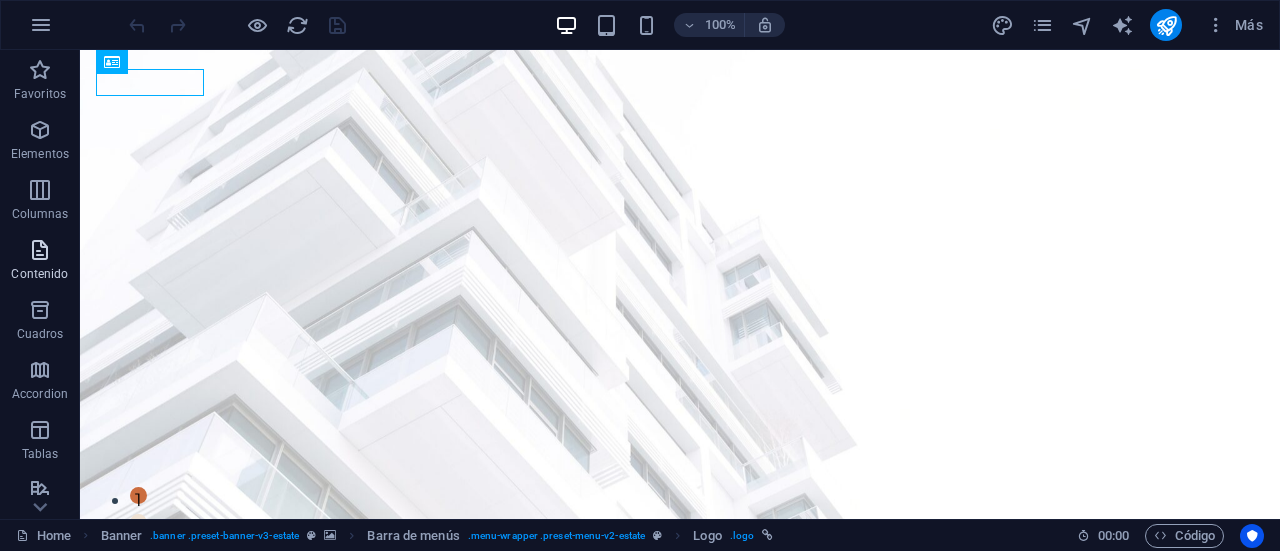 click on "Contenido" at bounding box center [39, 274] 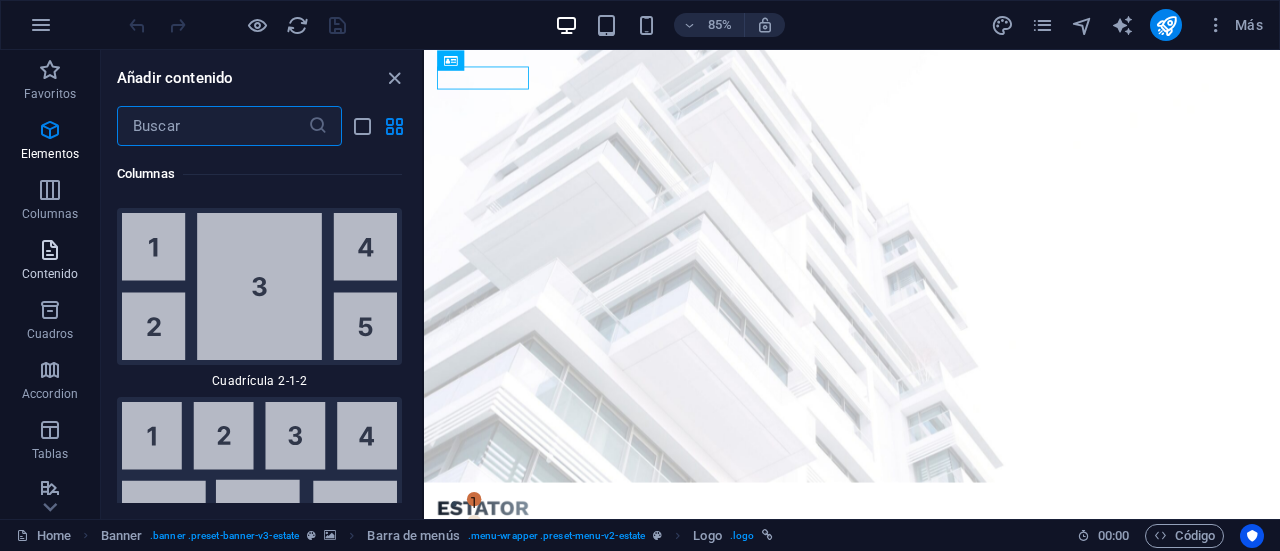 scroll, scrollTop: 6799, scrollLeft: 0, axis: vertical 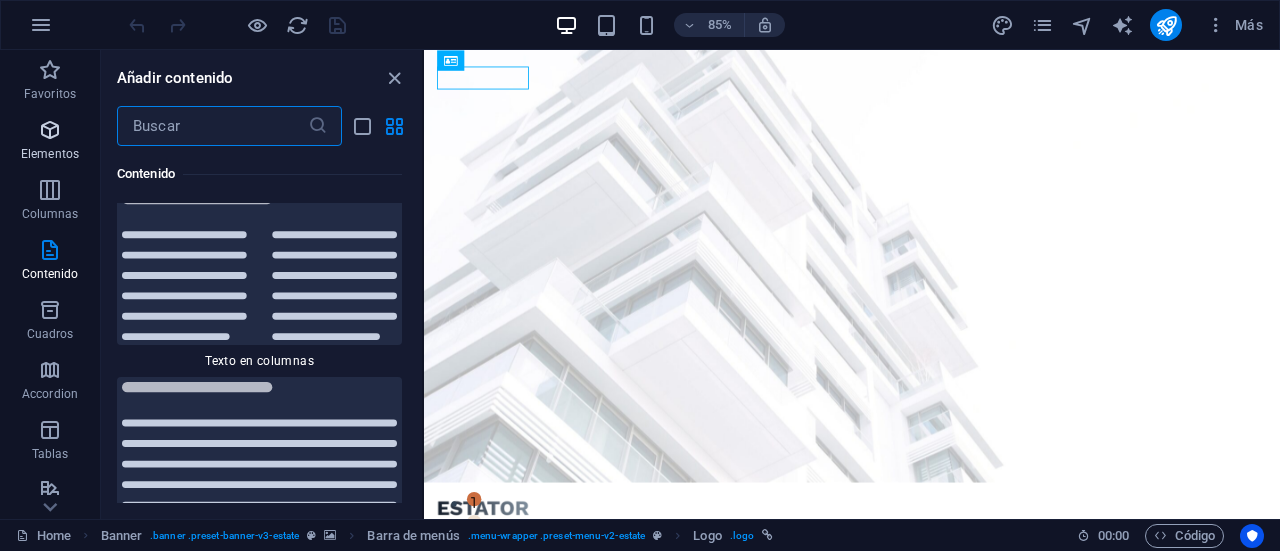 click at bounding box center (50, 130) 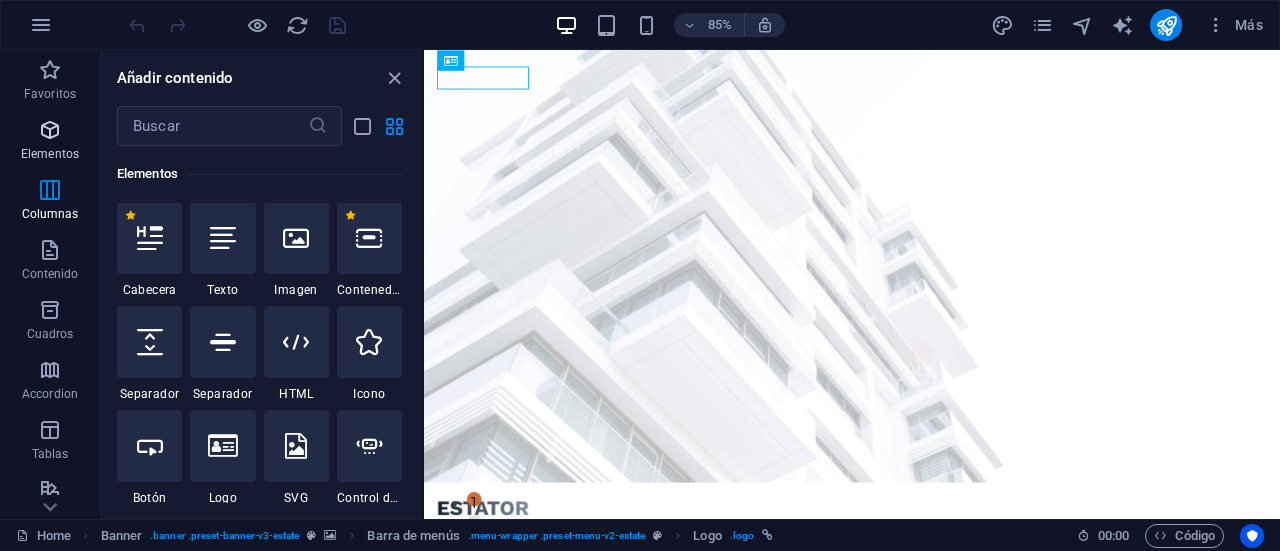 scroll, scrollTop: 377, scrollLeft: 0, axis: vertical 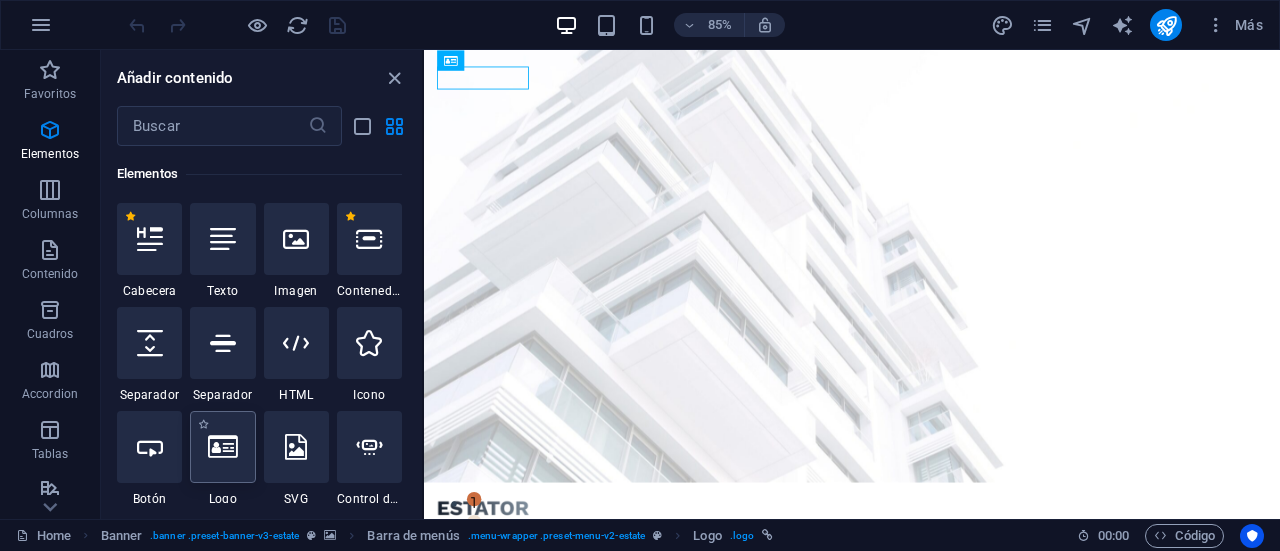 click at bounding box center (223, 447) 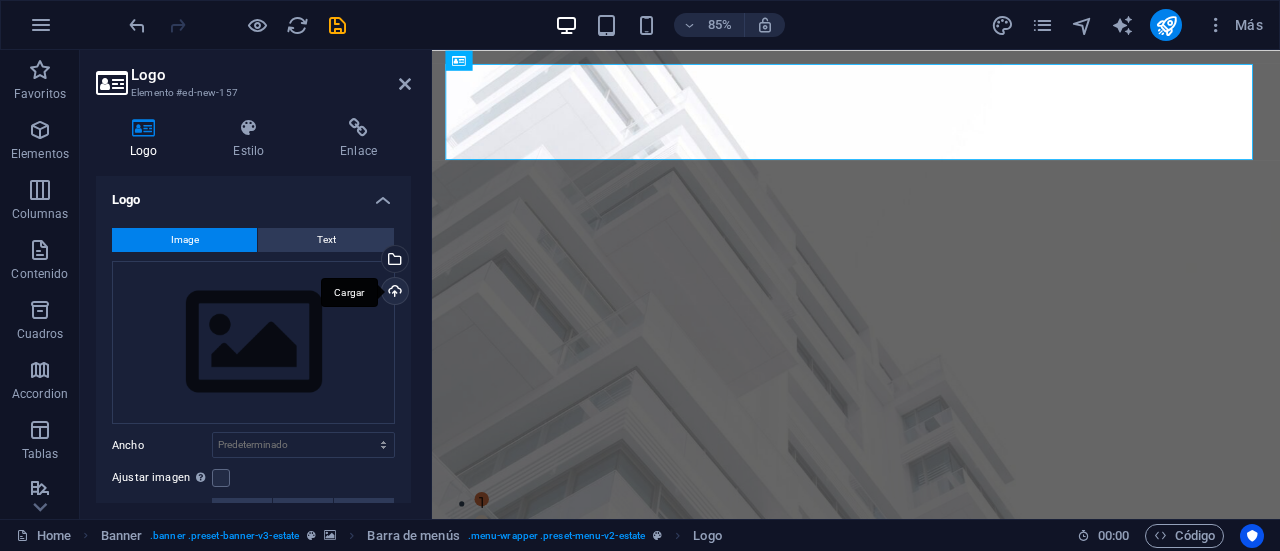 click on "Cargar" at bounding box center [393, 293] 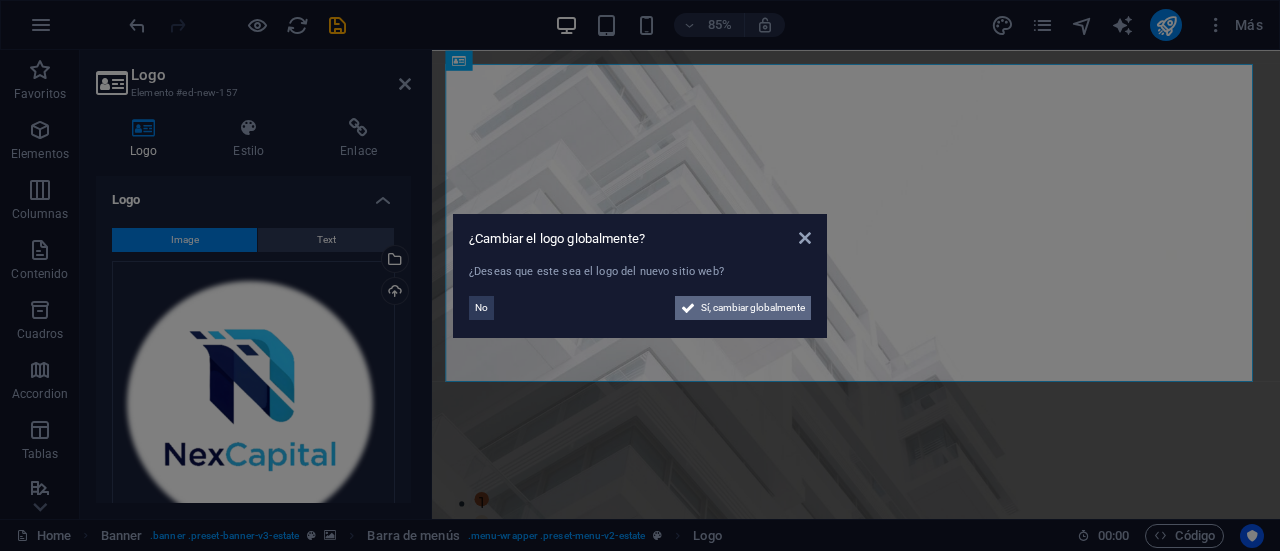 click on "Sí, cambiar globalmente" at bounding box center (753, 308) 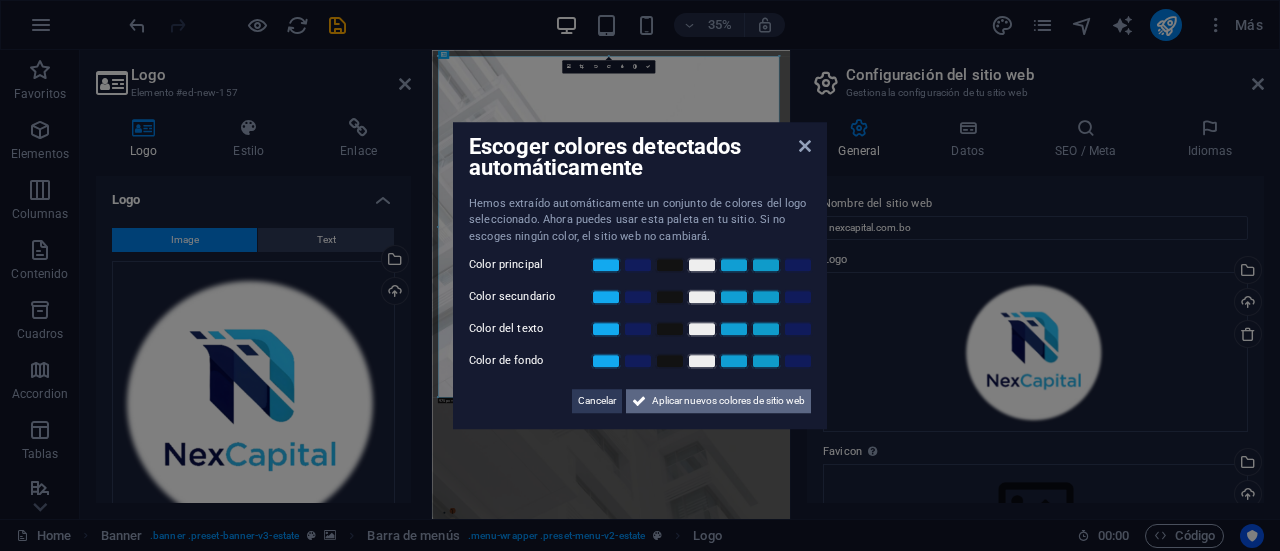click on "Aplicar nuevos colores de sitio web" at bounding box center (728, 401) 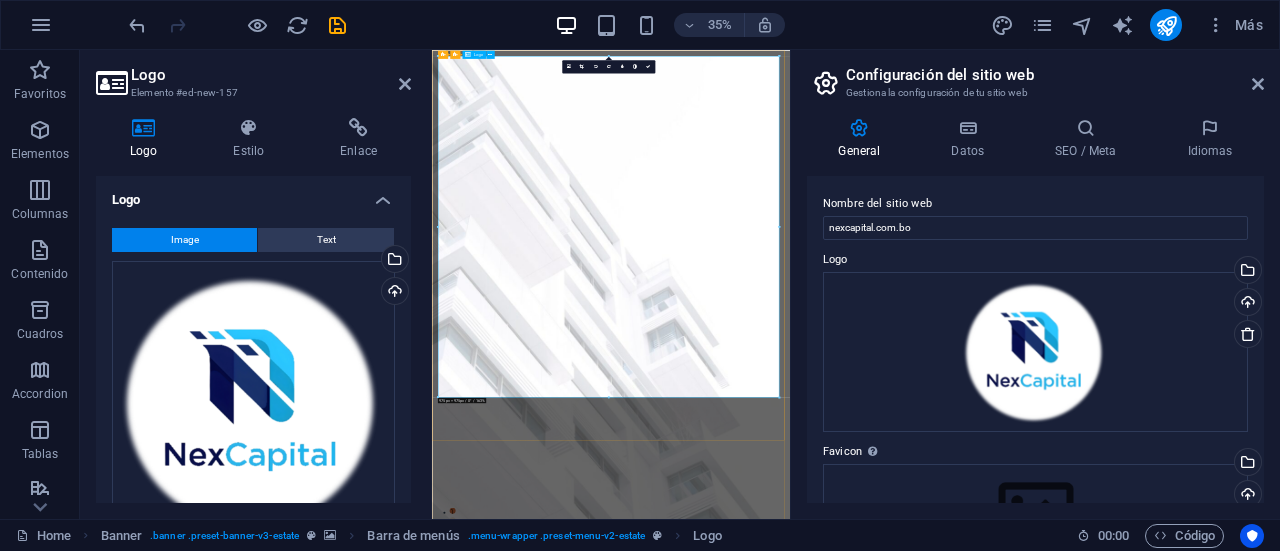 click at bounding box center (943, 2122) 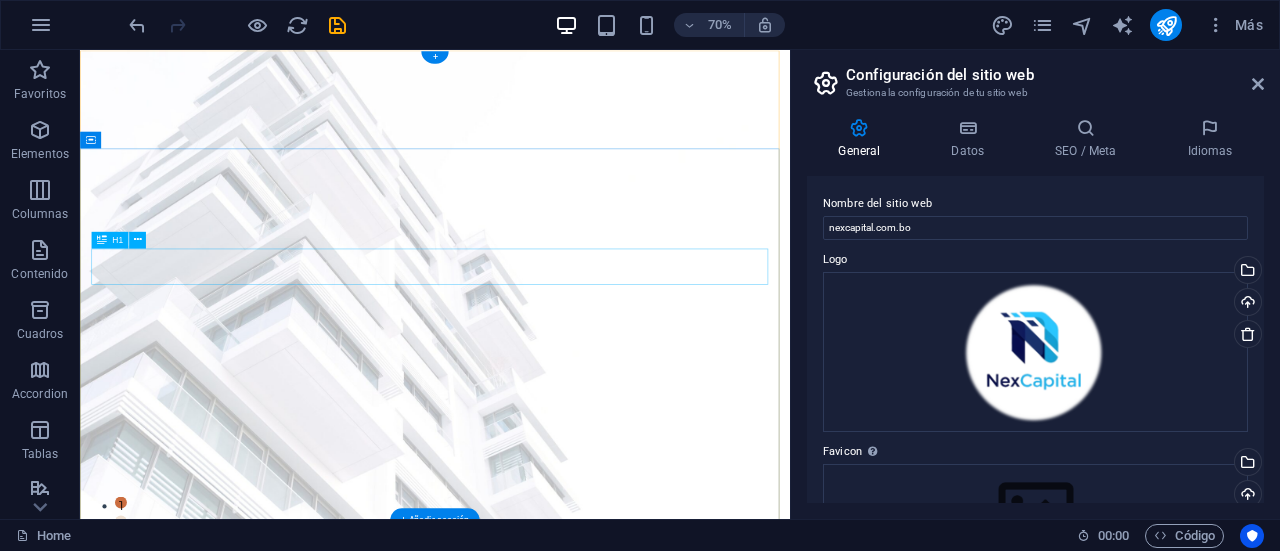 click on "FIND YOUR PERFECT PLACE" at bounding box center (587, 1019) 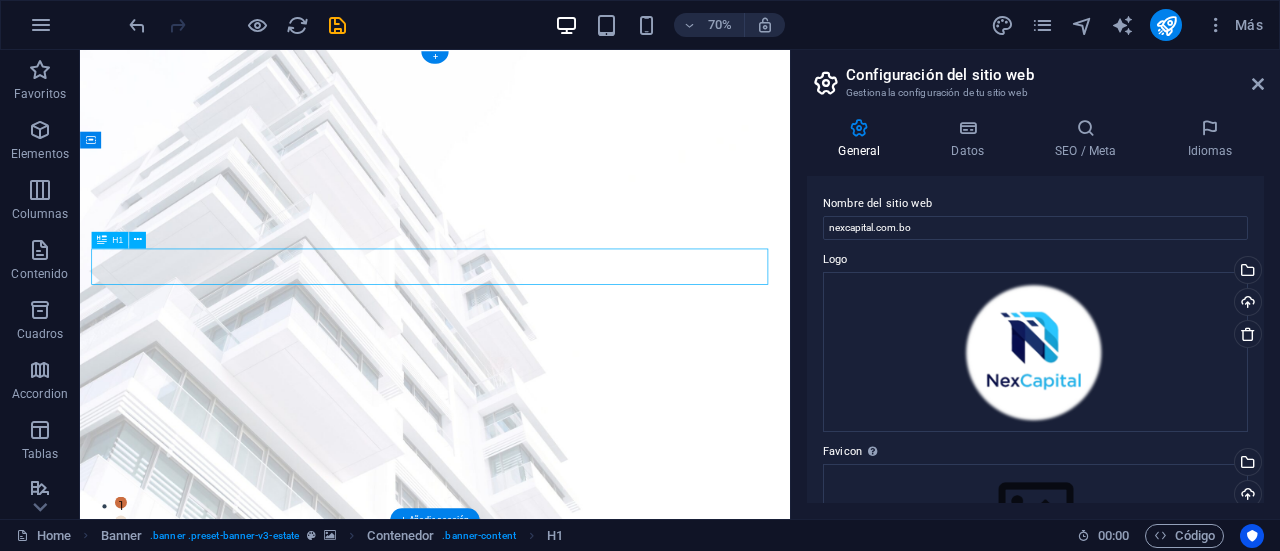 click on "FIND YOUR PERFECT PLACE" at bounding box center [587, 1019] 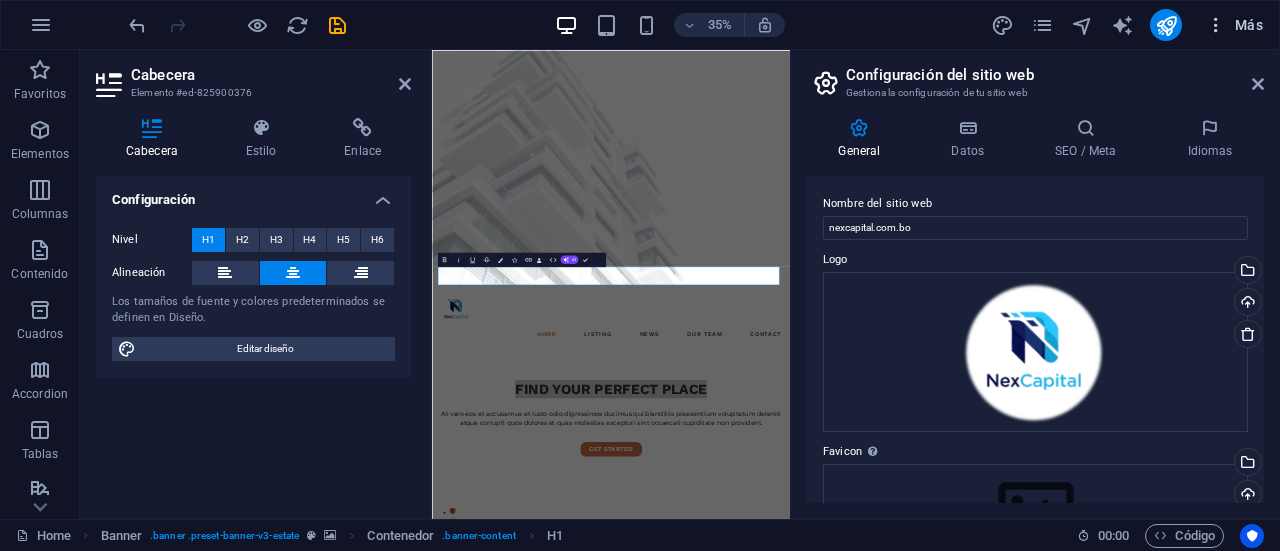 click on "Más" at bounding box center [1234, 25] 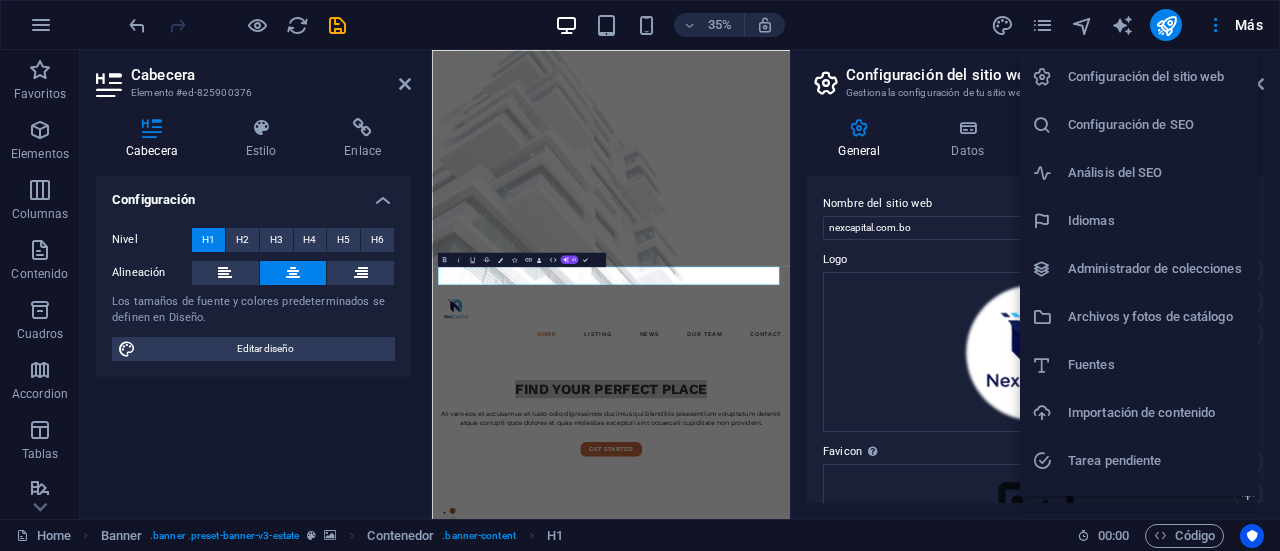 click on "Idiomas" at bounding box center [1157, 221] 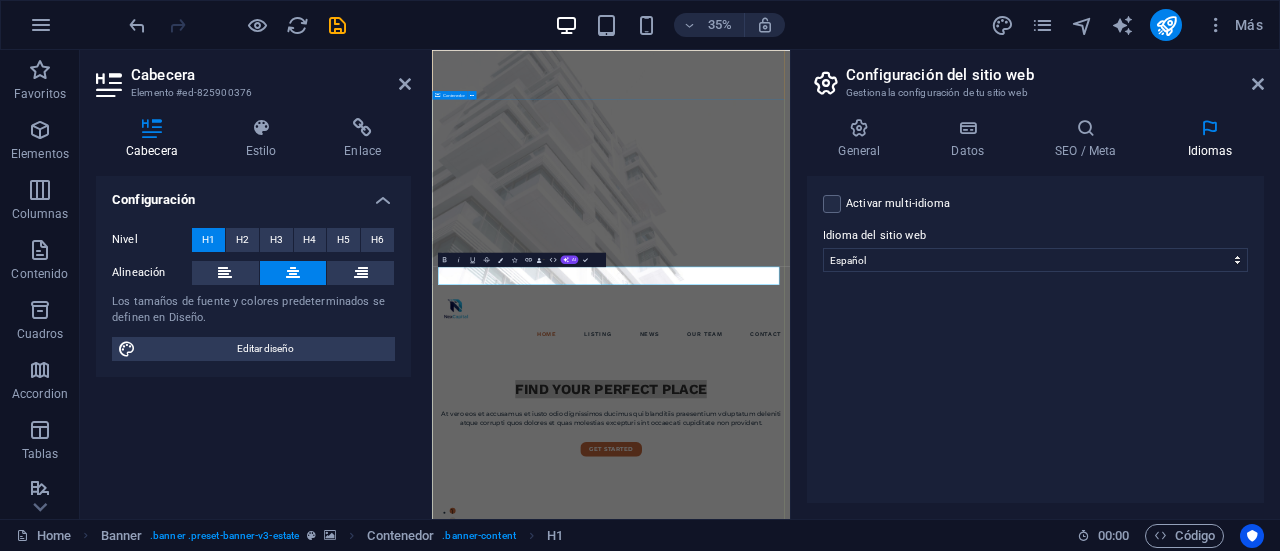 click on "FIND YOUR PERFECT PLACE At vero eos et accusamus et iusto odio dignissimos ducimus qui blanditiis praesentium voluptatum deleniti atque corrupti quos dolores et quas molestias excepturi sint occaecati cupiditate non provident. get started" at bounding box center (943, 1102) 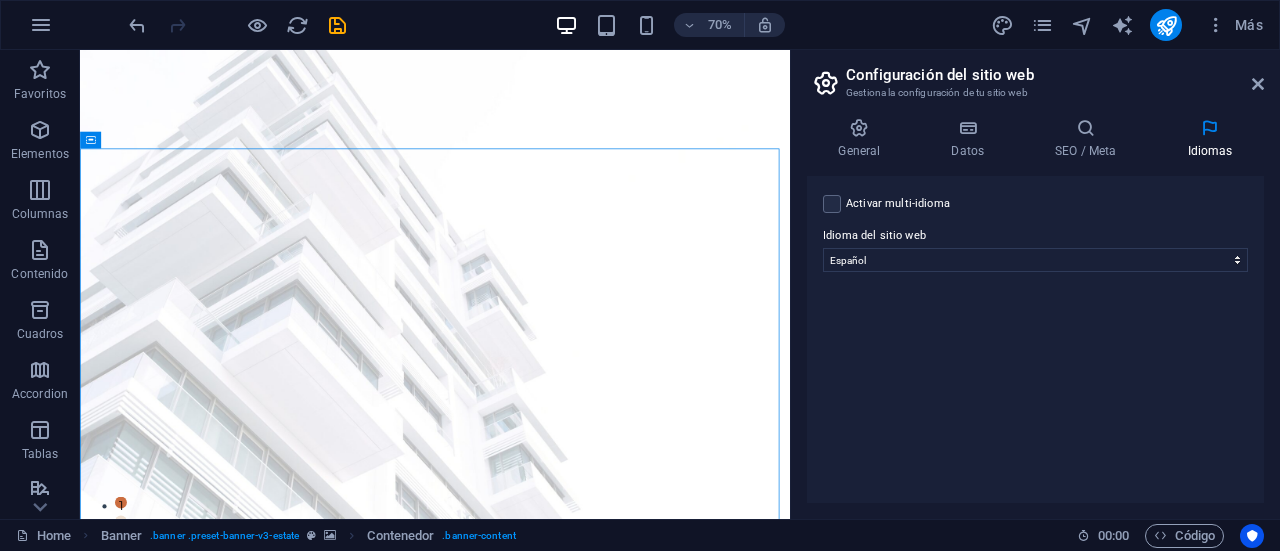 click on "Configuración del sitio web Gestiona la configuración de tu sitio web  General  Datos  SEO / Meta  Idiomas Nombre del sitio web nexcapital.com.bo Logo Arrastra archivos aquí, haz clic para escoger archivos o  selecciona archivos de Archivos o de nuestra galería gratuita de fotos y vídeos Selecciona archivos del administrador de archivos, de la galería de fotos o carga archivo(s) Cargar Favicon Define aquí el favicon de tu sitio web. Un favicon es un pequeño icono que se muestra en la pestaña del navegador al lado del título de tu sitio web. Este ayuda a los visitantes a identificar tu sitio web. Arrastra archivos aquí, haz clic para escoger archivos o  selecciona archivos de Archivos o de nuestra galería gratuita de fotos y vídeos Selecciona archivos del administrador de archivos, de la galería de fotos o carga archivo(s) Cargar Vista previa de imagen (Open Graph) Esta imagen se mostrará cuando el sitio web se comparta en redes sociales Arrastra archivos aquí, haz clic para escoger archivos o" at bounding box center (1035, 284) 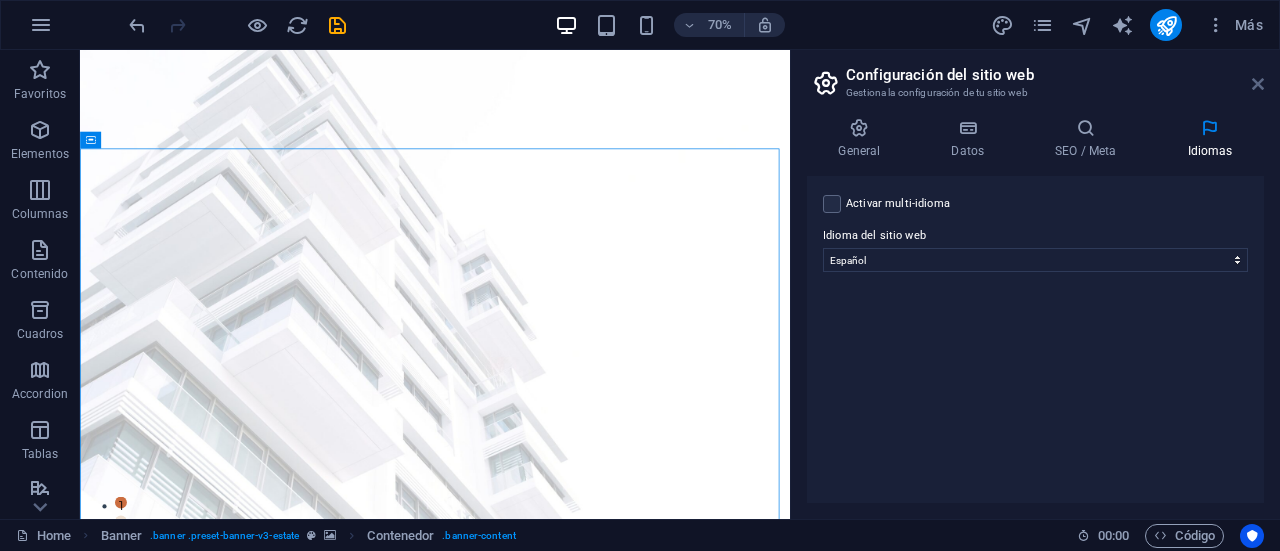 click at bounding box center [1258, 84] 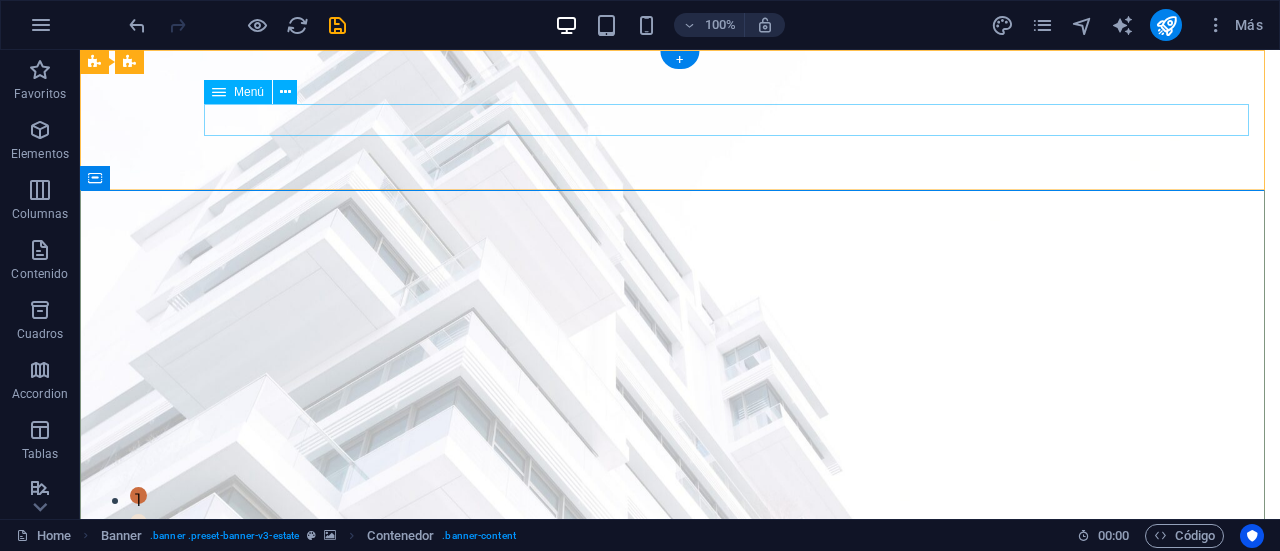 click on "Home Listing News Our Team Contact" at bounding box center (680, 861) 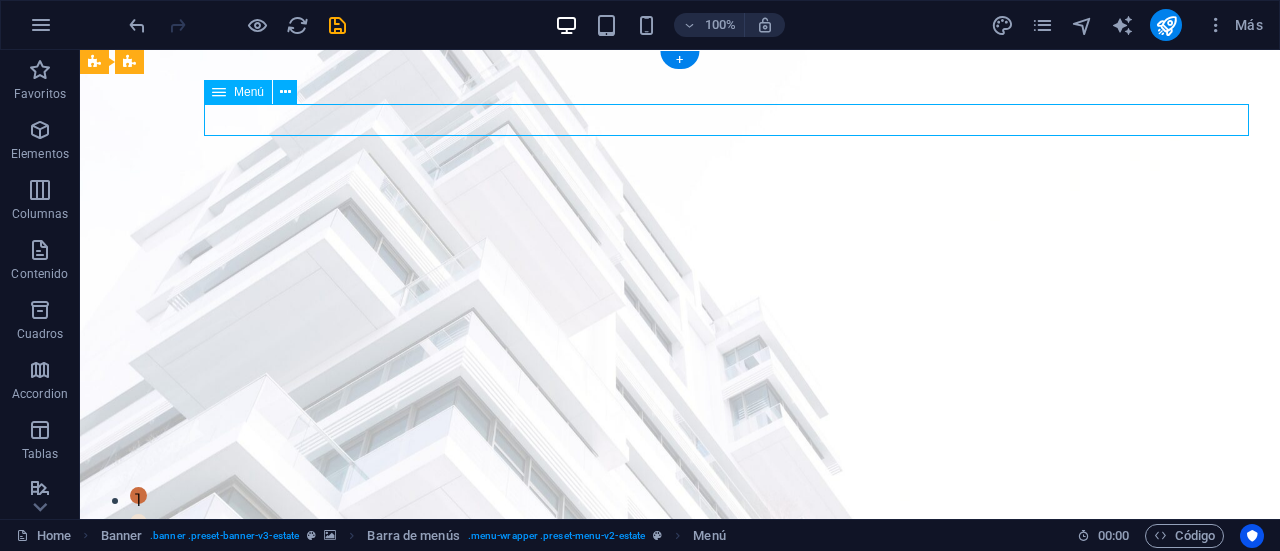 click on "Home Listing News Our Team Contact" at bounding box center [680, 861] 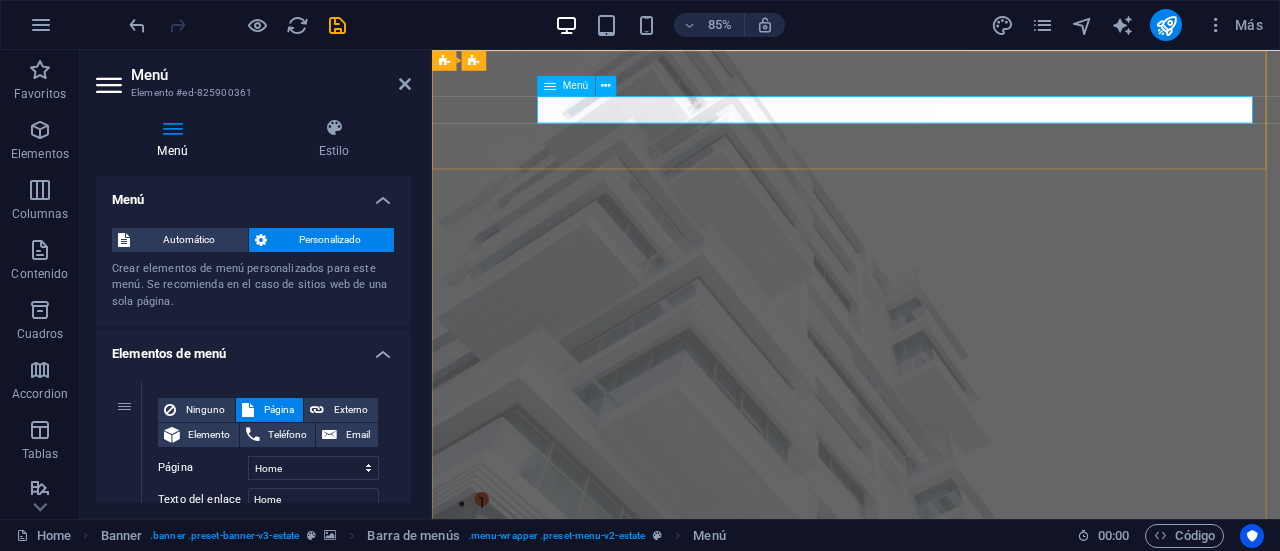 click on "Home Listing News Our Team Contact" at bounding box center (931, 861) 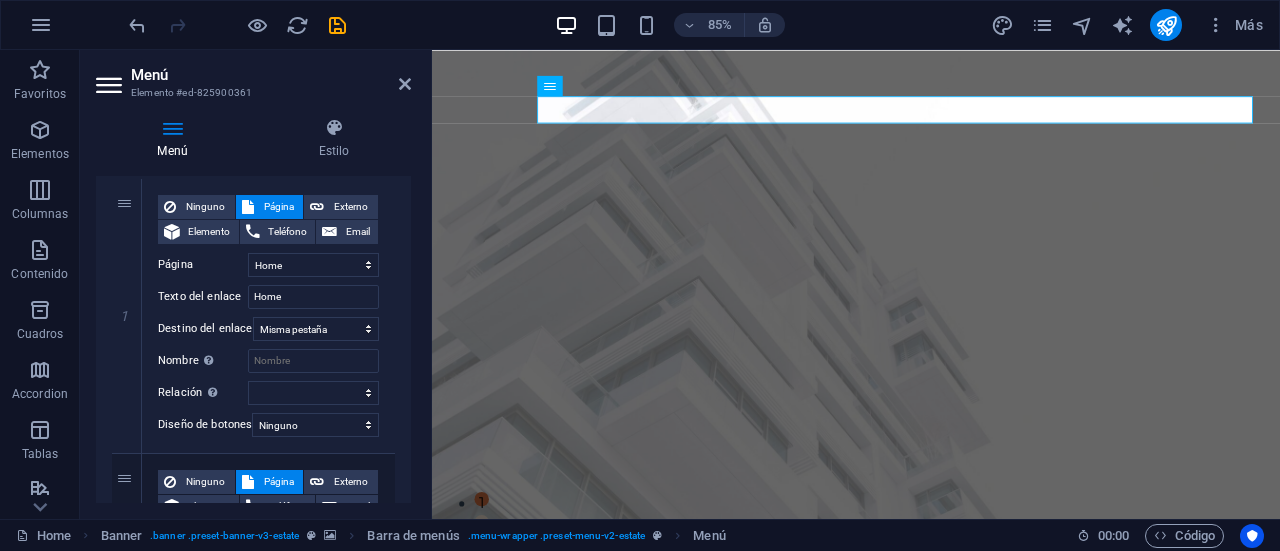 scroll, scrollTop: 207, scrollLeft: 0, axis: vertical 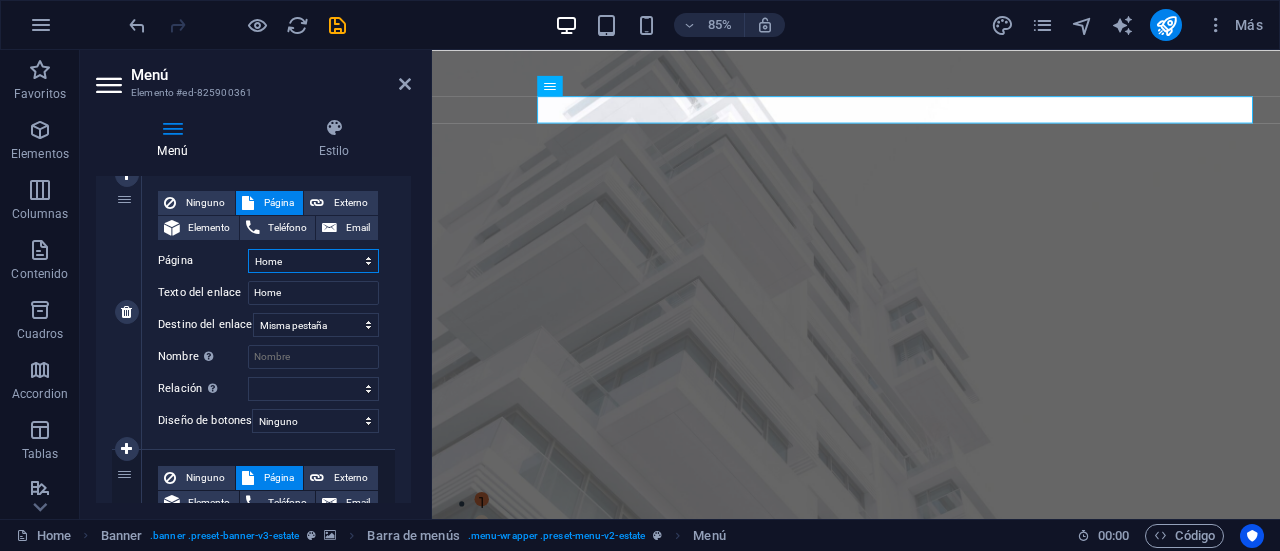 click on "Home Listing News Our Team Contact Legal Notice Privacy" at bounding box center (313, 261) 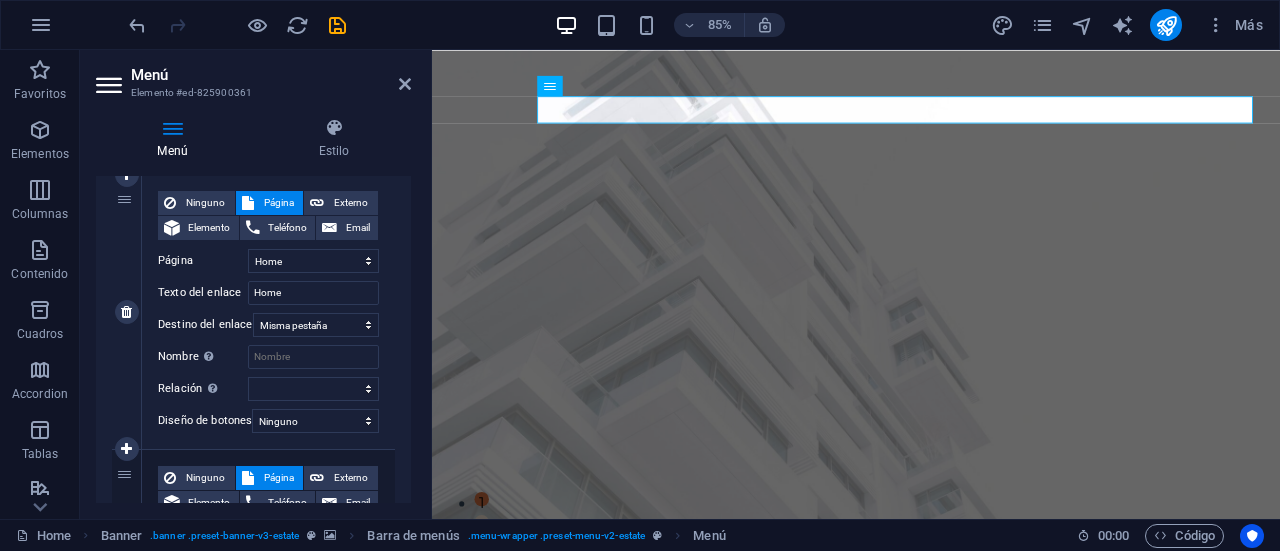 click on "Ninguno Página Externo Elemento Teléfono Email Página Home Listing News Our Team Contact Legal Notice Privacy Elemento
URL /15895726 Teléfono Email Texto del enlace Home Destino del enlace Nueva pestaña Misma pestaña Superposición Nombre Una descripción adicional del enlace no debería ser igual al texto del enlace. El título suele mostrarse como un texto de información cuando se mueve el ratón por encima del elemento. Déjalo en blanco en caso de dudas. Relación Define la  relación de este enlace con el destino del enlace . Por ejemplo, el valor "nofollow" indica a los buscadores que no sigan al enlace. Puede dejarse vacío. alternativo autor marcador externo ayuda licencia siguiente nofollow noreferrer noopener ant buscar etiqueta Diseño de botones Ninguno Predeterminado Principal Secundario" at bounding box center (268, 312) 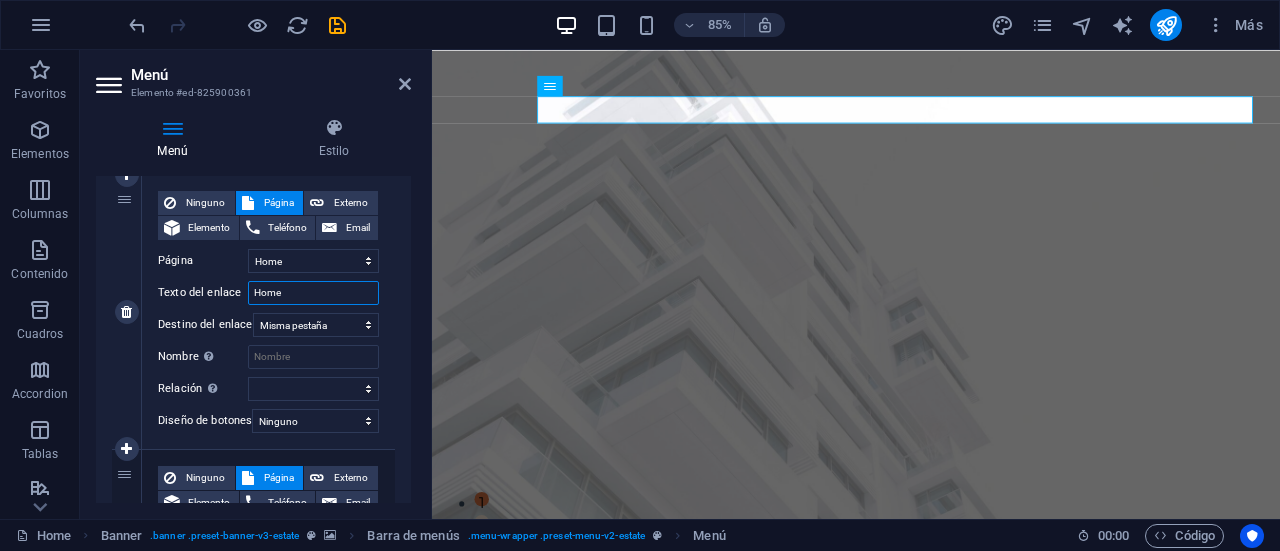 click on "Home" at bounding box center [313, 293] 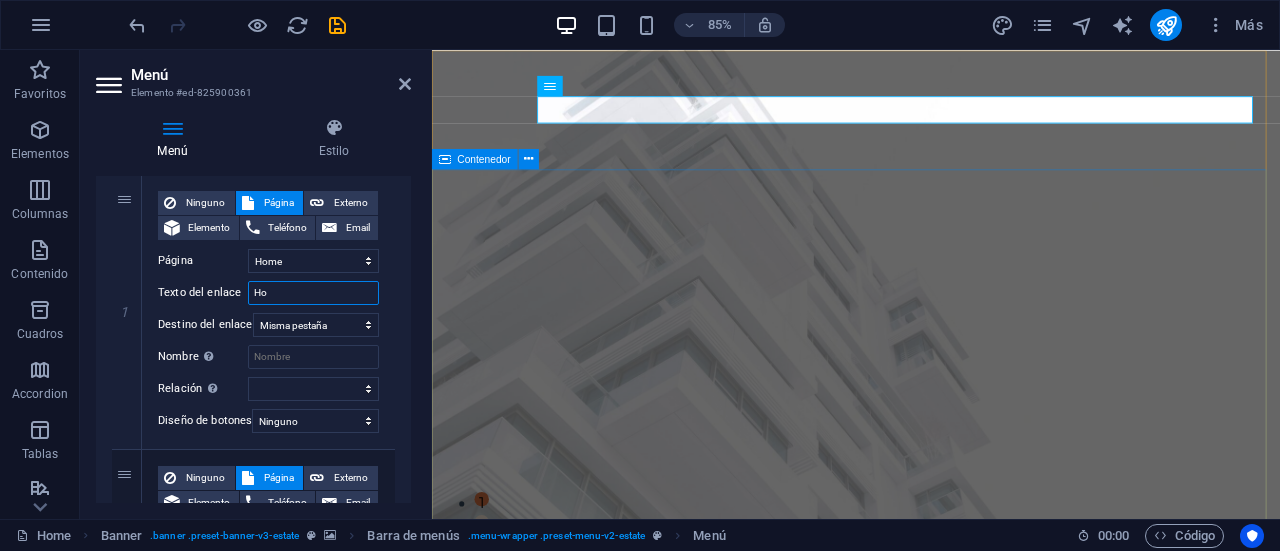 type on "H" 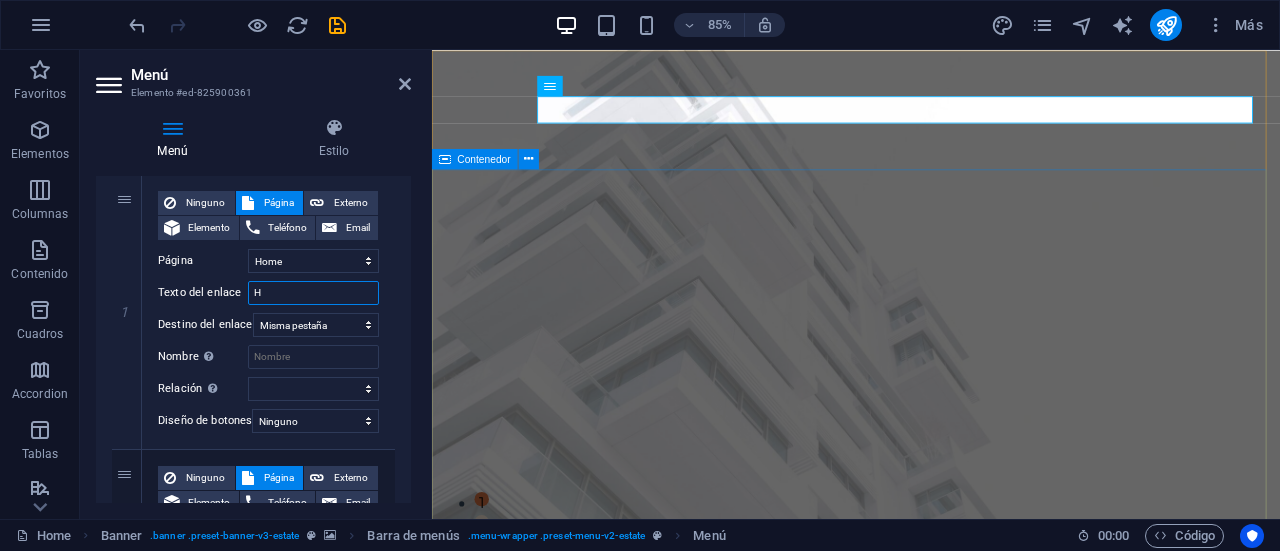 type 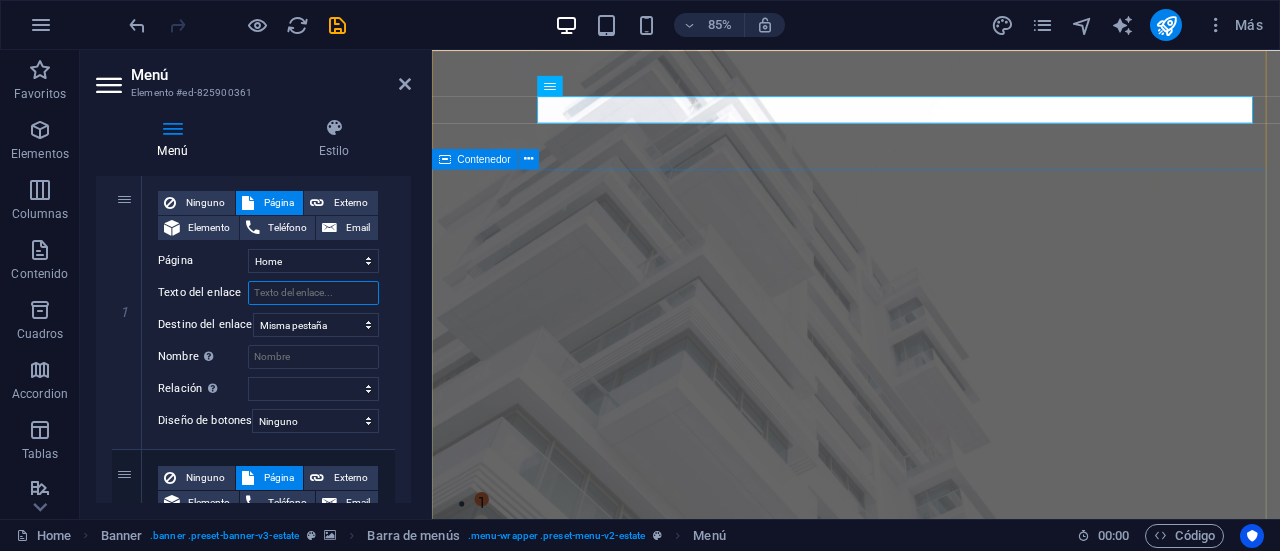 select 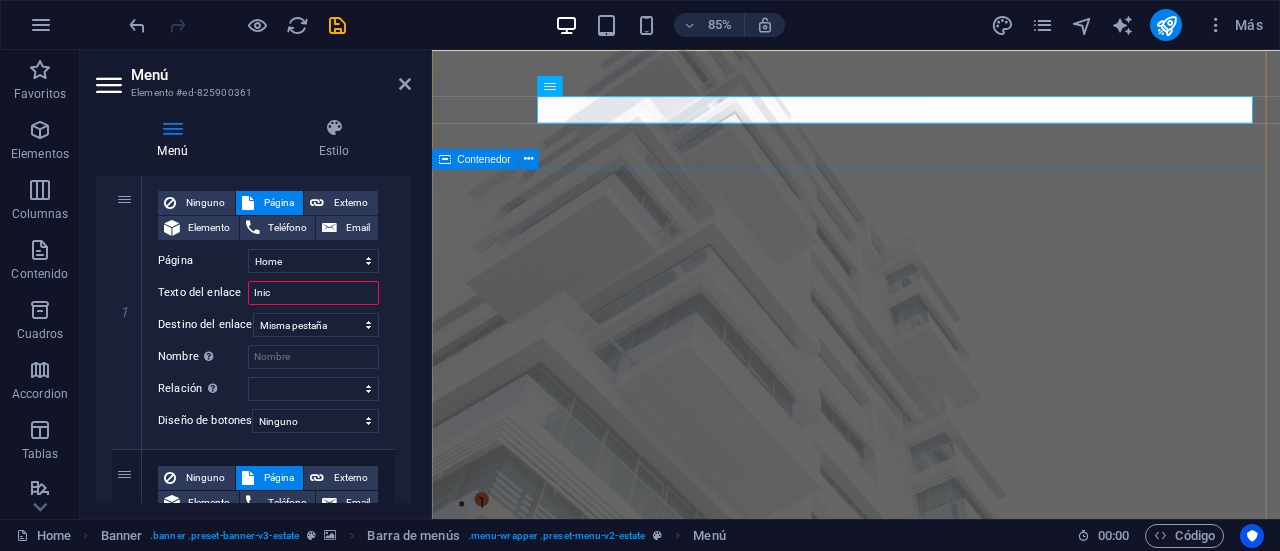 type on "Inici" 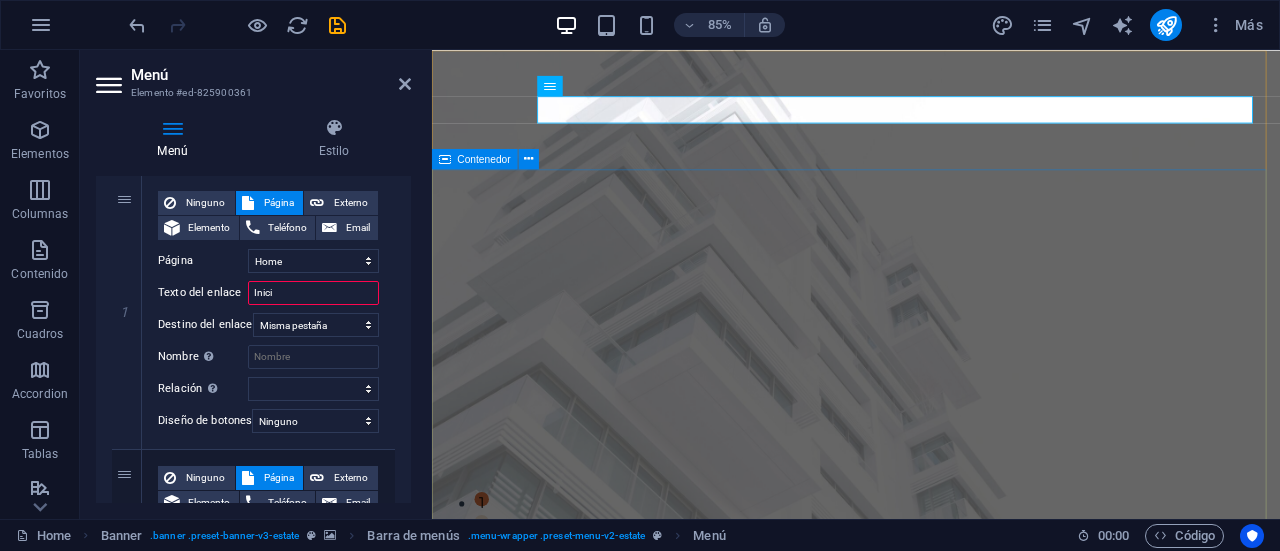 type on "Inicio" 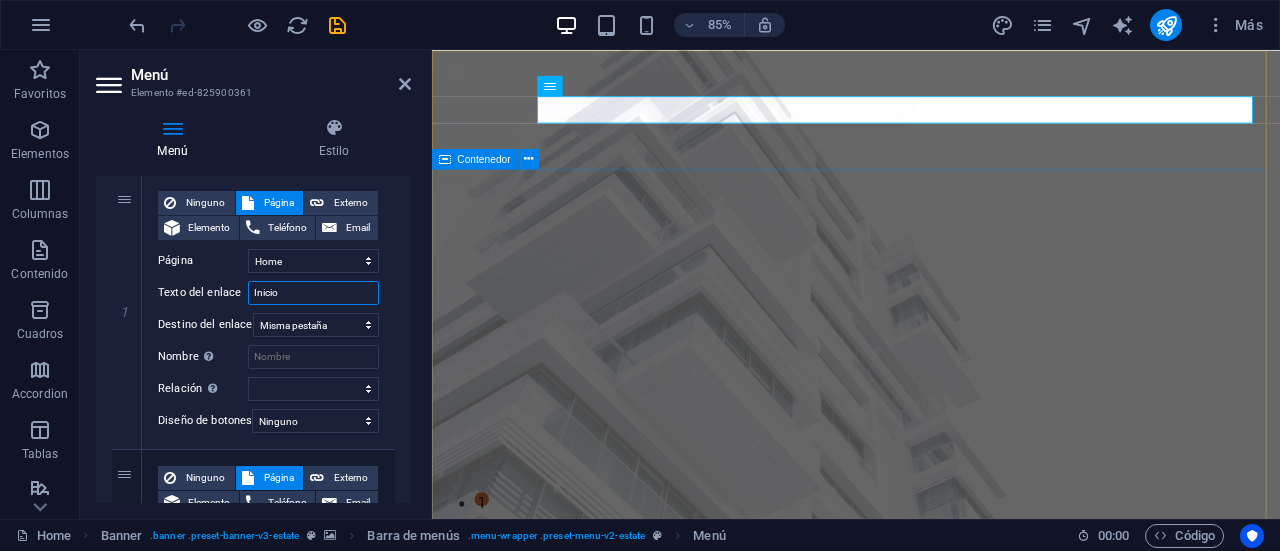 select 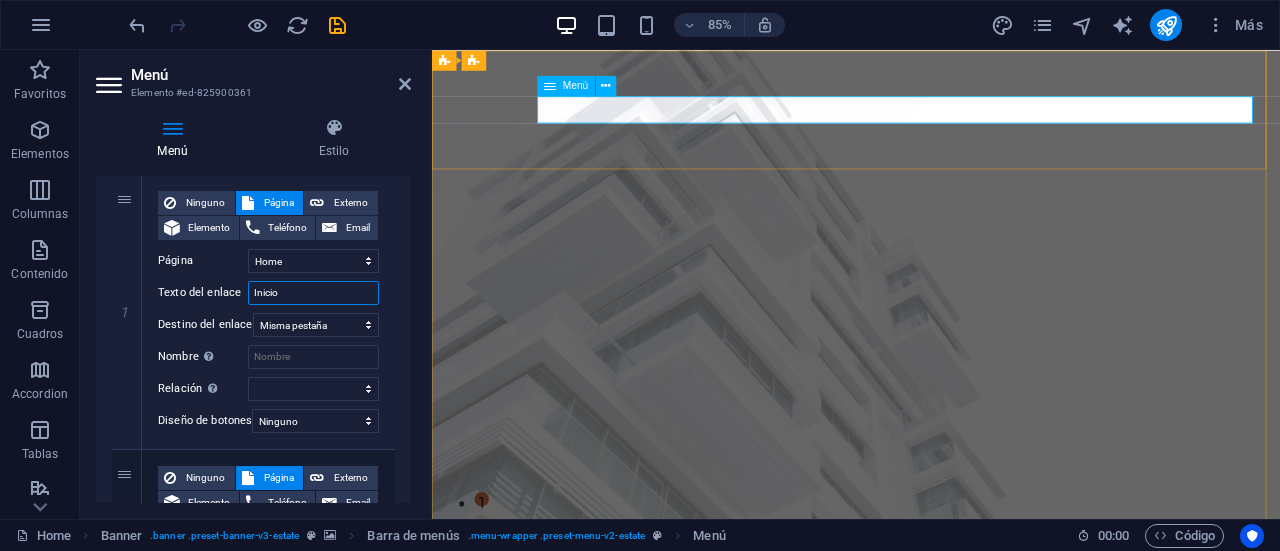 type on "Inicio" 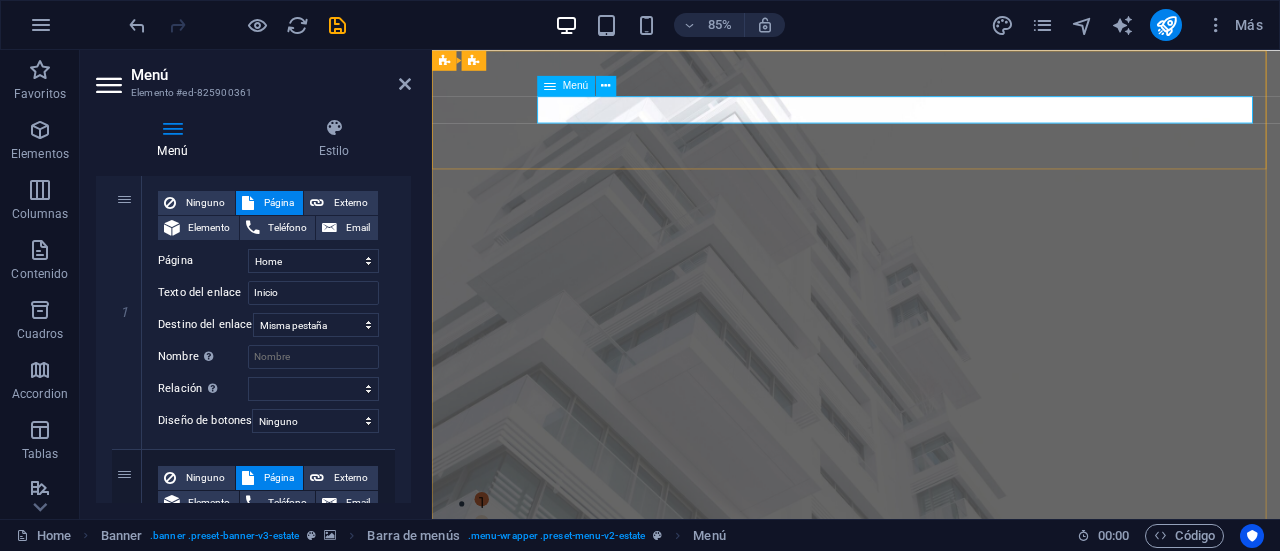 click on "Inicio Listing News Our Team Contact" at bounding box center (931, 775) 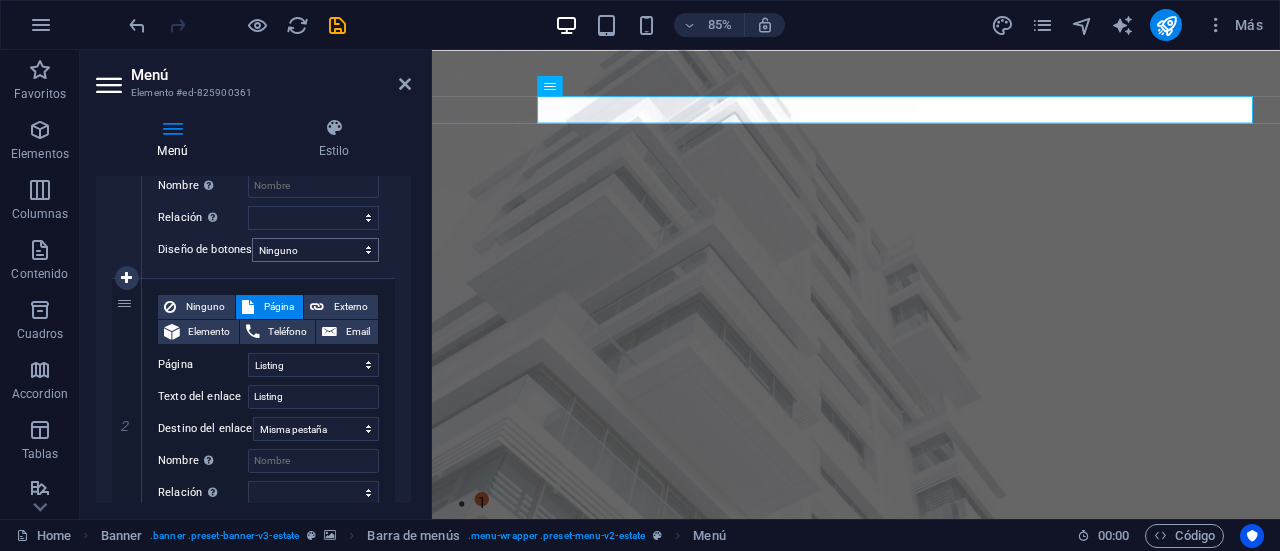 scroll, scrollTop: 395, scrollLeft: 0, axis: vertical 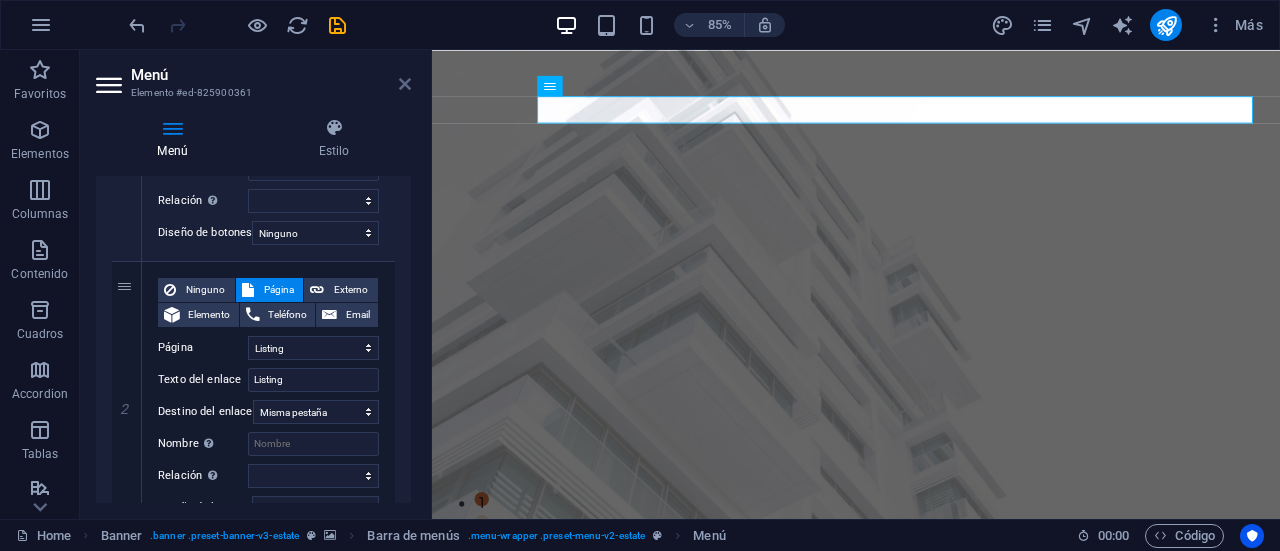 click at bounding box center [405, 84] 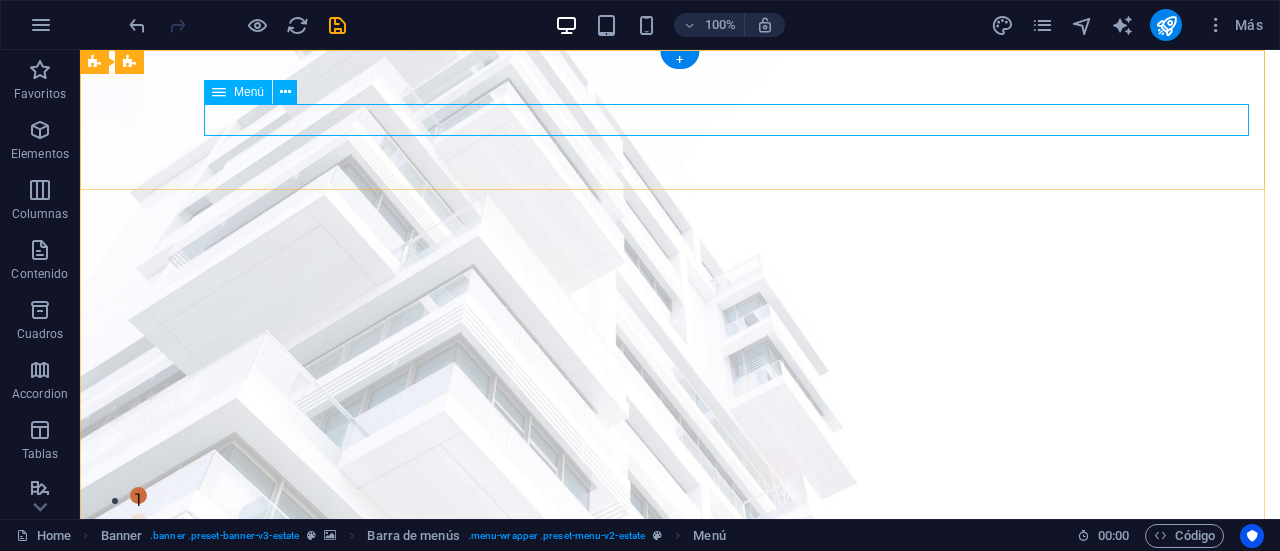 click on "Inicio Listing News Our Team Contact" at bounding box center [680, 775] 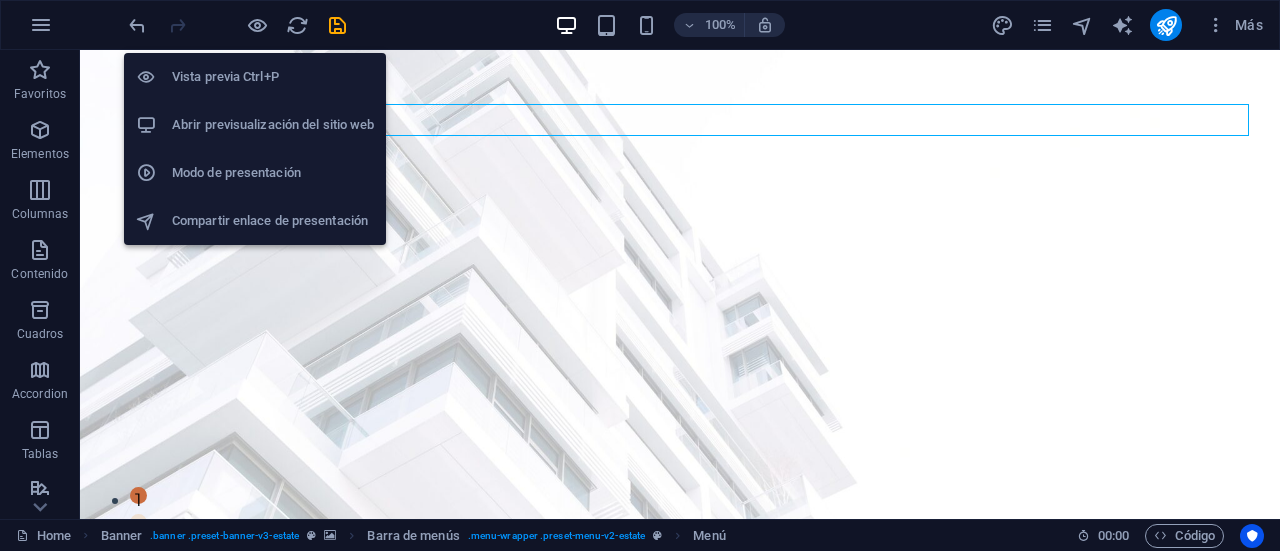 click on "Vista previa Ctrl+P" at bounding box center (273, 77) 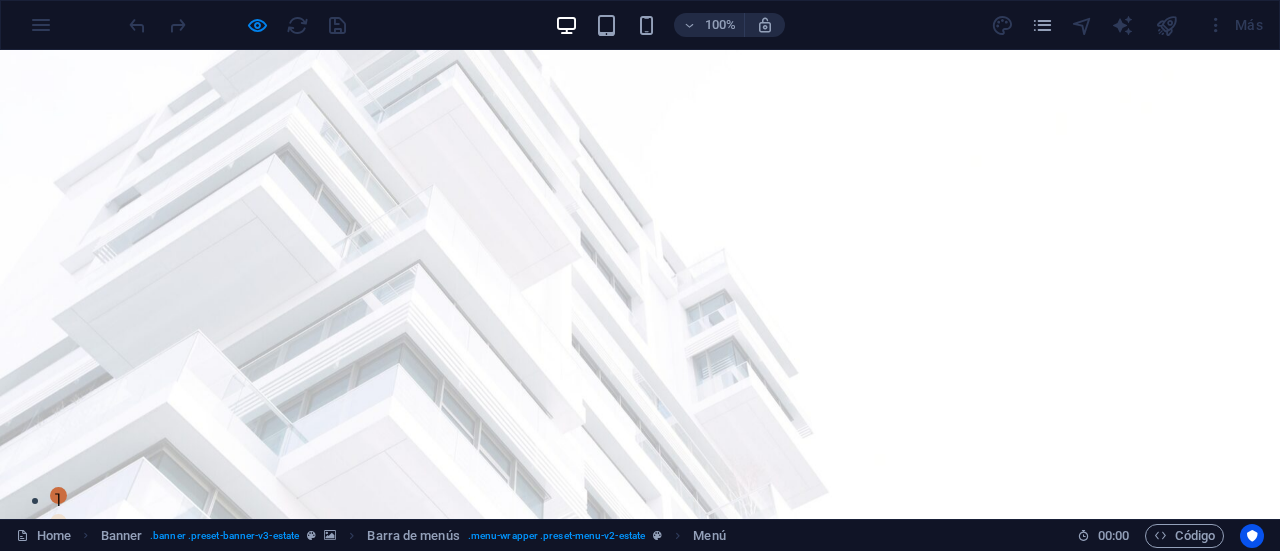 click on "Inicio" at bounding box center (537, 775) 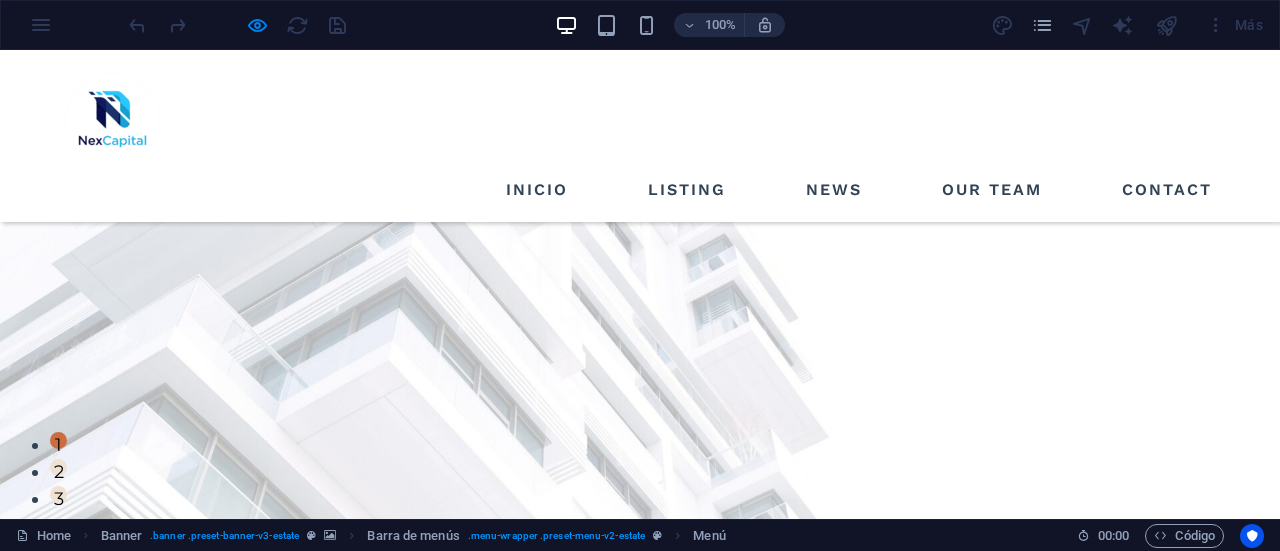 scroll, scrollTop: 0, scrollLeft: 0, axis: both 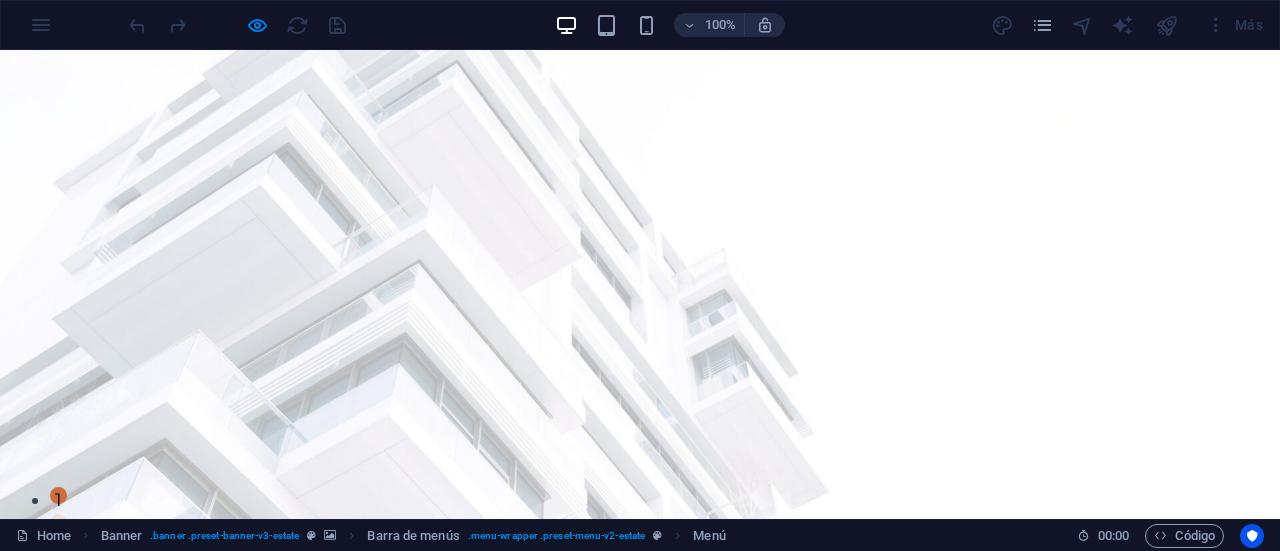 click on "Inicio" at bounding box center [537, 775] 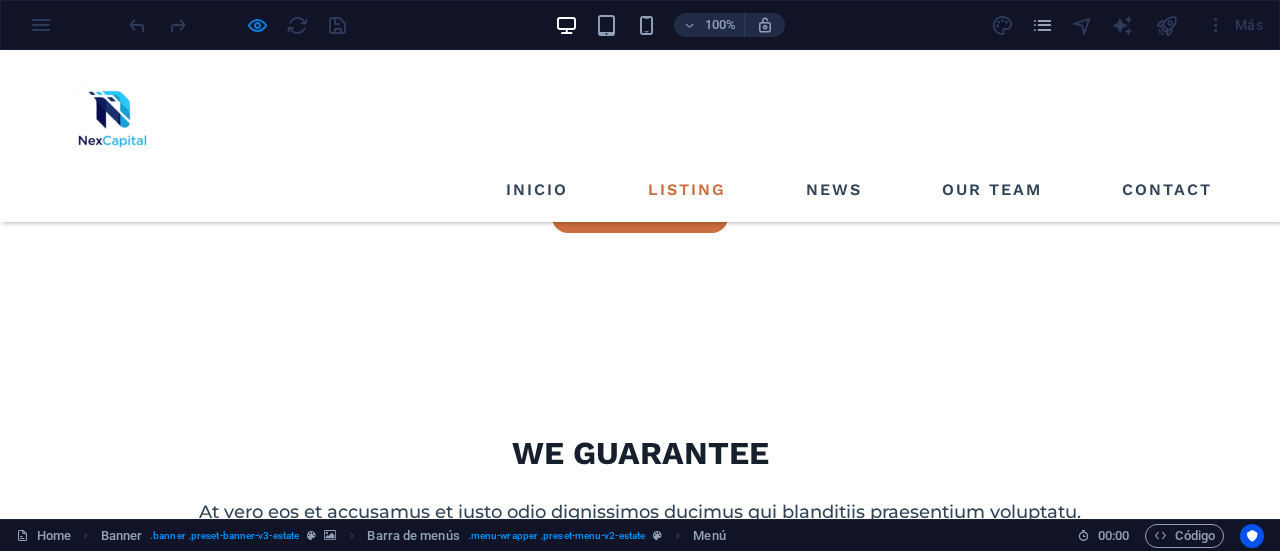 scroll, scrollTop: 870, scrollLeft: 0, axis: vertical 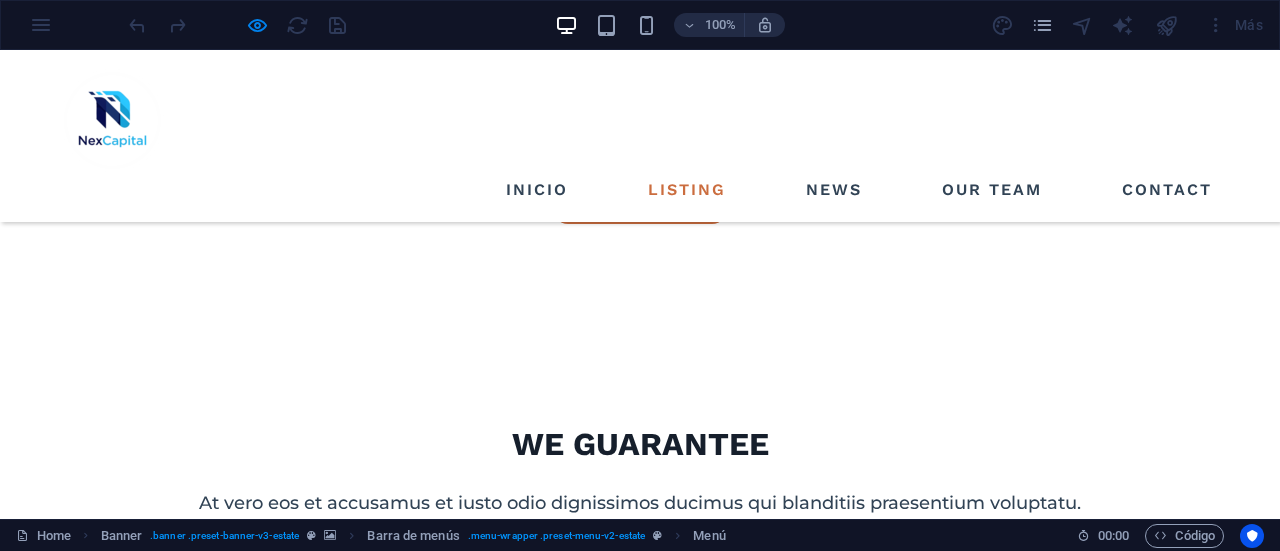 click on "Listing" at bounding box center (687, 190) 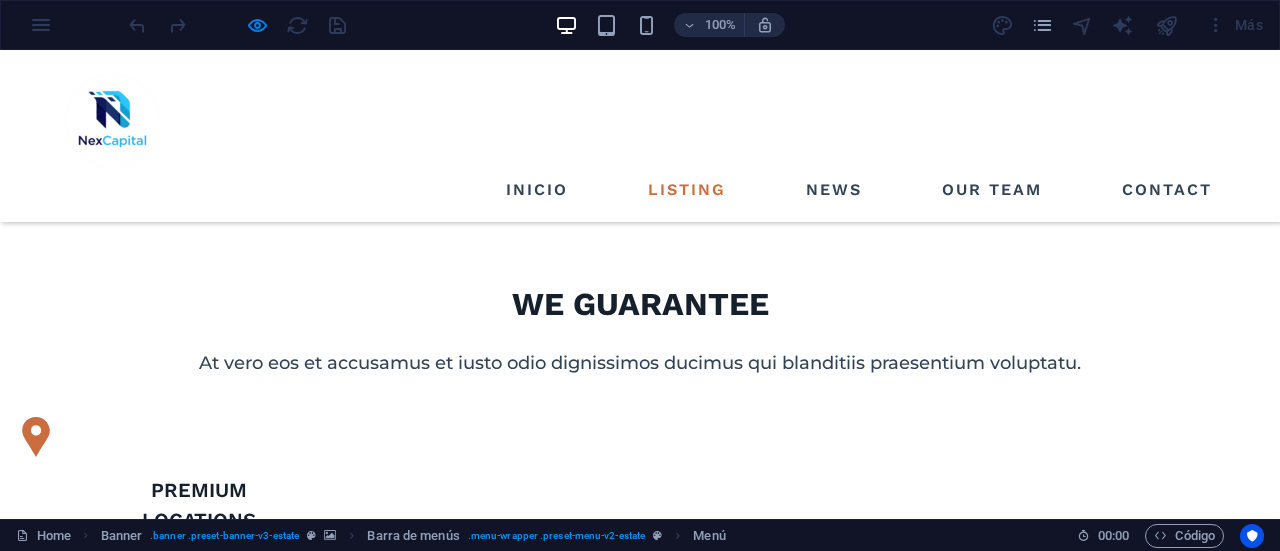 scroll, scrollTop: 0, scrollLeft: 0, axis: both 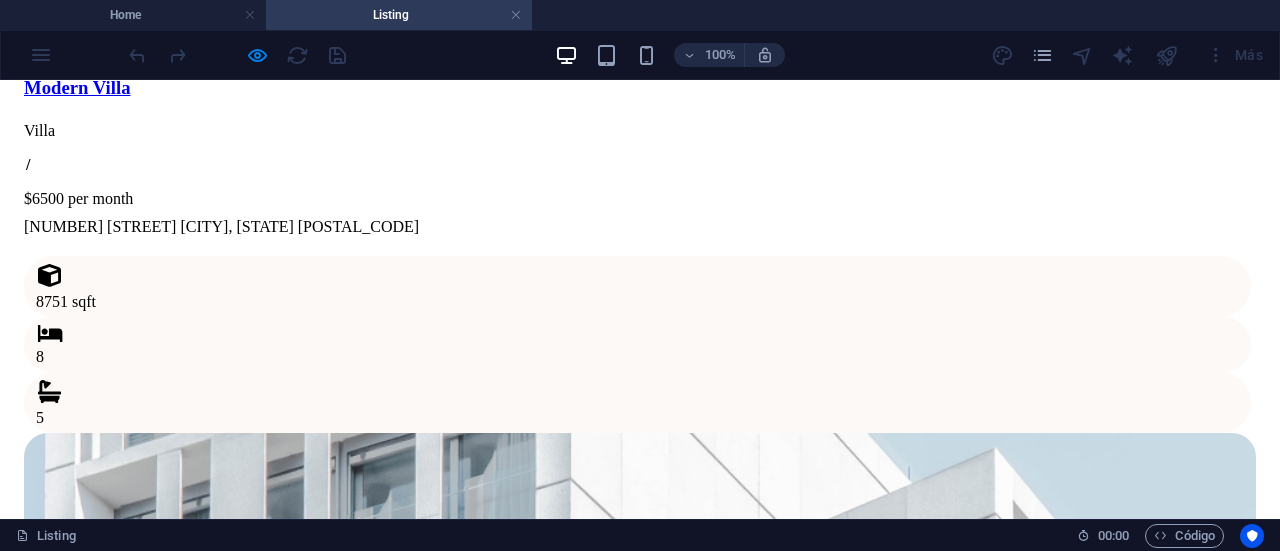 click on "Home Listing News Our Team Contact" at bounding box center [640, -1591] 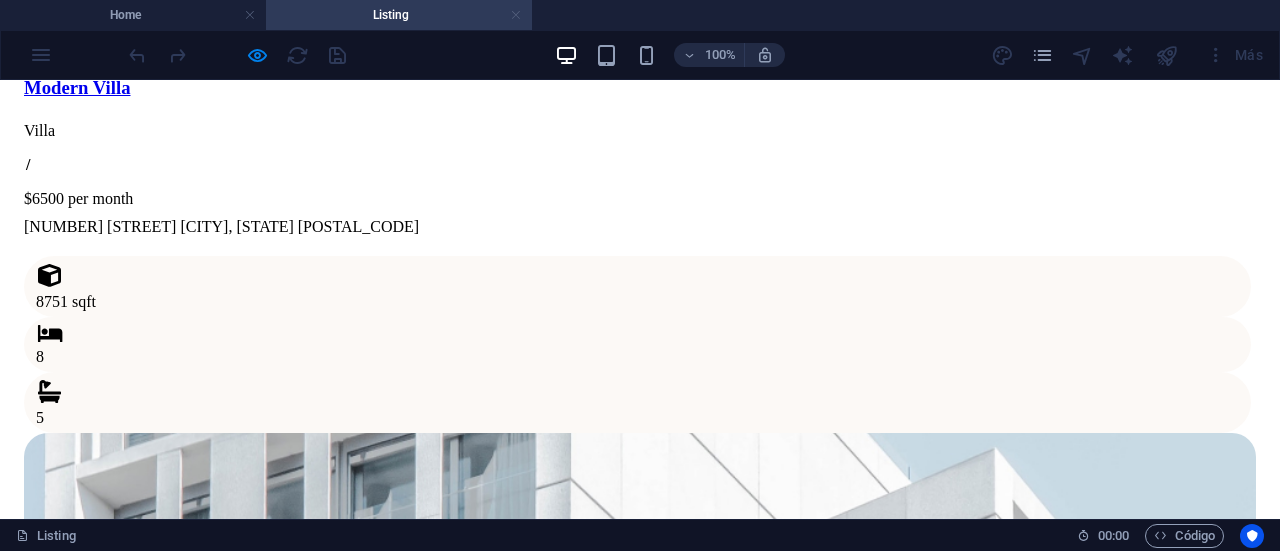 click at bounding box center (516, 15) 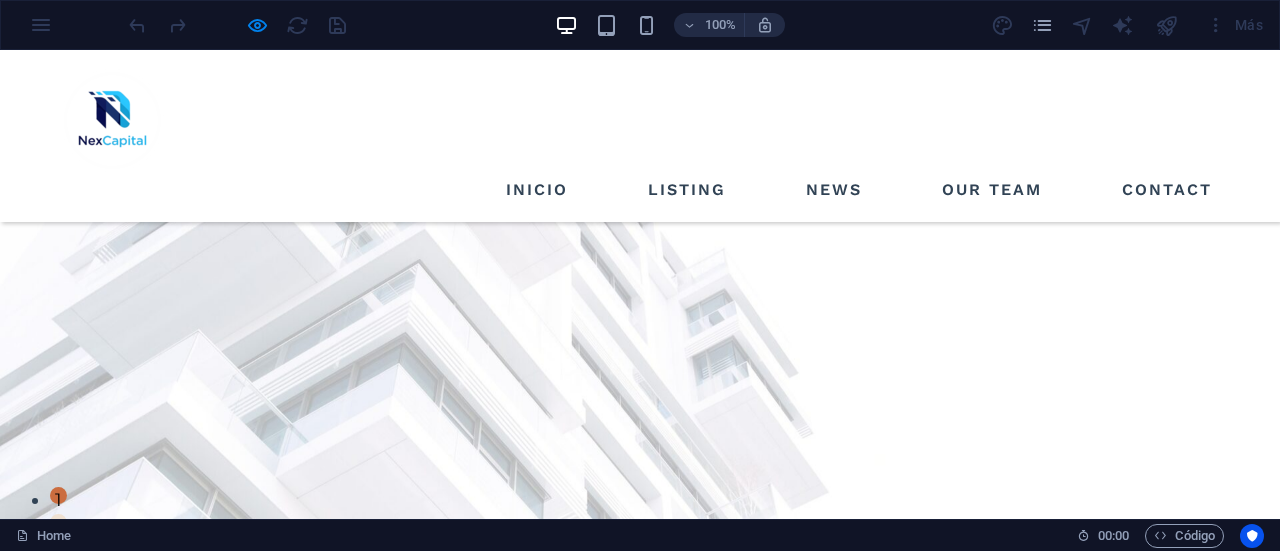 scroll, scrollTop: 870, scrollLeft: 0, axis: vertical 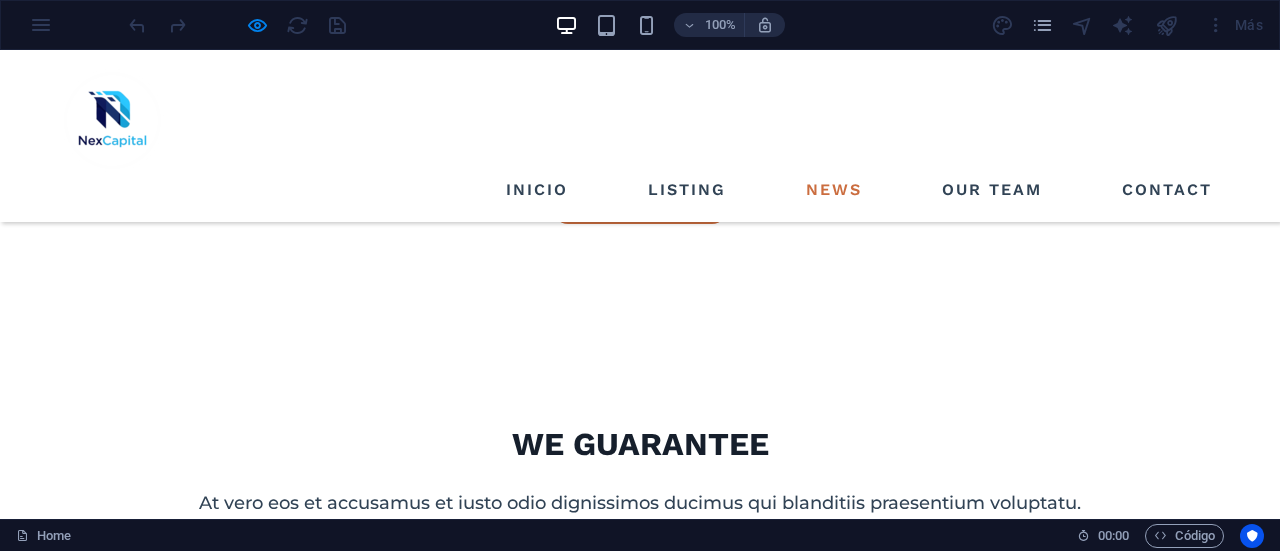 click on "News" at bounding box center (834, 190) 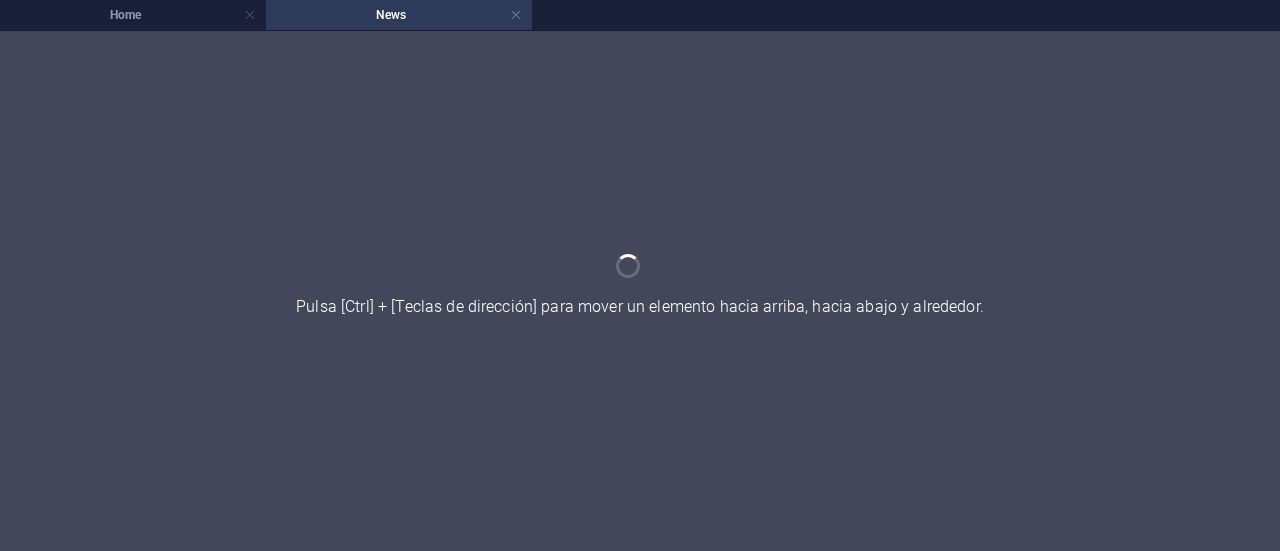 scroll, scrollTop: 0, scrollLeft: 0, axis: both 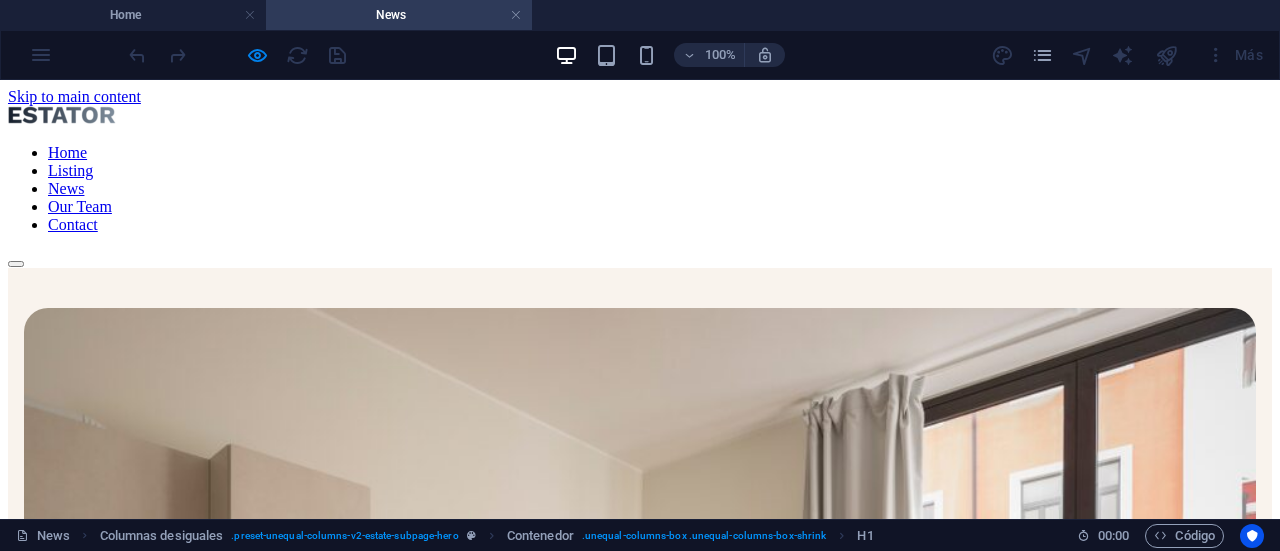 click on "Home Listing News Our Team Contact" at bounding box center [640, 189] 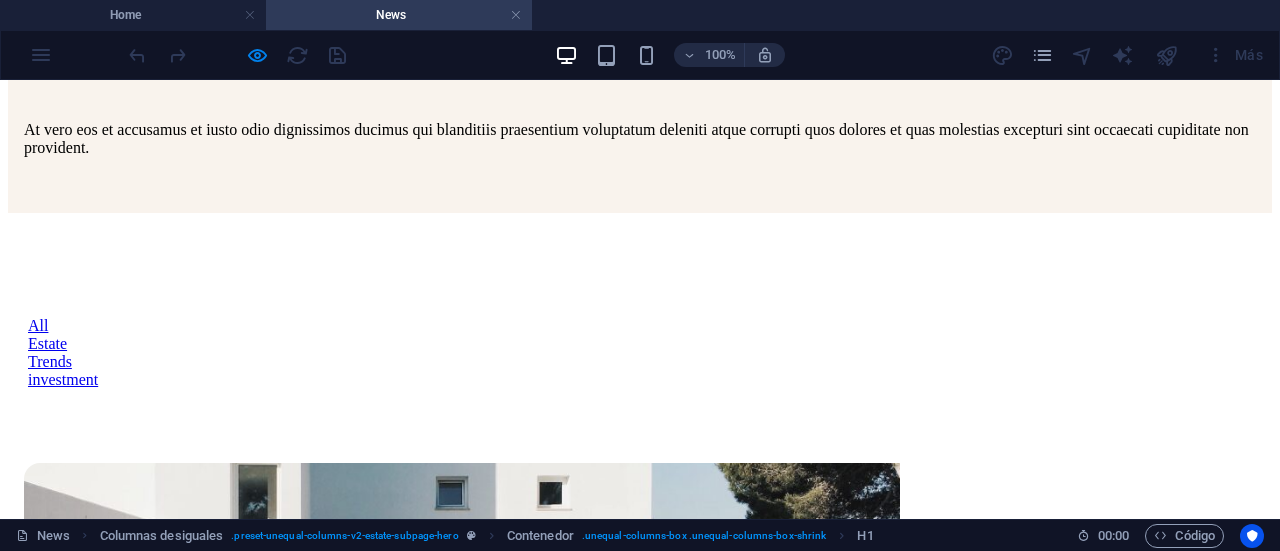 scroll, scrollTop: 1273, scrollLeft: 0, axis: vertical 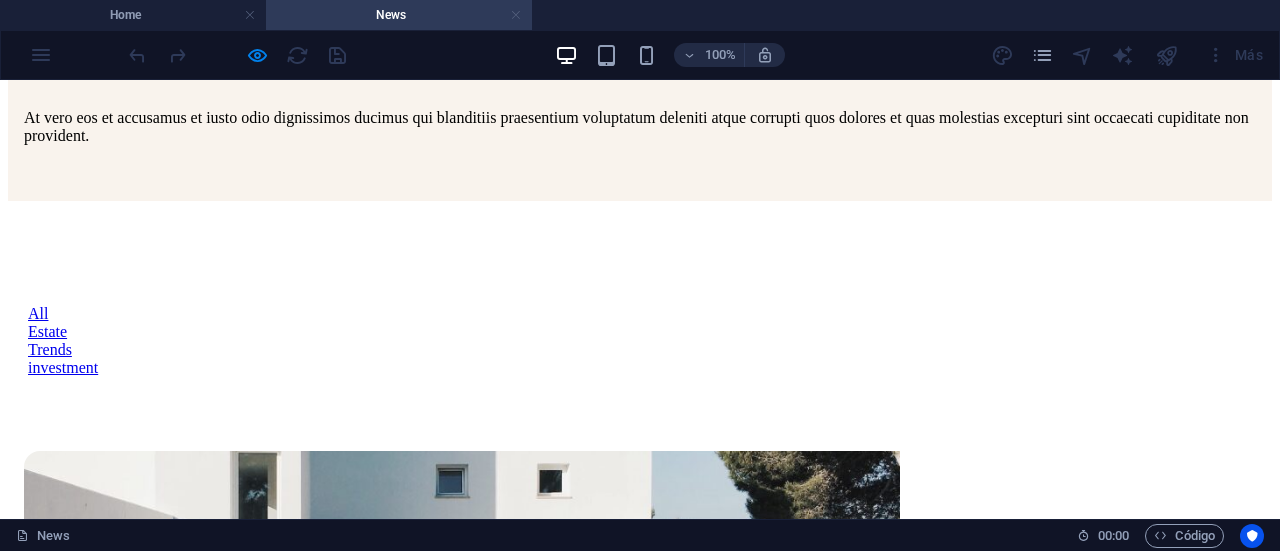 click at bounding box center (516, 15) 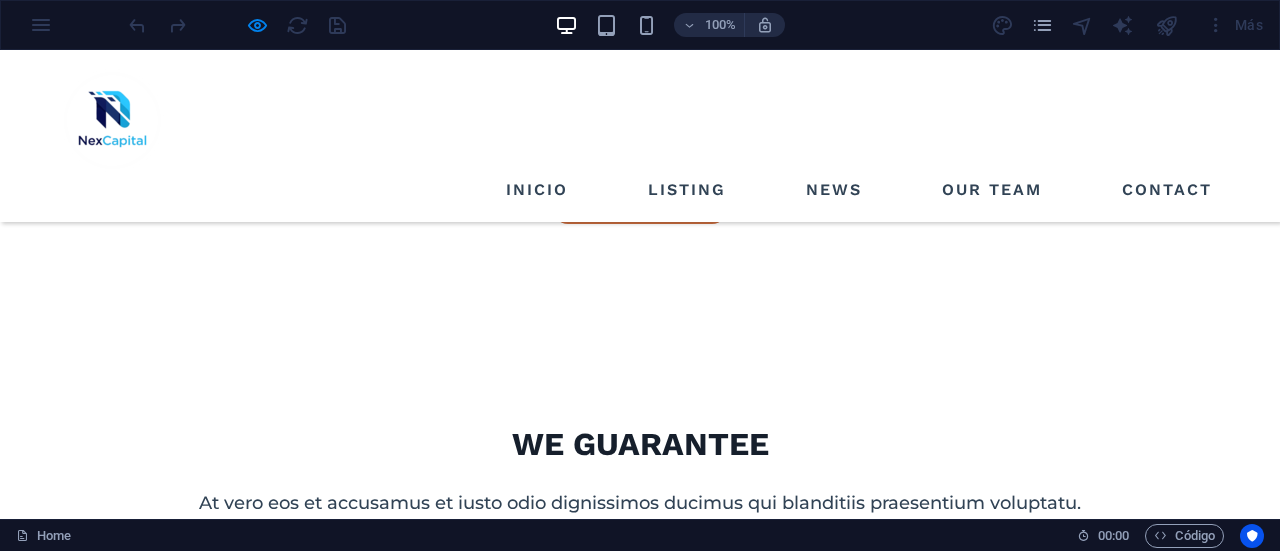 click on "100% Más" at bounding box center [640, 25] 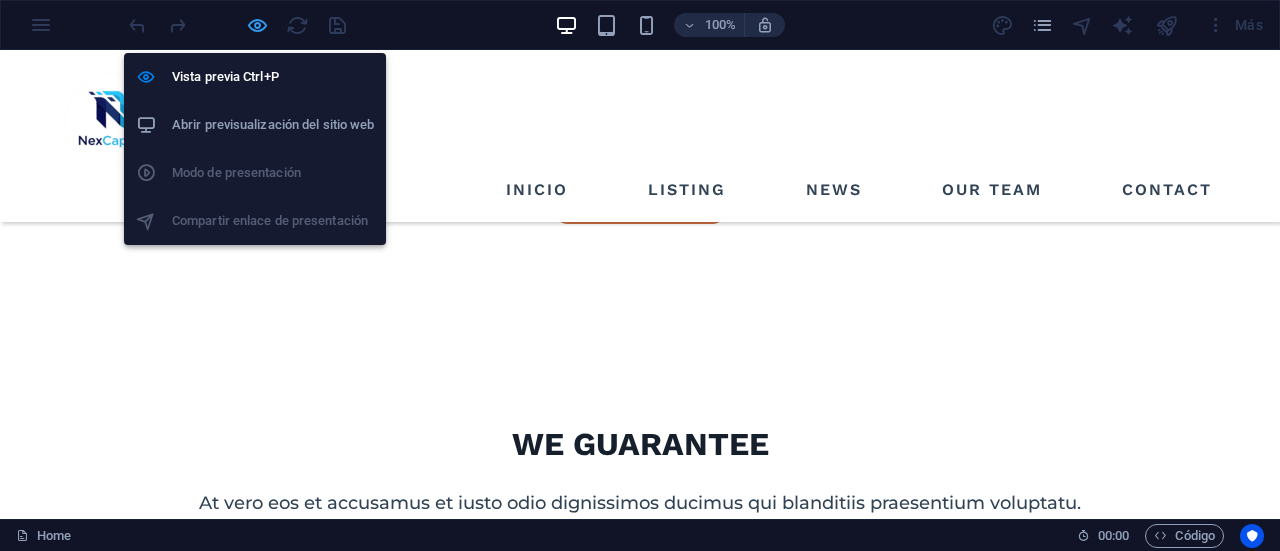 click at bounding box center (257, 25) 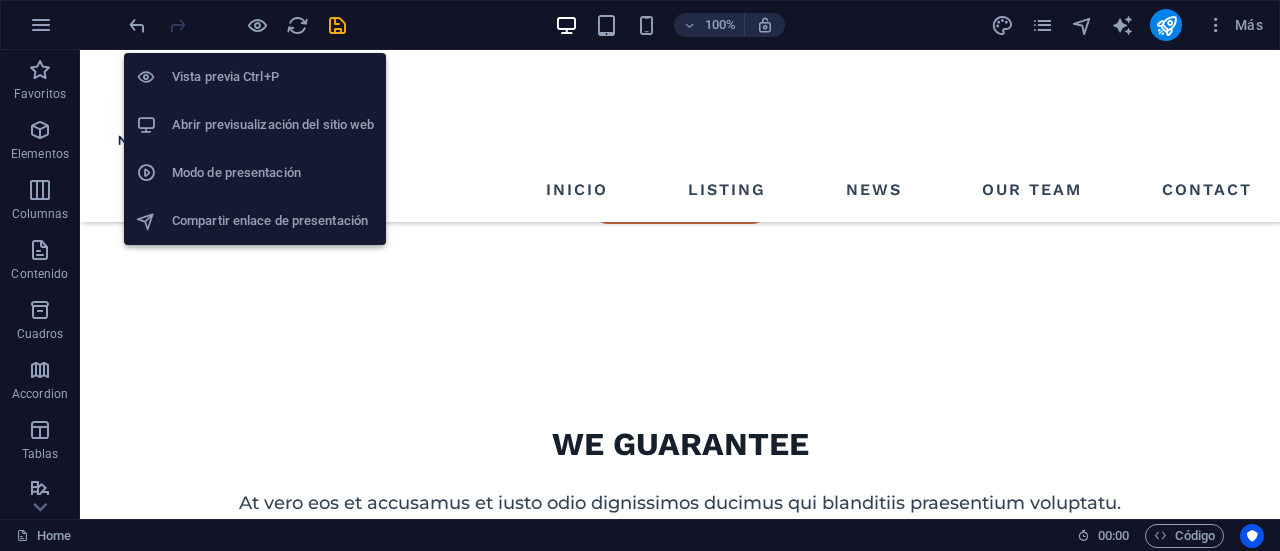 click on "Abrir previsualización del sitio web" at bounding box center (273, 125) 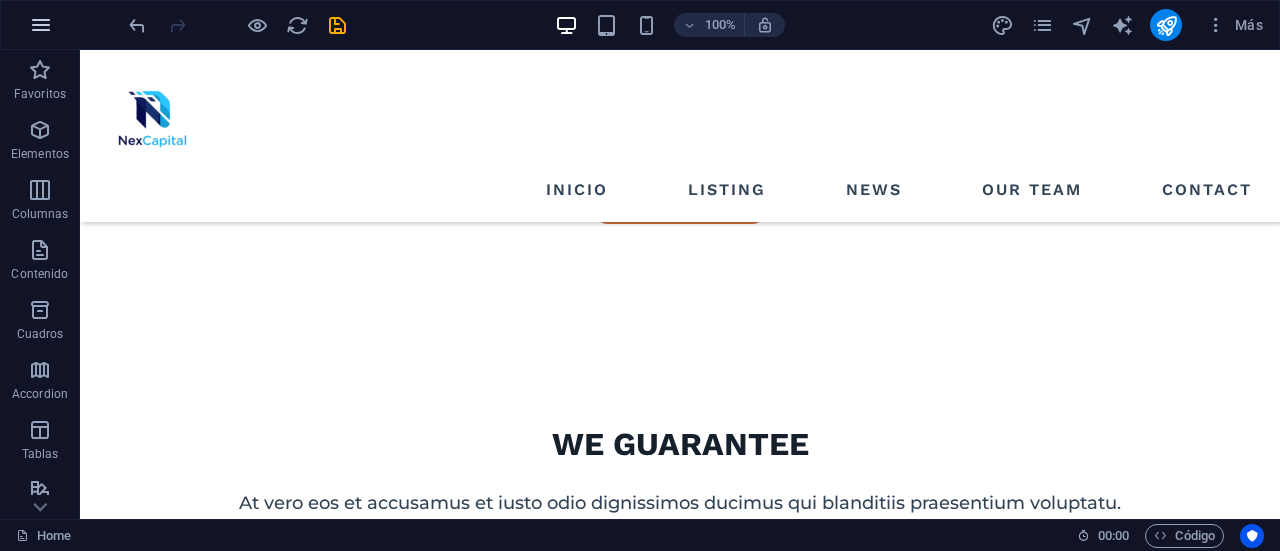 click at bounding box center [41, 25] 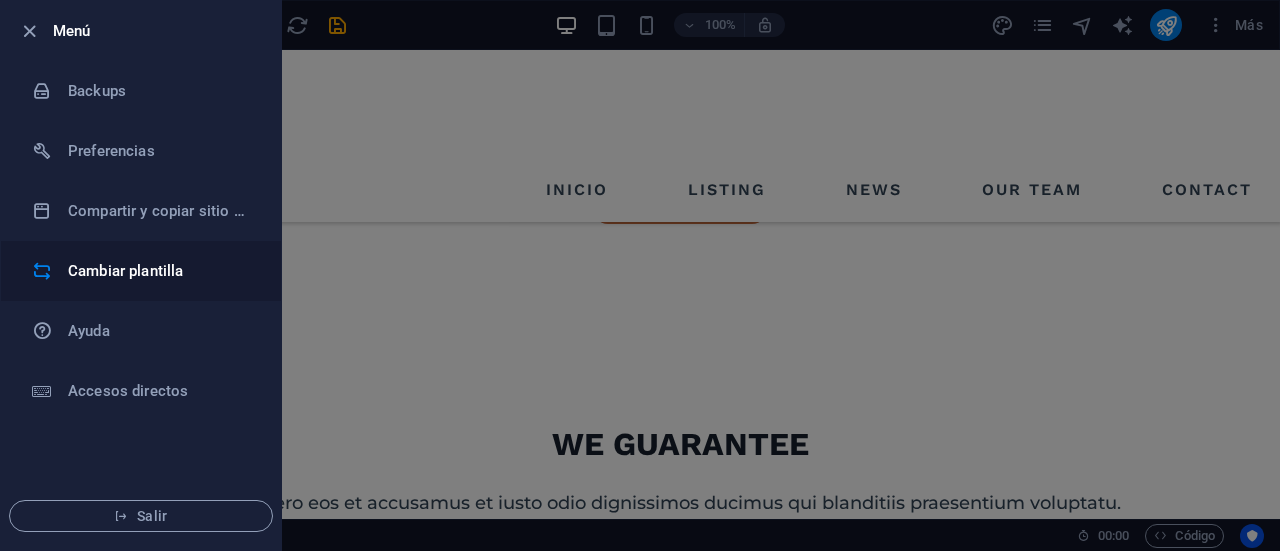click on "Cambiar plantilla" at bounding box center (141, 271) 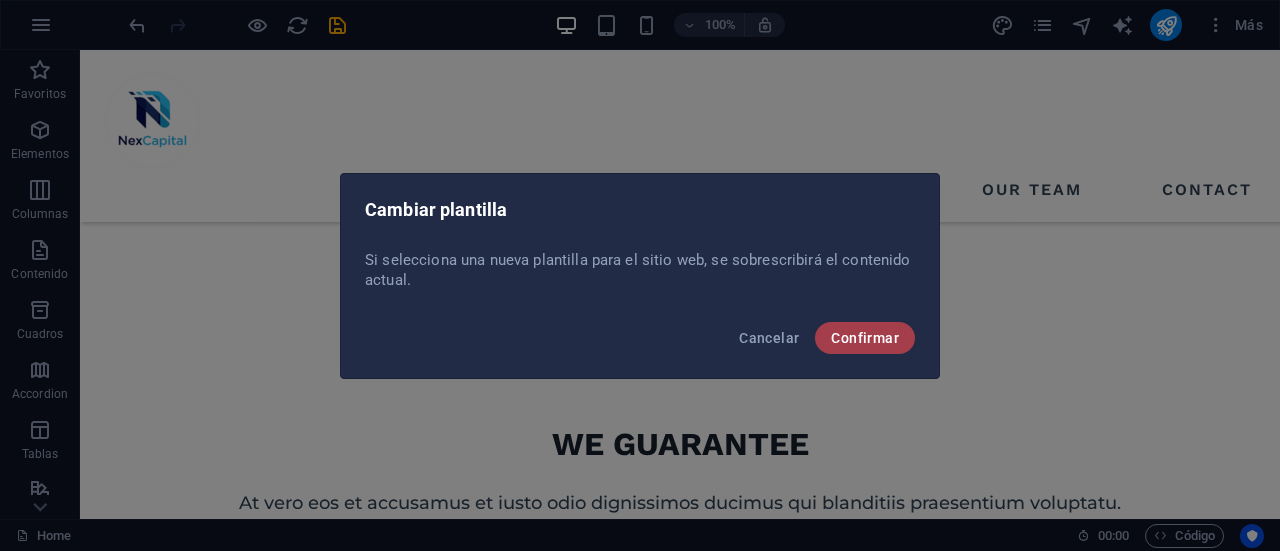 click on "Confirmar" at bounding box center [865, 338] 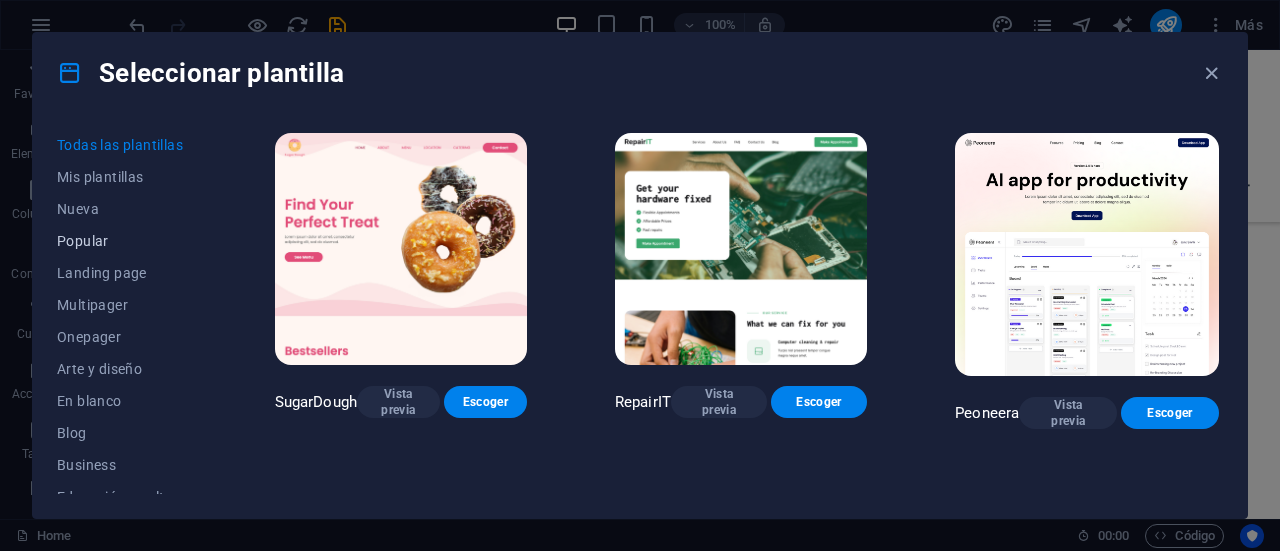 click on "Popular" at bounding box center [122, 241] 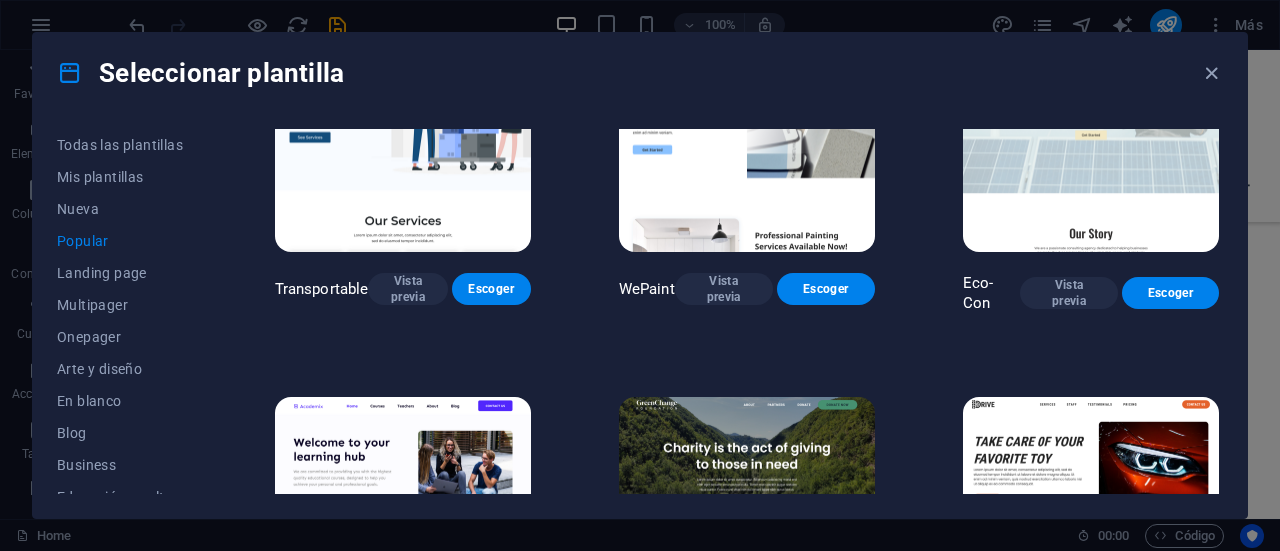 scroll, scrollTop: 499, scrollLeft: 0, axis: vertical 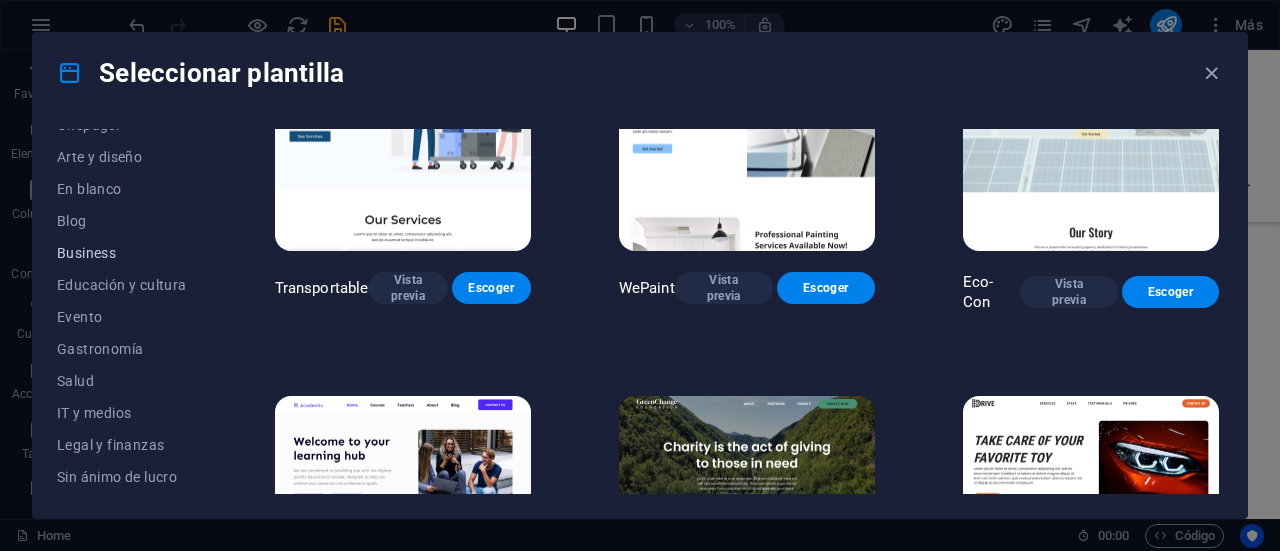 click on "Business" at bounding box center [122, 253] 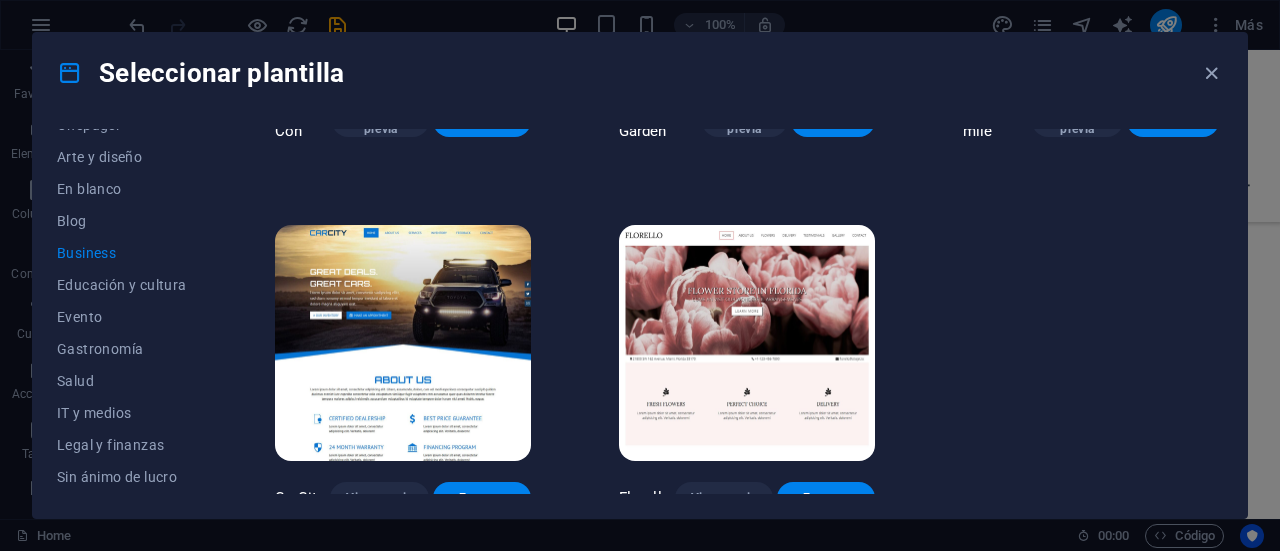 scroll, scrollTop: 303, scrollLeft: 0, axis: vertical 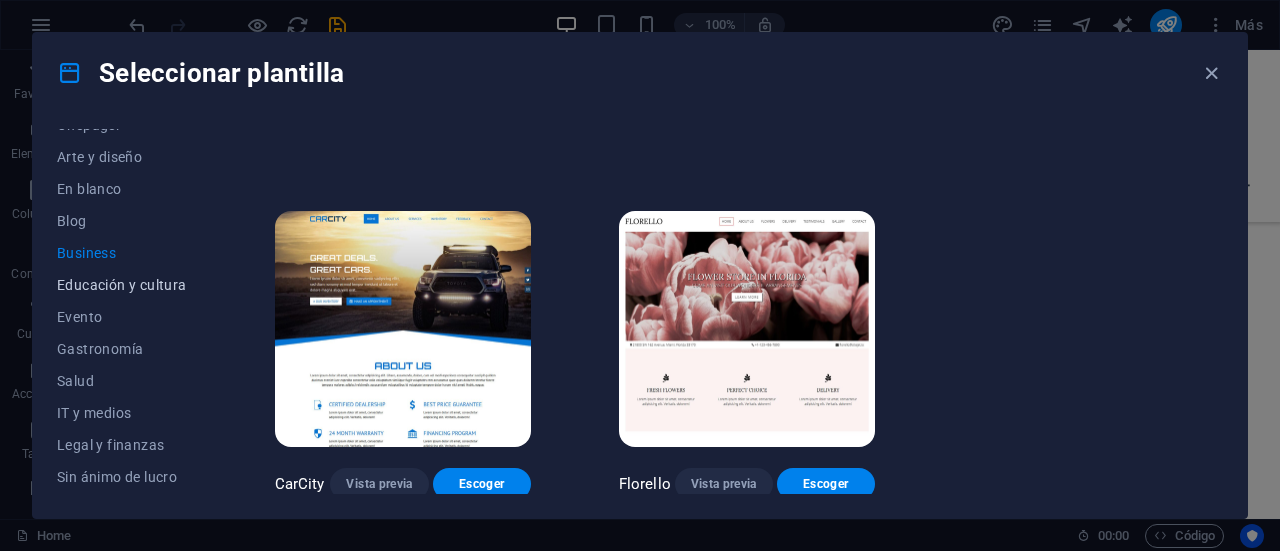 click on "Educación y cultura" at bounding box center [122, 285] 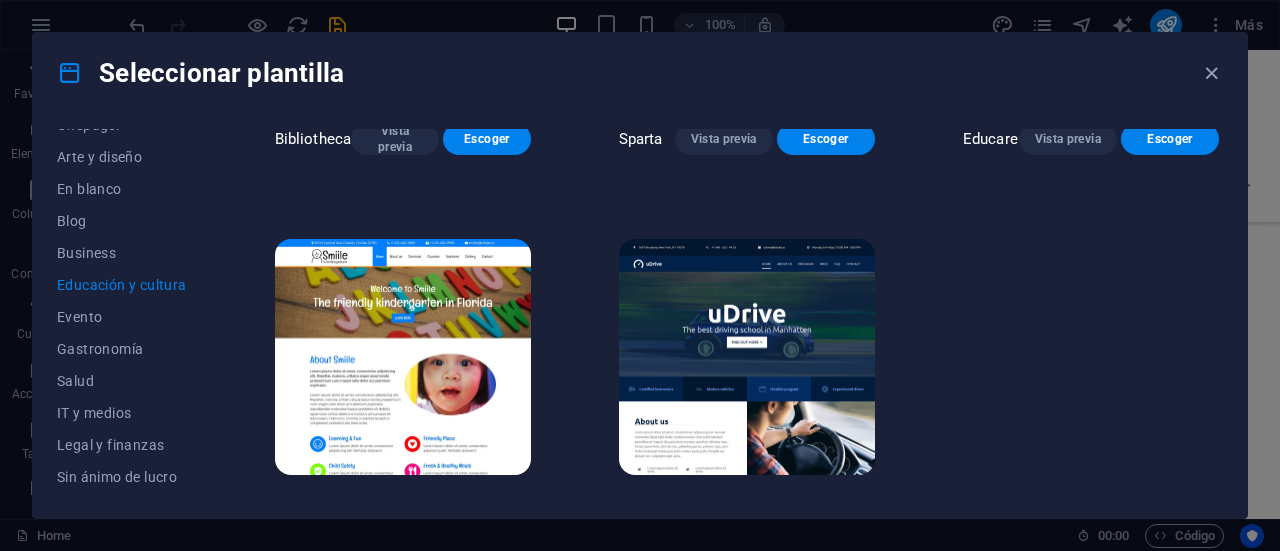 scroll, scrollTop: 674, scrollLeft: 0, axis: vertical 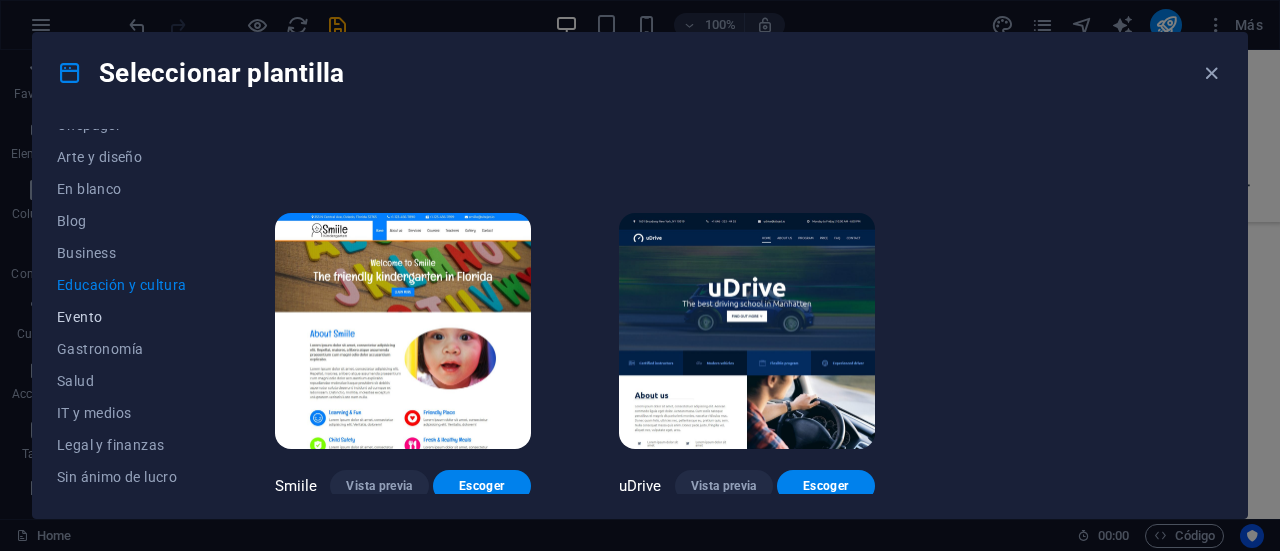 click on "Evento" at bounding box center [122, 317] 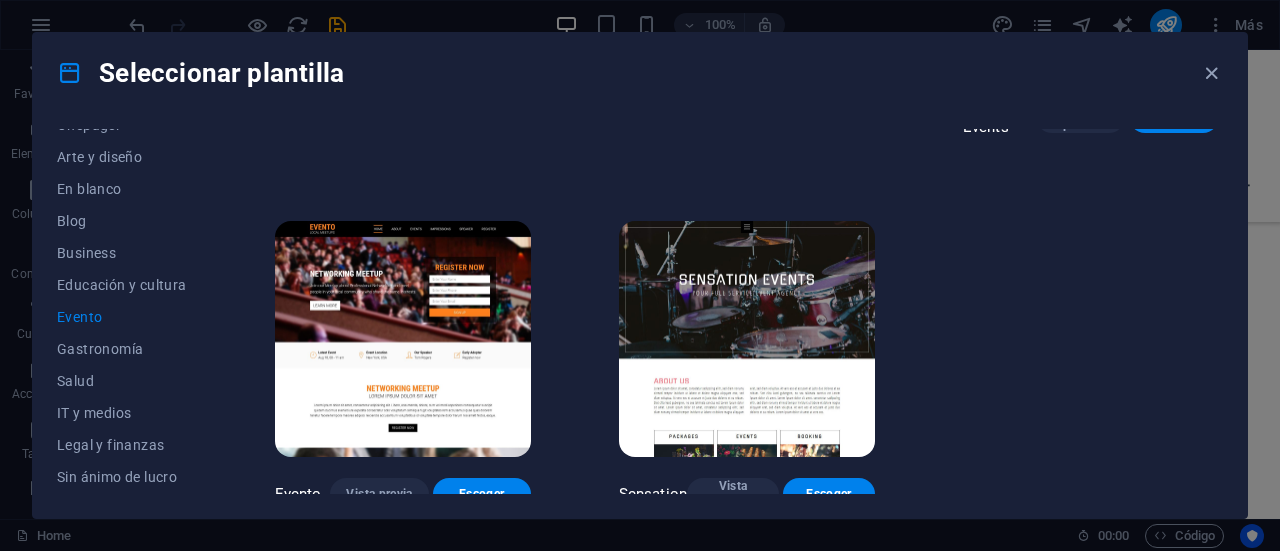 scroll, scrollTop: 674, scrollLeft: 0, axis: vertical 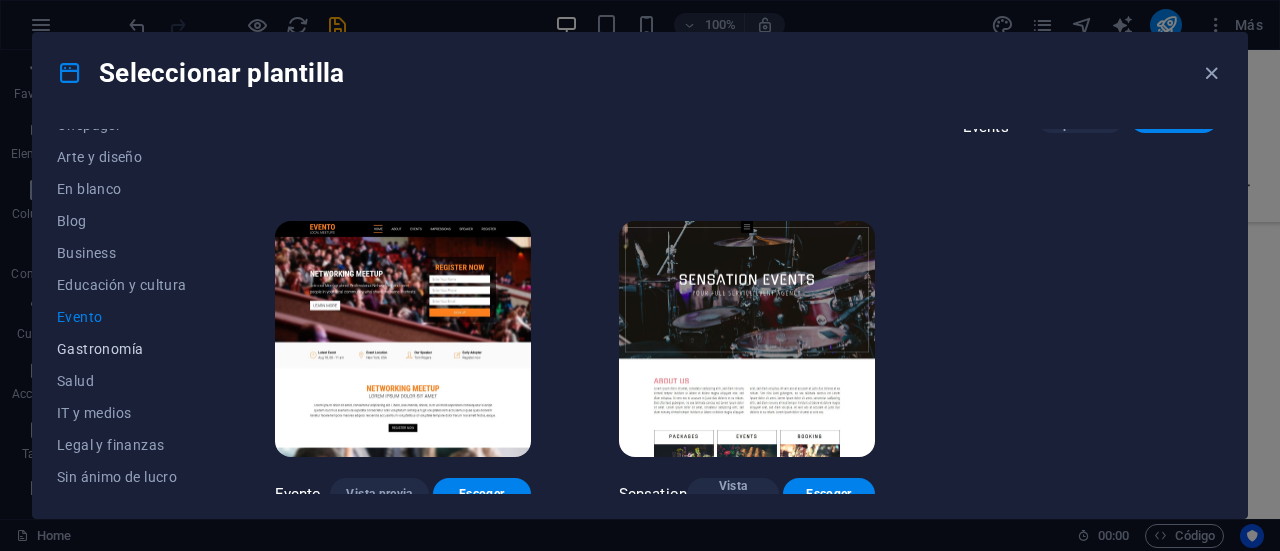 click on "Gastronomía" at bounding box center (122, 349) 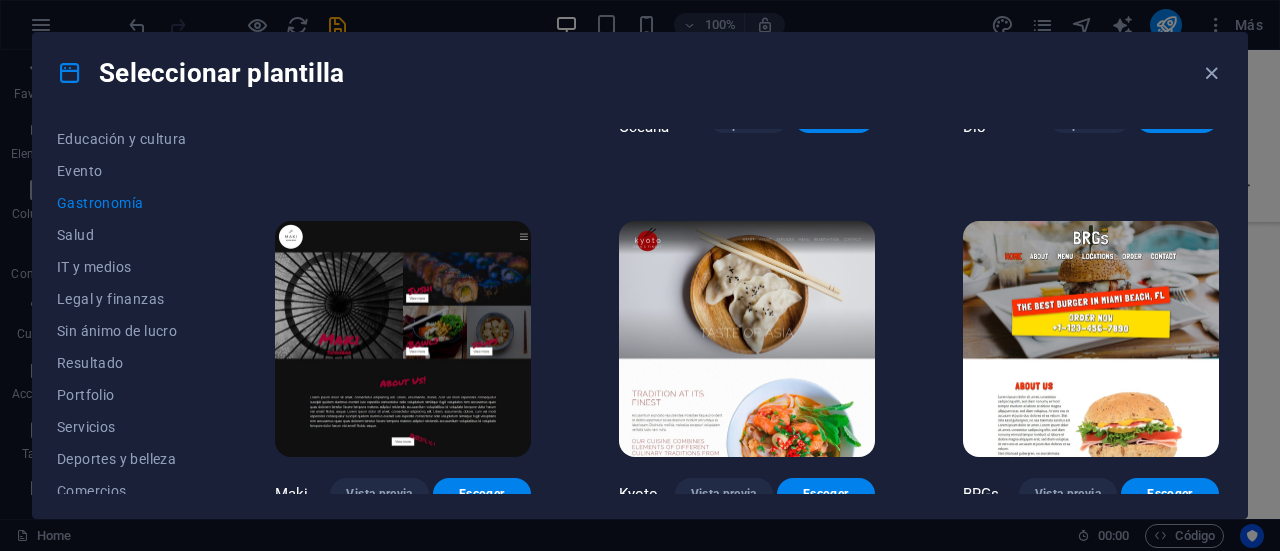 scroll, scrollTop: 361, scrollLeft: 0, axis: vertical 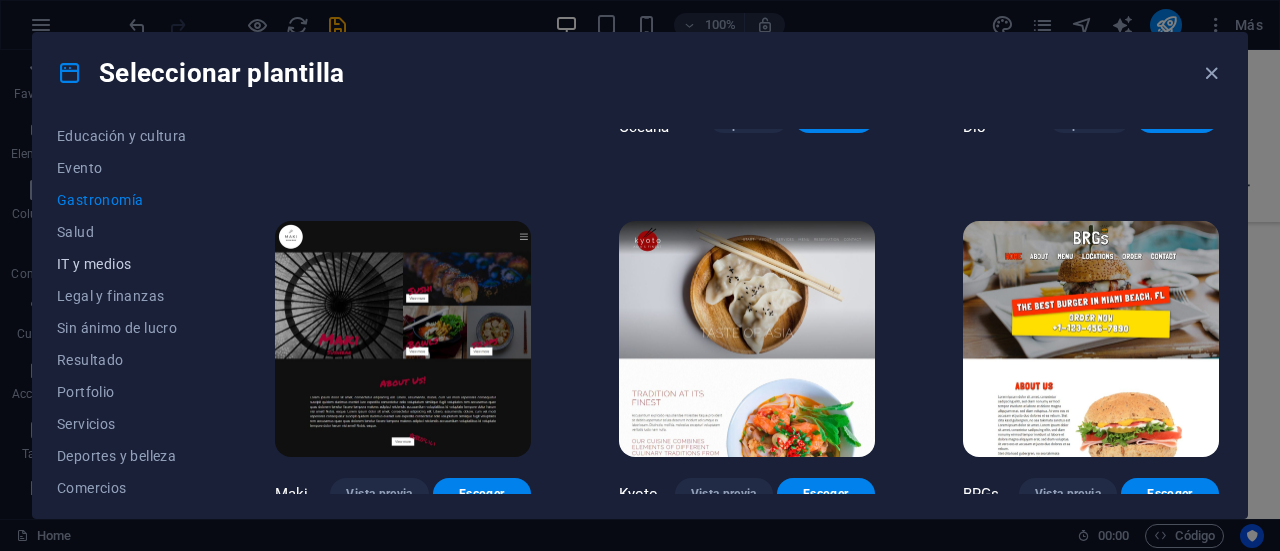 click on "IT y medios" at bounding box center (122, 264) 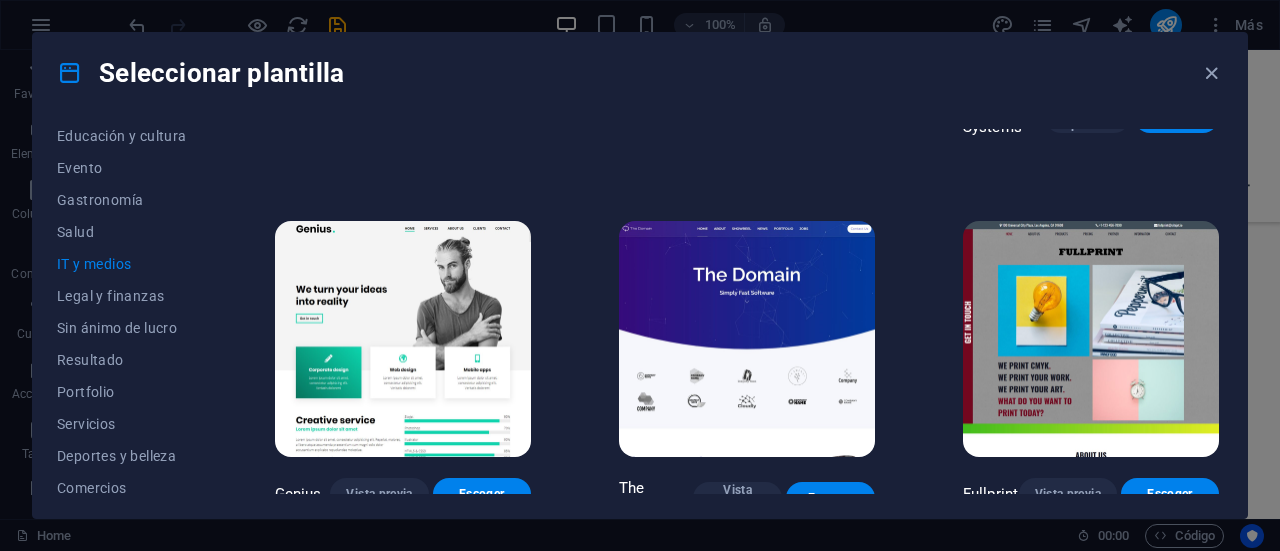 scroll, scrollTop: 674, scrollLeft: 0, axis: vertical 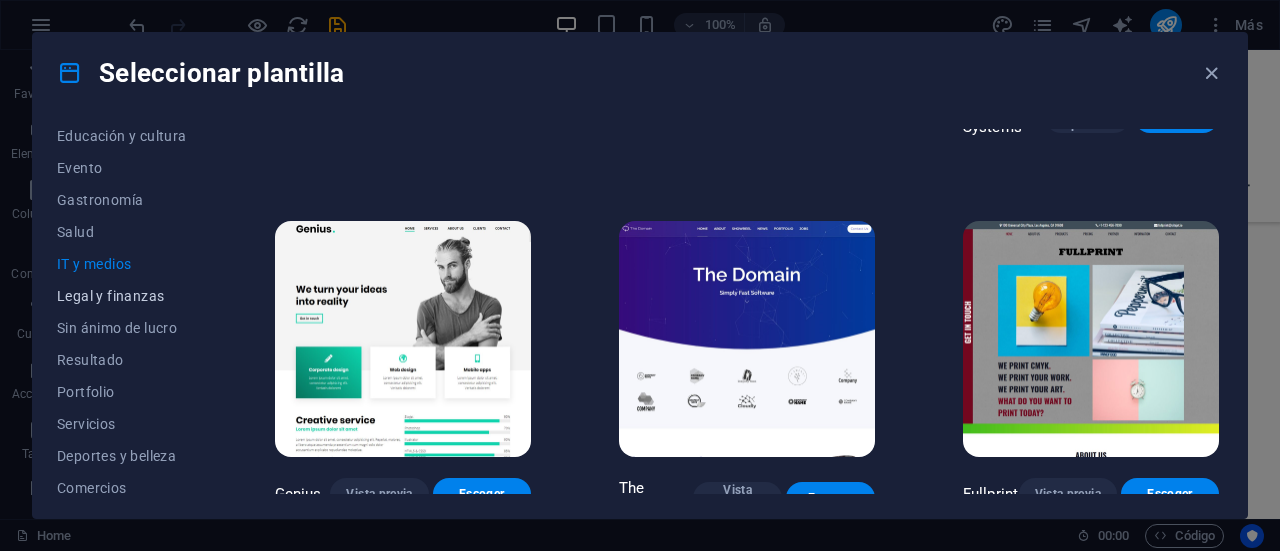 click on "Legal y finanzas" at bounding box center (122, 296) 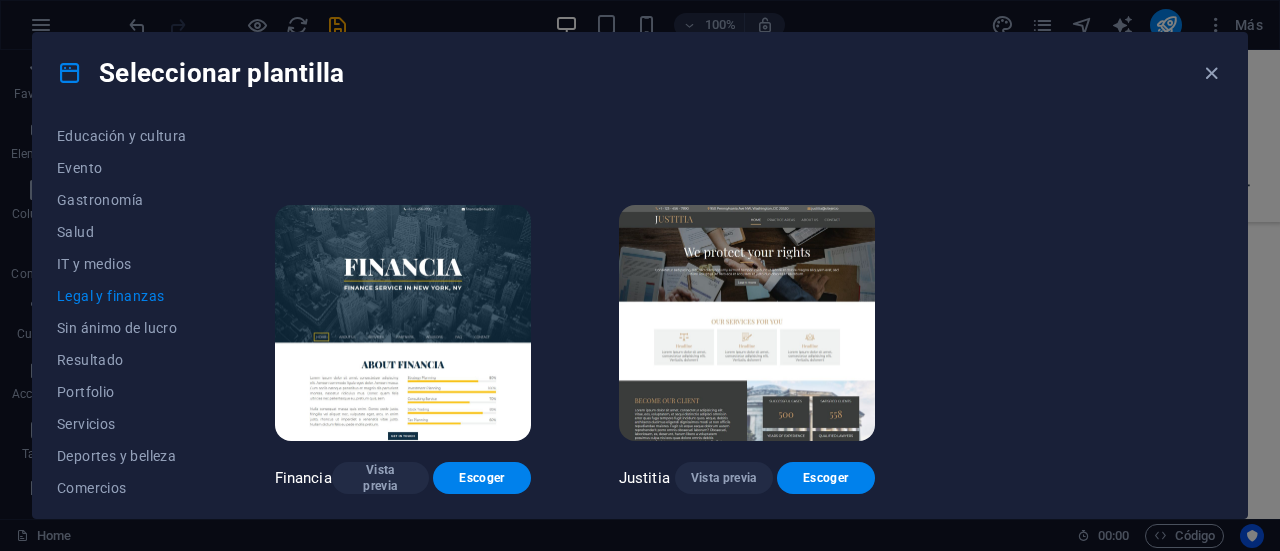 scroll, scrollTop: 0, scrollLeft: 0, axis: both 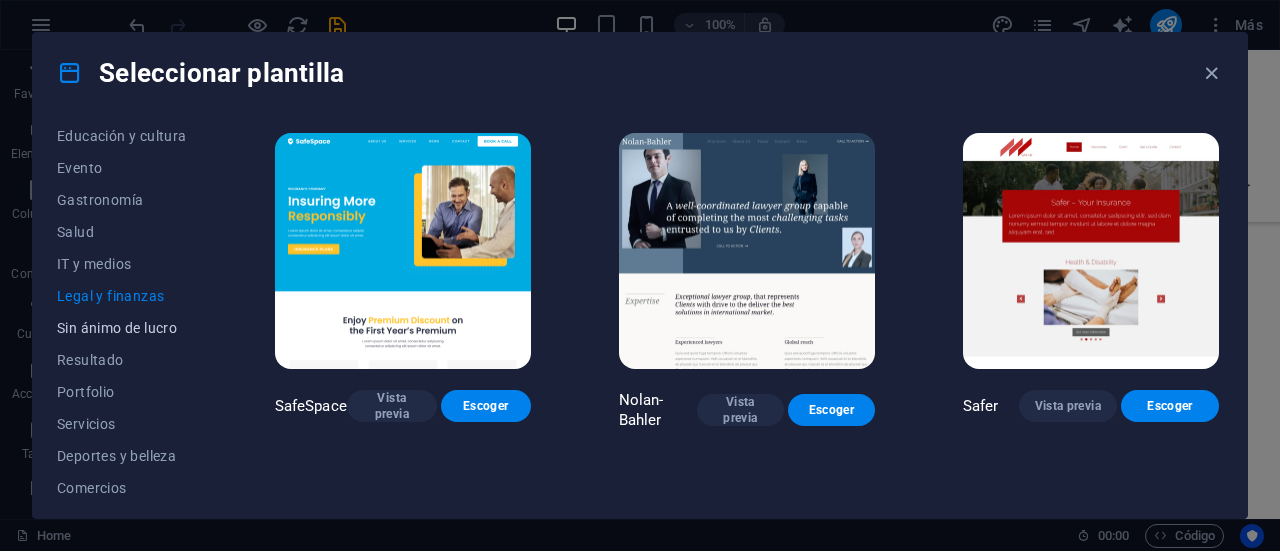 click on "Sin ánimo de lucro" at bounding box center (122, 328) 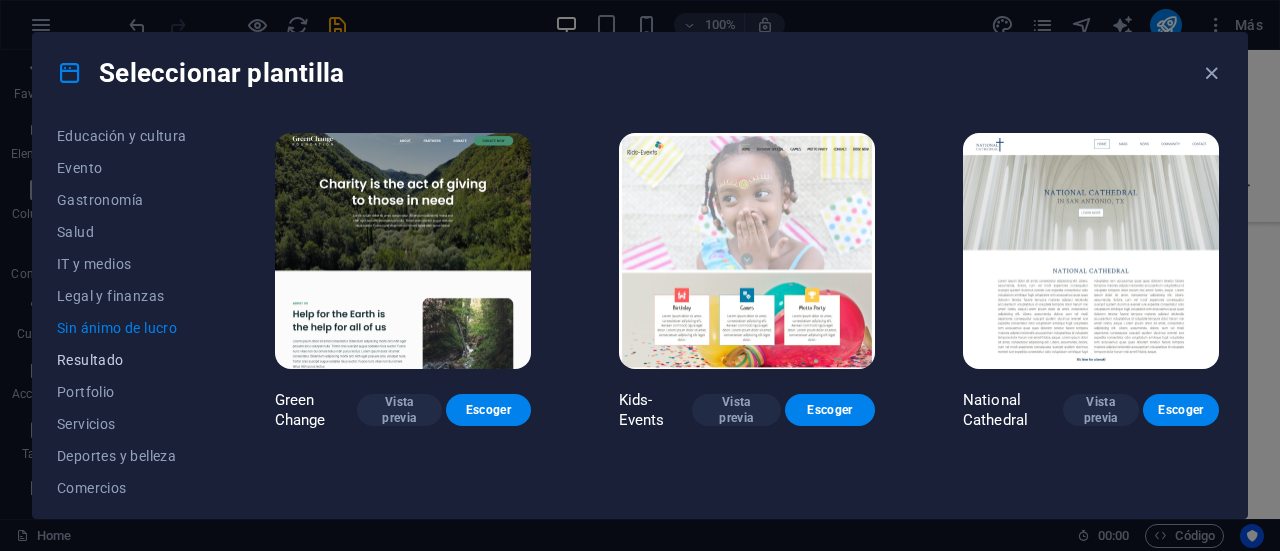 click on "Resultado" at bounding box center [122, 360] 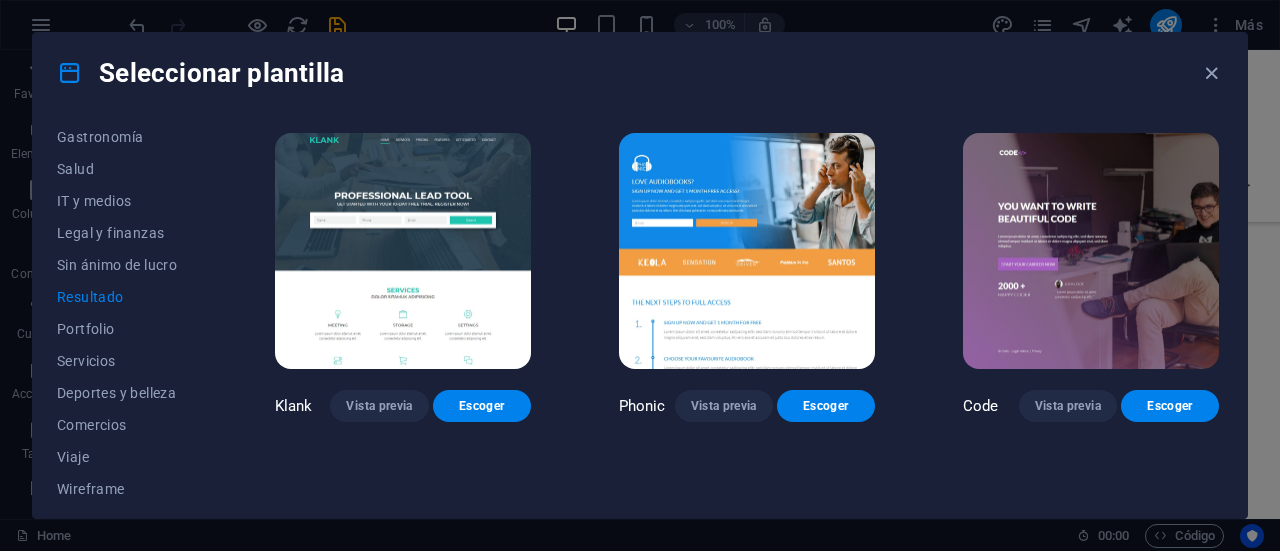 scroll, scrollTop: 434, scrollLeft: 0, axis: vertical 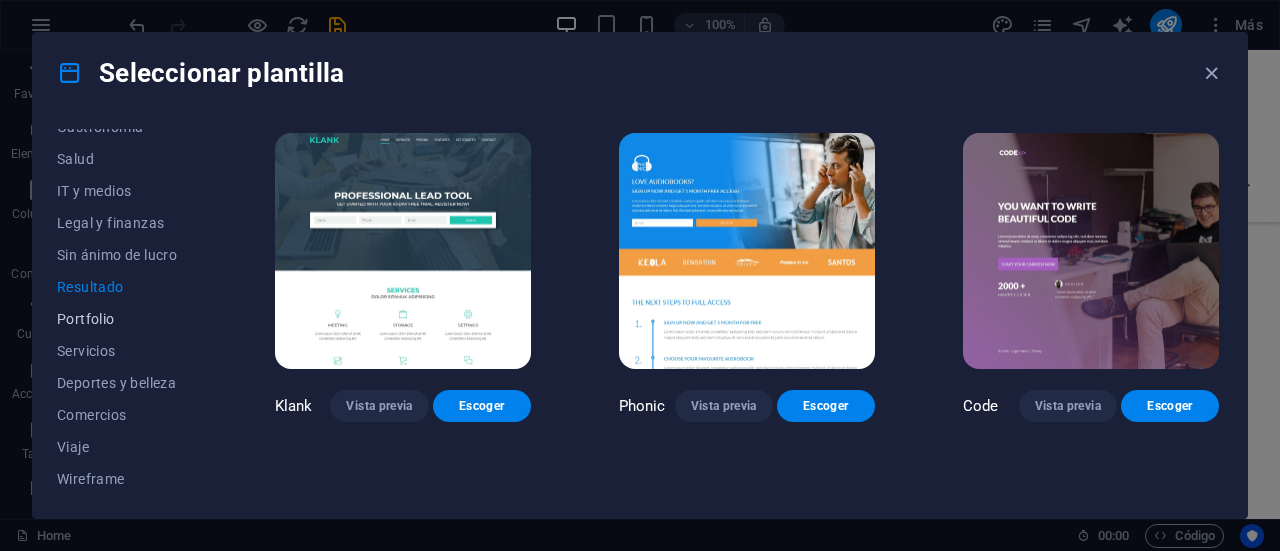 click on "Portfolio" at bounding box center [122, 319] 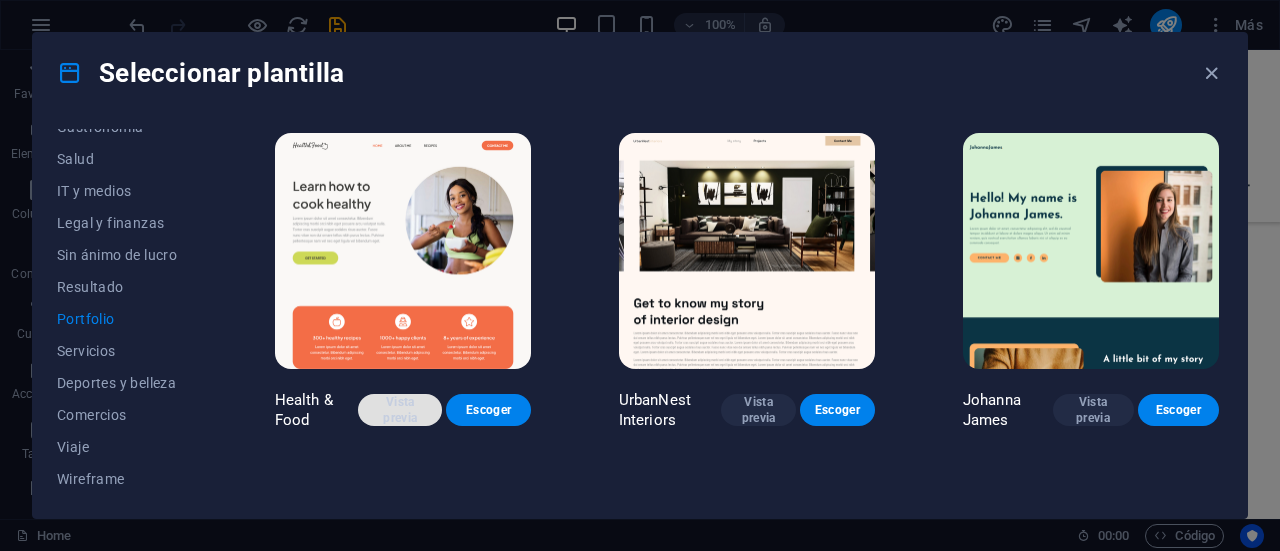 click on "Vista previa" at bounding box center [400, 410] 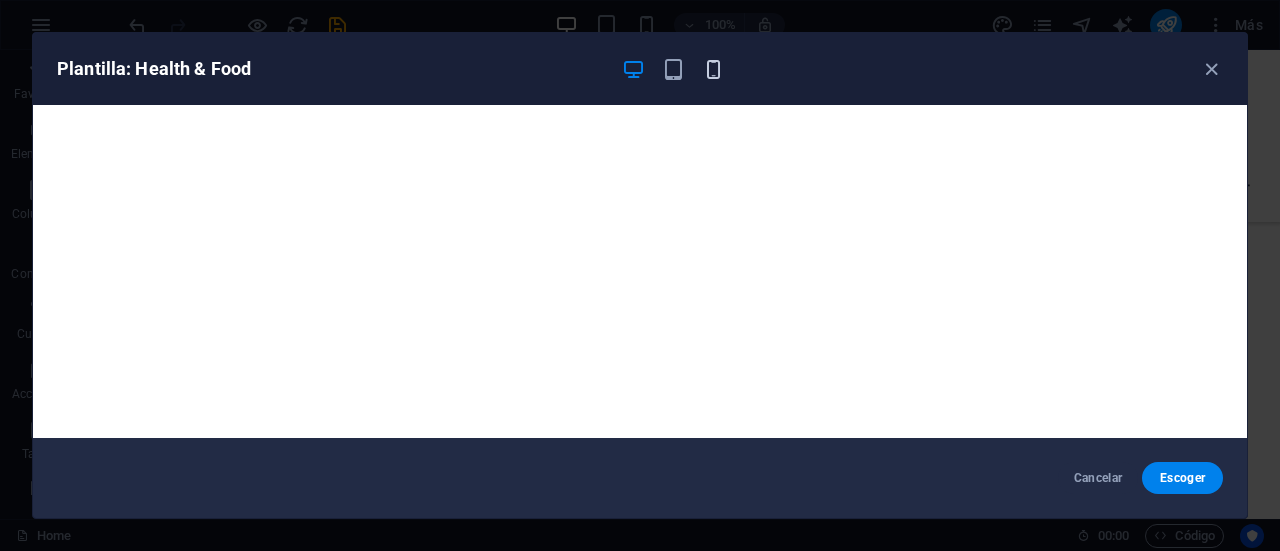click at bounding box center [713, 69] 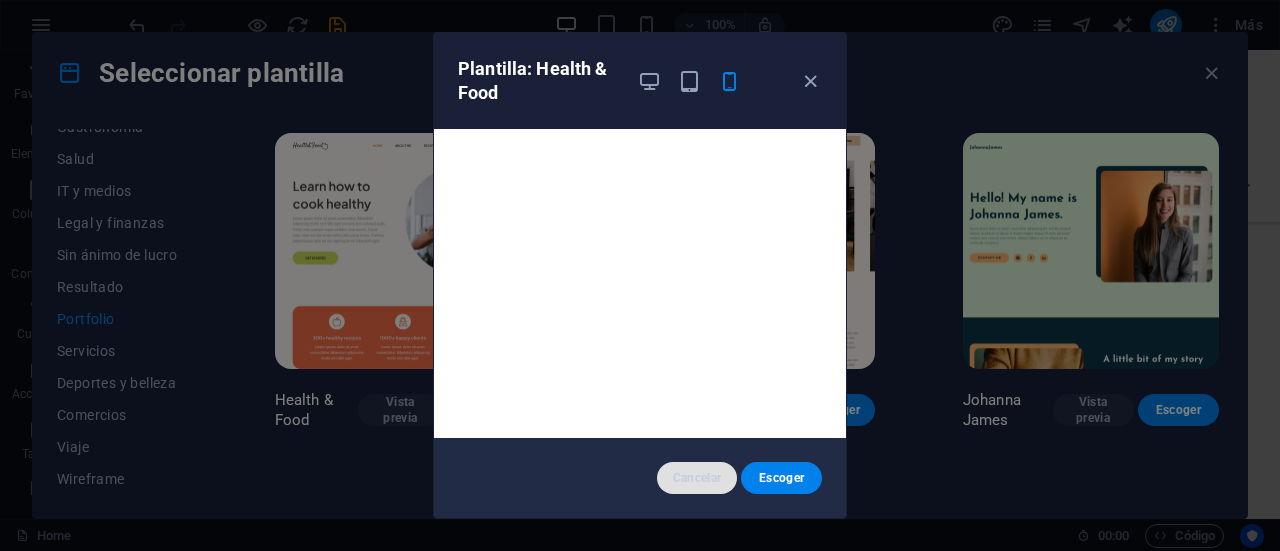 click on "Cancelar" at bounding box center [697, 478] 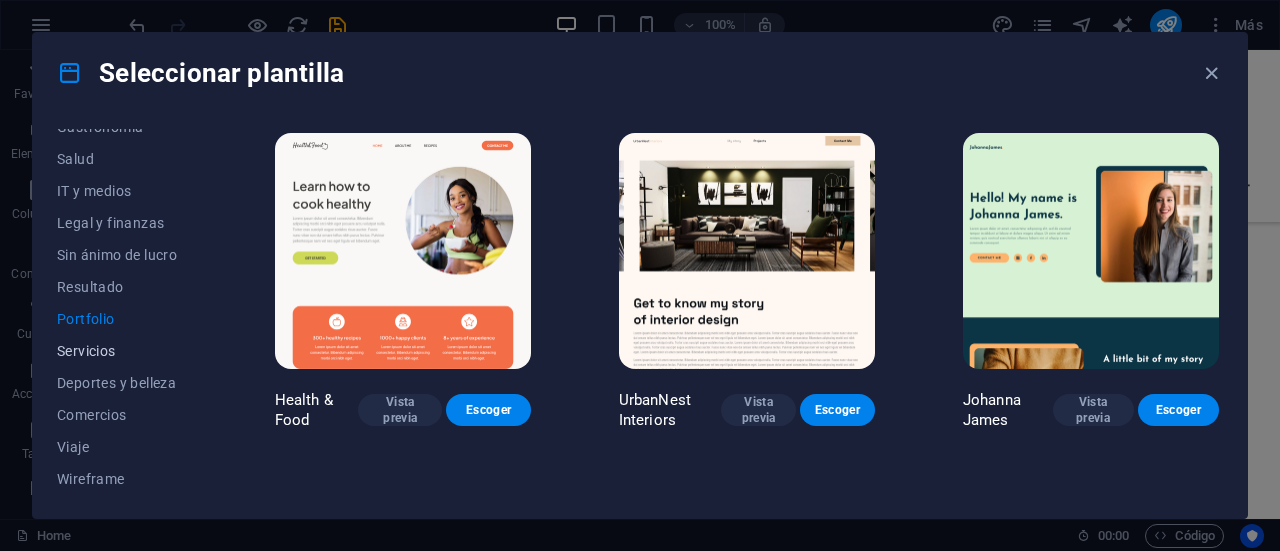 click on "Servicios" at bounding box center (122, 351) 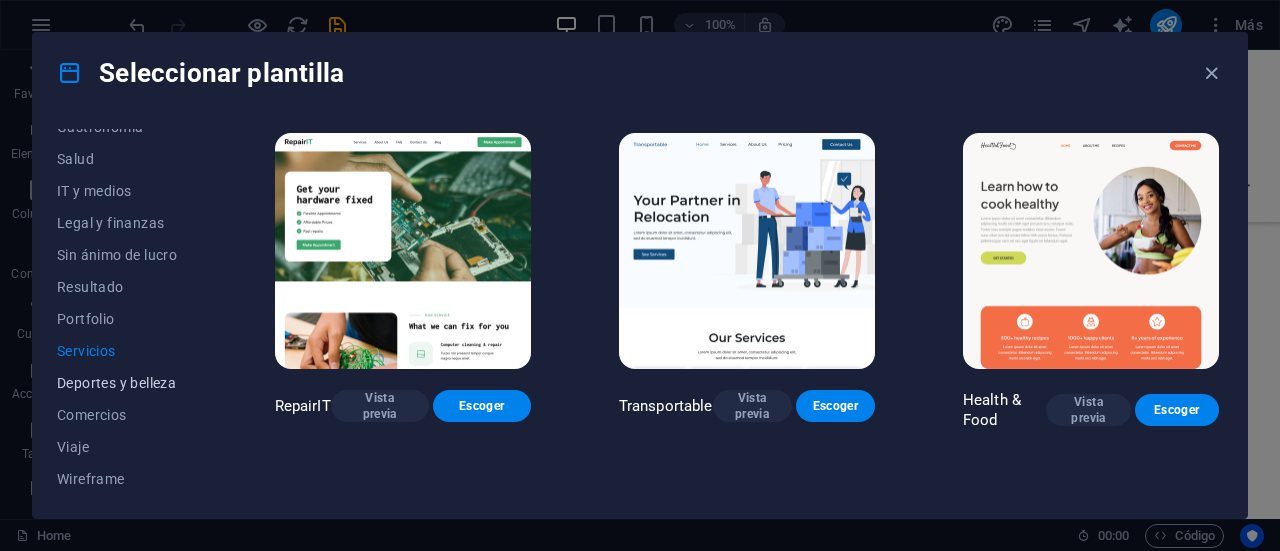 click on "Deportes y belleza" at bounding box center [122, 383] 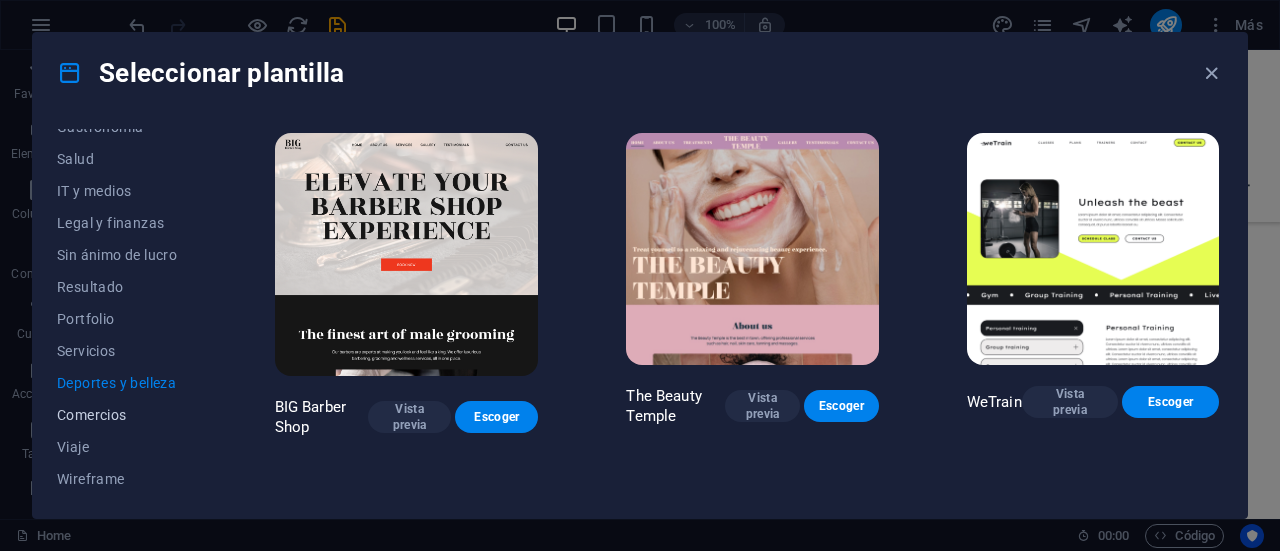 click on "Comercios" at bounding box center (122, 415) 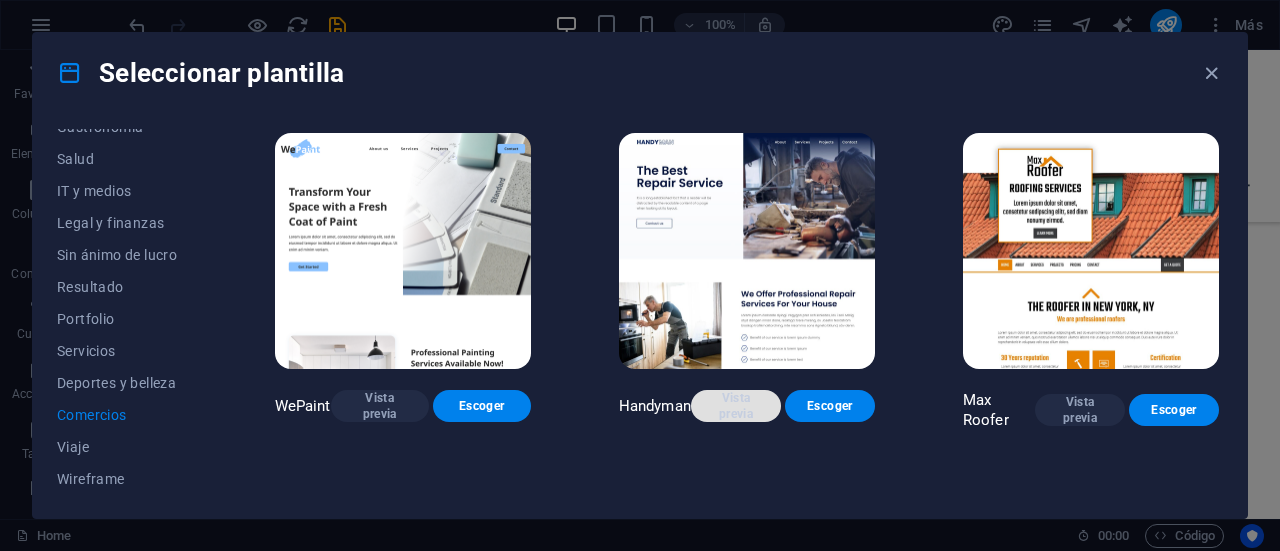 click on "Vista previa" at bounding box center (736, 406) 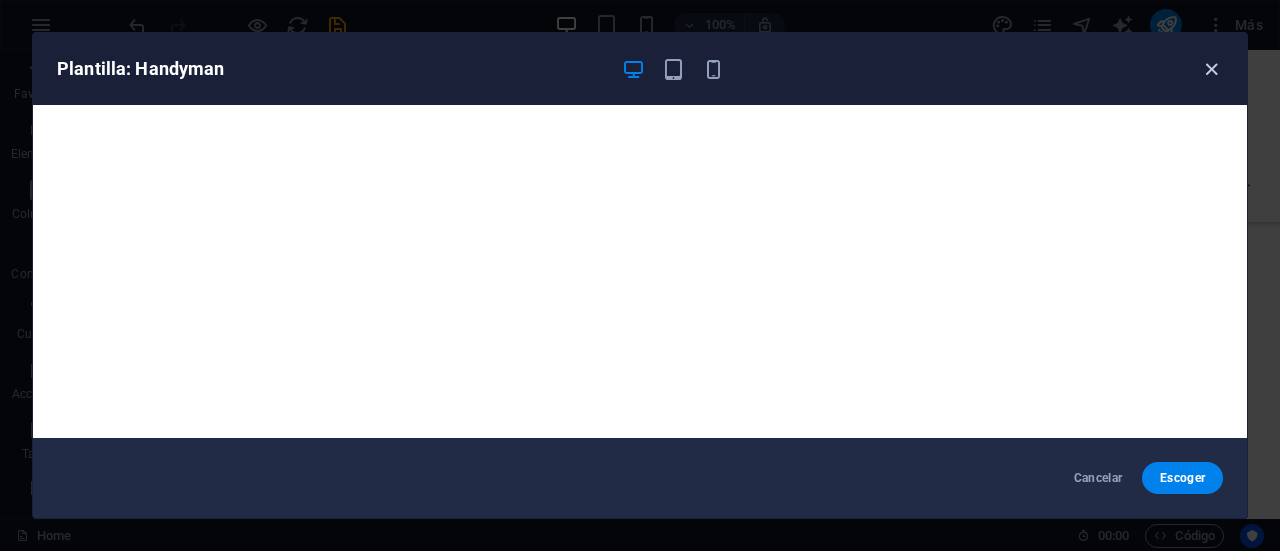 click at bounding box center (1211, 69) 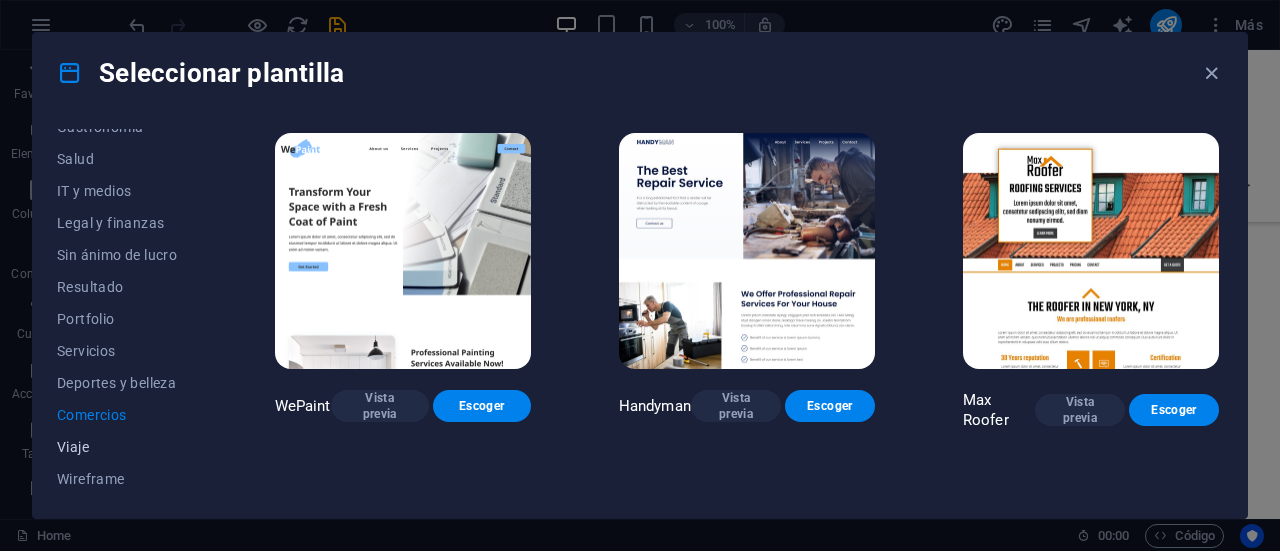 click on "Viaje" at bounding box center [122, 447] 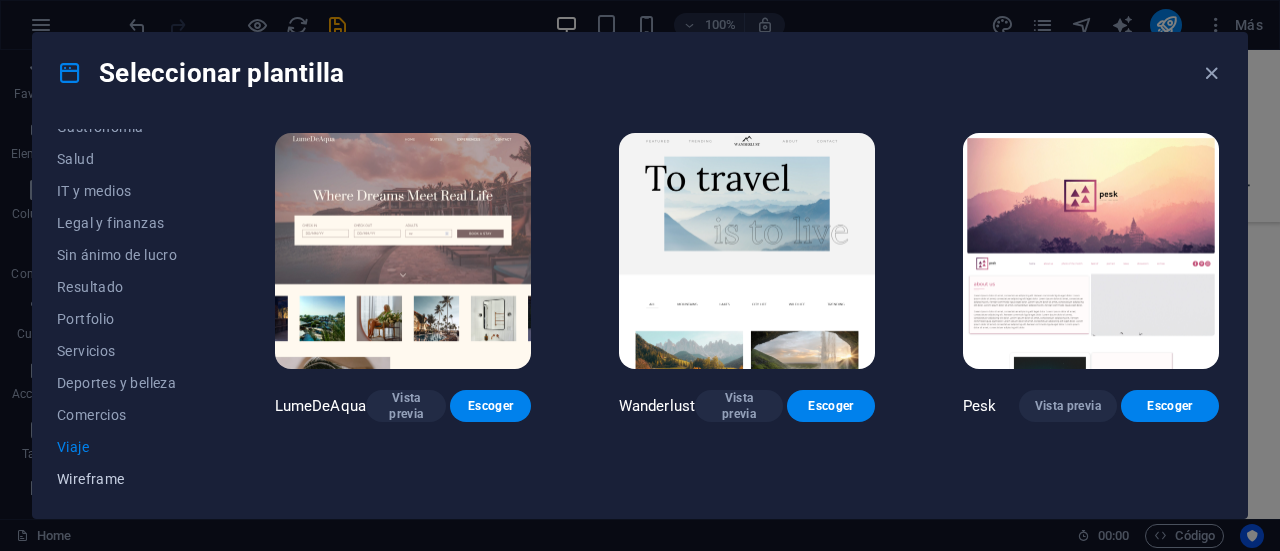 click on "Wireframe" at bounding box center (122, 479) 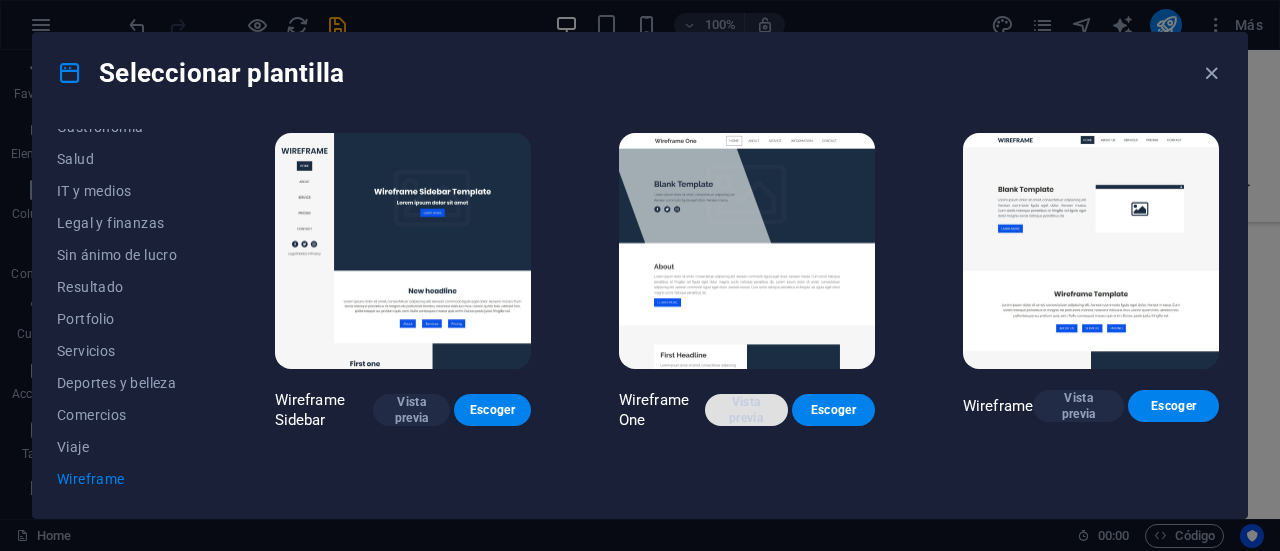click on "Vista previa" at bounding box center [746, 410] 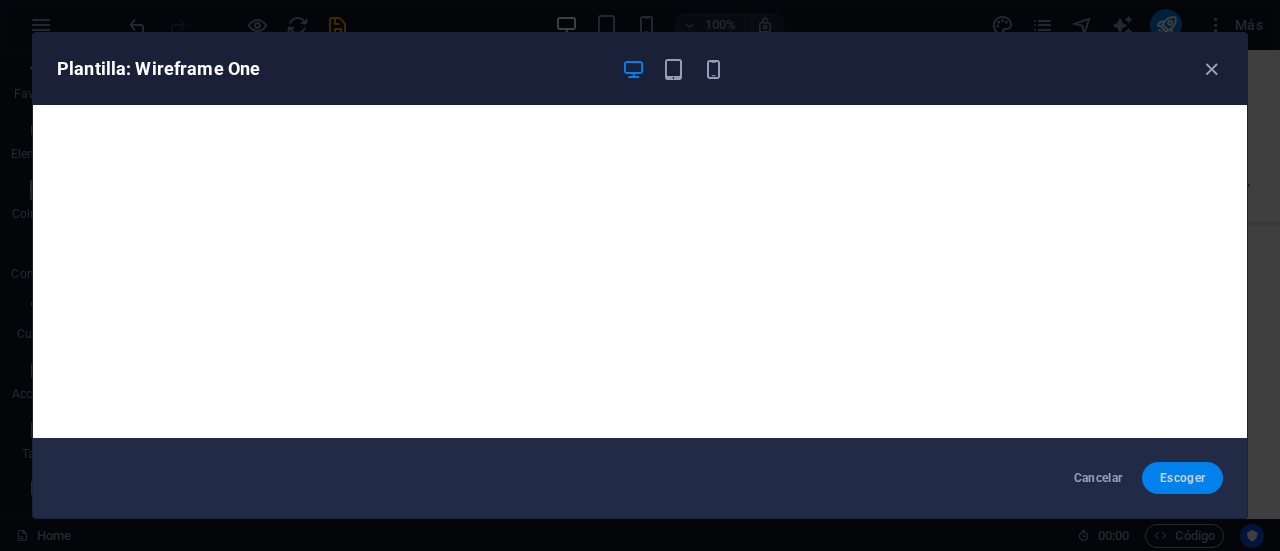 click on "Escoger" at bounding box center (1182, 478) 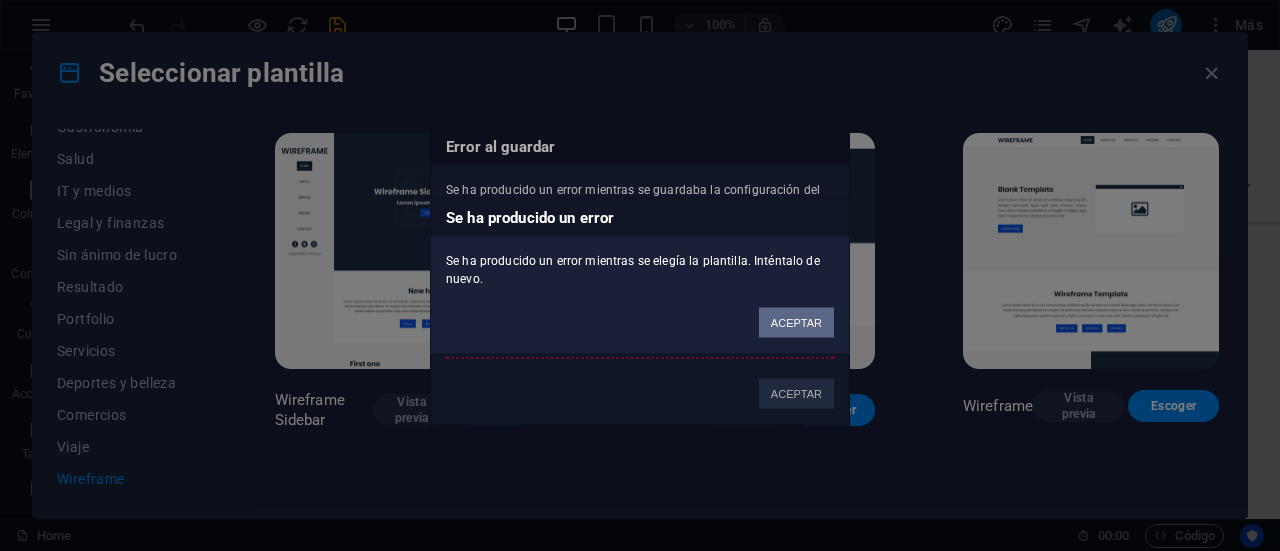 click on "ACEPTAR" at bounding box center [796, 322] 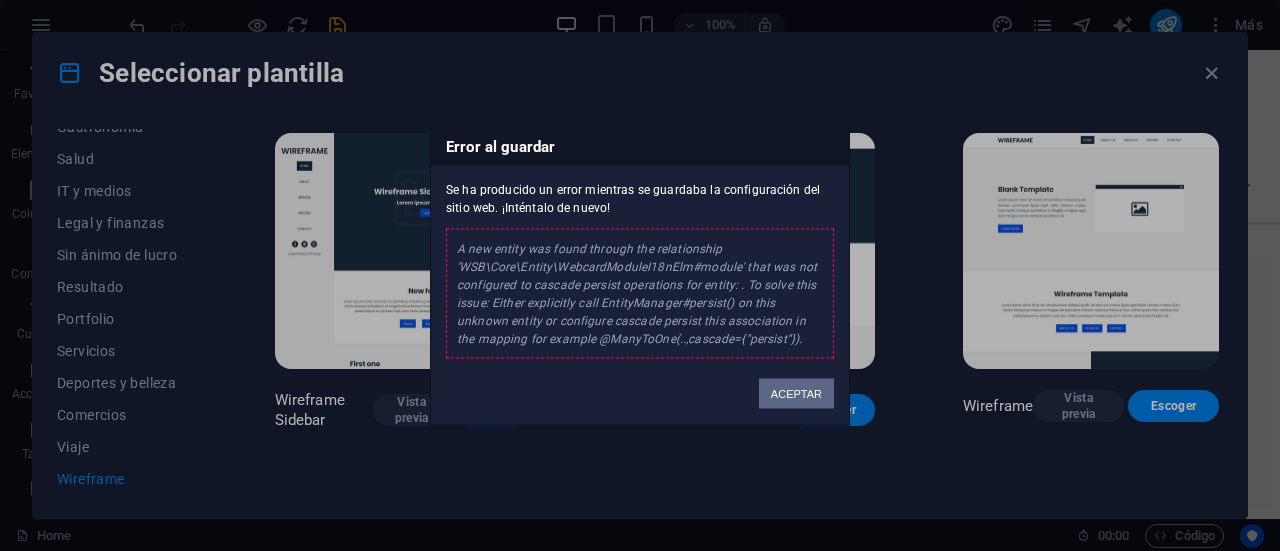 click on "ACEPTAR" at bounding box center (796, 393) 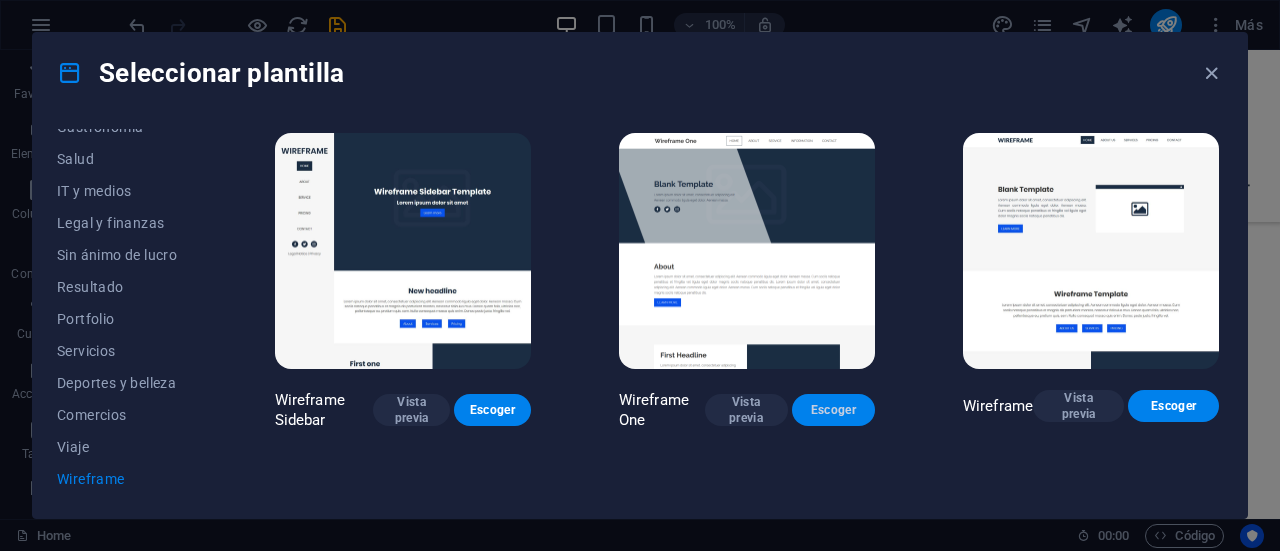 click on "Escoger" at bounding box center (833, 410) 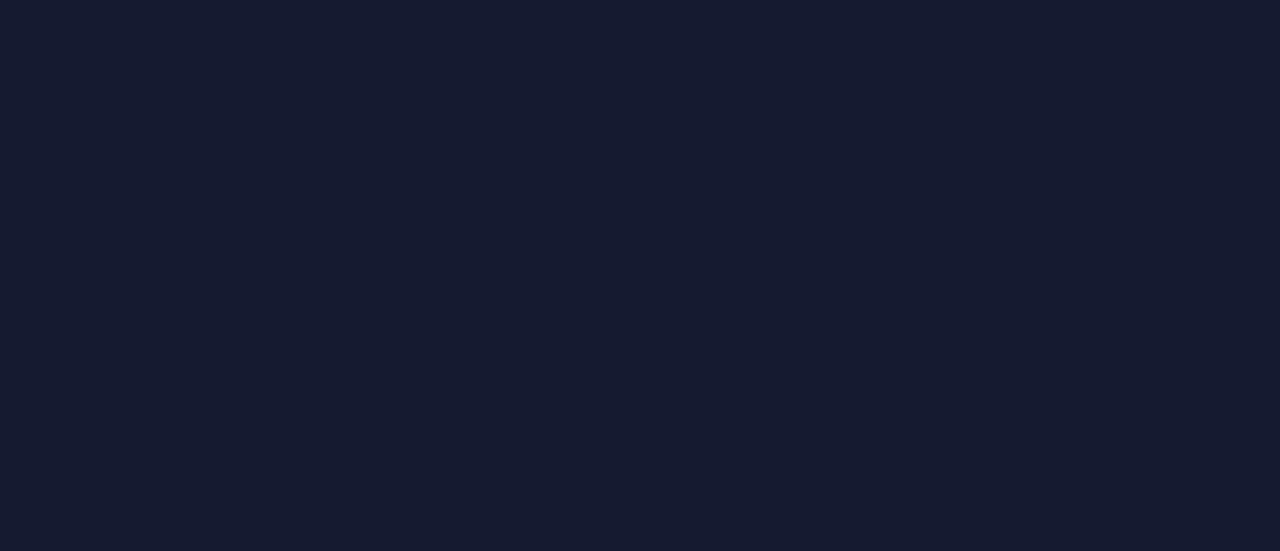 scroll, scrollTop: 0, scrollLeft: 0, axis: both 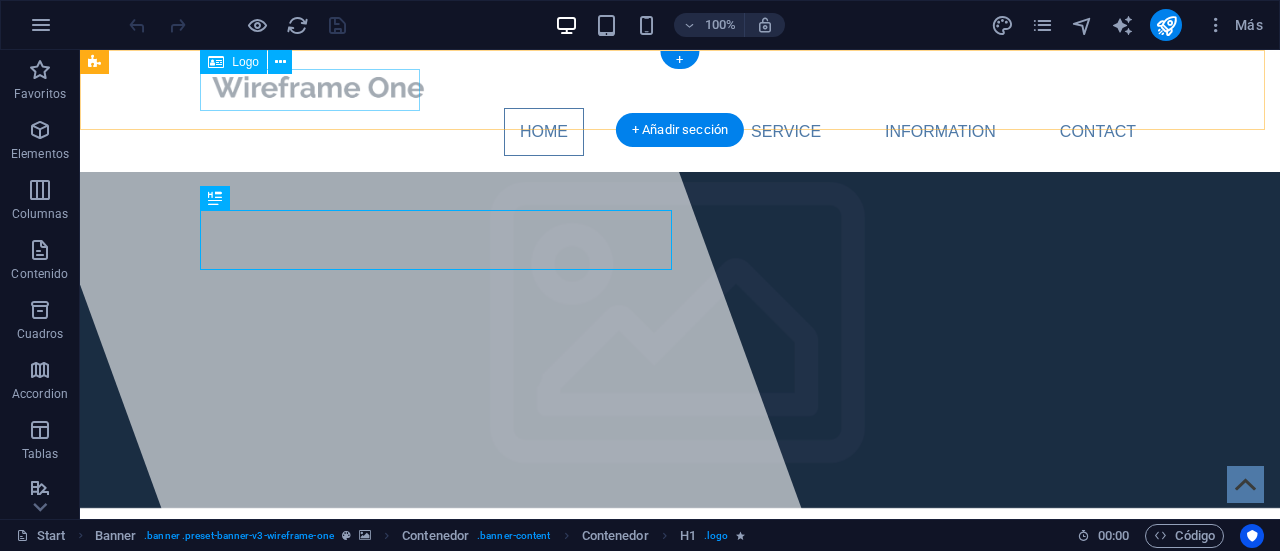 click at bounding box center [680, 87] 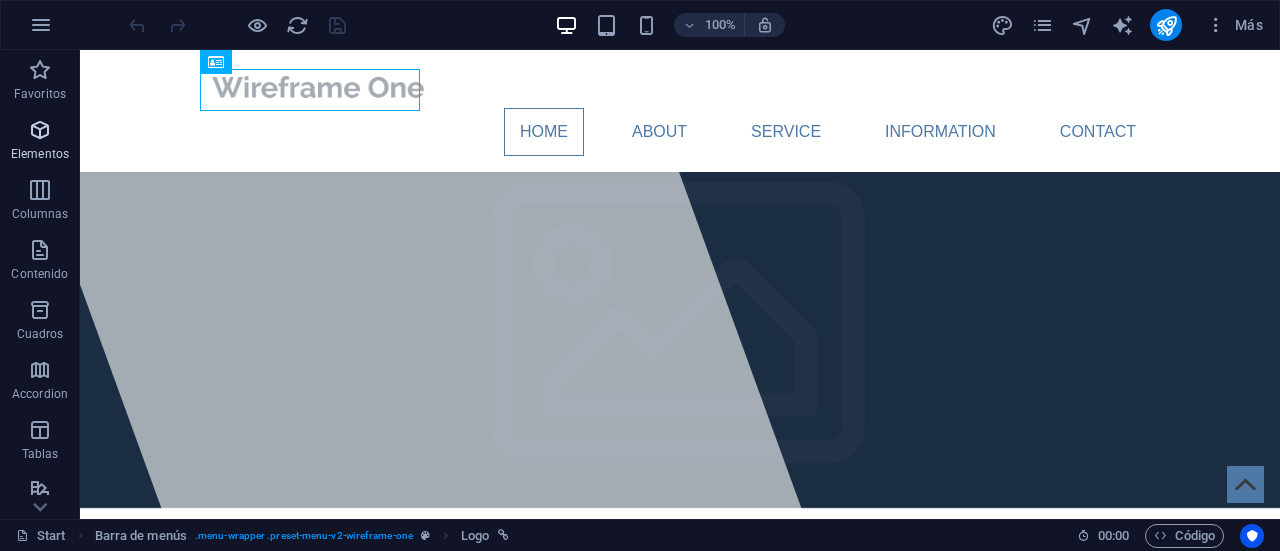 click at bounding box center [40, 130] 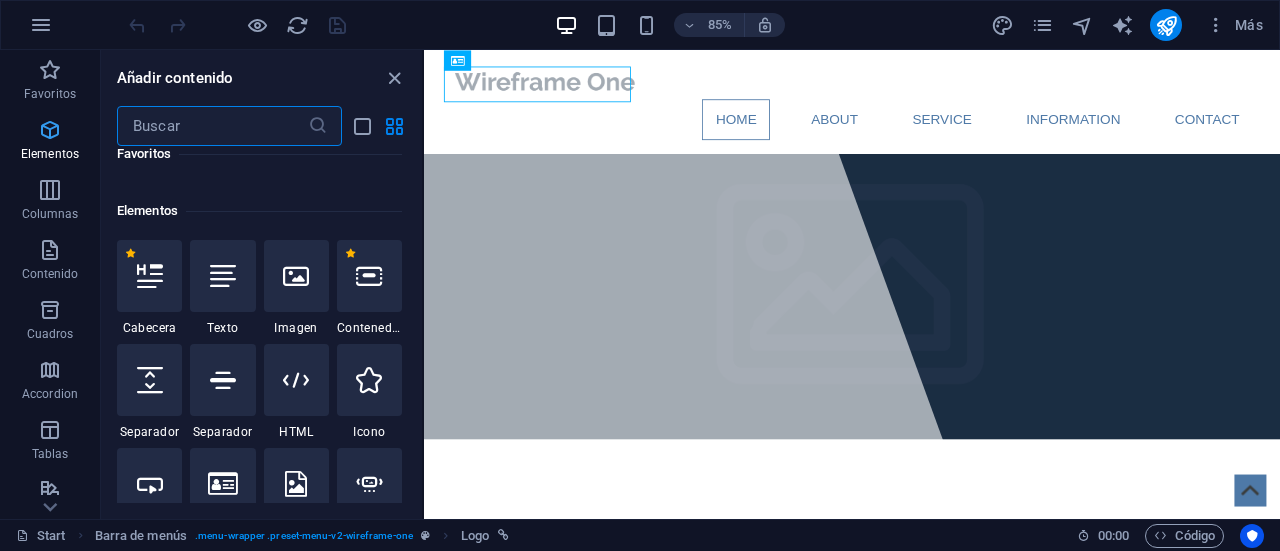 scroll, scrollTop: 377, scrollLeft: 0, axis: vertical 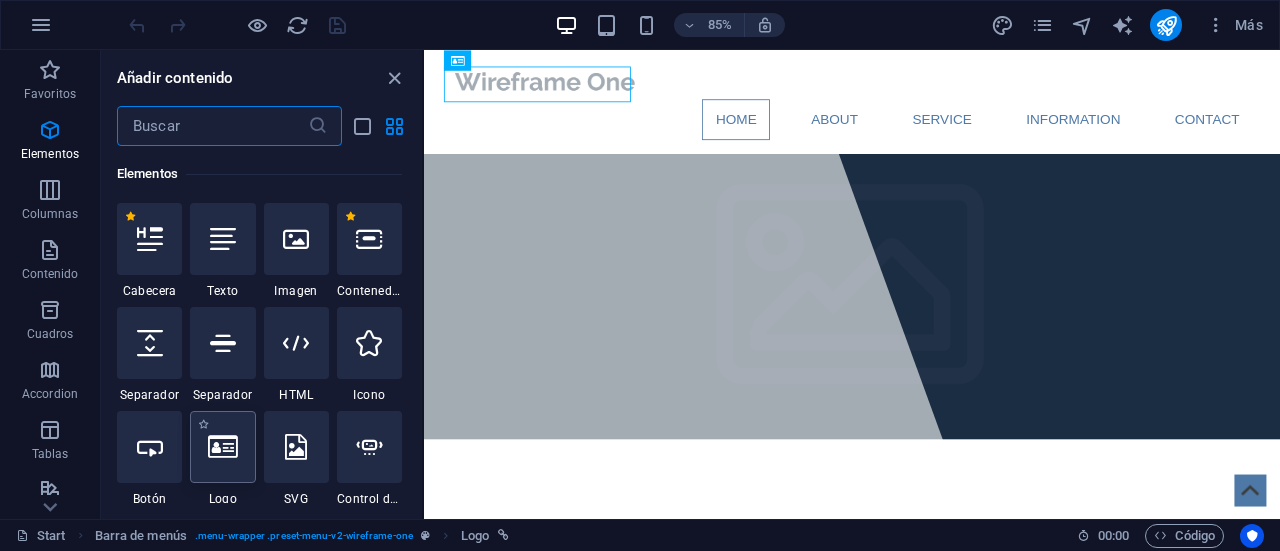click at bounding box center (222, 447) 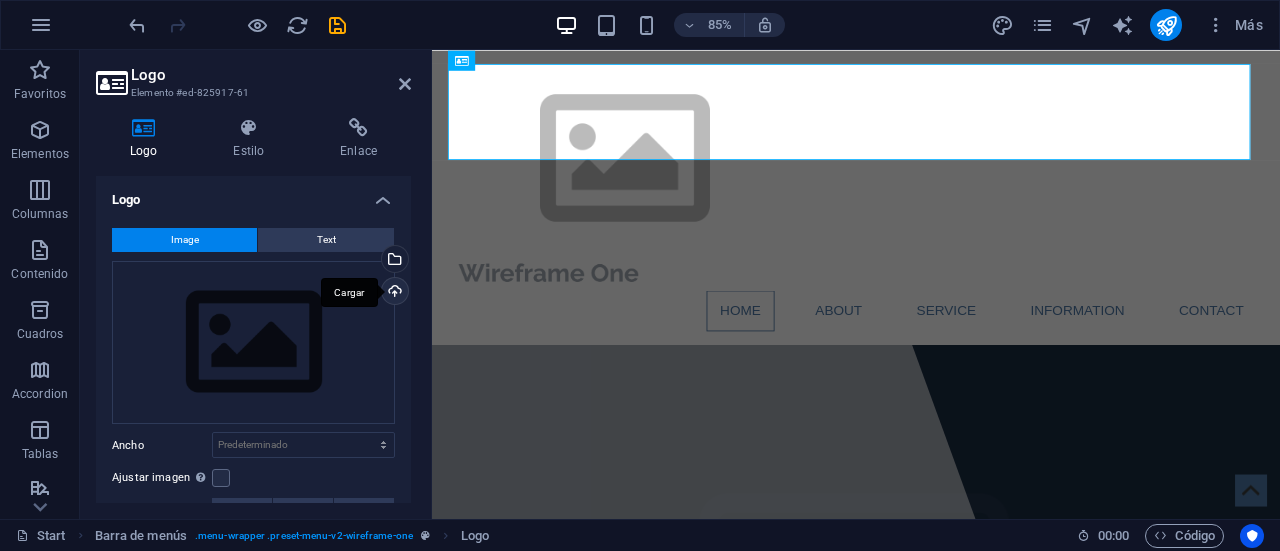 click on "Cargar" at bounding box center (393, 293) 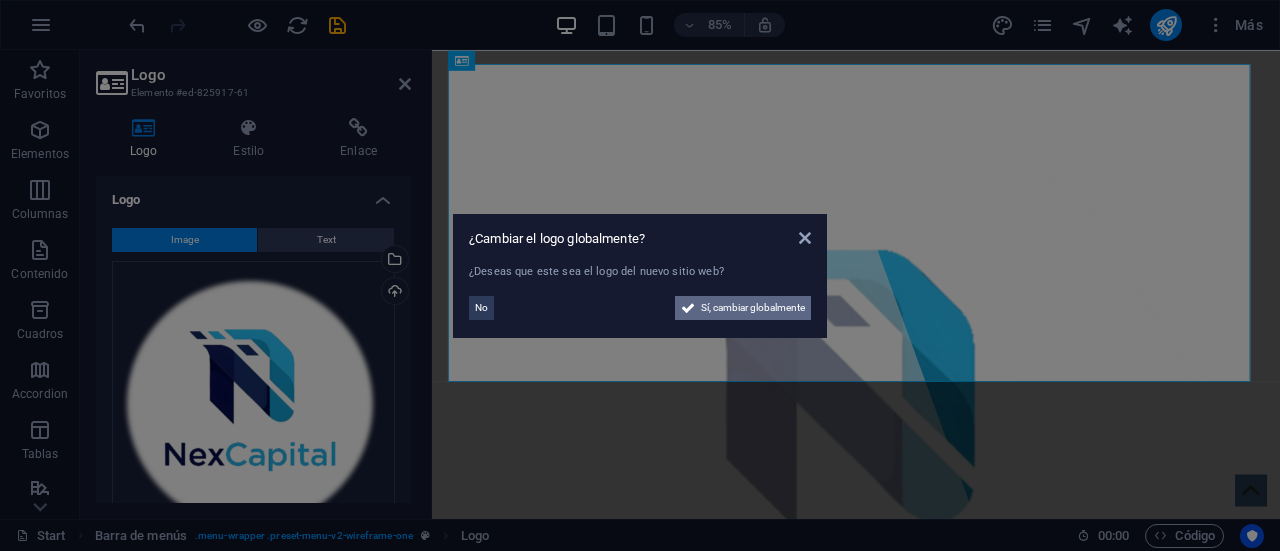 click on "Sí, cambiar globalmente" at bounding box center [753, 308] 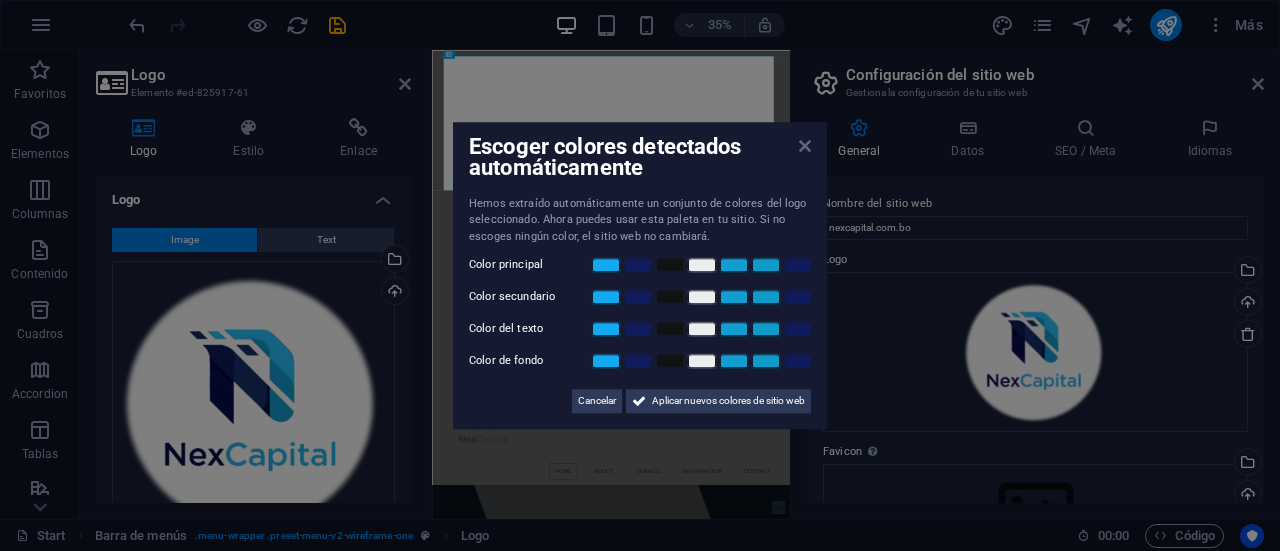 click at bounding box center [805, 146] 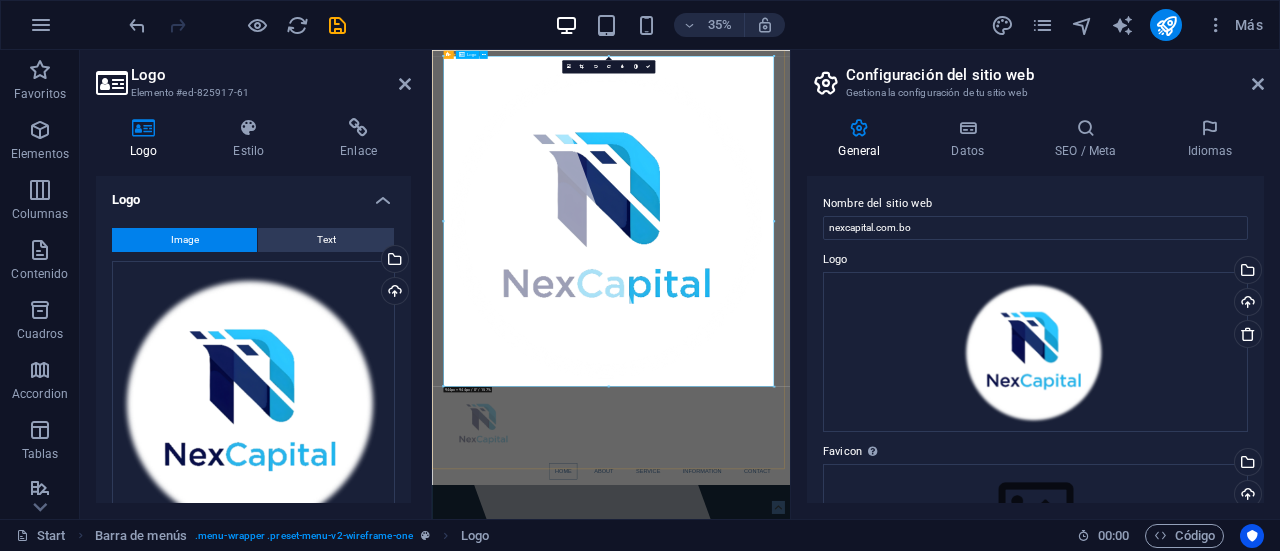 click at bounding box center (944, 538) 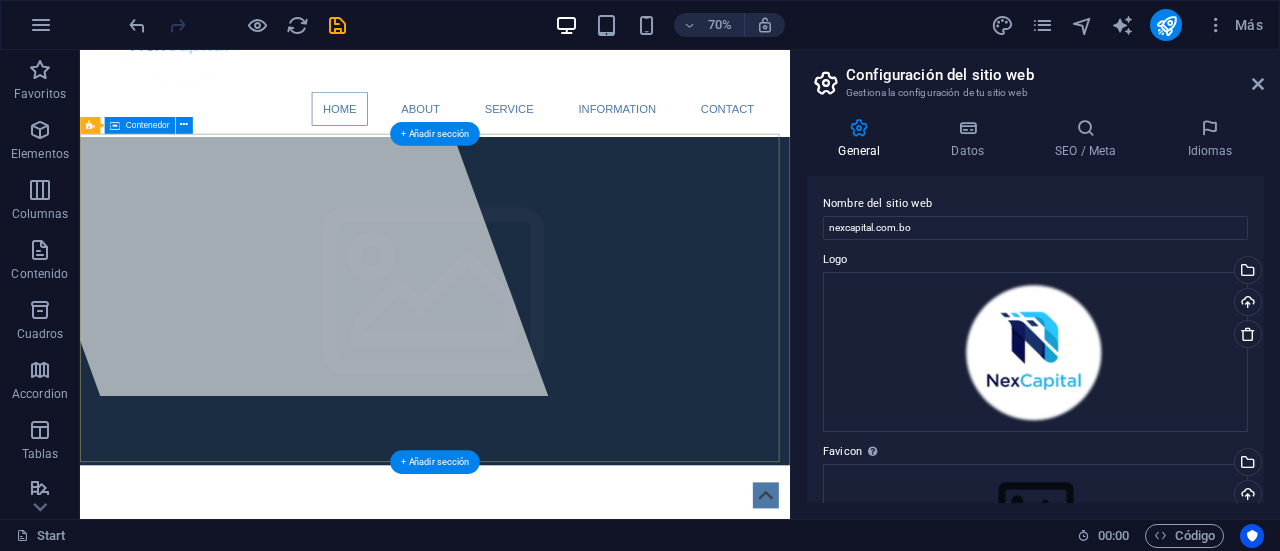 scroll, scrollTop: 260, scrollLeft: 0, axis: vertical 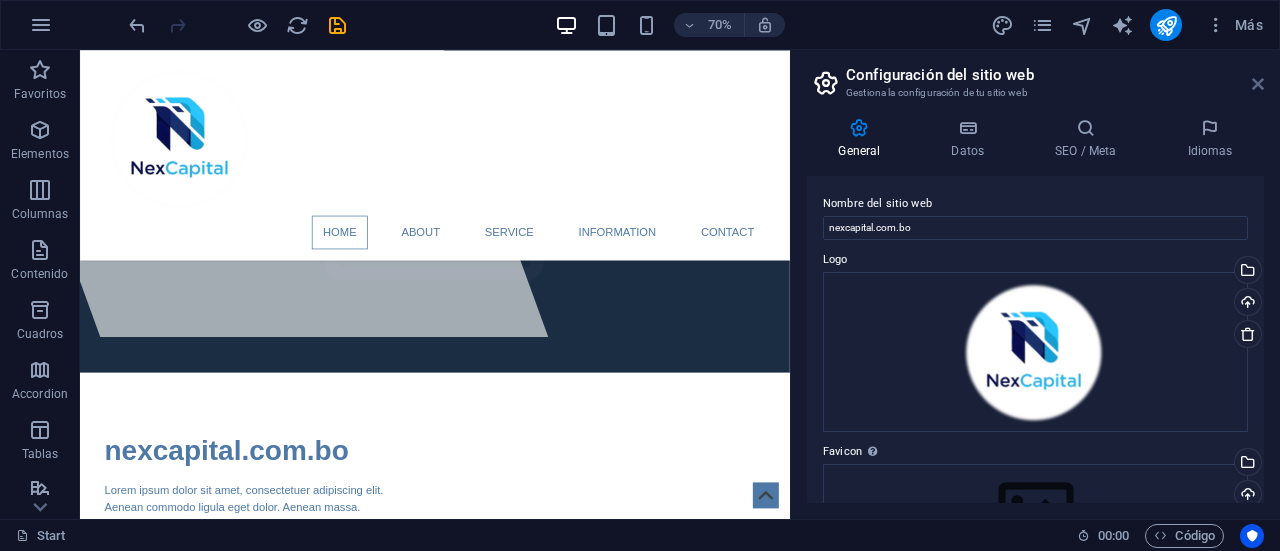 click at bounding box center (1258, 84) 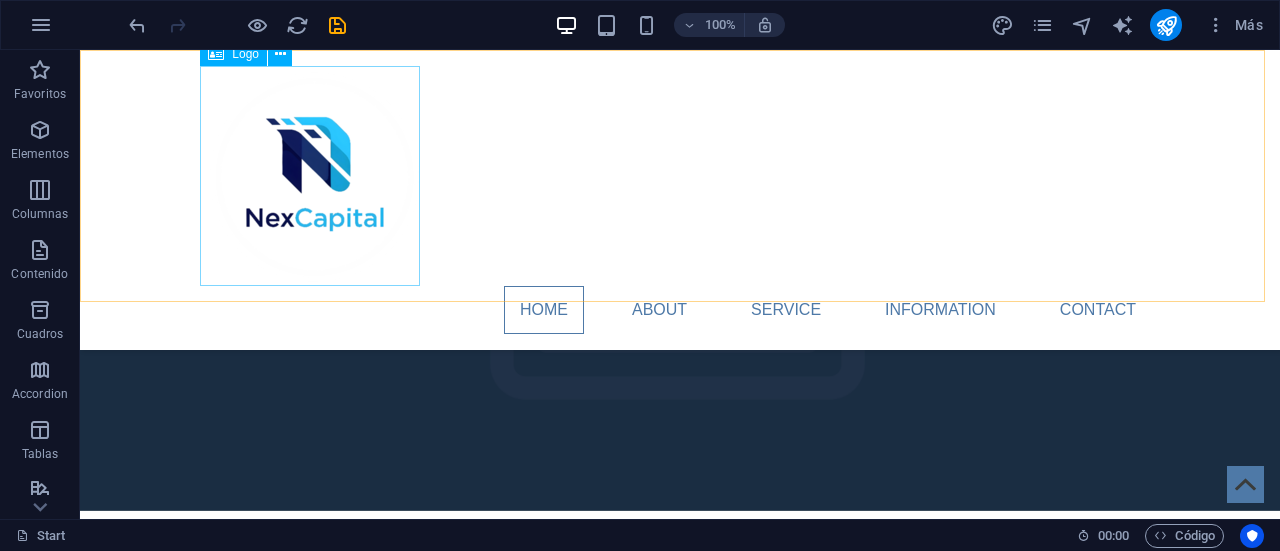 click at bounding box center (680, 176) 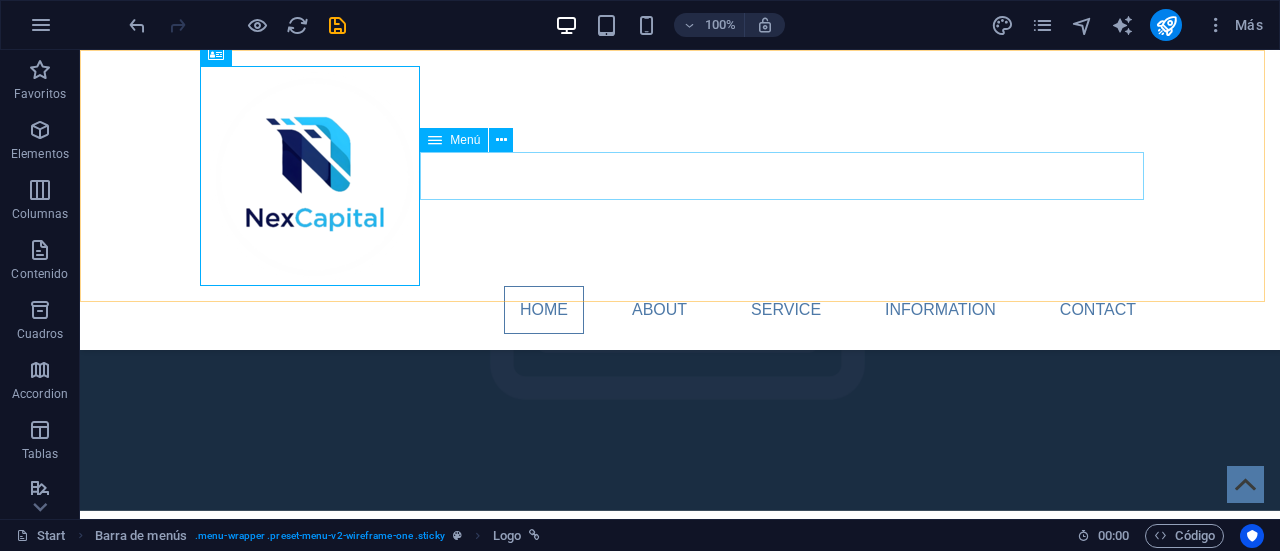 click on "Home About Service Information Contact" at bounding box center (680, 310) 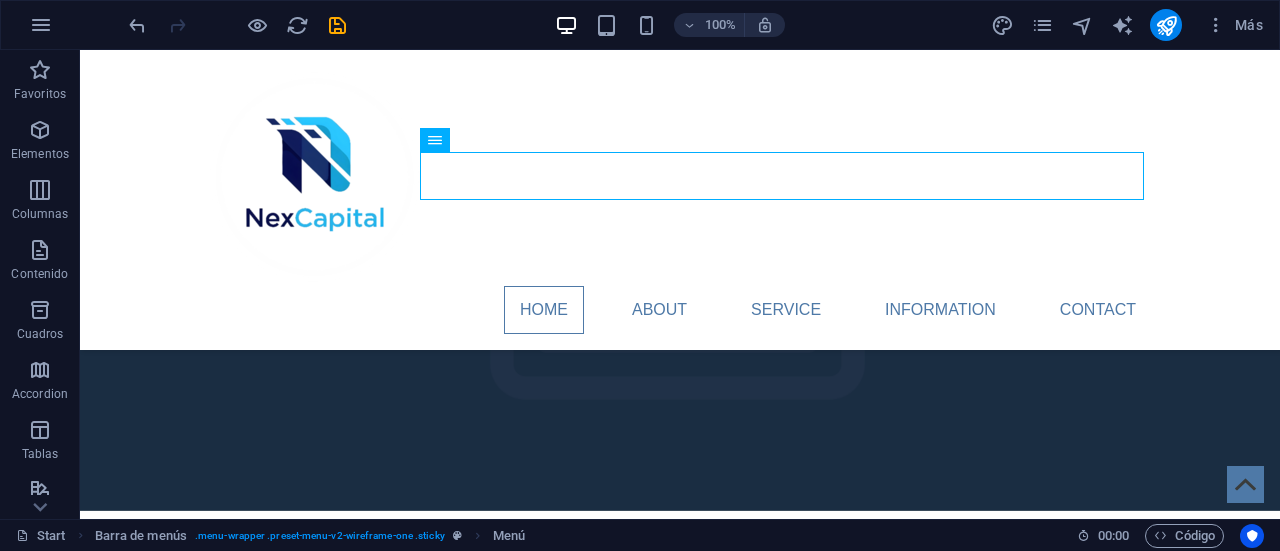 click at bounding box center [237, 25] 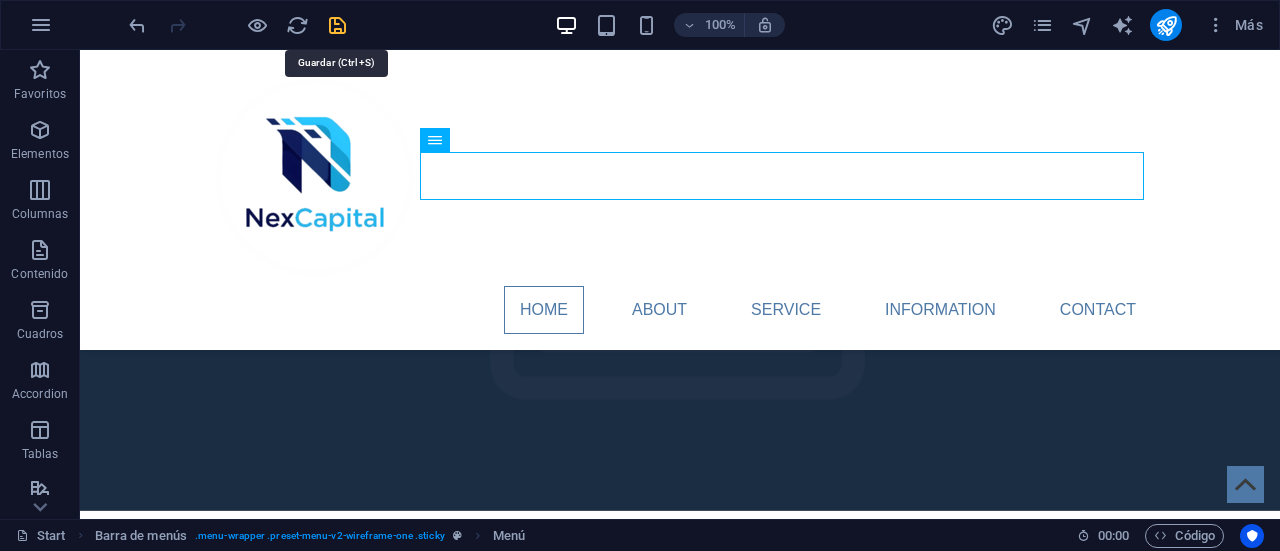 click at bounding box center [337, 25] 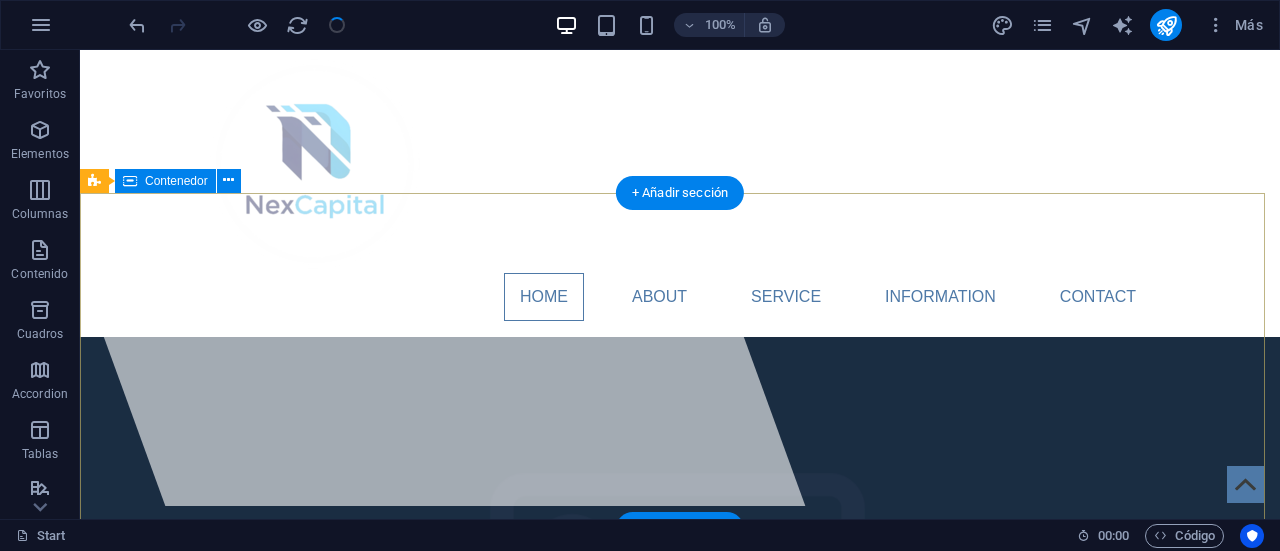 scroll, scrollTop: 0, scrollLeft: 0, axis: both 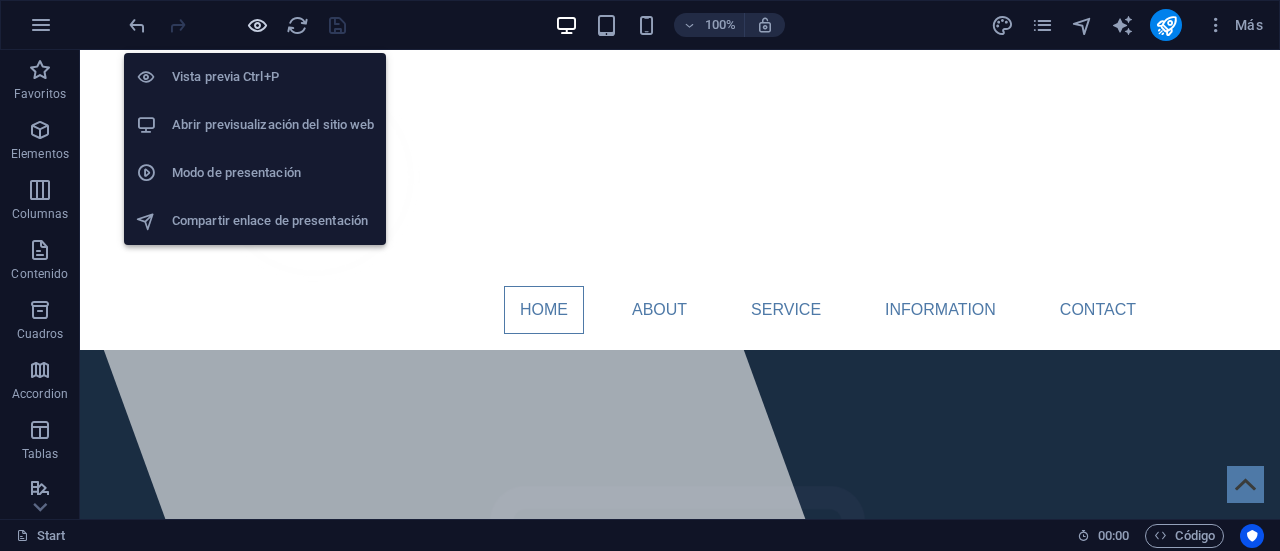click at bounding box center [257, 25] 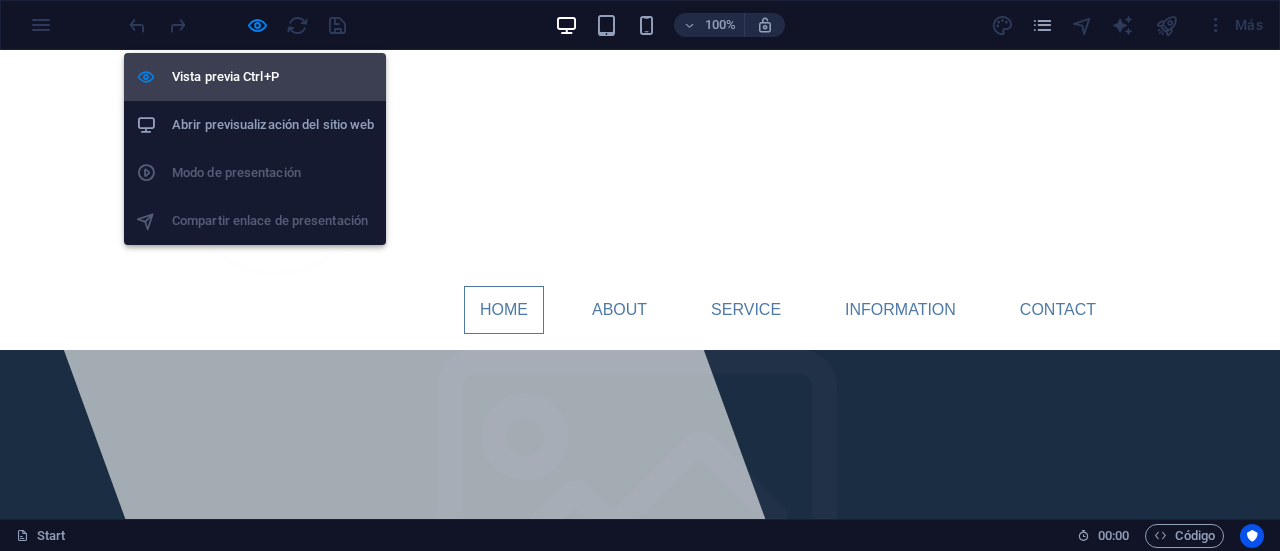 click on "Vista previa Ctrl+P" at bounding box center (273, 77) 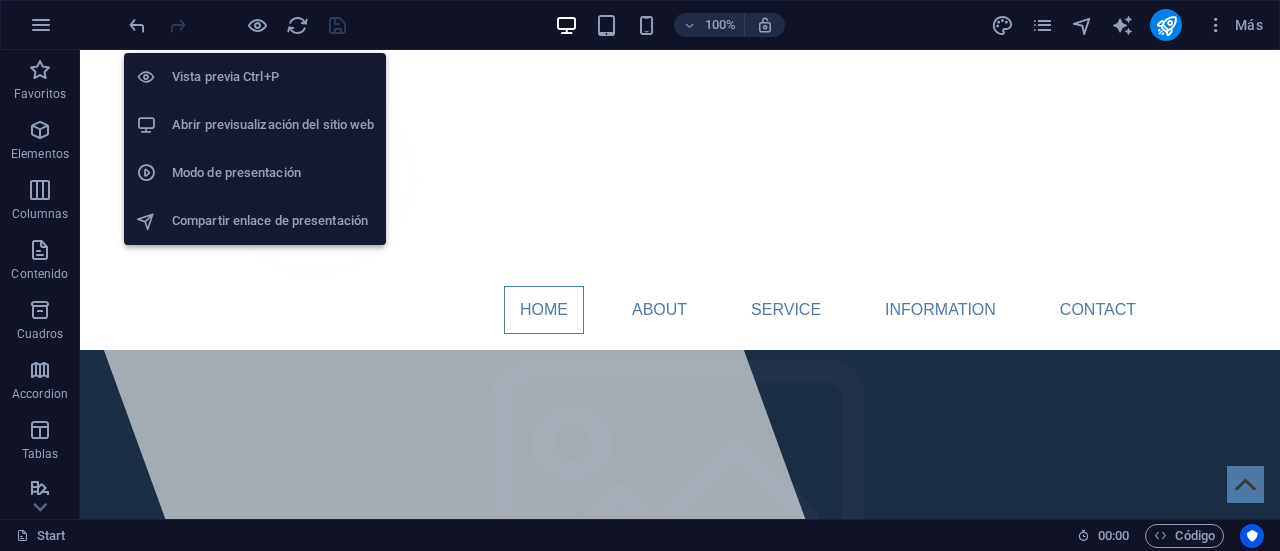click on "Vista previa Ctrl+P" at bounding box center [273, 77] 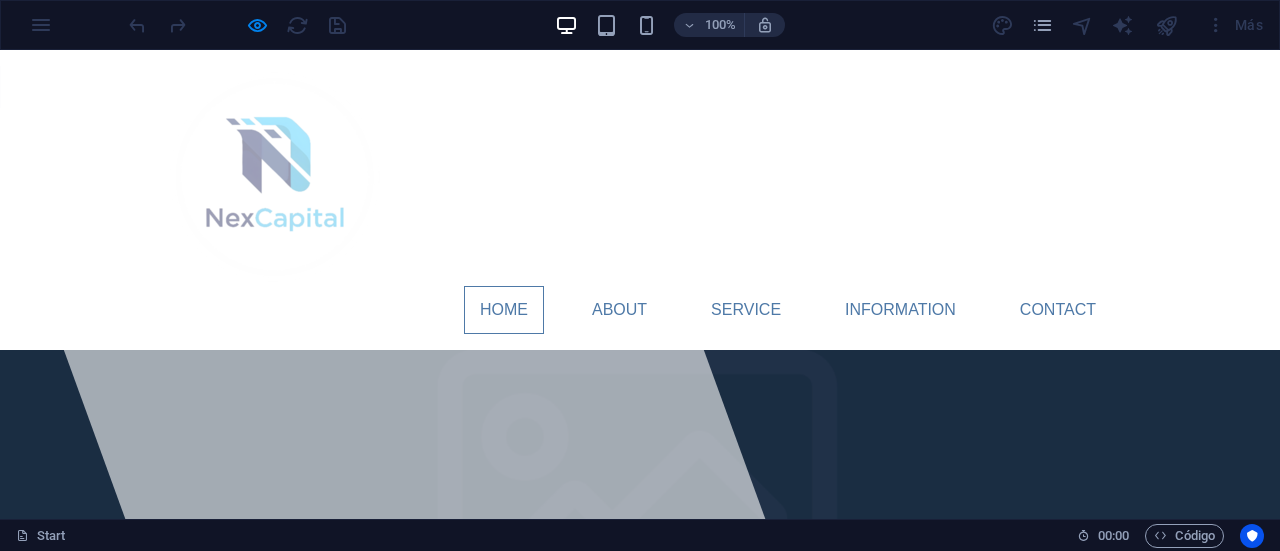 click on "Home" at bounding box center (504, 310) 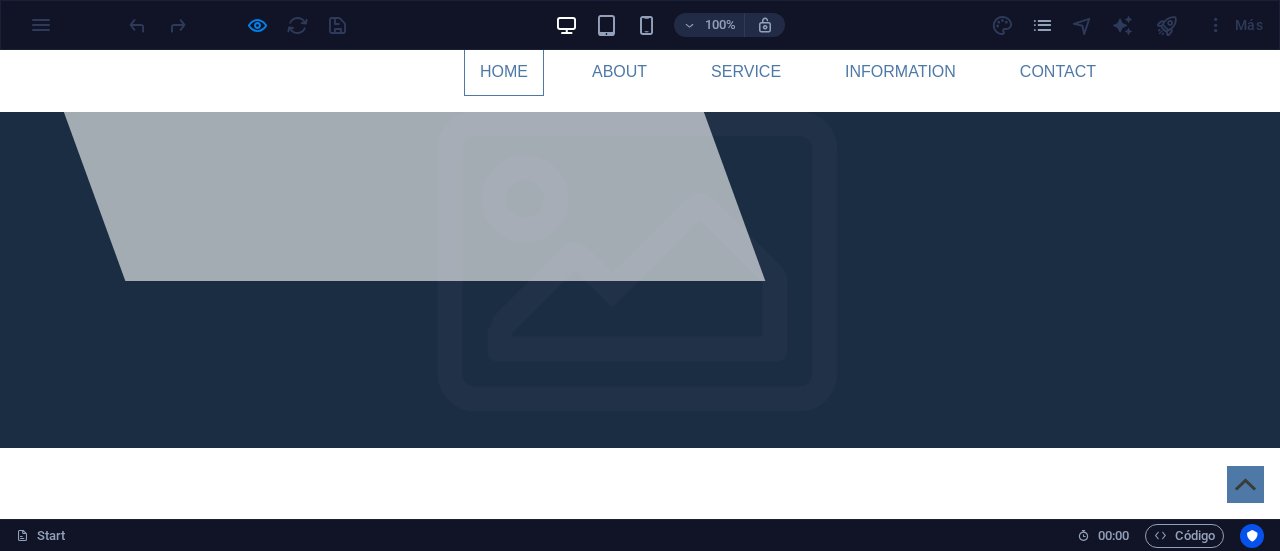 scroll, scrollTop: 252, scrollLeft: 0, axis: vertical 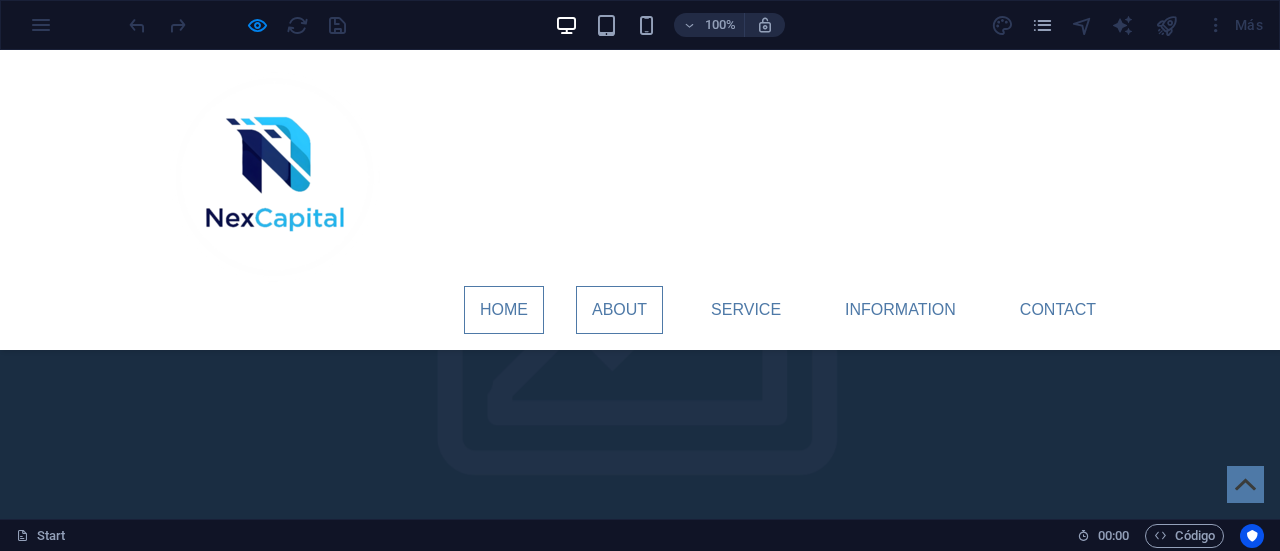 click on "About" at bounding box center [619, 310] 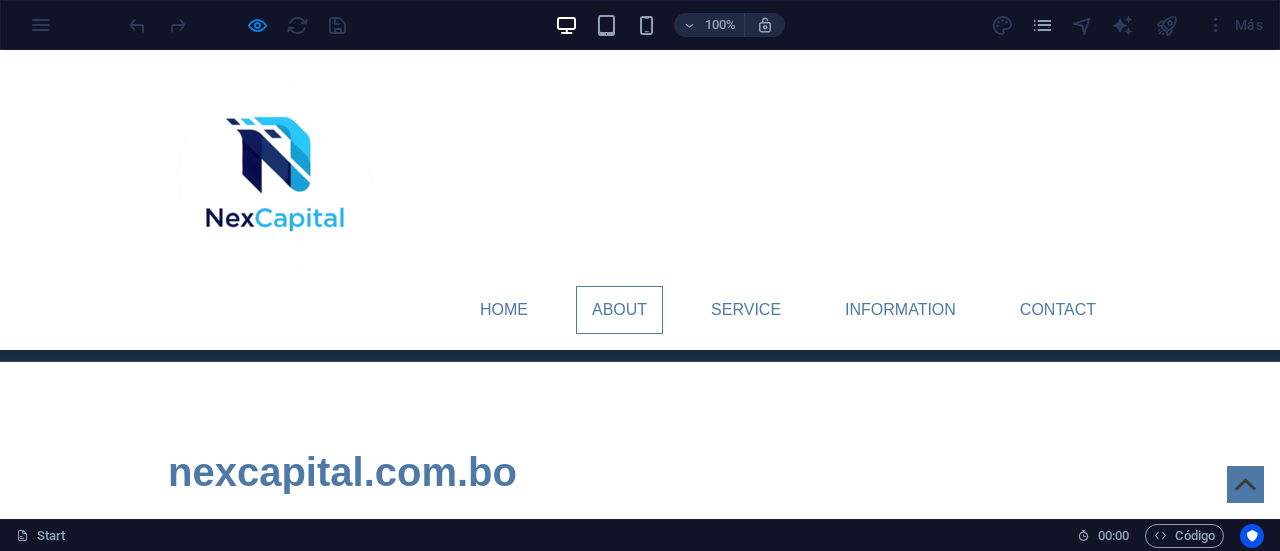 scroll, scrollTop: 588, scrollLeft: 0, axis: vertical 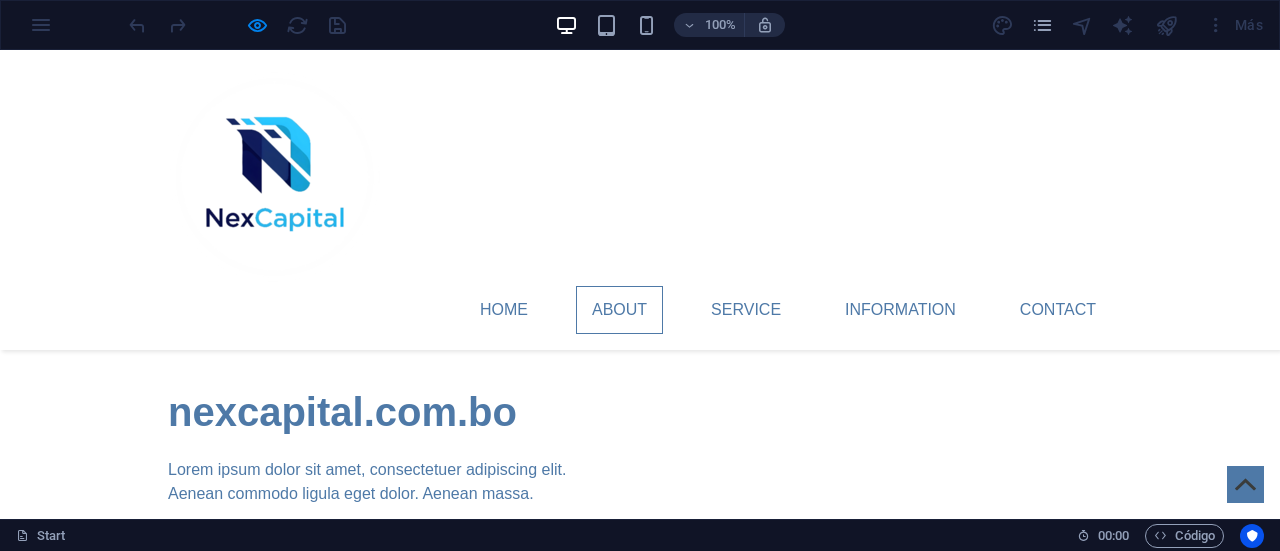 click on "About Lorem ipsum dolor sitope amet, consectetur adipisicing elitip. Massumenda, dolore, cum vel modi asperiores consequatur suscipit quidem ducimus eveniet iure expedita consecteture odiogil voluptatum similique fugit voluptates atem accusamus quae quas dolorem tenetur facere tempora maiores adipisci reiciendis accusantium voluptatibus id voluptate tempore dolor harum nisi amet! Nobis, eaque. Aenean commodo ligula eget dolor. Lorem ipsum dolor sit amet, consectetuer adipiscing elit leget odiogil voluptatum similique fugit voluptates dolor. Libero assumenda, dolore, cum vel modi asperiores consequatur. LEARN MORE" at bounding box center (640, 927) 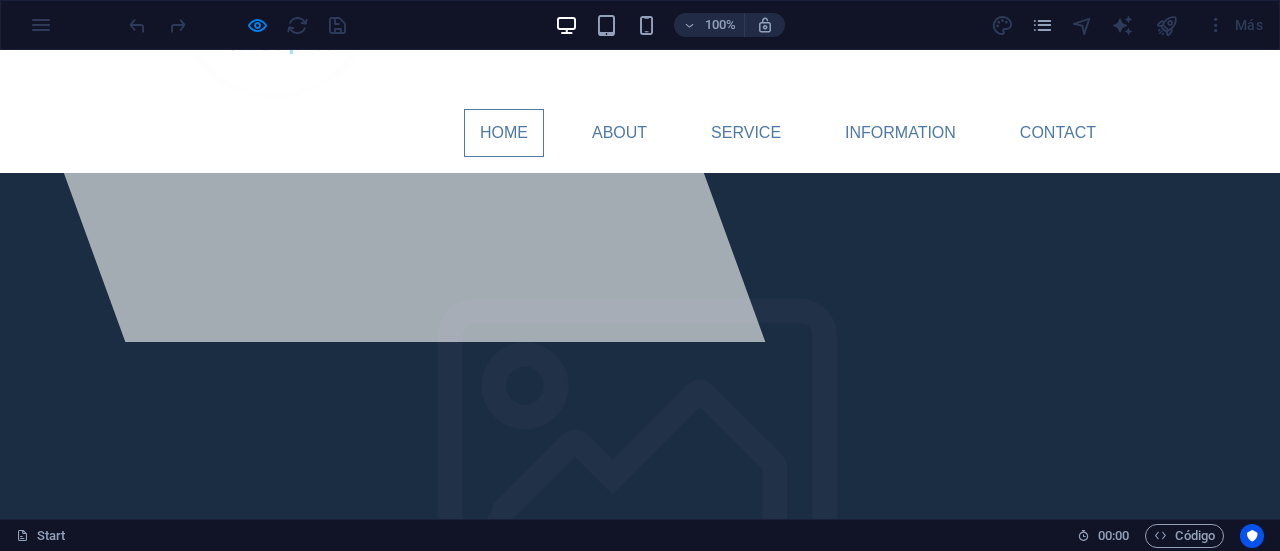 scroll, scrollTop: 0, scrollLeft: 0, axis: both 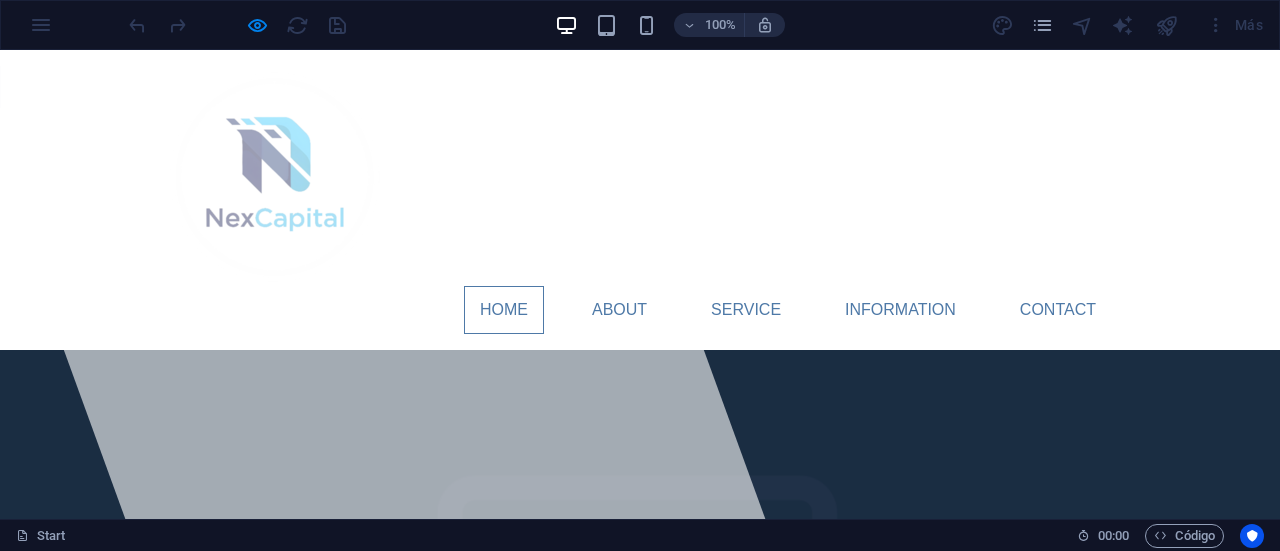 click at bounding box center (278, 176) 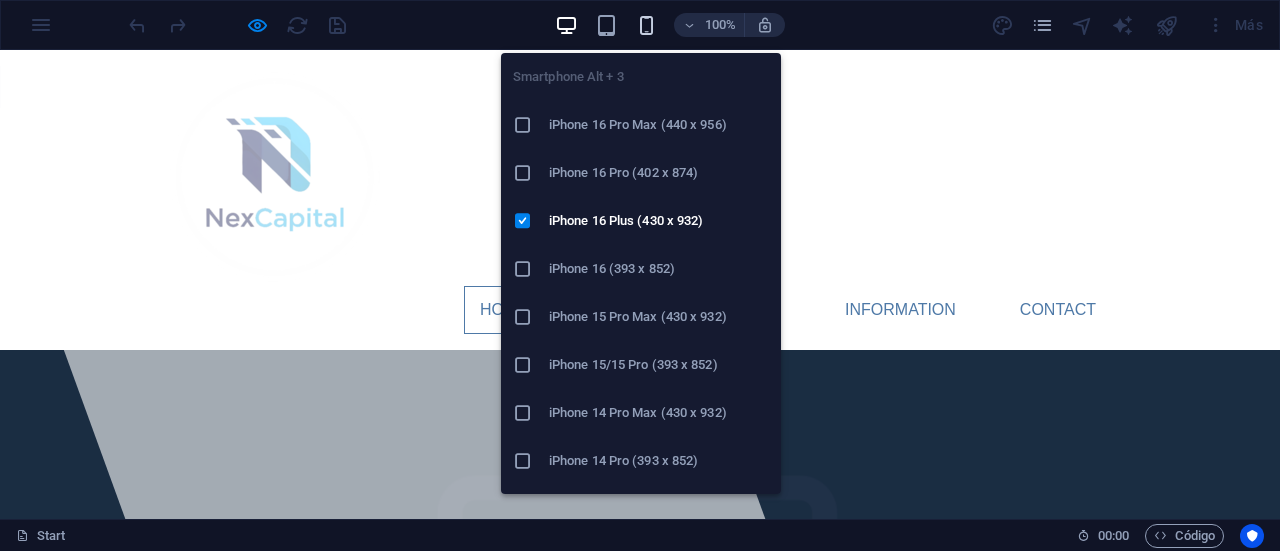 click at bounding box center [646, 25] 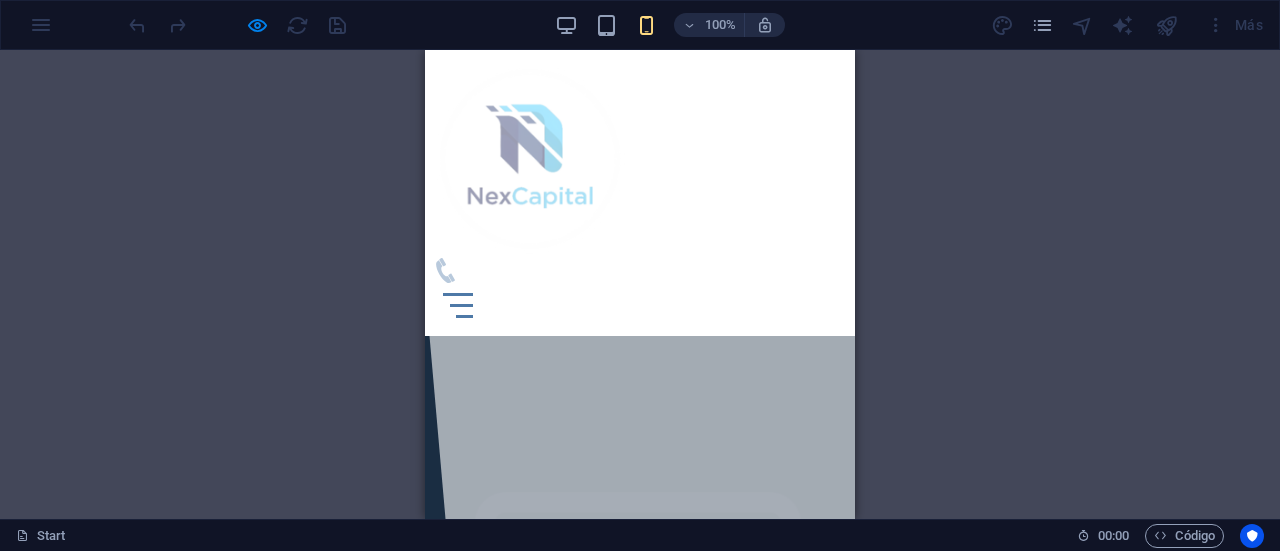 click 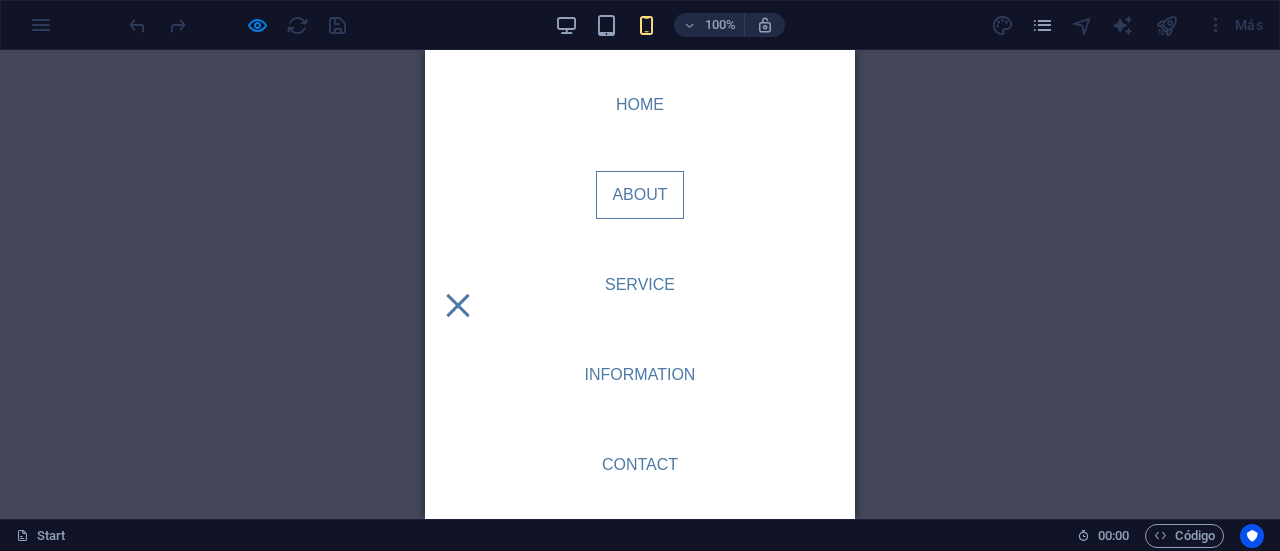 scroll, scrollTop: 656, scrollLeft: 0, axis: vertical 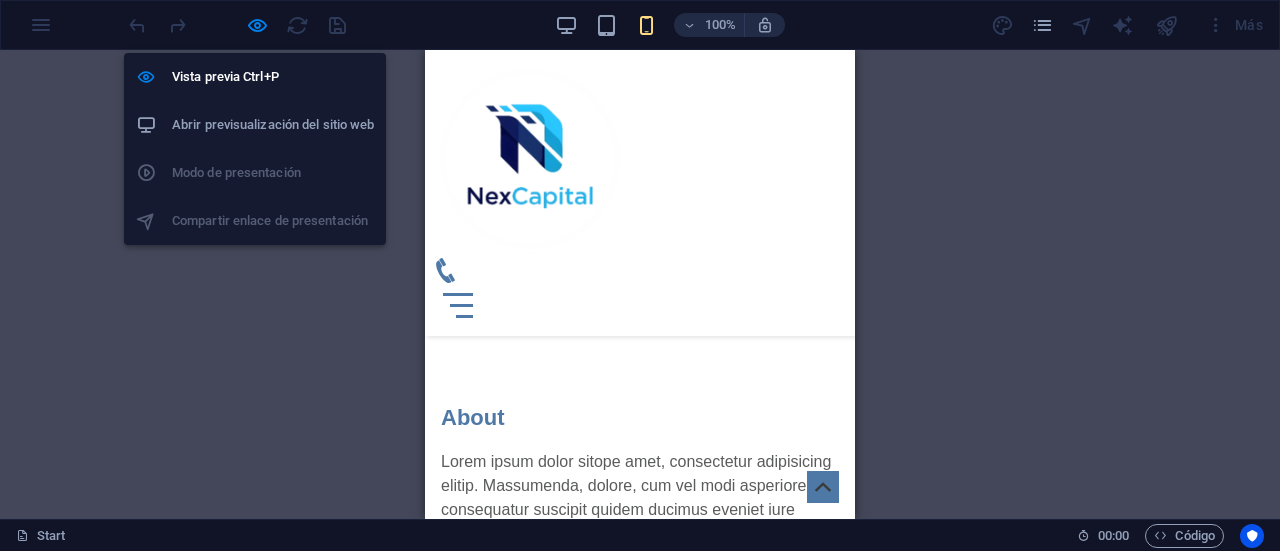 click on "Abrir previsualización del sitio web" at bounding box center (255, 125) 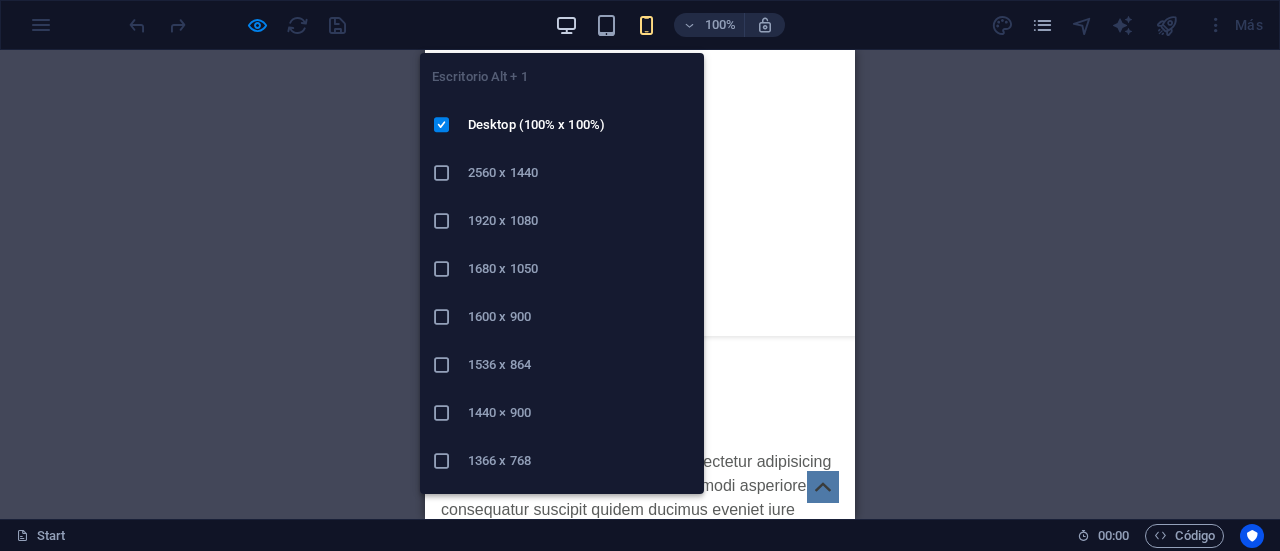 click at bounding box center [566, 25] 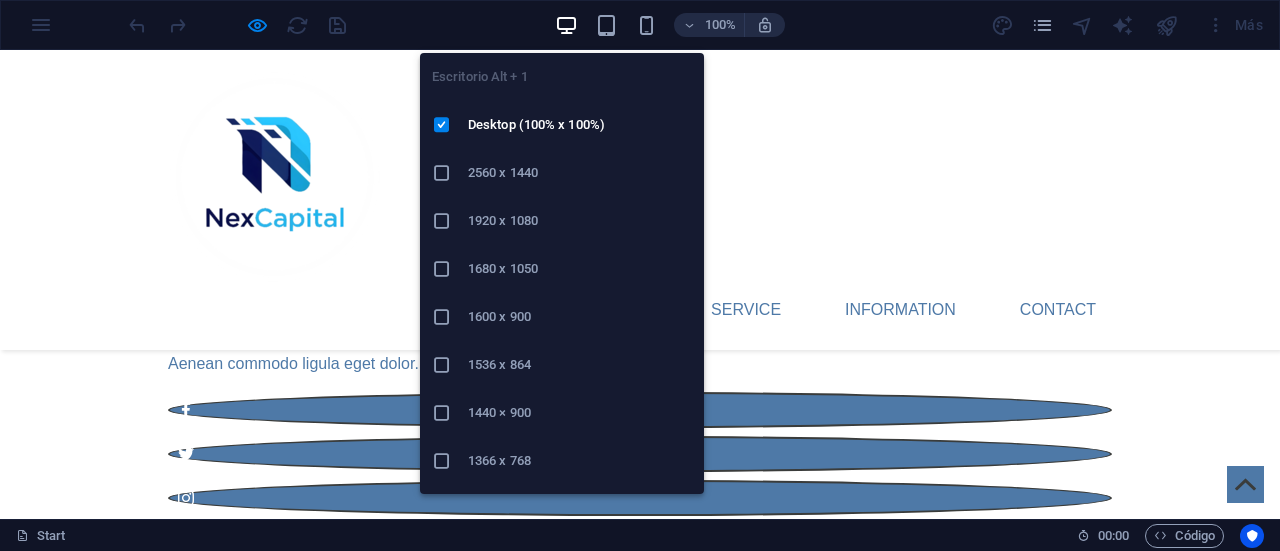 scroll, scrollTop: 692, scrollLeft: 0, axis: vertical 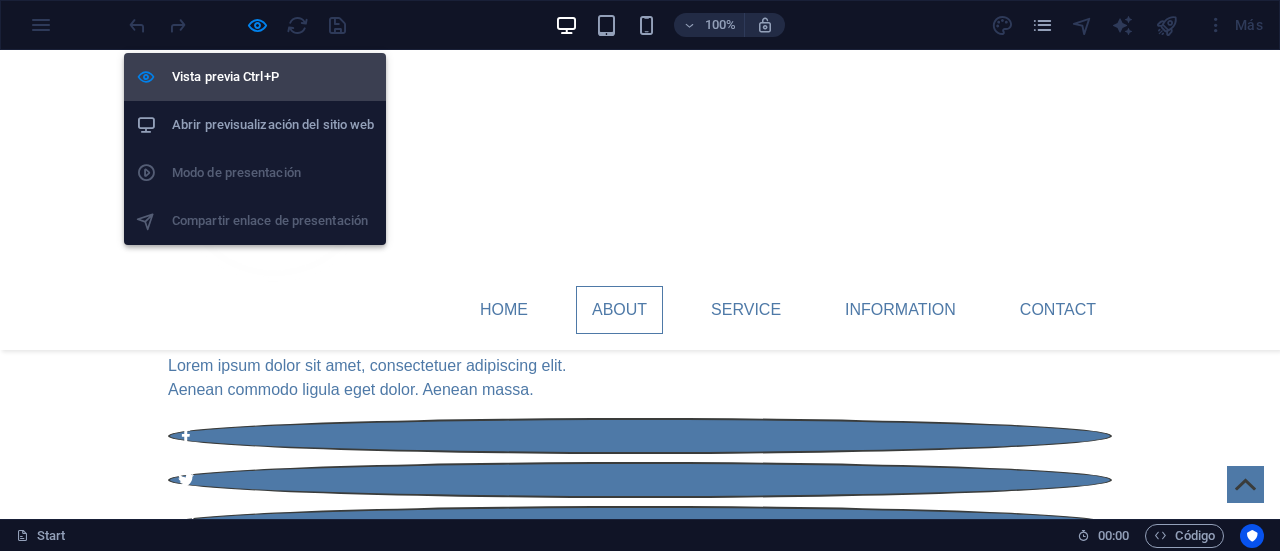 click on "Vista previa Ctrl+P" at bounding box center [273, 77] 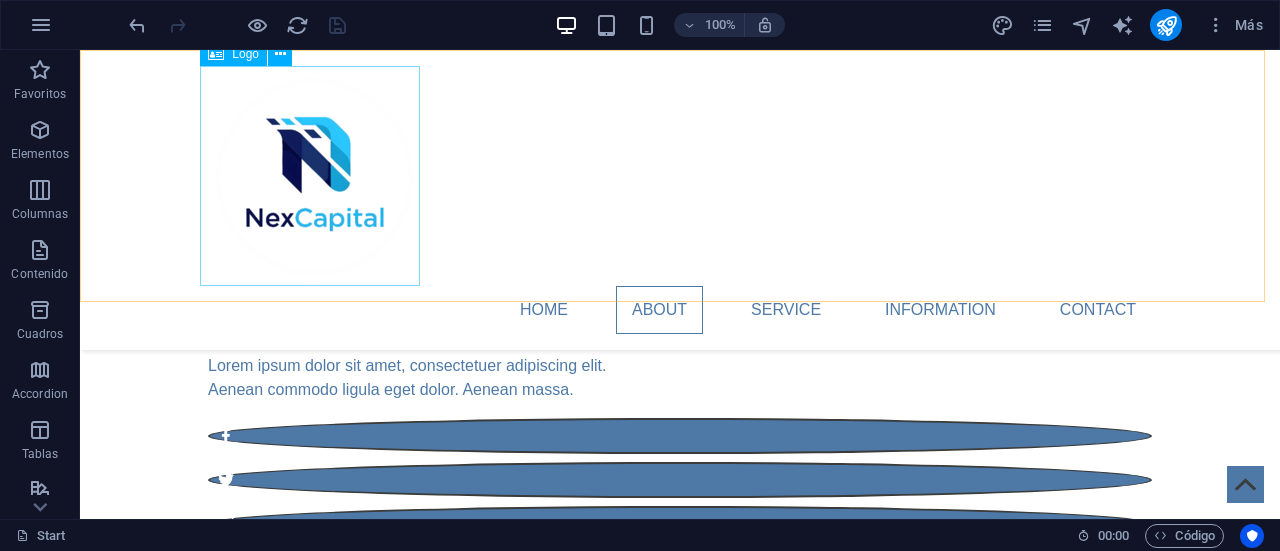 click at bounding box center [680, 176] 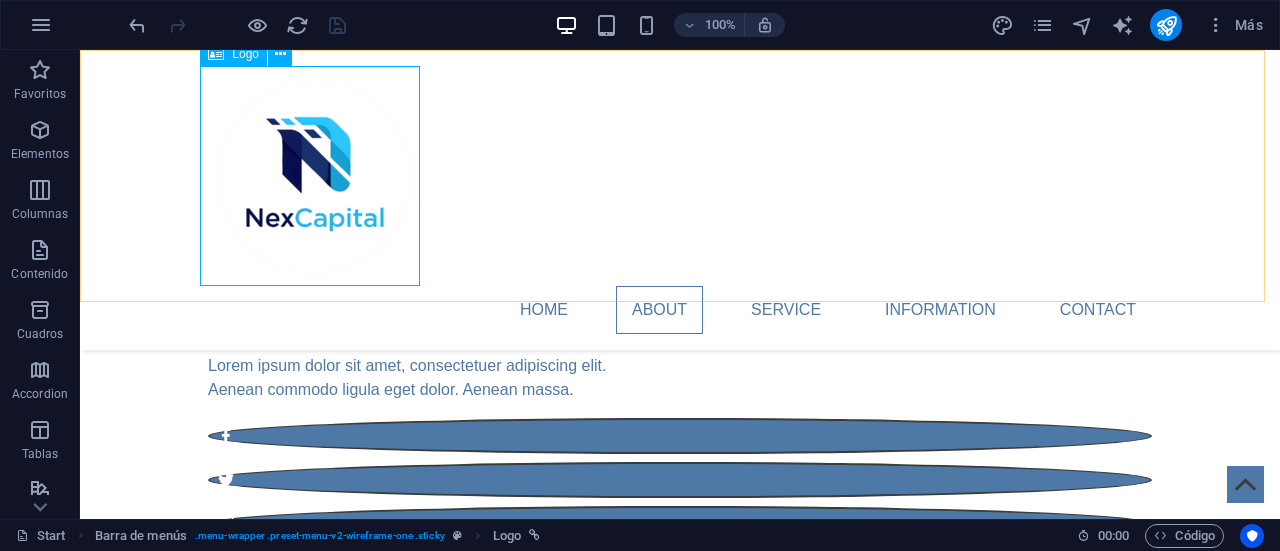click at bounding box center [680, 176] 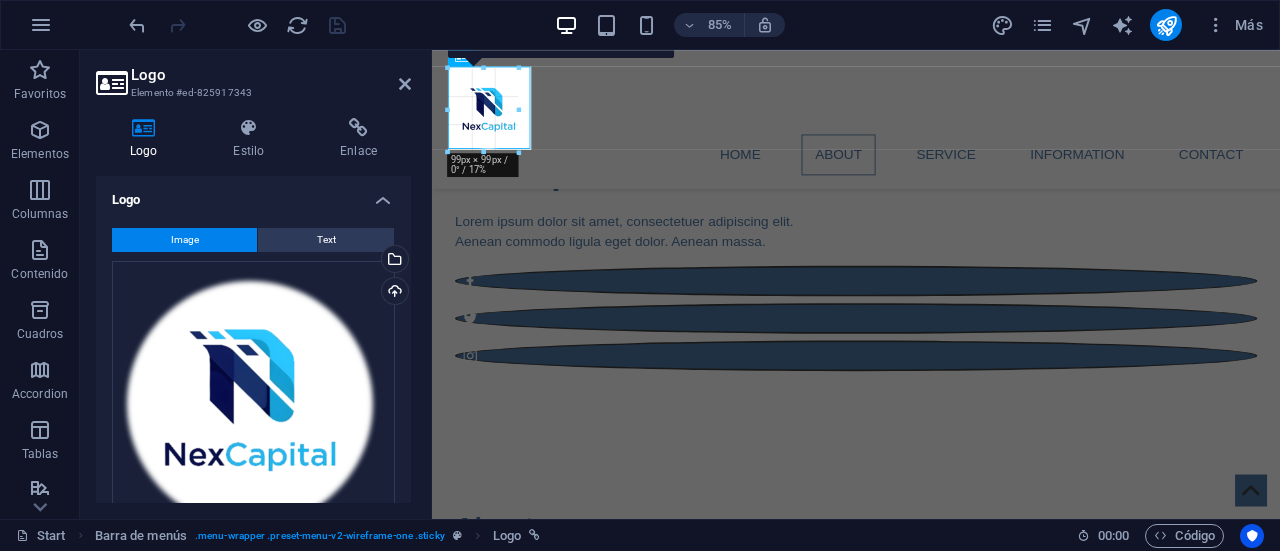 scroll, scrollTop: 556, scrollLeft: 0, axis: vertical 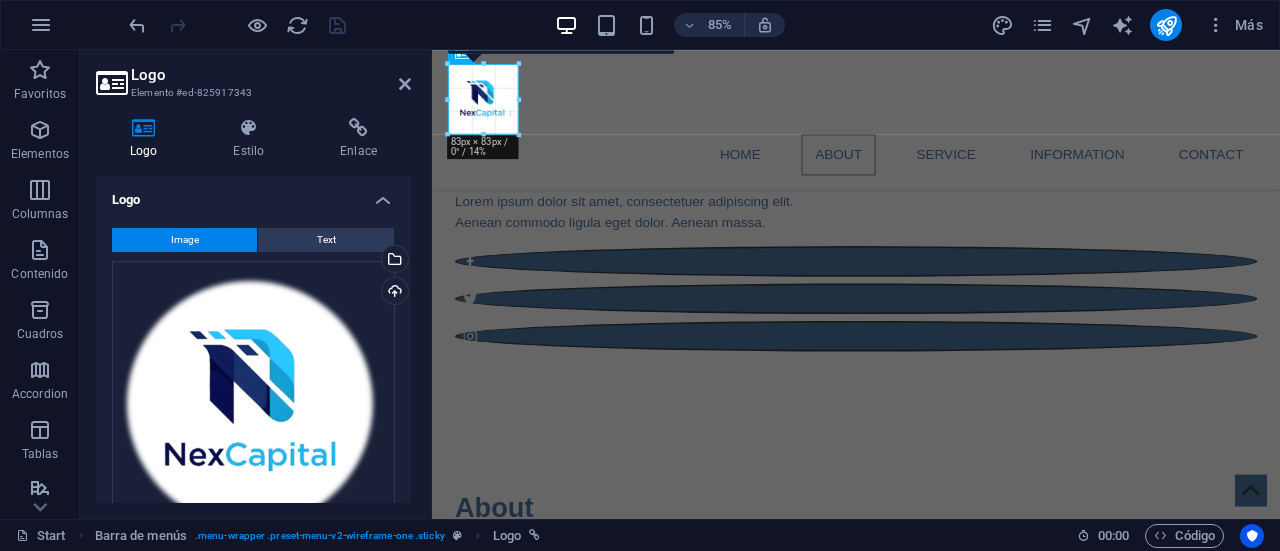 drag, startPoint x: 639, startPoint y: 251, endPoint x: 84, endPoint y: 63, distance: 585.977 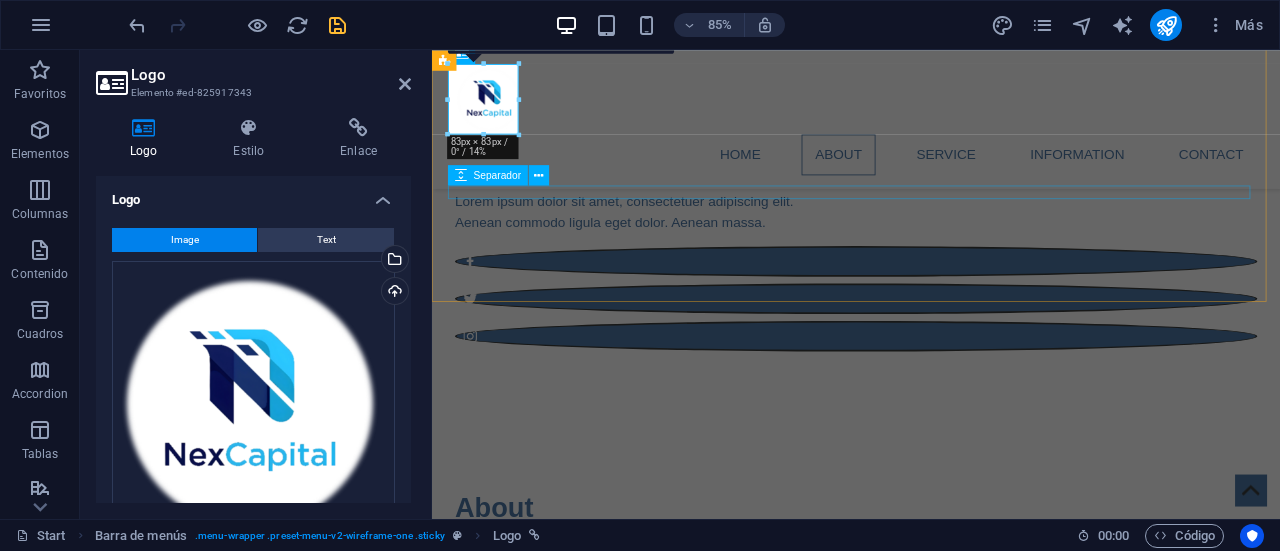 click at bounding box center [931, 756] 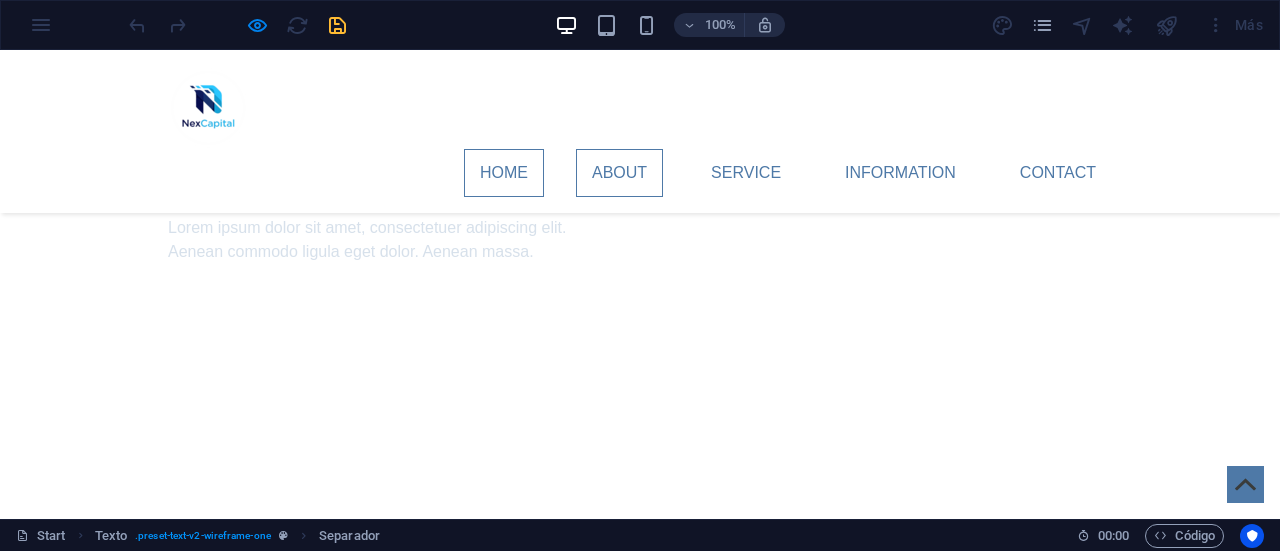 click on "Home" at bounding box center (504, 173) 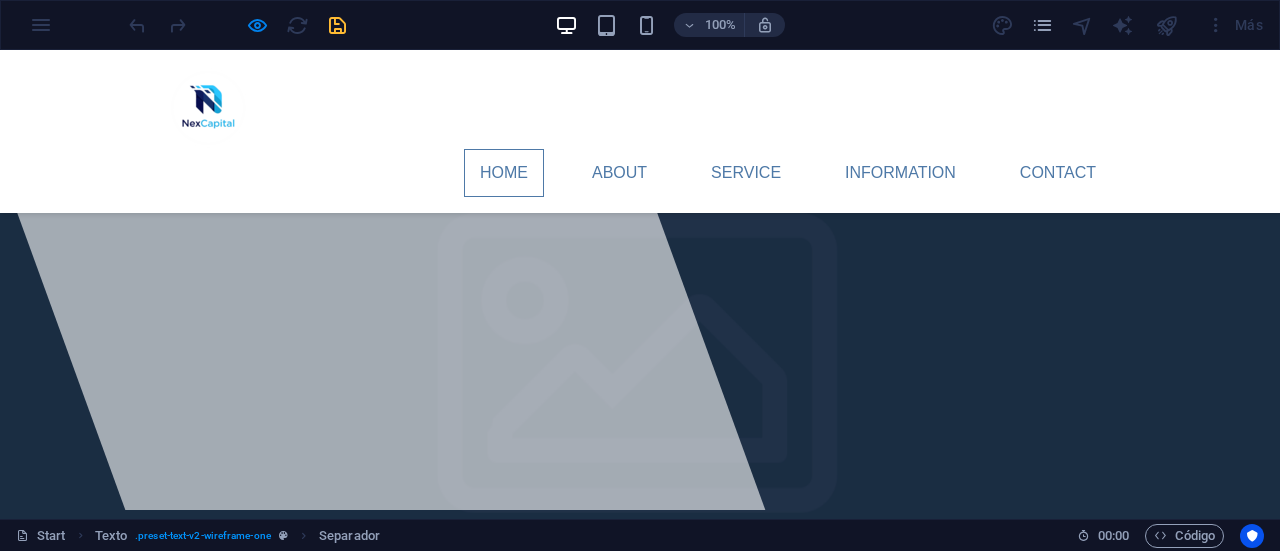 scroll, scrollTop: 115, scrollLeft: 0, axis: vertical 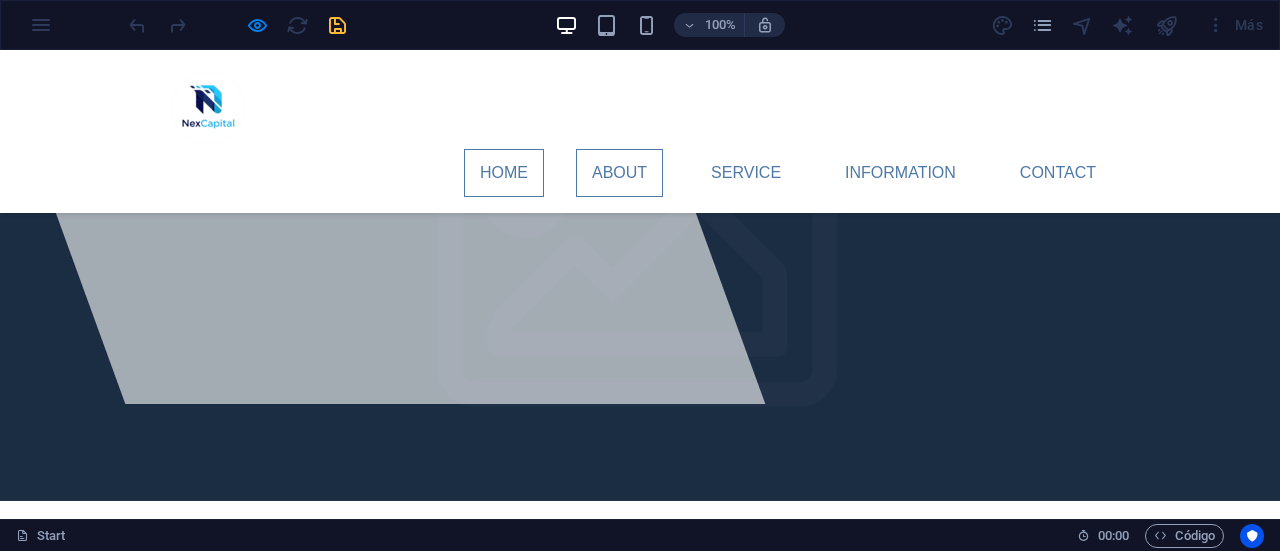 click on "About" at bounding box center (619, 173) 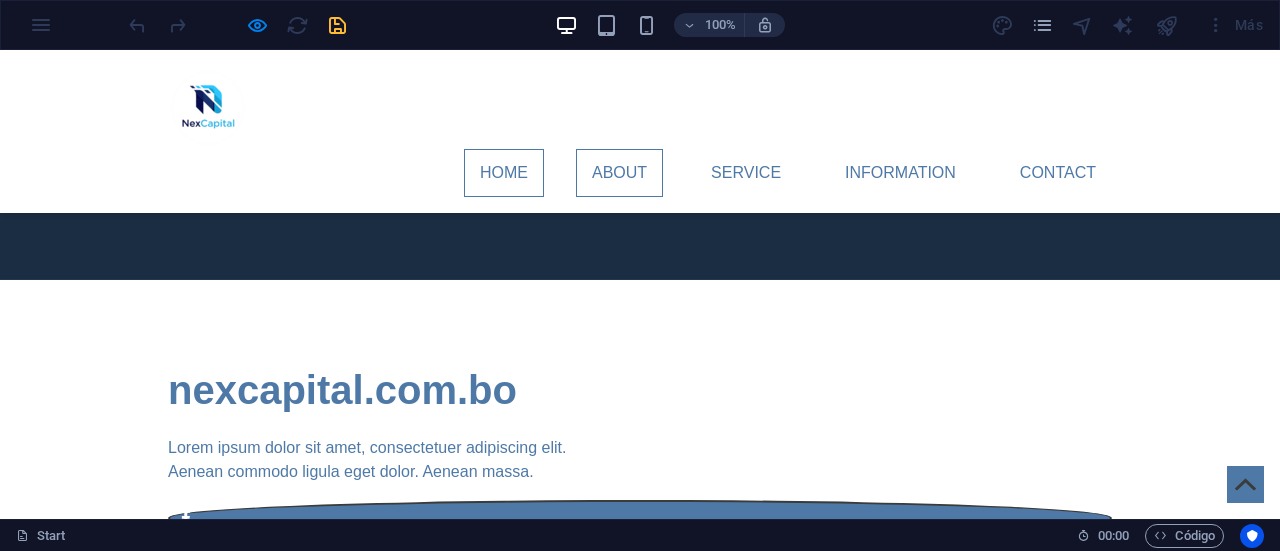 click on "Home" at bounding box center (504, 173) 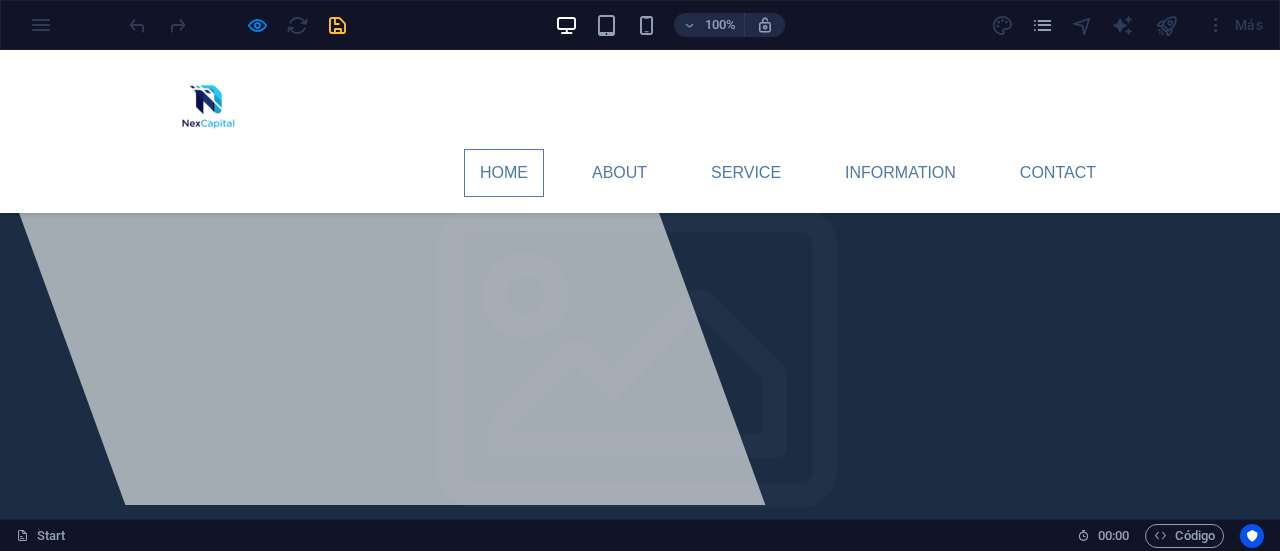 scroll, scrollTop: 115, scrollLeft: 0, axis: vertical 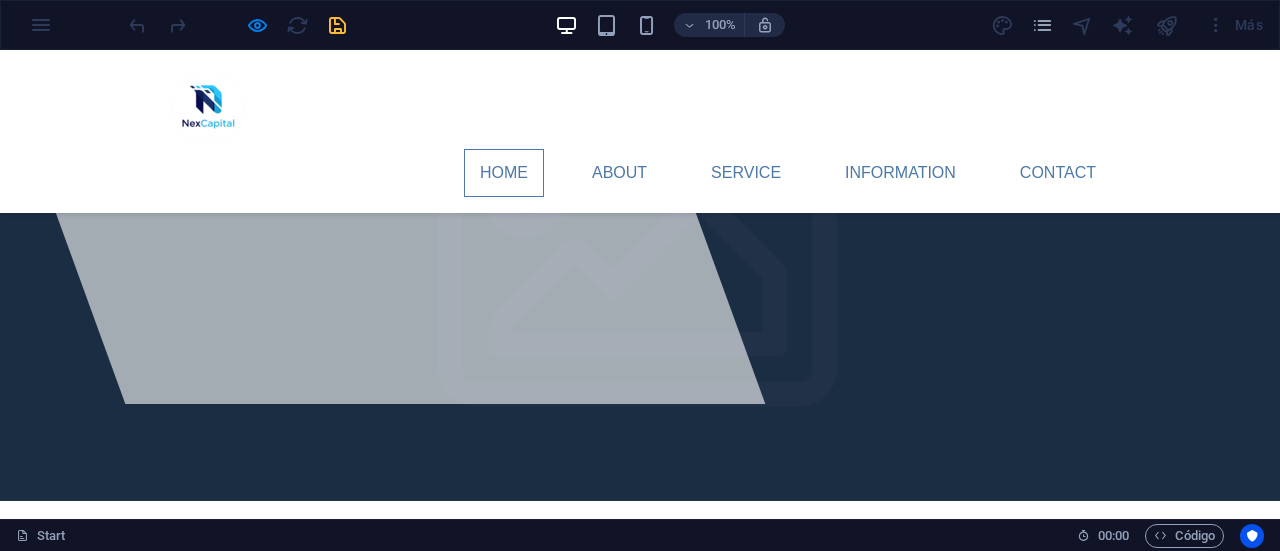 click on "About Lorem ipsum dolor sitope amet, consectetur adipisicing elitip. Massumenda, dolore, cum vel modi asperiores consequatur suscipit quidem ducimus eveniet iure expedita consecteture odiogil voluptatum similique fugit voluptates atem accusamus quae quas dolorem tenetur facere tempora maiores adipisci reiciendis accusantium voluptatibus id voluptate tempore dolor harum nisi amet! Nobis, eaque. Aenean commodo ligula eget dolor. Lorem ipsum dolor sit amet, consectetuer adipiscing elit leget odiogil voluptatum similique fugit voluptates dolor. Libero assumenda, dolore, cum vel modi asperiores consequatur. LEARN MORE" at bounding box center [640, 1126] 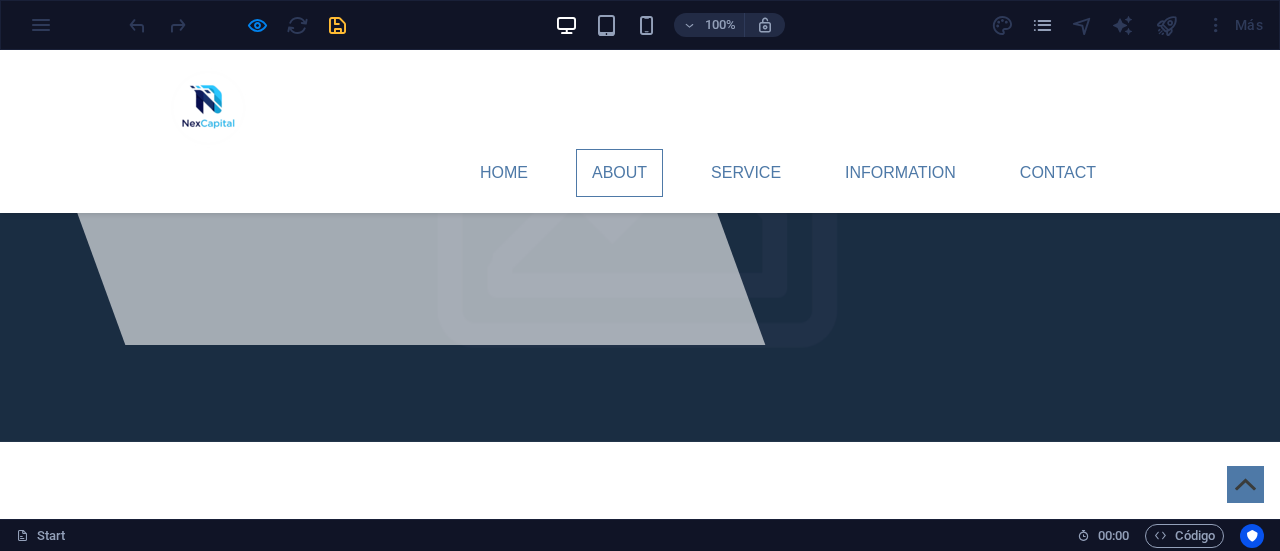 scroll, scrollTop: 0, scrollLeft: 0, axis: both 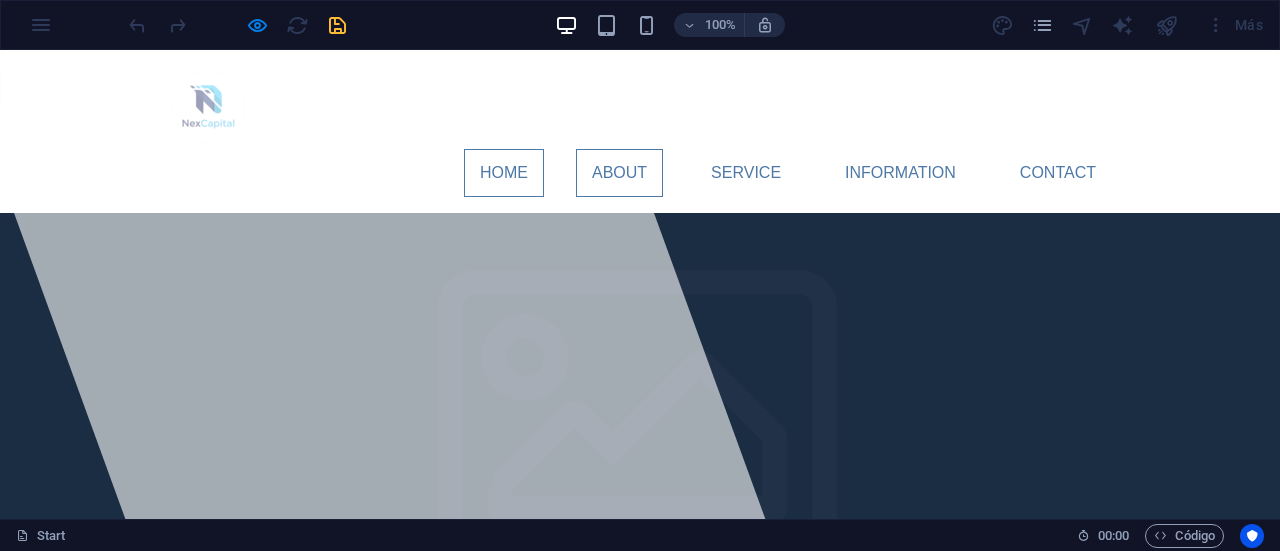 click on "About" at bounding box center [619, 173] 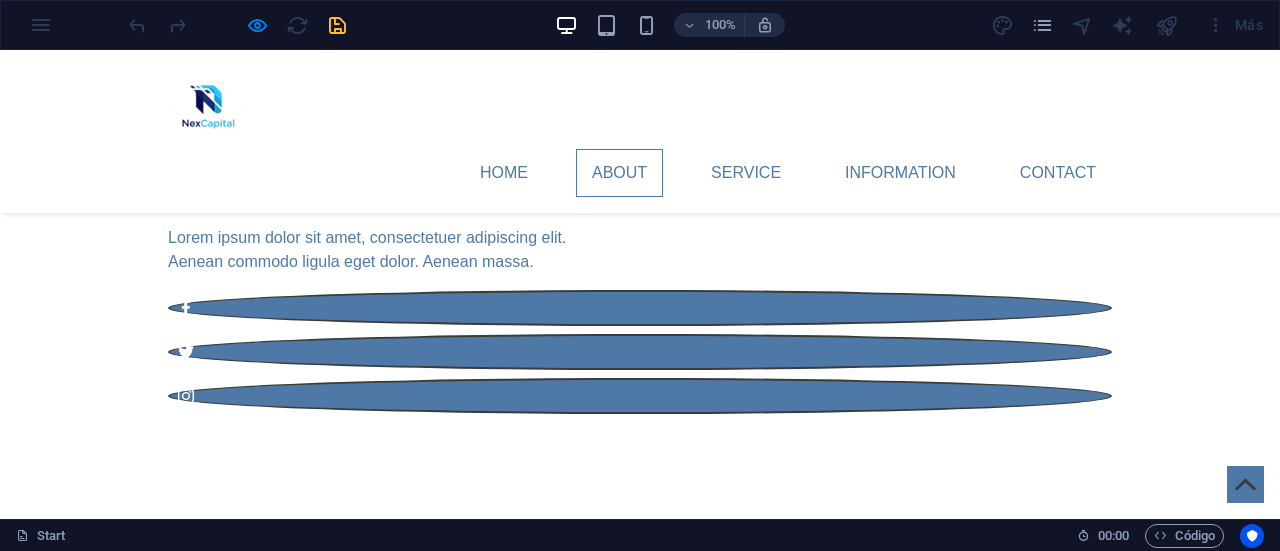 scroll, scrollTop: 336, scrollLeft: 0, axis: vertical 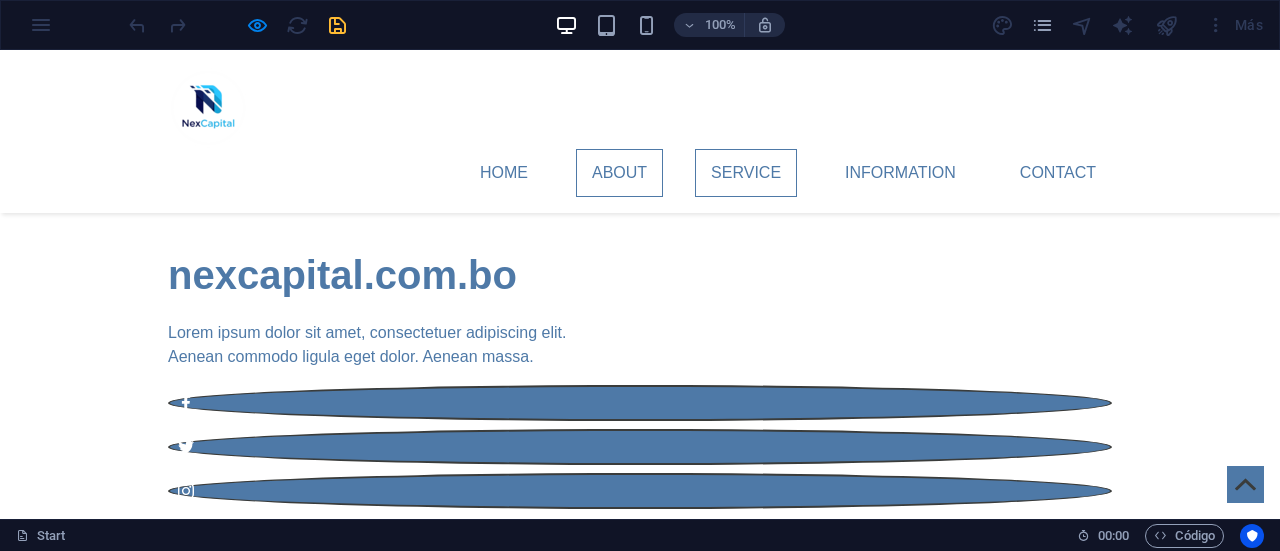 click on "Service" at bounding box center (746, 173) 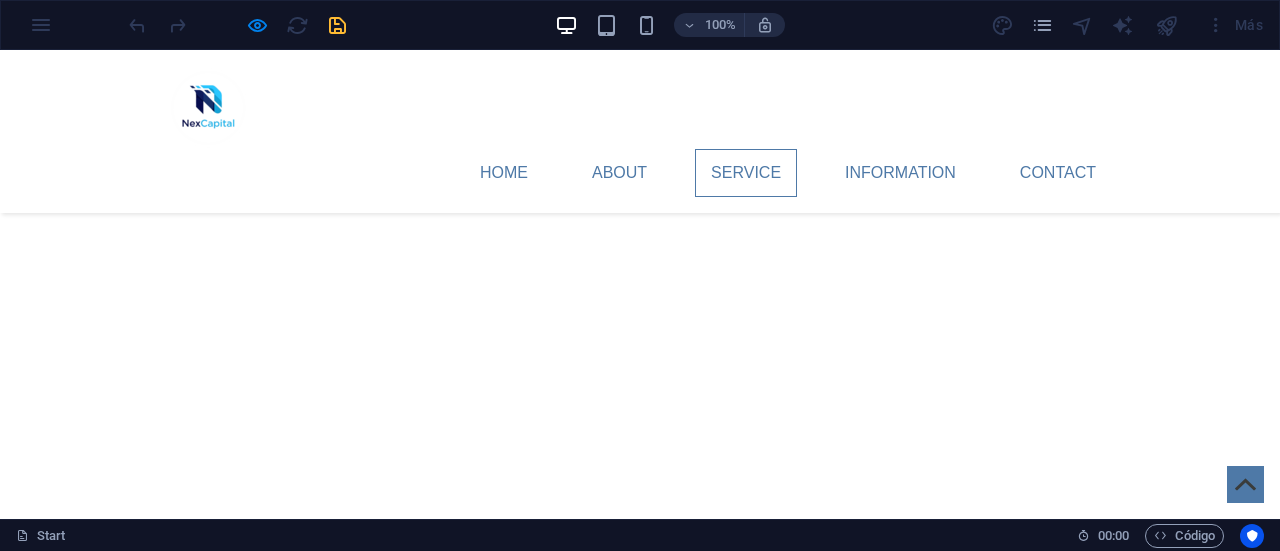scroll, scrollTop: 2233, scrollLeft: 0, axis: vertical 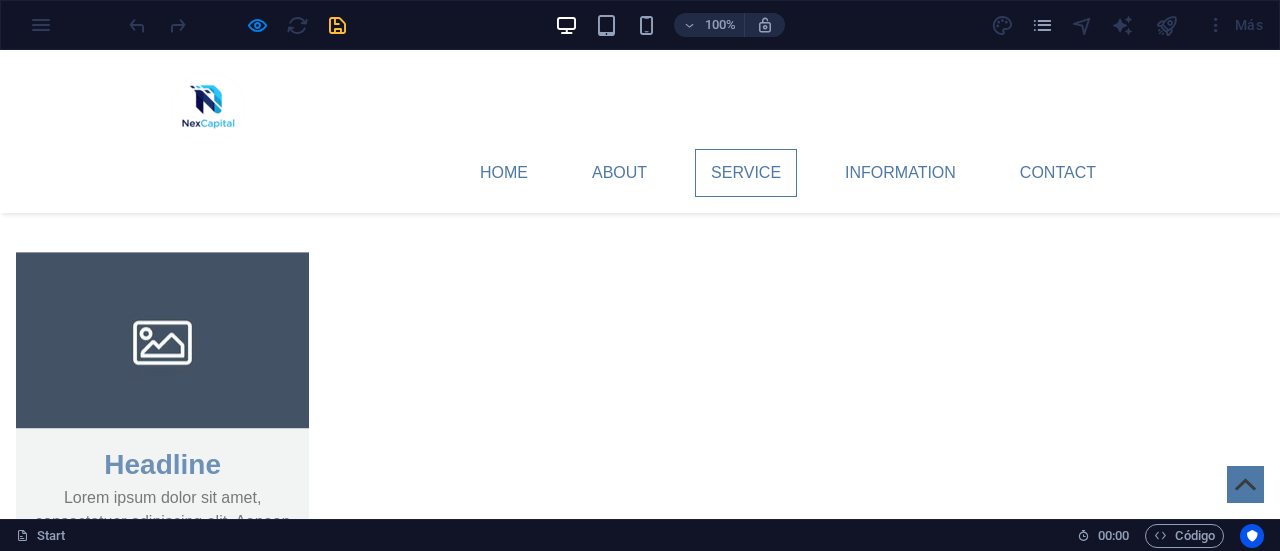 click on "Home About Service Information Contact" at bounding box center [640, 131] 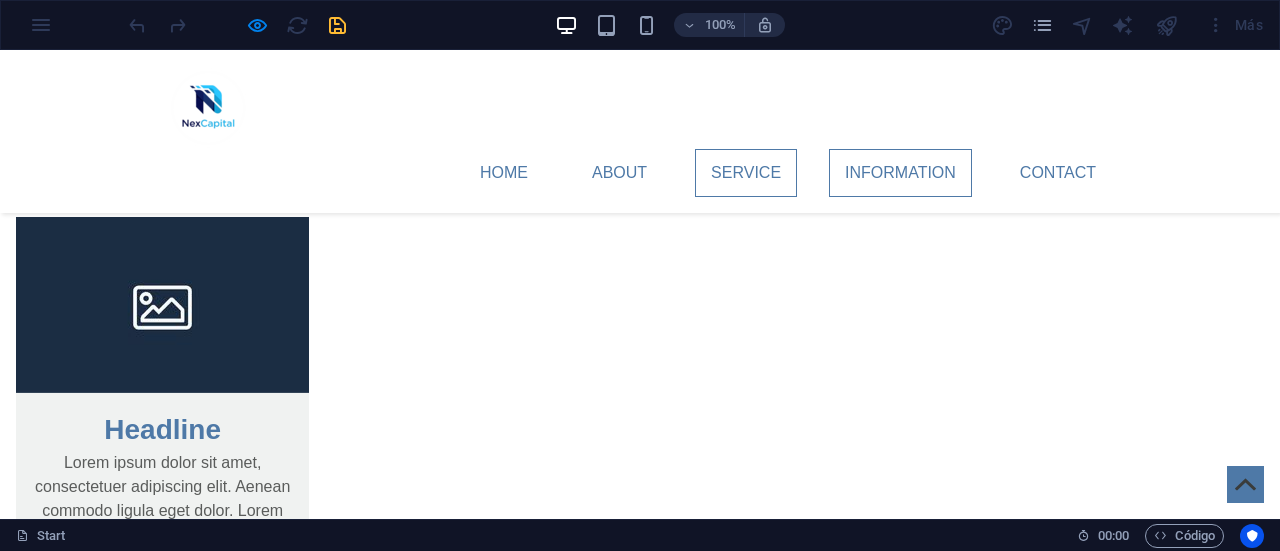click on "Information" at bounding box center [900, 173] 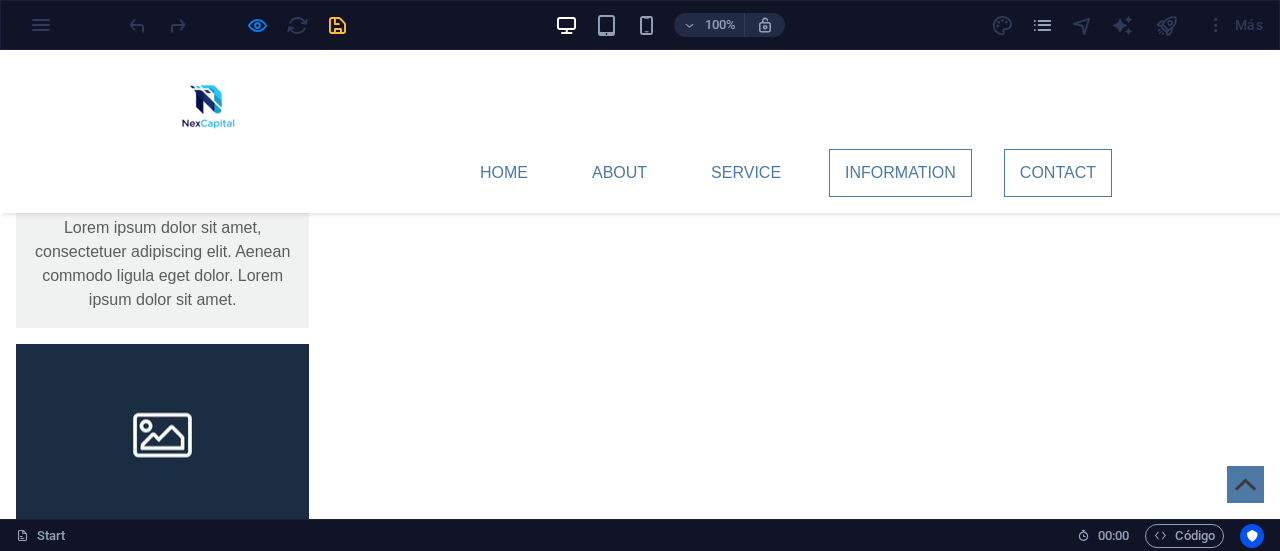 click on "Contact" at bounding box center (1058, 173) 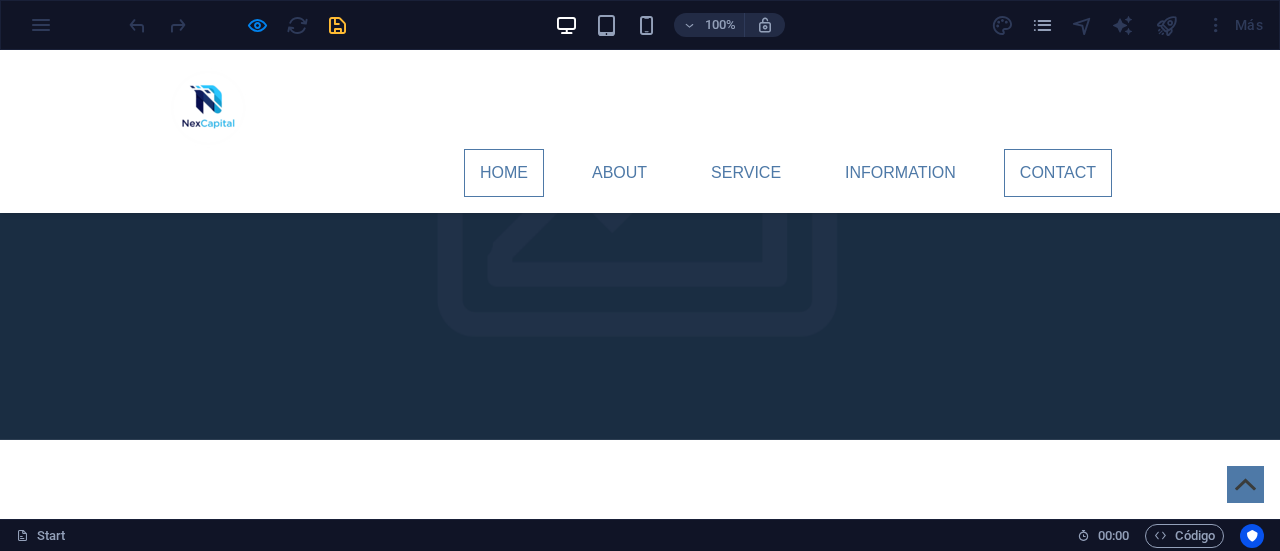 click on "Home" at bounding box center (504, 173) 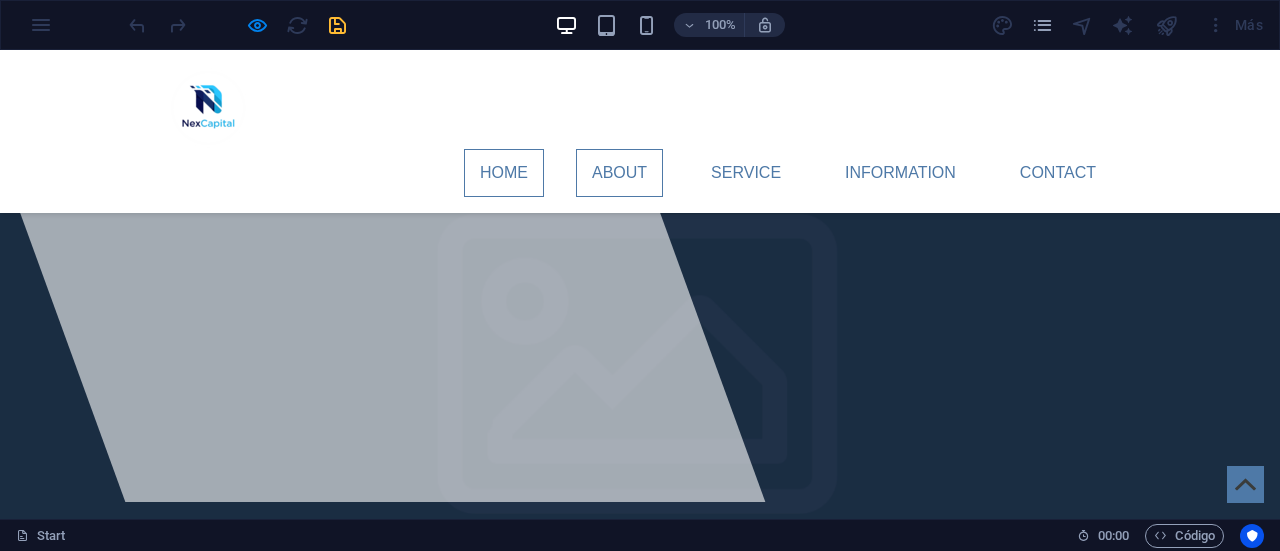 scroll, scrollTop: 115, scrollLeft: 0, axis: vertical 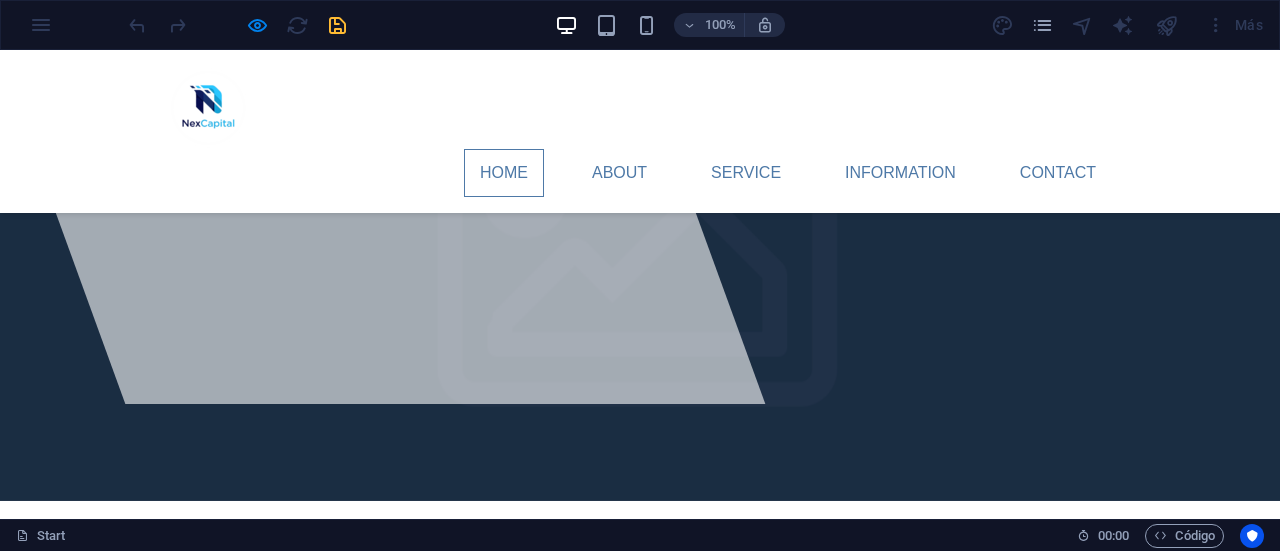 click at bounding box center (209, 107) 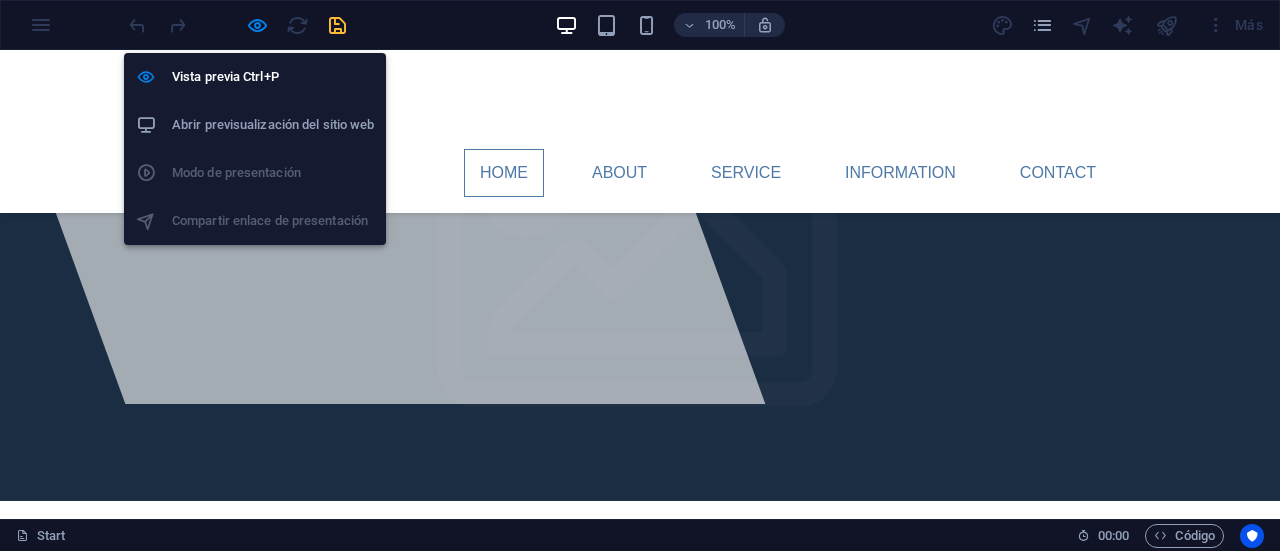 click on "Abrir previsualización del sitio web" at bounding box center (255, 125) 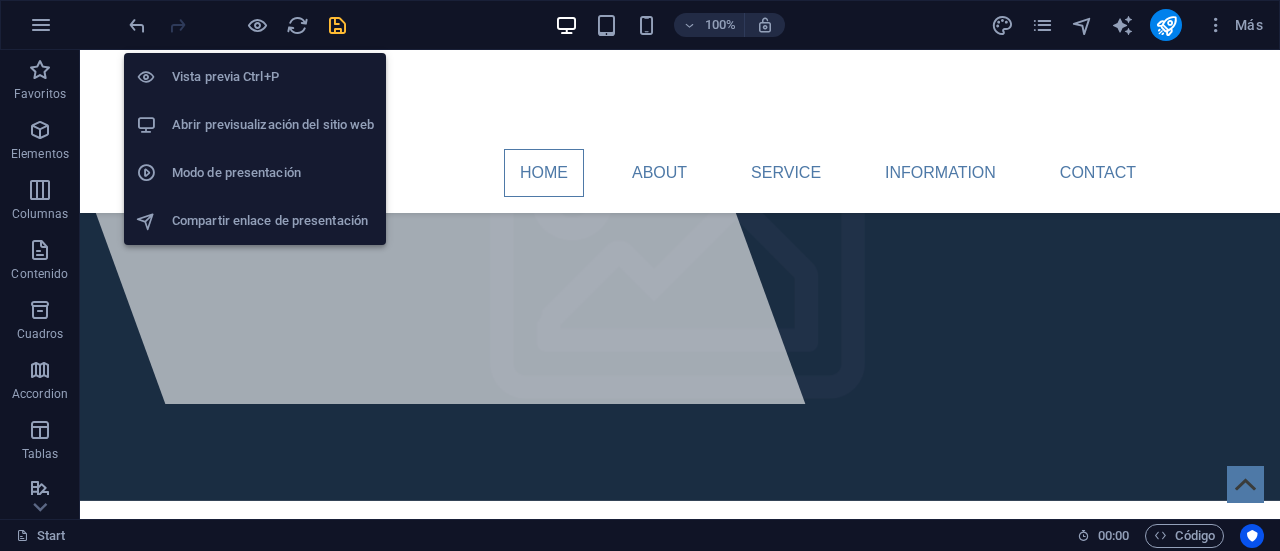 click at bounding box center (337, 25) 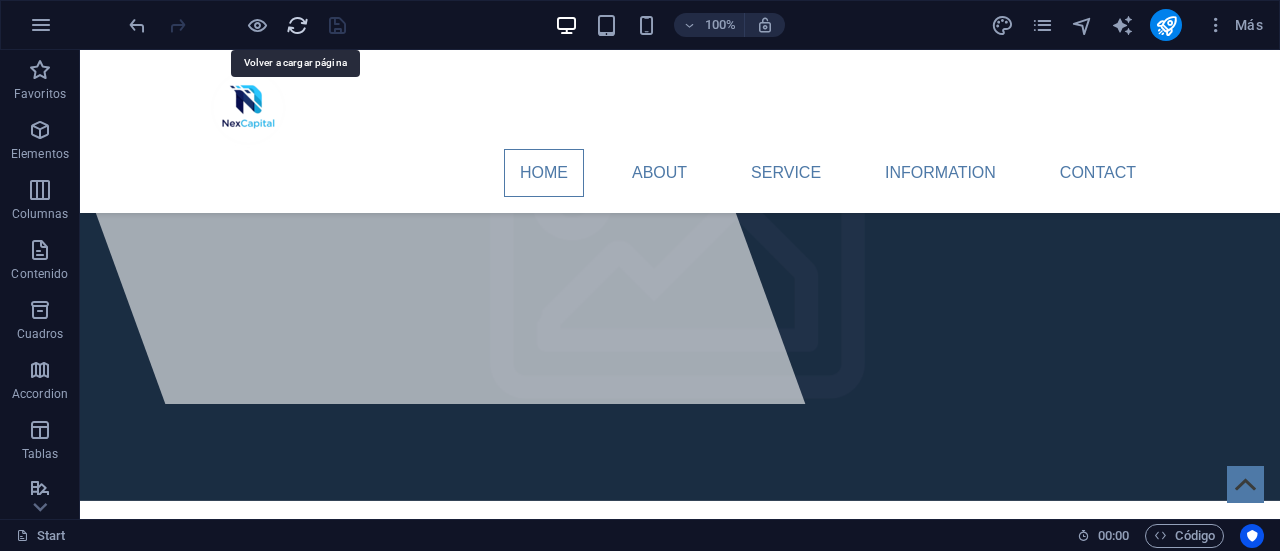 click at bounding box center (297, 25) 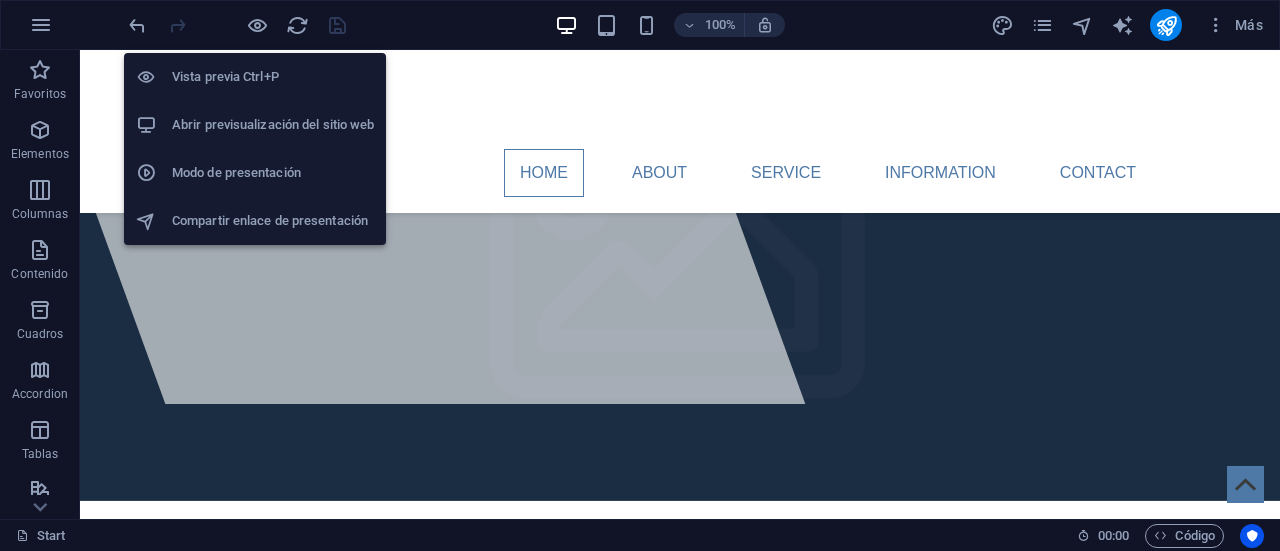 click on "Abrir previsualización del sitio web" at bounding box center (273, 125) 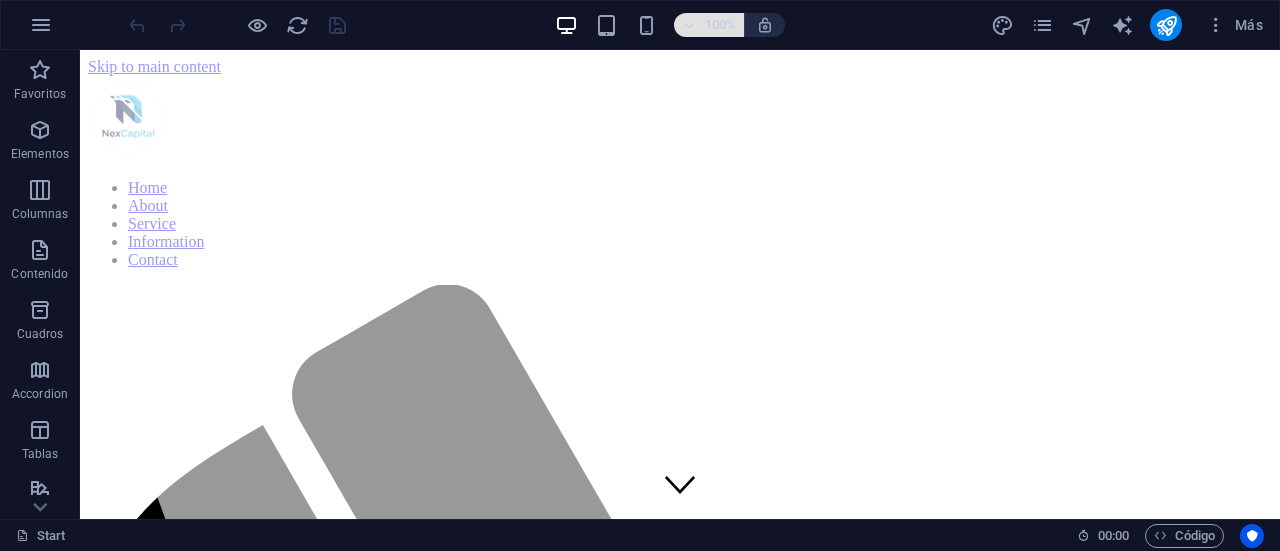 scroll, scrollTop: 0, scrollLeft: 0, axis: both 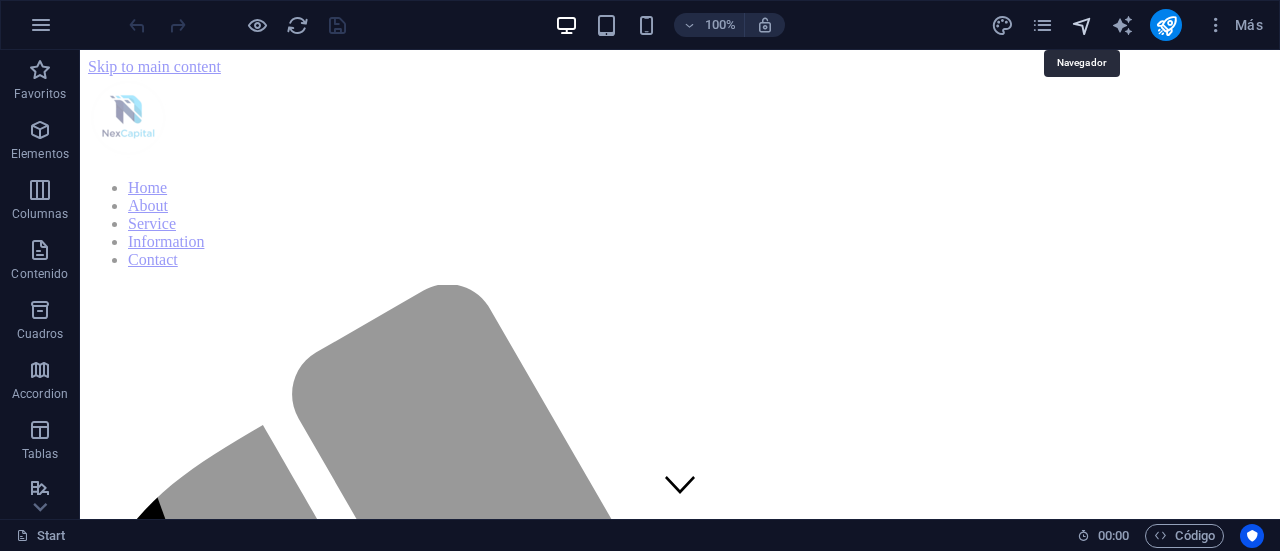 click at bounding box center (1082, 25) 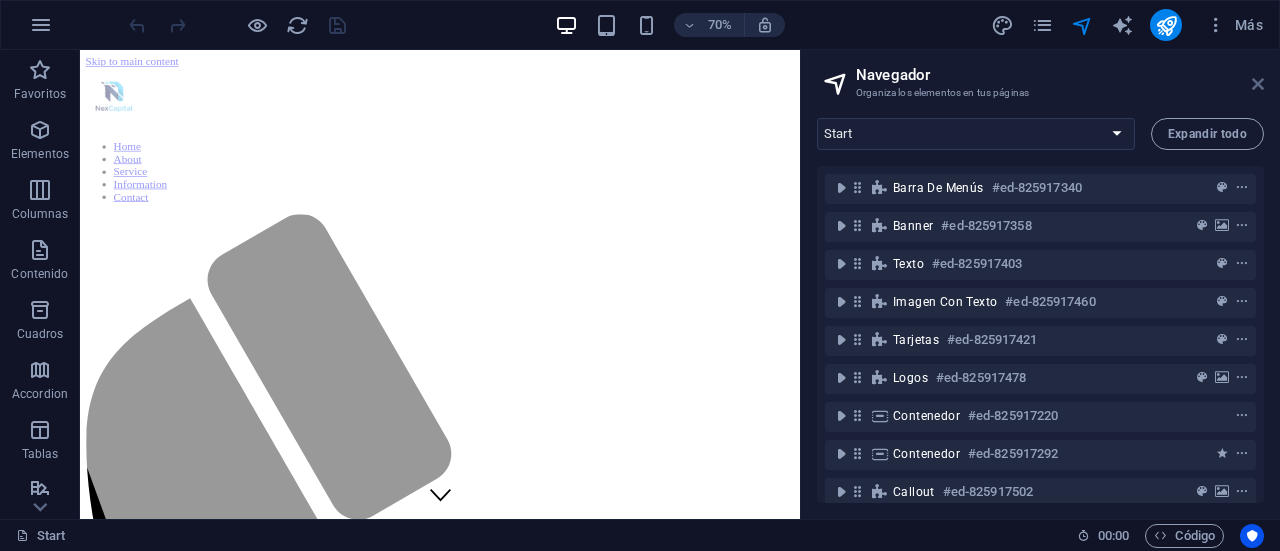 click at bounding box center (1258, 84) 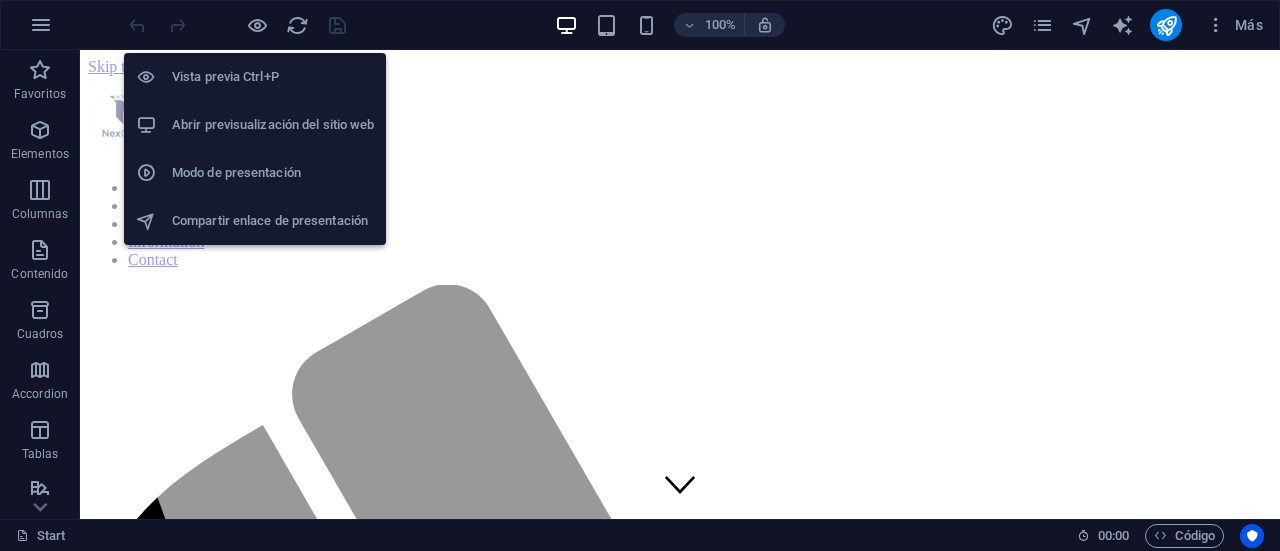 click on "Compartir enlace de presentación" at bounding box center [273, 221] 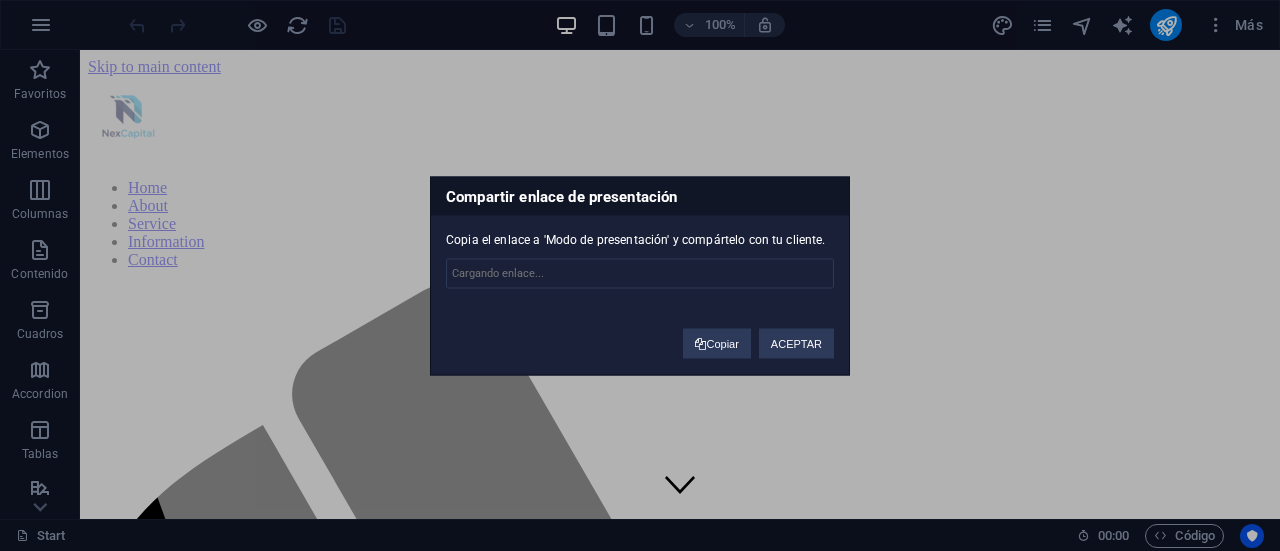 type on "https://cms.sitehub.io/presentation/2026156/28daa8fd9c04722d3f28b8186a4311372dbcdfad4251fa25428b5bcba5e2505b" 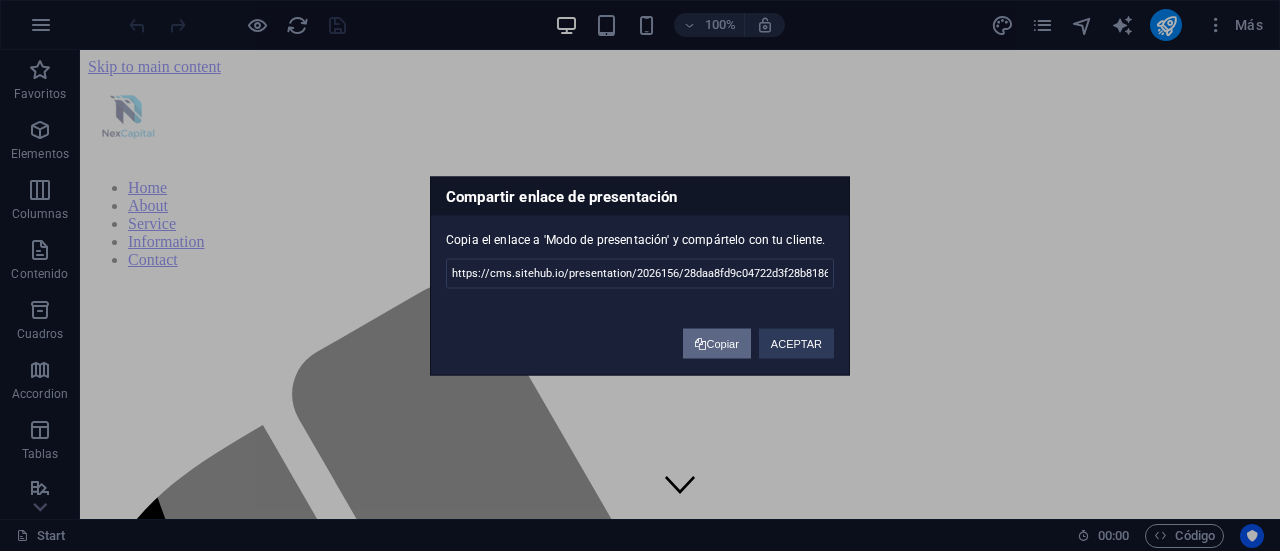 click on "Copiar" at bounding box center [716, 343] 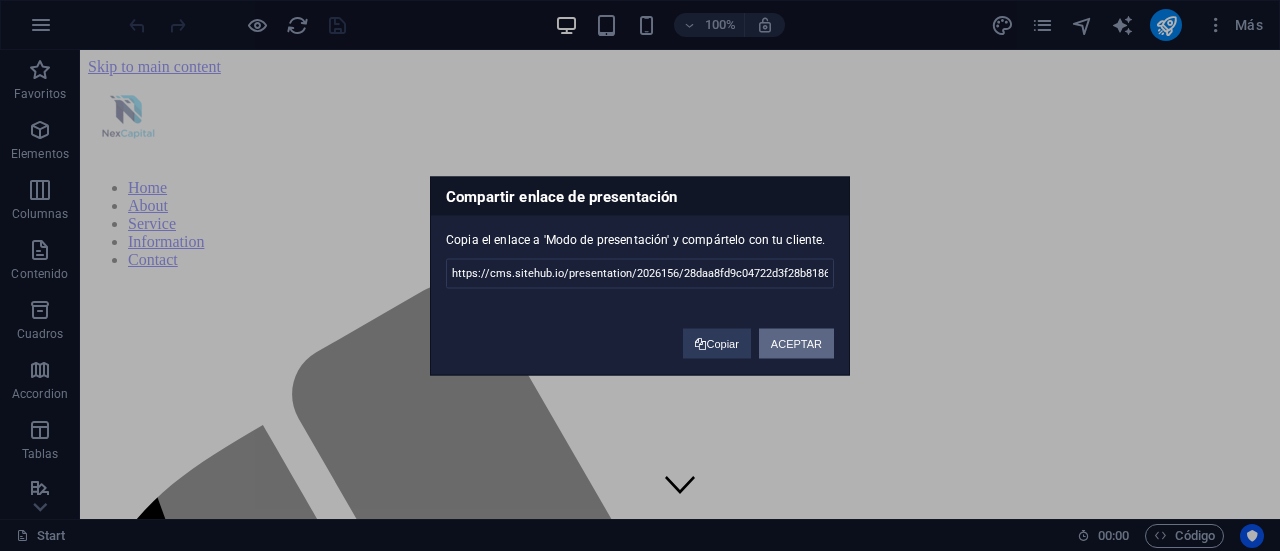 click on "ACEPTAR" at bounding box center (796, 343) 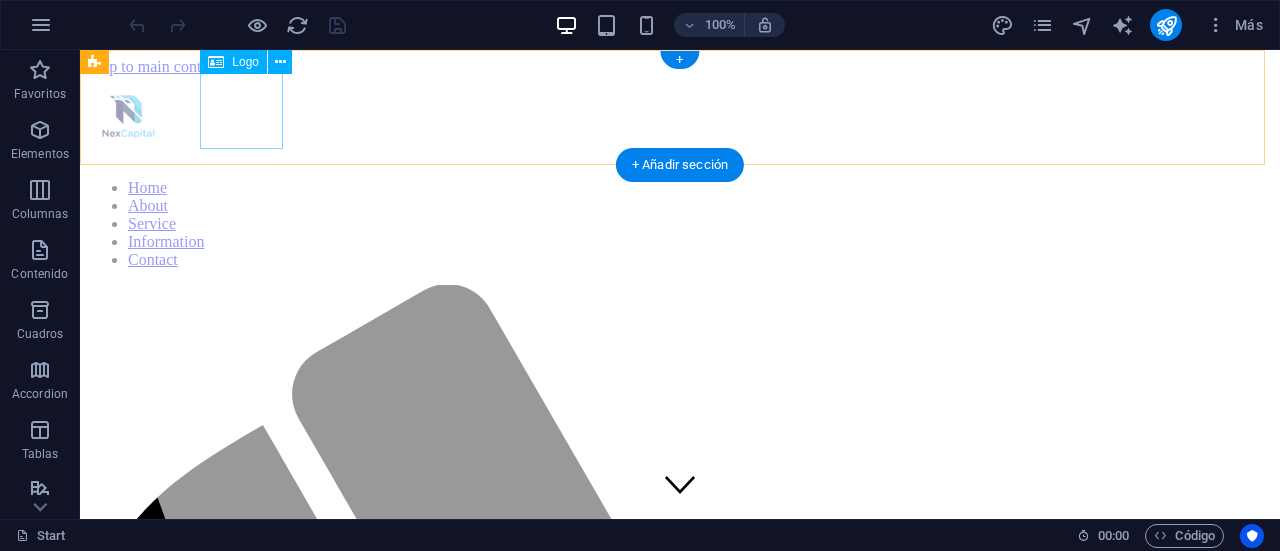 click at bounding box center (680, 119) 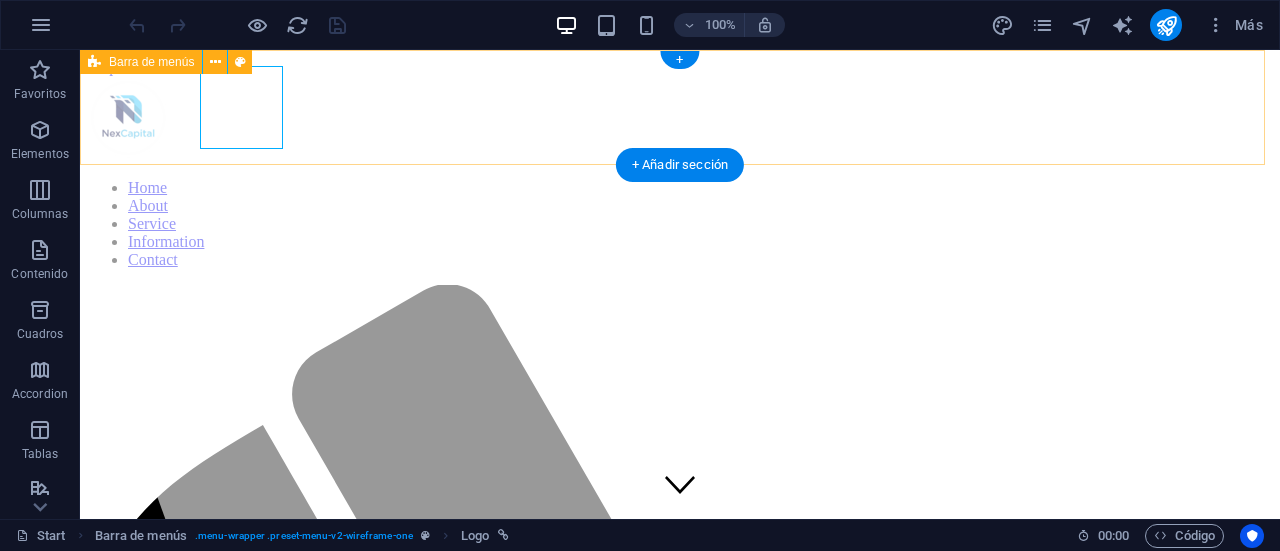 click on "Home About Service Information Contact" at bounding box center [680, 967] 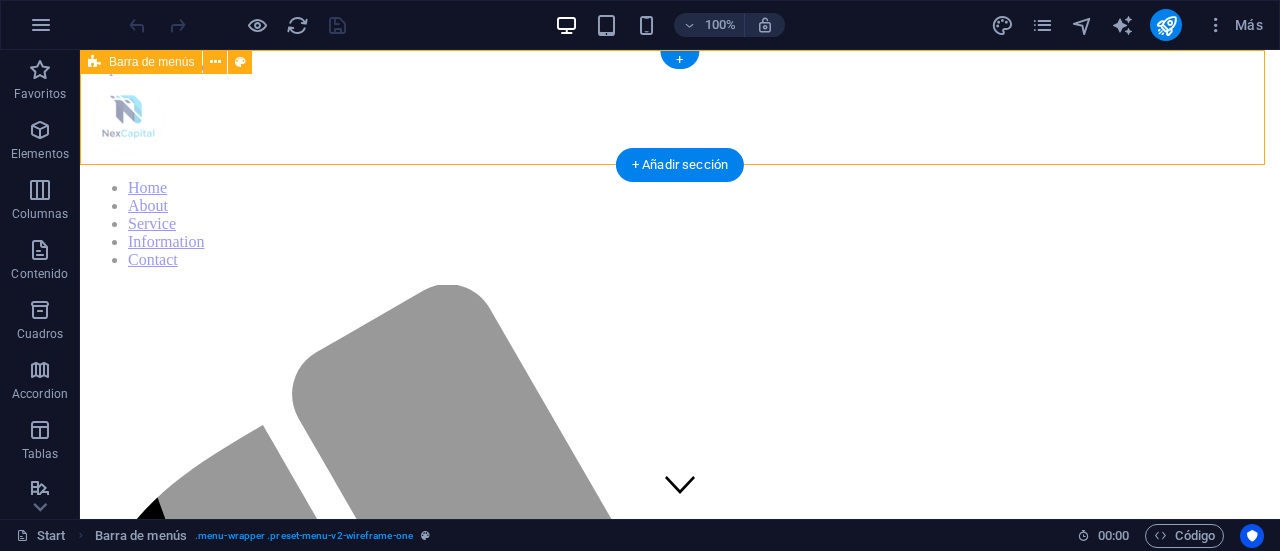click on "Home About Service Information Contact" at bounding box center (680, 967) 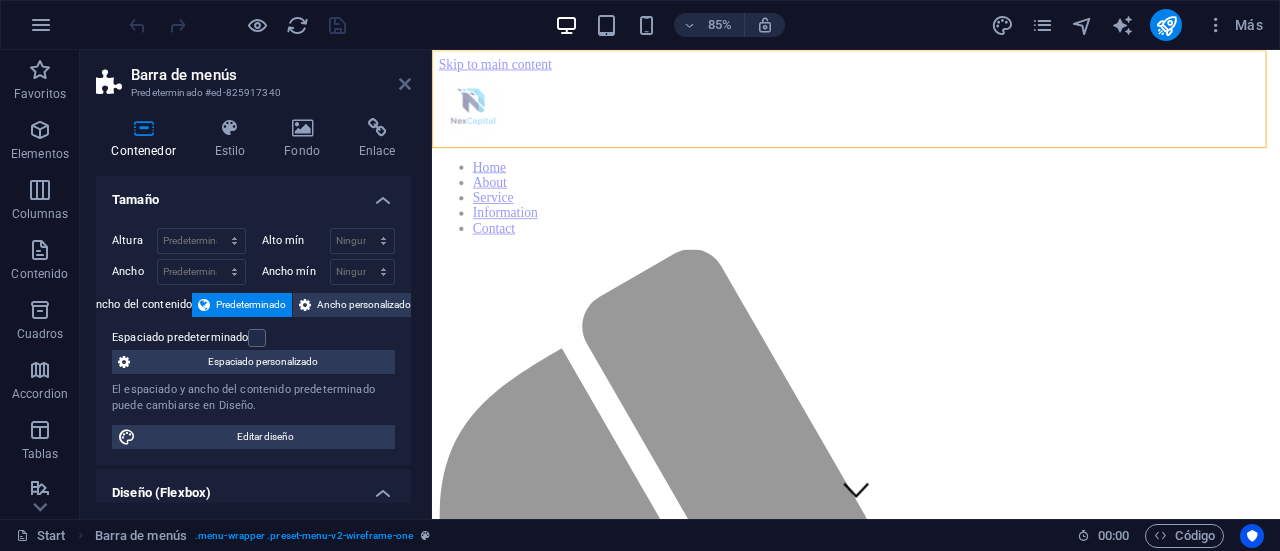 click at bounding box center (405, 84) 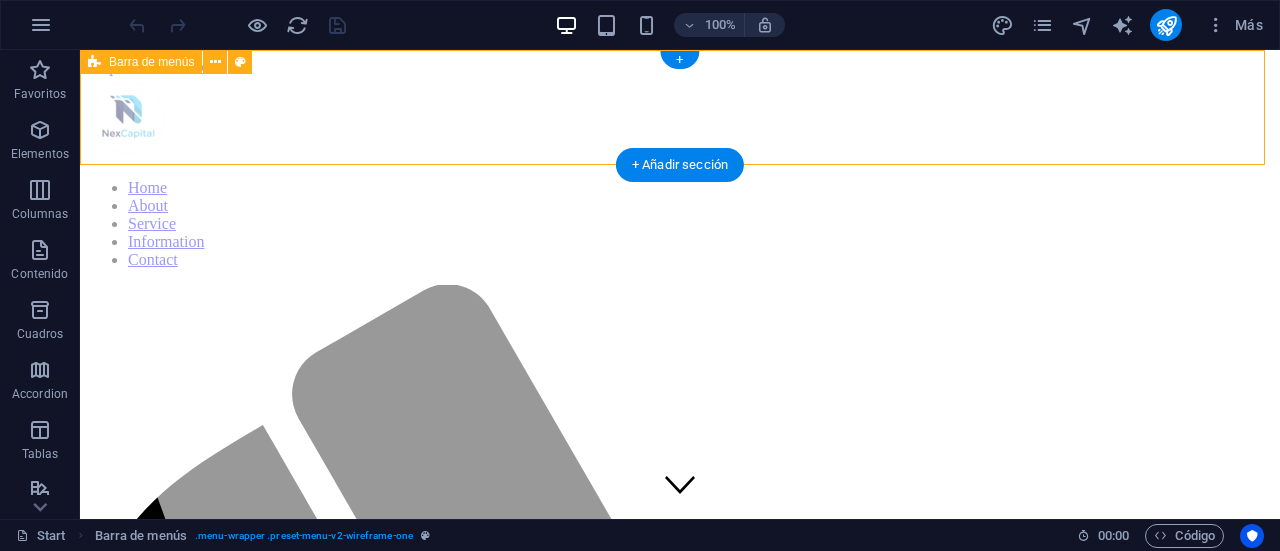 click on "Home About Service Information Contact" at bounding box center [680, 967] 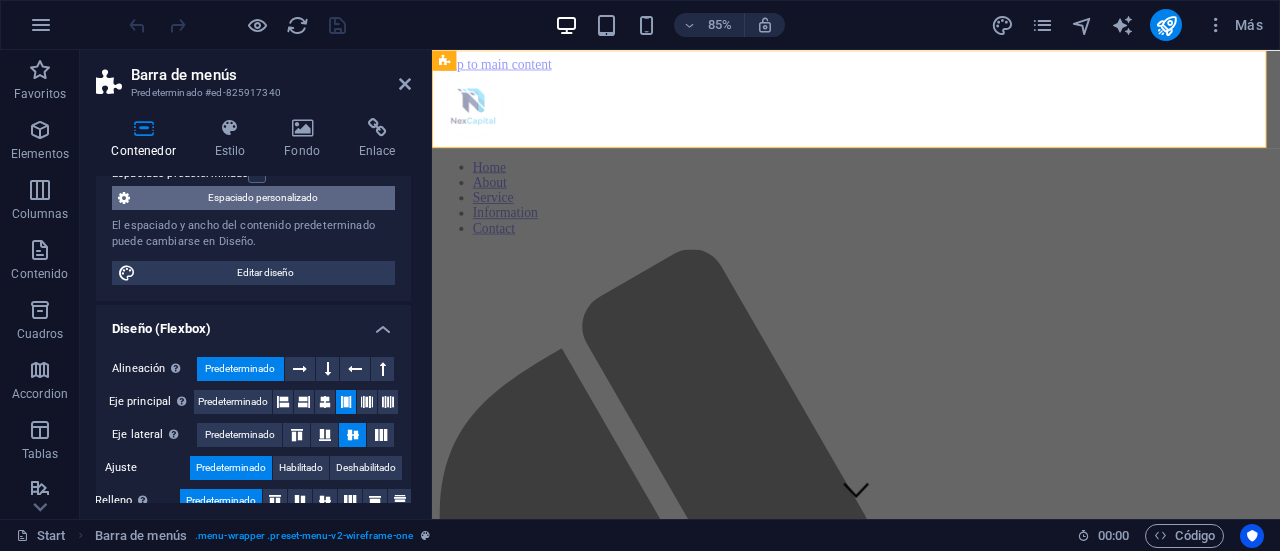 click on "Alineación Determina flex-direction. Predeterminado Eje principal Determina la forma en la que los elementos deberían comportarse por el eje principal en este contenedor (contenido justificado). Predeterminado Eje lateral Controla la dirección vertical del elemento en el contenedor (alinear elementos). Predeterminado Ajuste Predeterminado Habilitado Deshabilitado Relleno Controla las distancias y la dirección de los elementos en el eje Y en varias líneas (alinear contenido). Predeterminado" at bounding box center (253, 435) 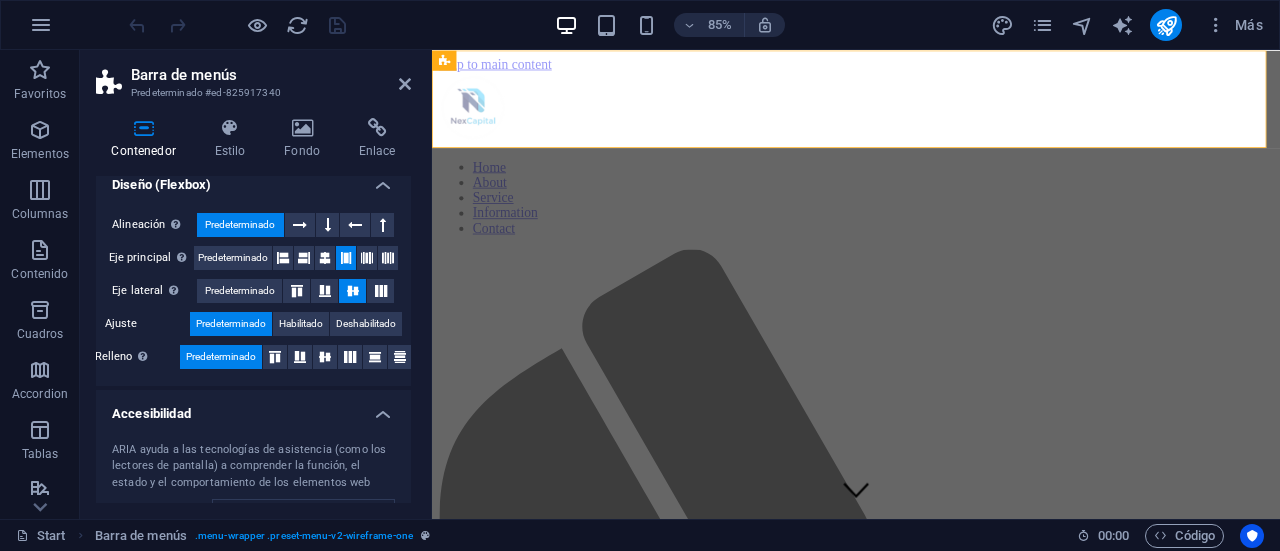 scroll, scrollTop: 316, scrollLeft: 0, axis: vertical 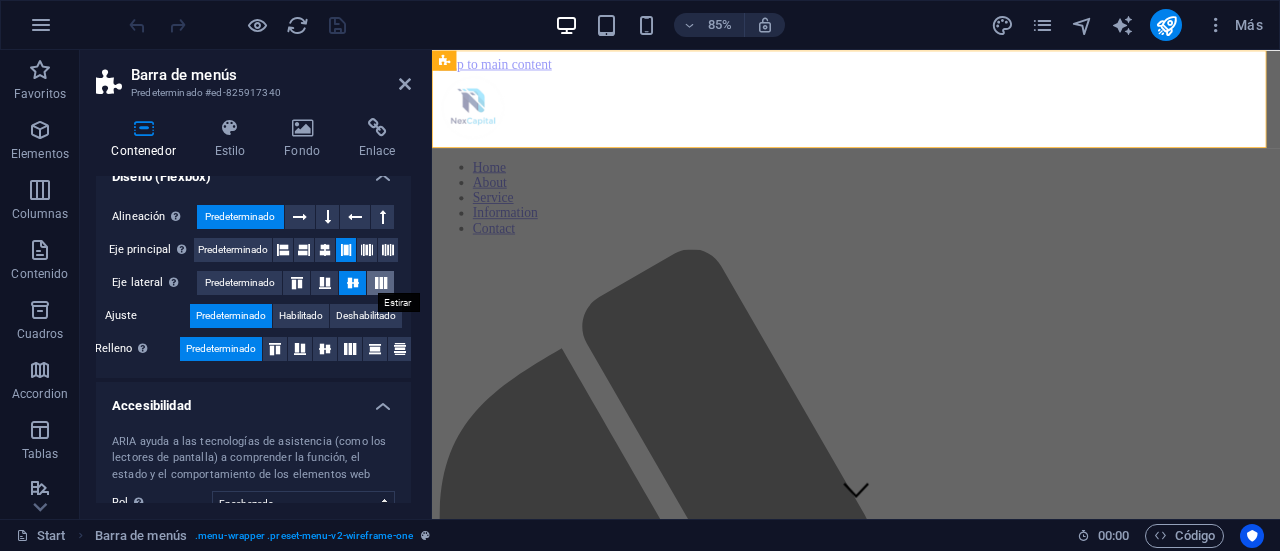 click at bounding box center [381, 283] 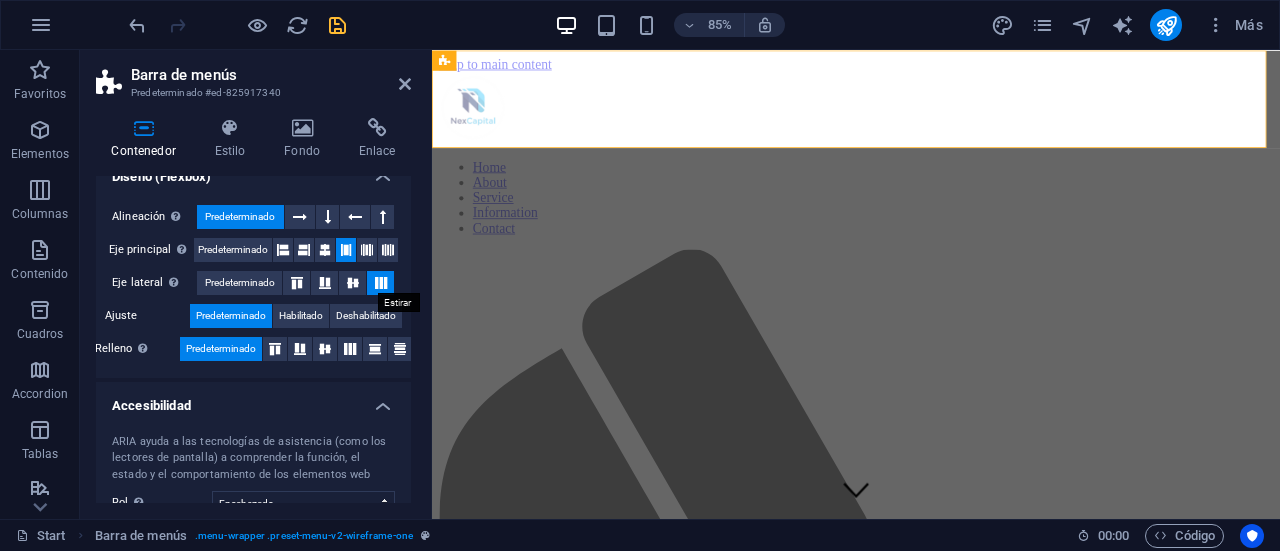 click at bounding box center (381, 283) 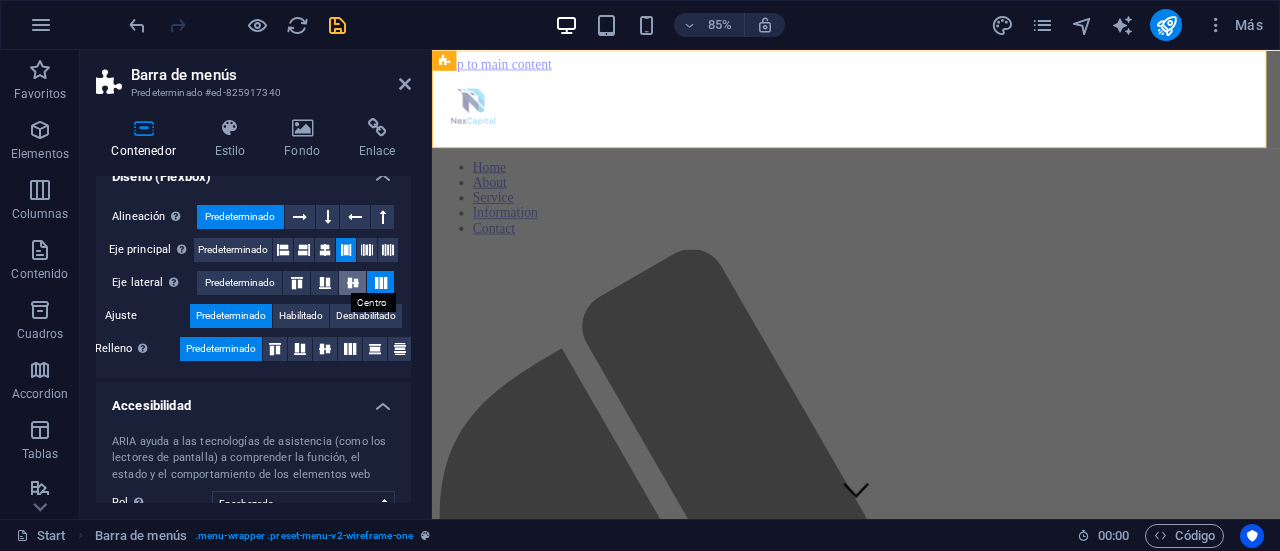 click at bounding box center (353, 283) 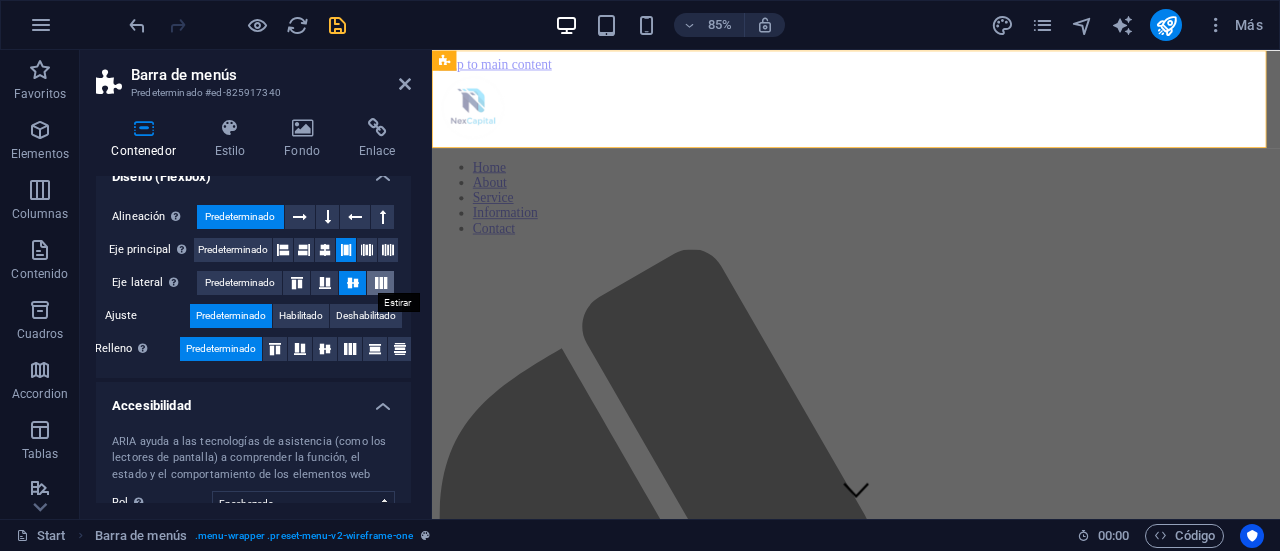 click at bounding box center [381, 283] 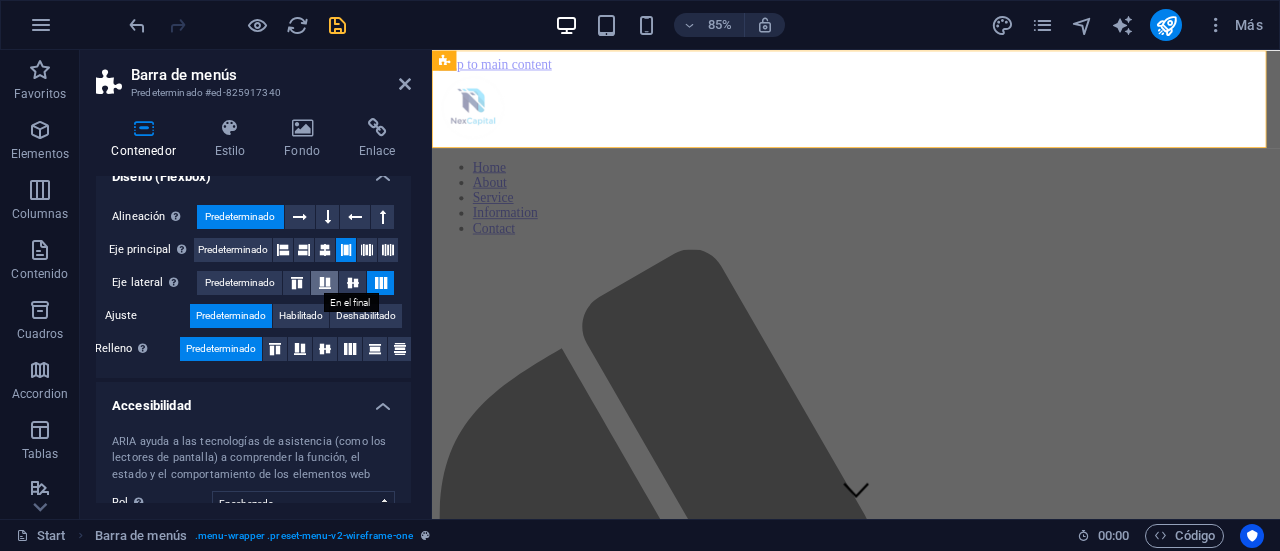 click at bounding box center [325, 283] 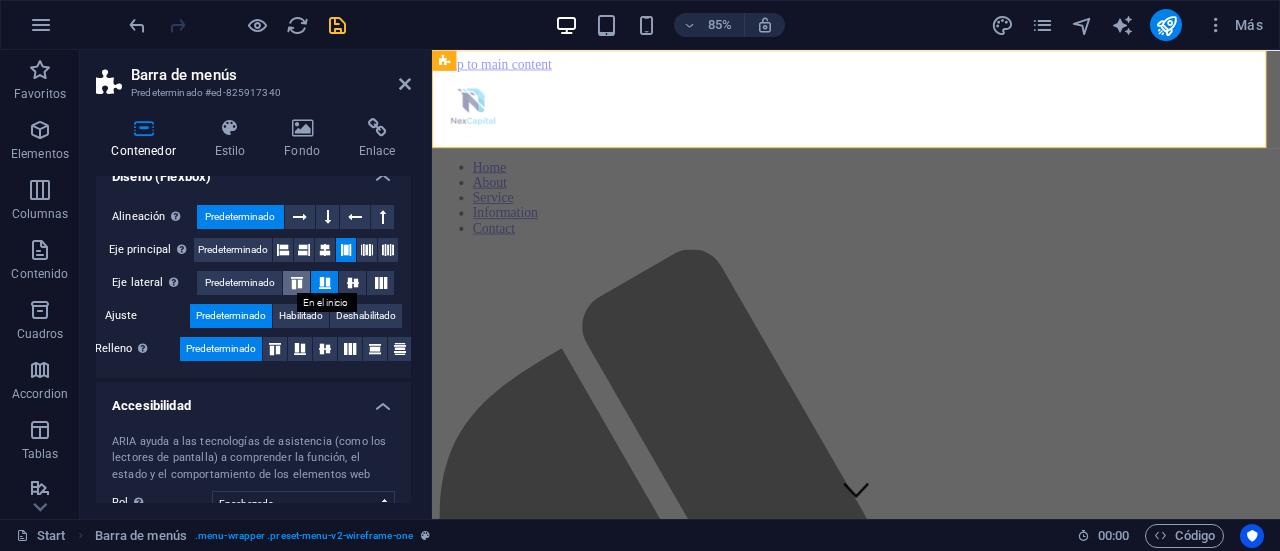 click at bounding box center [297, 283] 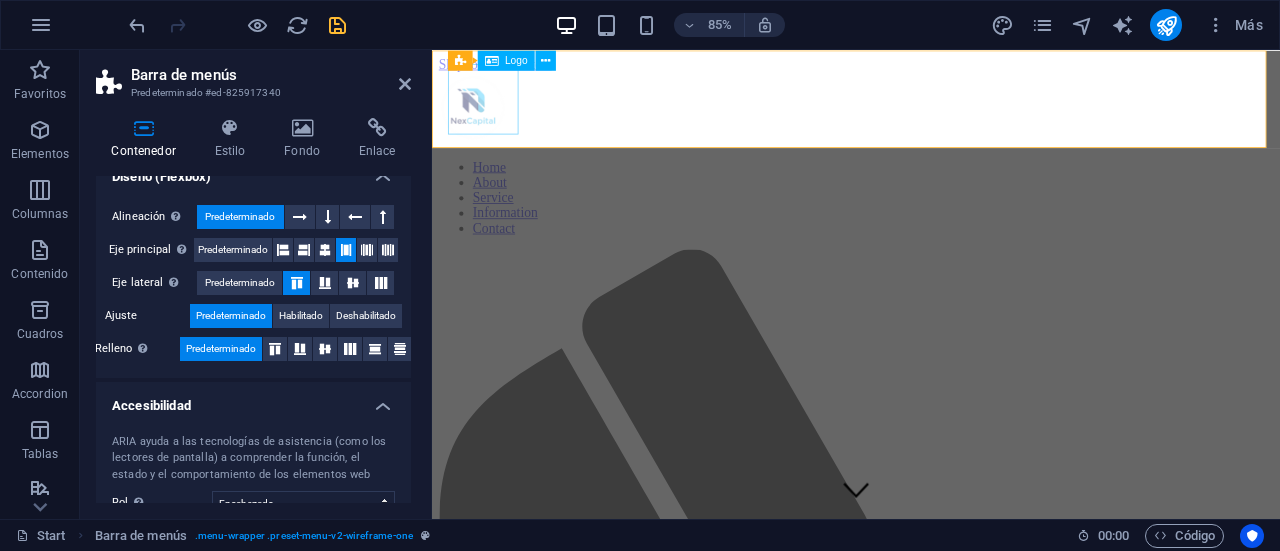 click at bounding box center (931, 119) 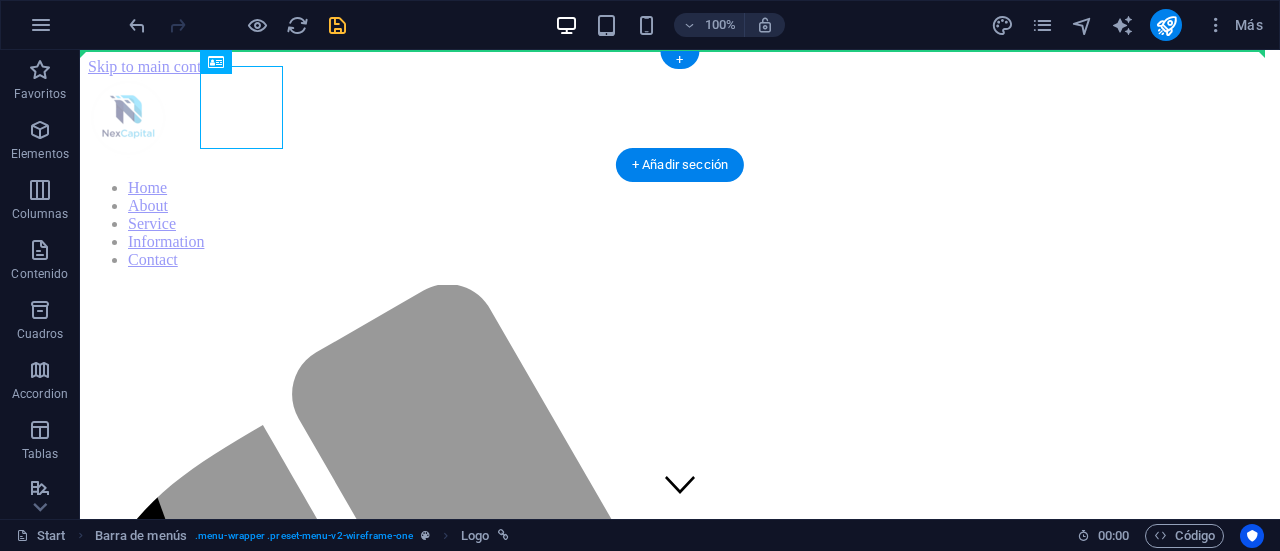 drag, startPoint x: 174, startPoint y: 106, endPoint x: 265, endPoint y: 63, distance: 100.6479 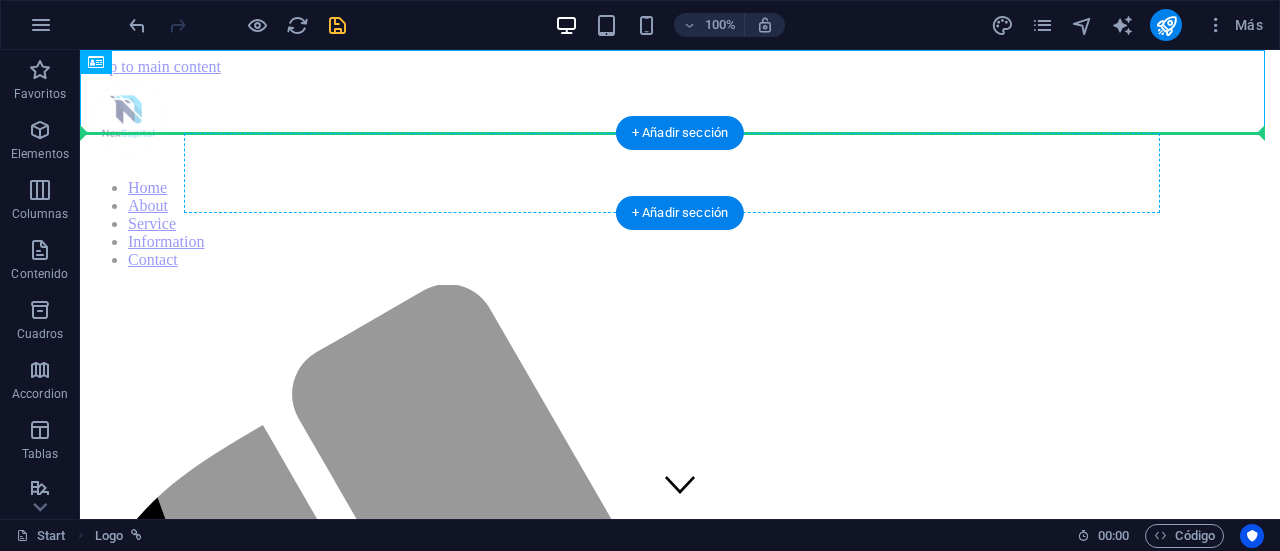 drag, startPoint x: 126, startPoint y: 96, endPoint x: 224, endPoint y: 151, distance: 112.37882 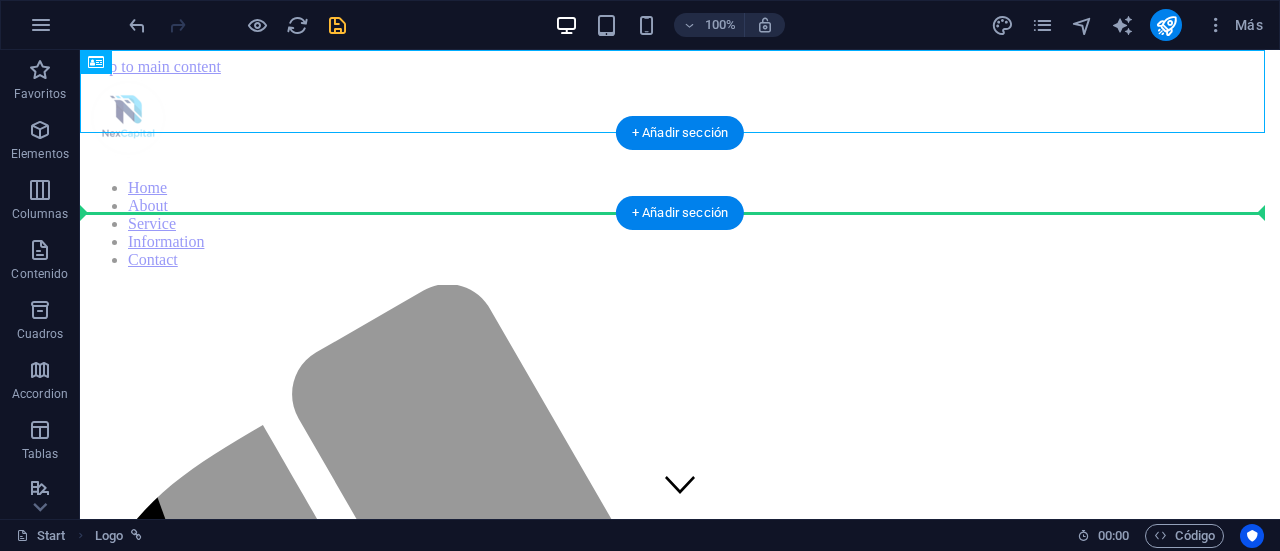 drag, startPoint x: 124, startPoint y: 94, endPoint x: 114, endPoint y: 173, distance: 79.630394 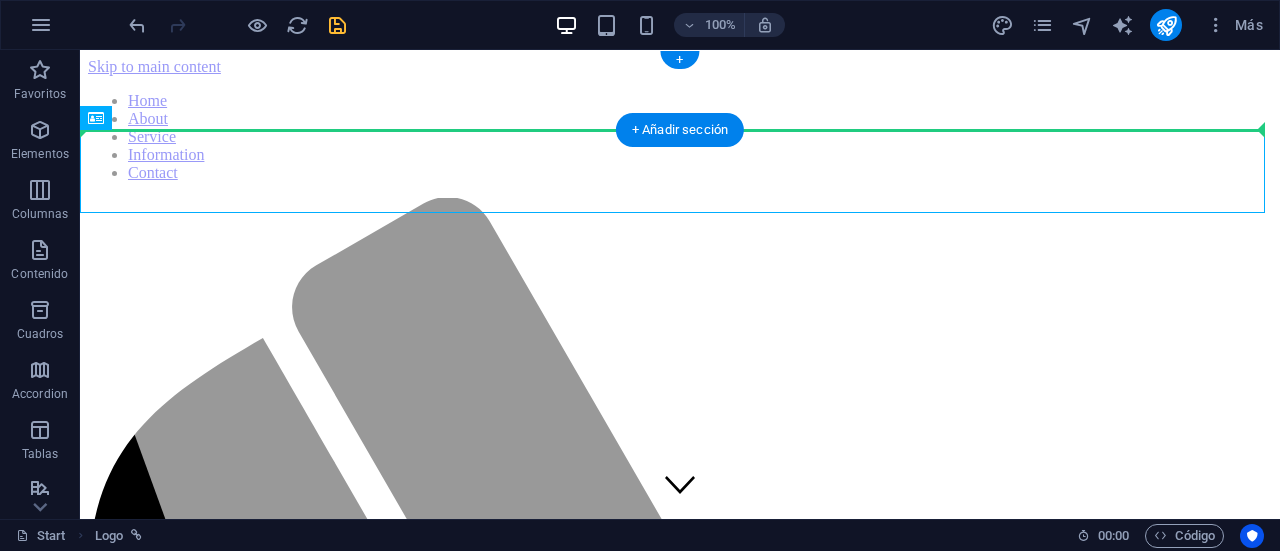 drag, startPoint x: 114, startPoint y: 173, endPoint x: 148, endPoint y: 95, distance: 85.08819 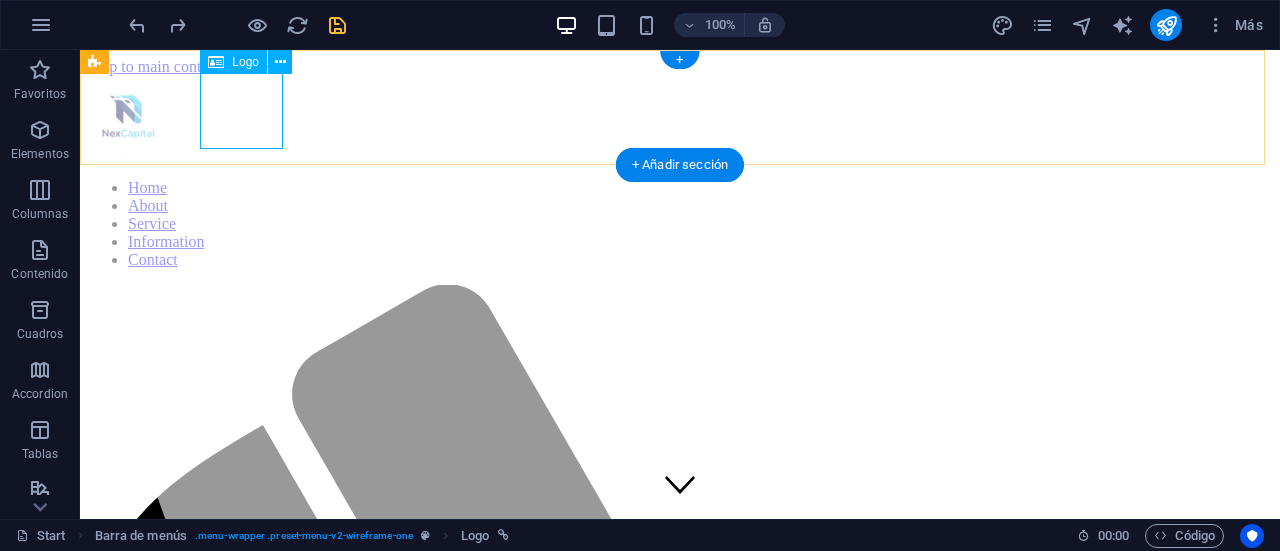 click at bounding box center (680, 119) 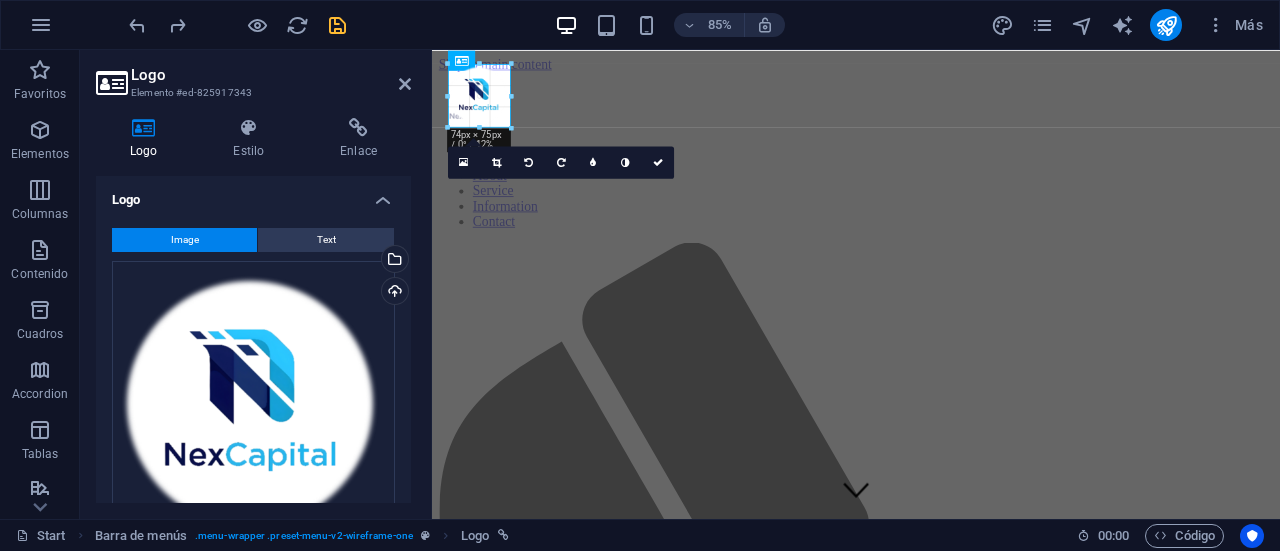 drag, startPoint x: 518, startPoint y: 60, endPoint x: 87, endPoint y: 45, distance: 431.26096 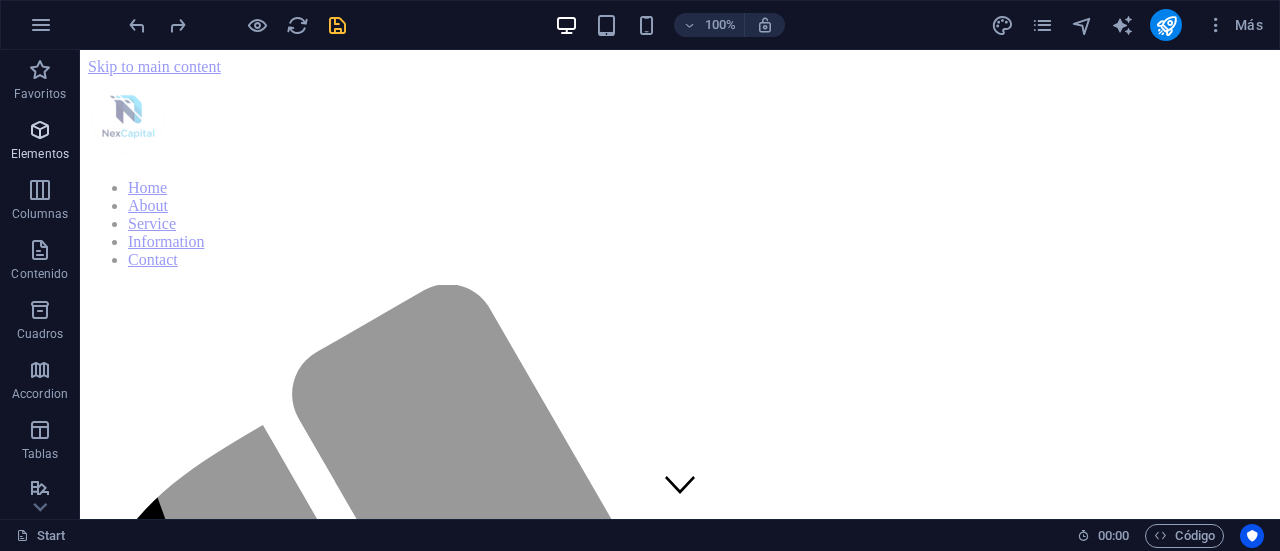 click on "Elementos" at bounding box center (40, 154) 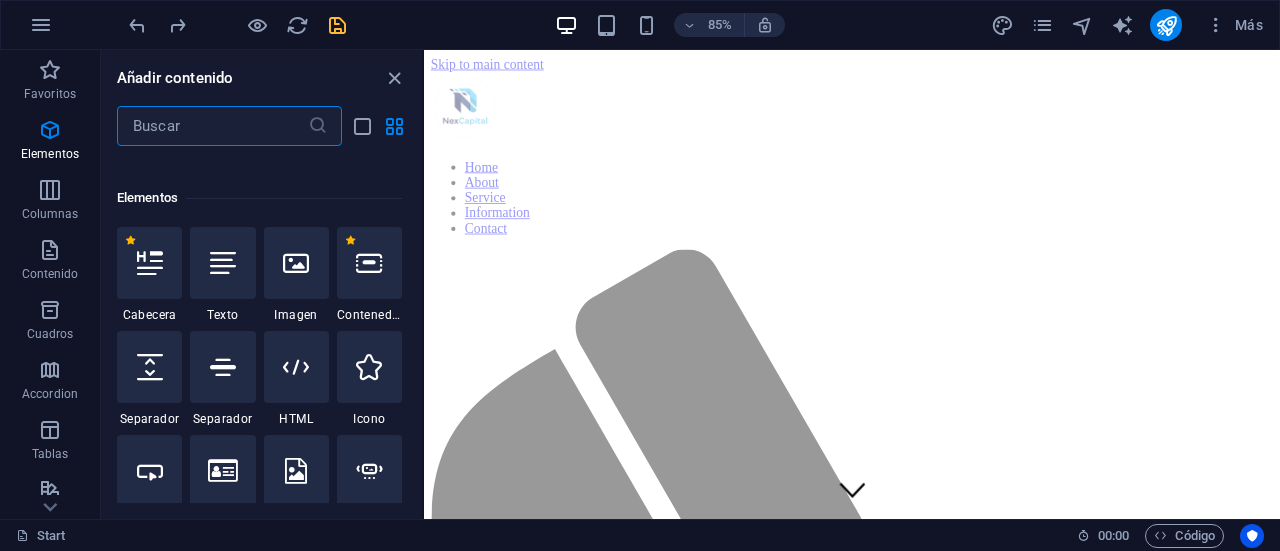 scroll, scrollTop: 377, scrollLeft: 0, axis: vertical 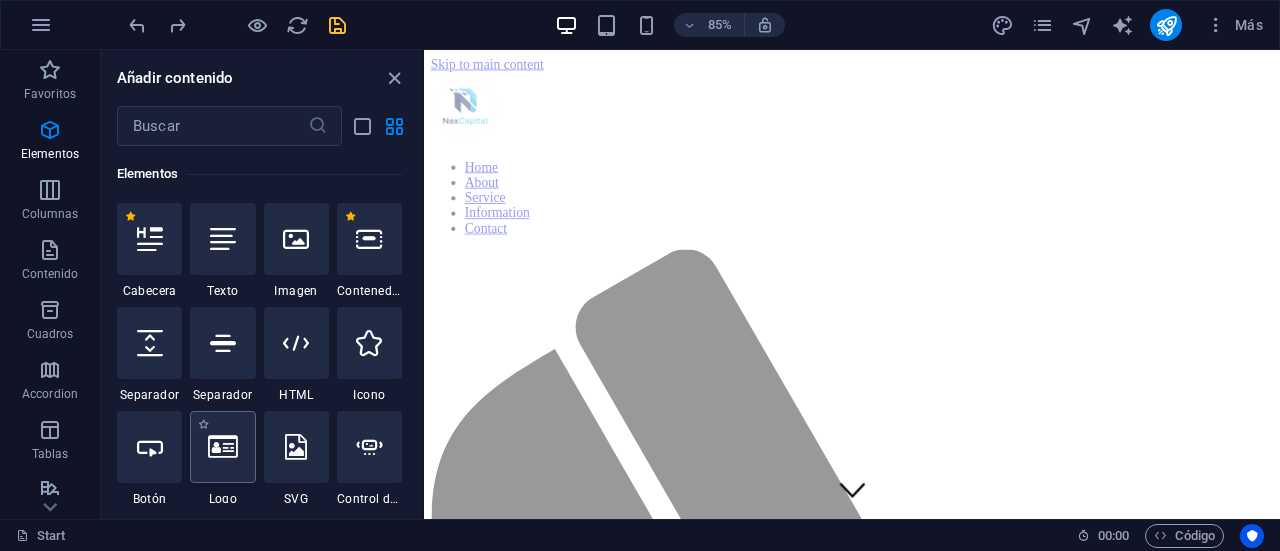 click at bounding box center [223, 447] 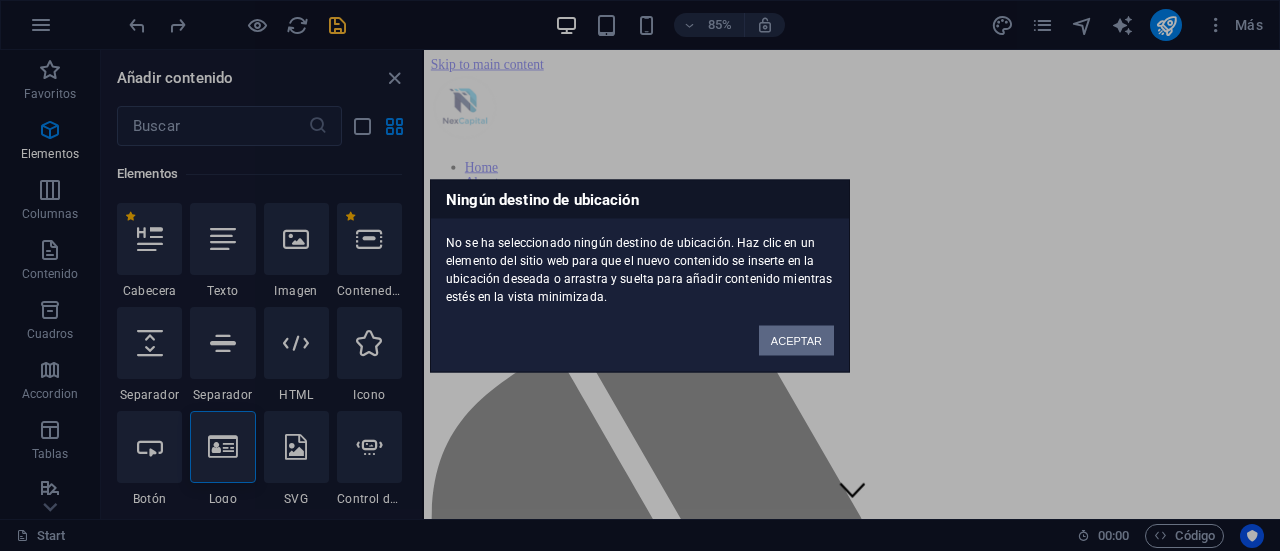 click on "ACEPTAR" at bounding box center (796, 340) 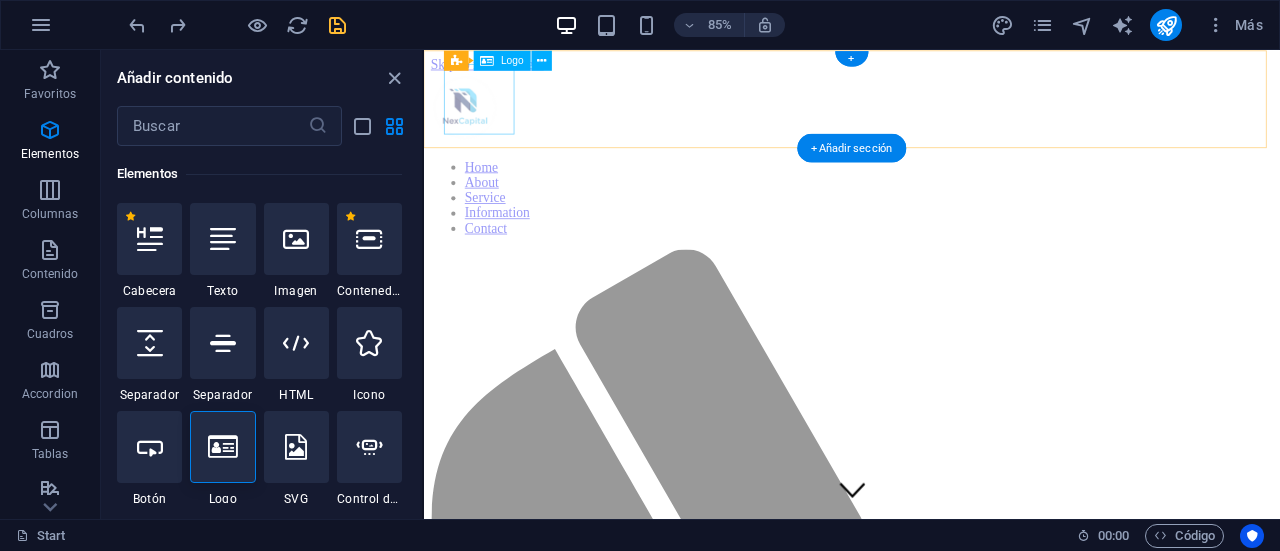 click at bounding box center (927, 119) 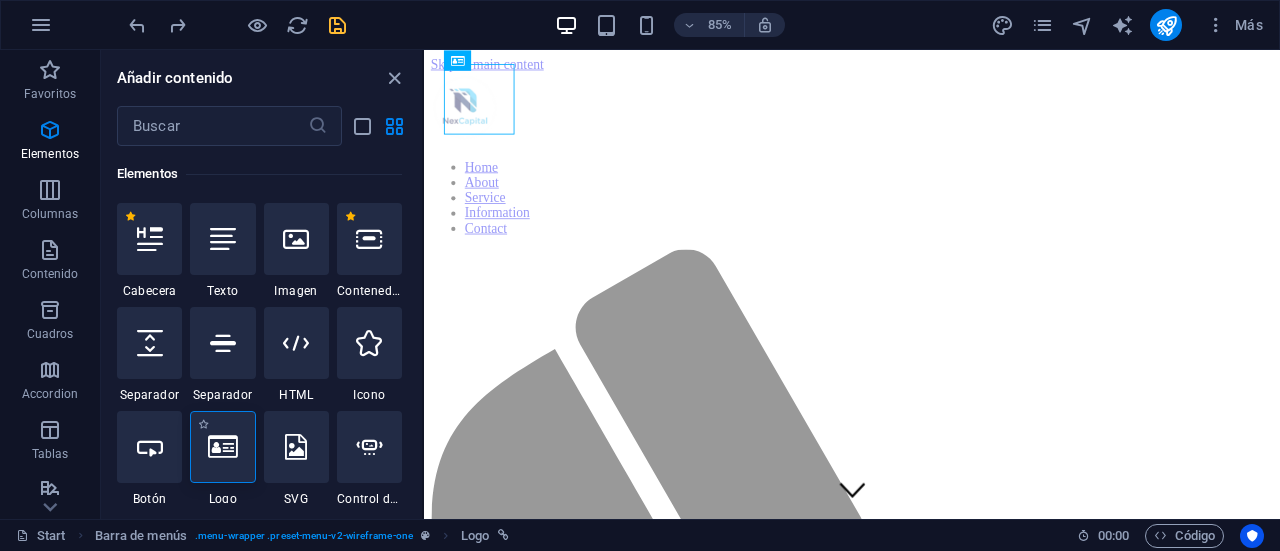 click at bounding box center [223, 447] 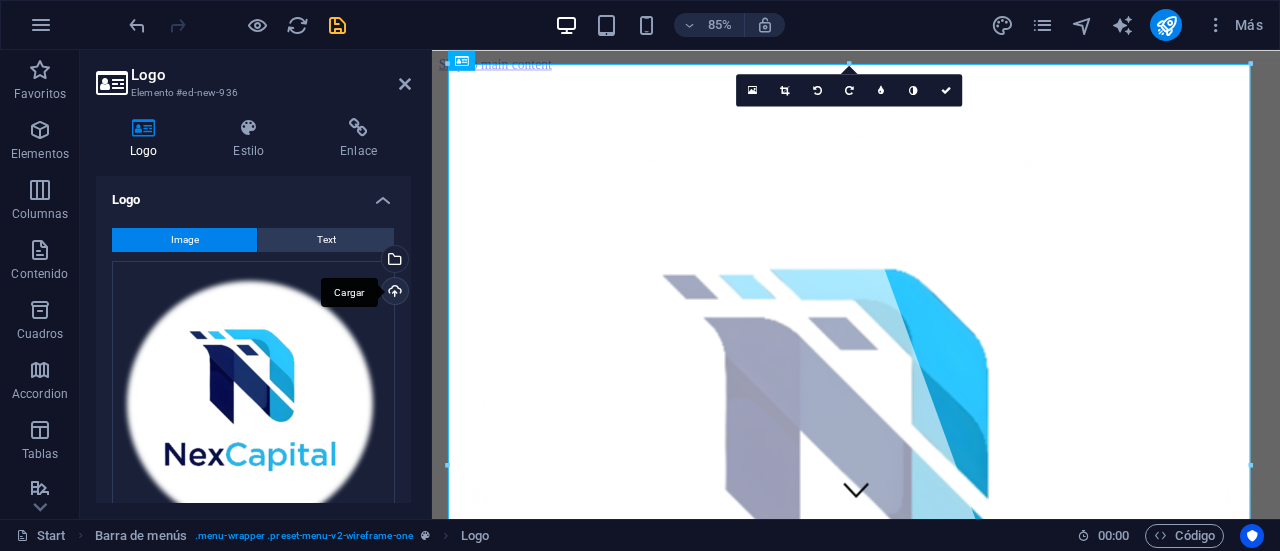 click on "Cargar" at bounding box center (393, 293) 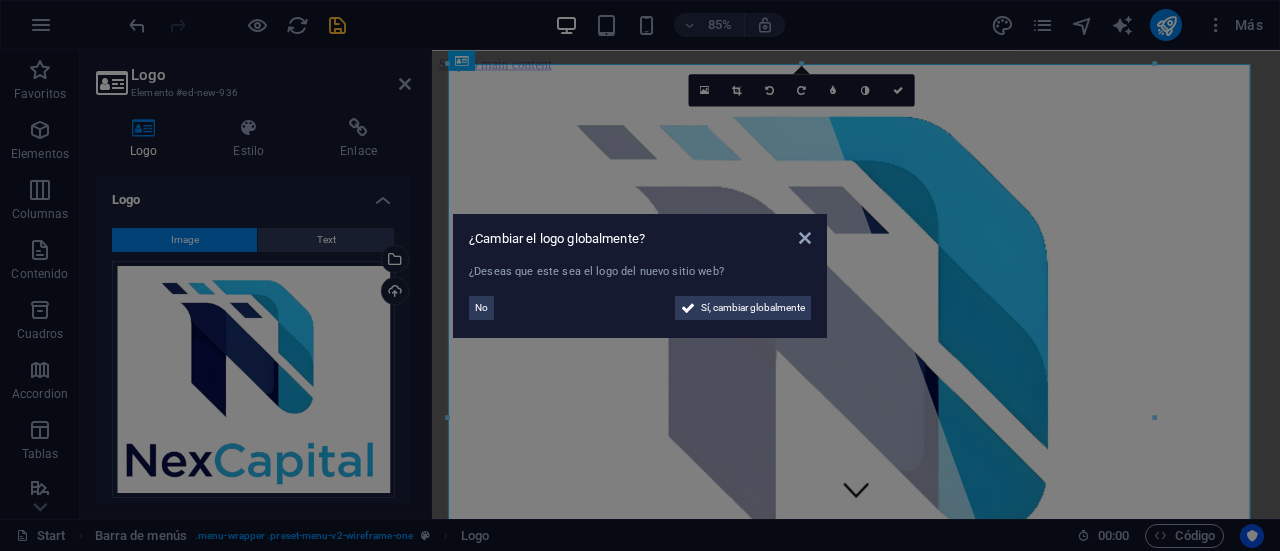 click on "¿Deseas que este sea el logo del nuevo sitio web? No Sí, cambiar globalmente" at bounding box center (640, 293) 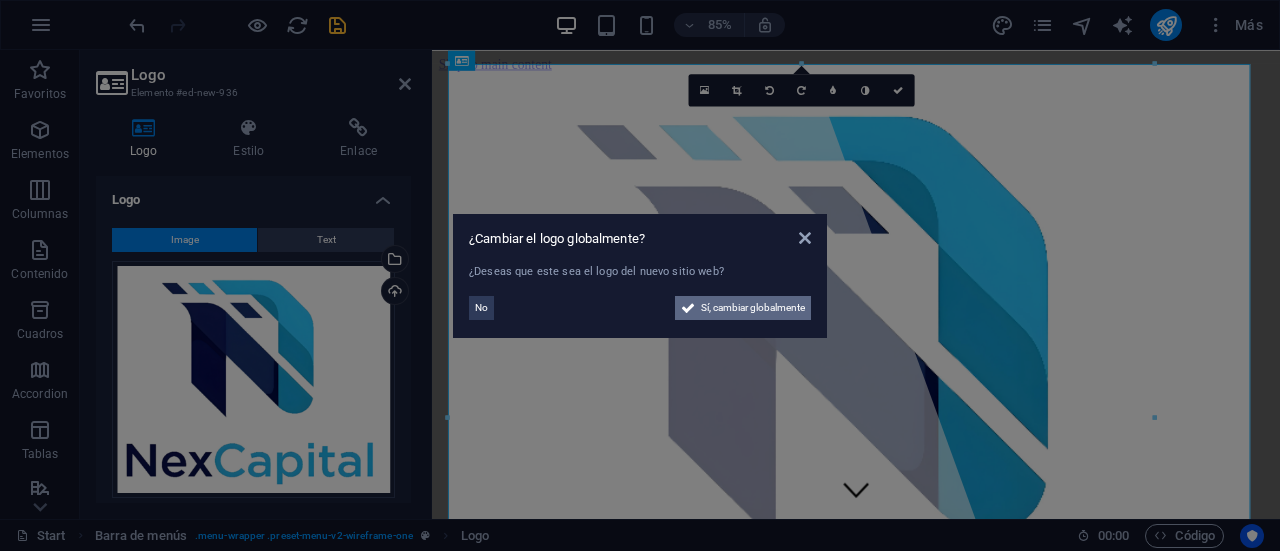 click on "Sí, cambiar globalmente" at bounding box center [753, 308] 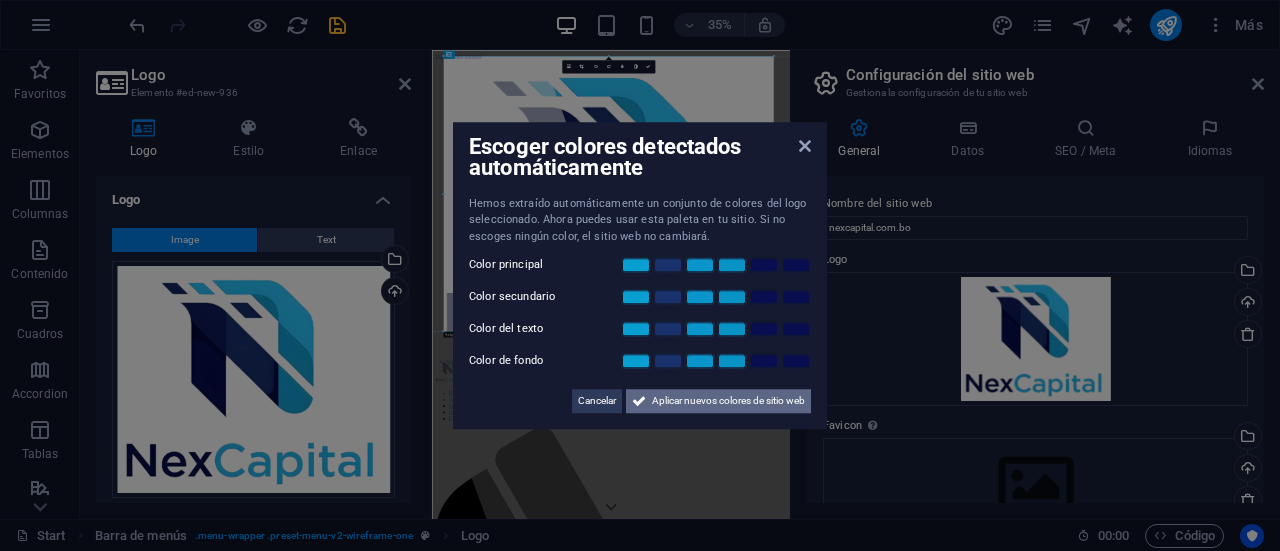 click on "Aplicar nuevos colores de sitio web" at bounding box center [728, 401] 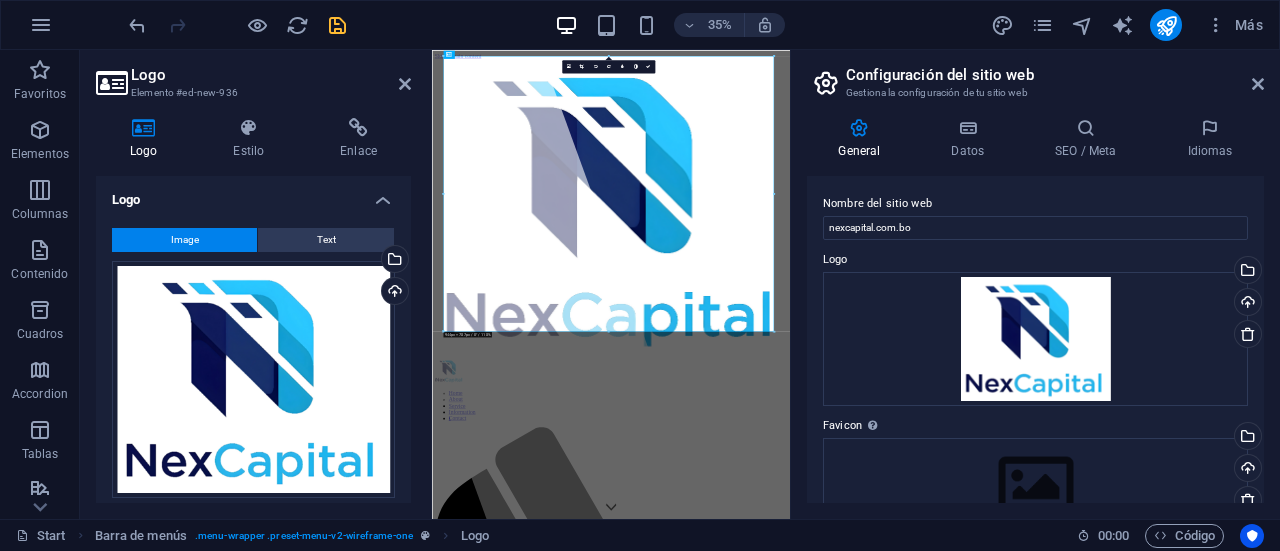 click on "Configuración del sitio web Gestiona la configuración de tu sitio web  General  Datos  SEO / Meta  Idiomas Nombre del sitio web nexcapital.com.bo Logo Arrastra archivos aquí, haz clic para escoger archivos o  selecciona archivos de Archivos o de nuestra galería gratuita de fotos y vídeos Selecciona archivos del administrador de archivos, de la galería de fotos o carga archivo(s) Cargar Favicon Define aquí el favicon de tu sitio web. Un favicon es un pequeño icono que se muestra en la pestaña del navegador al lado del título de tu sitio web. Este ayuda a los visitantes a identificar tu sitio web. Arrastra archivos aquí, haz clic para escoger archivos o  selecciona archivos de Archivos o de nuestra galería gratuita de fotos y vídeos Selecciona archivos del administrador de archivos, de la galería de fotos o carga archivo(s) Cargar Vista previa de imagen (Open Graph) Esta imagen se mostrará cuando el sitio web se comparta en redes sociales Arrastra archivos aquí, haz clic para escoger archivos o" at bounding box center [1035, 284] 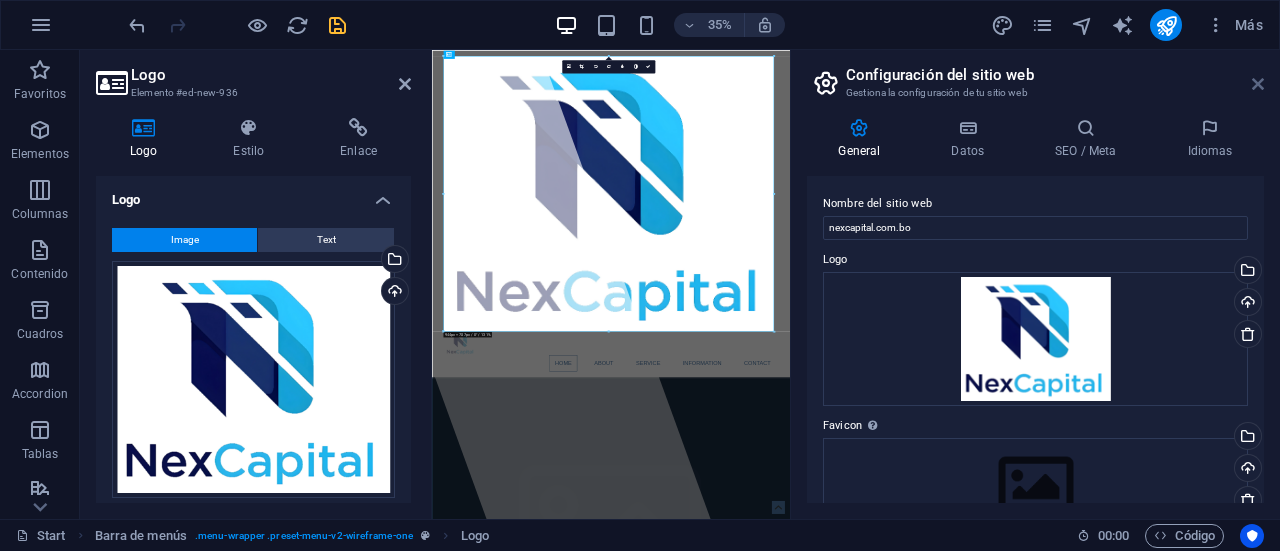 click at bounding box center [1258, 84] 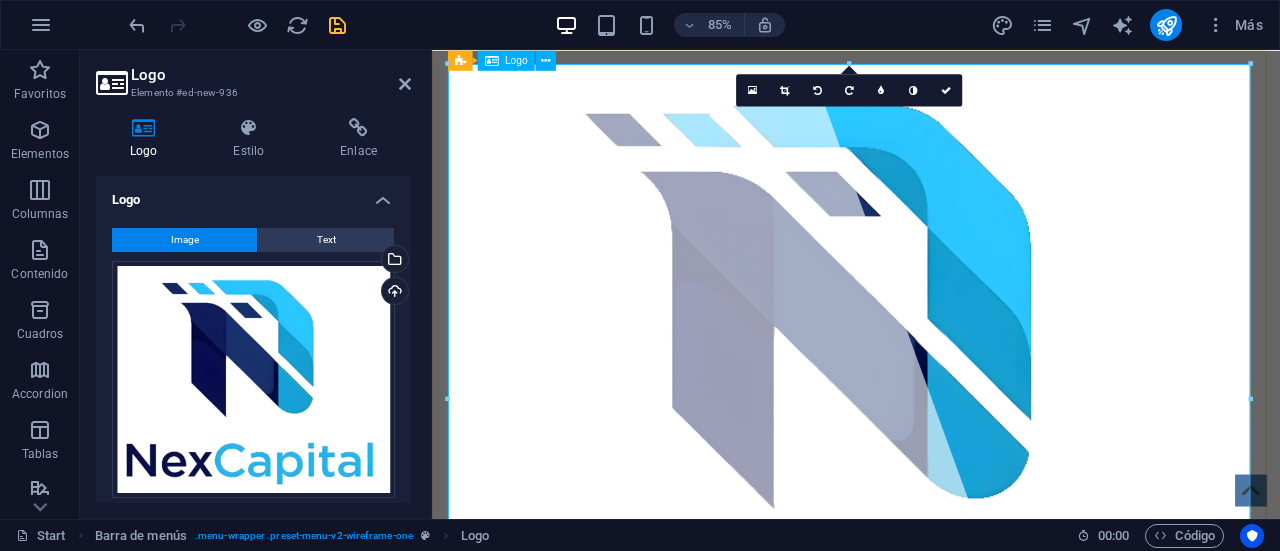 click at bounding box center [931, 459] 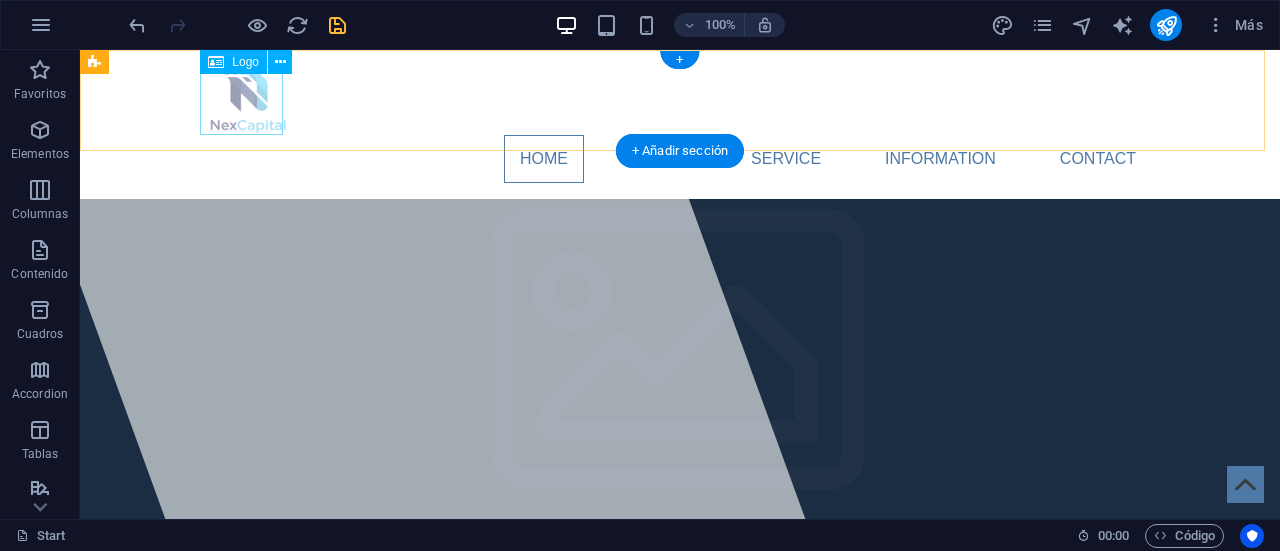 click at bounding box center [680, 100] 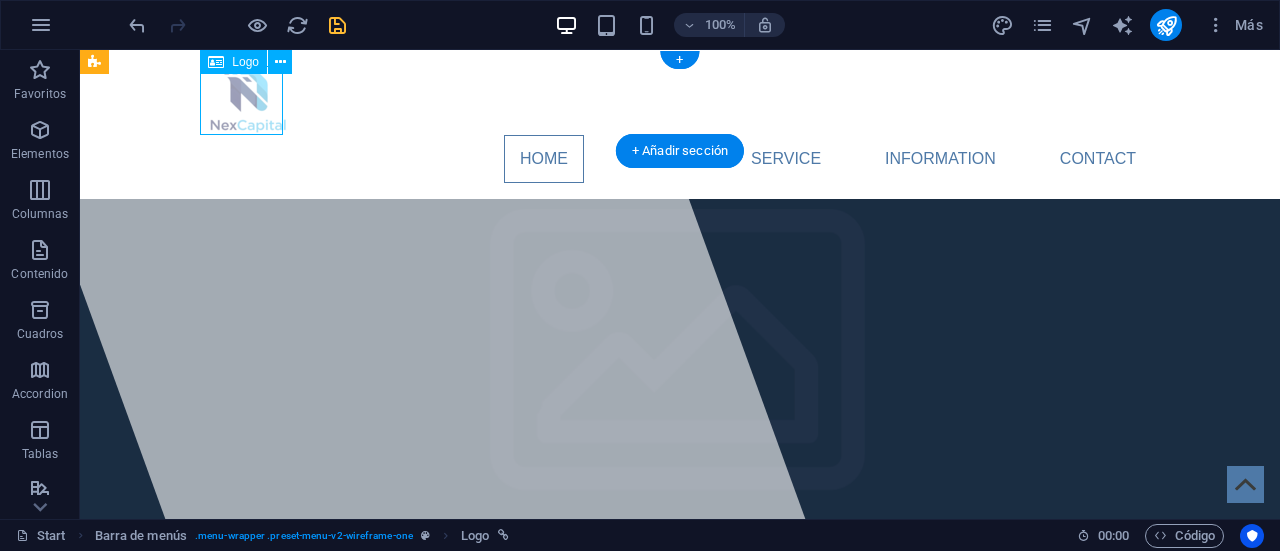 drag, startPoint x: 251, startPoint y: 95, endPoint x: 264, endPoint y: 104, distance: 15.811388 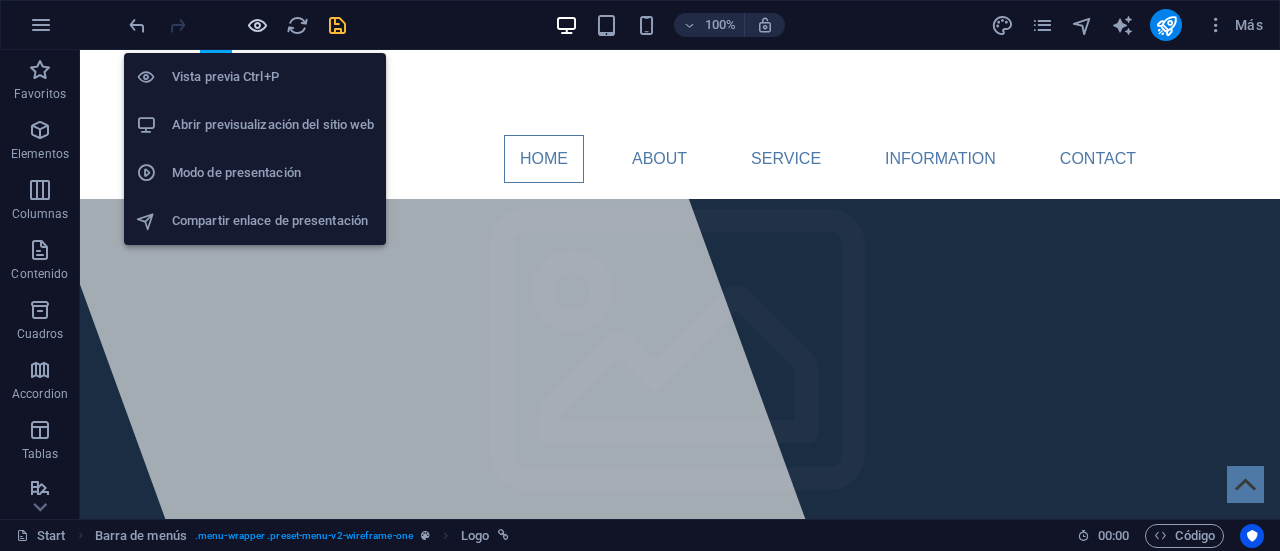 click at bounding box center [257, 25] 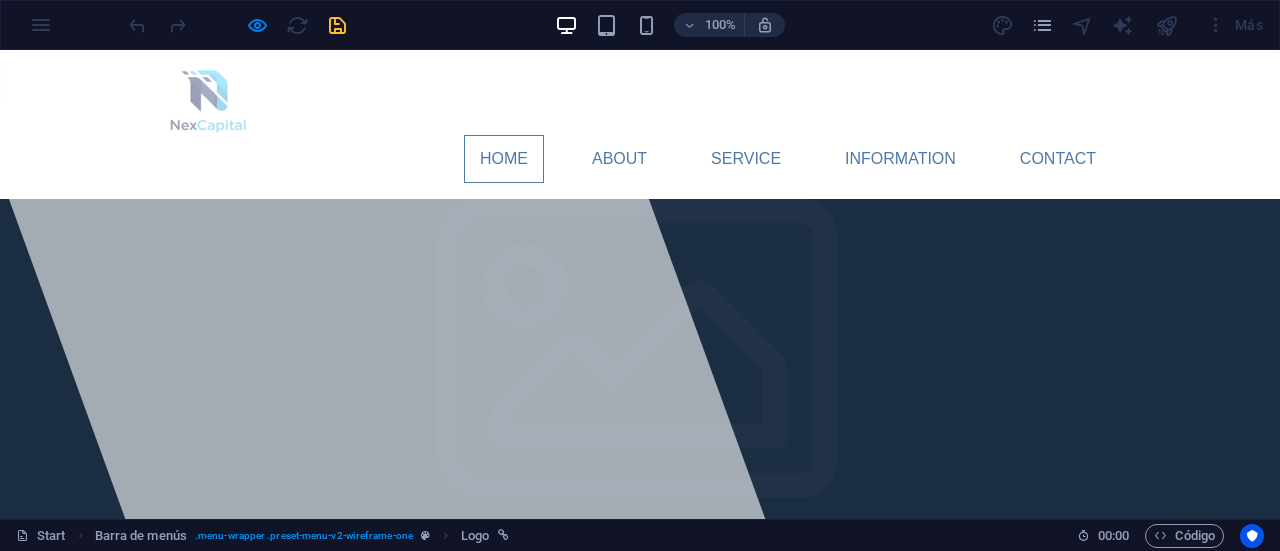 click at bounding box center (209, 100) 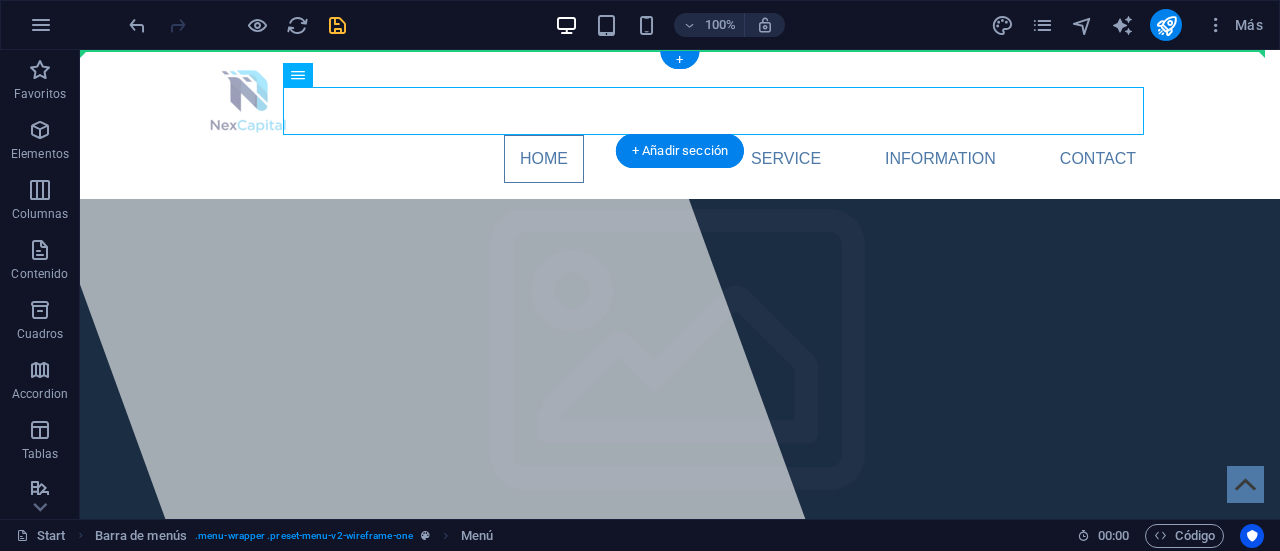 drag, startPoint x: 474, startPoint y: 103, endPoint x: 475, endPoint y: 75, distance: 28.01785 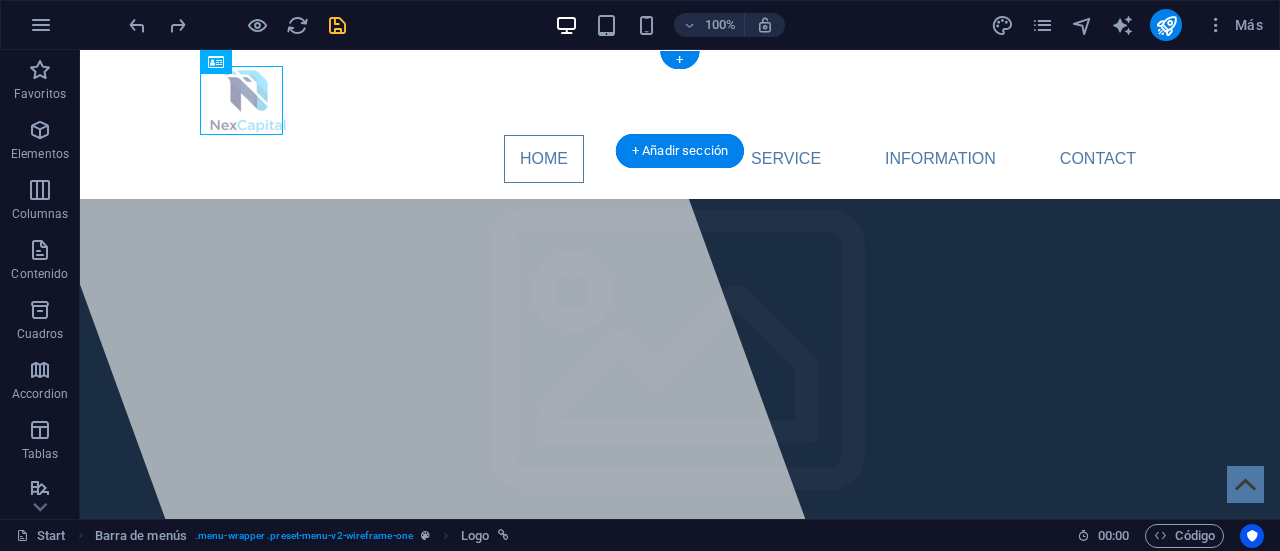 drag, startPoint x: 240, startPoint y: 99, endPoint x: 228, endPoint y: 98, distance: 12.0415945 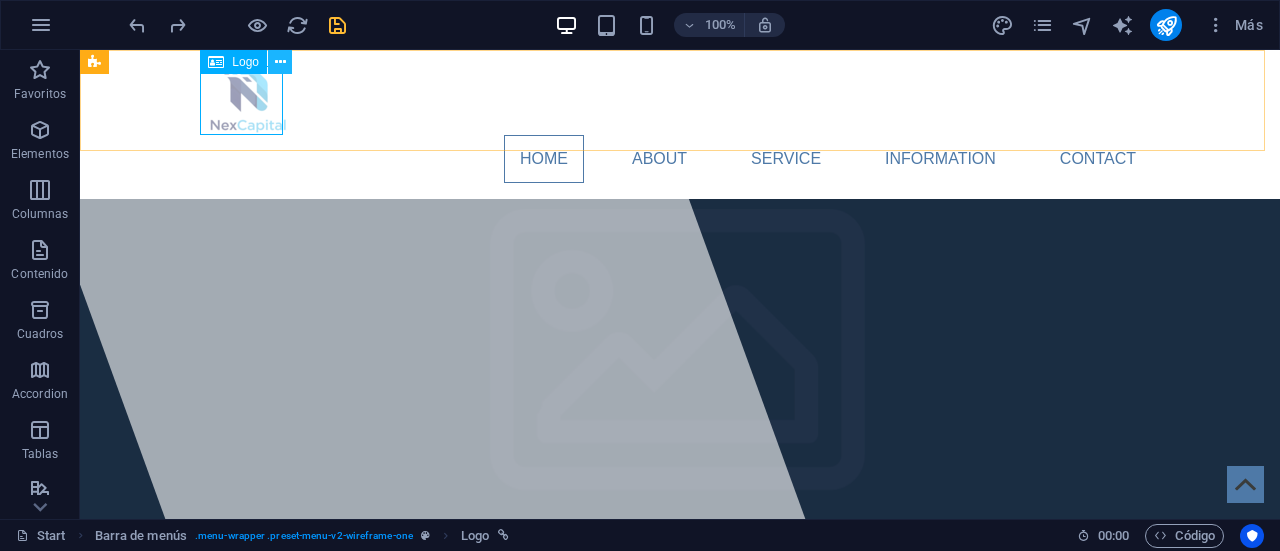 click at bounding box center [280, 62] 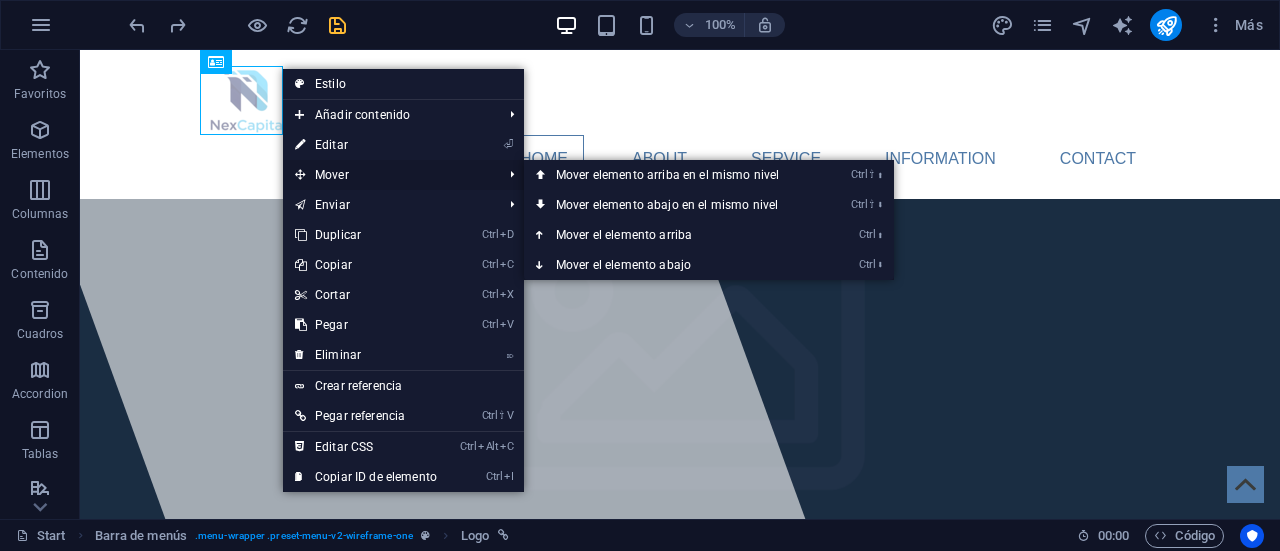 click on "Mover" at bounding box center [388, 175] 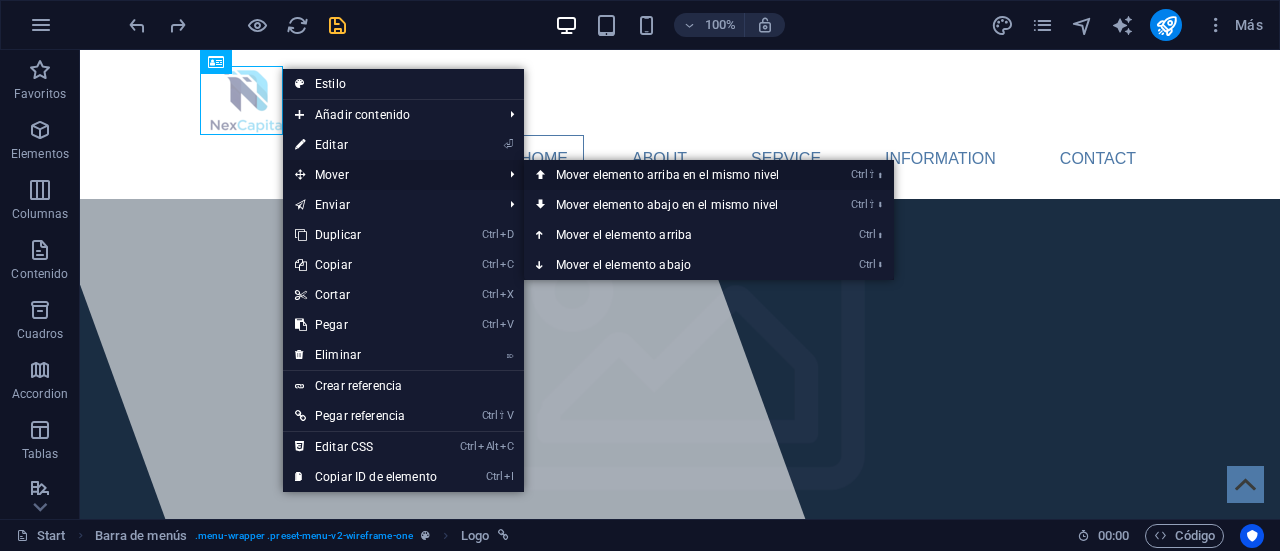 click on "Ctrl ⇧ ⬆  Mover elemento arriba en el mismo nivel" at bounding box center [671, 175] 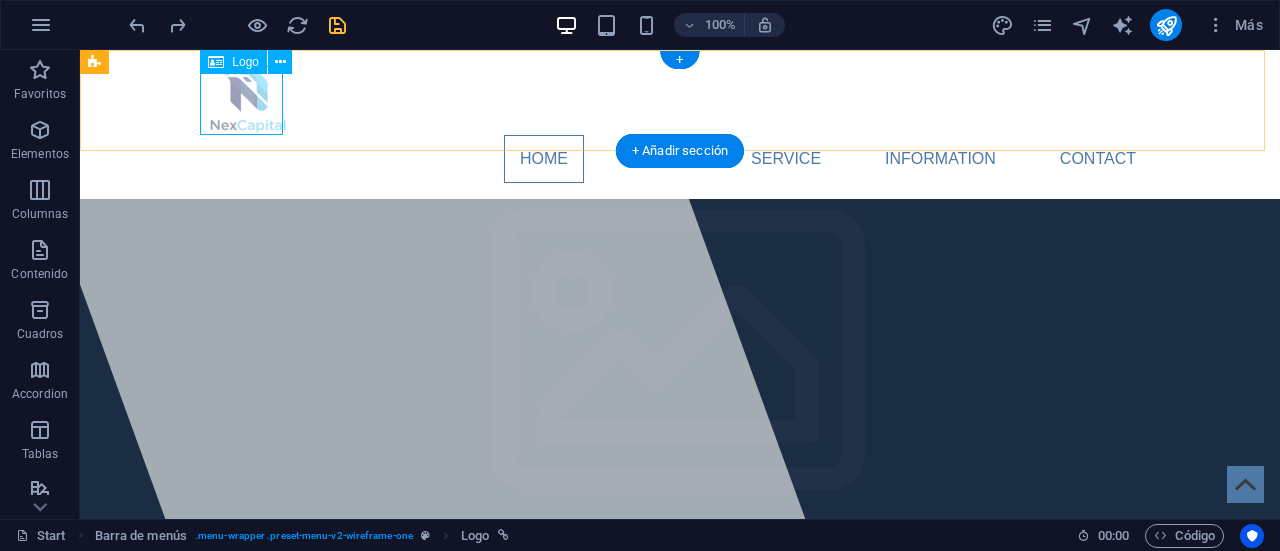 click at bounding box center [680, 100] 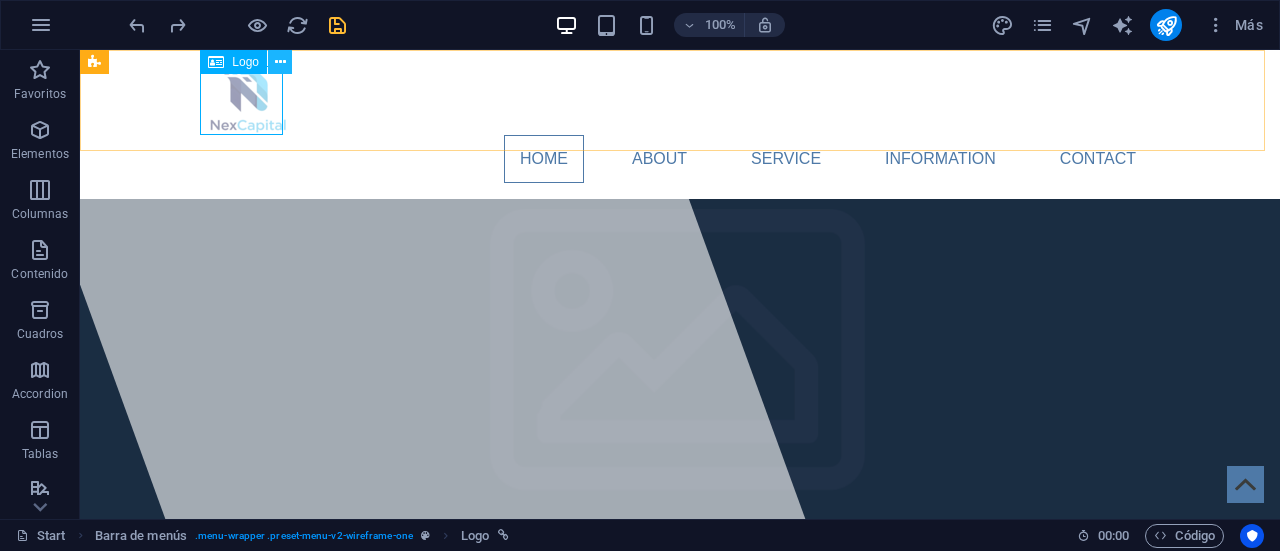 click at bounding box center (280, 62) 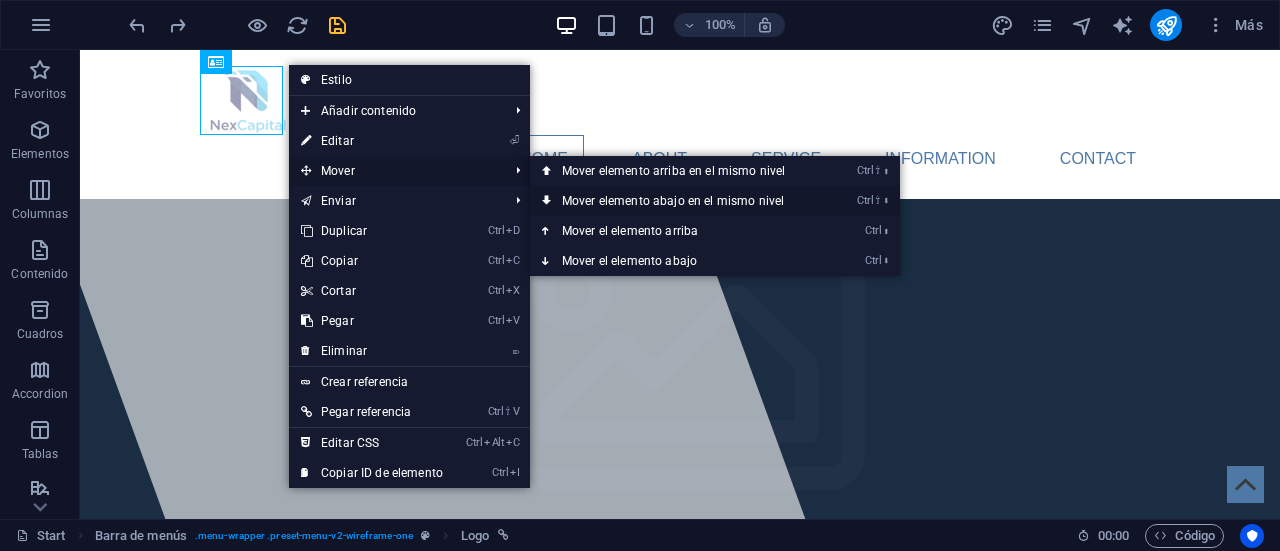 click on "Ctrl ⇧ ⬇  Mover elemento abajo en el mismo nivel" at bounding box center (677, 201) 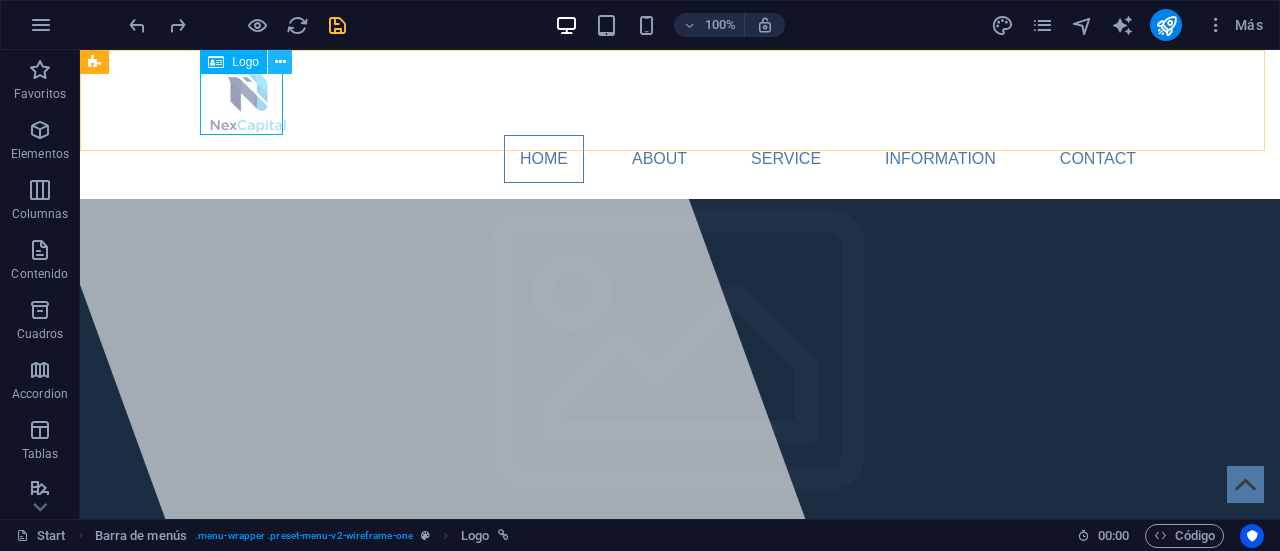 click at bounding box center (280, 62) 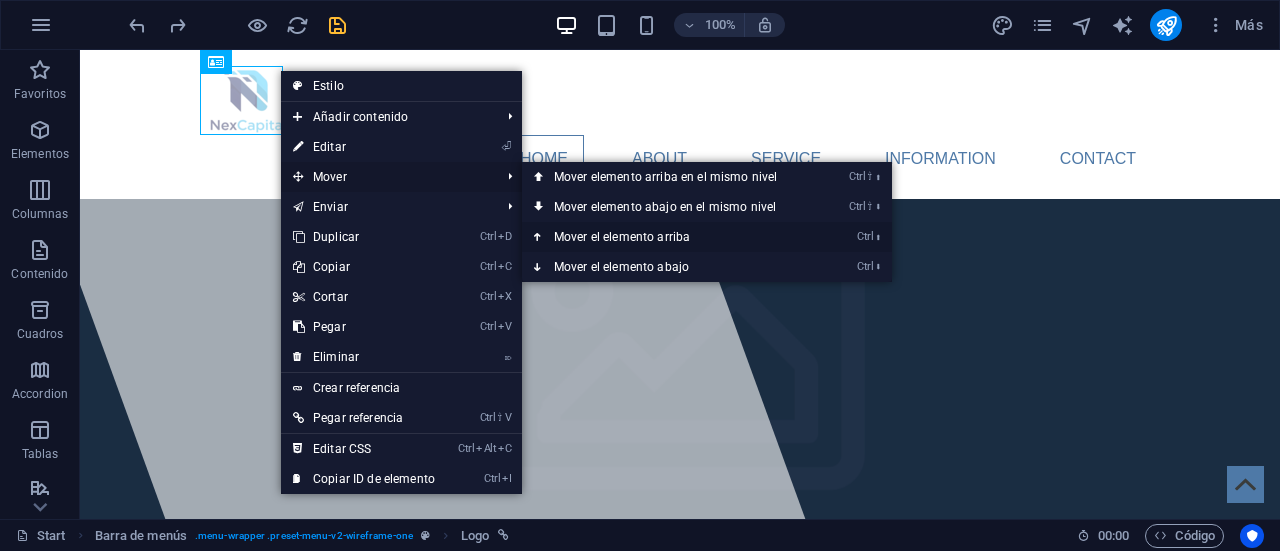 click on "Ctrl ⬆  Mover el elemento arriba" at bounding box center (669, 237) 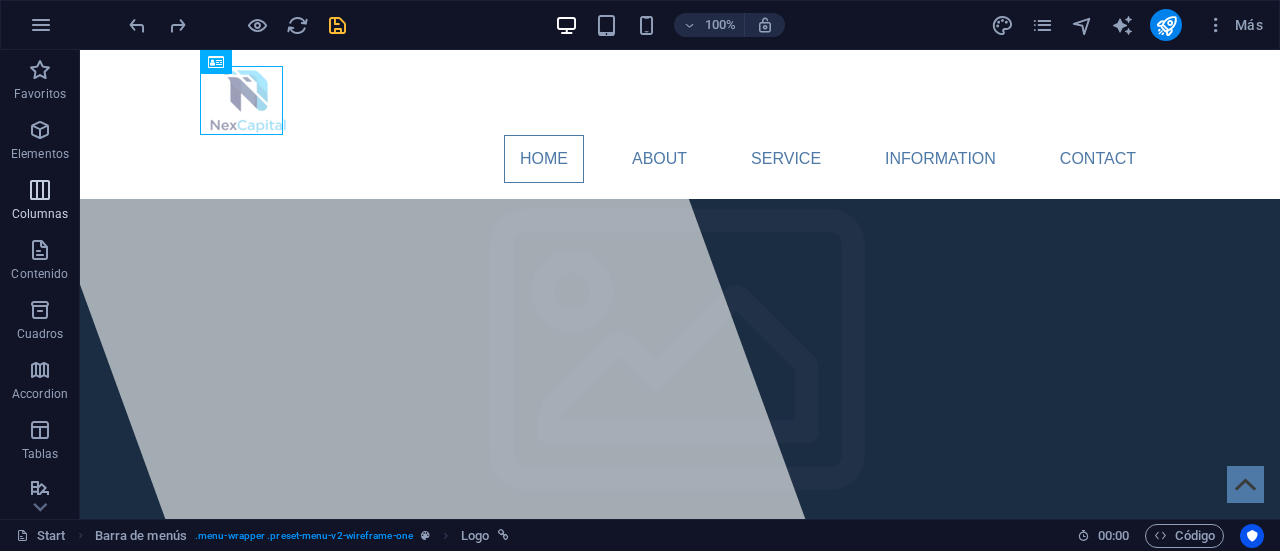 click on "Columnas" at bounding box center (40, 214) 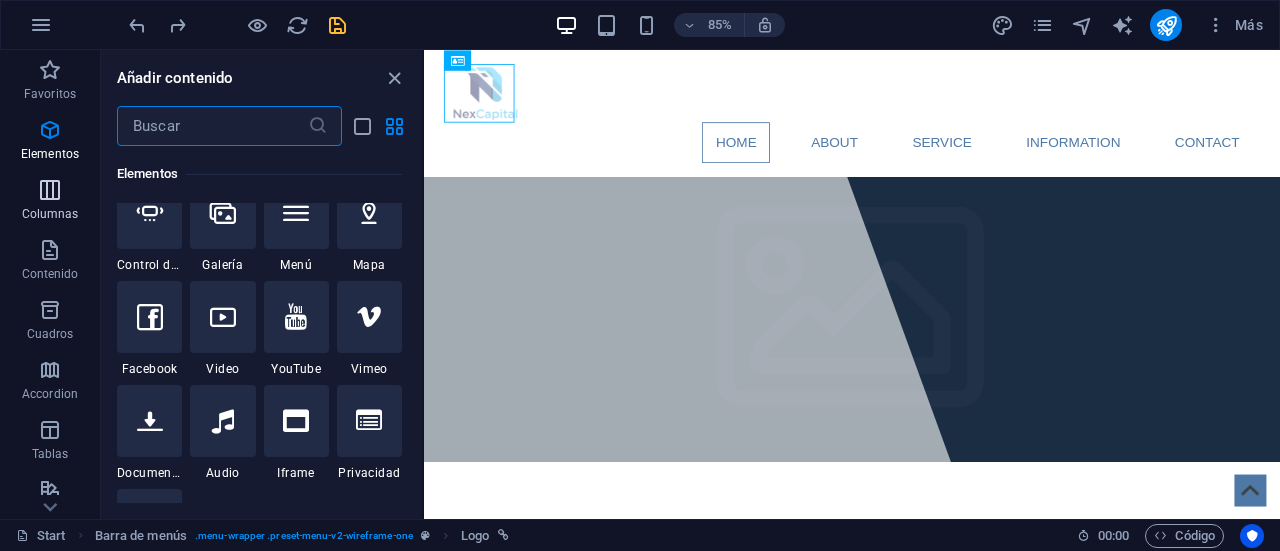 scroll, scrollTop: 1154, scrollLeft: 0, axis: vertical 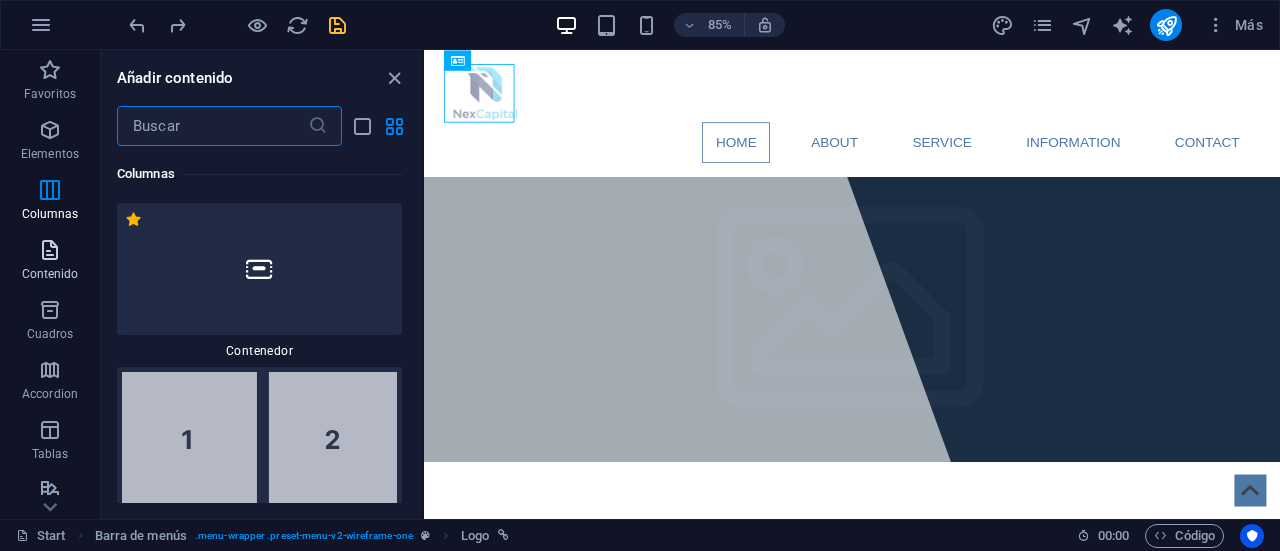click at bounding box center (50, 250) 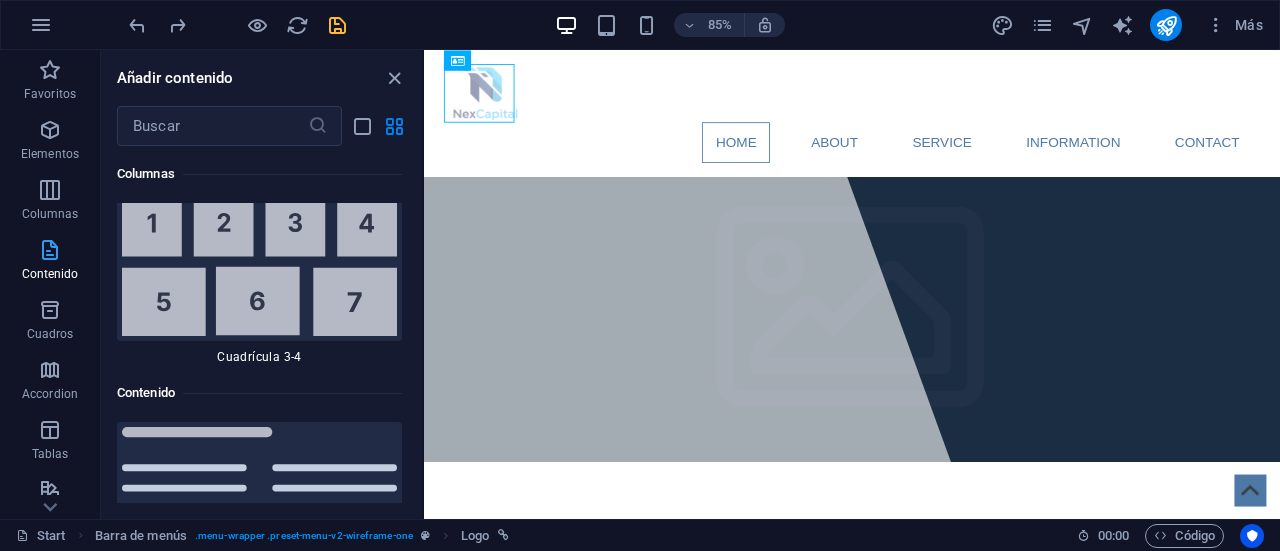 scroll, scrollTop: 6799, scrollLeft: 0, axis: vertical 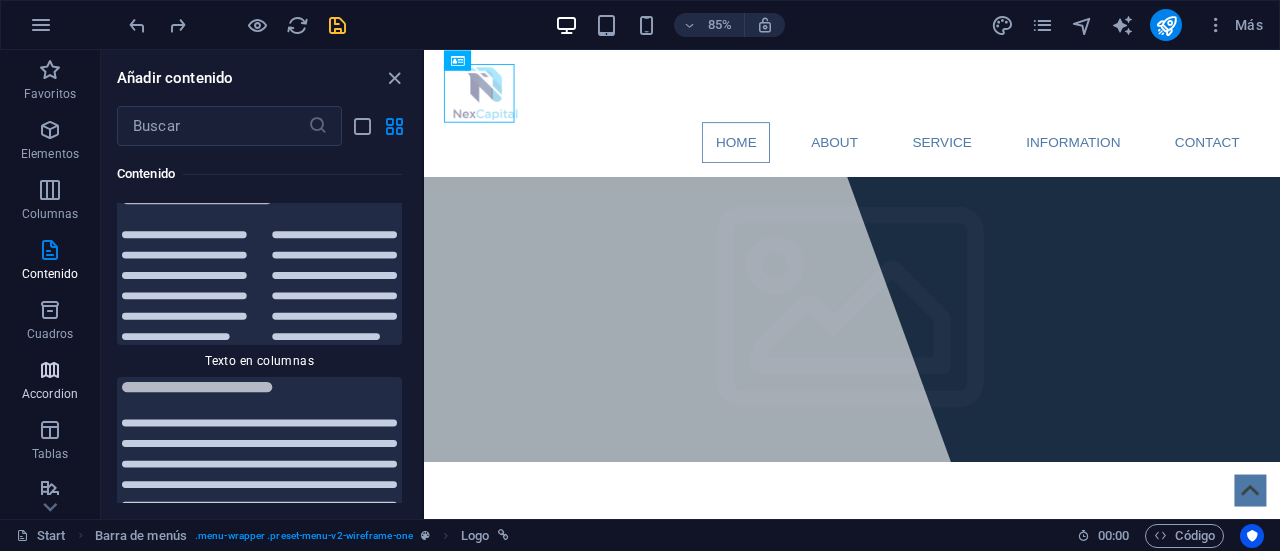 click on "Accordion" at bounding box center [50, 382] 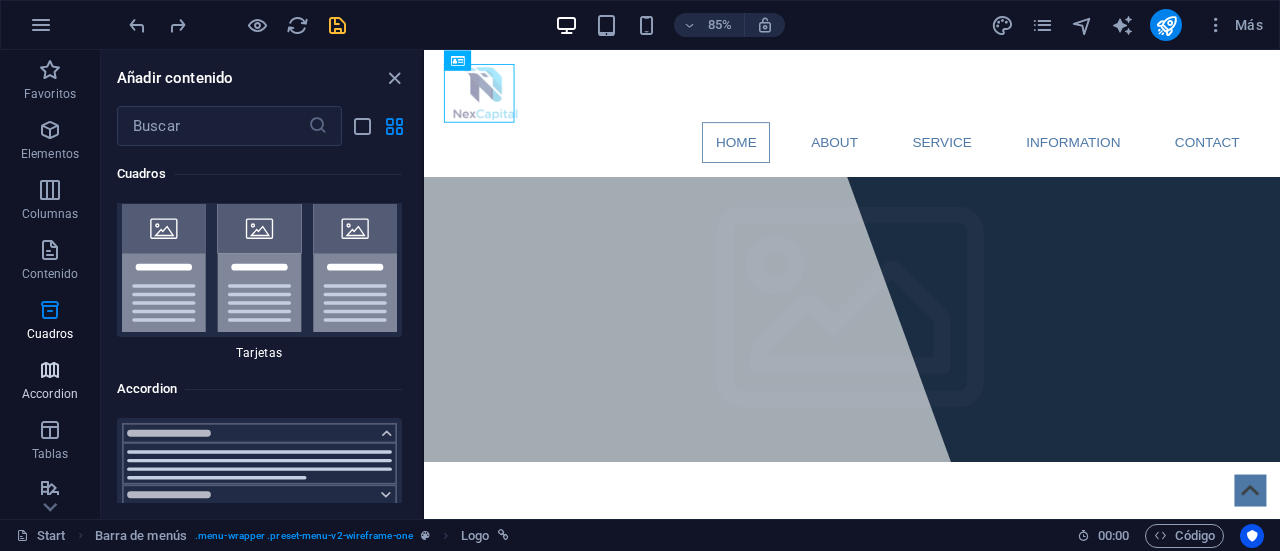 scroll, scrollTop: 12449, scrollLeft: 0, axis: vertical 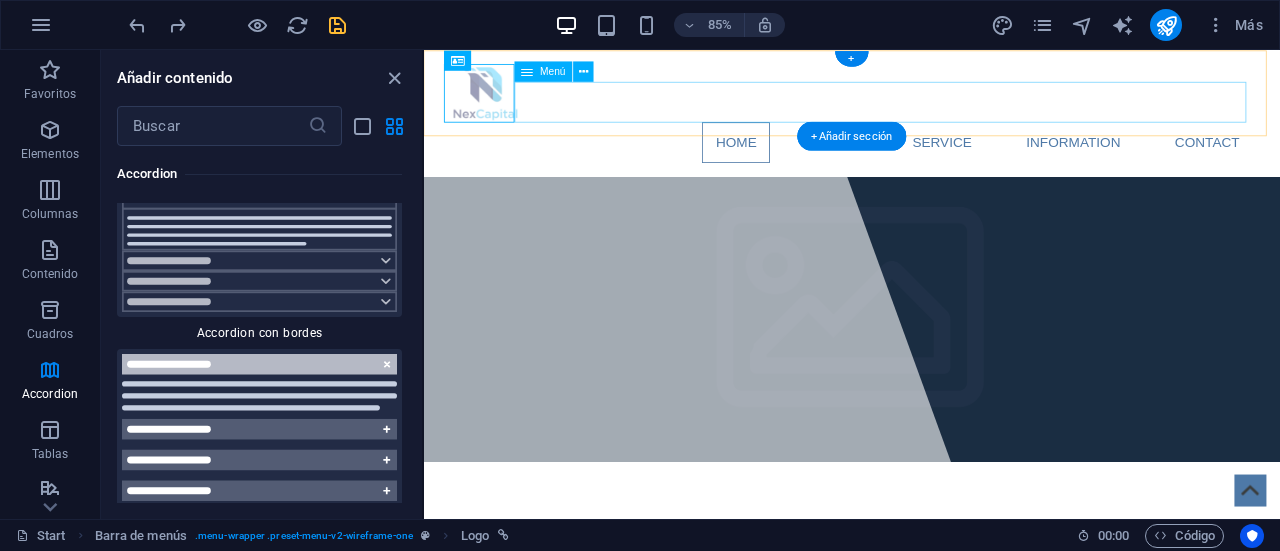 click on "Home About Service Information Contact" at bounding box center [928, 159] 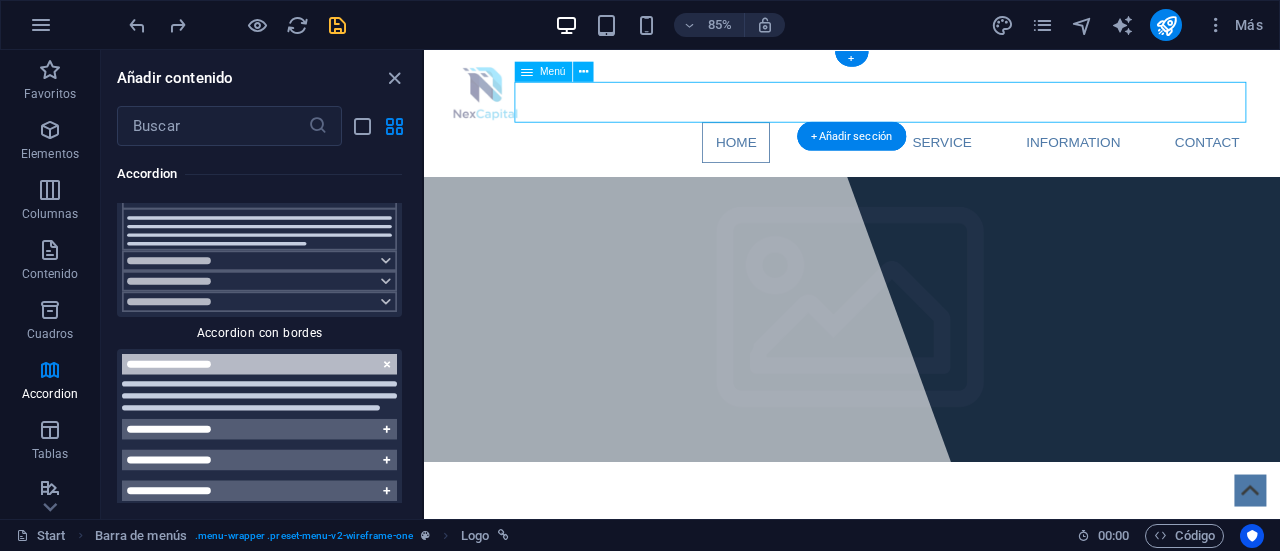 click on "Home About Service Information Contact" at bounding box center (928, 159) 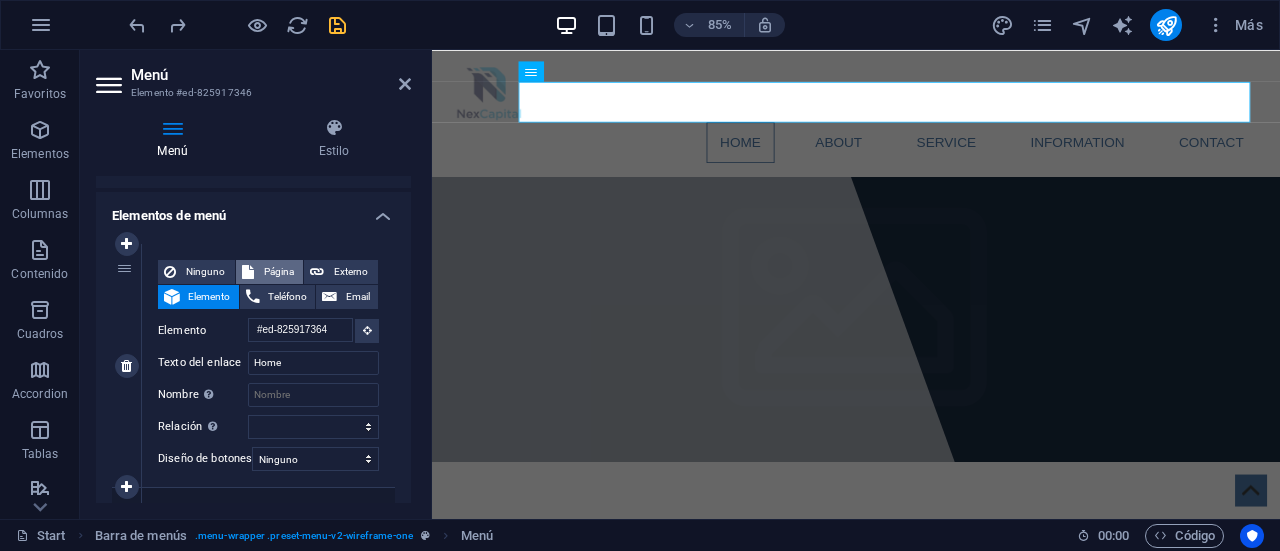 scroll, scrollTop: 155, scrollLeft: 0, axis: vertical 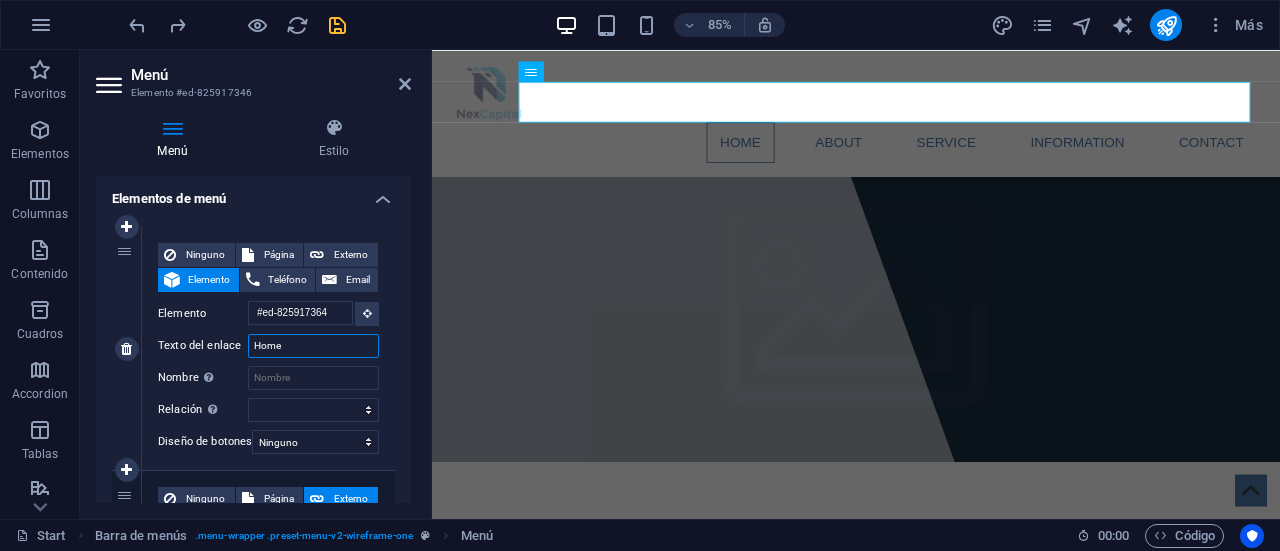 click on "Home" at bounding box center [313, 346] 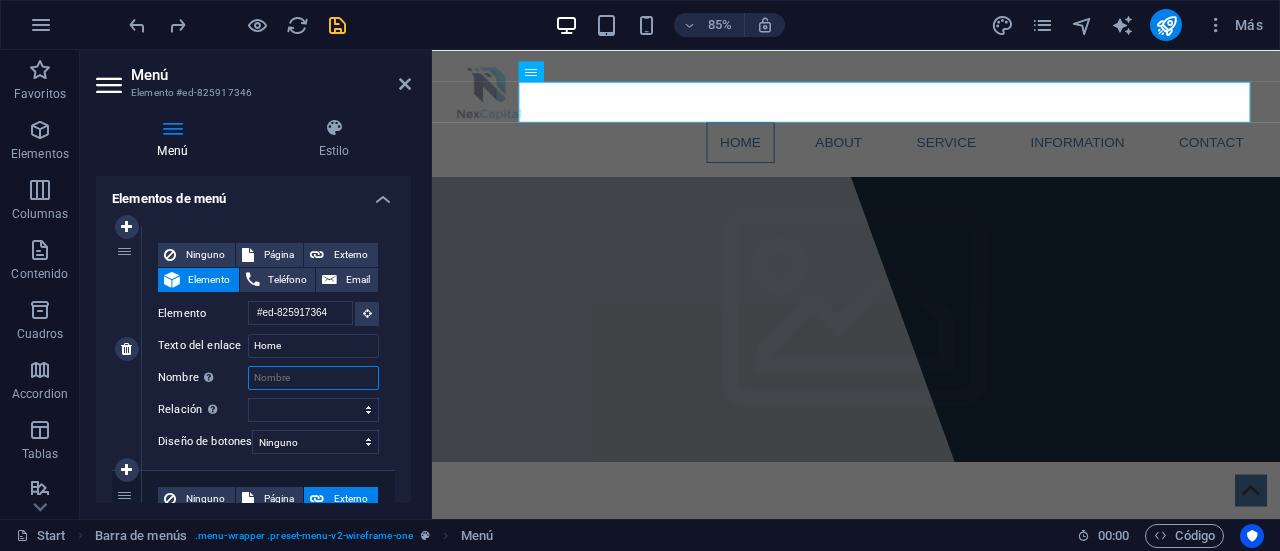 click on "Nombre Una descripción adicional del enlace no debería ser igual al texto del enlace. El título suele mostrarse como un texto de información cuando se mueve el ratón por encima del elemento. Déjalo en blanco en caso de dudas." at bounding box center [313, 378] 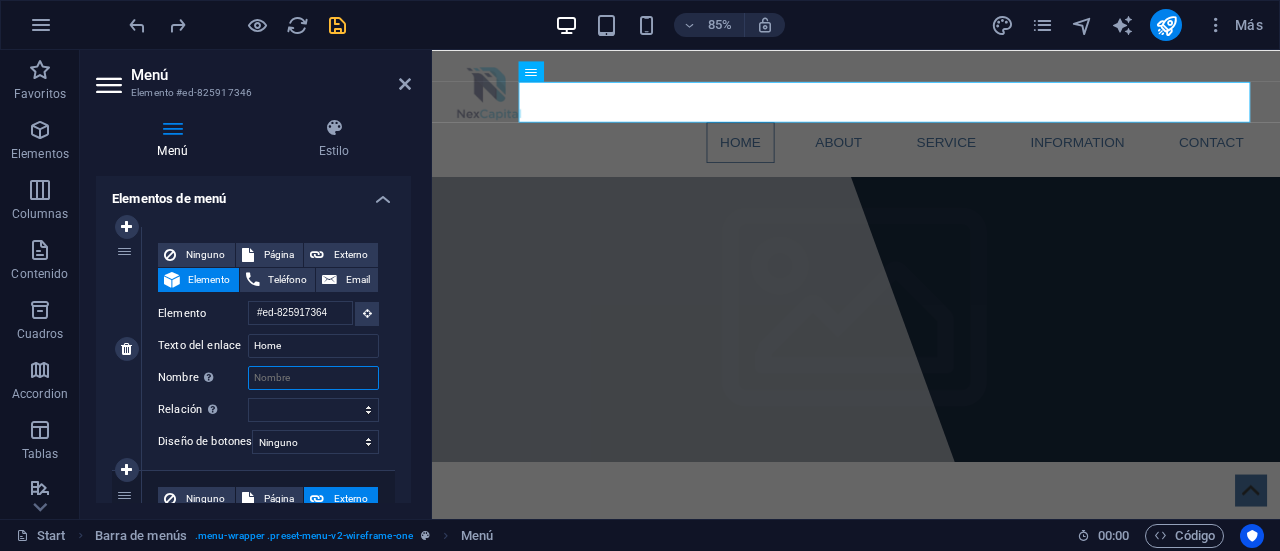 type on "I" 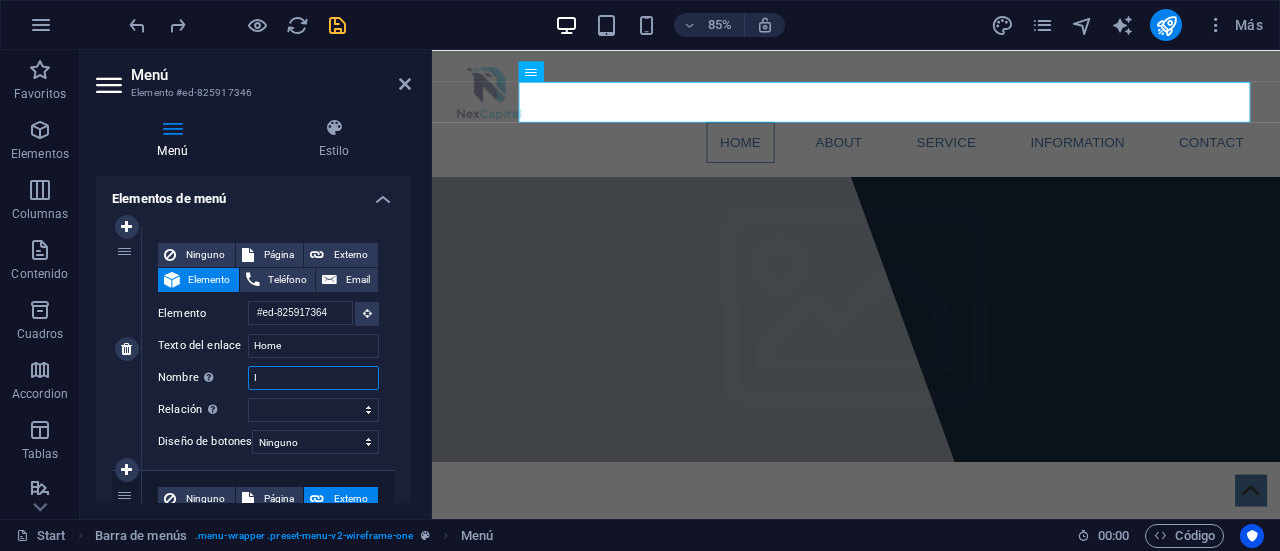 select 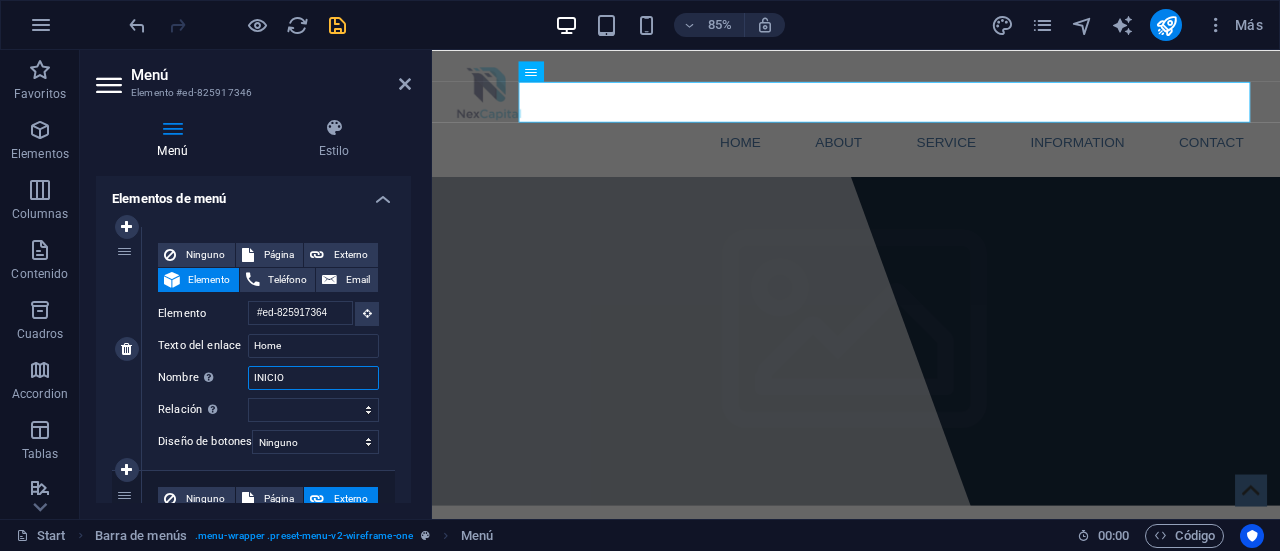 type on "INICIO" 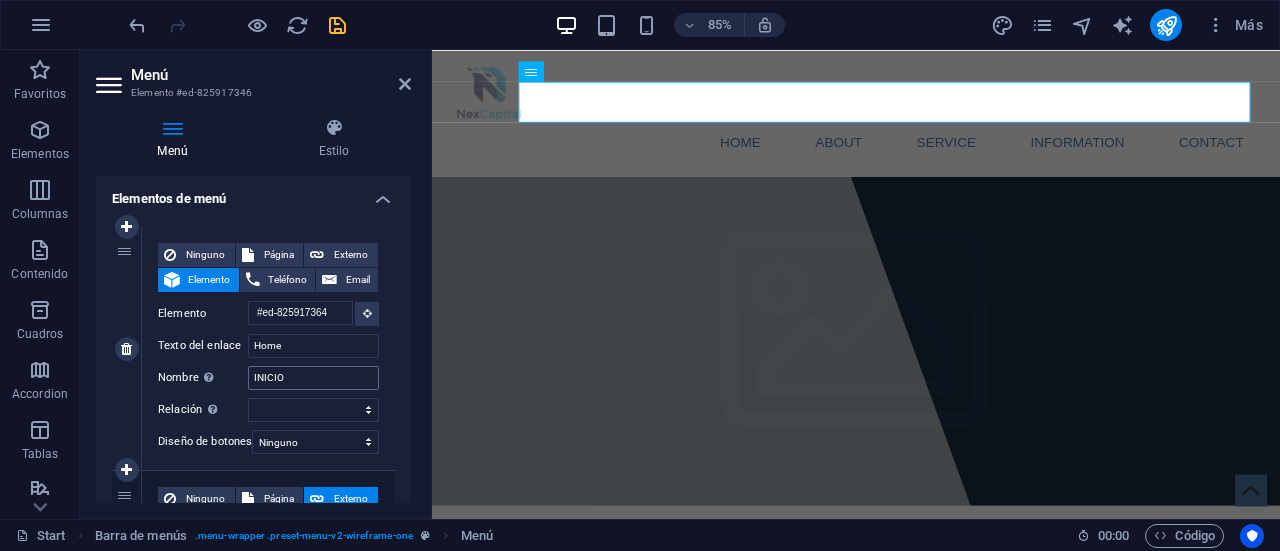 select 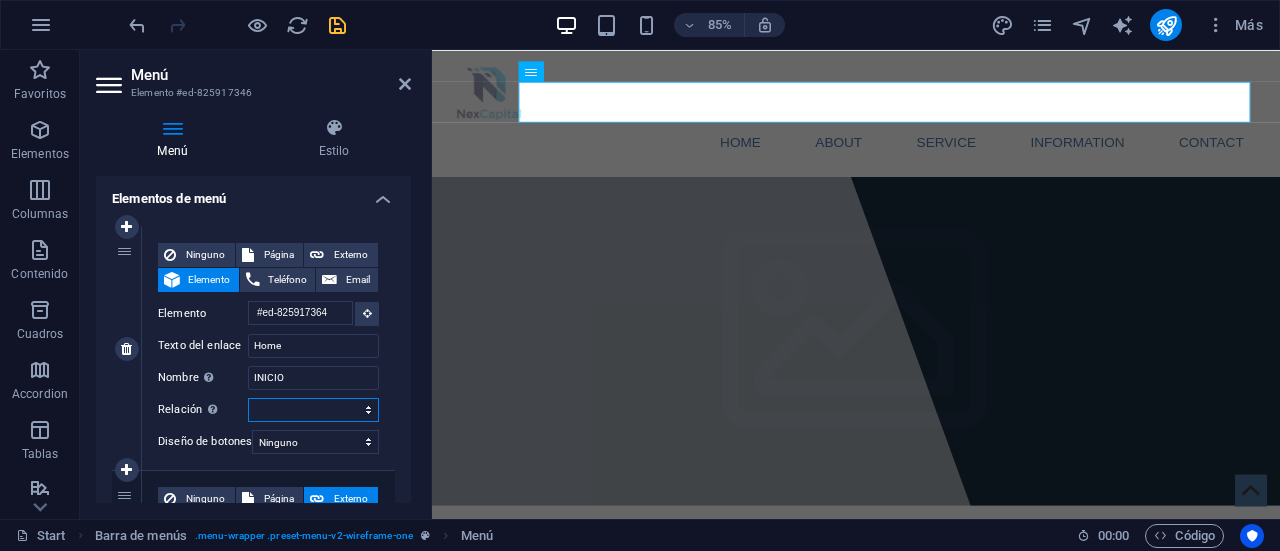 click on "alternativo autor marcador externo ayuda licencia siguiente nofollow noreferrer noopener ant buscar etiqueta" at bounding box center [313, 410] 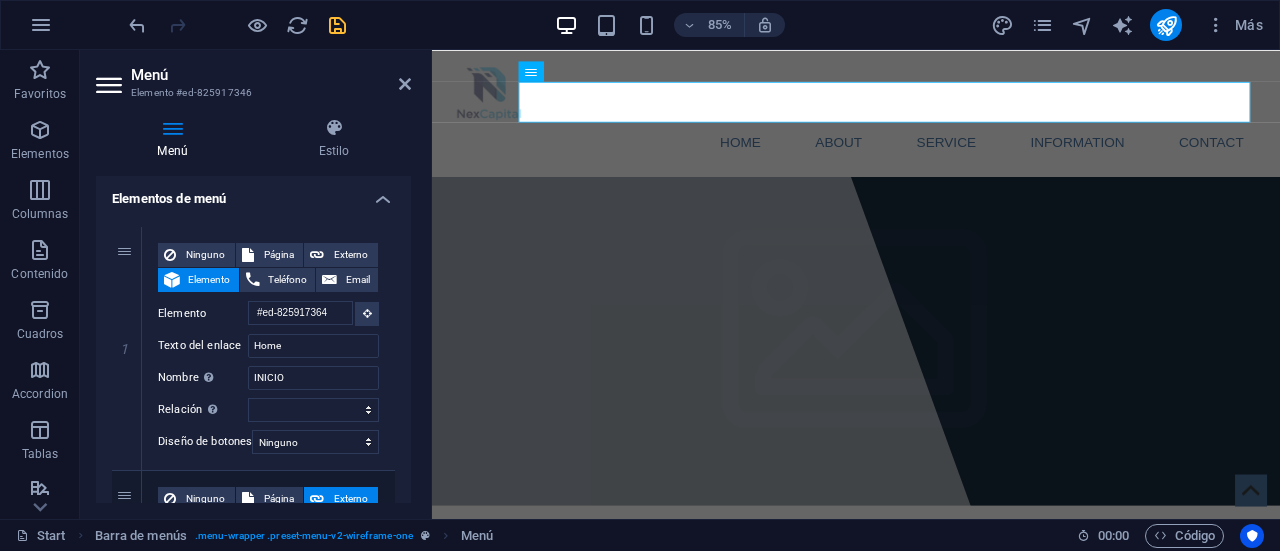 click on "1 Ninguno Página Externo Elemento Teléfono Email Página Start Subpage Legal Notice Privacy Elemento #ed-825917364
URL Teléfono Email Texto del enlace Home Destino del enlace Nueva pestaña Misma pestaña Superposición Nombre Una descripción adicional del enlace no debería ser igual al texto del enlace. El título suele mostrarse como un texto de información cuando se mueve el ratón por encima del elemento. Déjalo en blanco en caso de dudas. INICIO Relación Define la  relación de este enlace con el destino del enlace . Por ejemplo, el valor "nofollow" indica a los buscadores que no sigan al enlace. Puede dejarse vacío. alternativo autor marcador externo ayuda licencia siguiente nofollow noreferrer noopener ant buscar etiqueta Diseño de botones Ninguno Predeterminado Principal Secundario 2 Ninguno Página Externo Elemento Teléfono Email Página Start Subpage Legal Notice Privacy Elemento
URL /#about Teléfono Email Texto del enlace About Nombre ant" at bounding box center [253, 898] 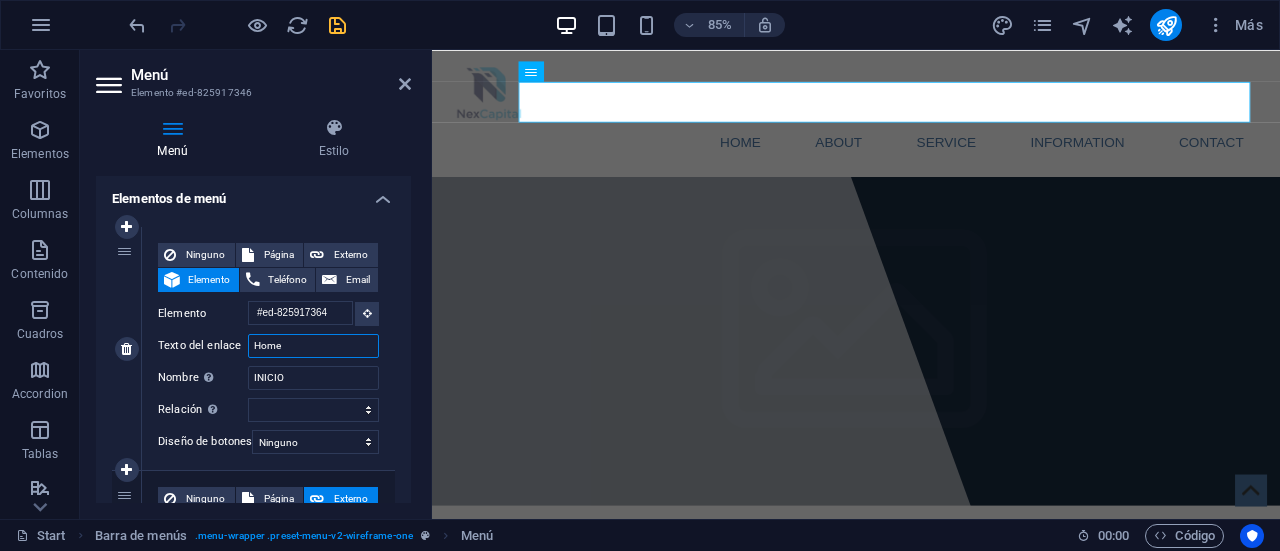 click on "Home" at bounding box center [313, 346] 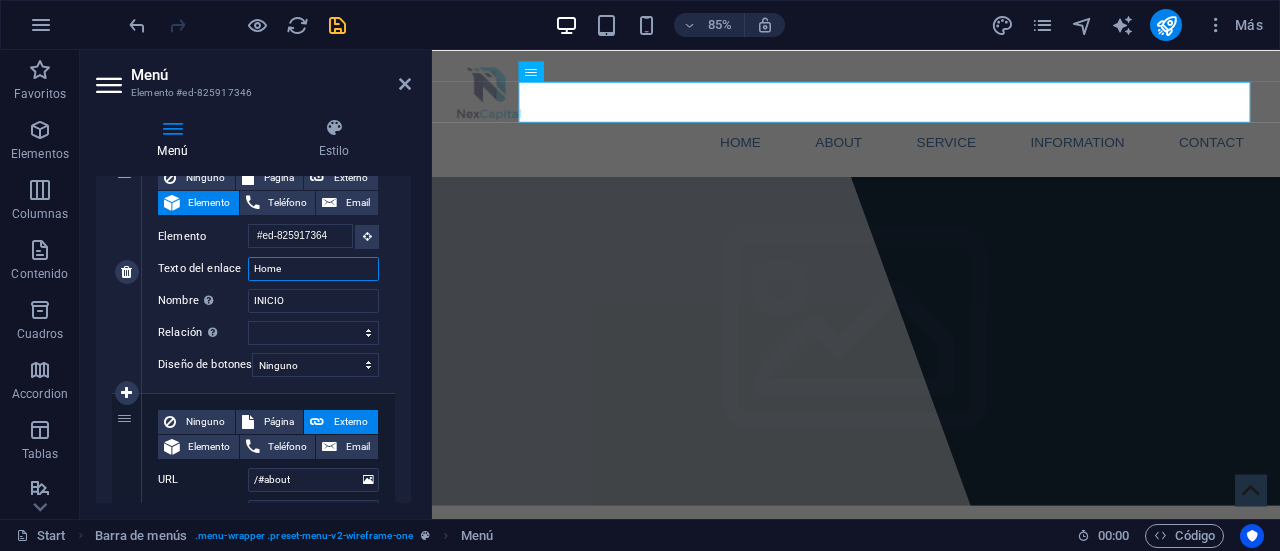 scroll, scrollTop: 230, scrollLeft: 0, axis: vertical 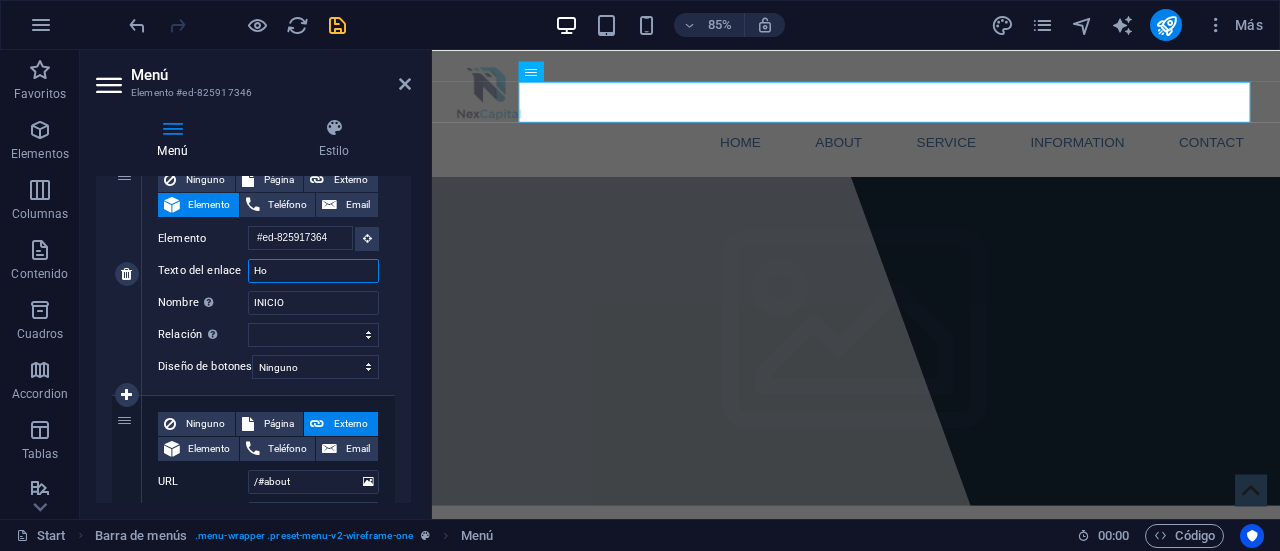 type on "H" 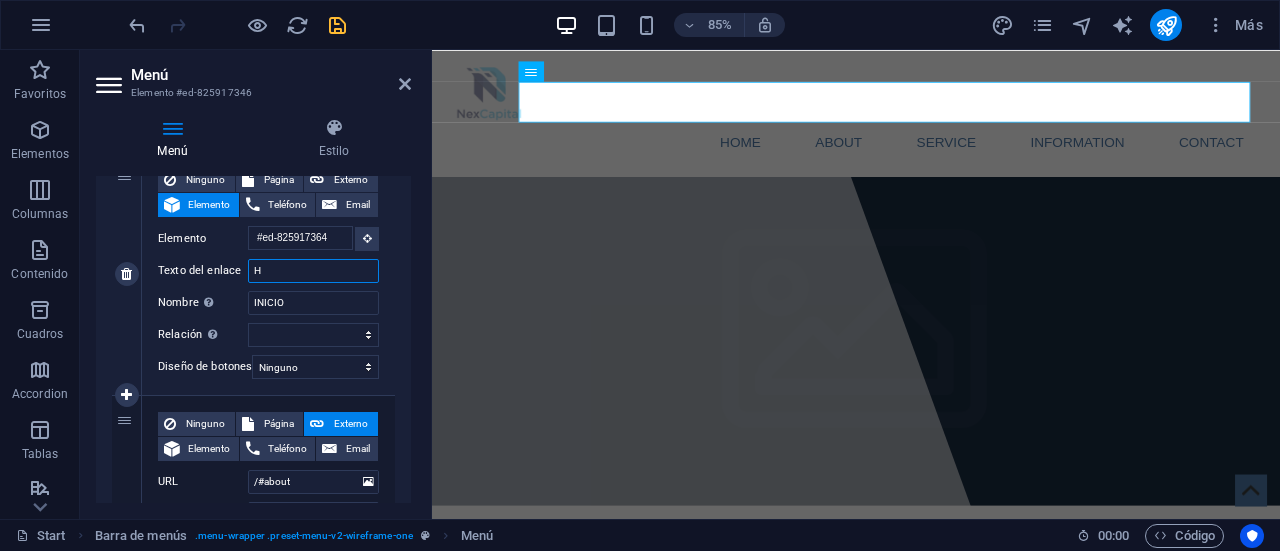 type 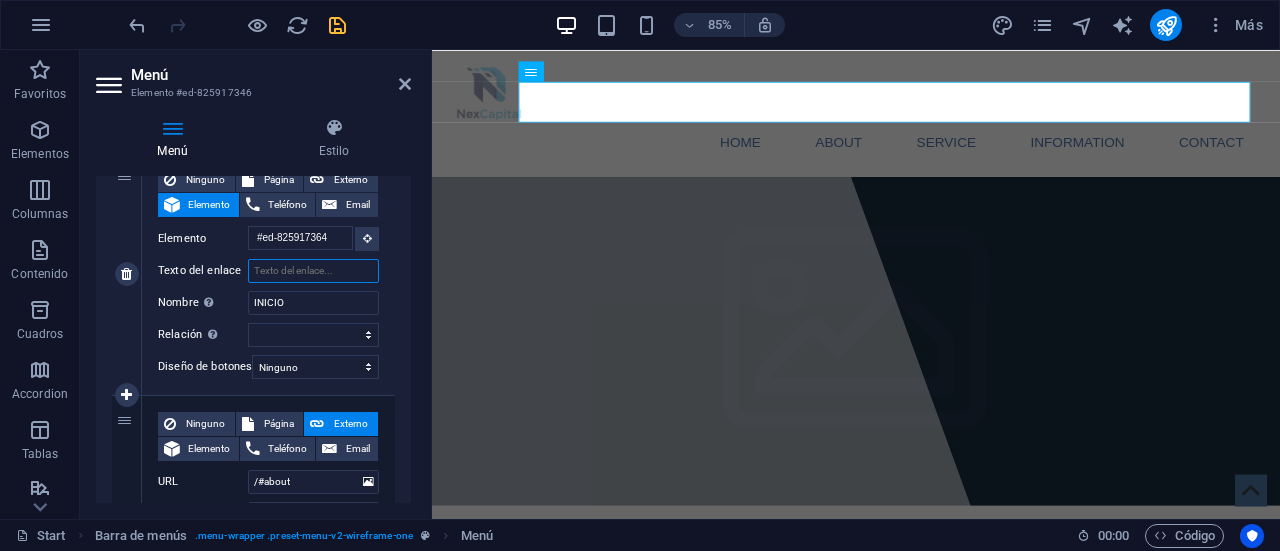 select 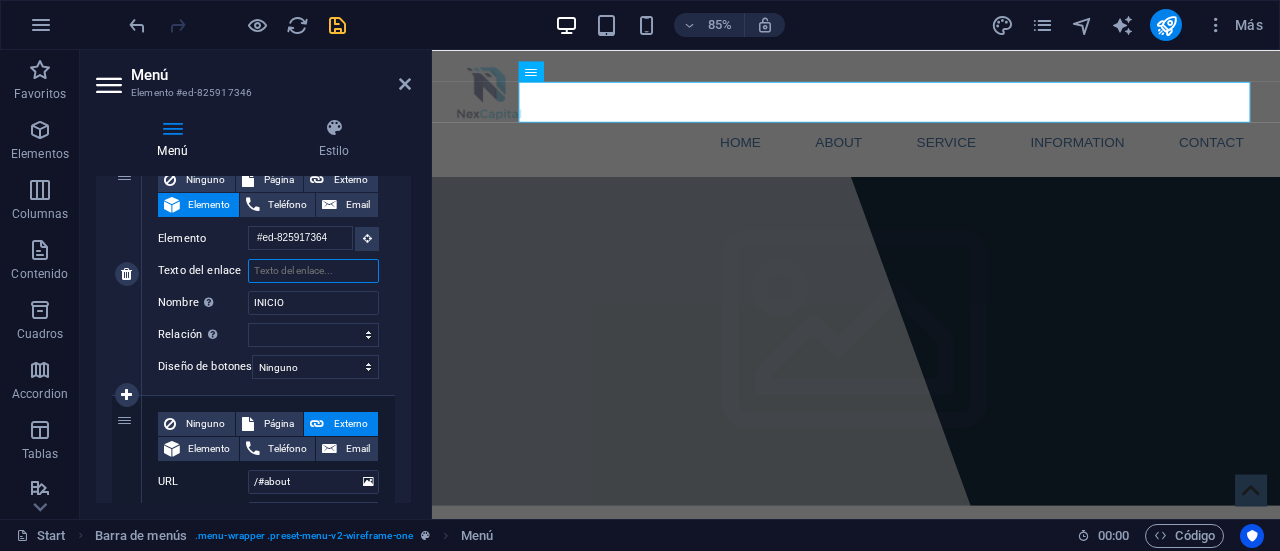 select 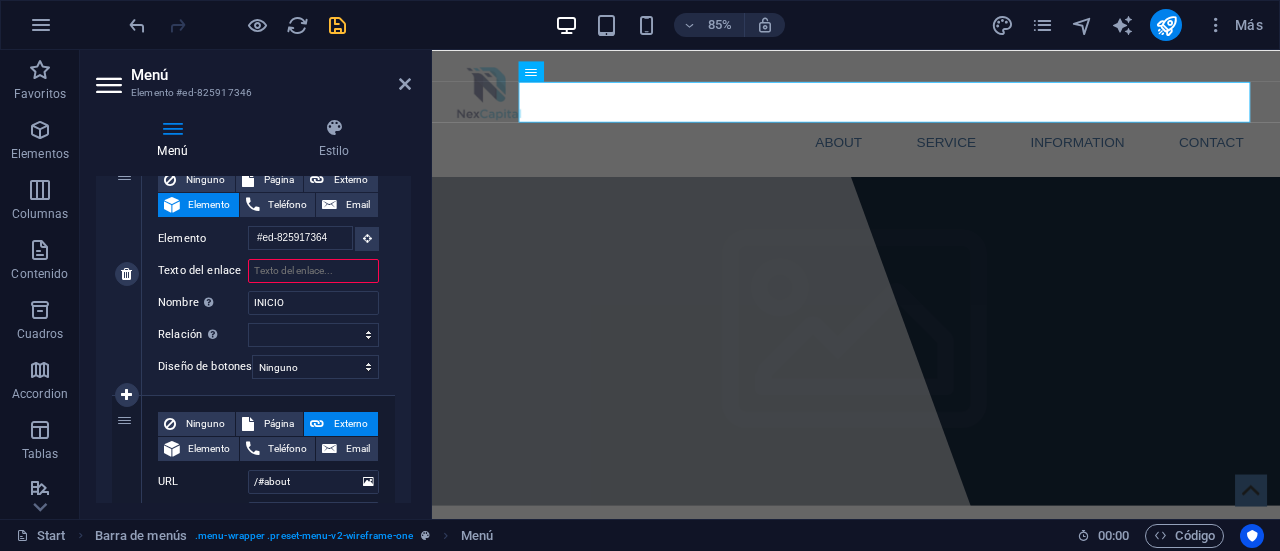 type on "i" 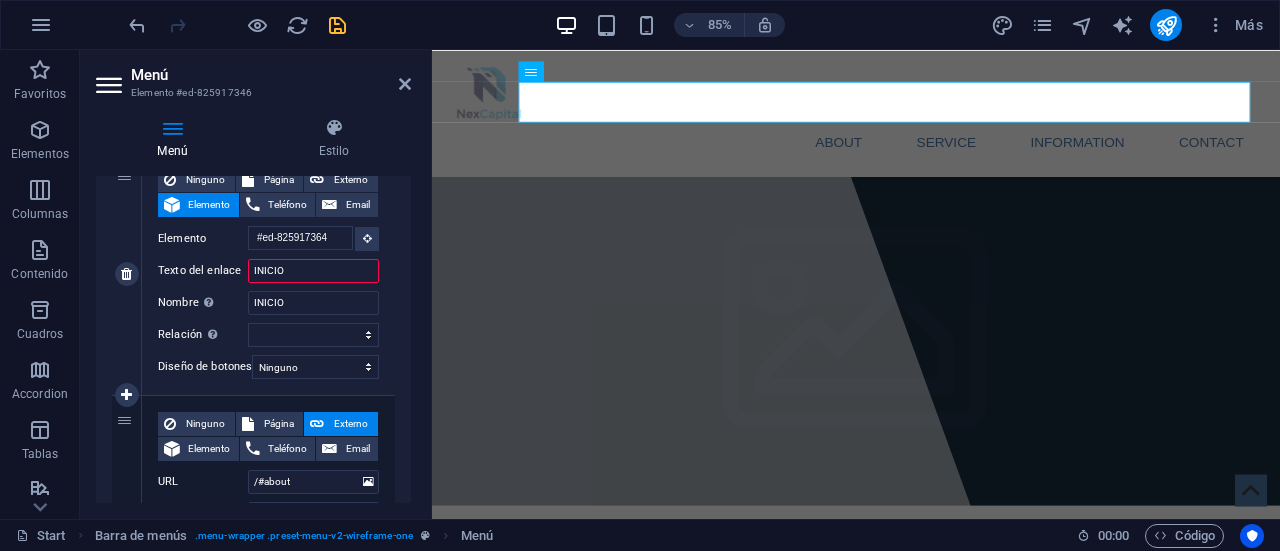 type on "INICIO" 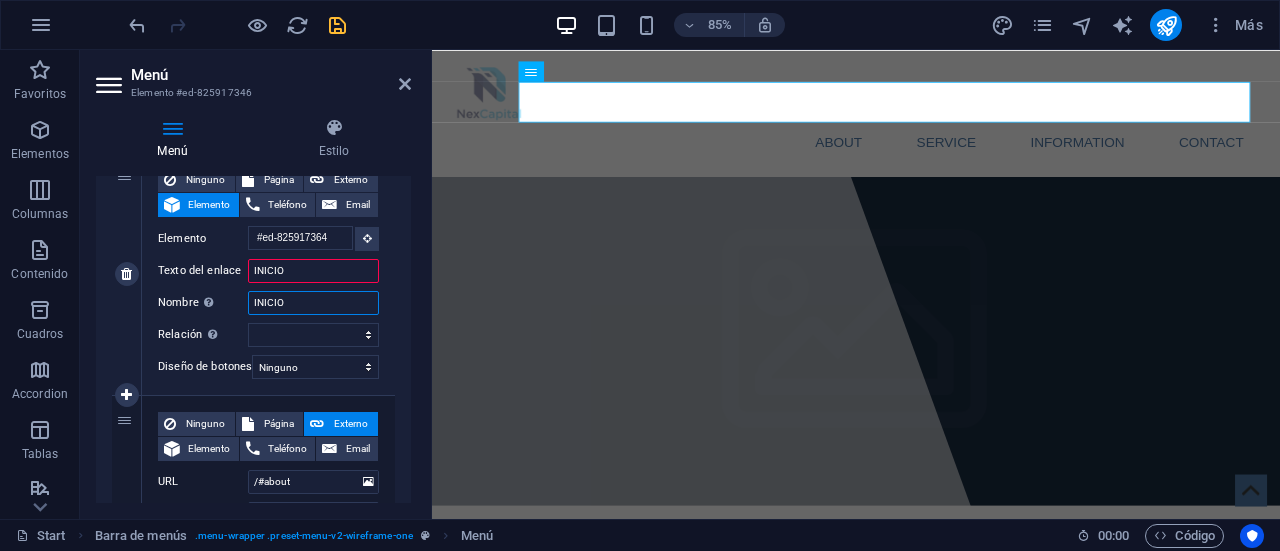 select 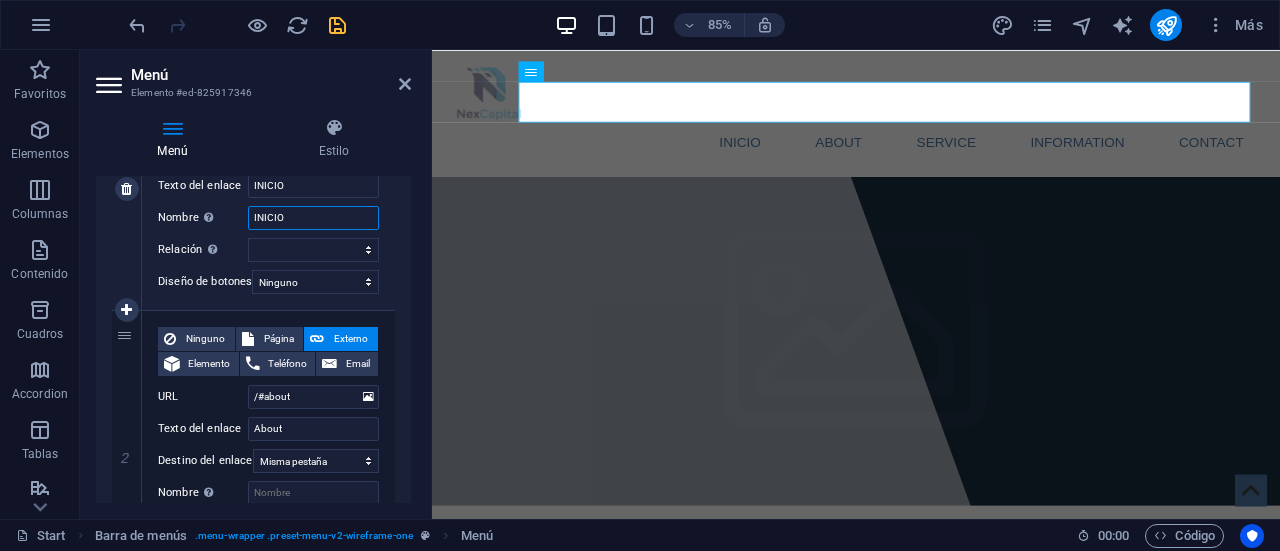 scroll, scrollTop: 307, scrollLeft: 0, axis: vertical 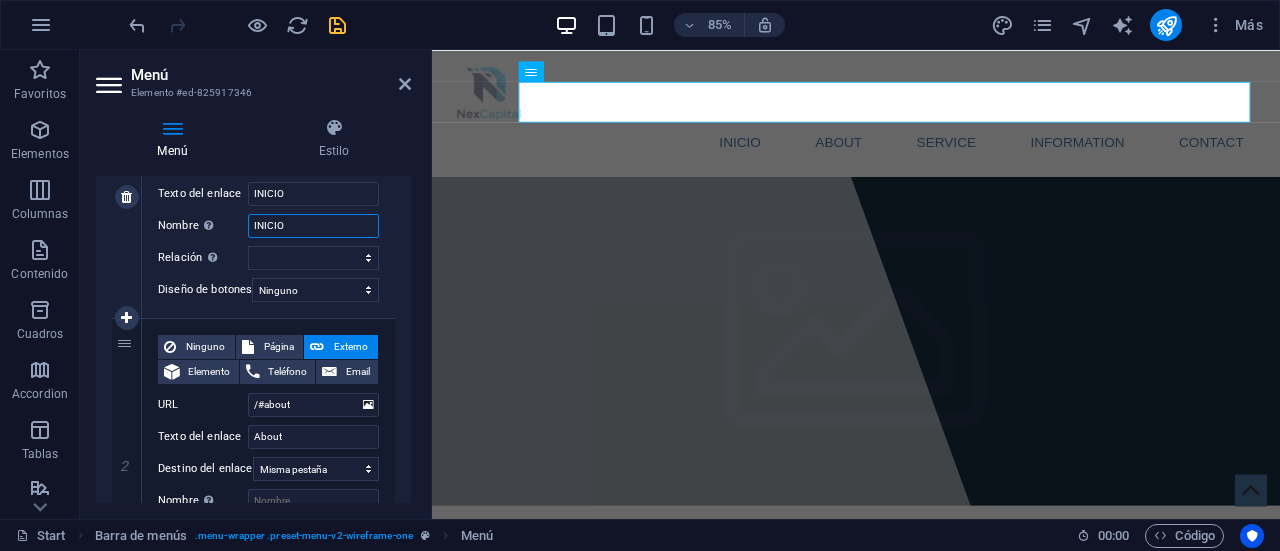 click on "INICIO" at bounding box center (313, 226) 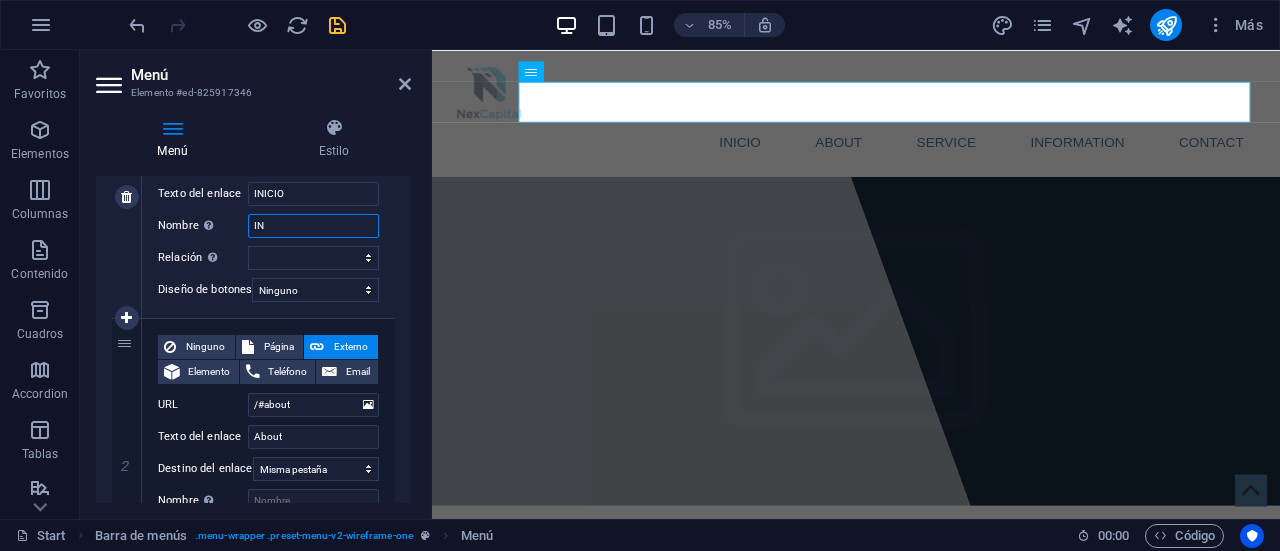type on "I" 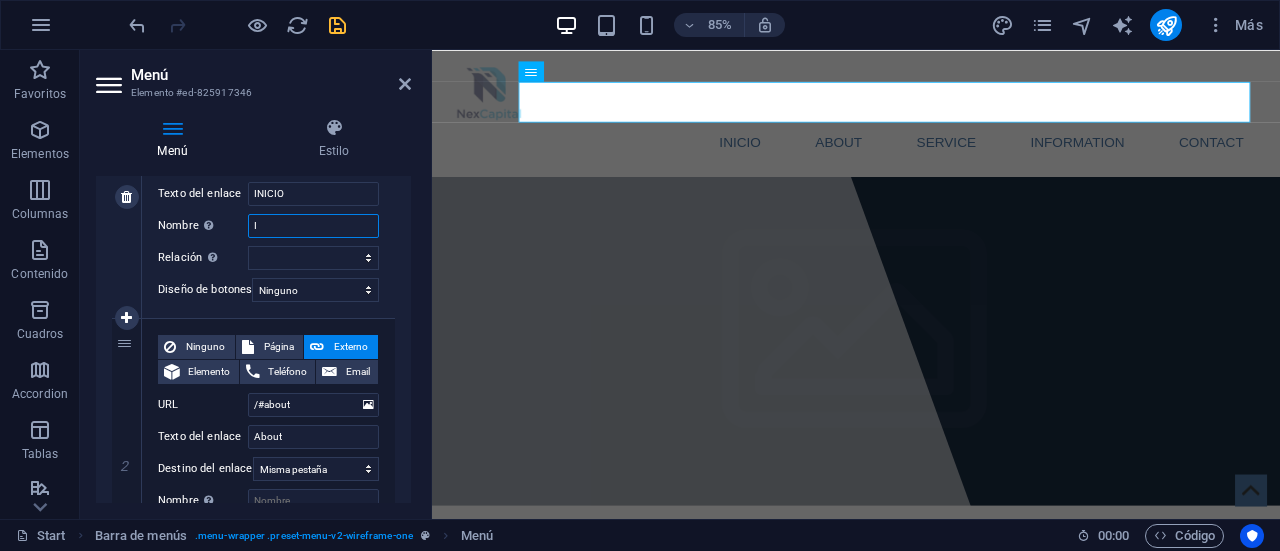 type 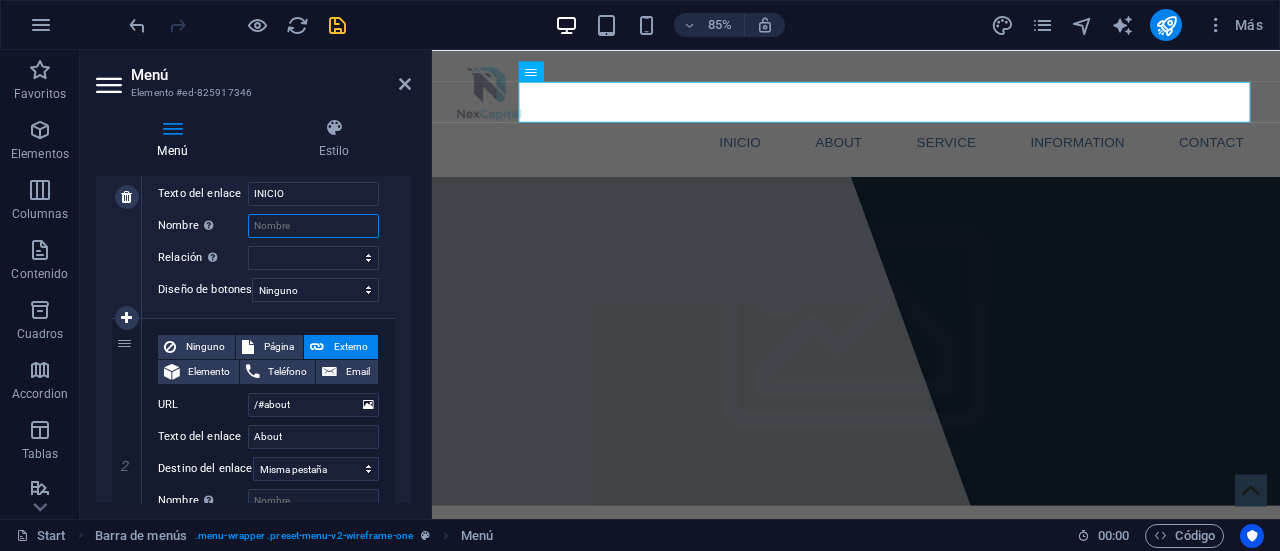 select 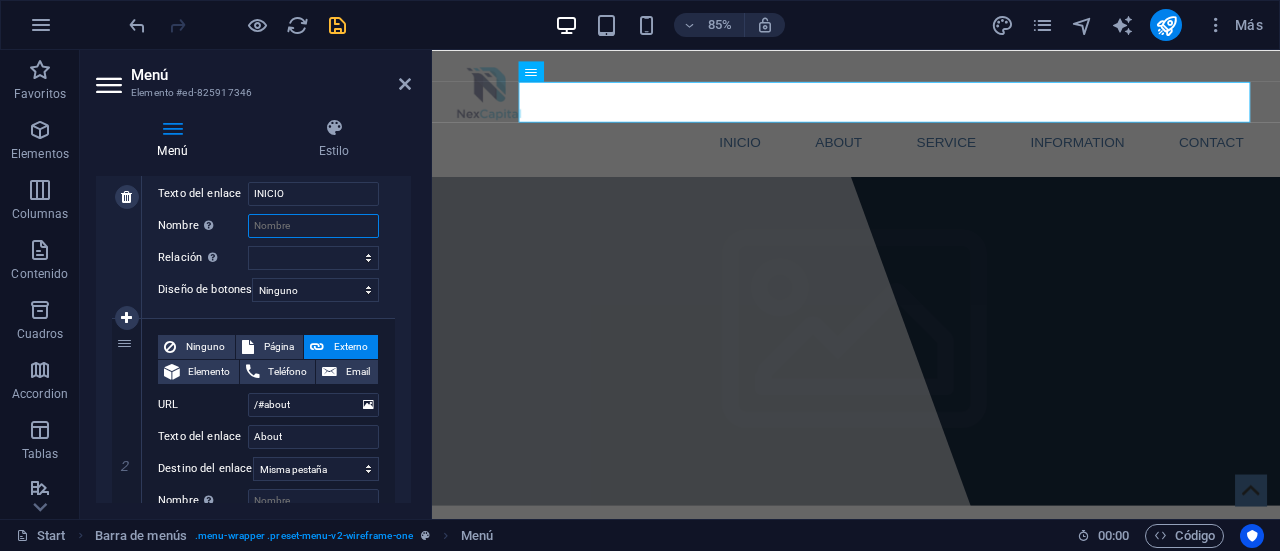 type 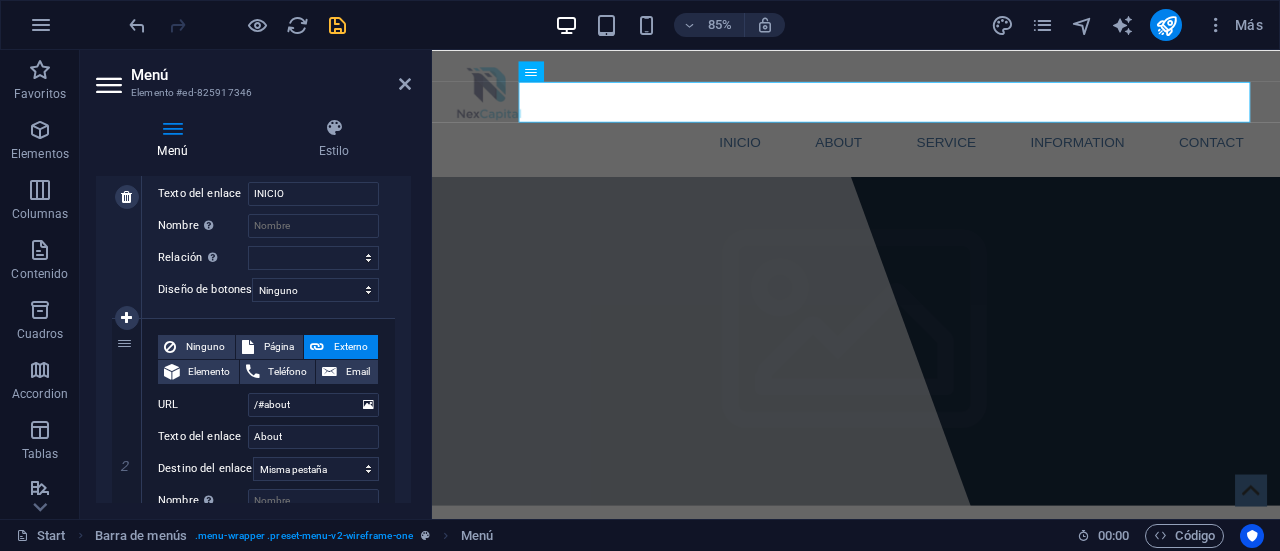 click on "Ninguno Página Externo Elemento Teléfono Email Página Start Subpage Legal Notice Privacy Elemento #ed-825917364
URL Teléfono Email Texto del enlace INICIO Destino del enlace Nueva pestaña Misma pestaña Superposición Nombre Una descripción adicional del enlace no debería ser igual al texto del enlace. El título suele mostrarse como un texto de información cuando se mueve el ratón por encima del elemento. Déjalo en blanco en caso de dudas. Relación Define la  relación de este enlace con el destino del enlace . Por ejemplo, el valor "nofollow" indica a los buscadores que no sigan al enlace. Puede dejarse vacío. alternativo autor marcador externo ayuda licencia siguiente nofollow noreferrer noopener ant buscar etiqueta Diseño de botones Ninguno Predeterminado Principal Secundario" at bounding box center [268, 196] 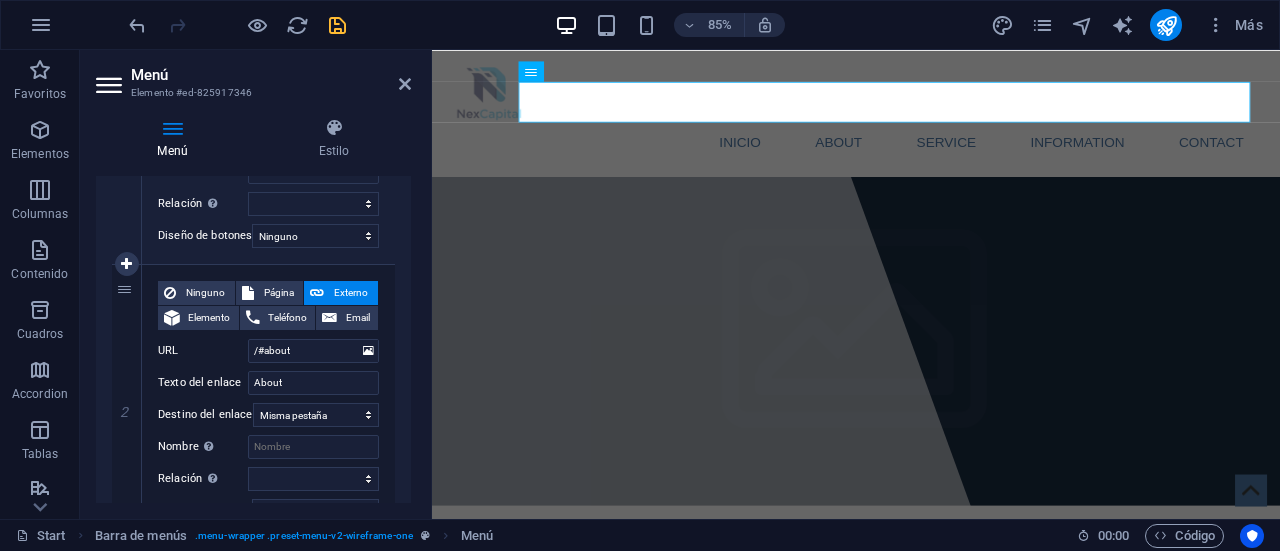 scroll, scrollTop: 364, scrollLeft: 0, axis: vertical 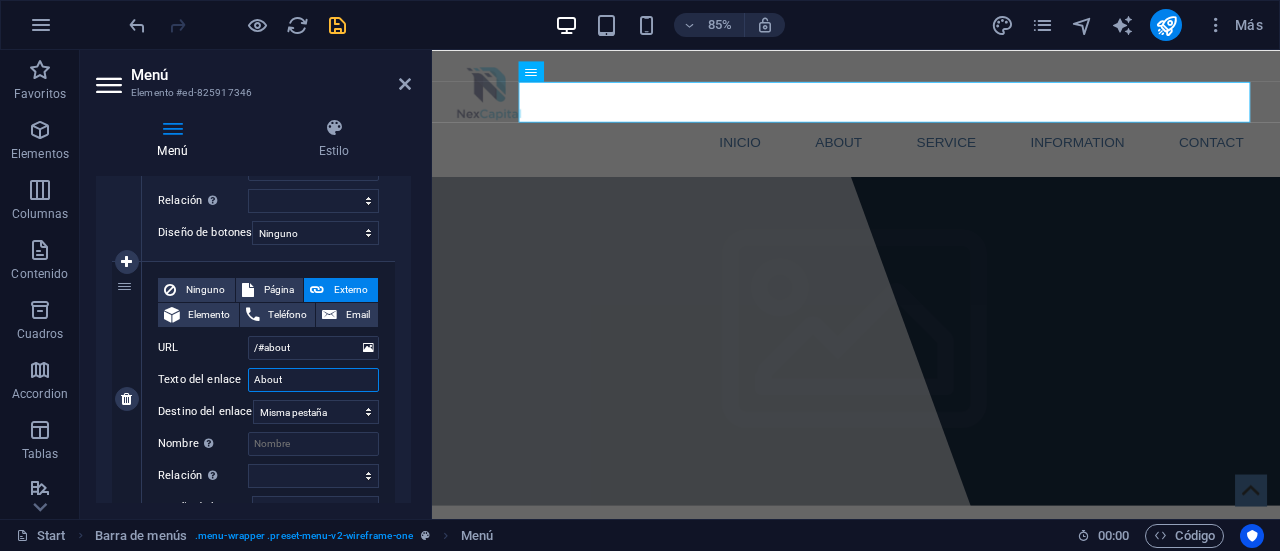 click on "About" at bounding box center [313, 380] 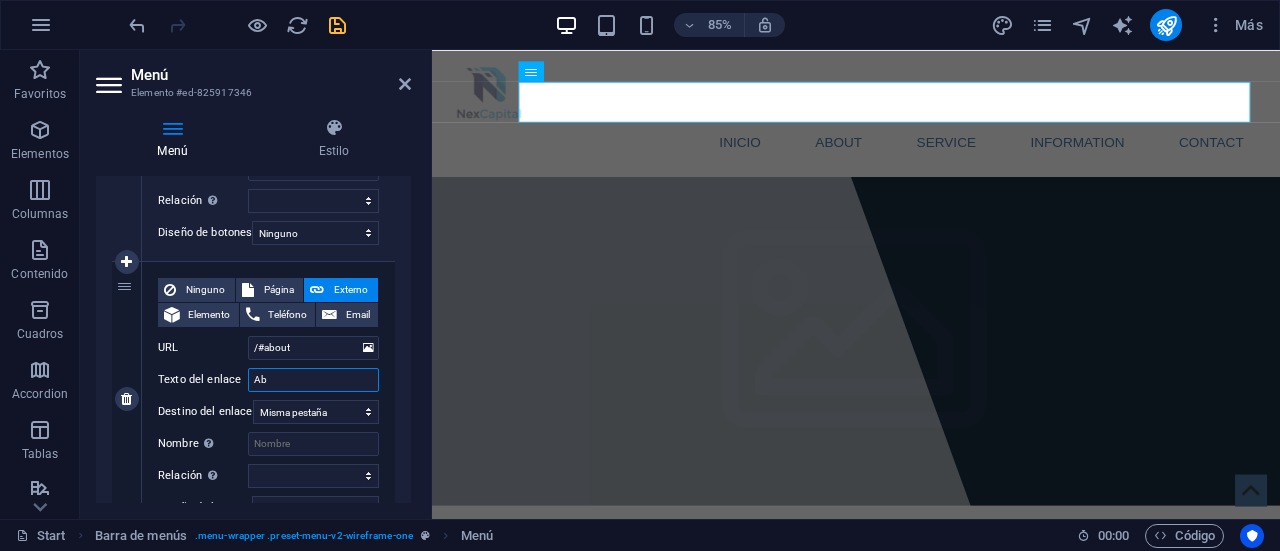 type on "A" 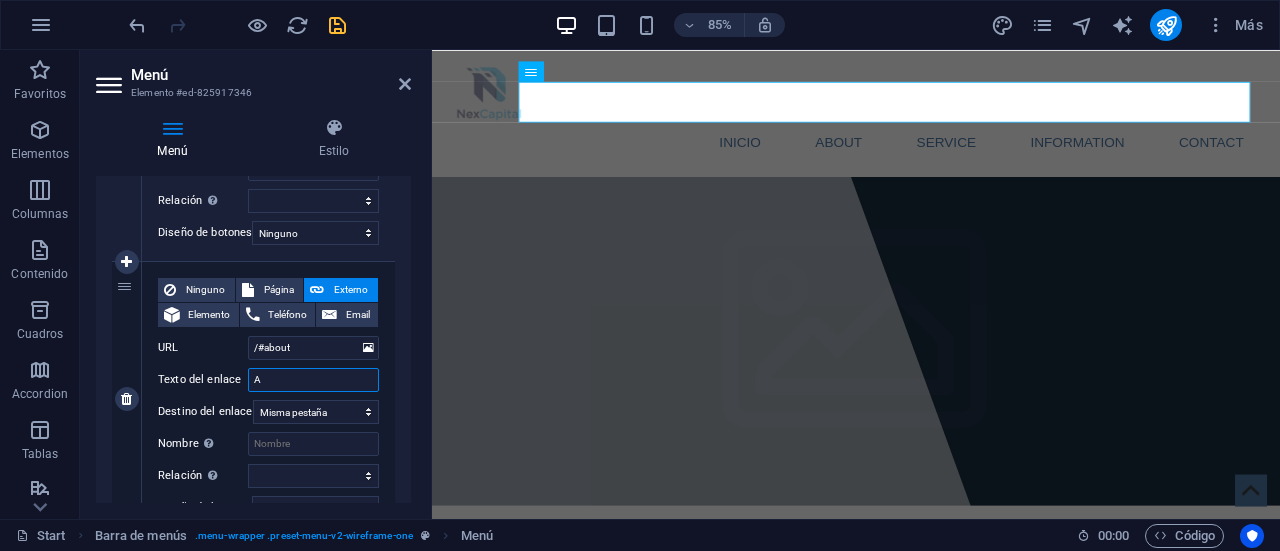 type 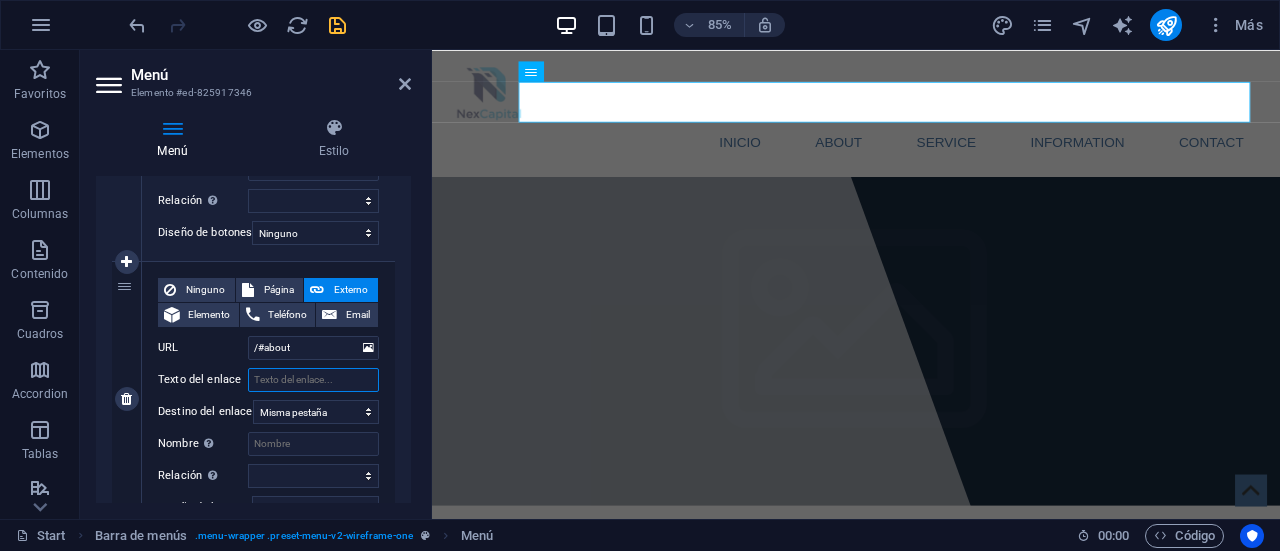 select 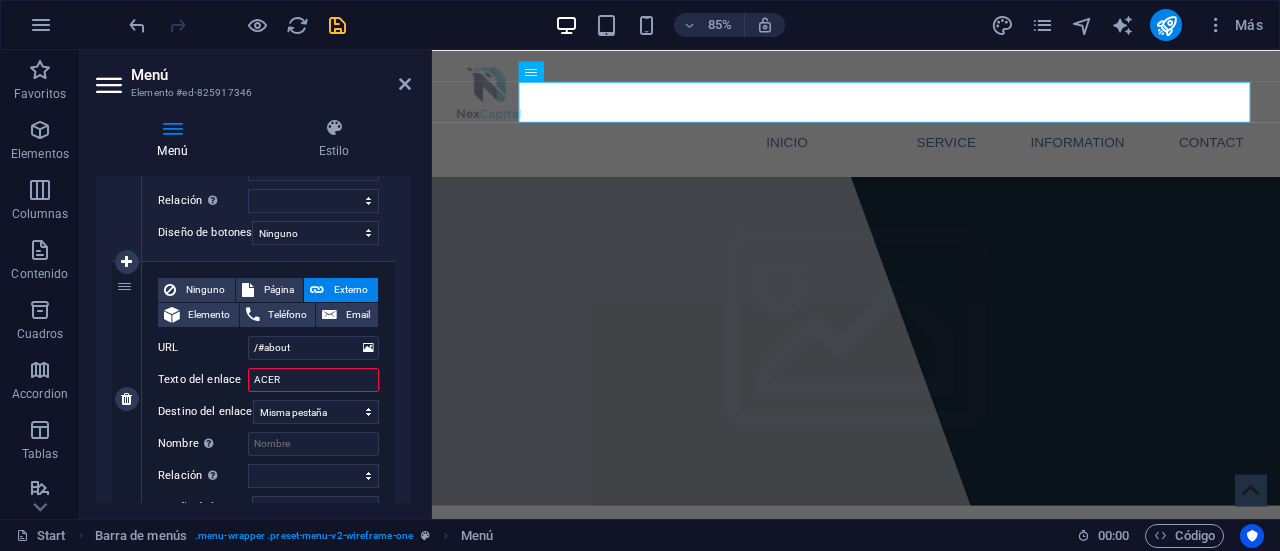 type on "ACERC" 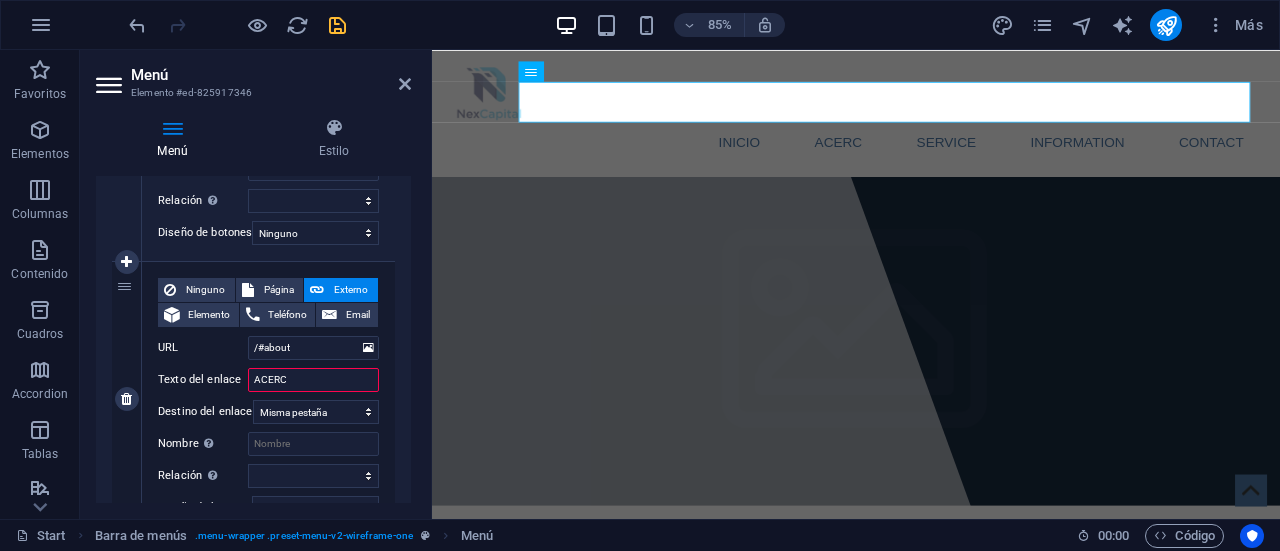 select 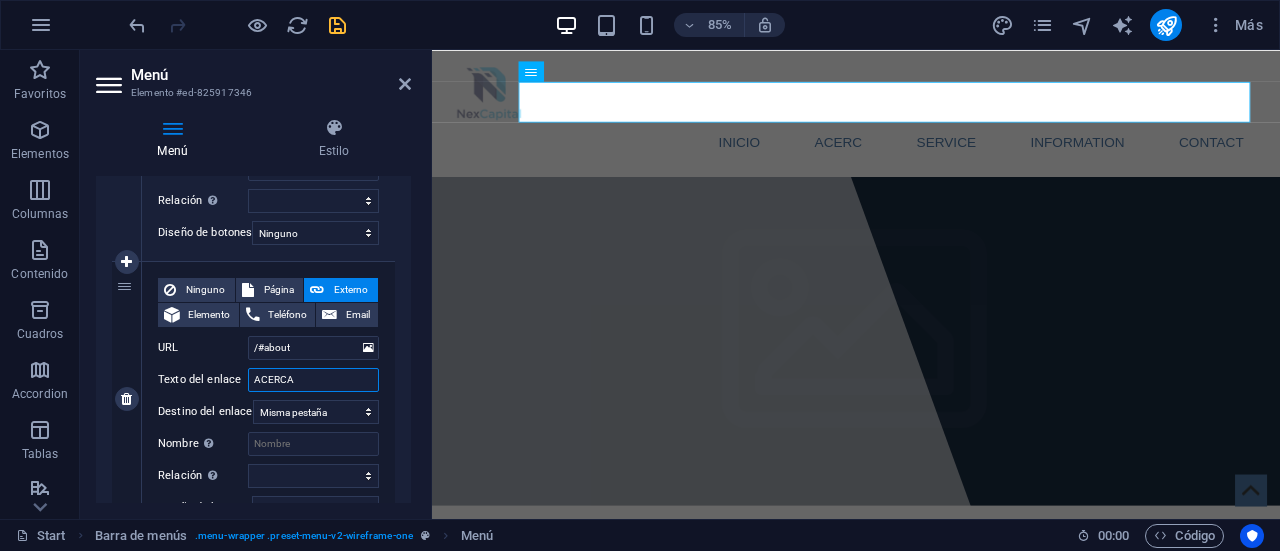 type on "ACERCA" 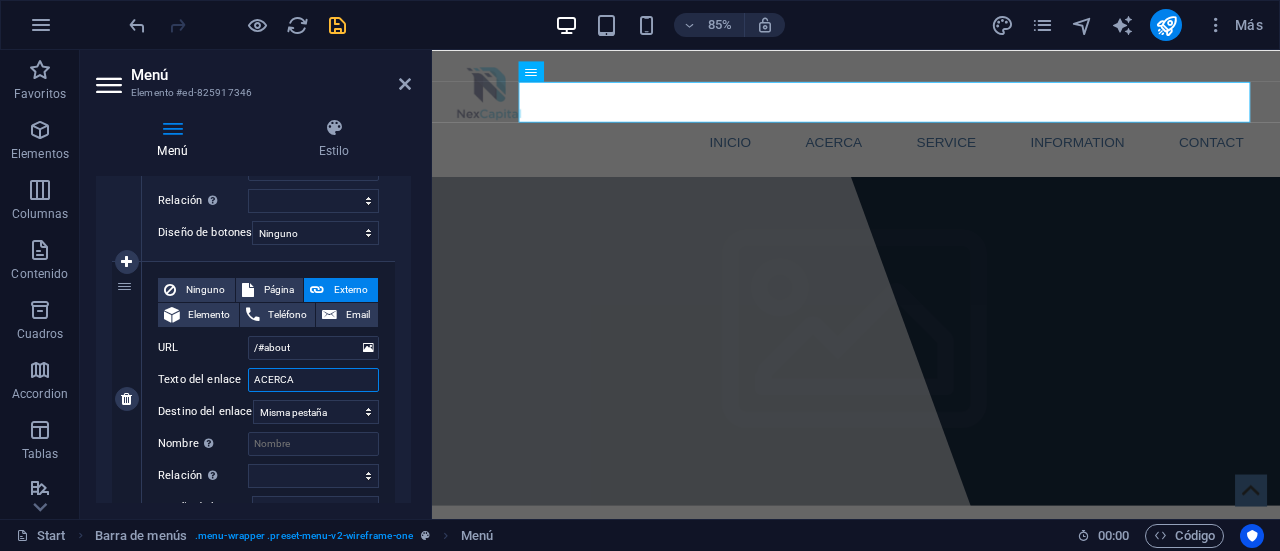 type on "ACERCA D" 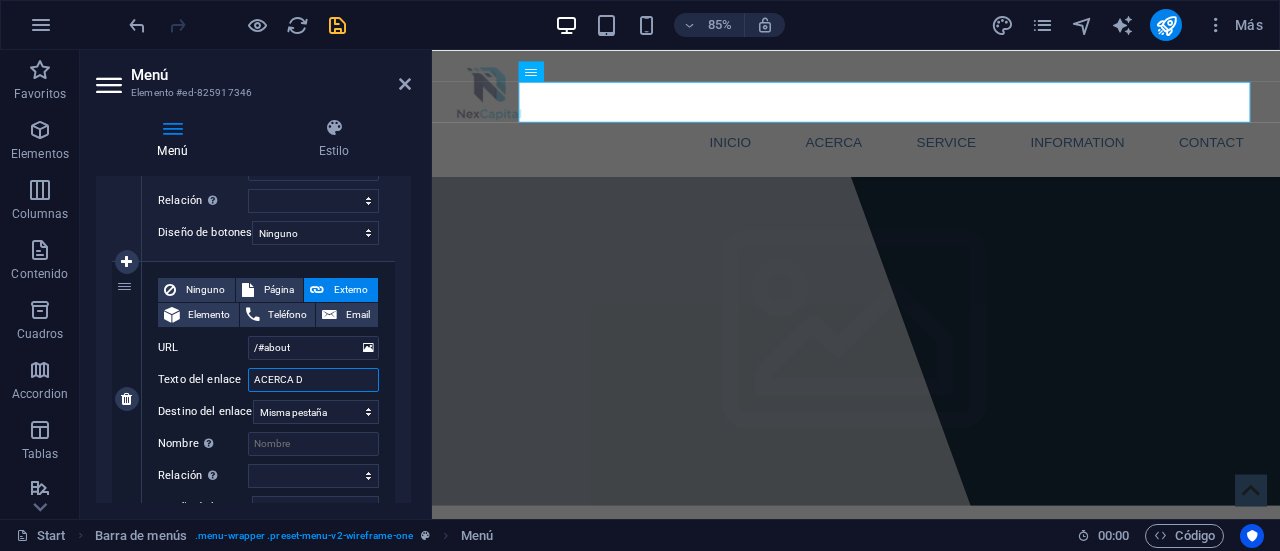 select 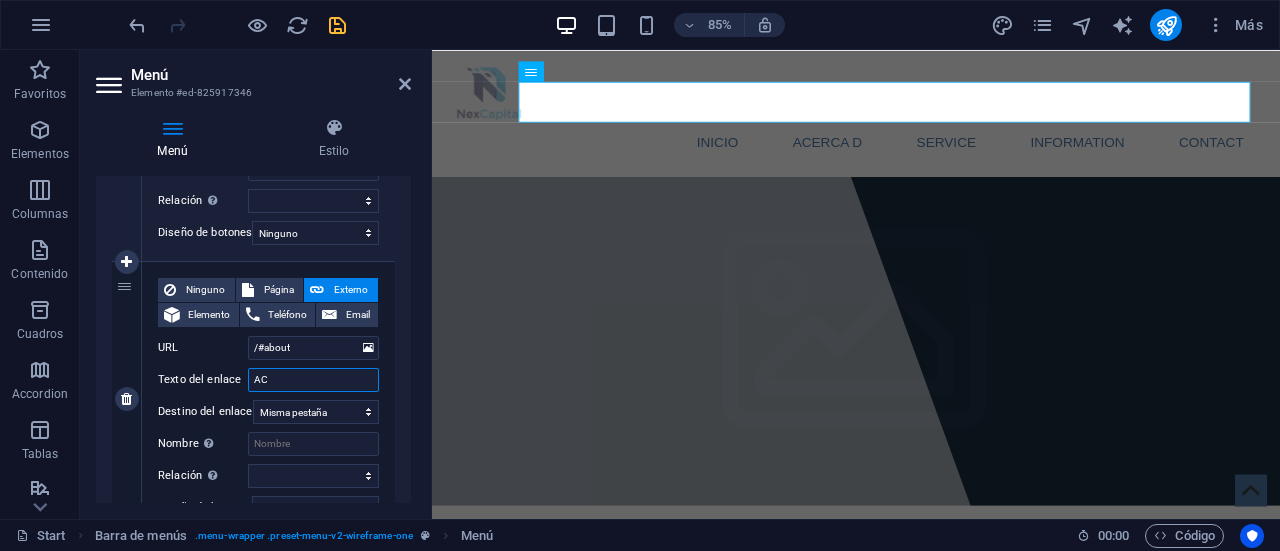 type on "A" 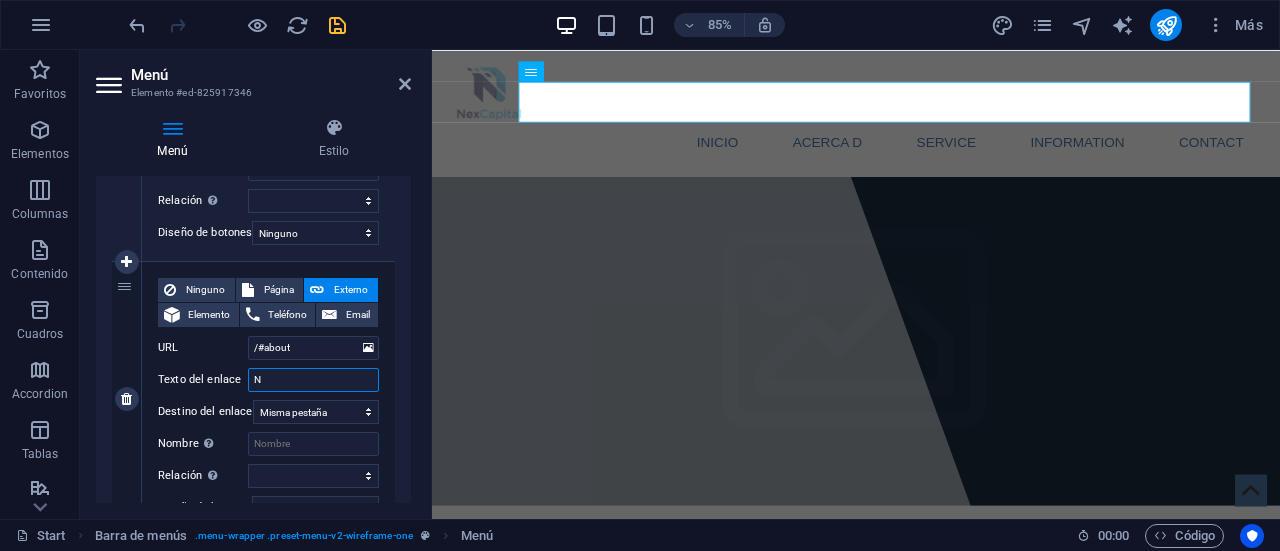 type on "NO" 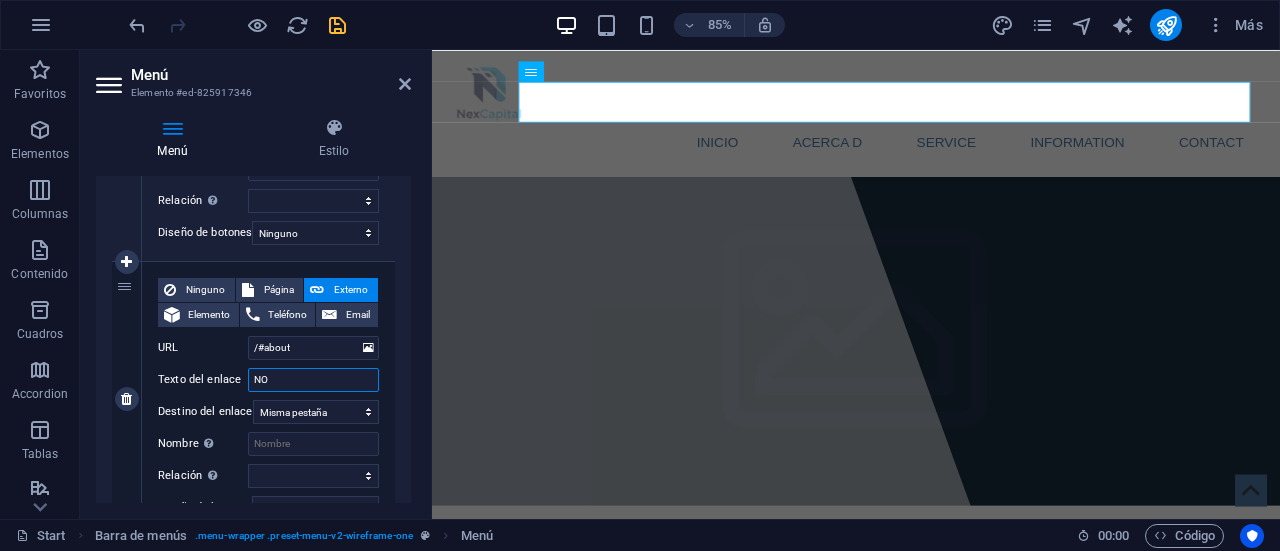 select 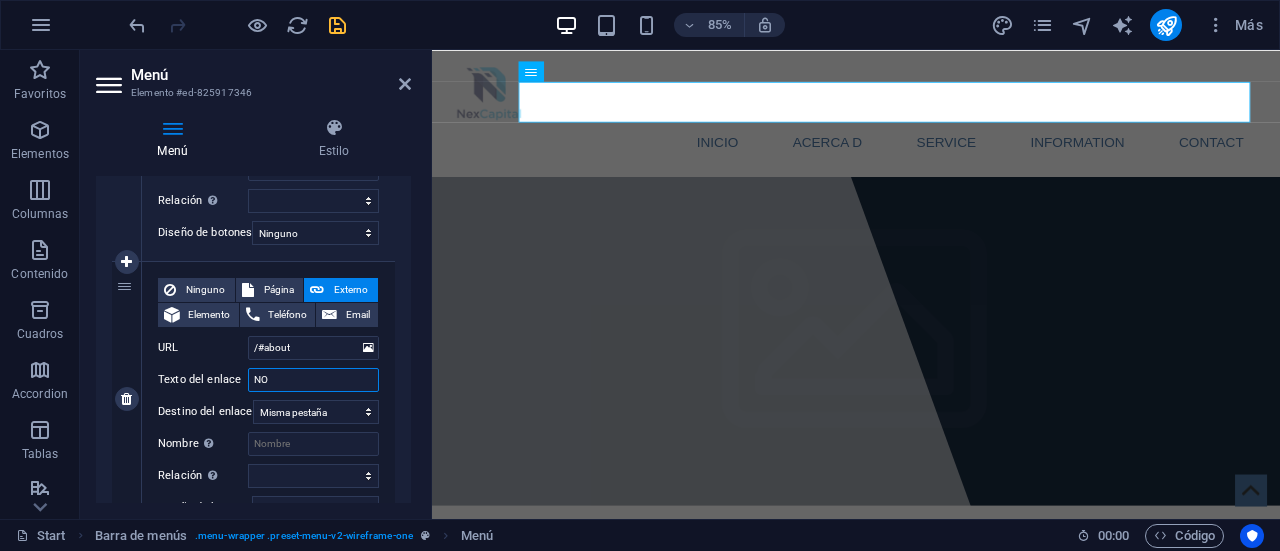 select 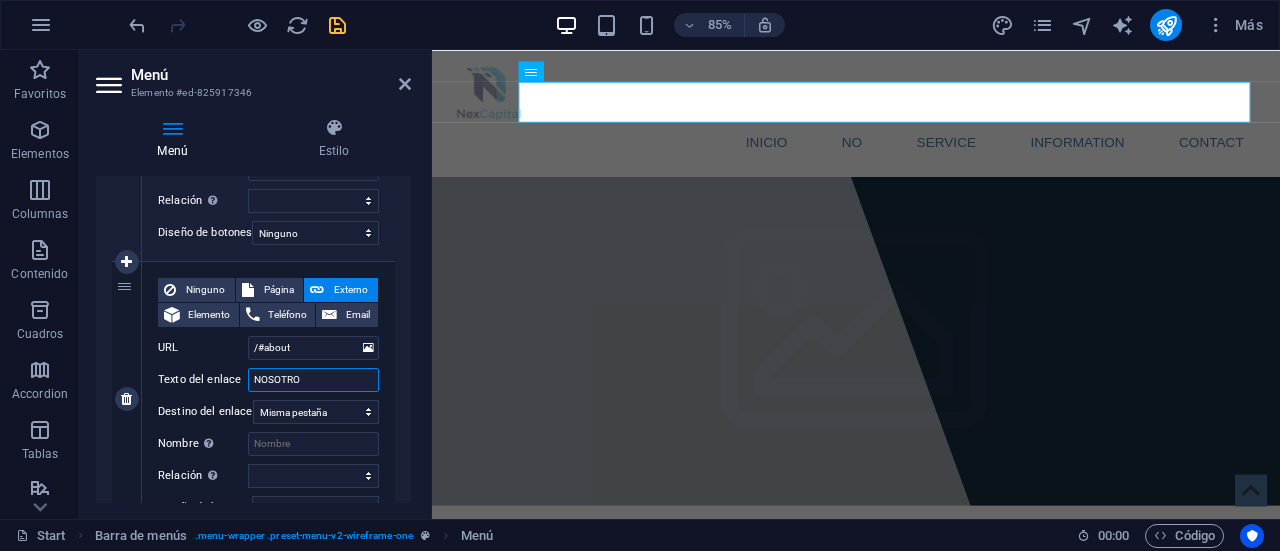 type on "NOSOTROS" 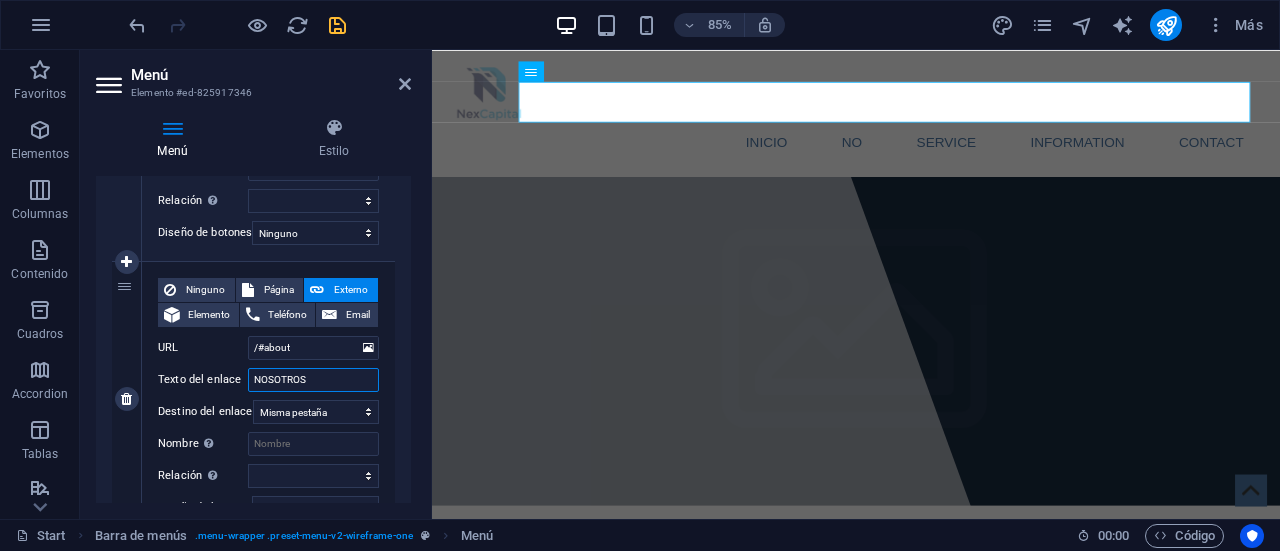 select 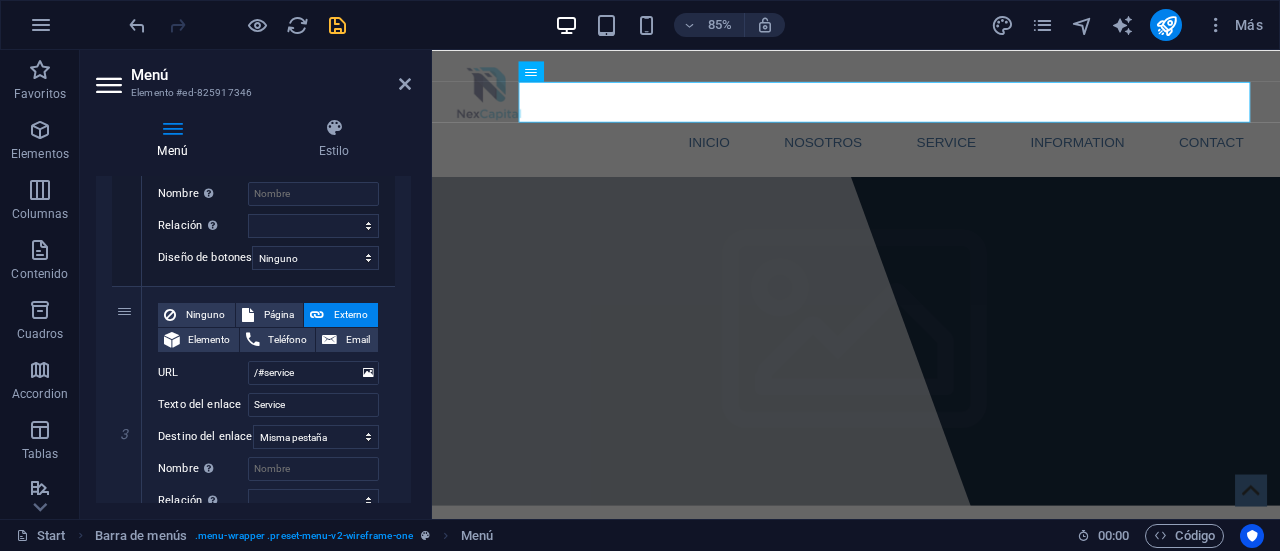 scroll, scrollTop: 618, scrollLeft: 0, axis: vertical 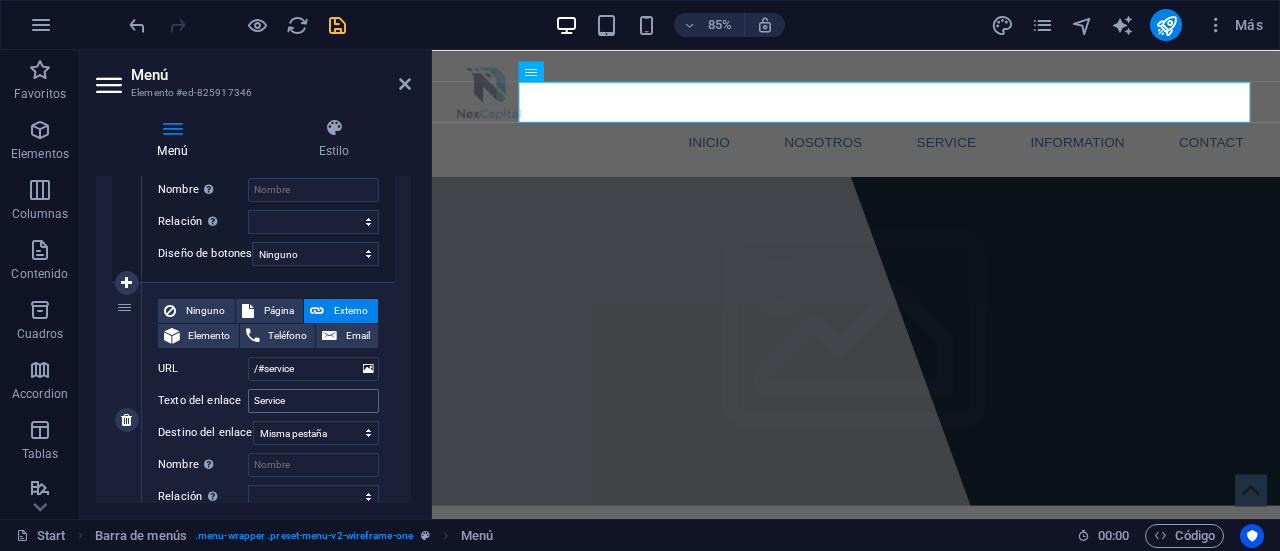 type on "NOSOTROS" 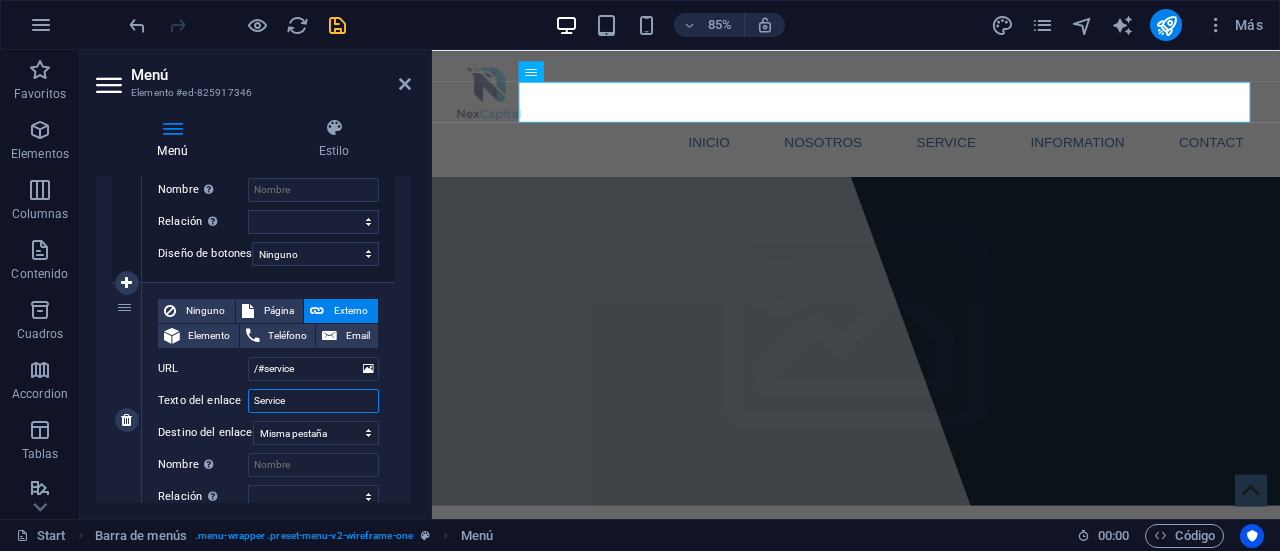 click on "Service" at bounding box center [313, 401] 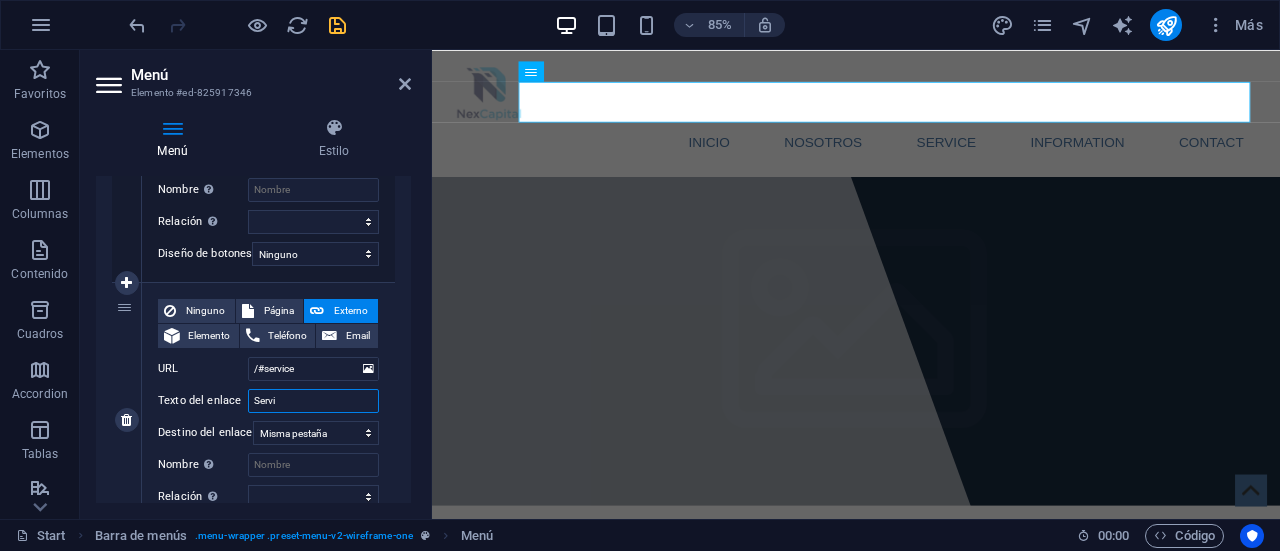 type on "Serv" 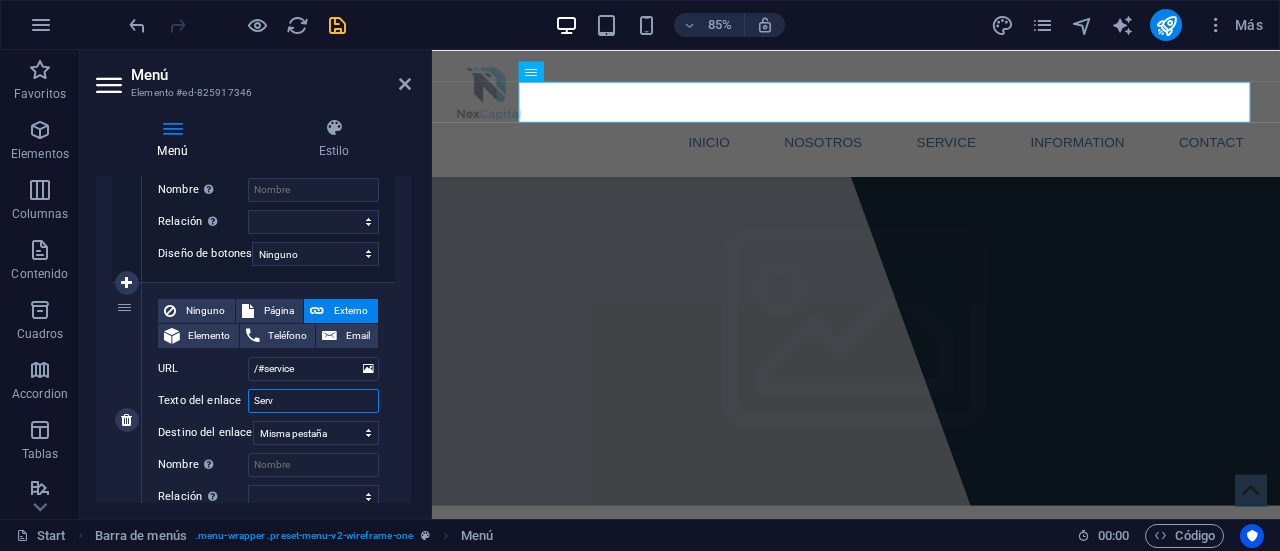 select 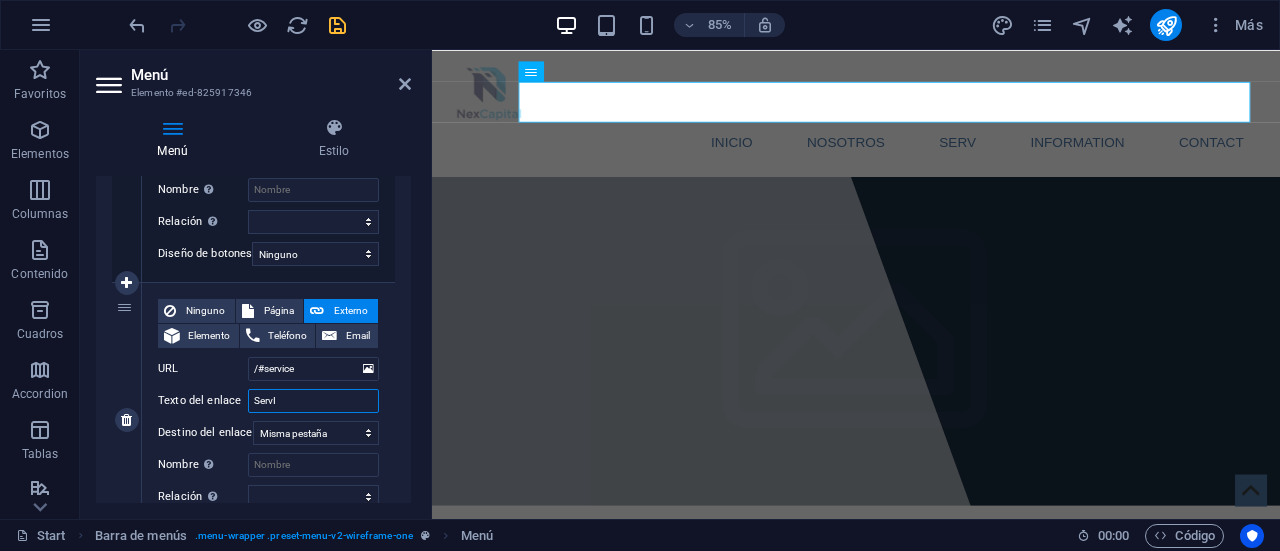 type on "ServIC" 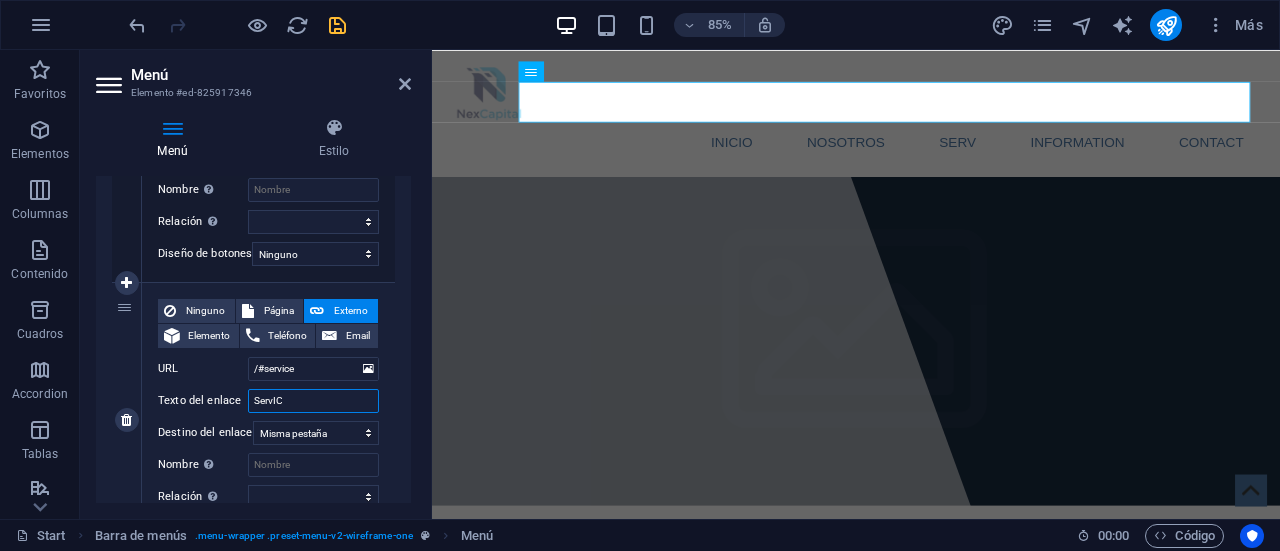 select 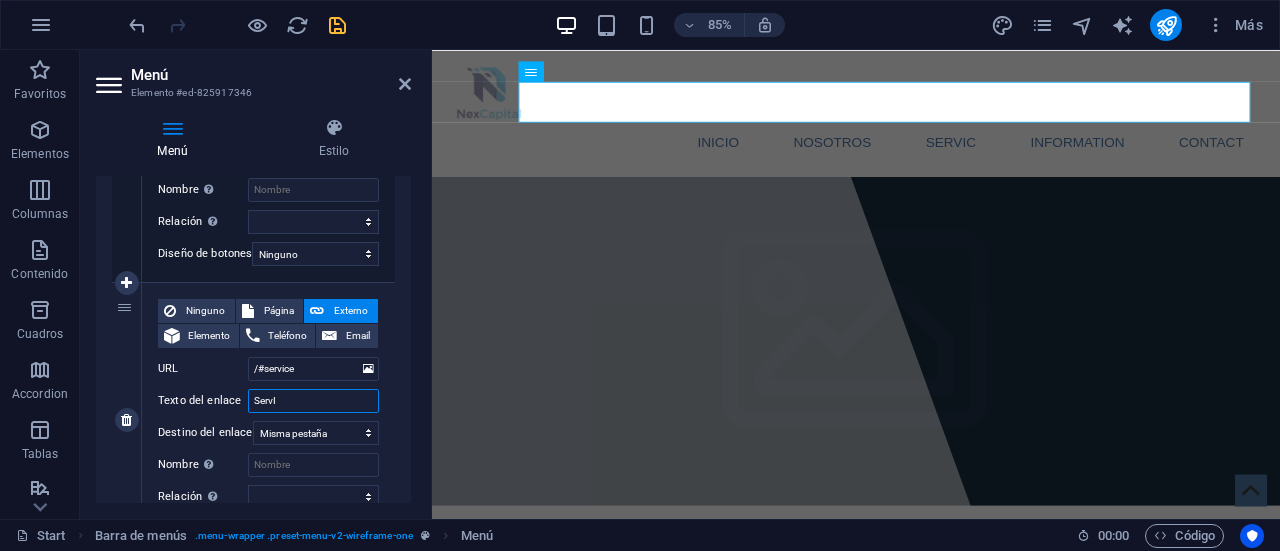 type on "Serv" 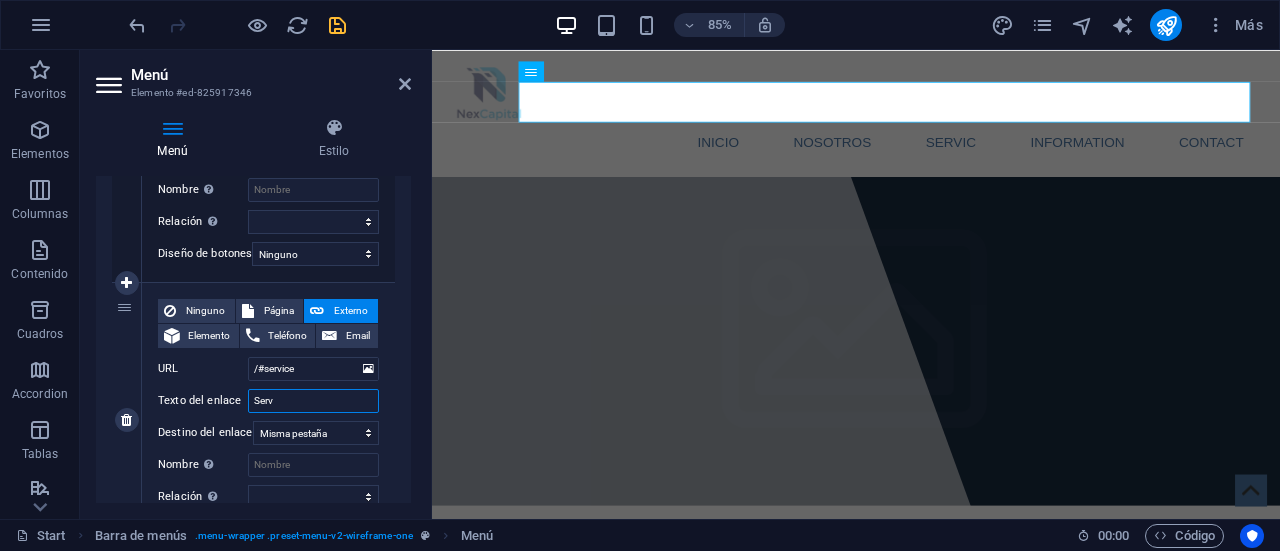 select 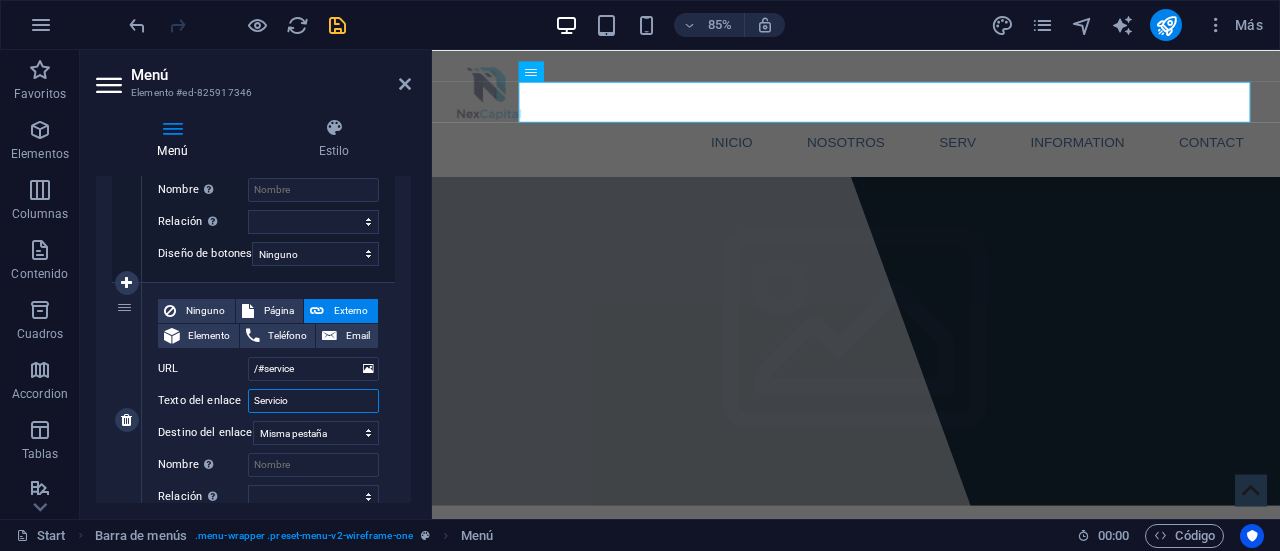 type on "Servicios" 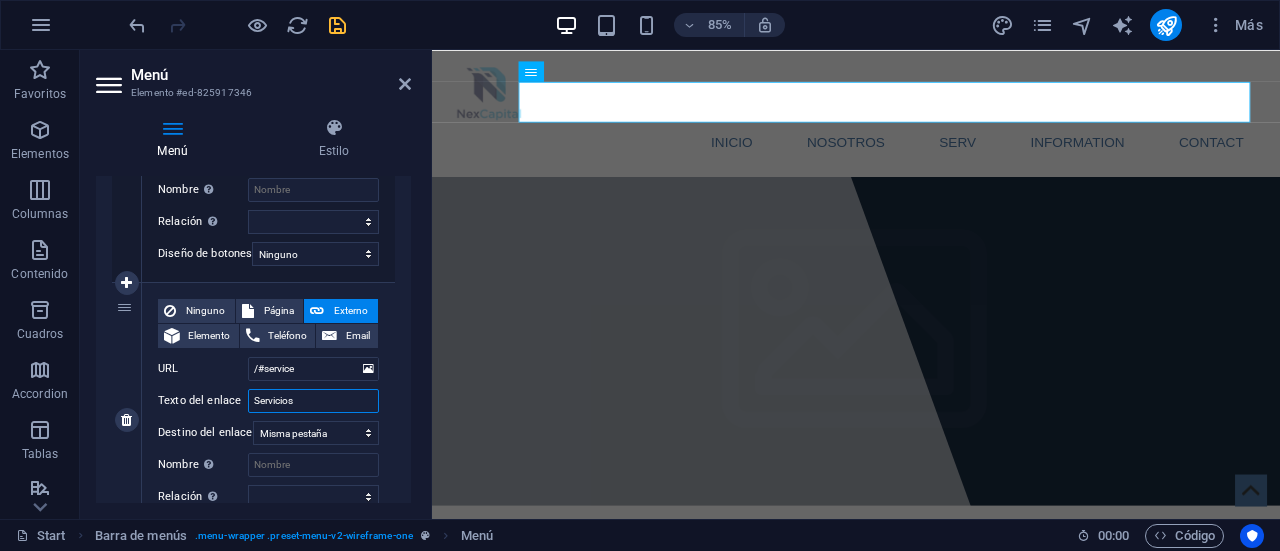 select 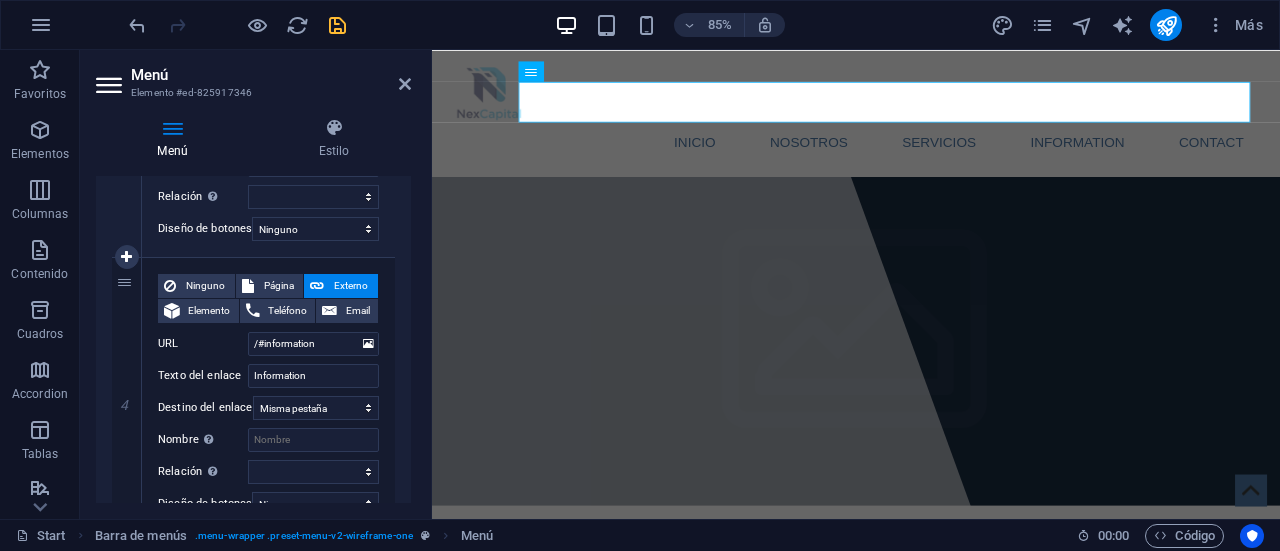 scroll, scrollTop: 923, scrollLeft: 0, axis: vertical 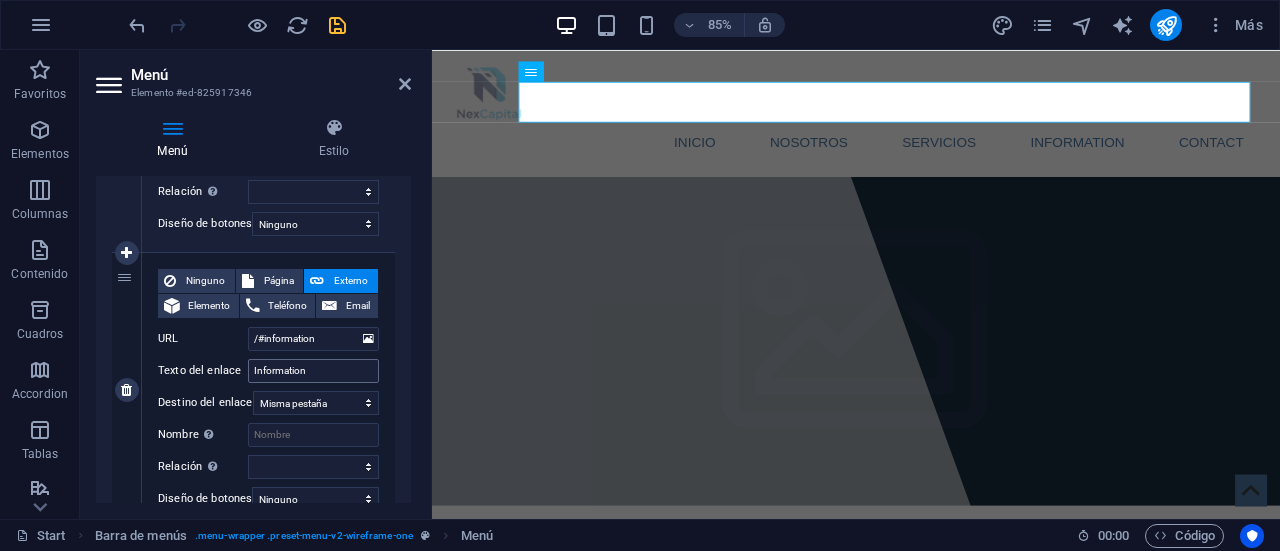 type on "Servicios" 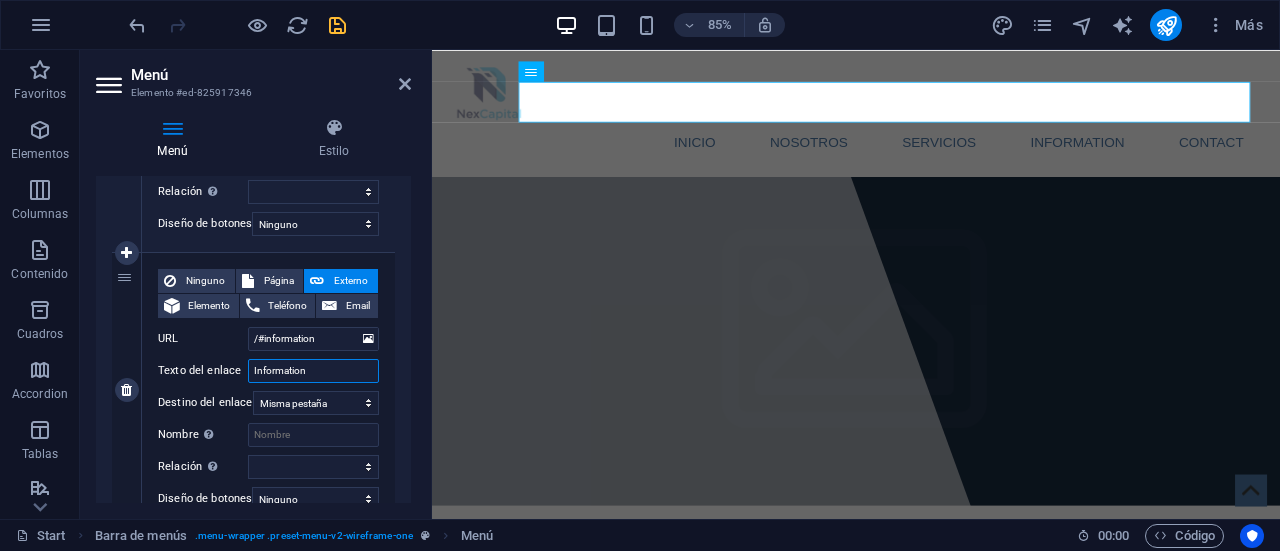 click on "Information" at bounding box center (313, 371) 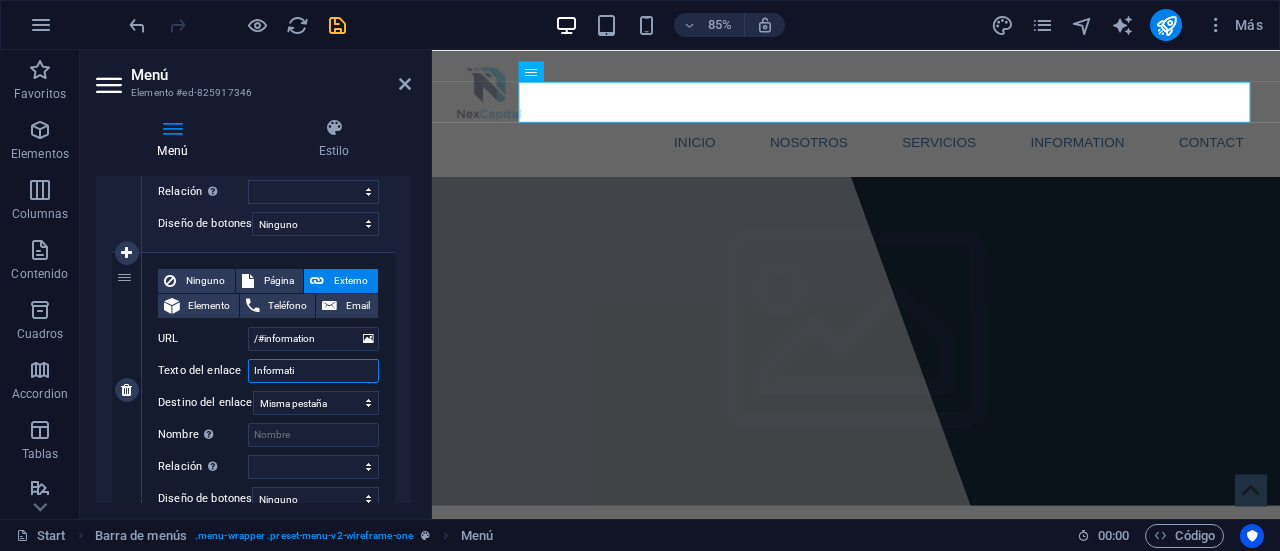 type on "Informat" 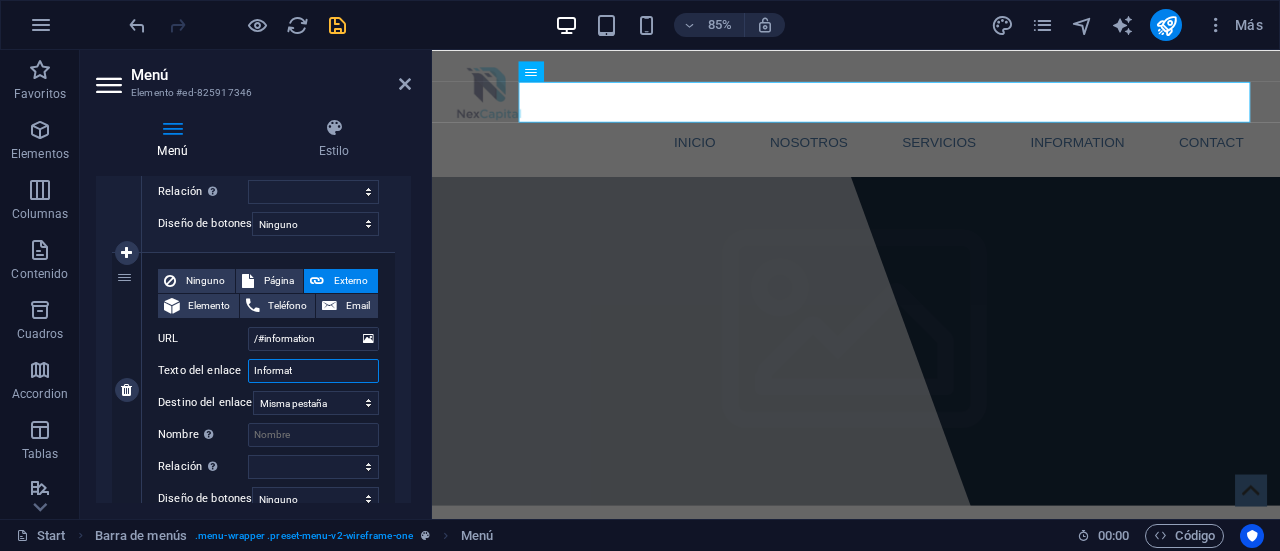 select 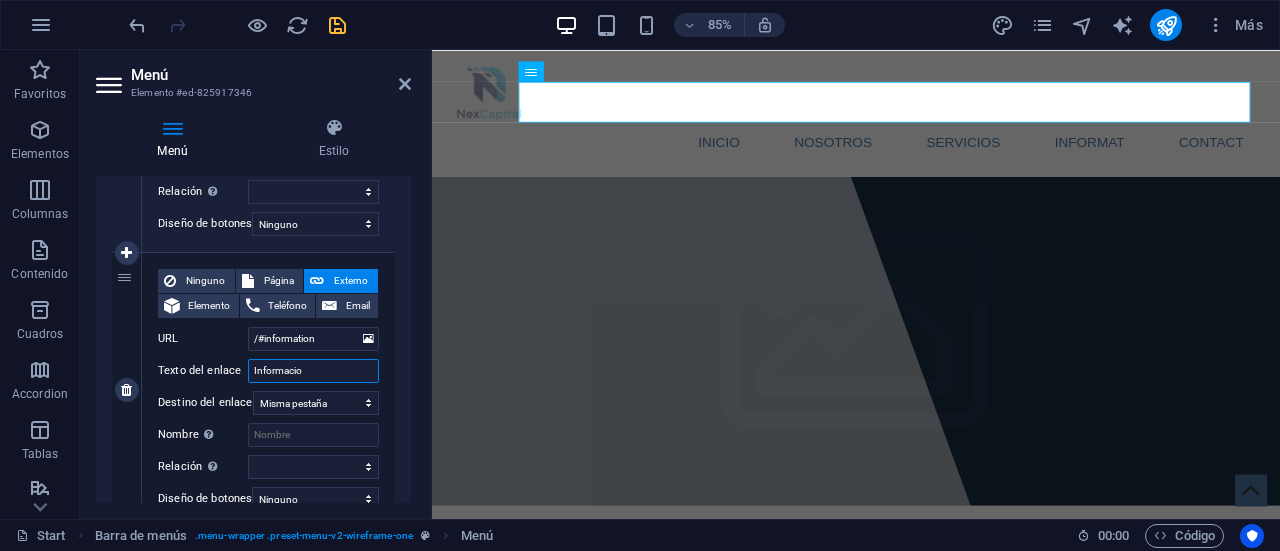 type on "Informacion" 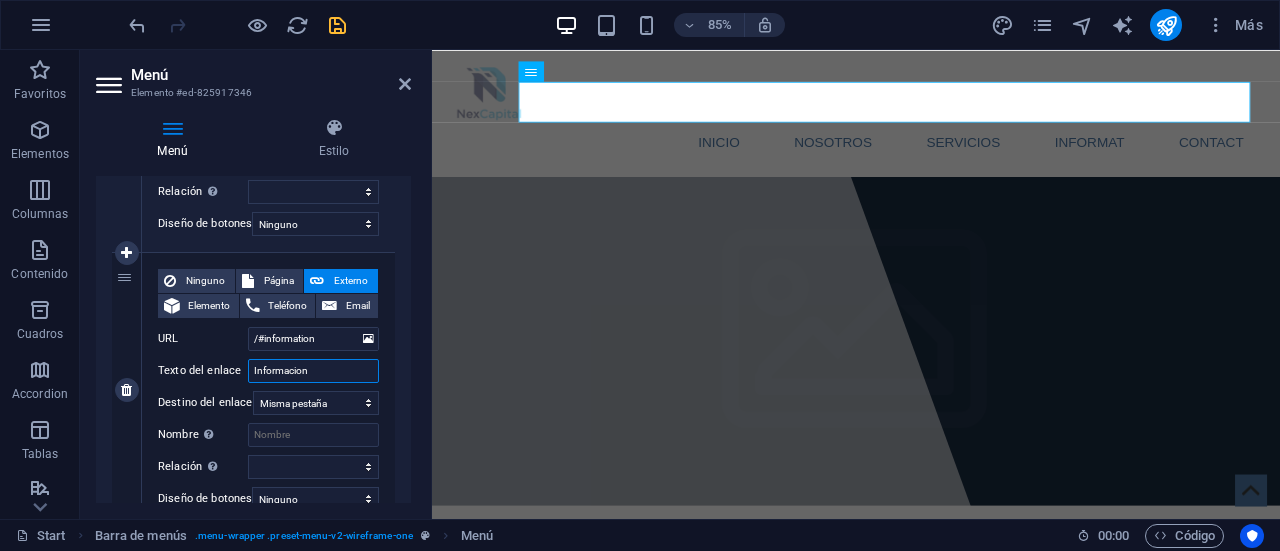 select 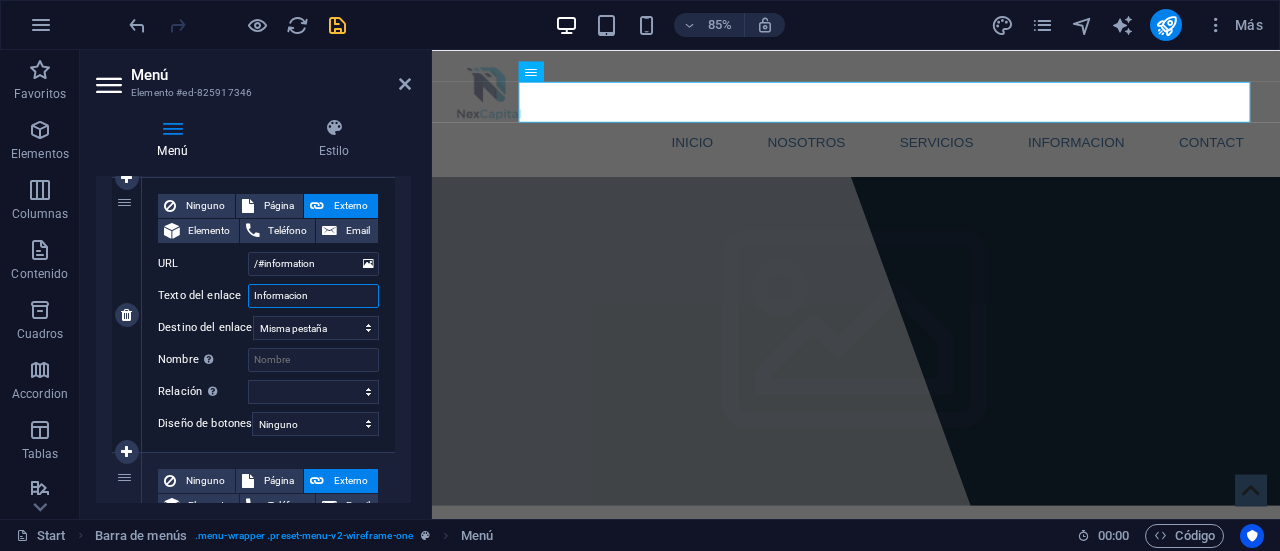 scroll, scrollTop: 1099, scrollLeft: 0, axis: vertical 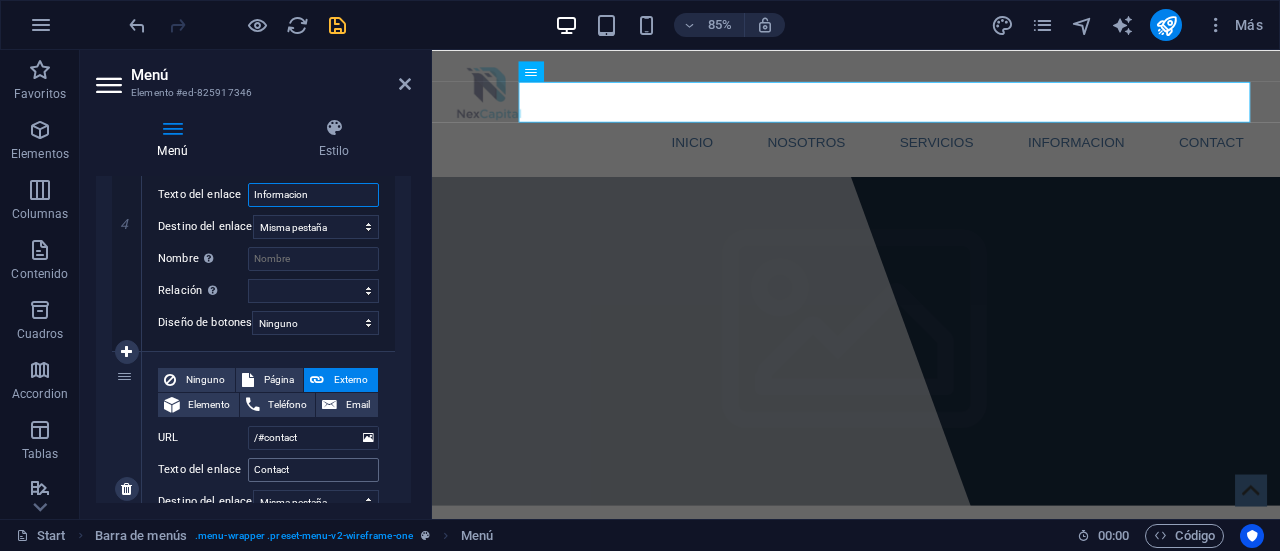 type on "Informacion" 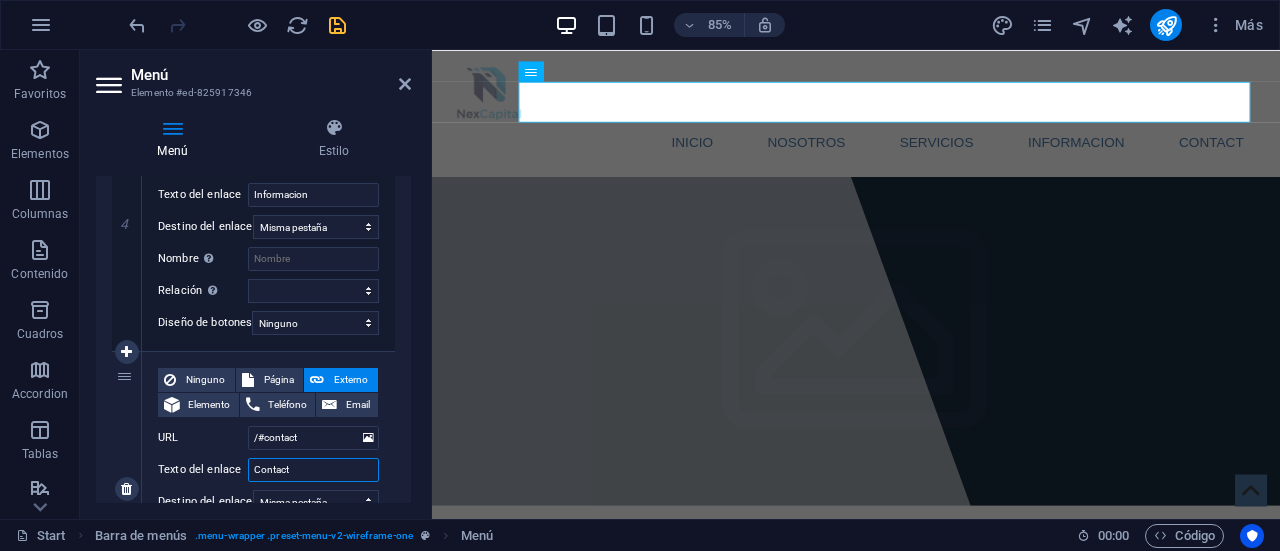 click on "Contact" at bounding box center [313, 470] 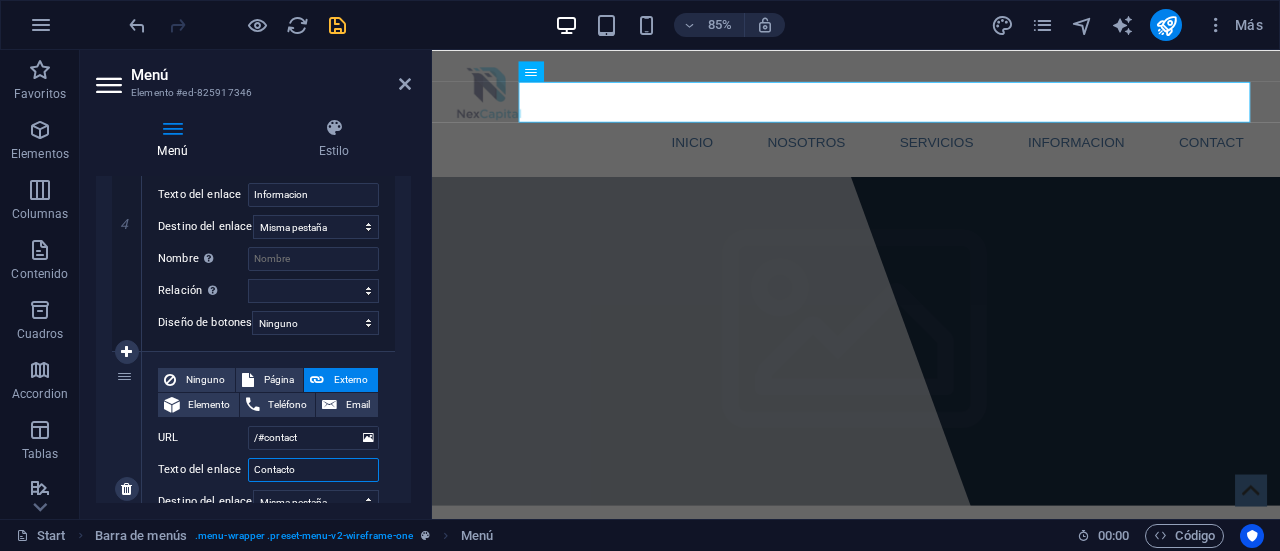 select 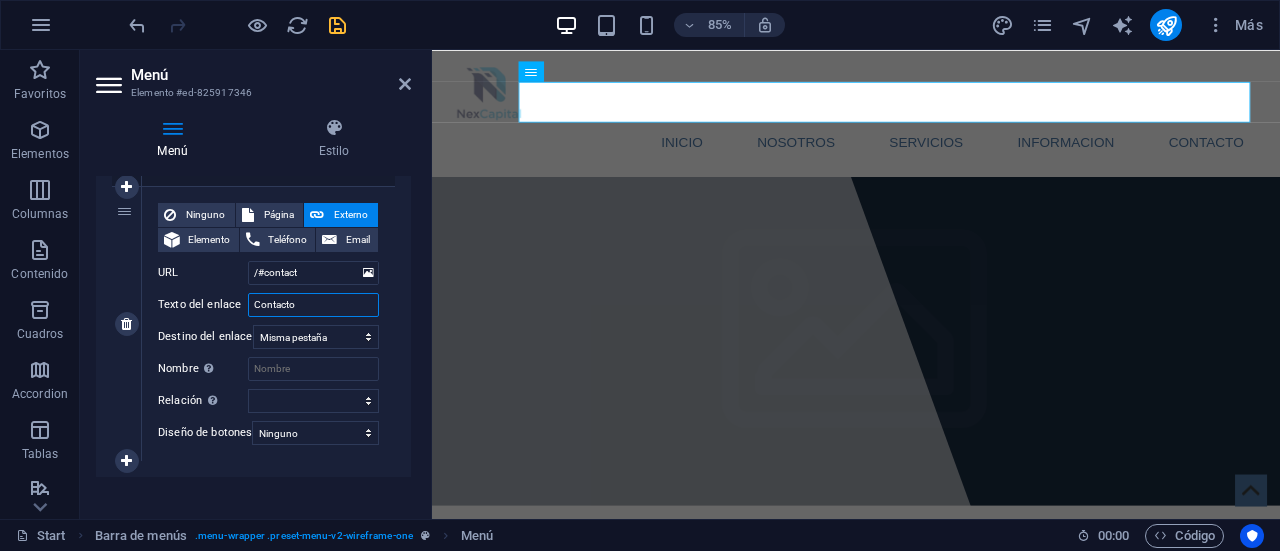 scroll, scrollTop: 1289, scrollLeft: 0, axis: vertical 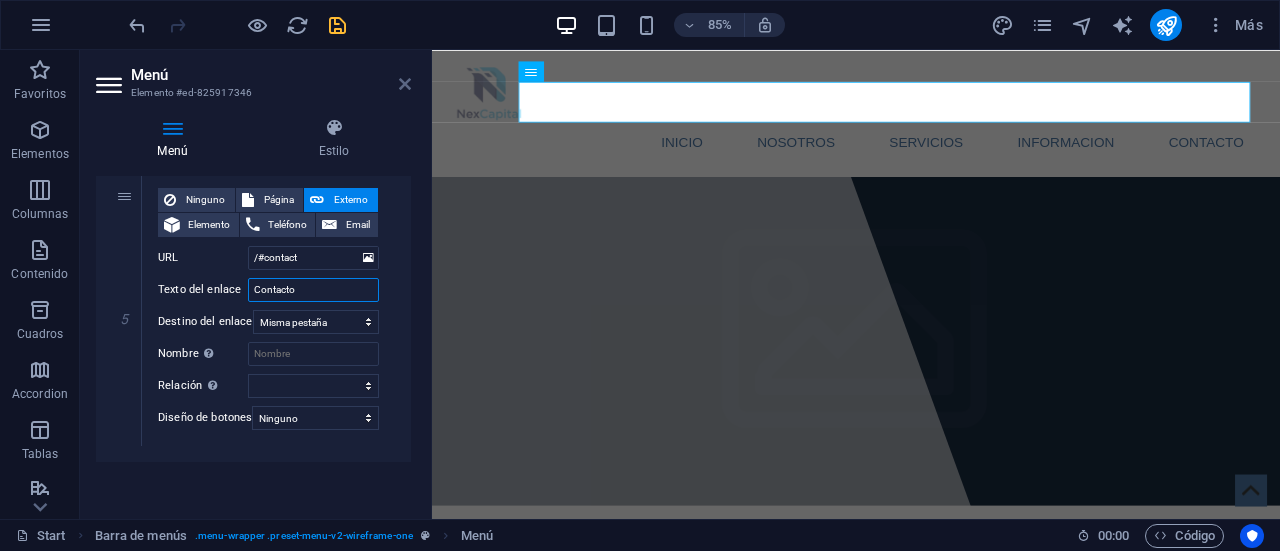 type on "Contacto" 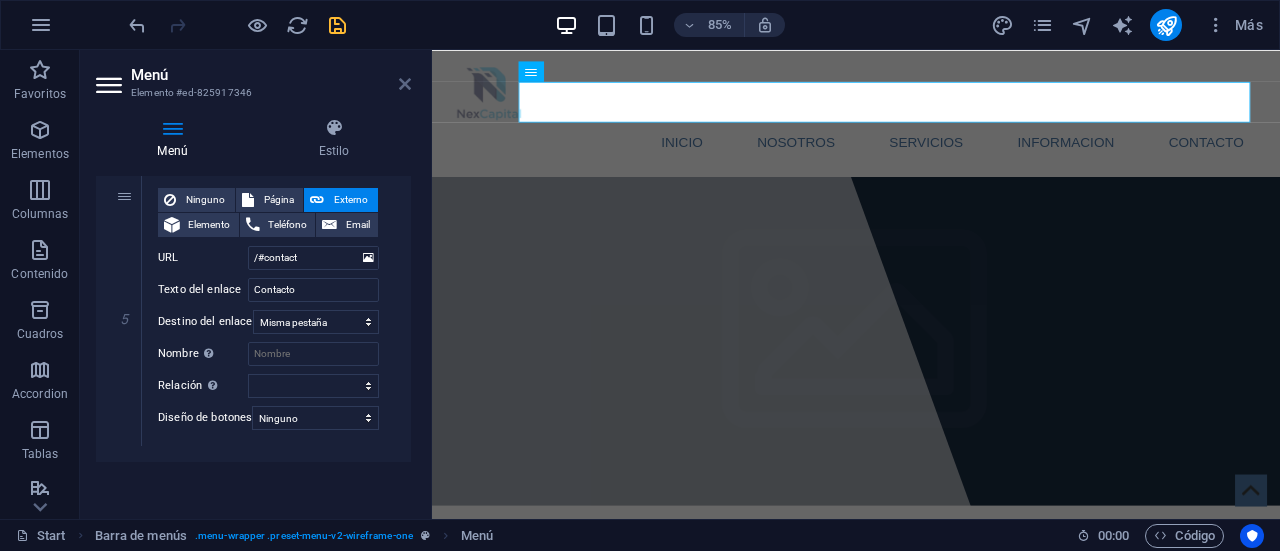 click at bounding box center (405, 84) 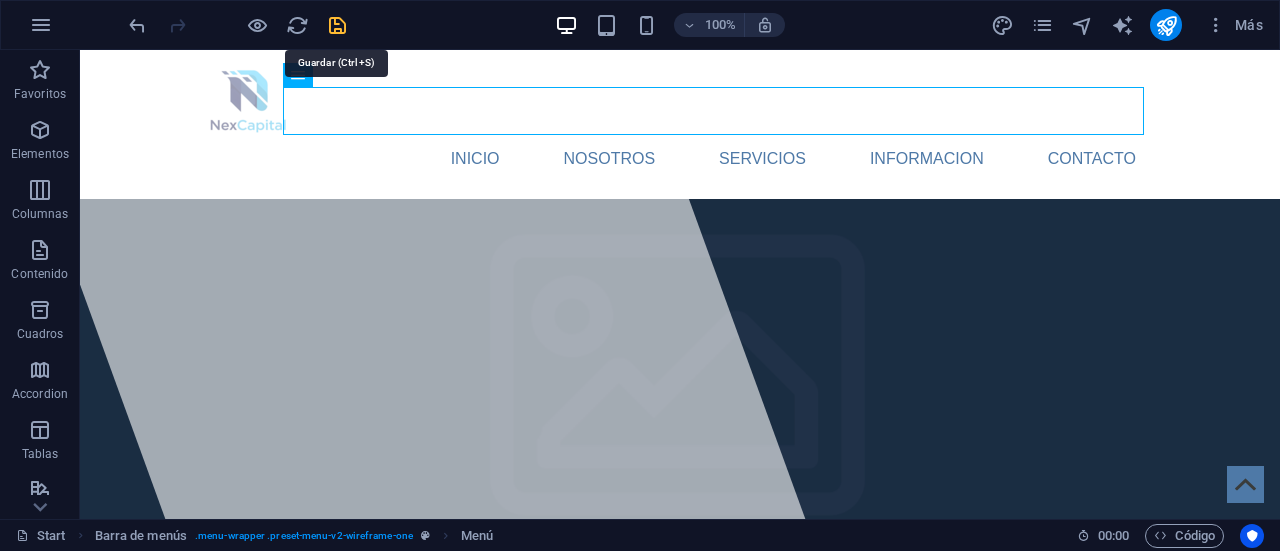 click at bounding box center [337, 25] 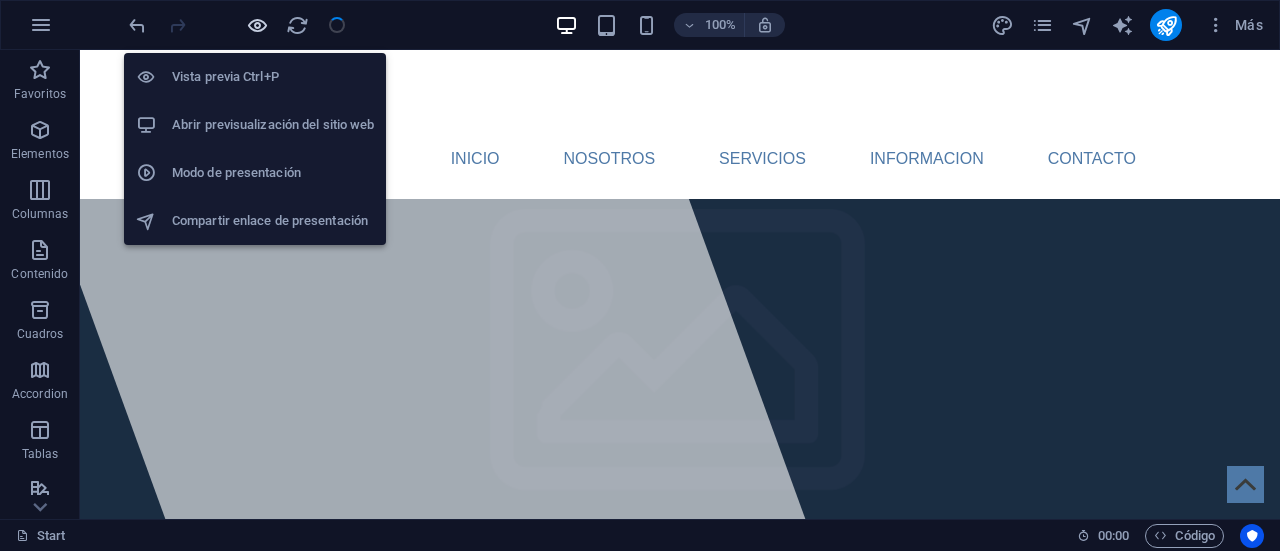 click at bounding box center [257, 25] 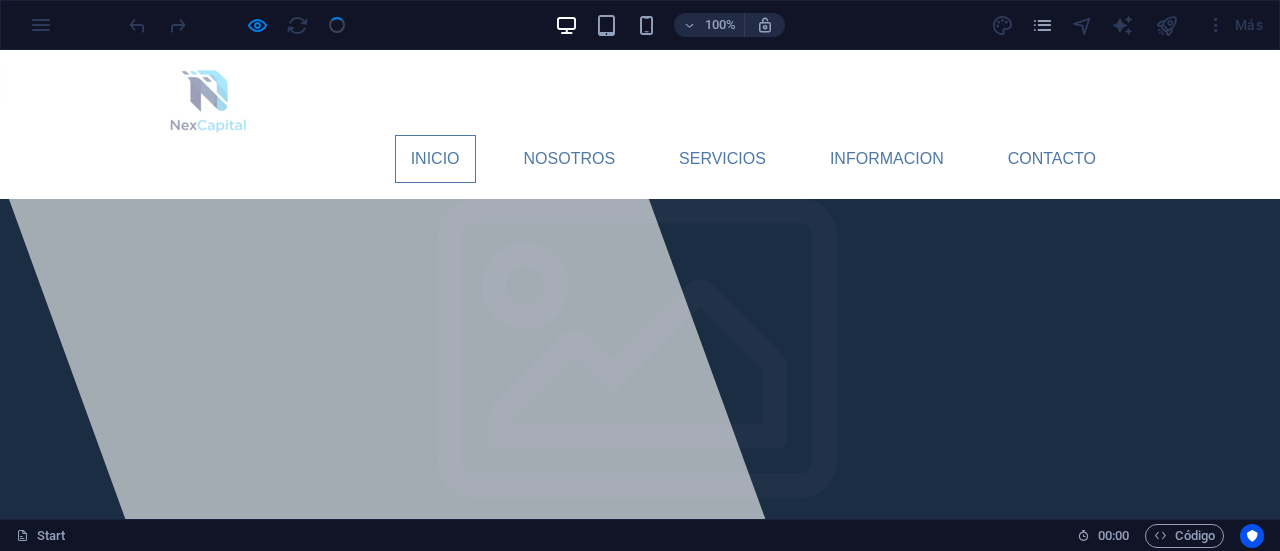 click on "INICIO" at bounding box center (435, 159) 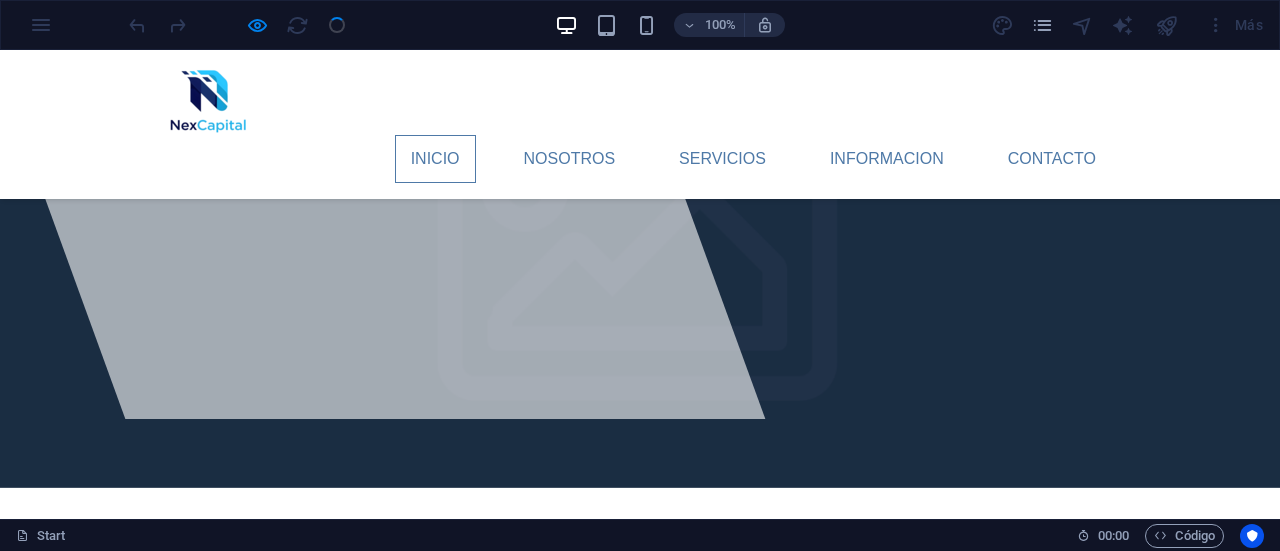 scroll, scrollTop: 101, scrollLeft: 0, axis: vertical 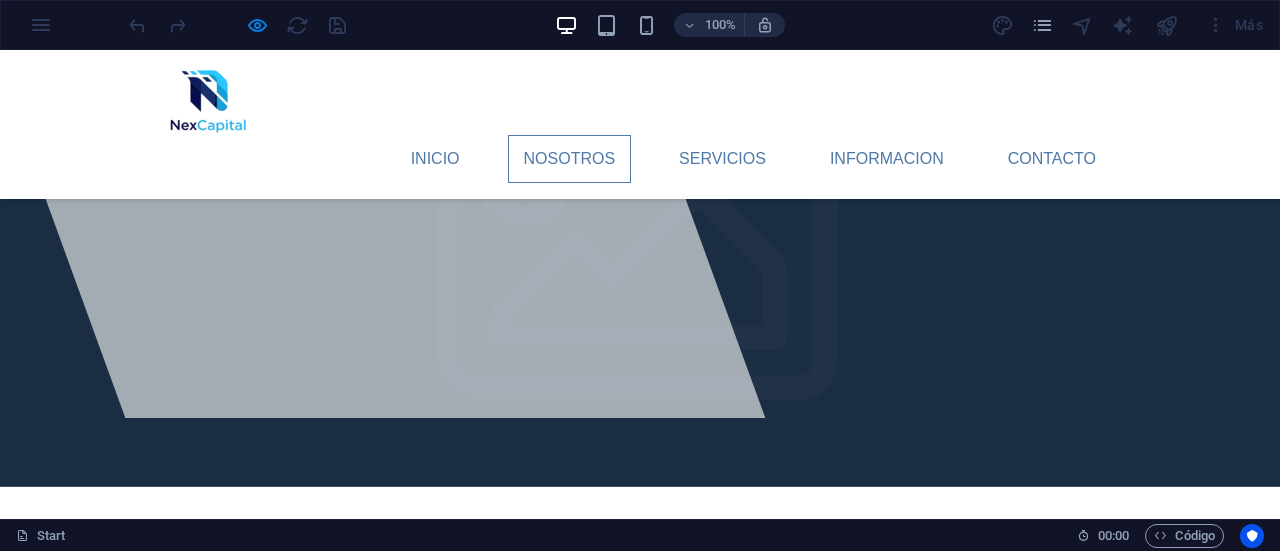 click on "NOSOTROS" at bounding box center [570, 159] 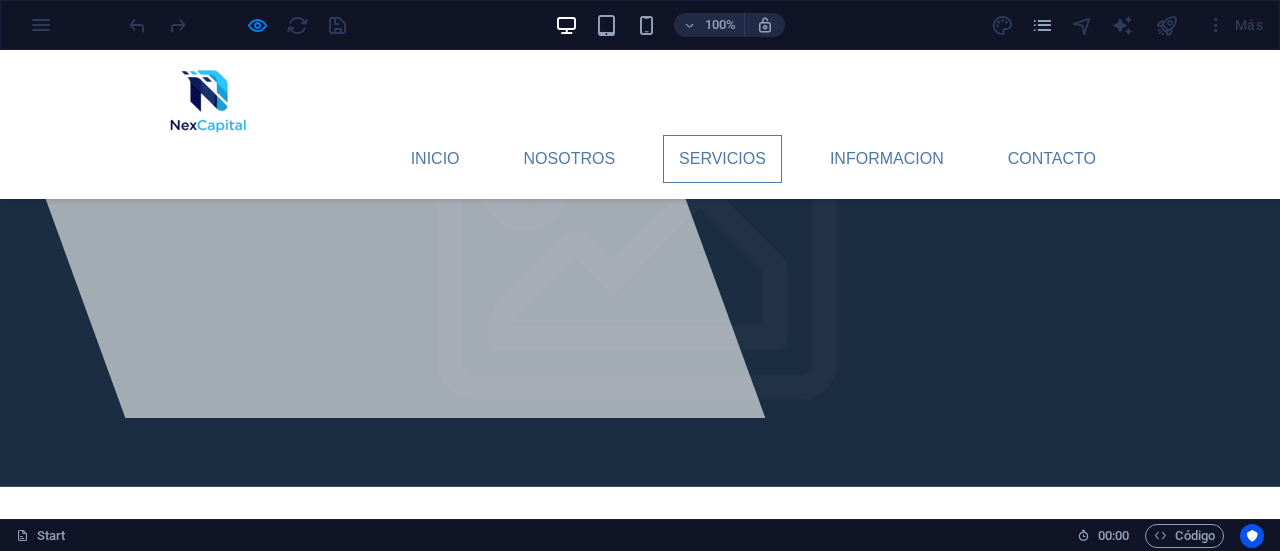 click on "Servicios" at bounding box center [722, 159] 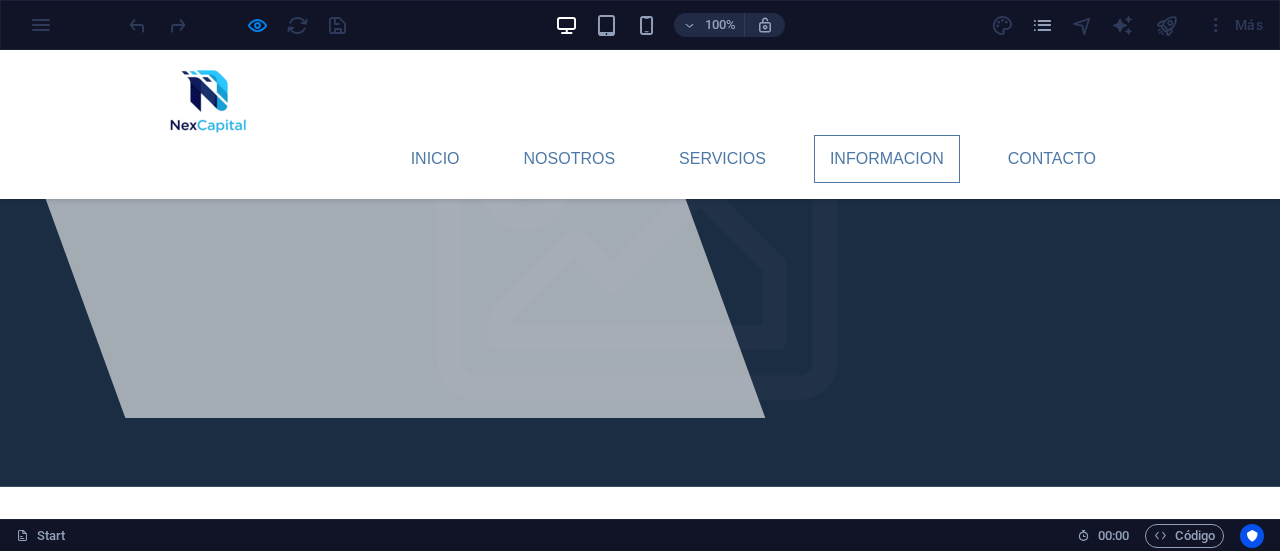 click on "Informacion" at bounding box center (887, 159) 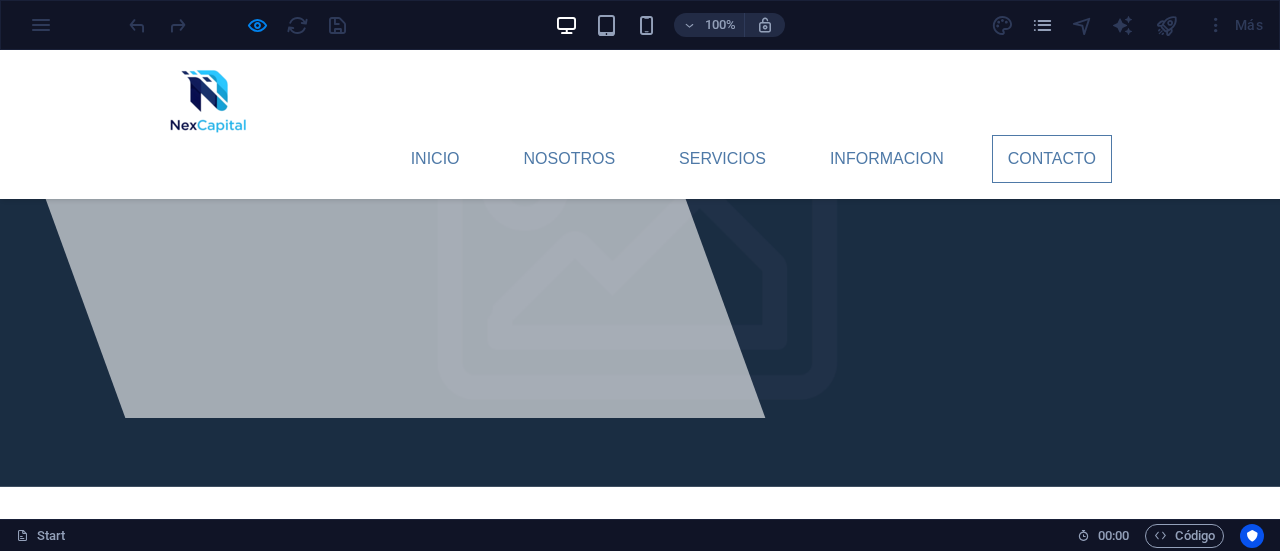 click on "Contacto" at bounding box center (1052, 159) 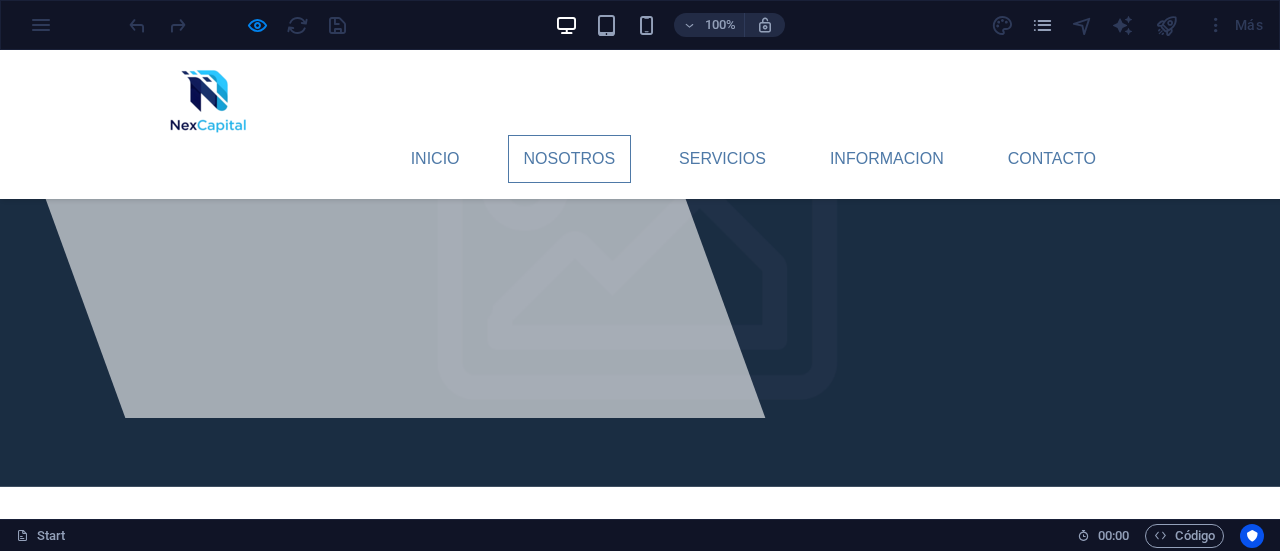 click on "NOSOTROS" at bounding box center (570, 159) 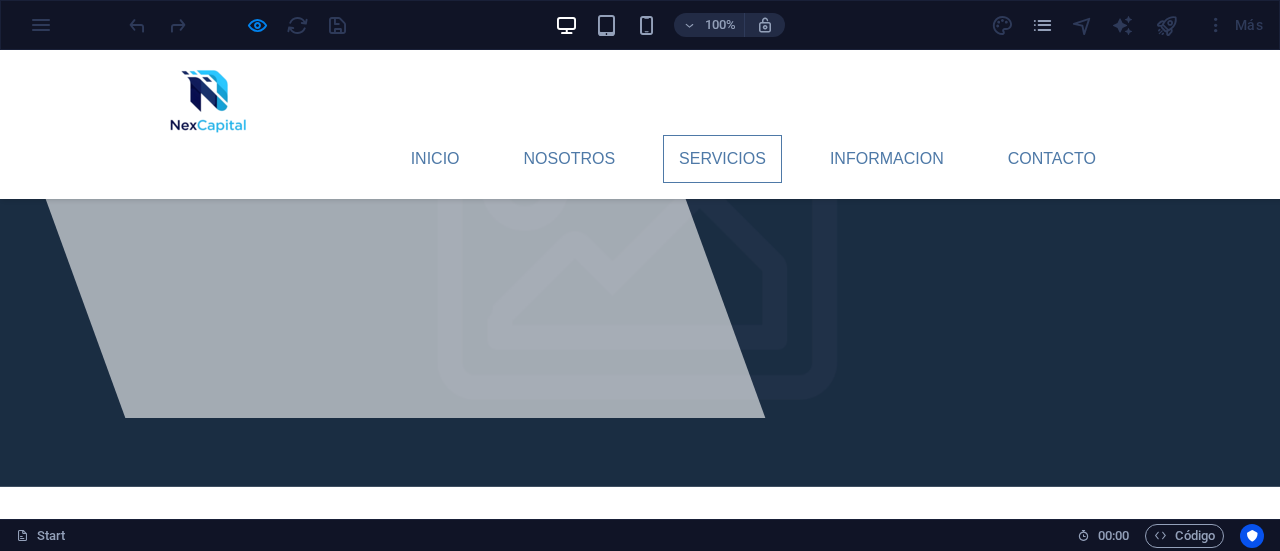 click on "Servicios" at bounding box center (722, 159) 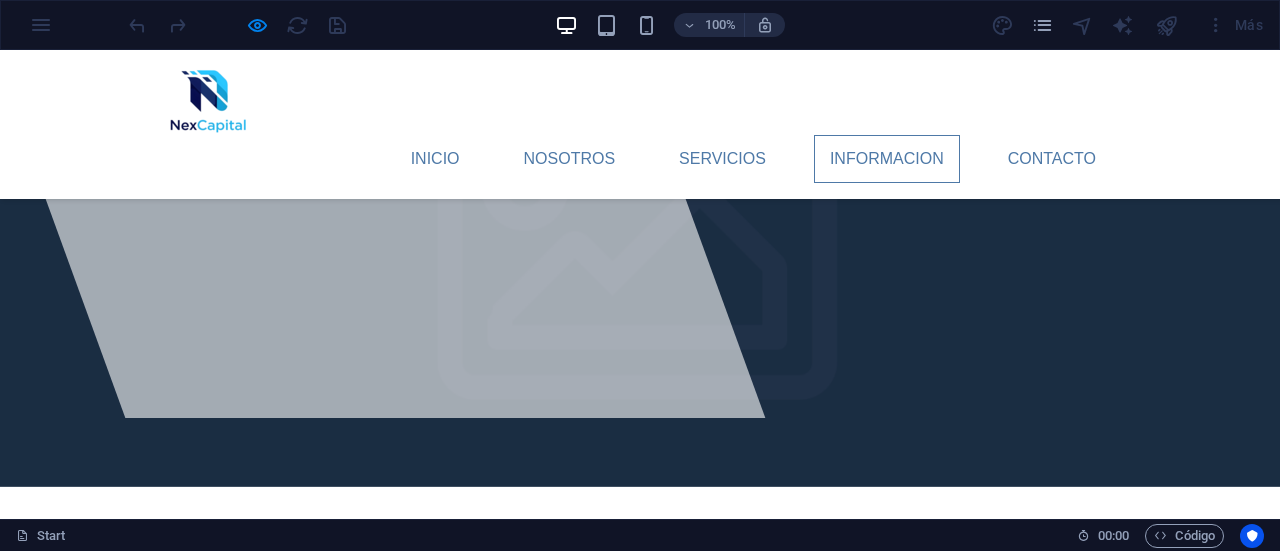 click on "Informacion" at bounding box center (887, 159) 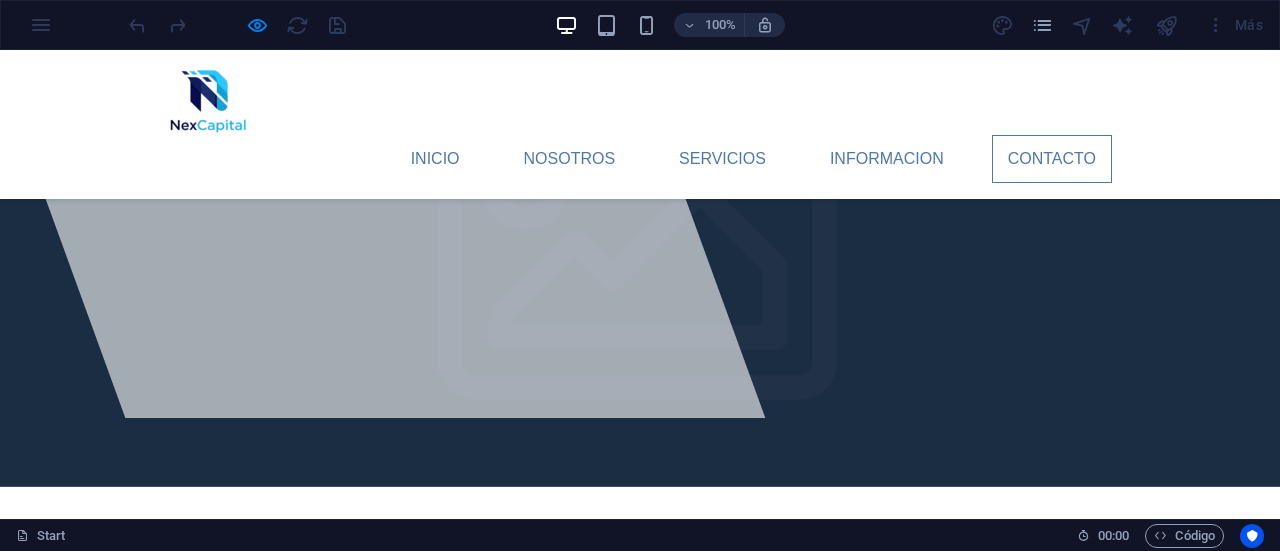 click on "Contacto" at bounding box center [1052, 159] 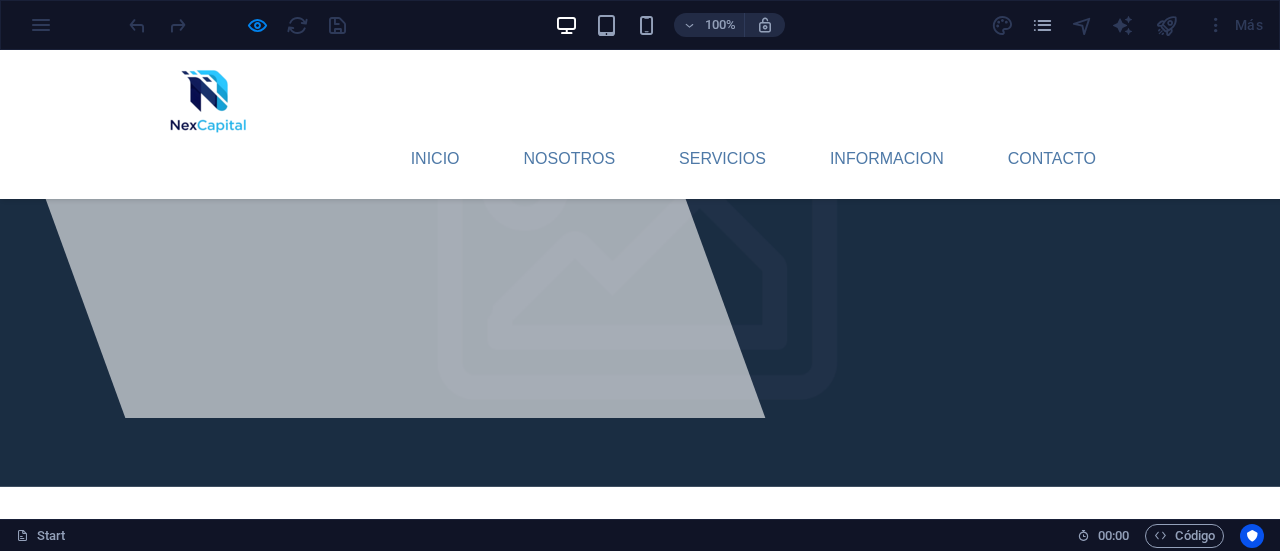 click on "INICIO NOSOTROS Servicios Informacion Contacto" at bounding box center (640, 124) 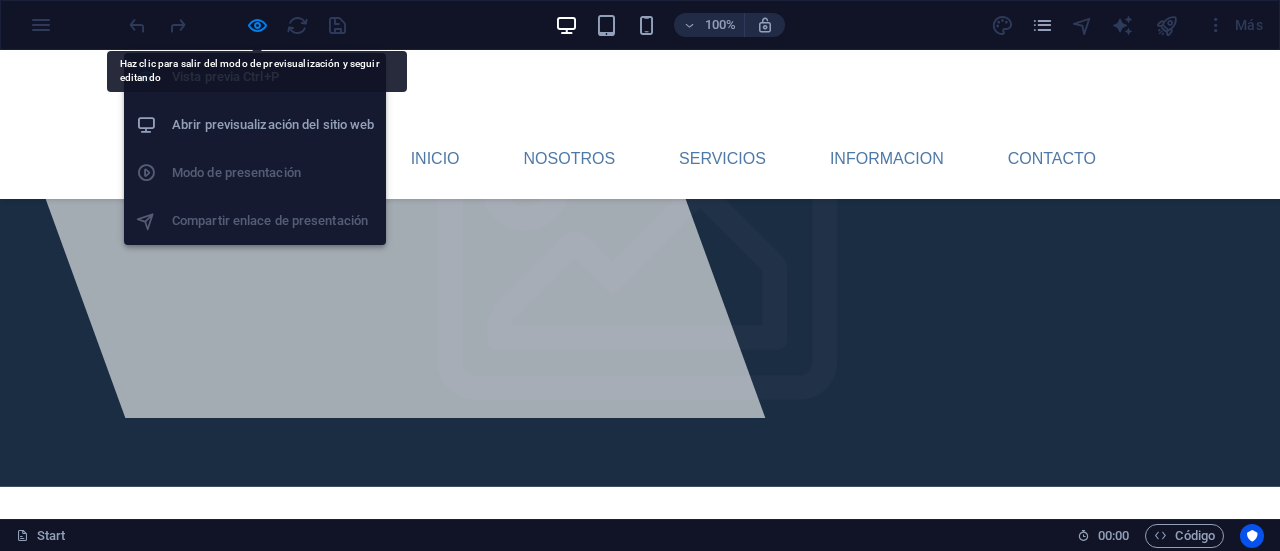 click on "Abrir previsualización del sitio web" at bounding box center [273, 125] 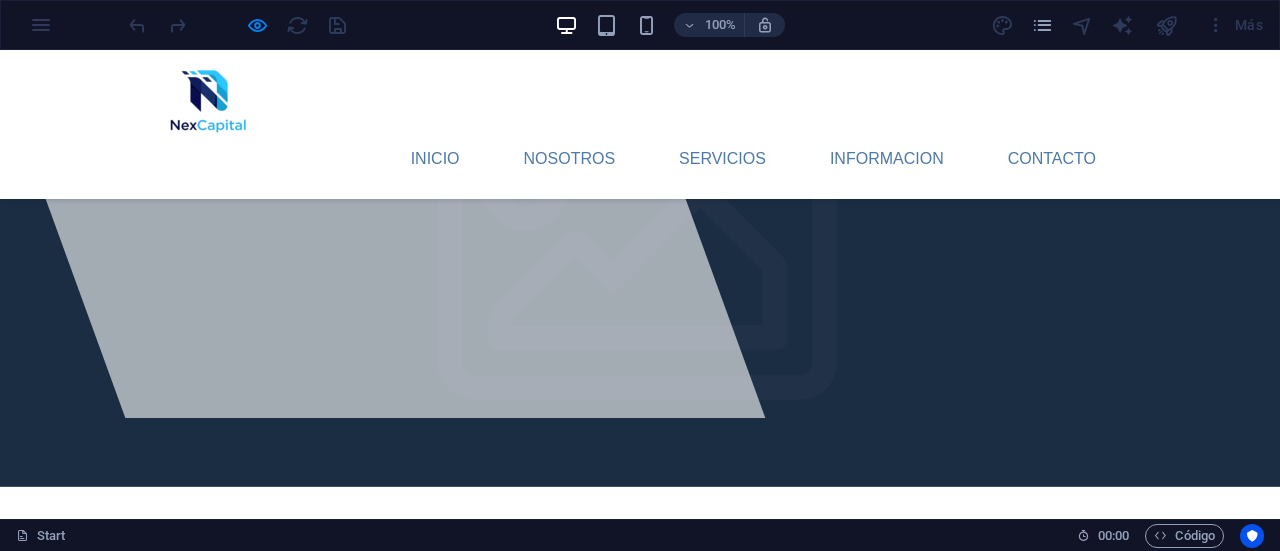 click on "INICIO NOSOTROS Servicios Informacion Contacto" at bounding box center [640, 124] 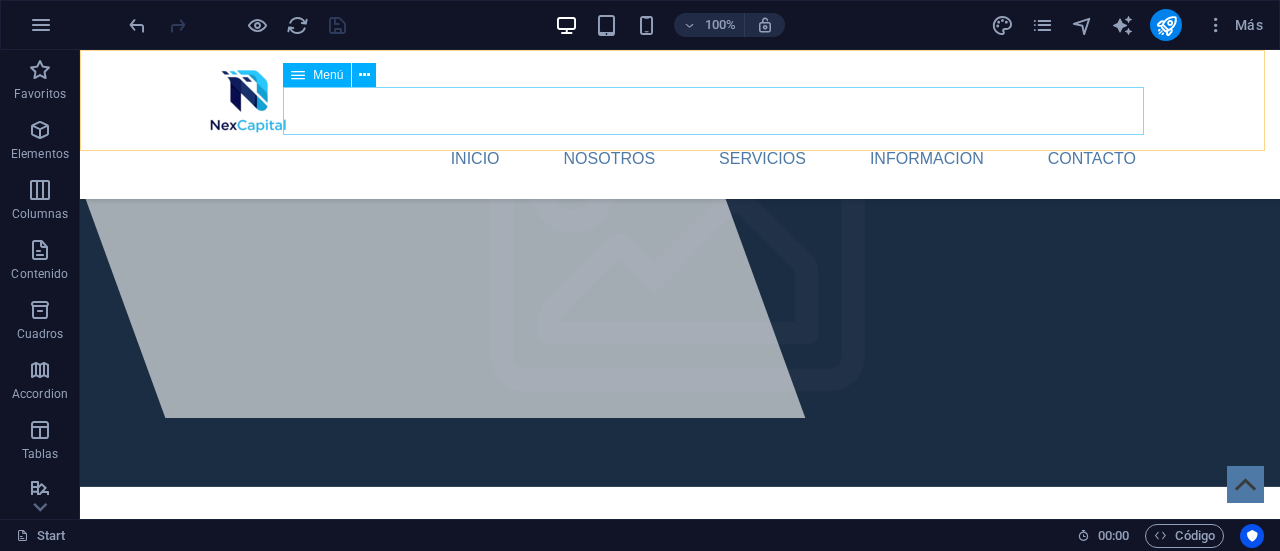 click on "INICIO NOSOTROS Servicios Informacion Contacto" at bounding box center [680, 159] 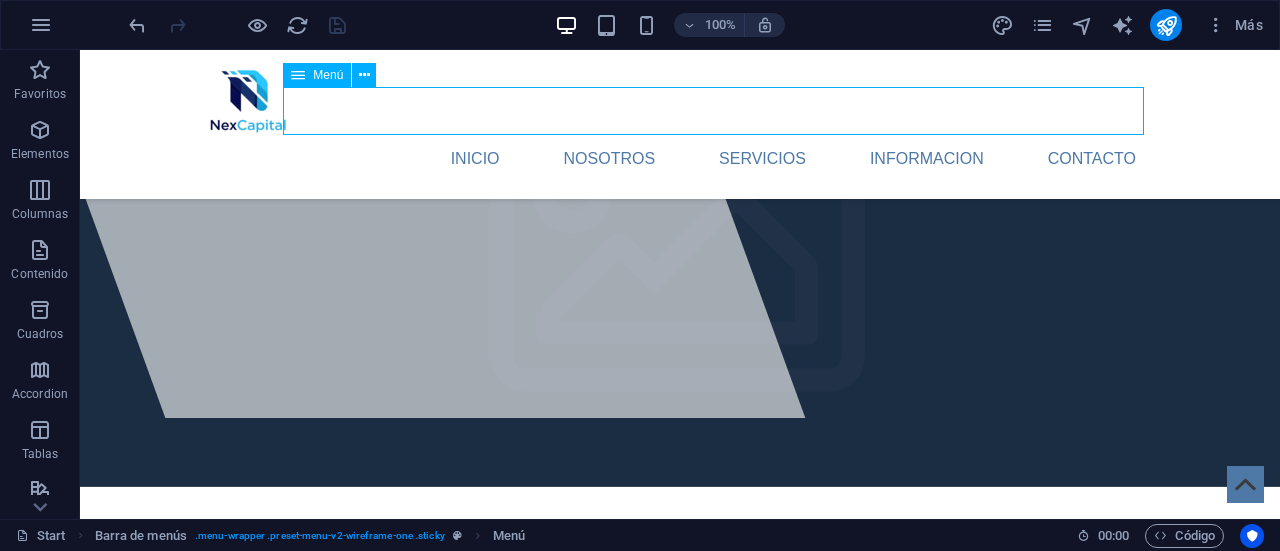 click on "INICIO NOSOTROS Servicios Informacion Contacto" at bounding box center (680, 159) 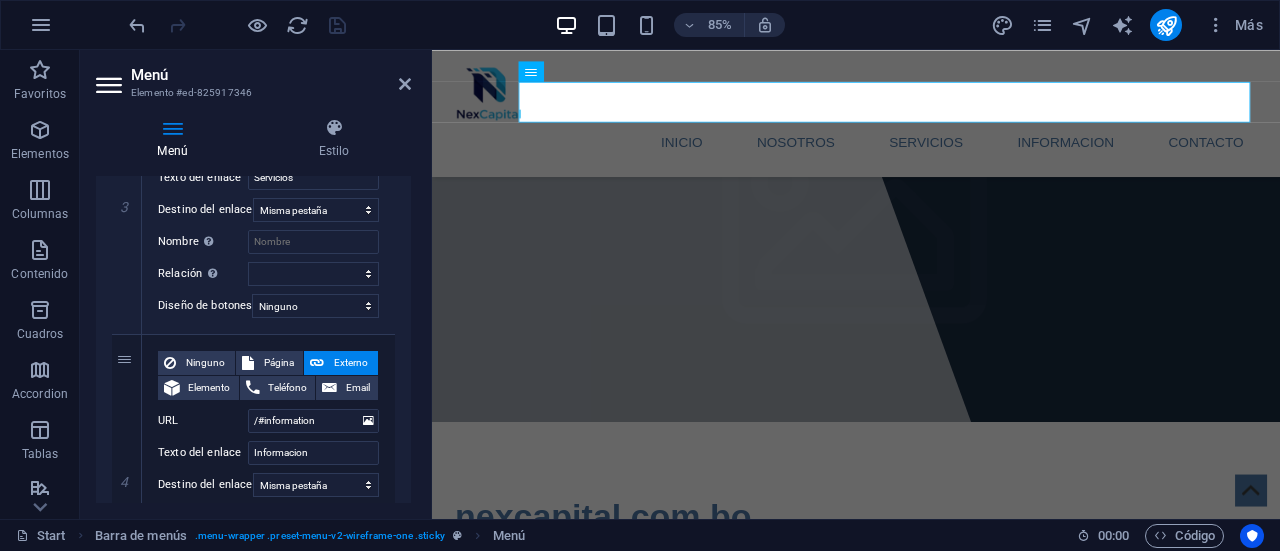 scroll, scrollTop: 962, scrollLeft: 0, axis: vertical 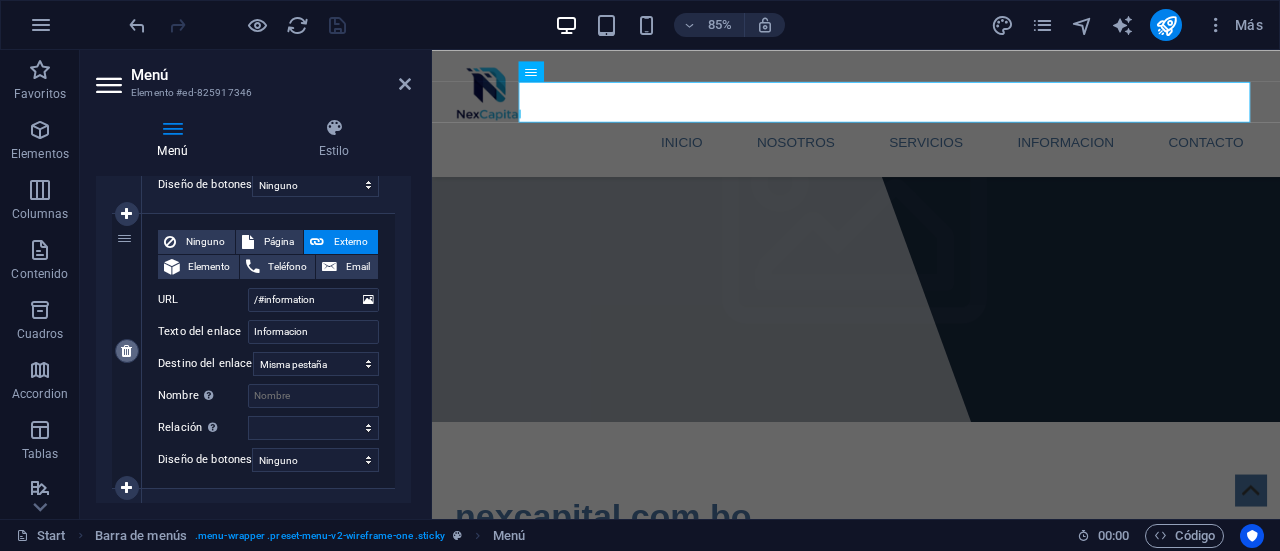 click at bounding box center [126, 351] 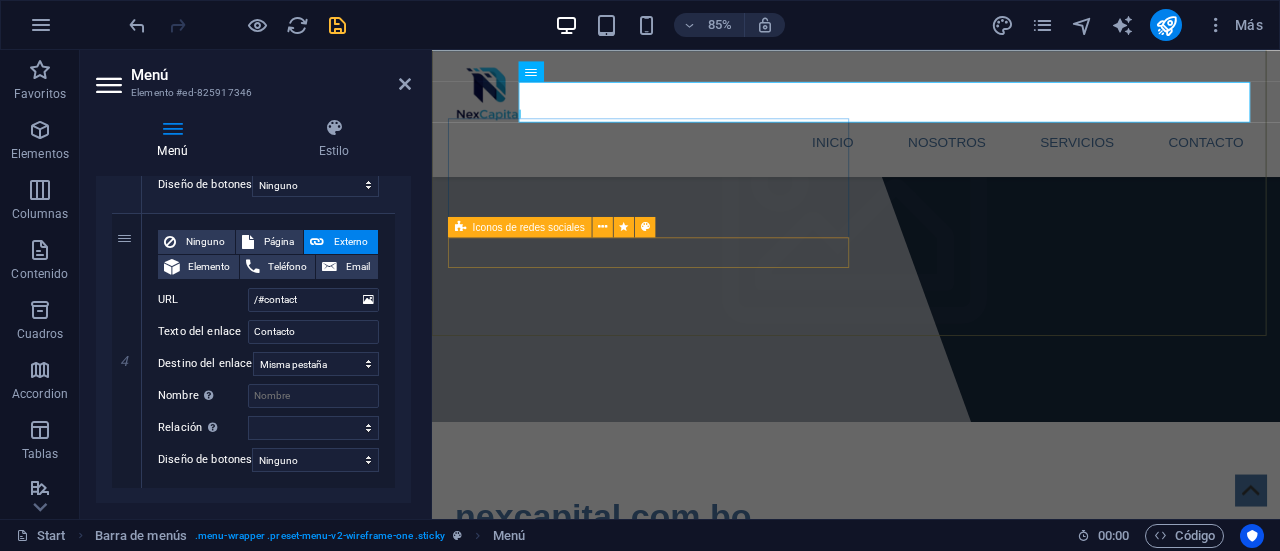click at bounding box center (931, 769) 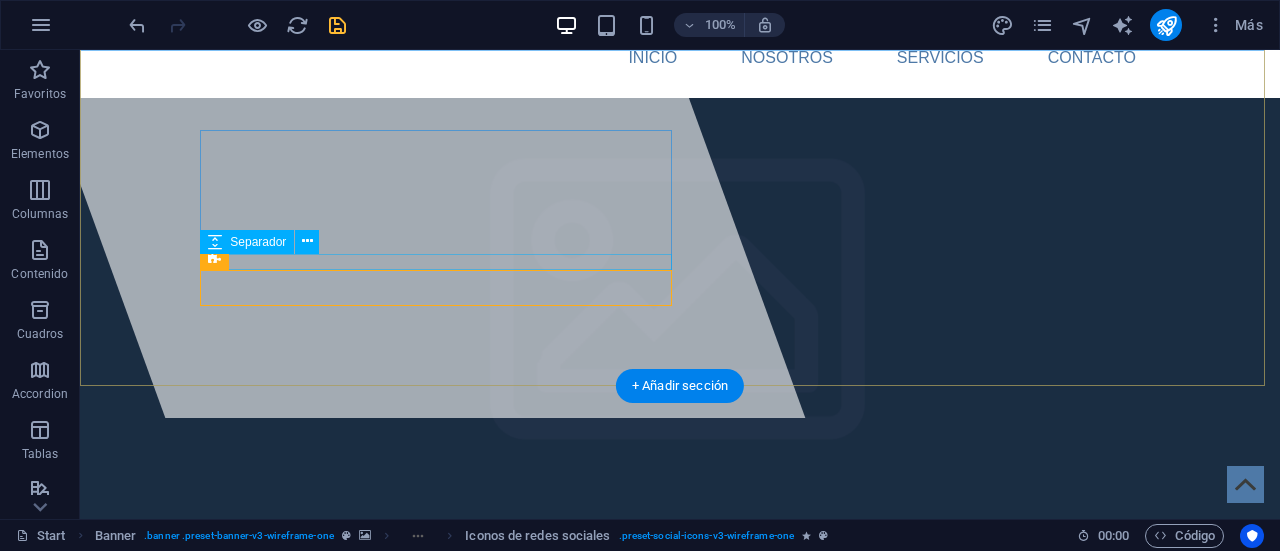 scroll, scrollTop: 0, scrollLeft: 0, axis: both 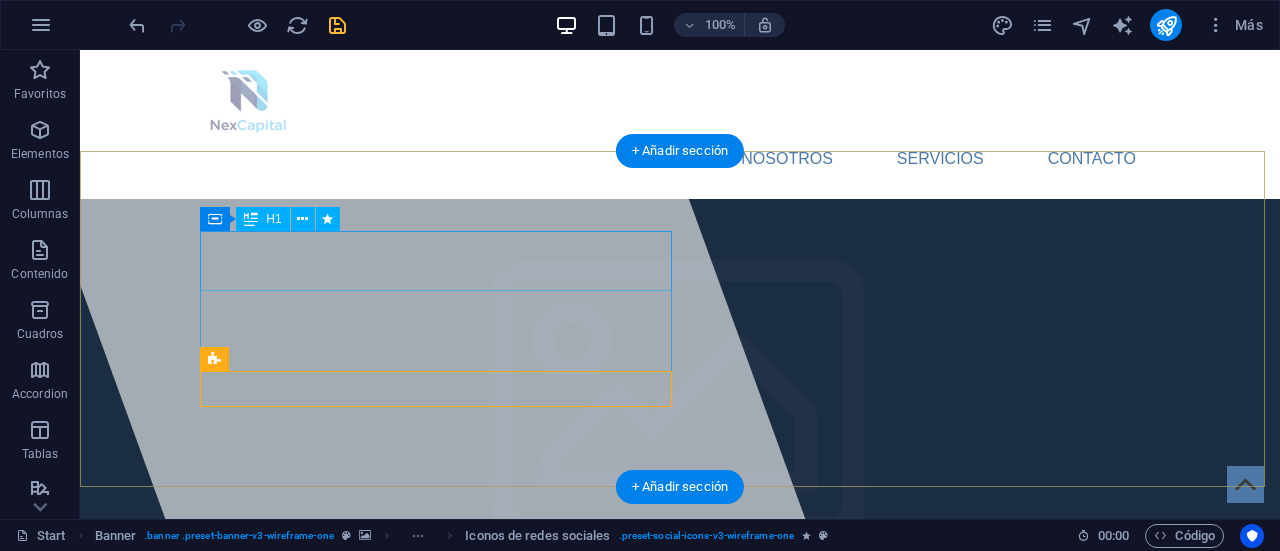 click on "nexcapital.com.bo" at bounding box center (680, 746) 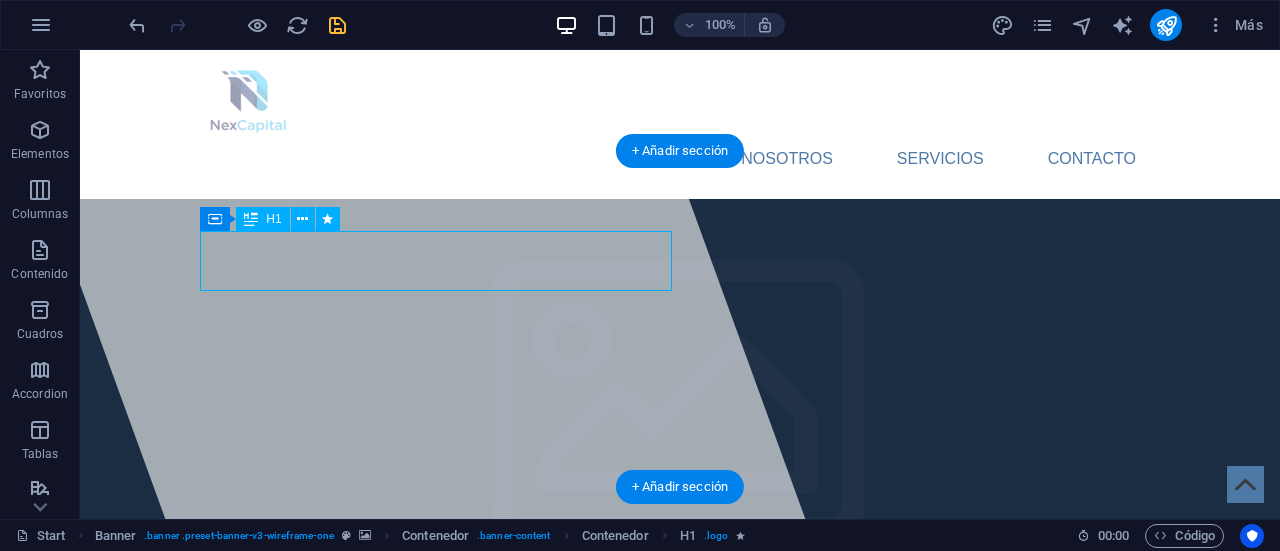 click on "nexcapital.com.bo" at bounding box center [382, 746] 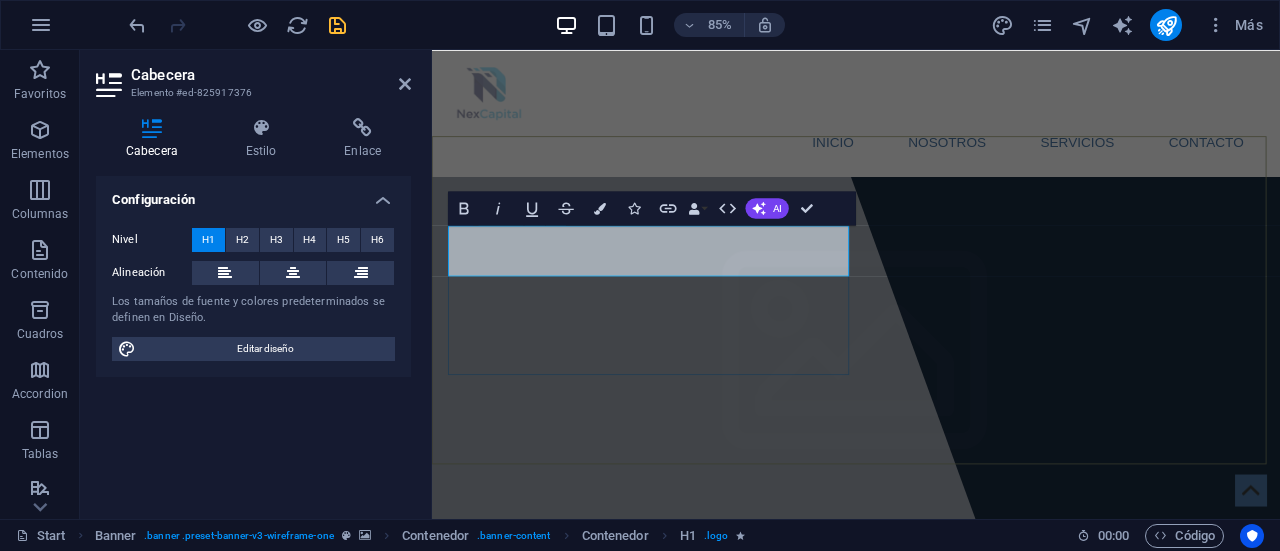 click on "nexcapital.com.bo" at bounding box center (633, 746) 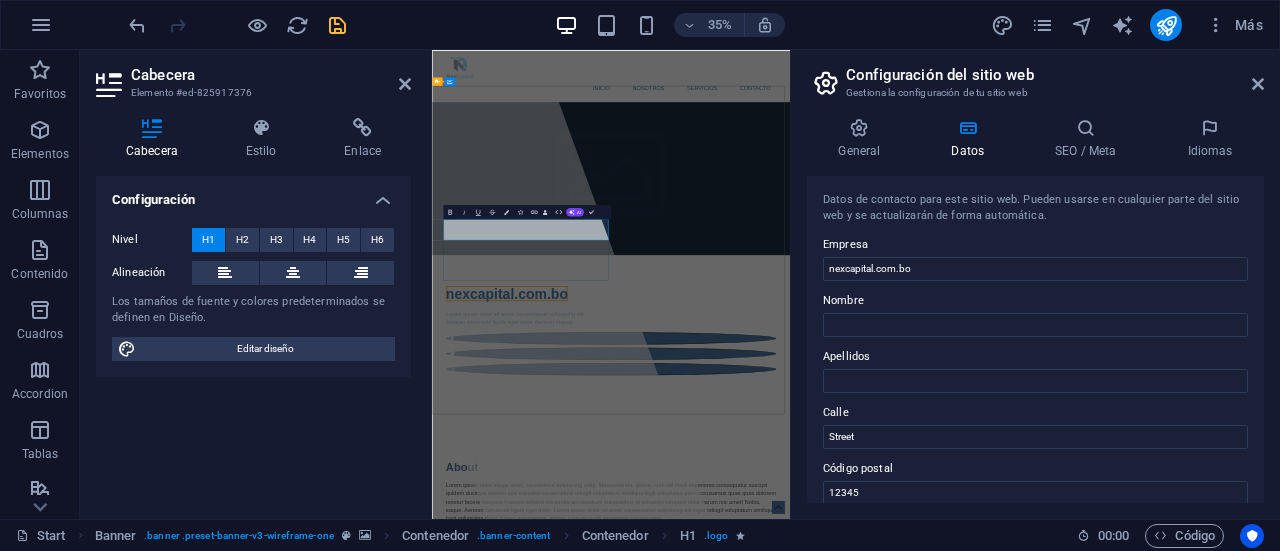 click on "nexcapital.com.bo" at bounding box center (944, 746) 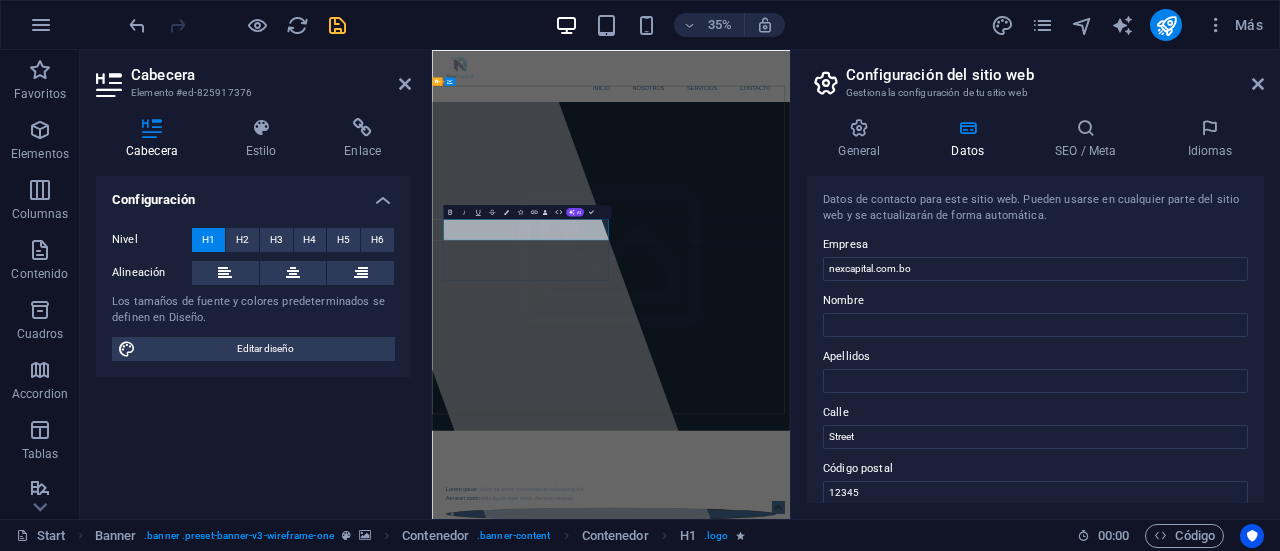 type 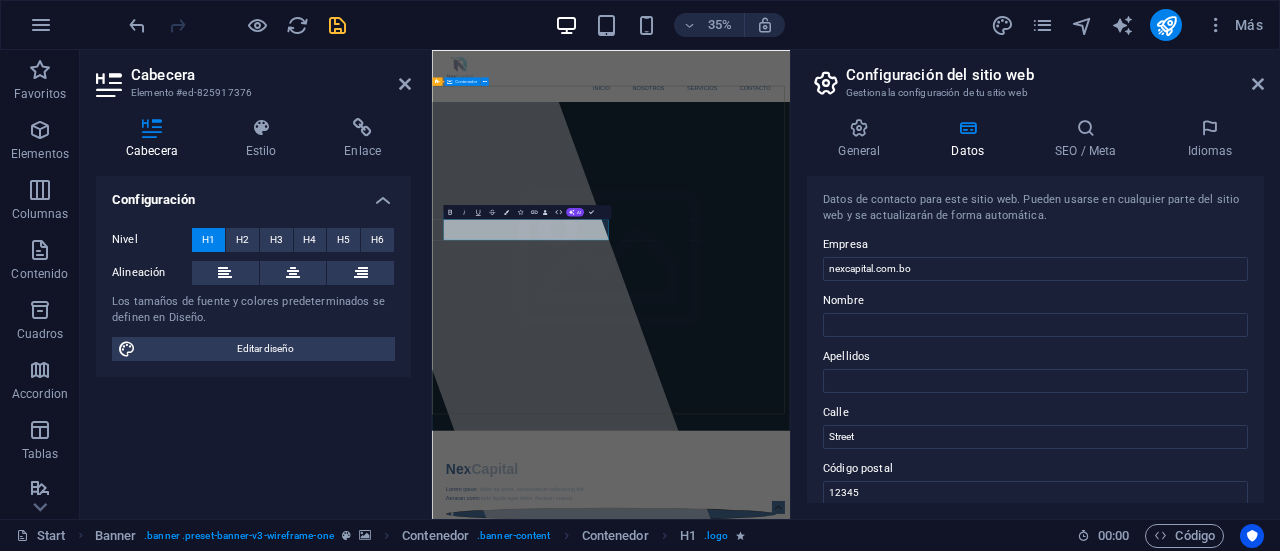 click on "​NexCapital Lorem ipsum dolor sit amet, consectetuer adipiscing elit. Aenean commodo ligula eget dolor. Aenean massa." at bounding box center (943, 1350) 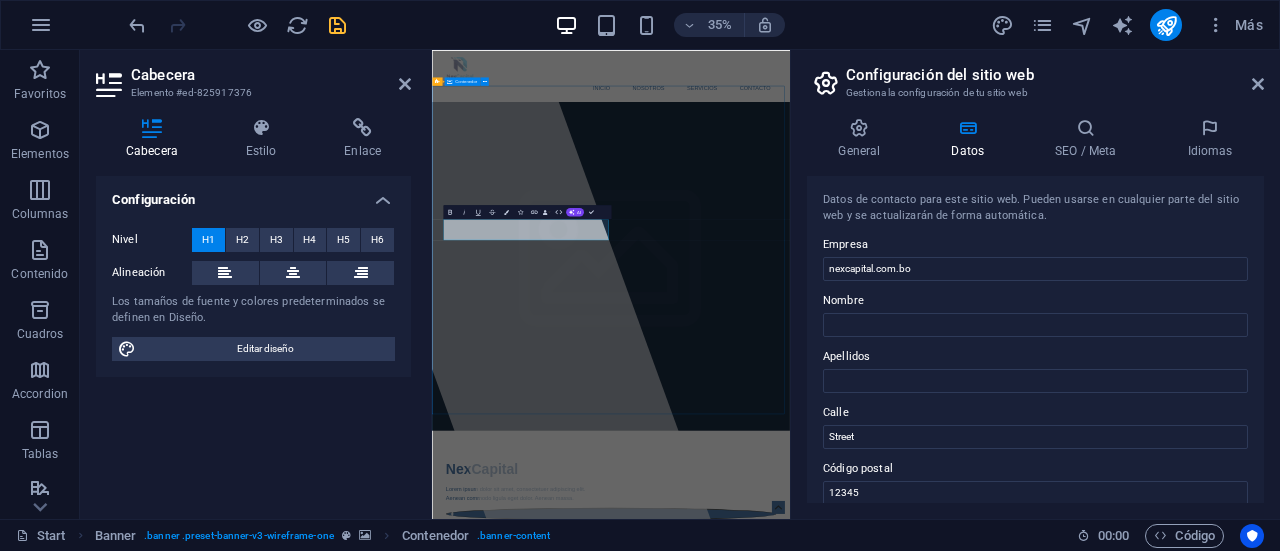 click on "​NexCapital Lorem ipsum dolor sit amet, consectetuer adipiscing elit. Aenean commodo ligula eget dolor. Aenean massa." at bounding box center [943, 1350] 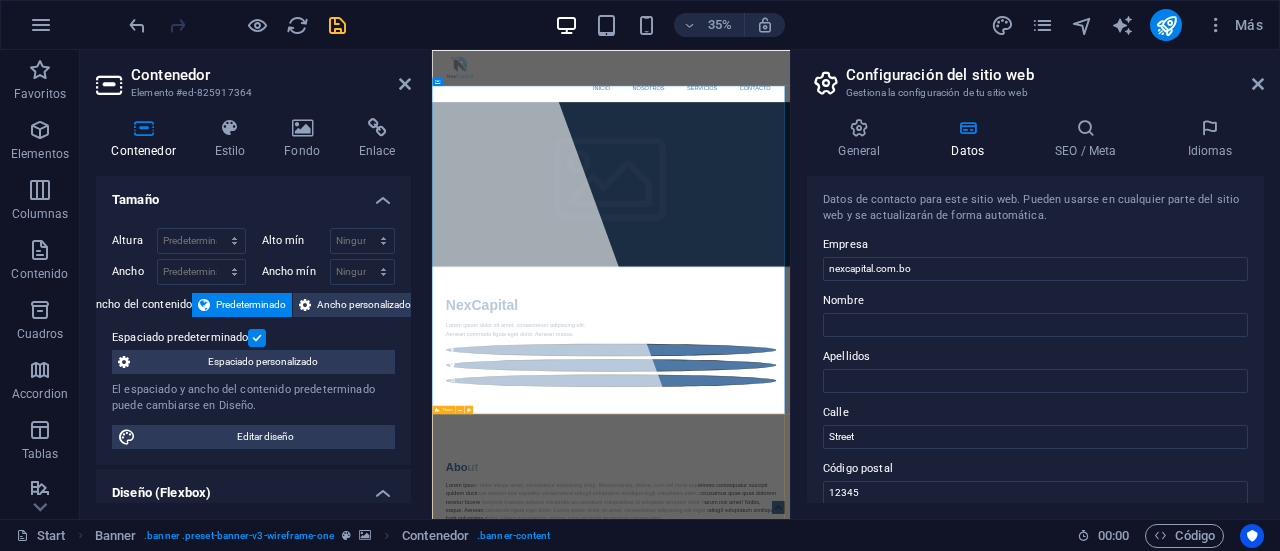 click on "About Lorem ipsum dolor sitope amet, consectetur adipisicing elitip. Massumenda, dolore, cum vel modi asperiores consequatur suscipit quidem ducimus eveniet iure expedita consecteture odiogil voluptatum similique fugit voluptates atem accusamus quae quas dolorem tenetur facere tempora maiores adipisci reiciendis accusantium voluptatibus id voluptate tempore dolor harum nisi amet! Nobis, eaque. Aenean commodo ligula eget dolor. Lorem ipsum dolor sit amet, consectetuer adipiscing elit leget odiogil voluptatum similique fugit voluptates dolor. Libero assumenda, dolore, cum vel modi asperiores consequatur. LEARN MORE" at bounding box center [943, 1338] 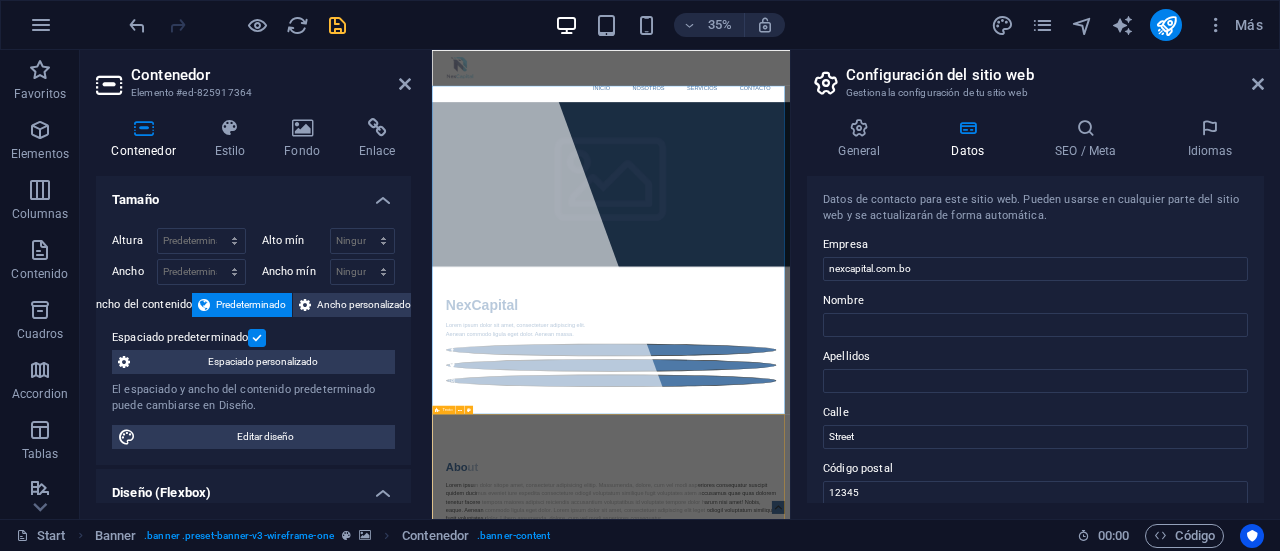 click on "About Lorem ipsum dolor sitope amet, consectetur adipisicing elitip. Massumenda, dolore, cum vel modi asperiores consequatur suscipit quidem ducimus eveniet iure expedita consecteture odiogil voluptatum similique fugit voluptates atem accusamus quae quas dolorem tenetur facere tempora maiores adipisci reiciendis accusantium voluptatibus id voluptate tempore dolor harum nisi amet! Nobis, eaque. Aenean commodo ligula eget dolor. Lorem ipsum dolor sit amet, consectetuer adipiscing elit leget odiogil voluptatum similique fugit voluptates dolor. Libero assumenda, dolore, cum vel modi asperiores consequatur. LEARN MORE" at bounding box center [943, 1338] 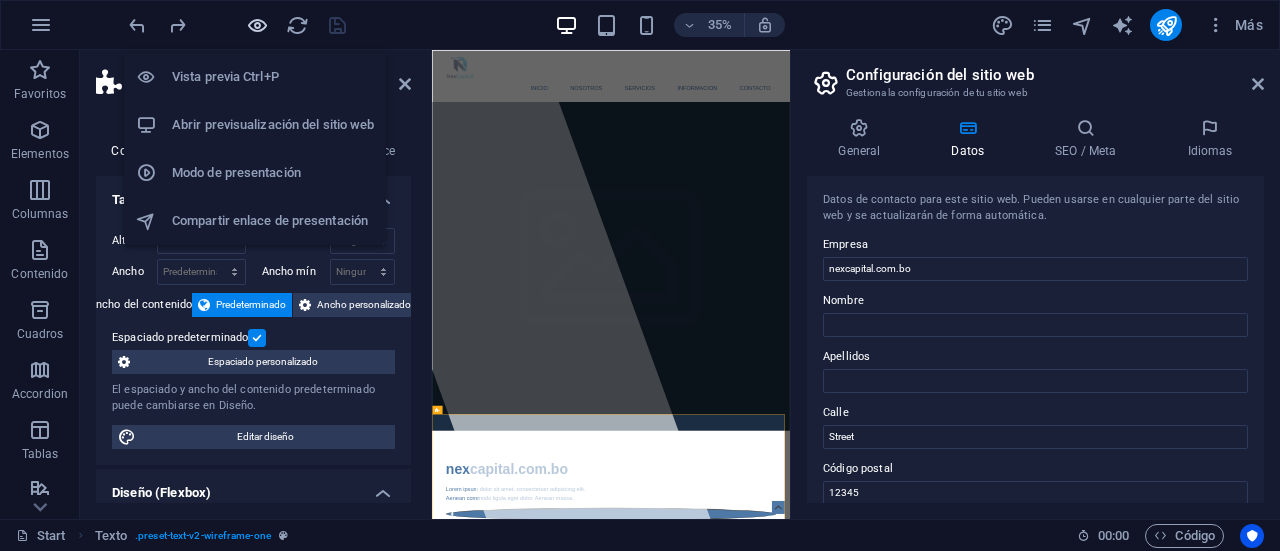 click at bounding box center [257, 25] 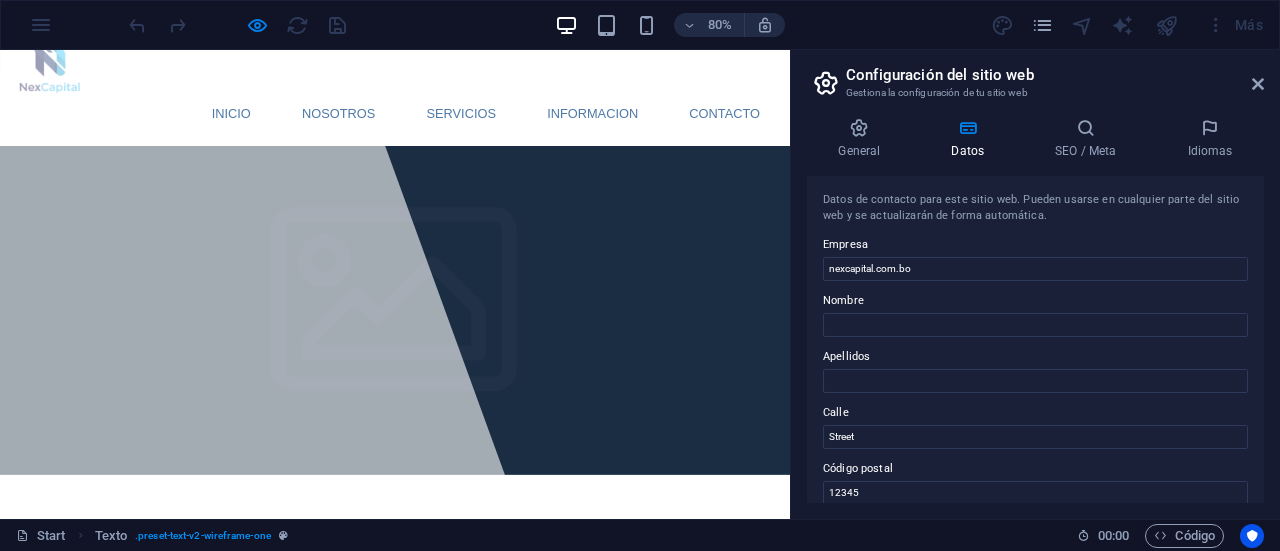scroll, scrollTop: 0, scrollLeft: 0, axis: both 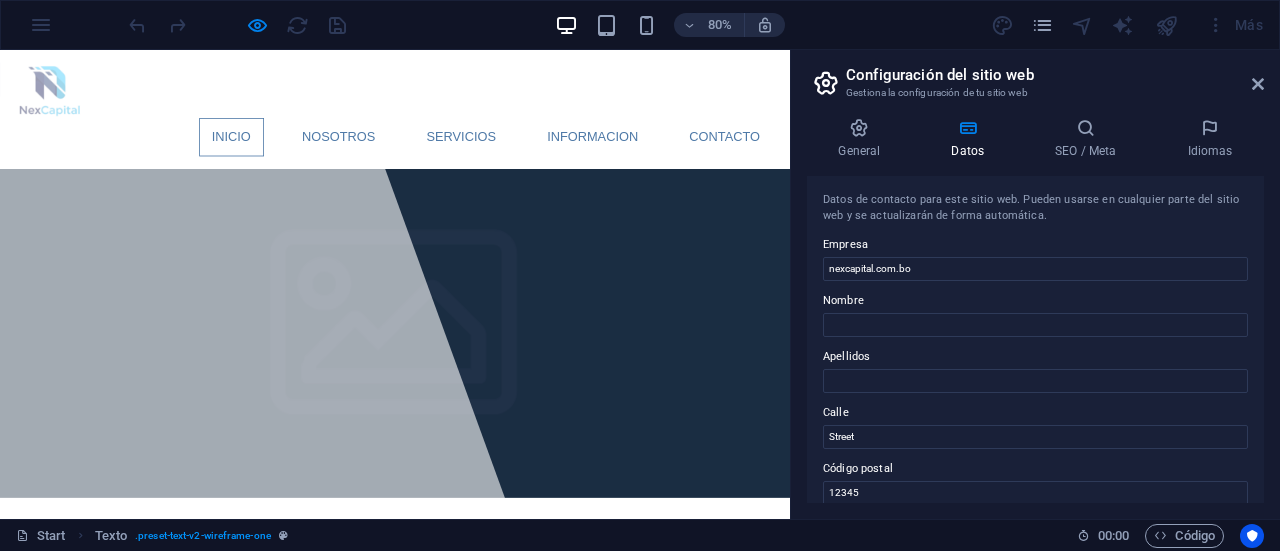 click on "INICIO" at bounding box center (289, 159) 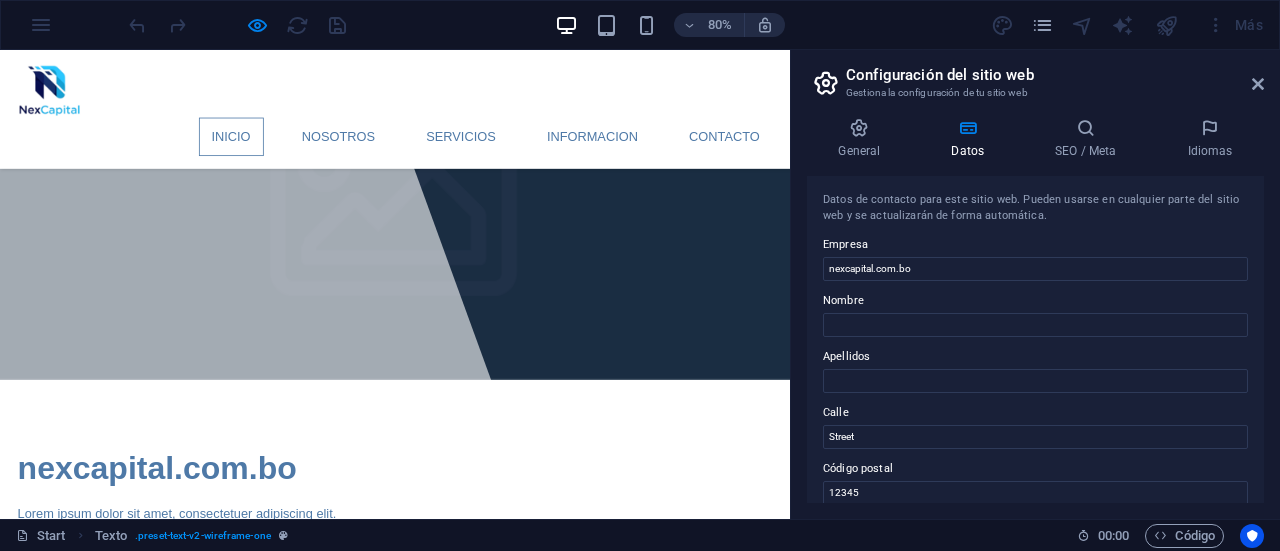 scroll, scrollTop: 101, scrollLeft: 0, axis: vertical 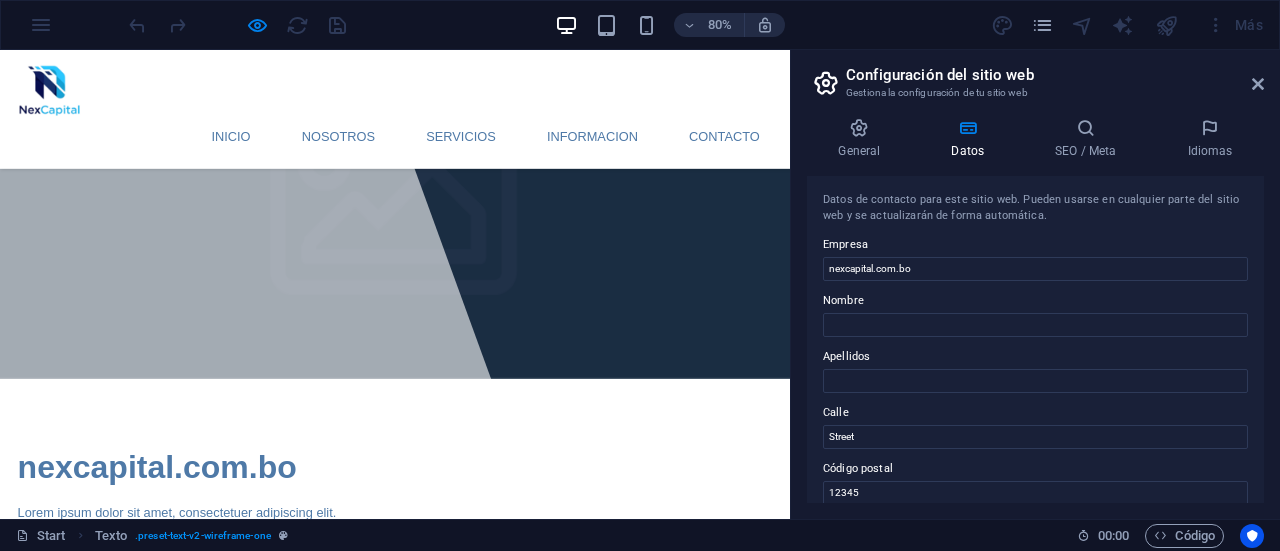 click on "nexcapital.com.bo" at bounding box center [196, 571] 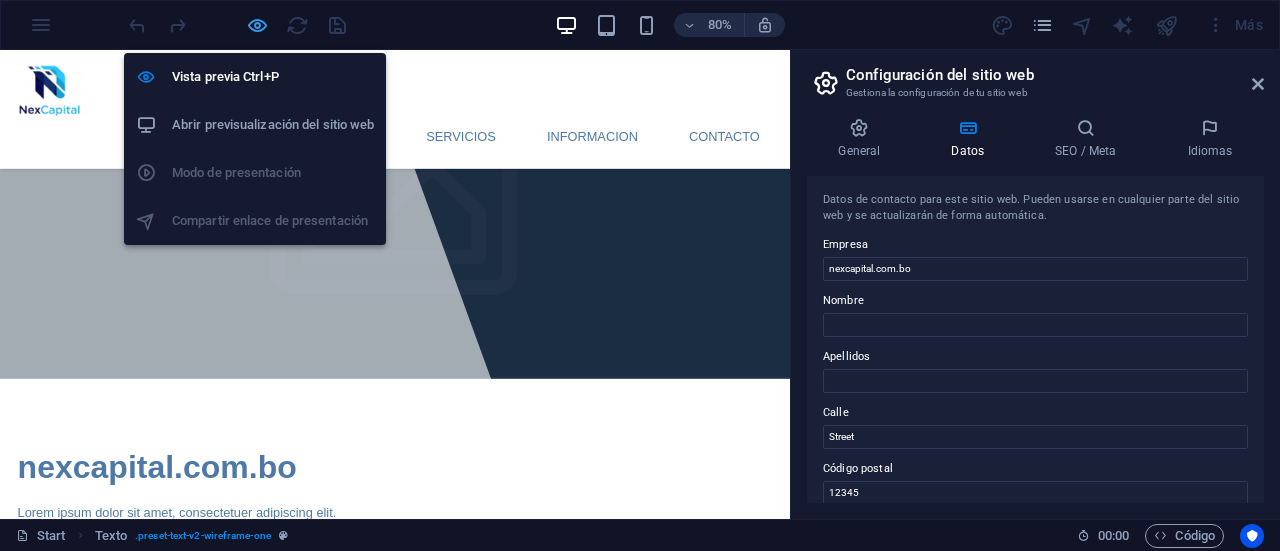 click at bounding box center [257, 25] 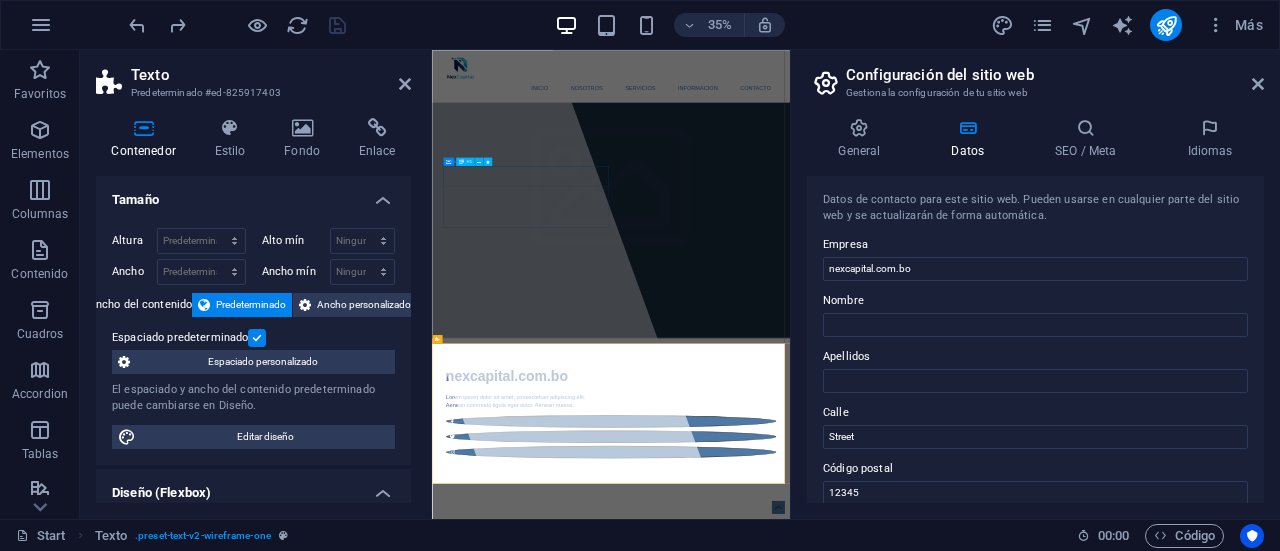 click on "nexcapital.com.bo" at bounding box center [646, 982] 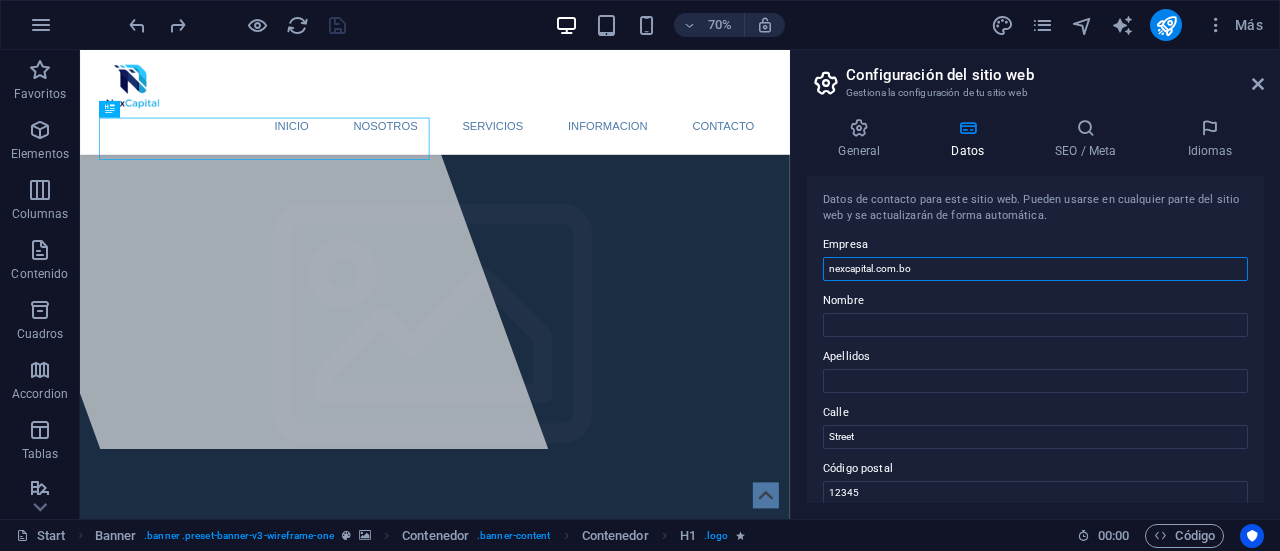 click on "nexcapital.com.bo" at bounding box center [1035, 269] 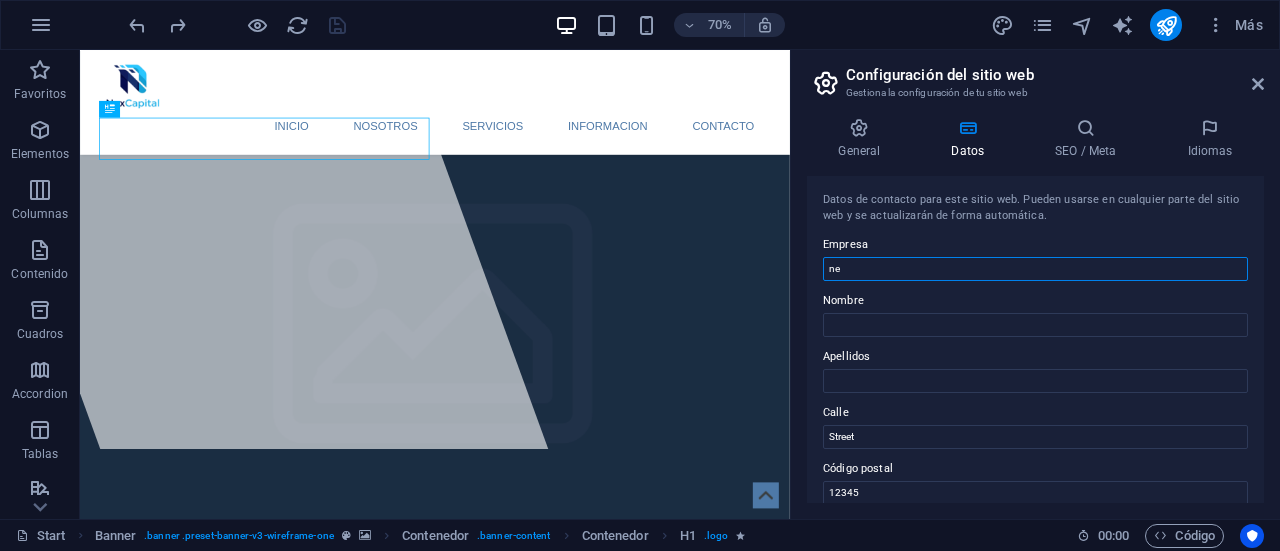 type on "n" 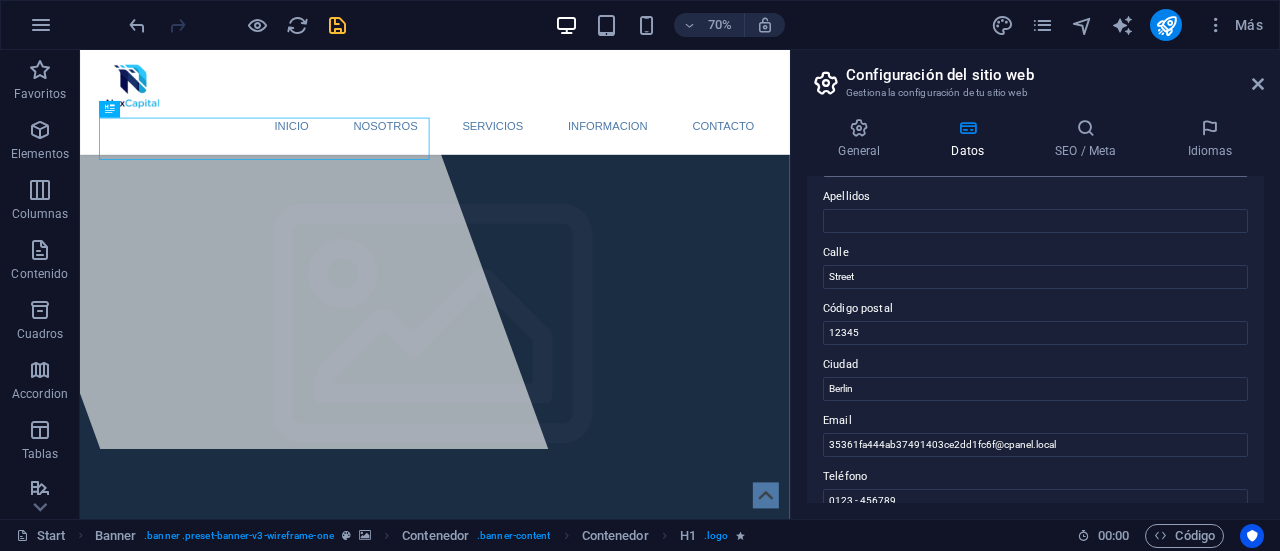 scroll, scrollTop: 162, scrollLeft: 0, axis: vertical 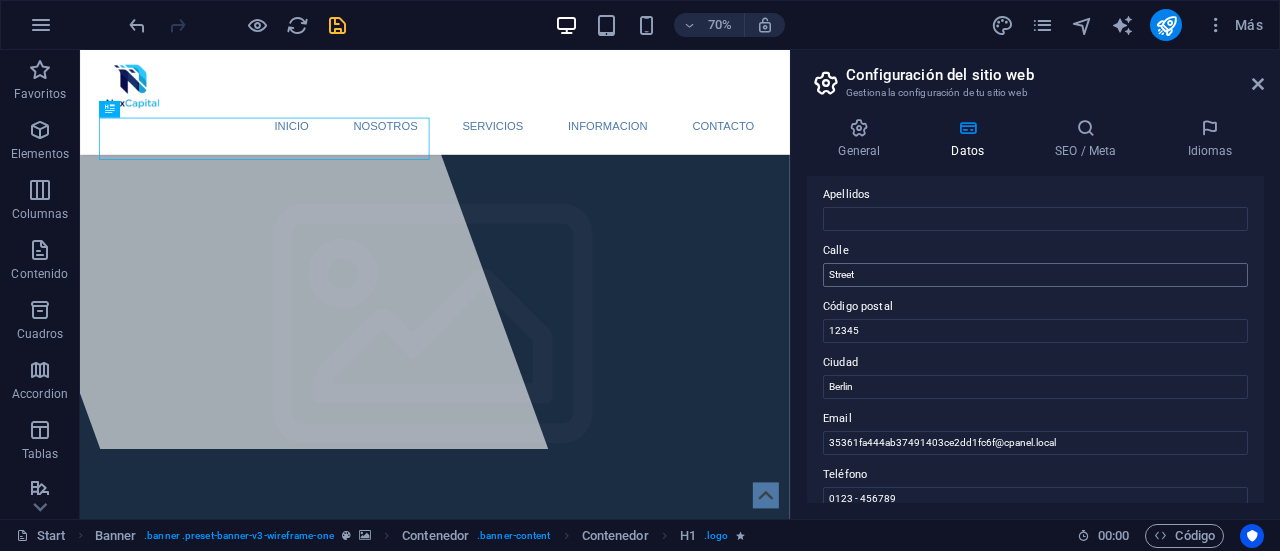 type on "NexCapital" 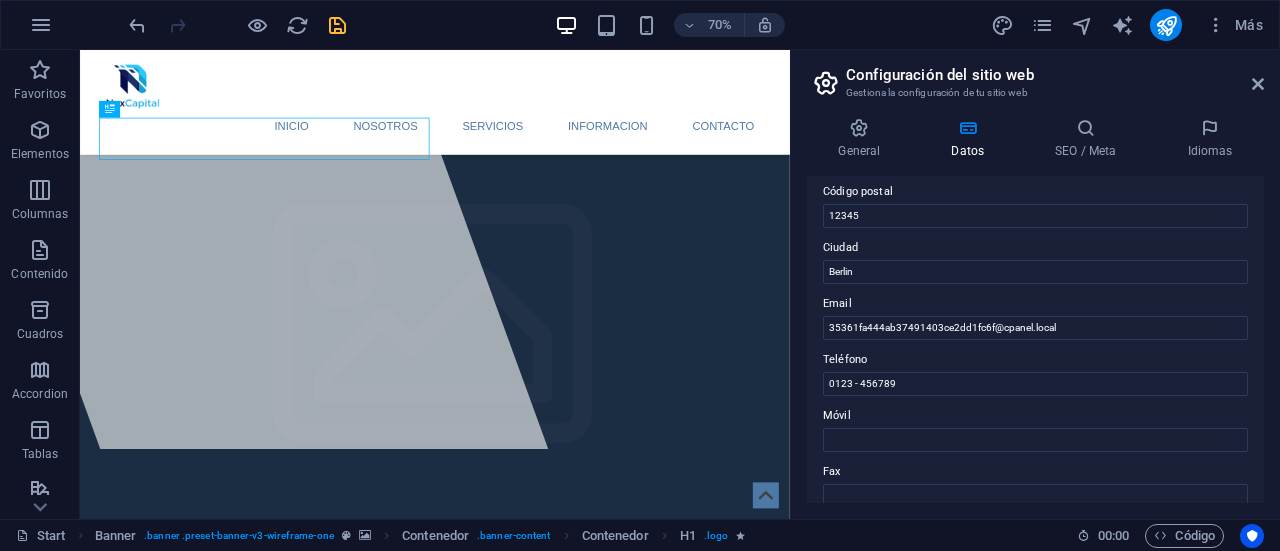 scroll, scrollTop: 276, scrollLeft: 0, axis: vertical 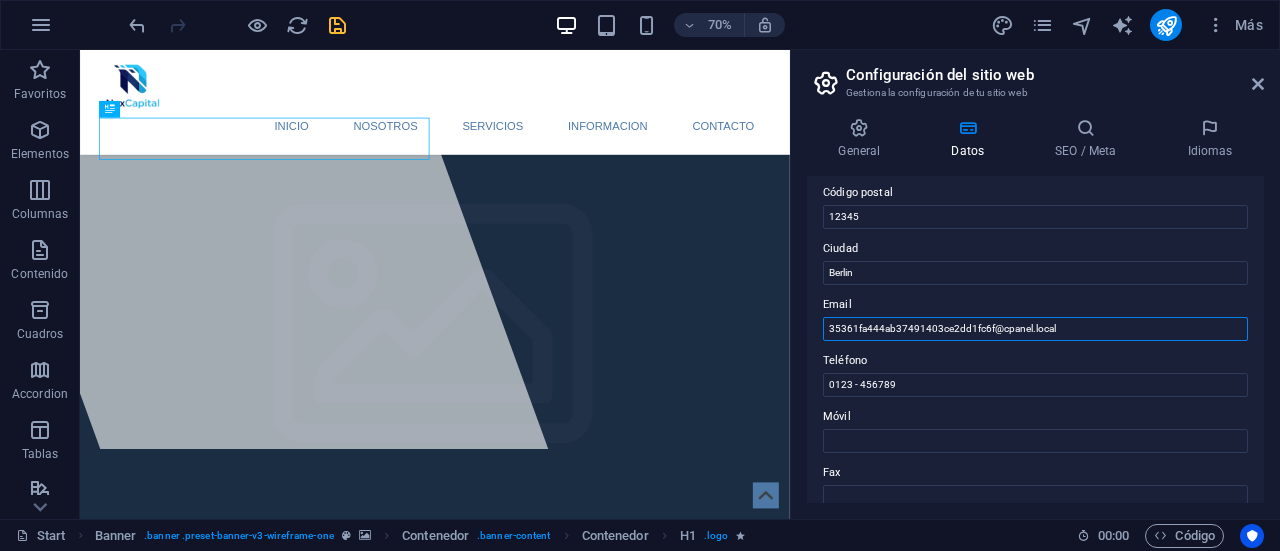 click on "35361fa444ab37491403ce2dd1fc6f@cpanel.local" at bounding box center (1035, 329) 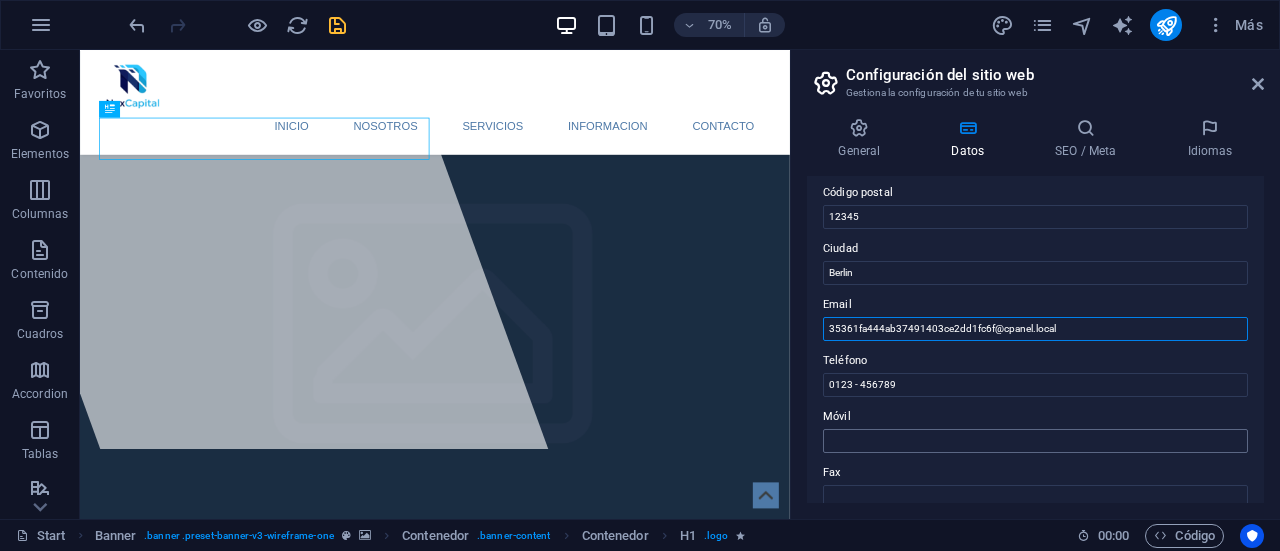 paste on "infonexcapital@gmail.com" 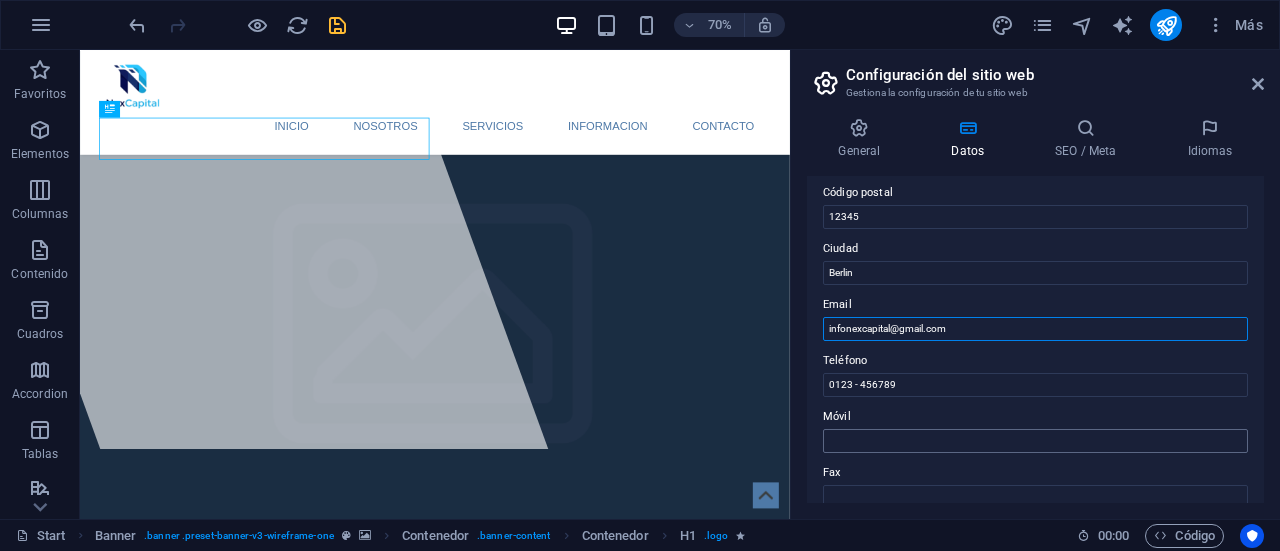 type on "infonexcapital@gmail.com" 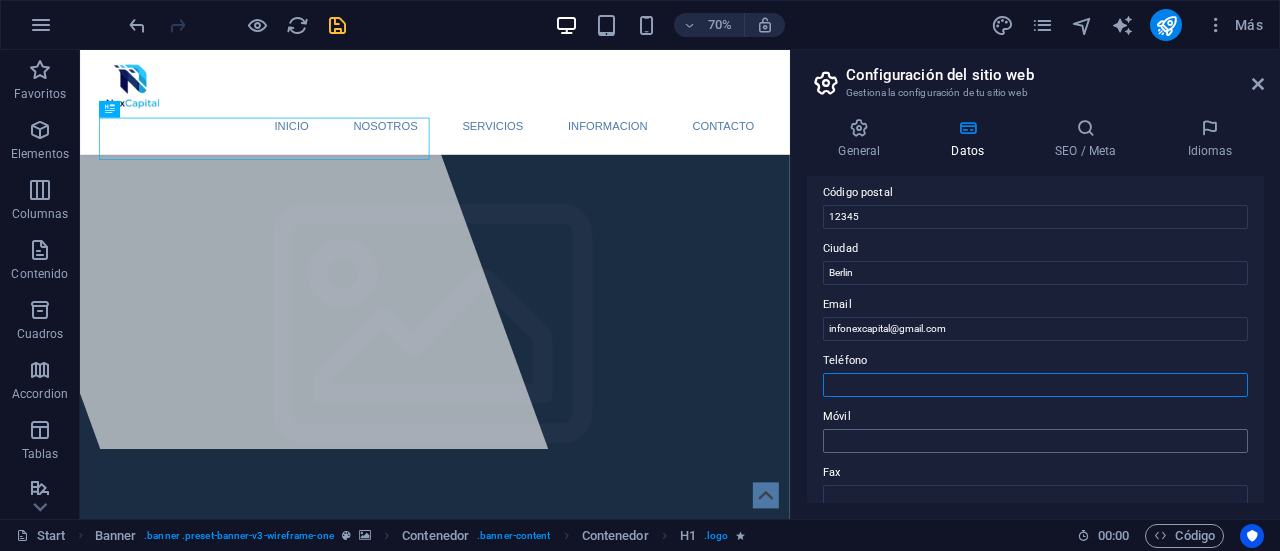 type 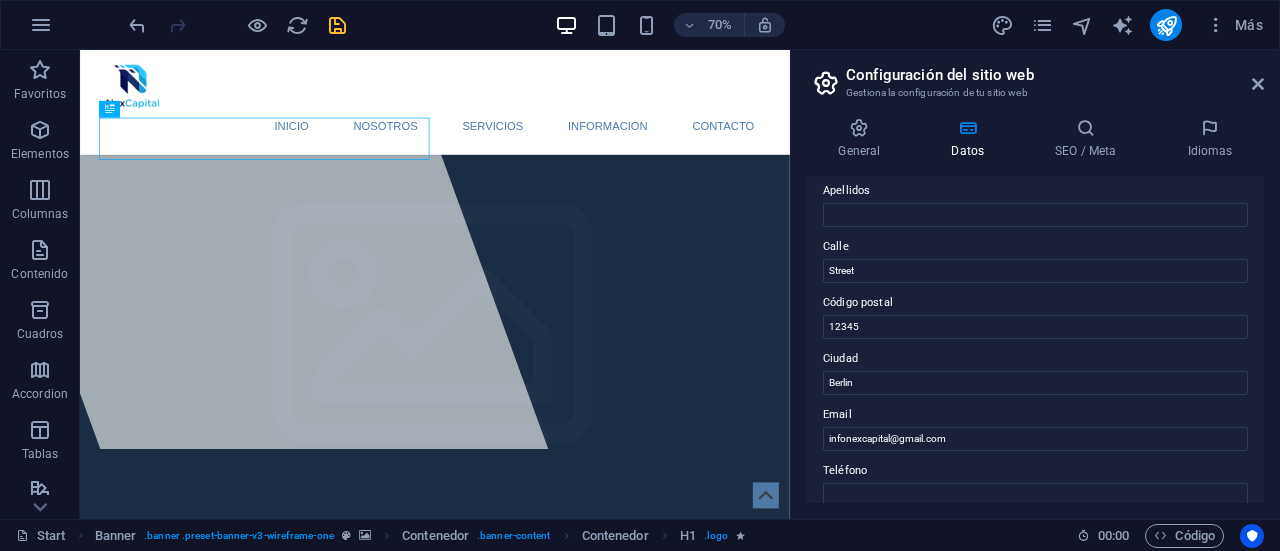 scroll, scrollTop: 165, scrollLeft: 0, axis: vertical 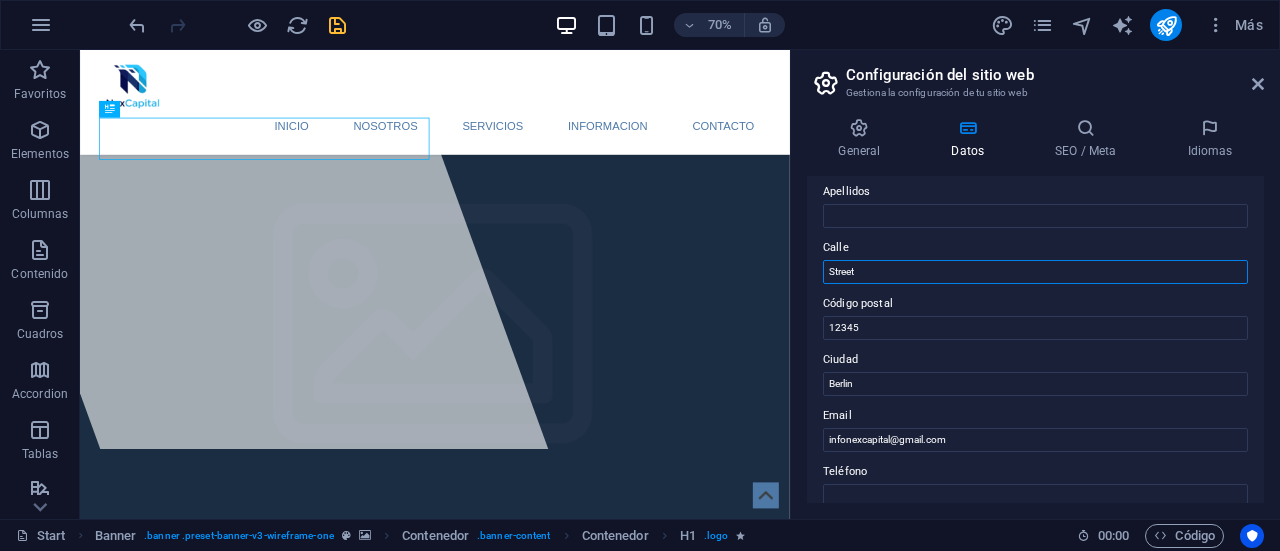 click on "Street" at bounding box center [1035, 272] 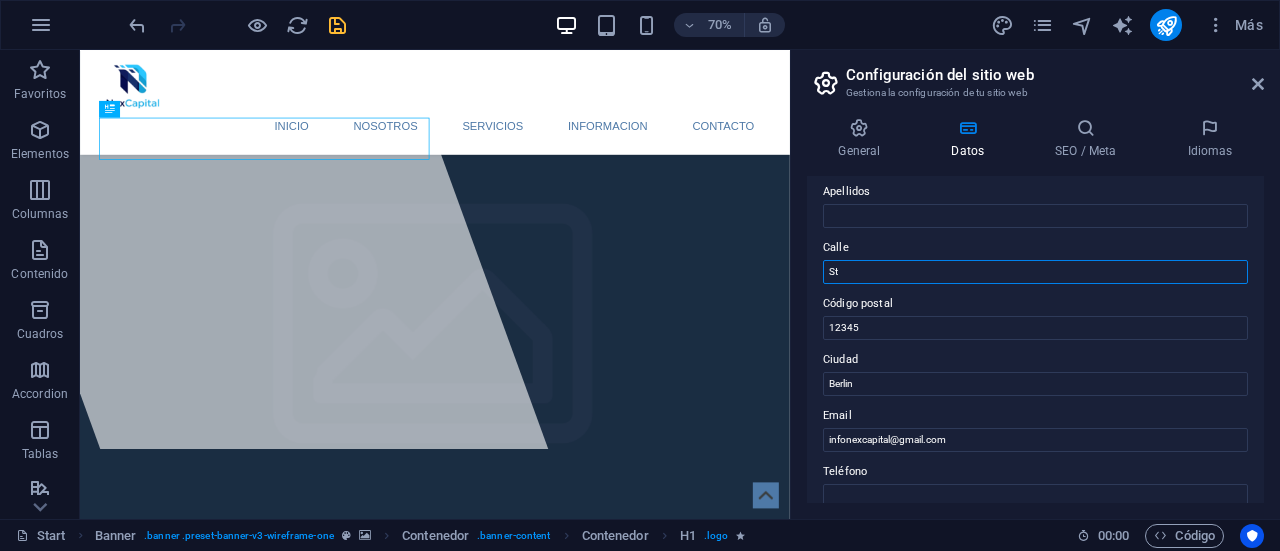 type on "S" 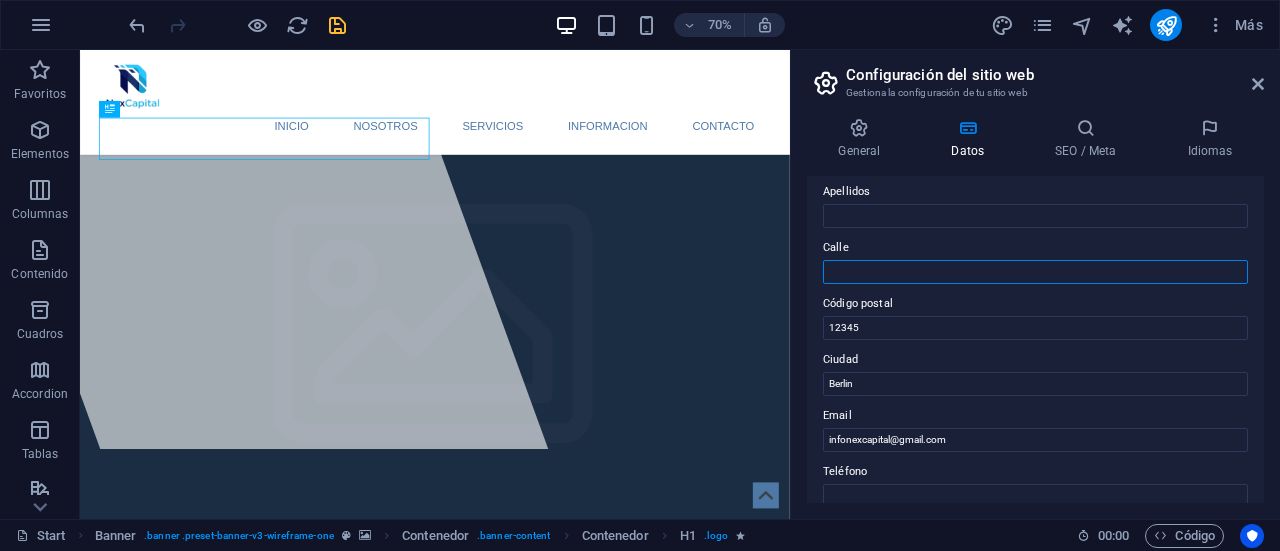 type 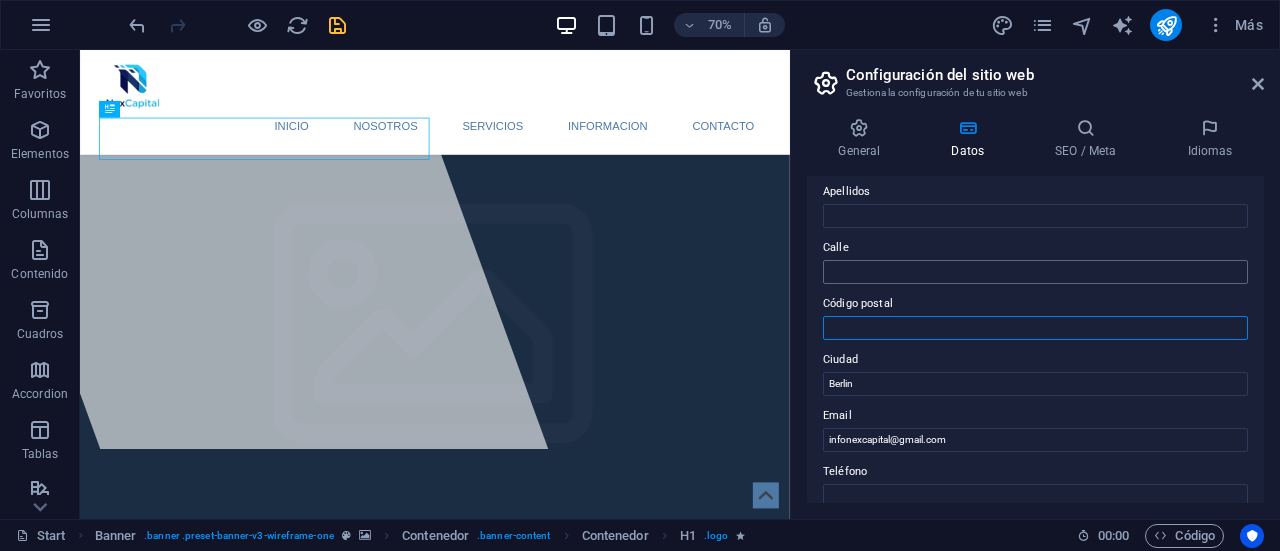 type 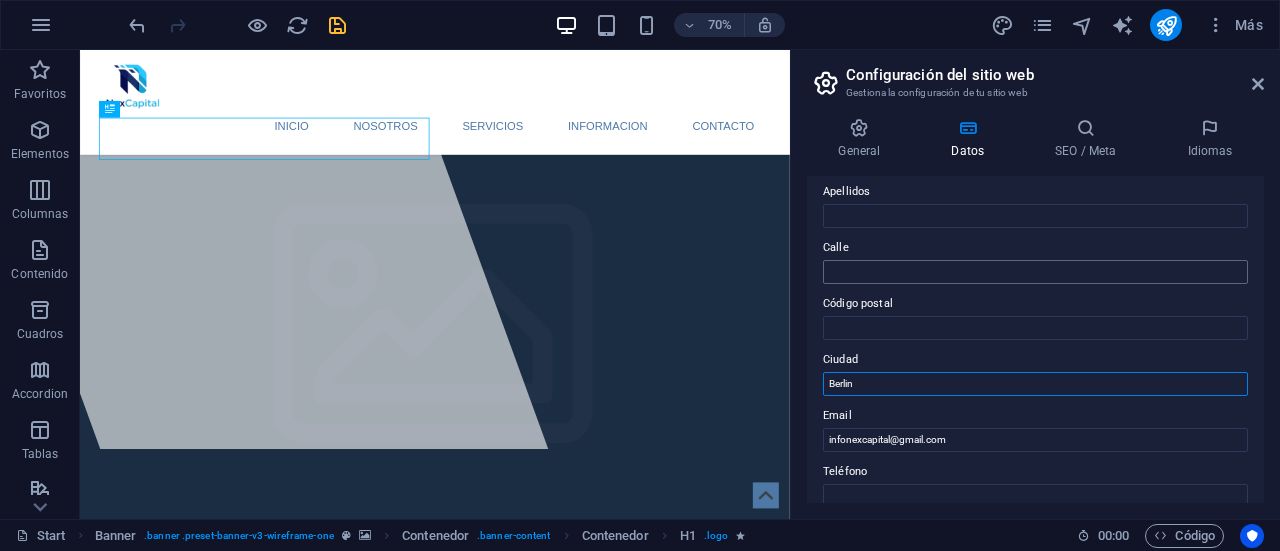 type 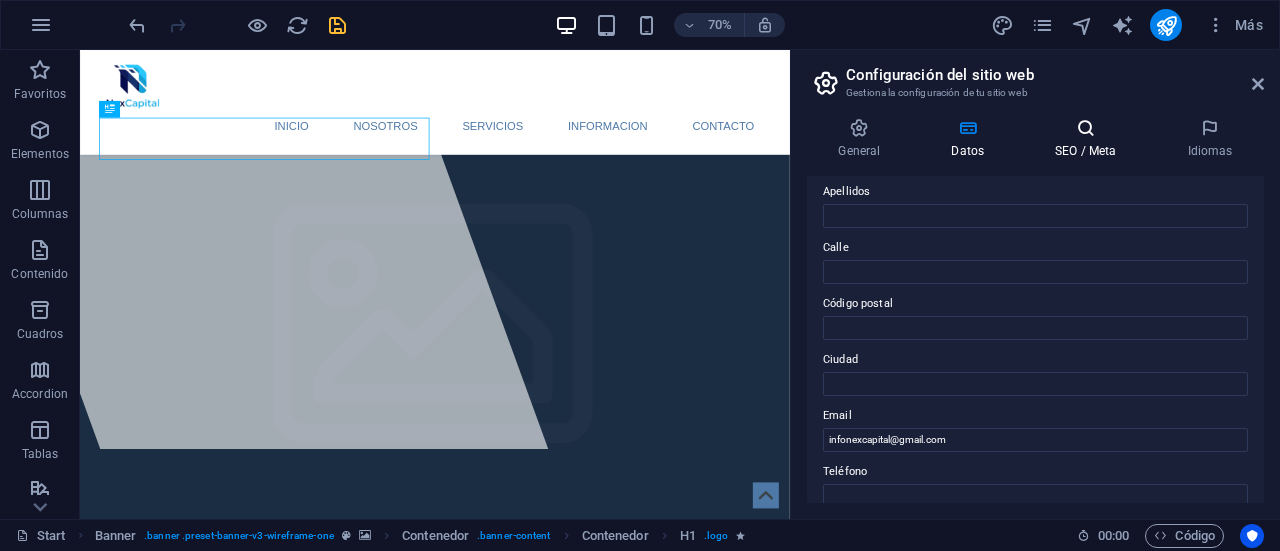 click at bounding box center (1086, 128) 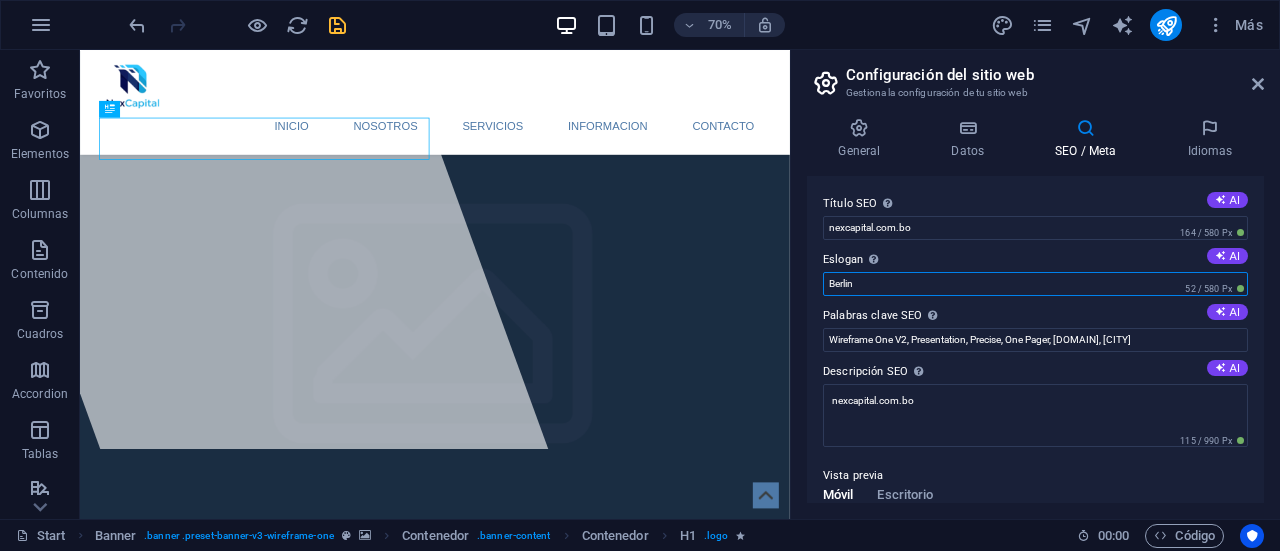click on "Berlin" at bounding box center [1035, 284] 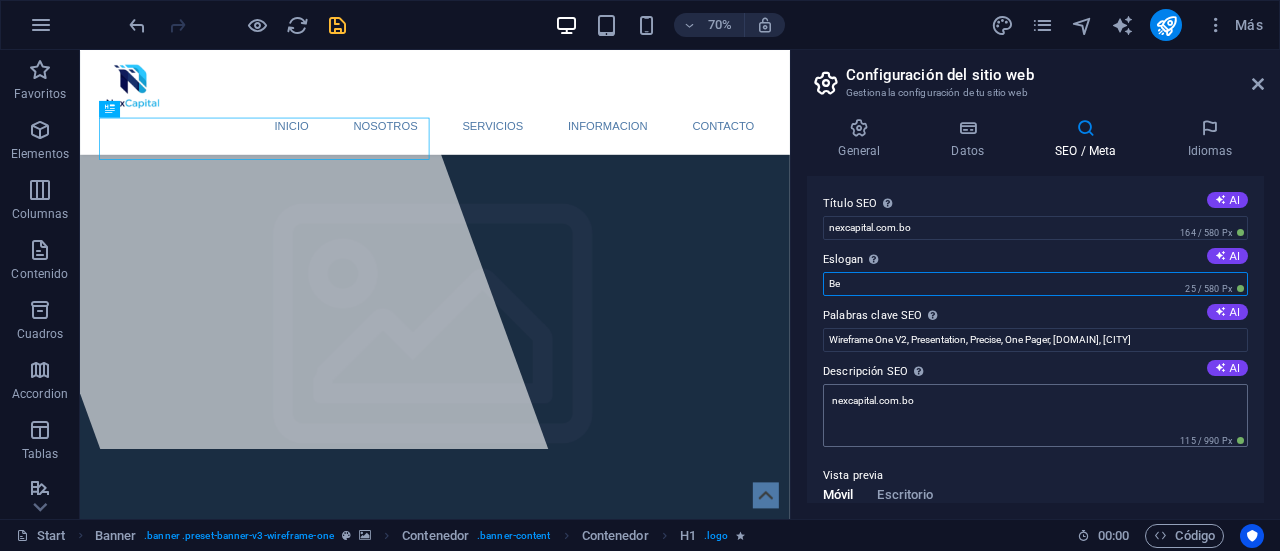 type on "B" 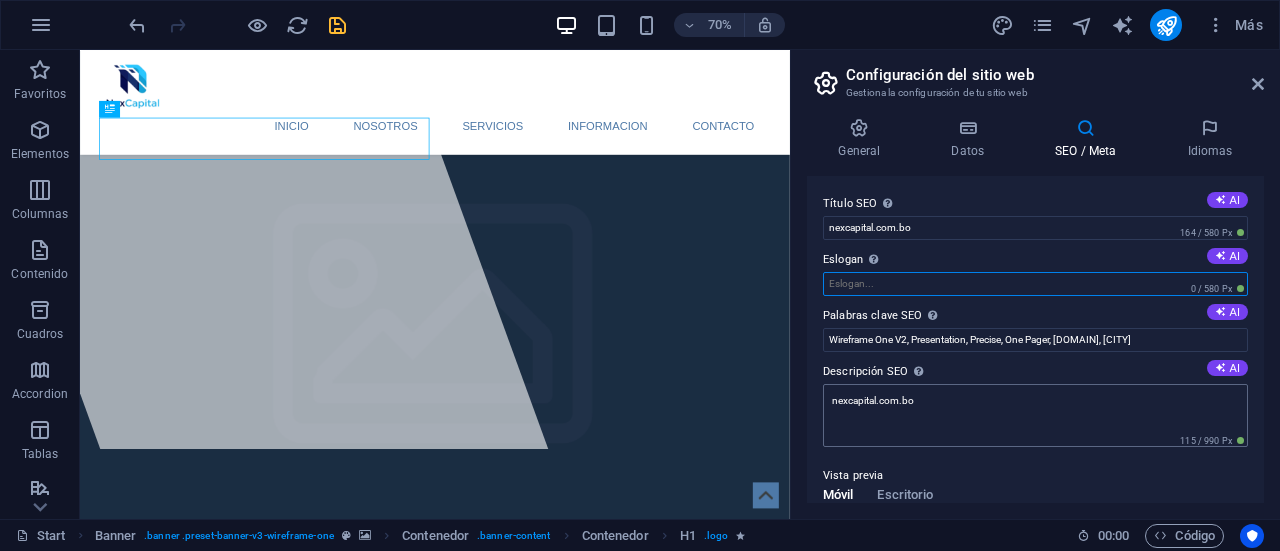 type 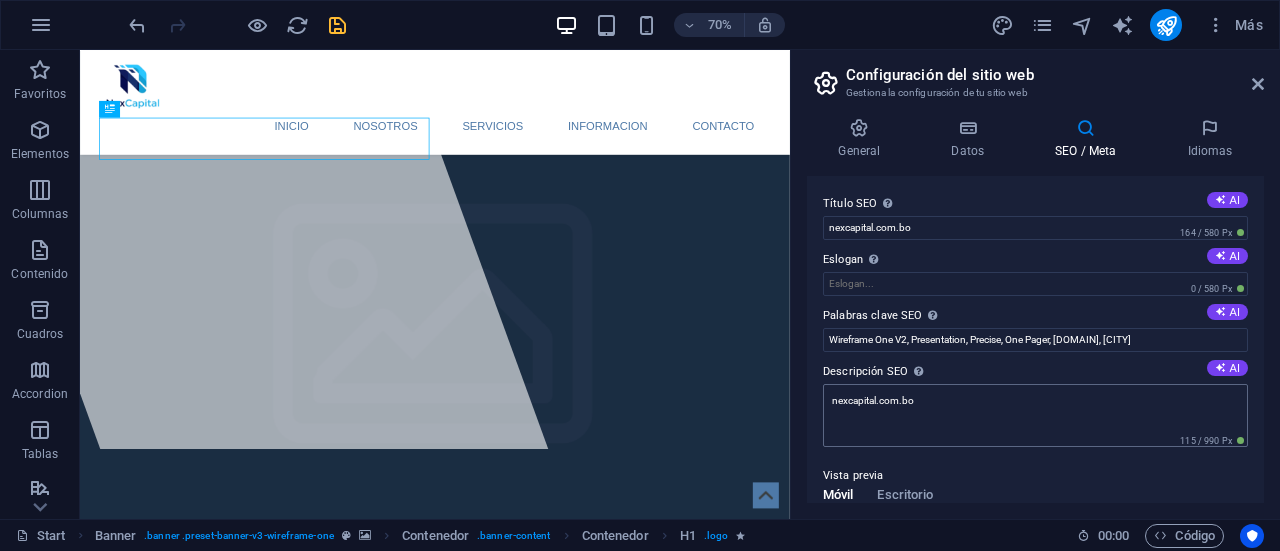 type 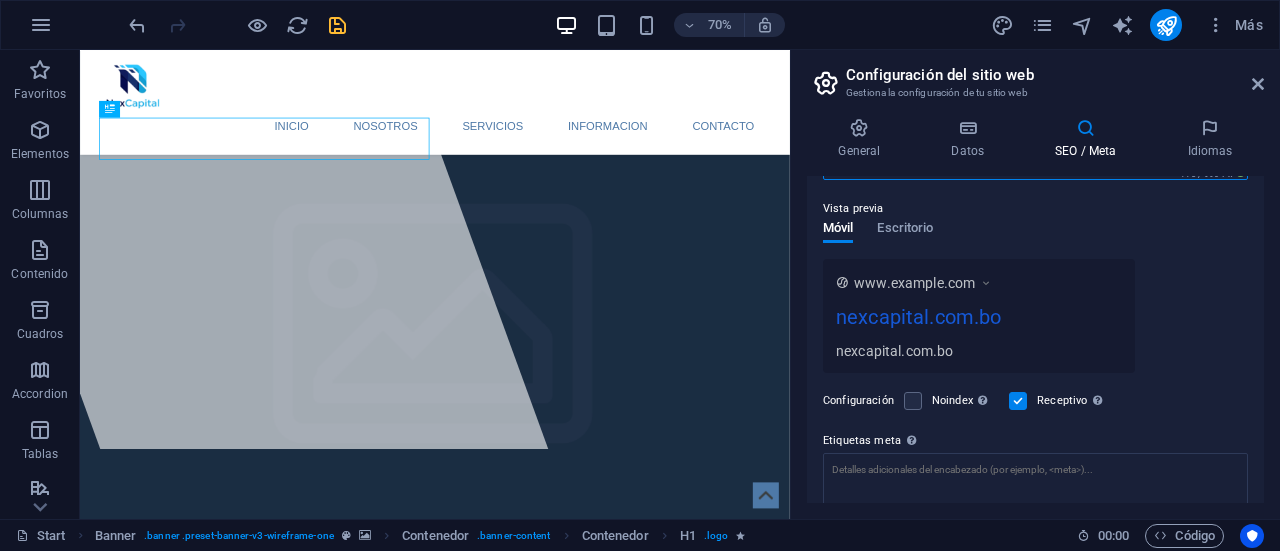 scroll, scrollTop: 274, scrollLeft: 0, axis: vertical 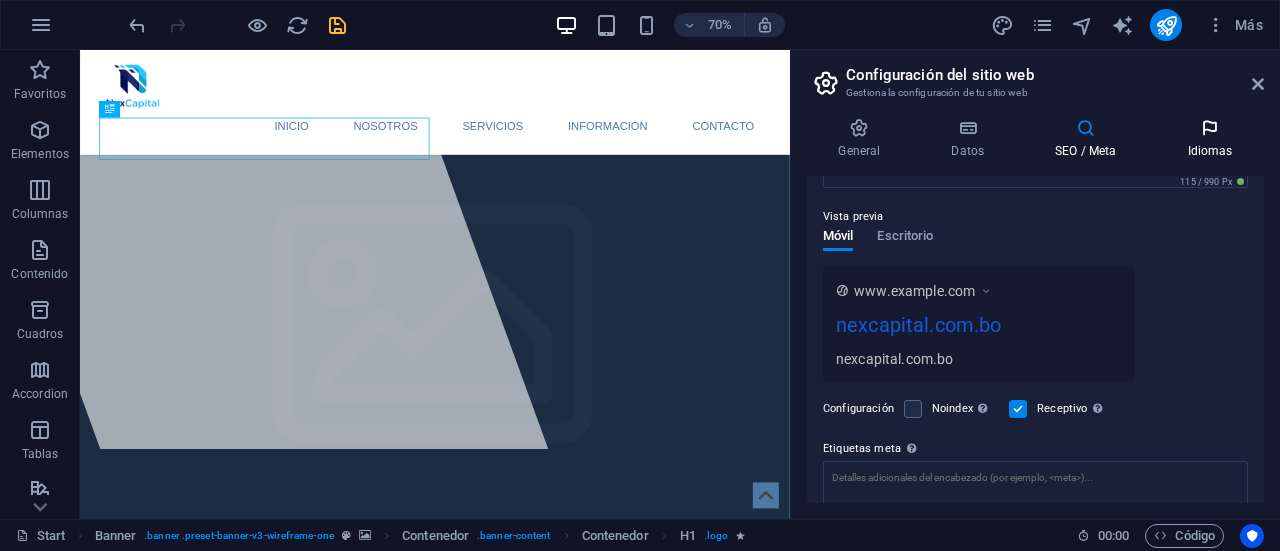 click on "Idiomas" at bounding box center [1210, 139] 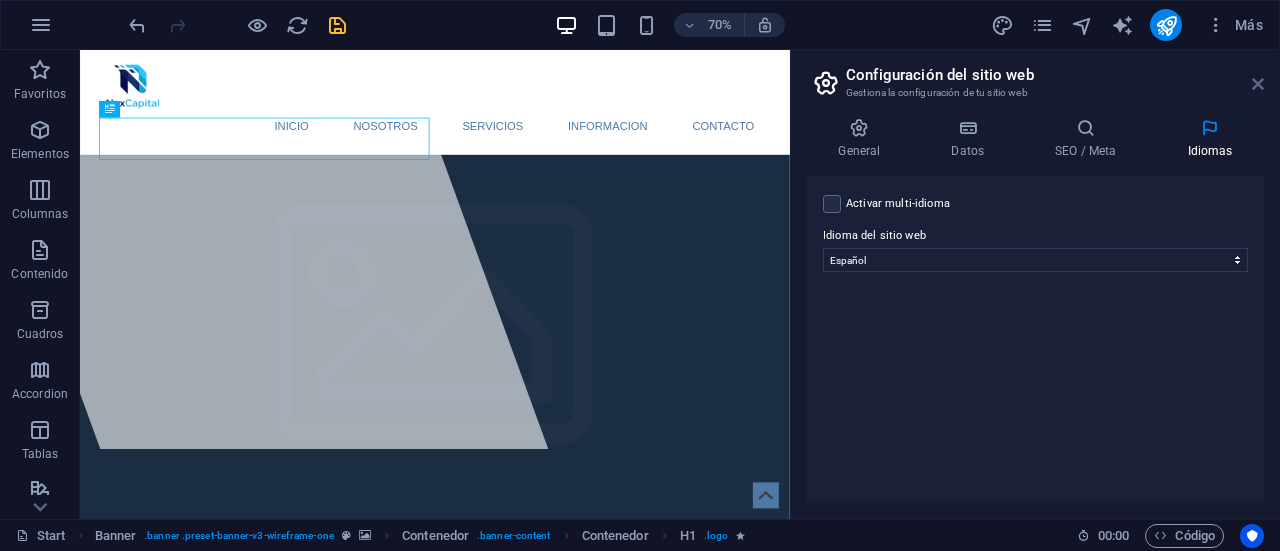 click at bounding box center [1258, 84] 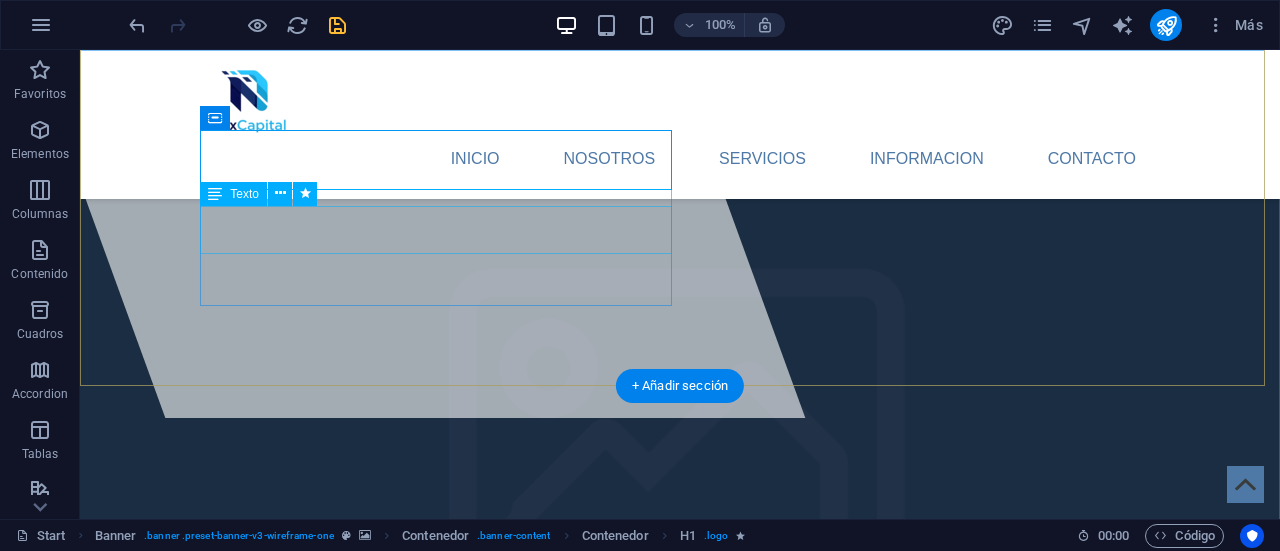 click on "Lorem ipsum dolor sit amet, consectetuer adipiscing elit. Aenean commodo ligula eget dolor. Aenean massa." at bounding box center (680, 1052) 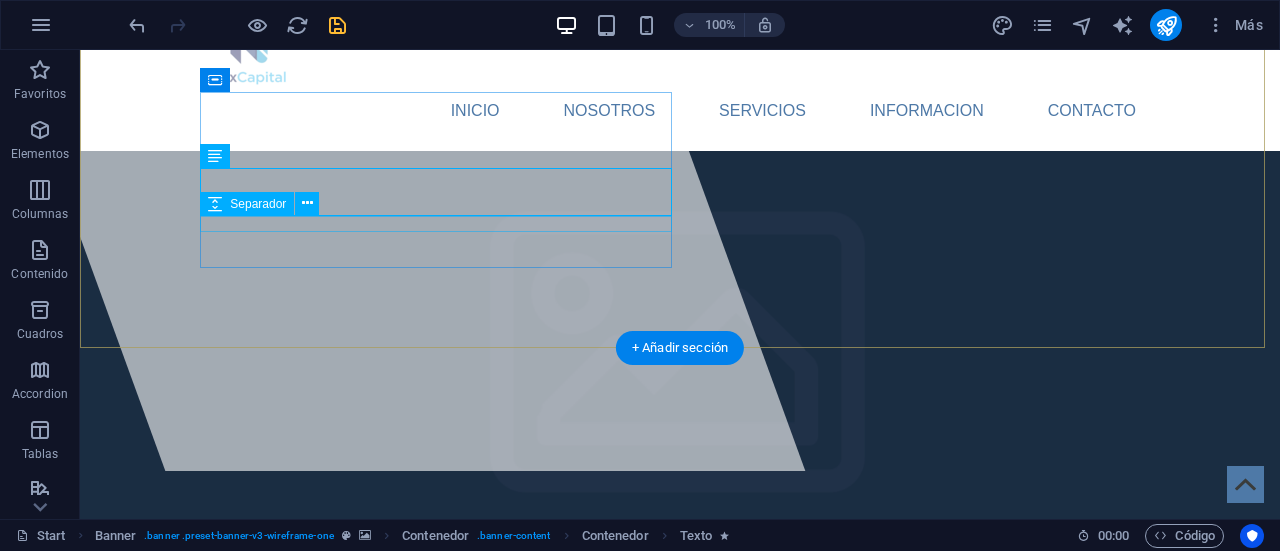 scroll, scrollTop: 38, scrollLeft: 0, axis: vertical 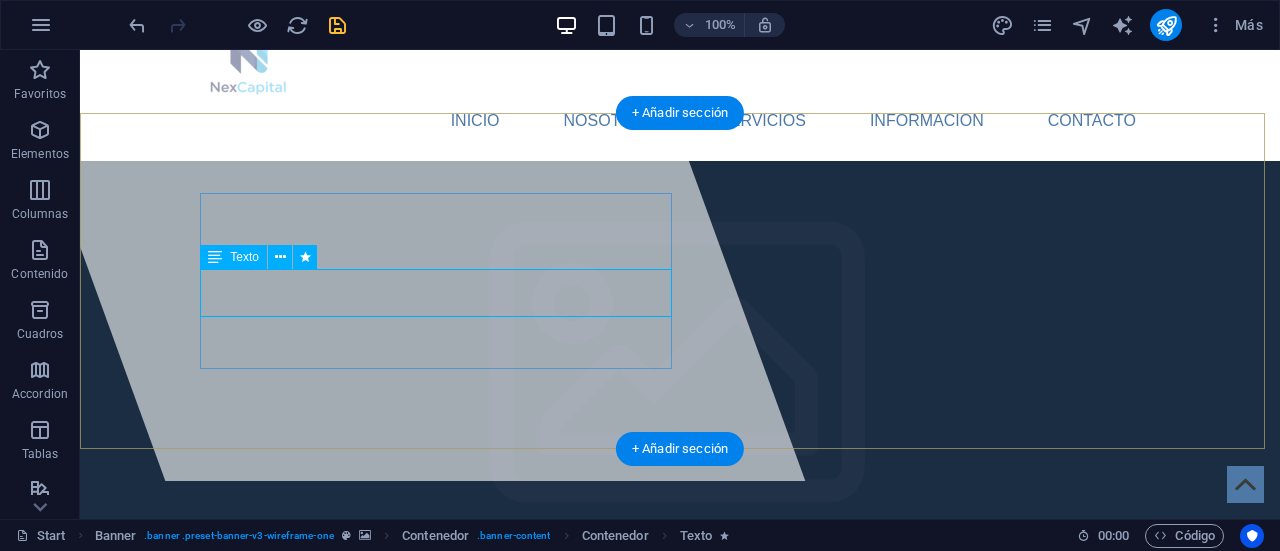 click on "Lorem ipsum dolor sit amet, consectetuer adipiscing elit. Aenean commodo ligula eget dolor. Aenean massa." at bounding box center (680, 778) 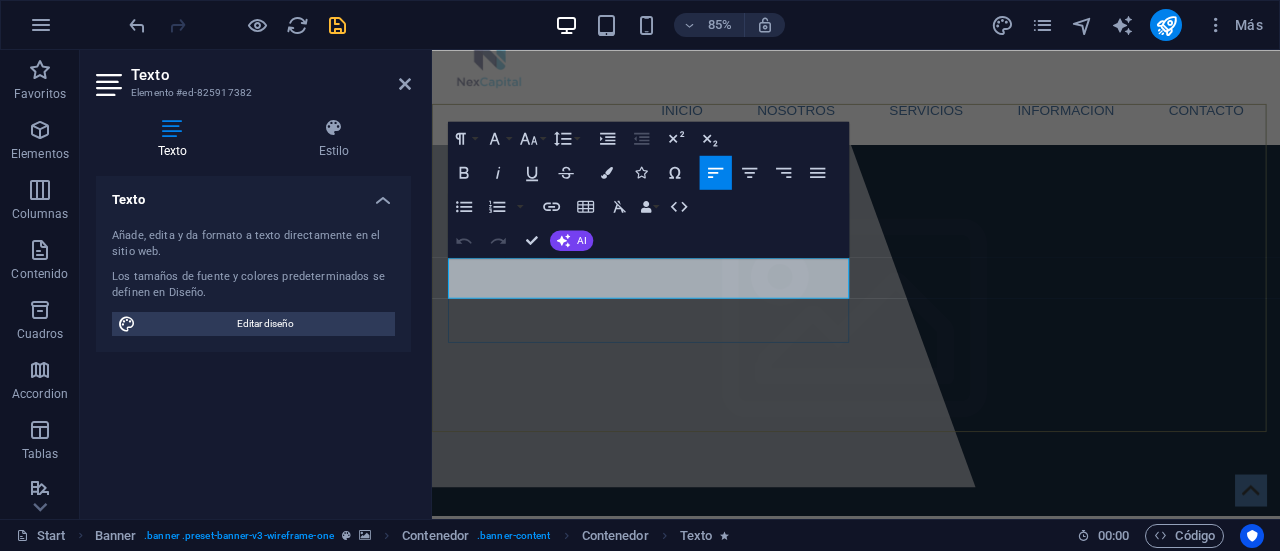 click on "Aenean commodo ligula eget dolor. Aenean massa." at bounding box center [642, 789] 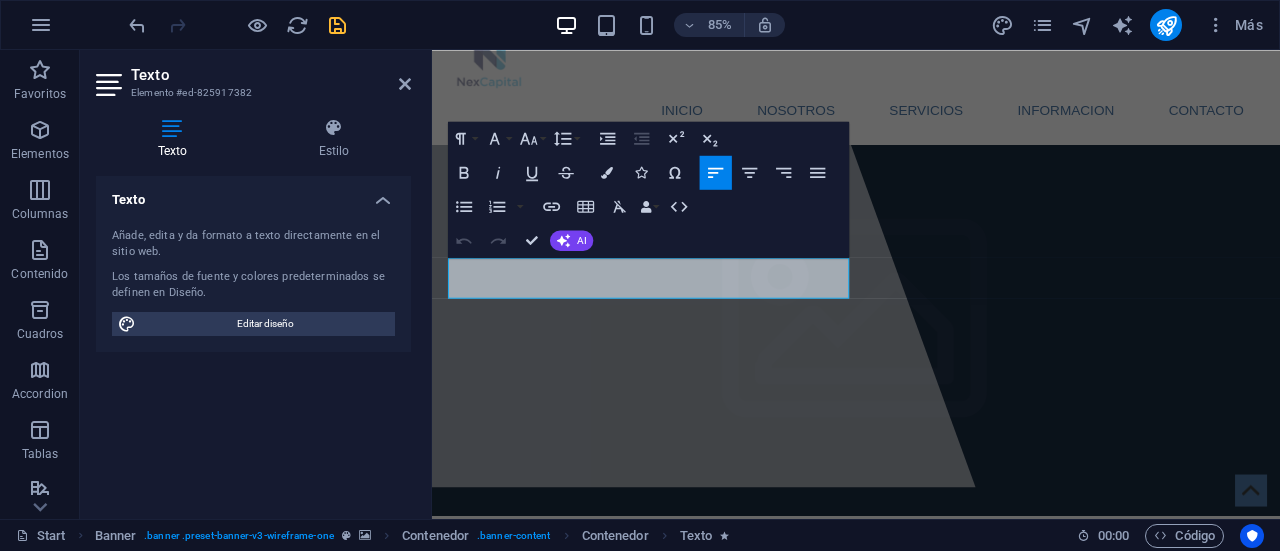click on "Texto" at bounding box center [253, 194] 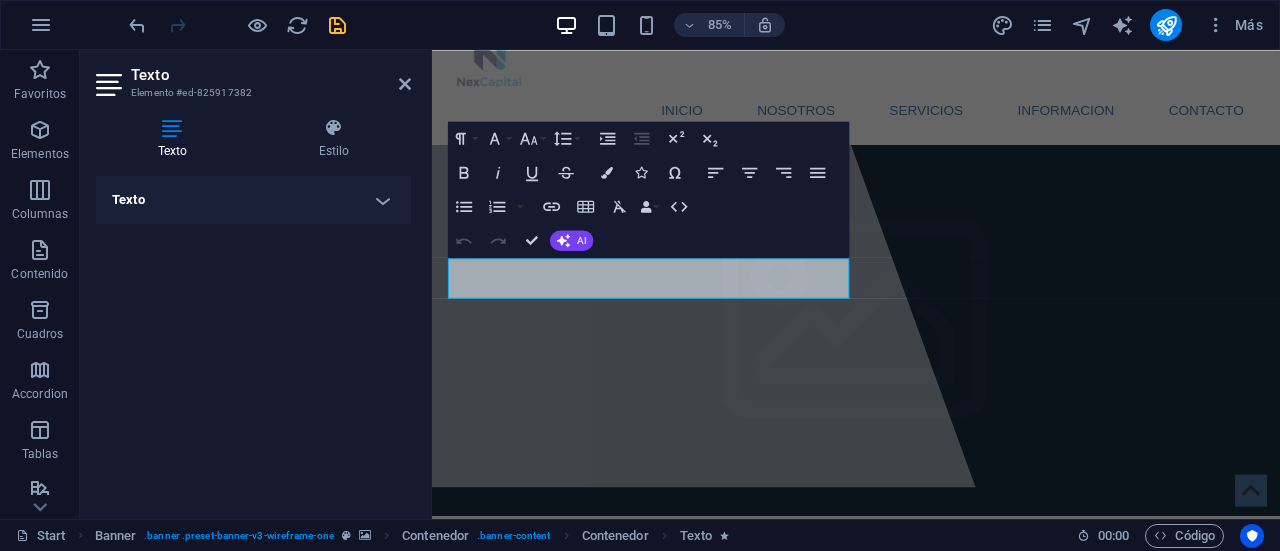 click on "Texto" at bounding box center (253, 200) 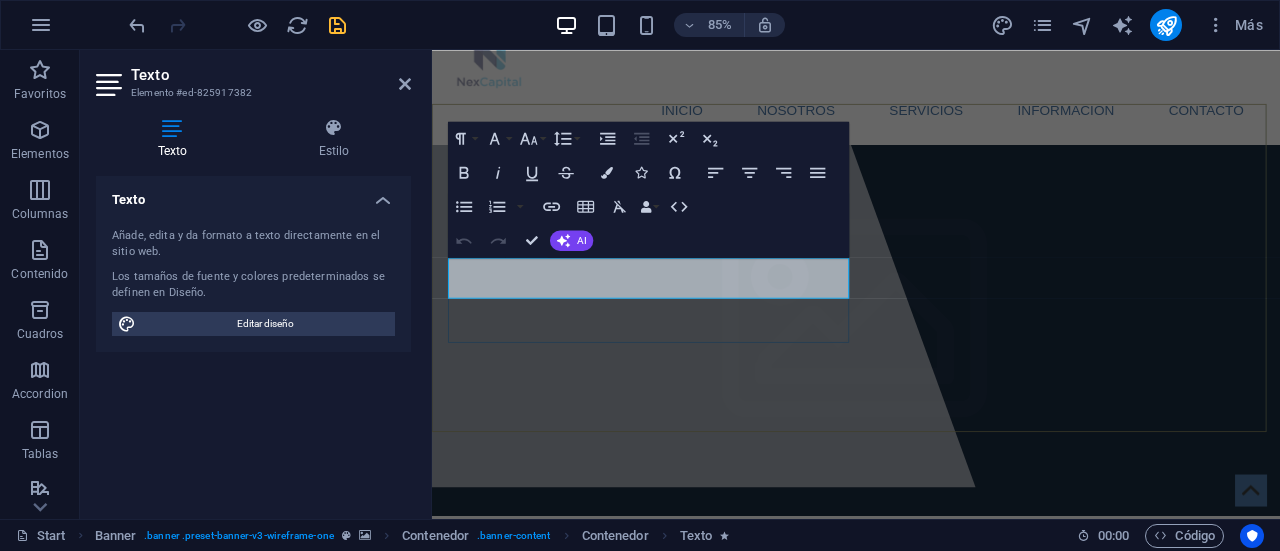 click on "Lorem ipsum dolor sit amet, consectetuer adipiscing elit." at bounding box center (658, 765) 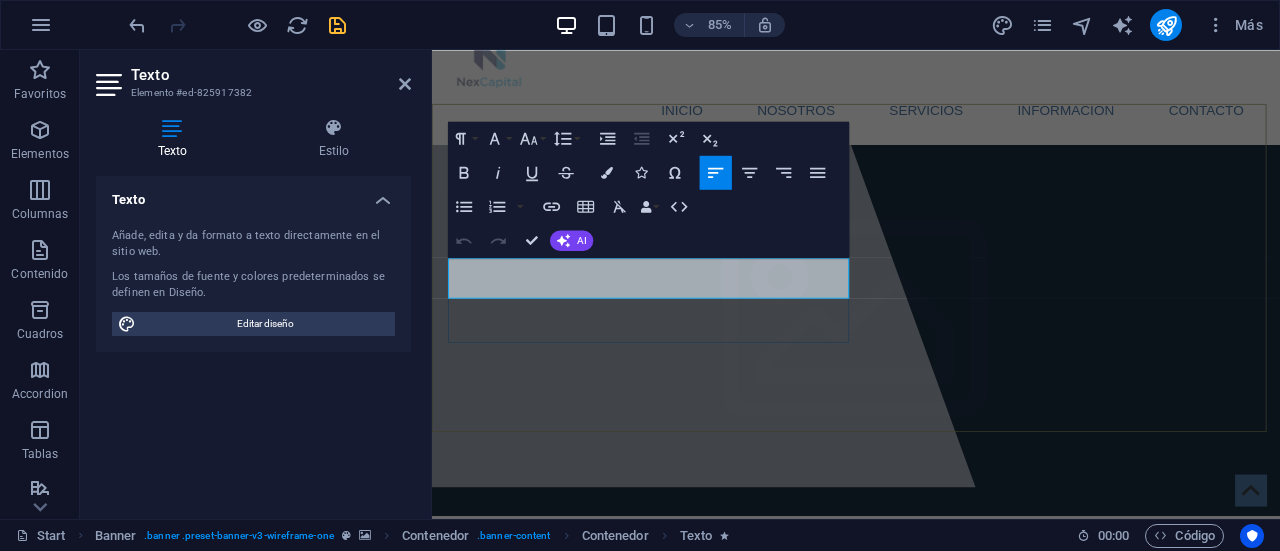click on "Lorem ipsum dolor sit amet, consectetuer adipiscing elit." at bounding box center [658, 765] 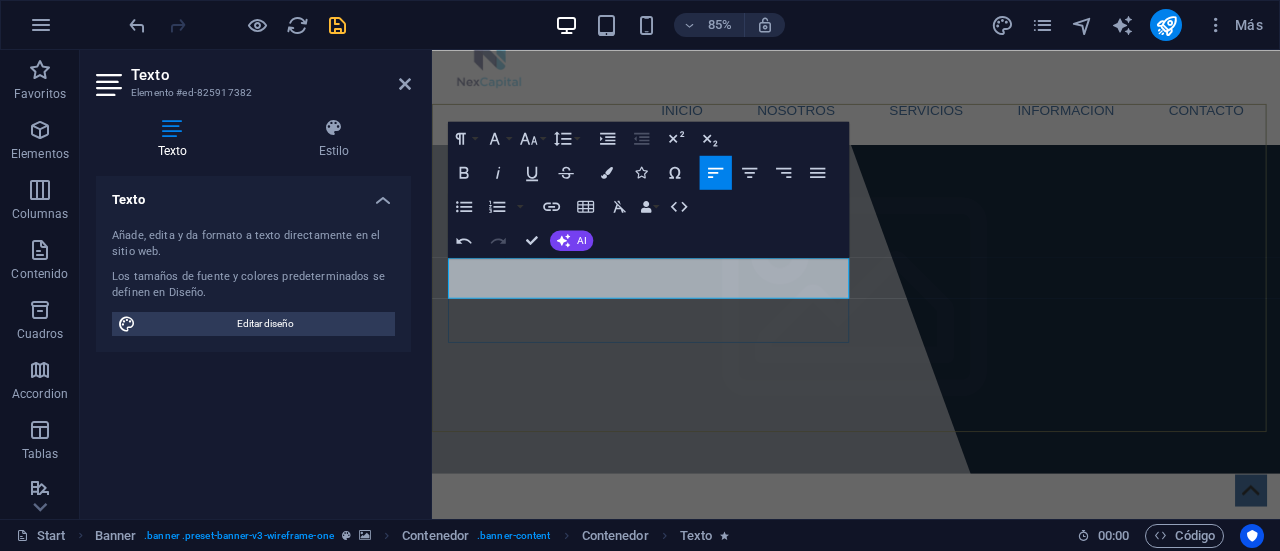 type 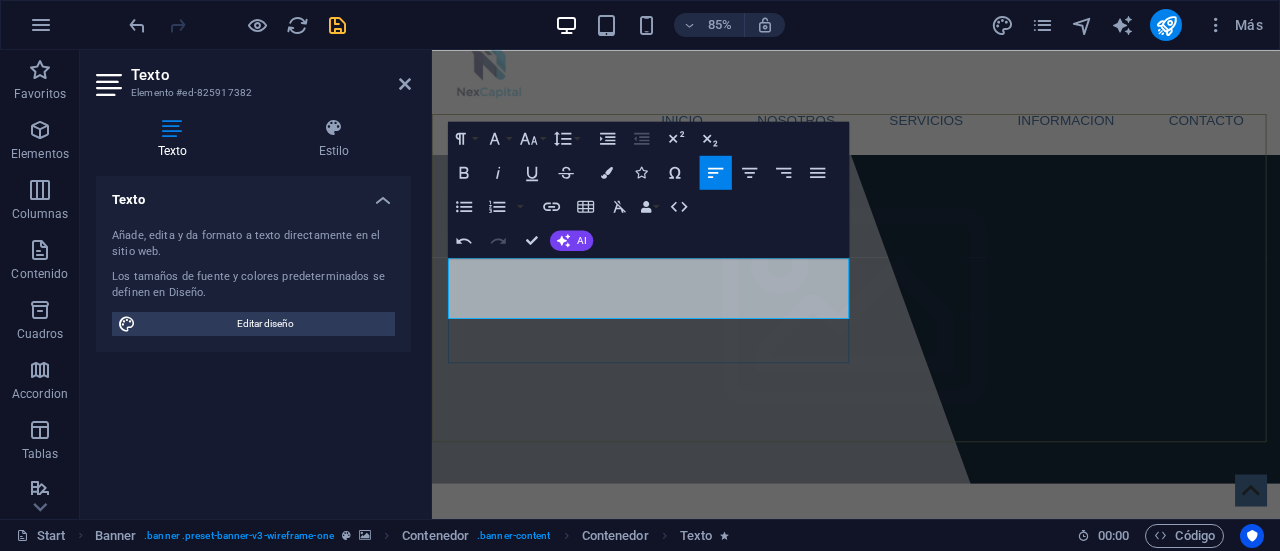 scroll, scrollTop: 50, scrollLeft: 0, axis: vertical 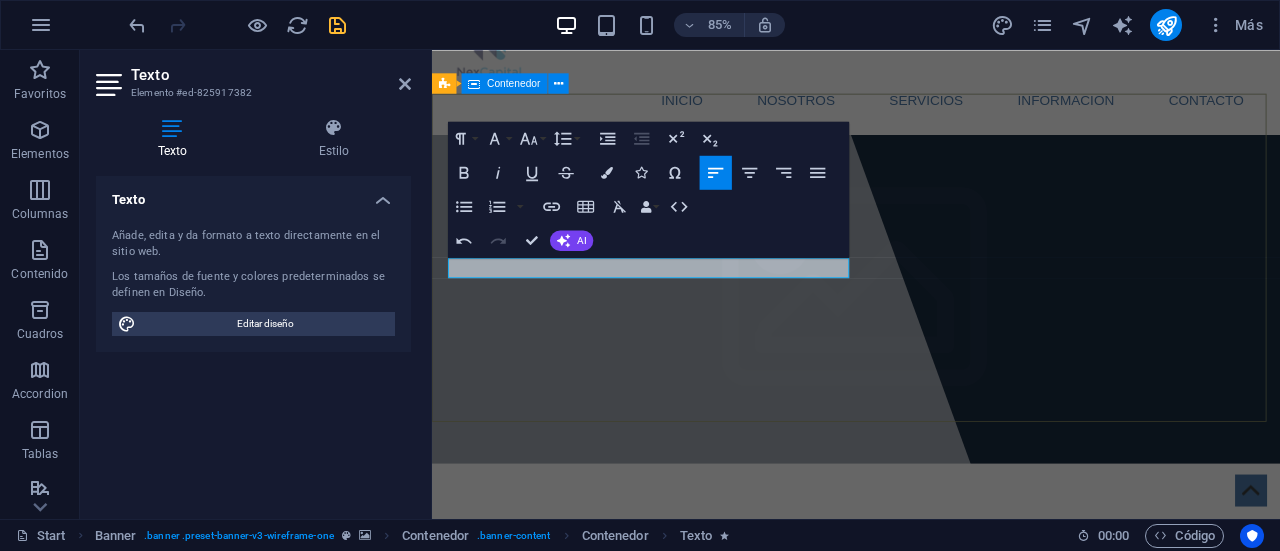 click on "NexCapital Al Servicio de nuestros clientes ." at bounding box center (931, 736) 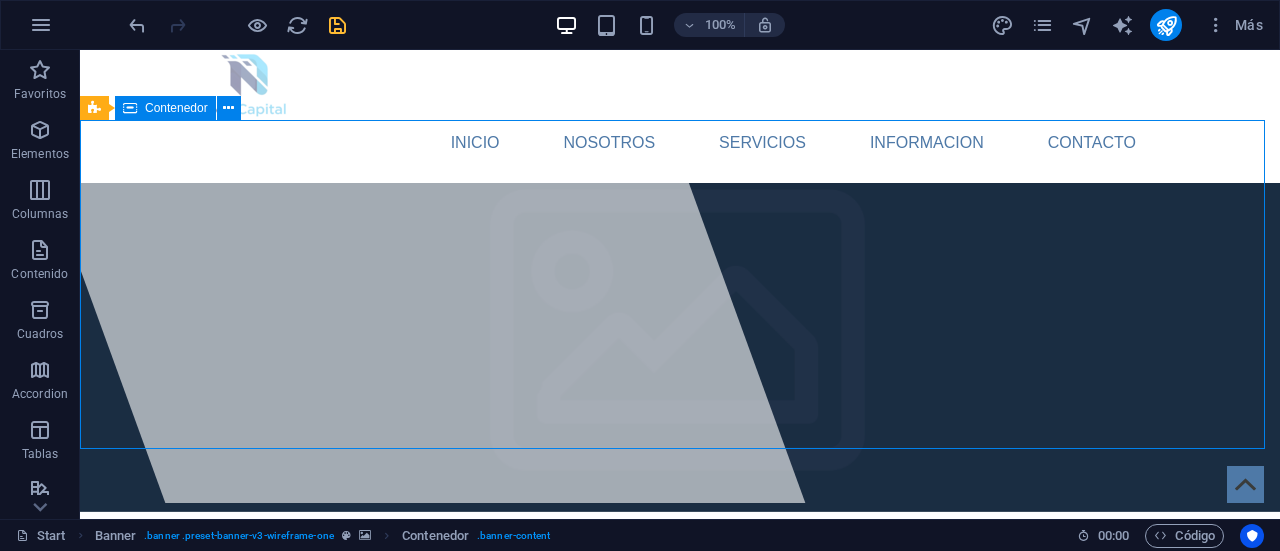 scroll, scrollTop: 0, scrollLeft: 0, axis: both 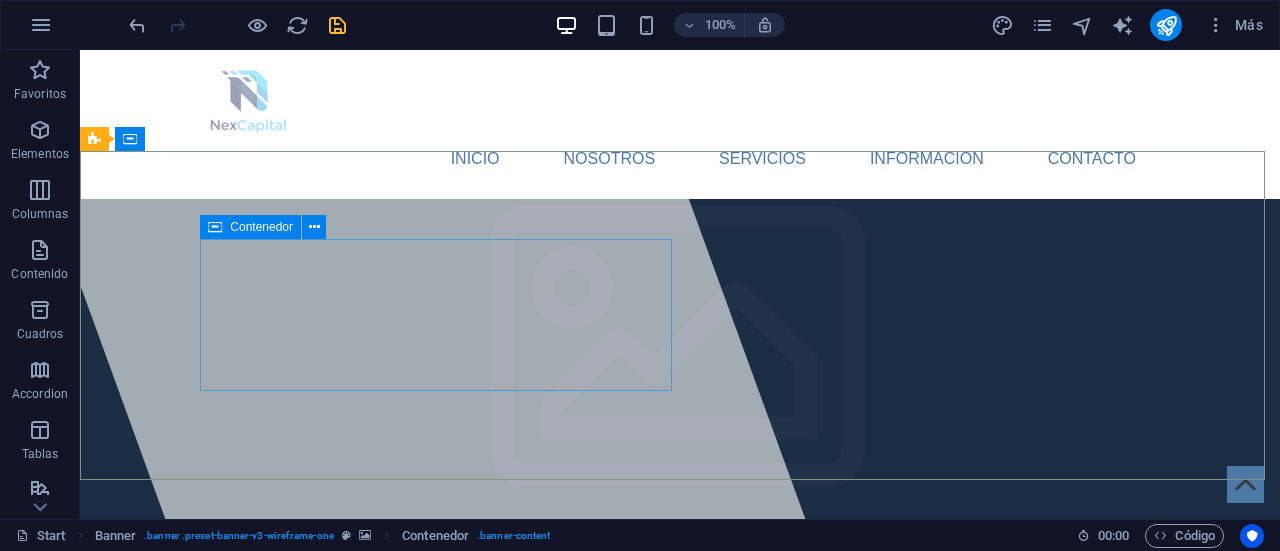 click on "Contenedor" at bounding box center [261, 227] 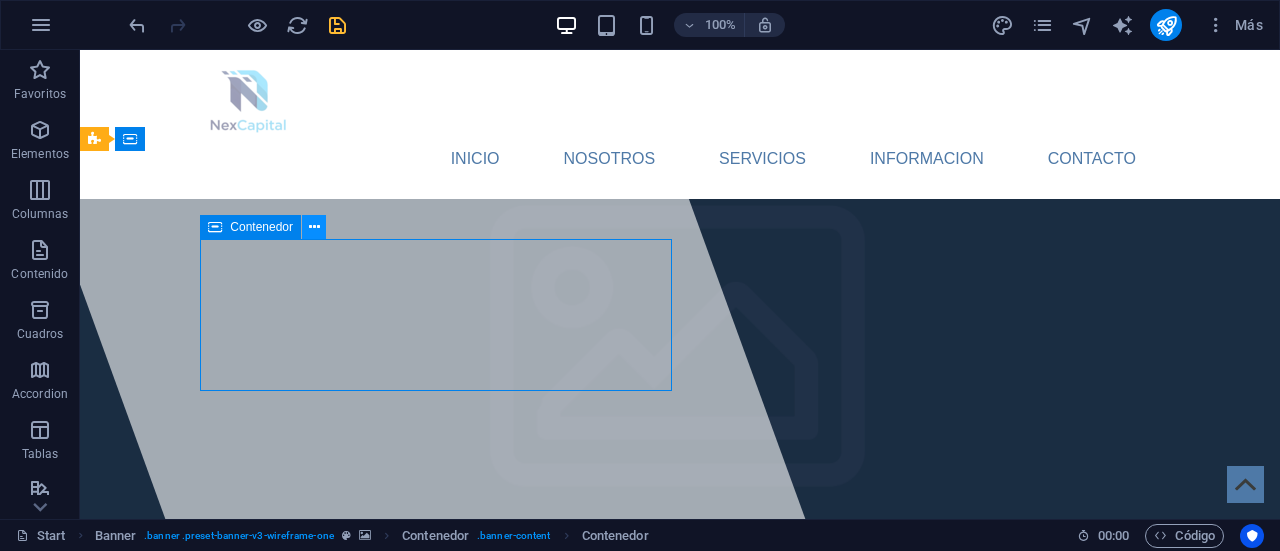 click at bounding box center (314, 227) 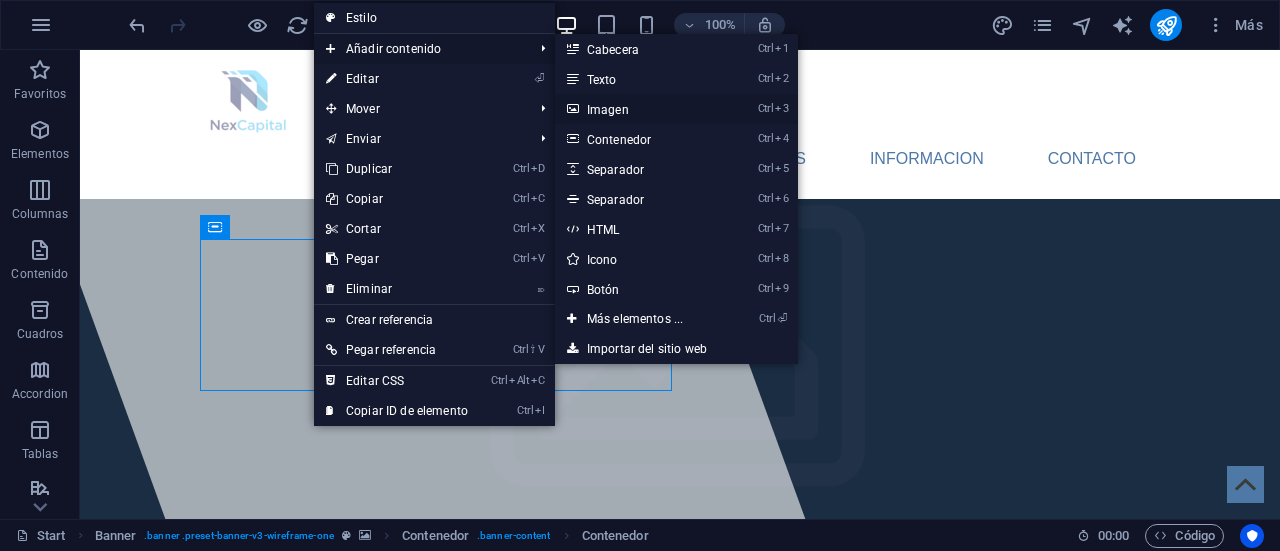 click on "Ctrl 3  Imagen" at bounding box center (639, 109) 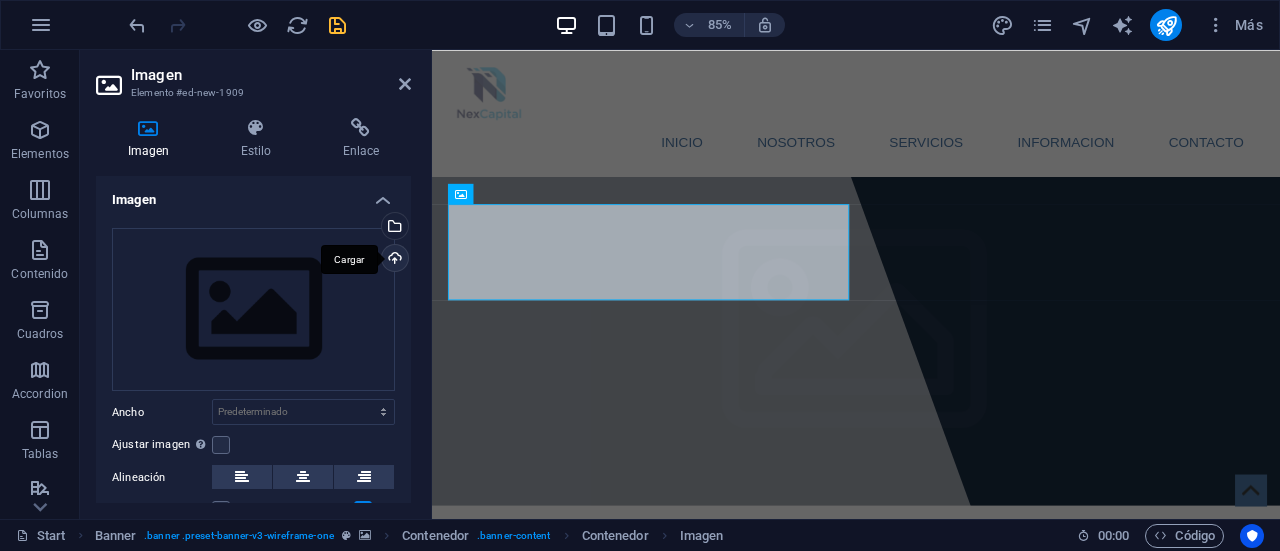 click on "Cargar" at bounding box center (393, 260) 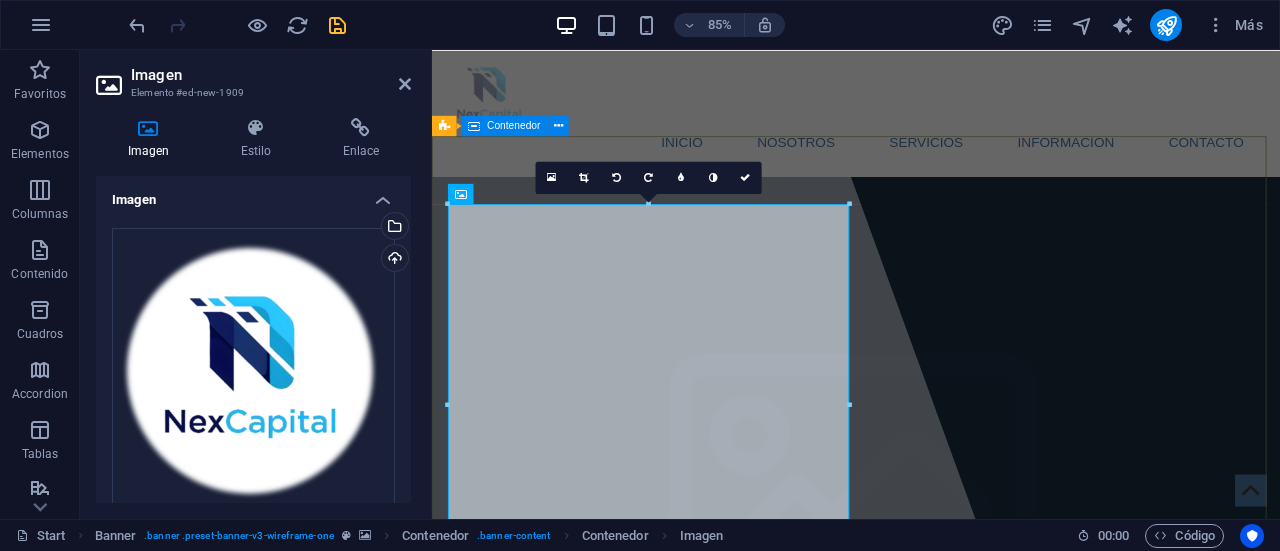 click on "NexCapital Al Servicio de nuestros clientes ." at bounding box center [931, 1682] 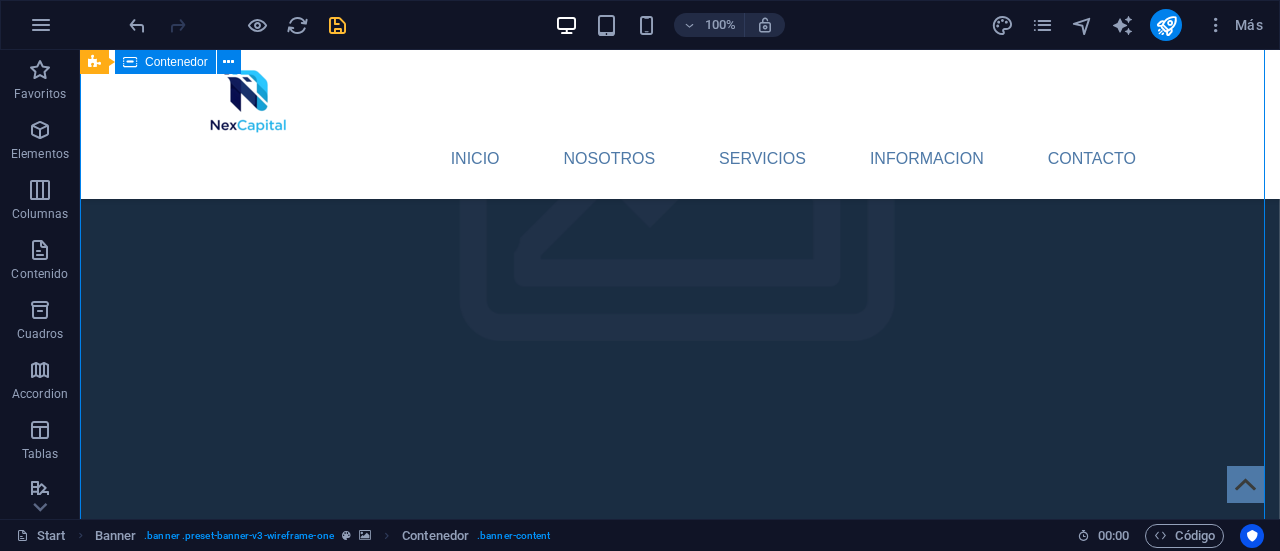 scroll, scrollTop: 370, scrollLeft: 0, axis: vertical 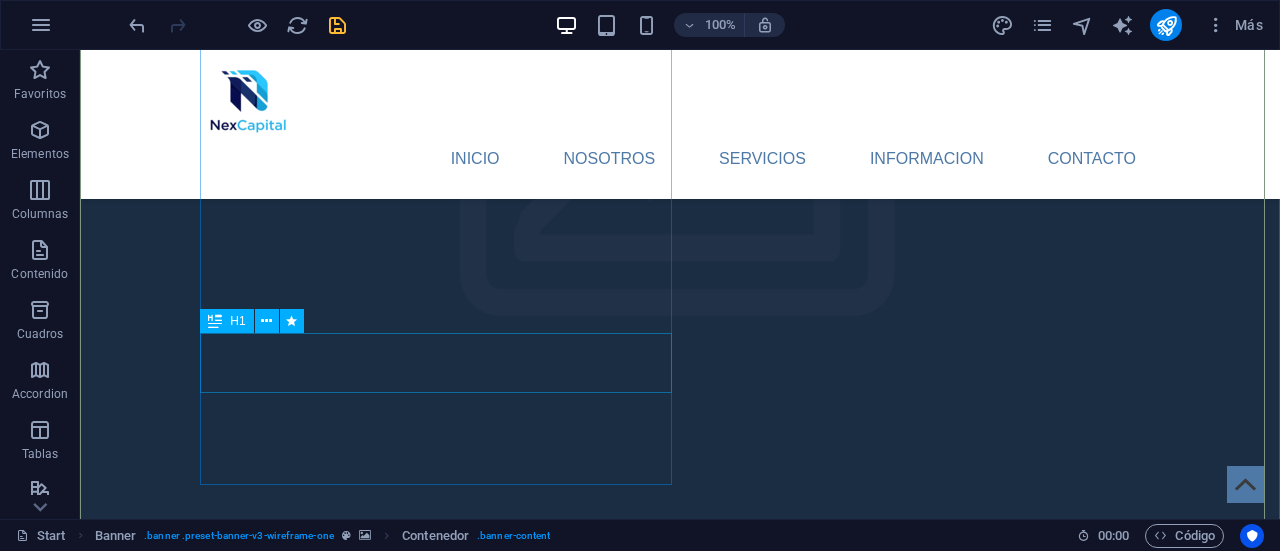click on "NexCapital" at bounding box center (311, 1875) 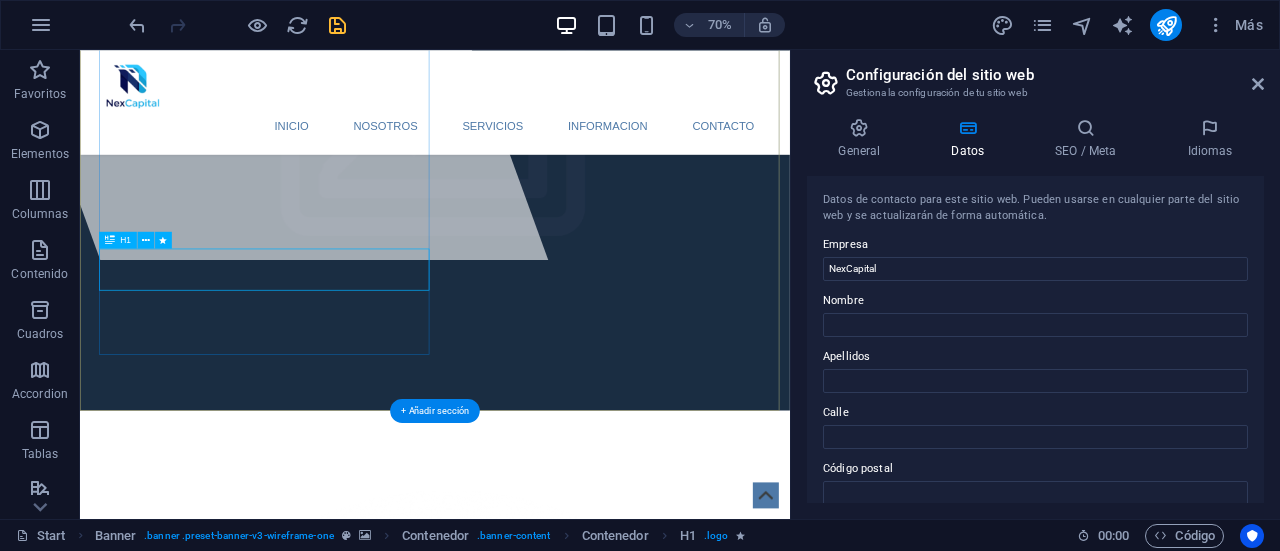 click on "NexCapital" at bounding box center [218, 1689] 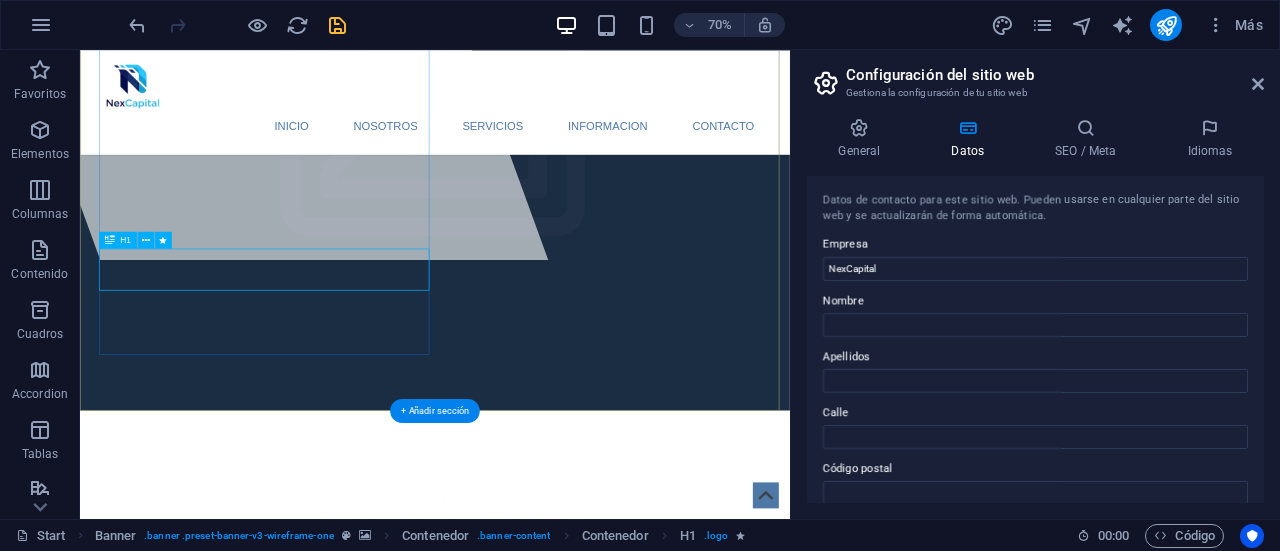 click on "NexCapital" at bounding box center [587, 1689] 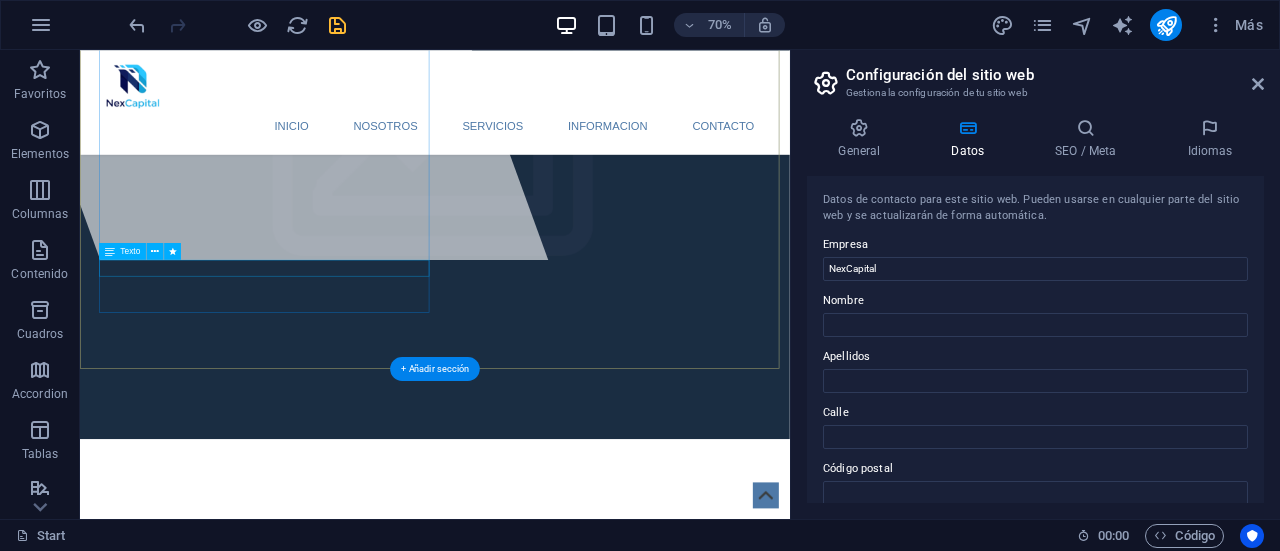 click on "Al Servicio de nuestros clientes ." at bounding box center [587, 1728] 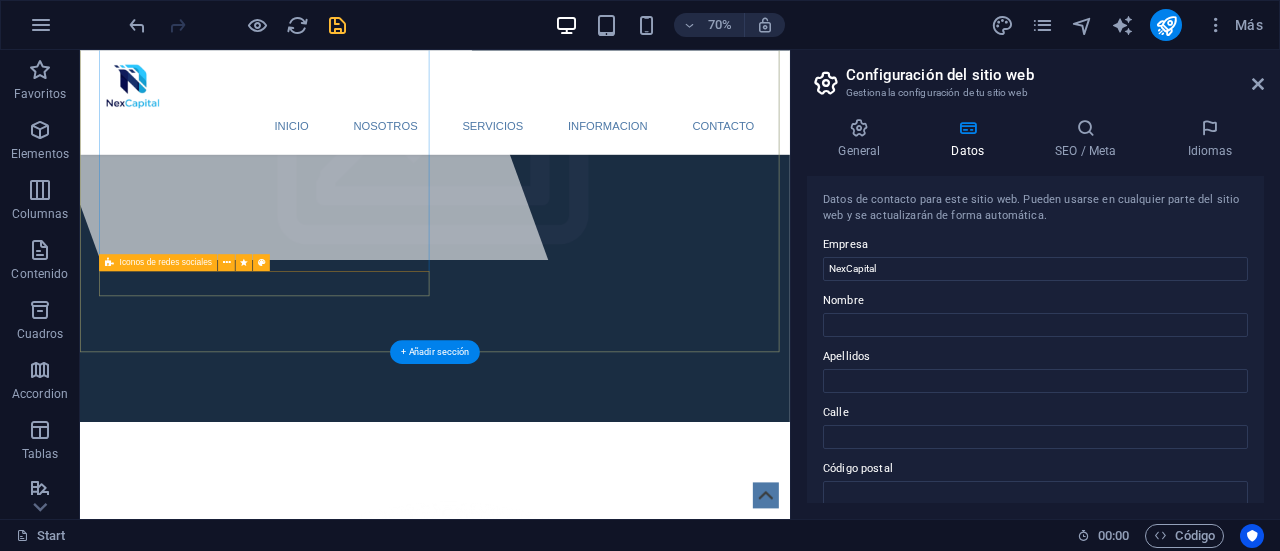 click at bounding box center (587, 1770) 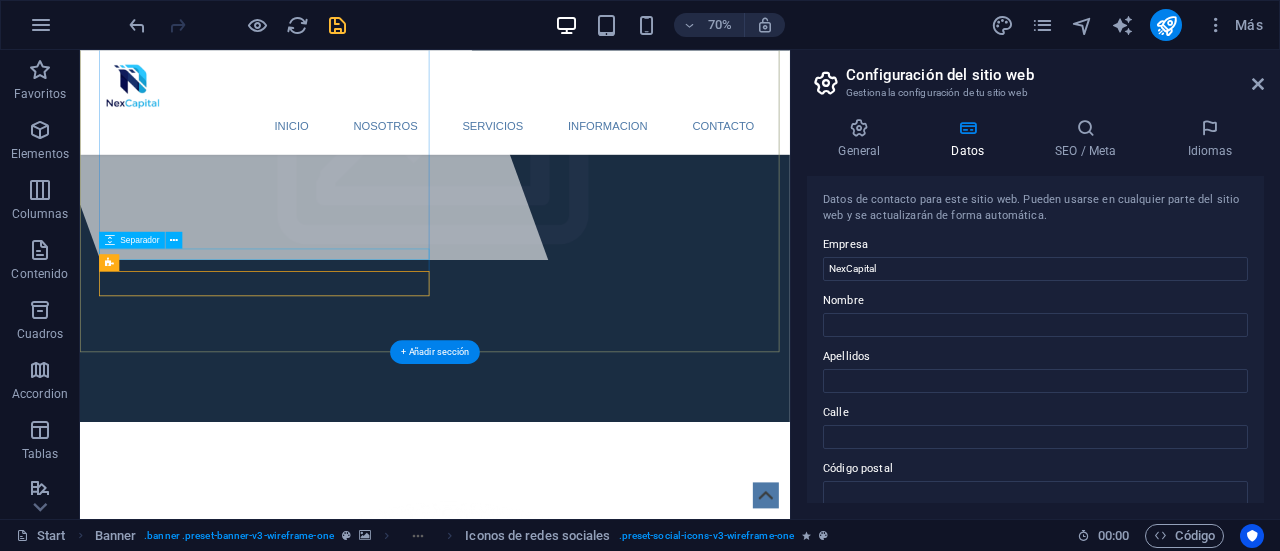click at bounding box center (587, 1684) 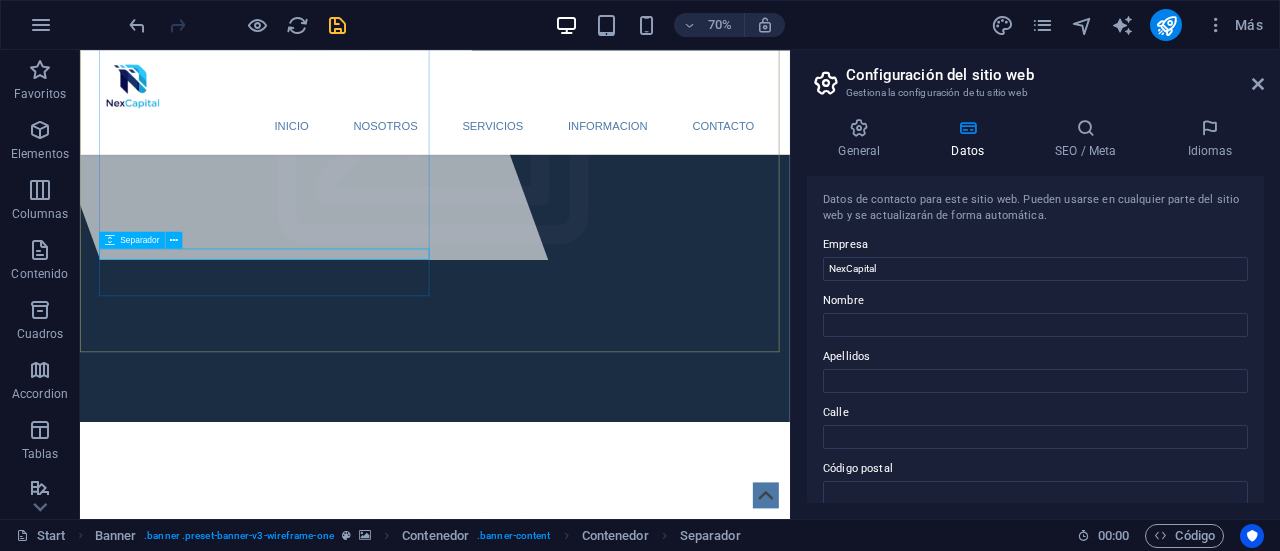 click on "Separador" at bounding box center [139, 240] 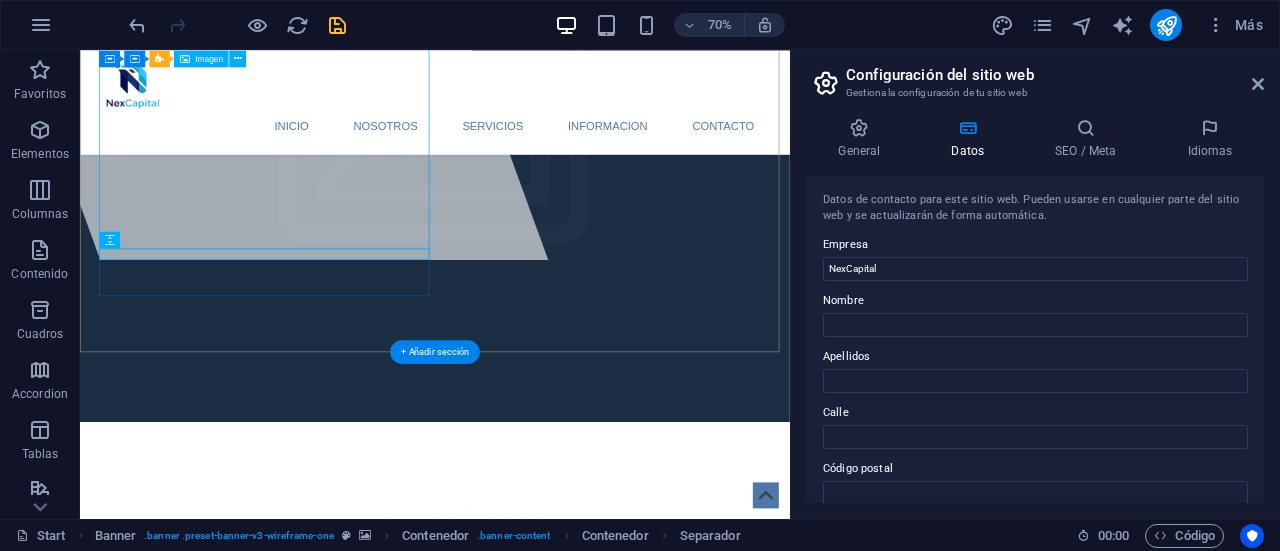 click at bounding box center (587, 1169) 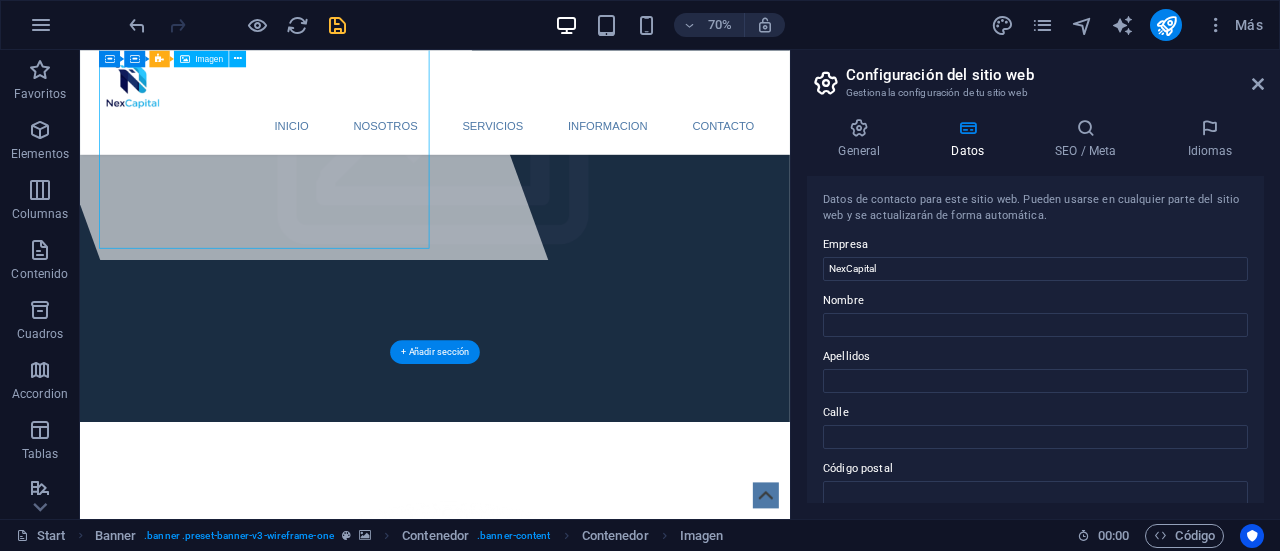 drag, startPoint x: 569, startPoint y: 323, endPoint x: 499, endPoint y: 265, distance: 90.90655 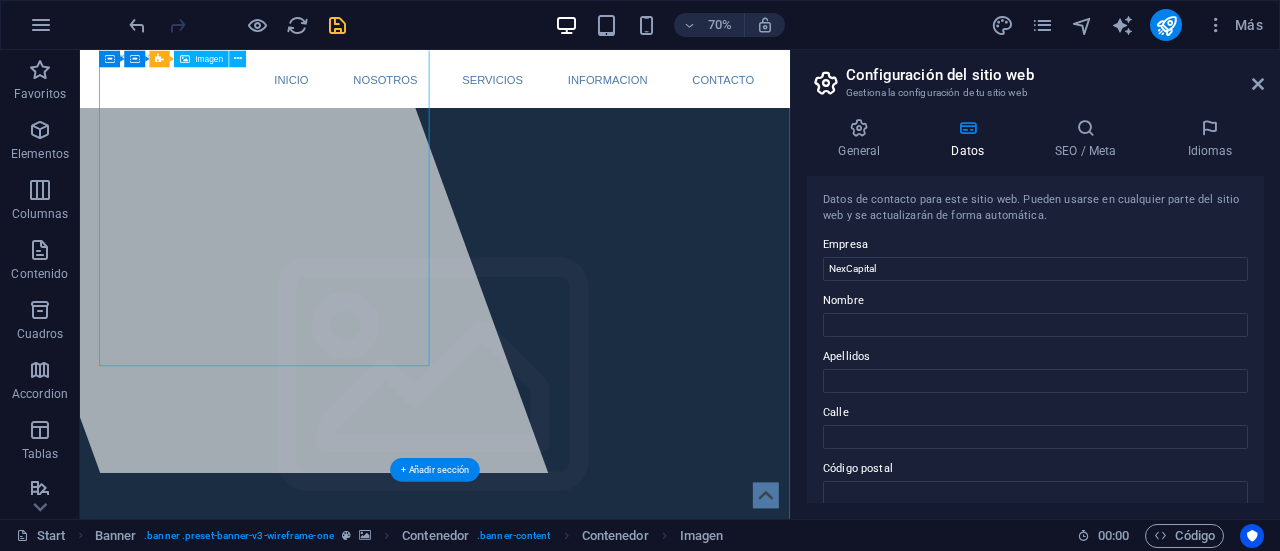 scroll, scrollTop: 57, scrollLeft: 0, axis: vertical 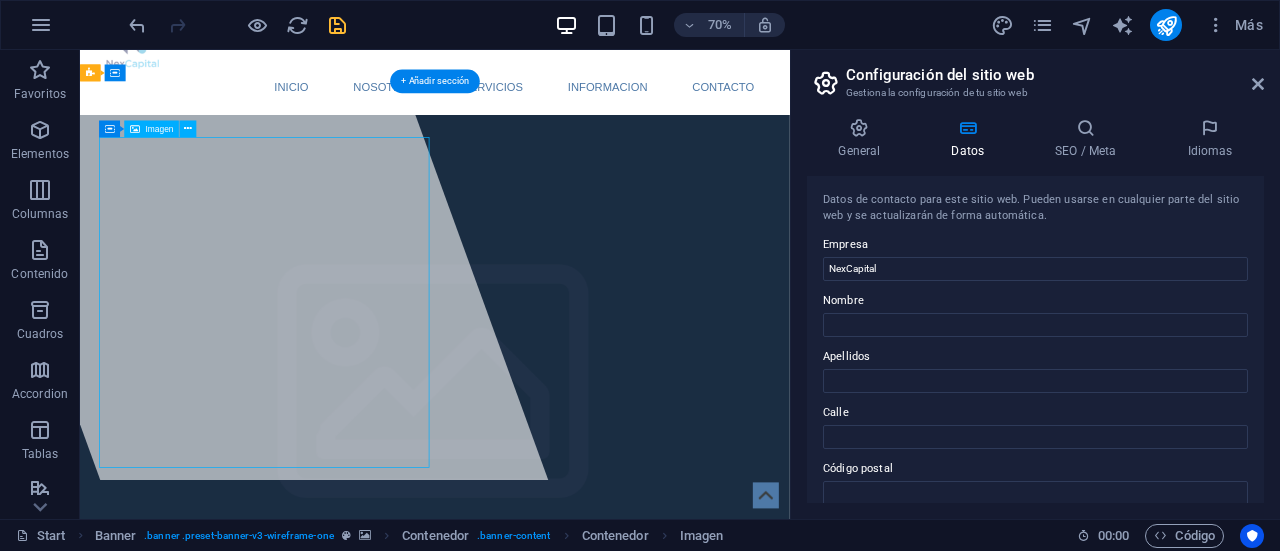 click at bounding box center (587, 1530) 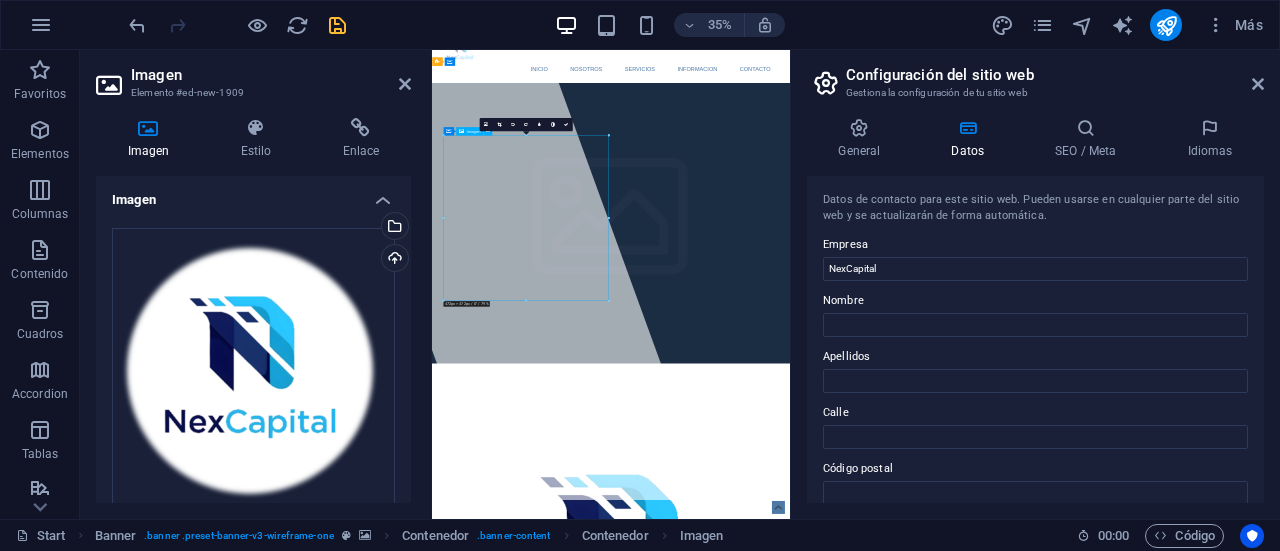 drag, startPoint x: 828, startPoint y: 399, endPoint x: 831, endPoint y: 321, distance: 78.05767 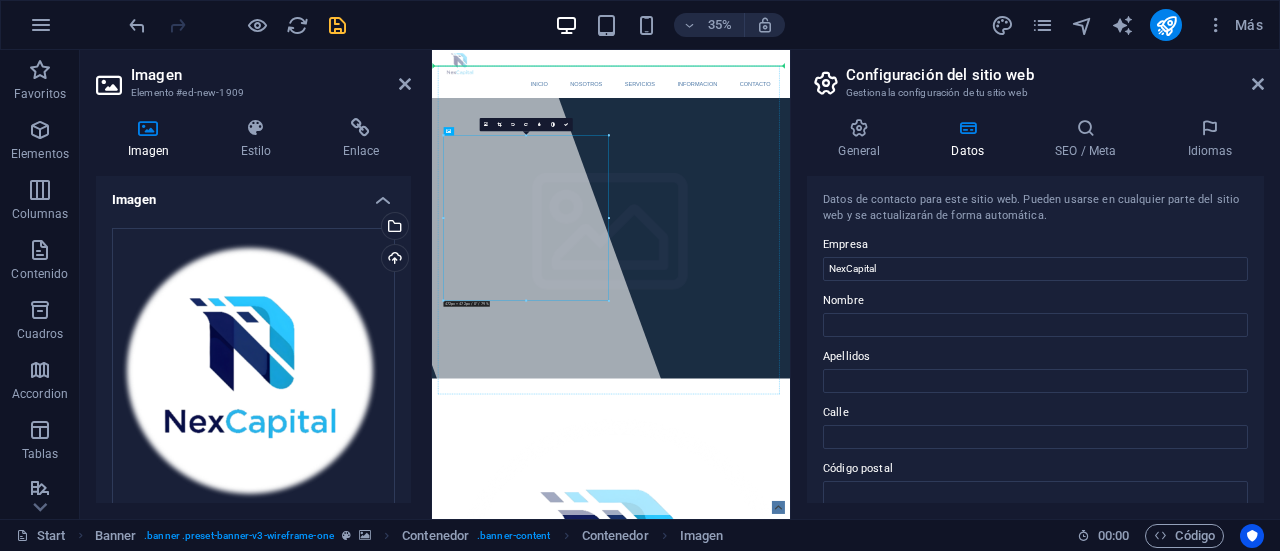 scroll, scrollTop: 0, scrollLeft: 0, axis: both 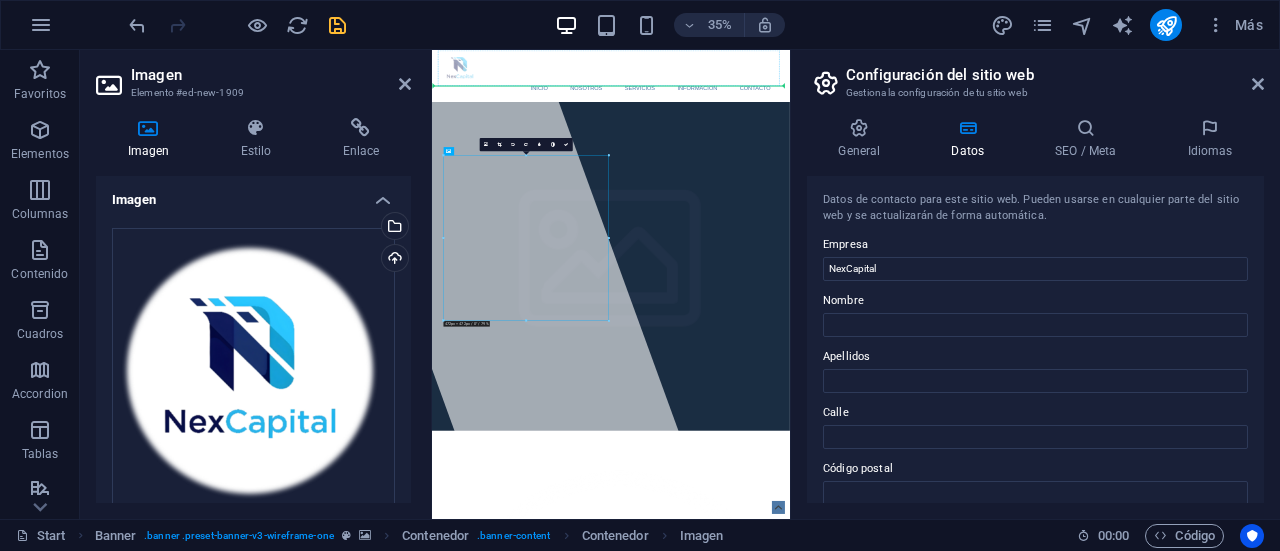 drag, startPoint x: 831, startPoint y: 321, endPoint x: 828, endPoint y: 117, distance: 204.02206 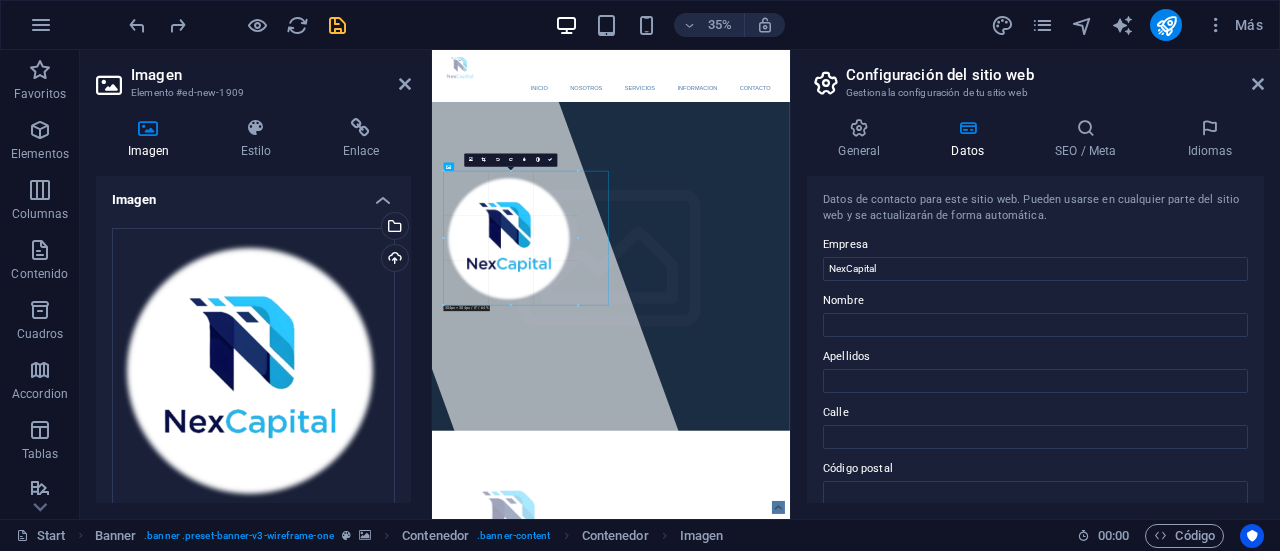 drag, startPoint x: 607, startPoint y: 319, endPoint x: 526, endPoint y: 261, distance: 99.62429 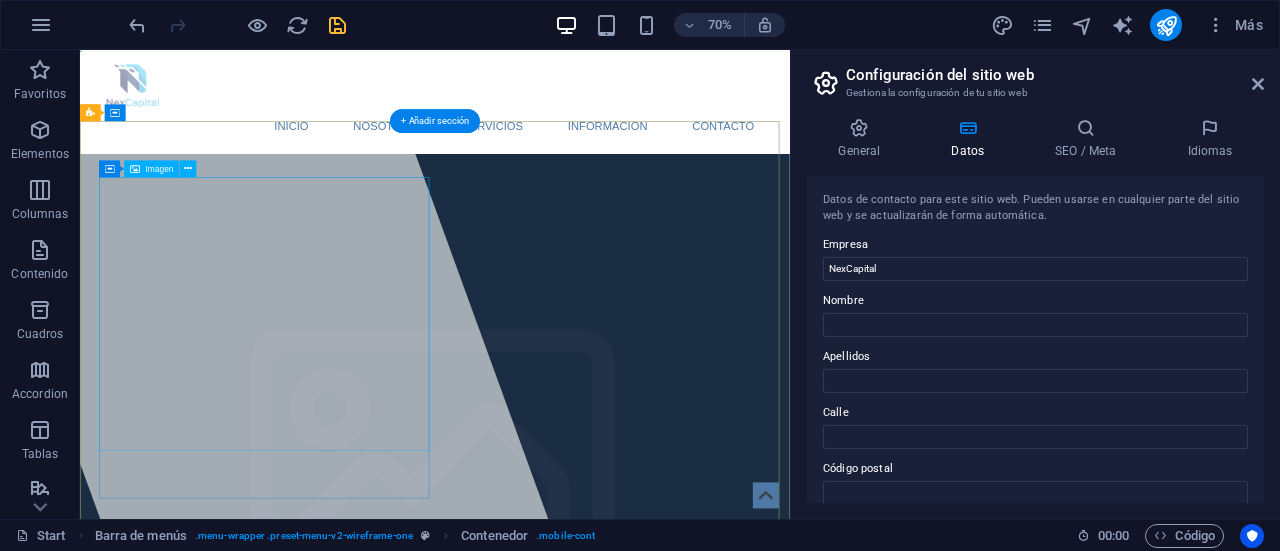click at bounding box center (587, 1413) 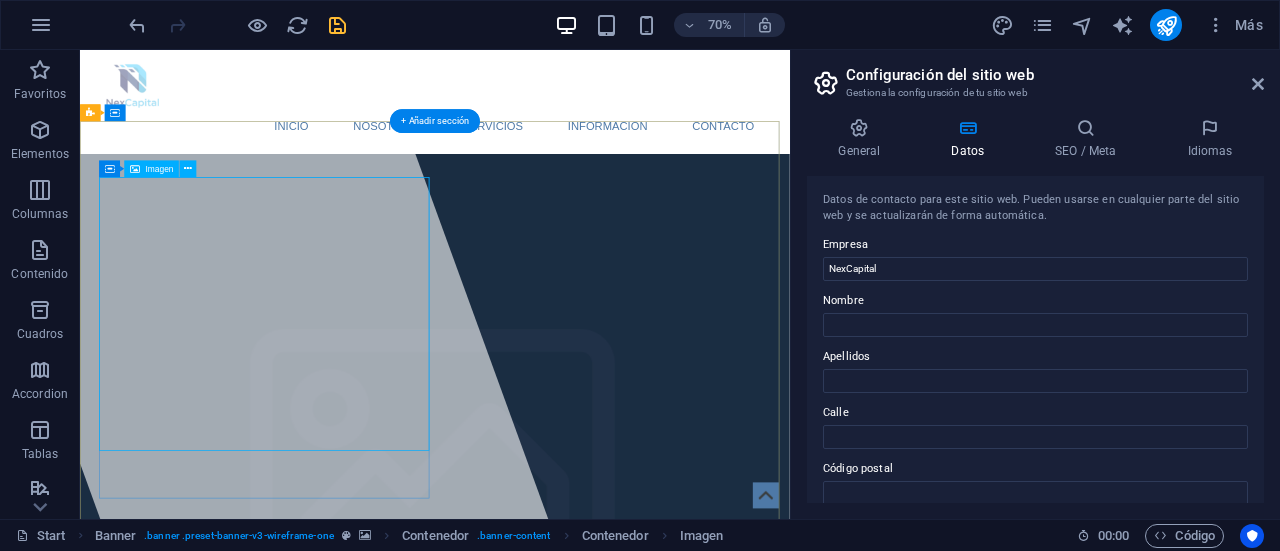 click at bounding box center (587, 1413) 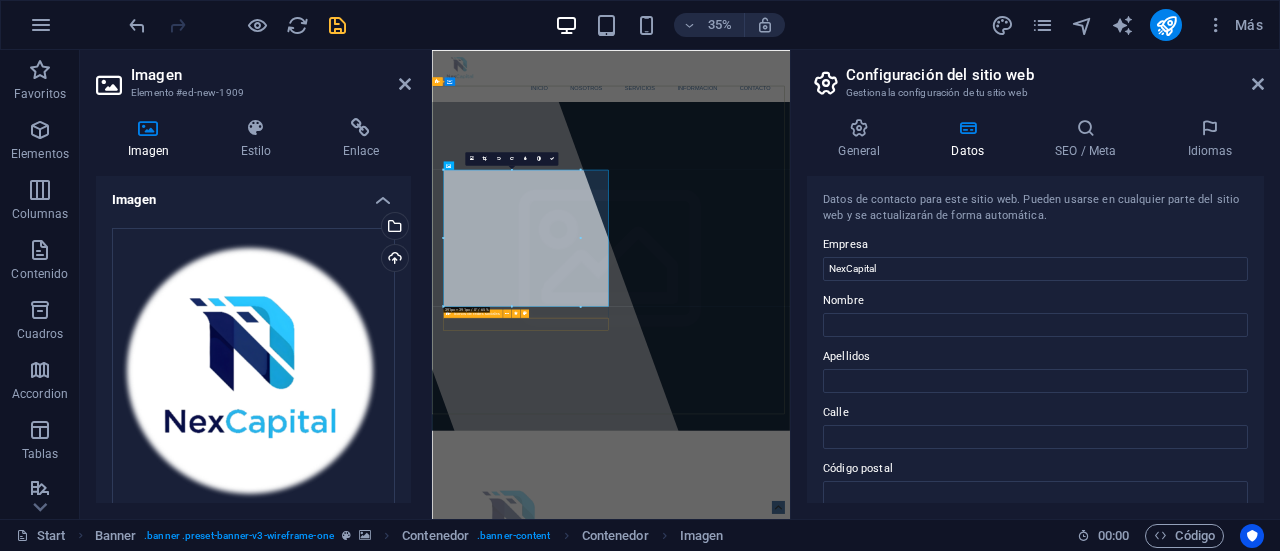 click at bounding box center [944, 1703] 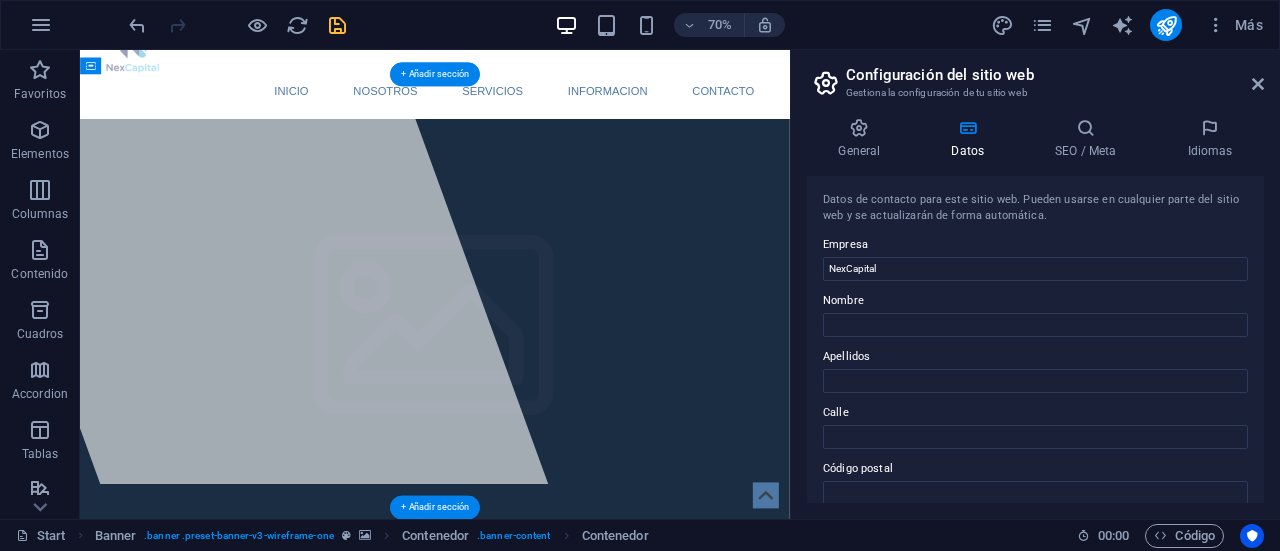 scroll, scrollTop: 0, scrollLeft: 0, axis: both 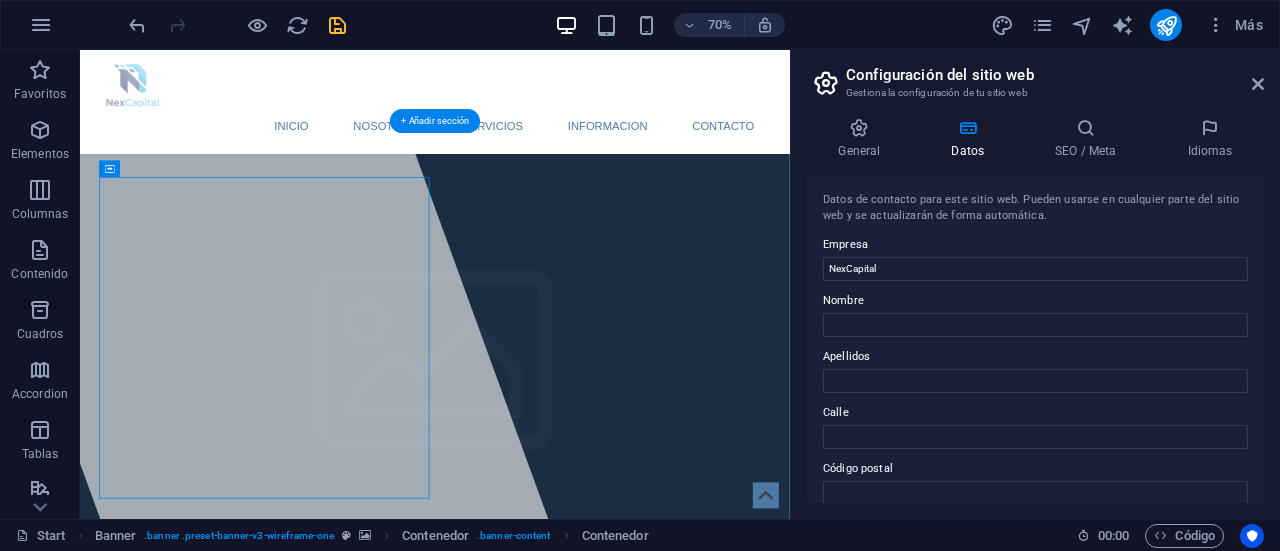 drag, startPoint x: 189, startPoint y: 155, endPoint x: 385, endPoint y: 234, distance: 211.32204 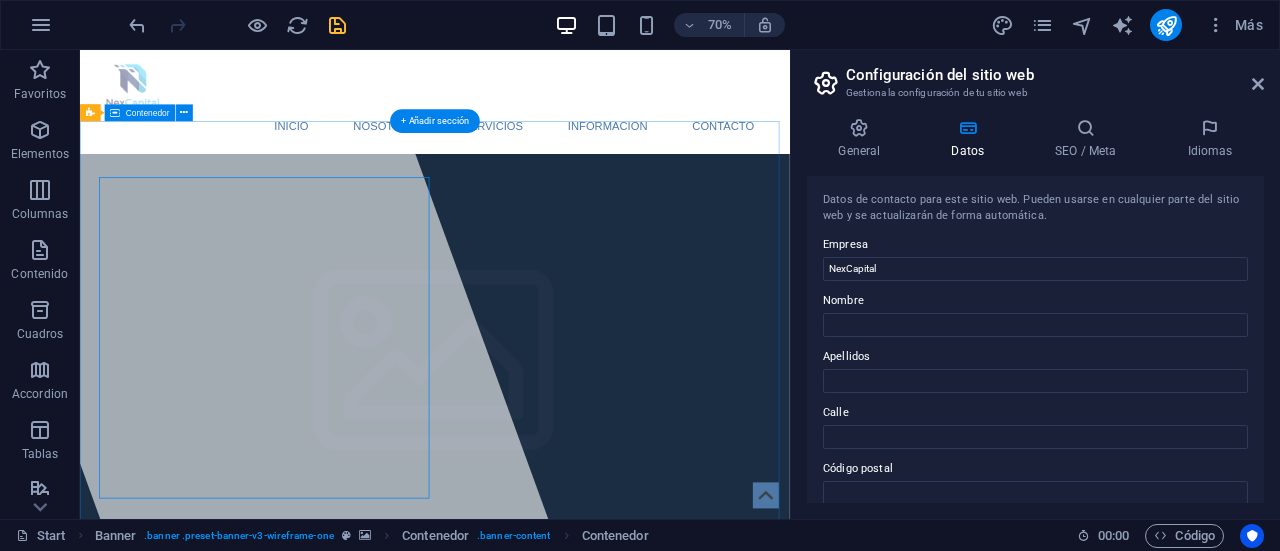 click at bounding box center (587, 1171) 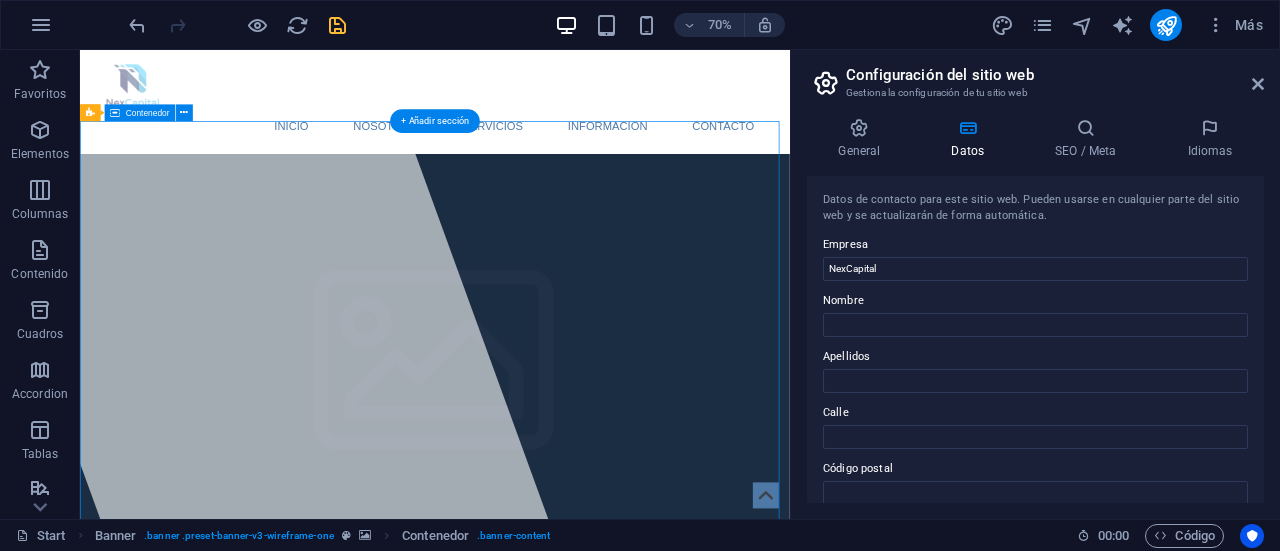 click at bounding box center [587, 1171] 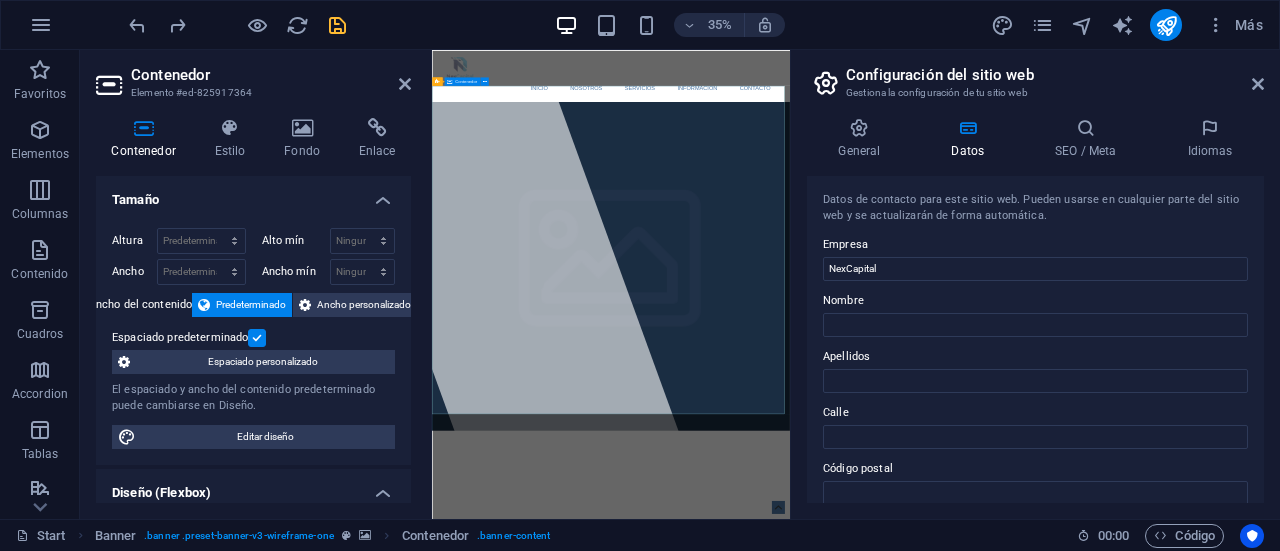 click at bounding box center [943, 1807] 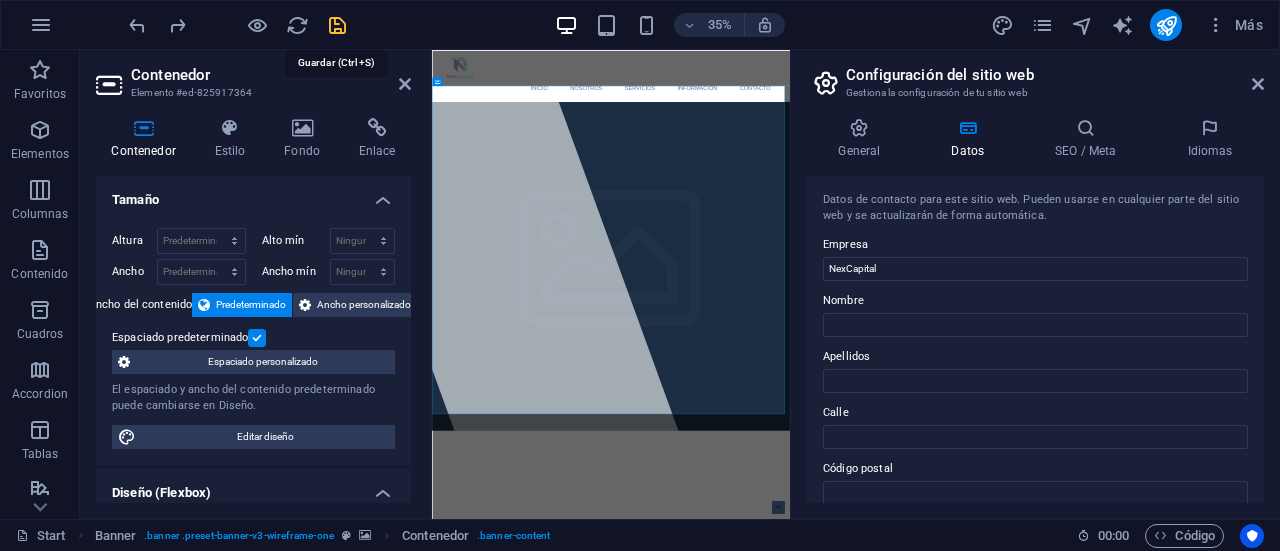 click at bounding box center [337, 25] 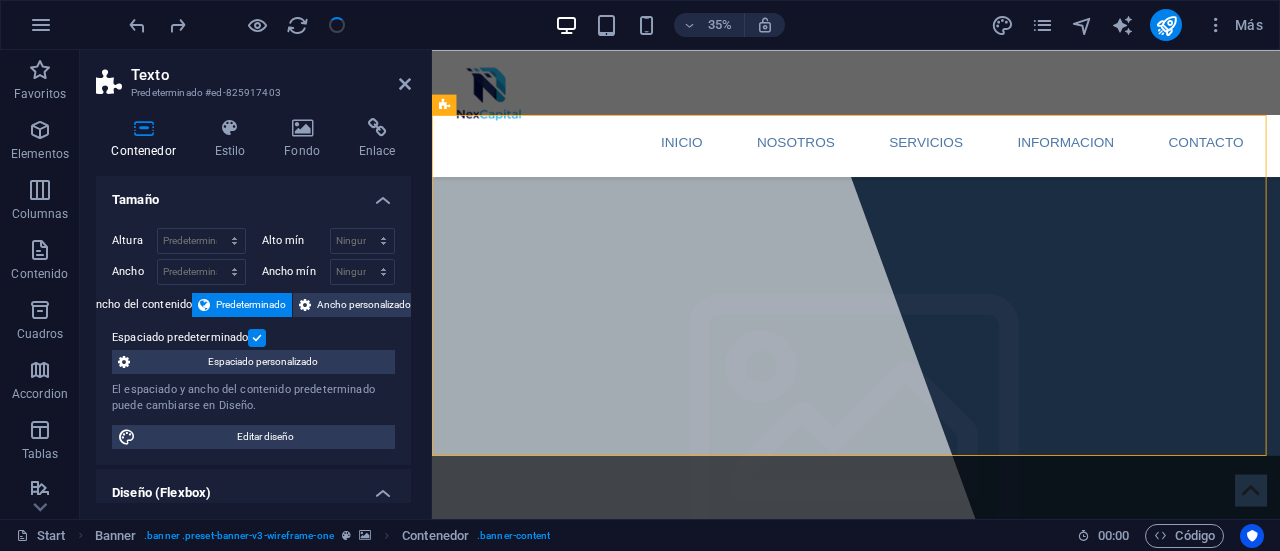 scroll, scrollTop: 725, scrollLeft: 0, axis: vertical 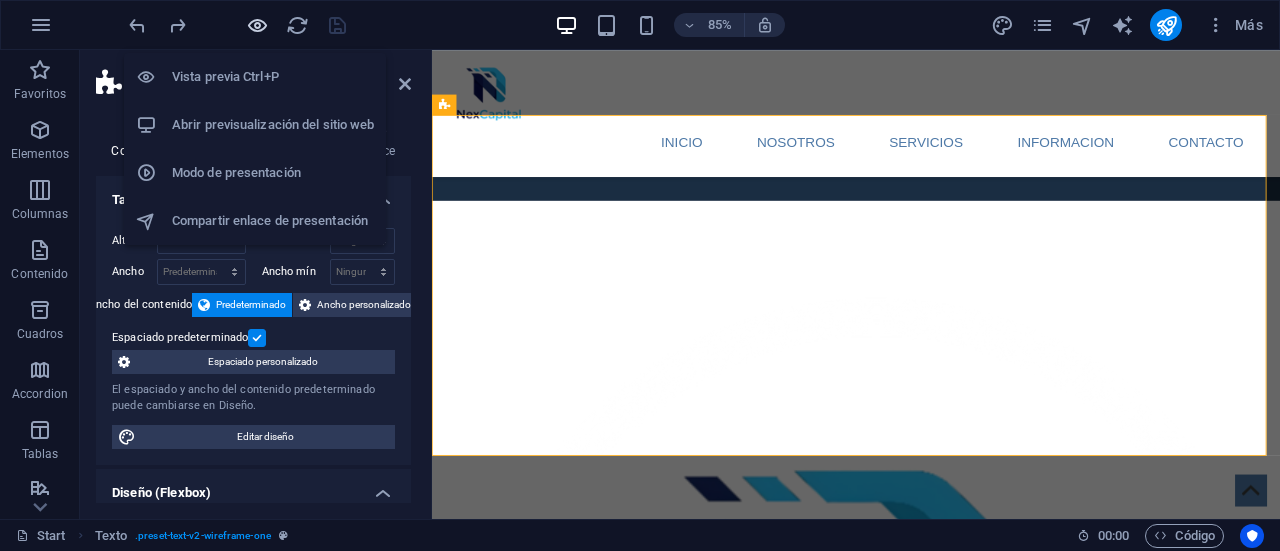 click at bounding box center (257, 25) 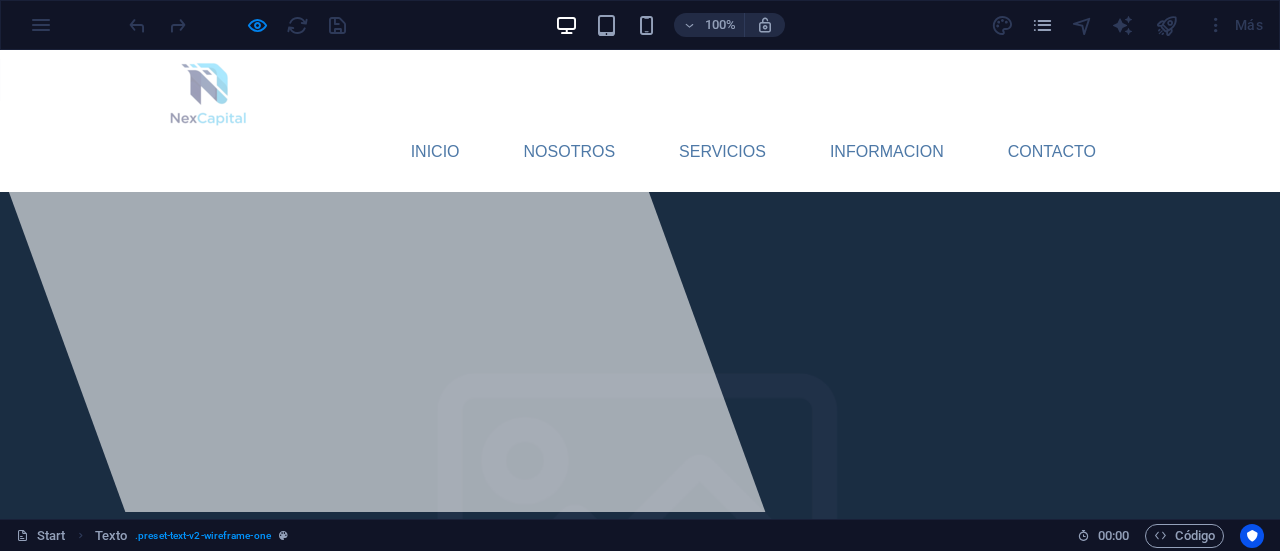 scroll, scrollTop: 0, scrollLeft: 0, axis: both 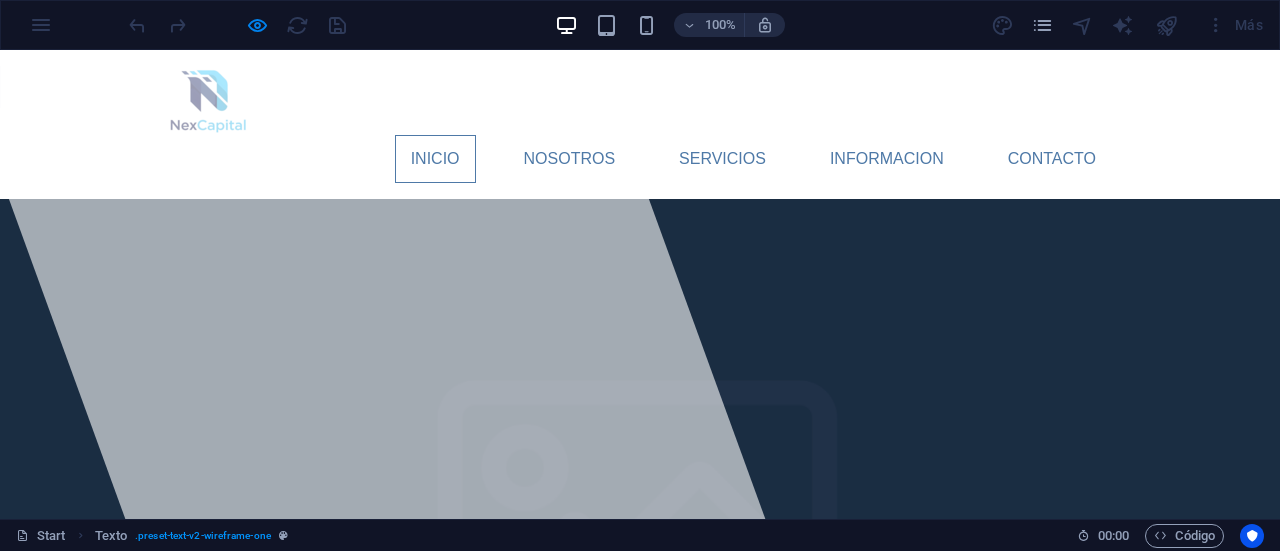 click on "INICIO" at bounding box center (435, 159) 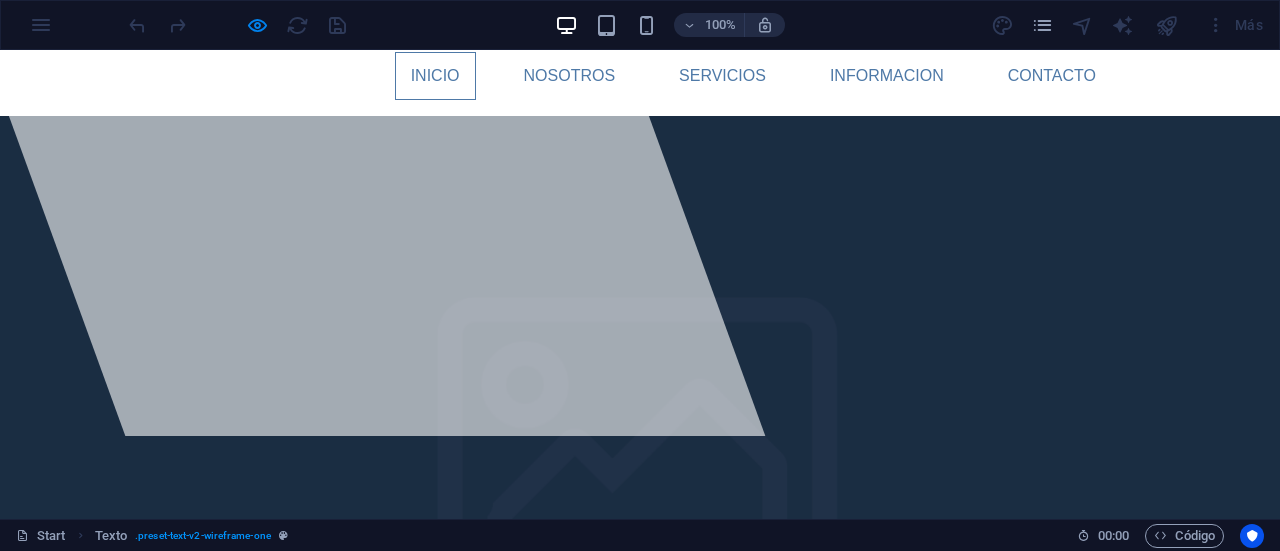 scroll, scrollTop: 101, scrollLeft: 0, axis: vertical 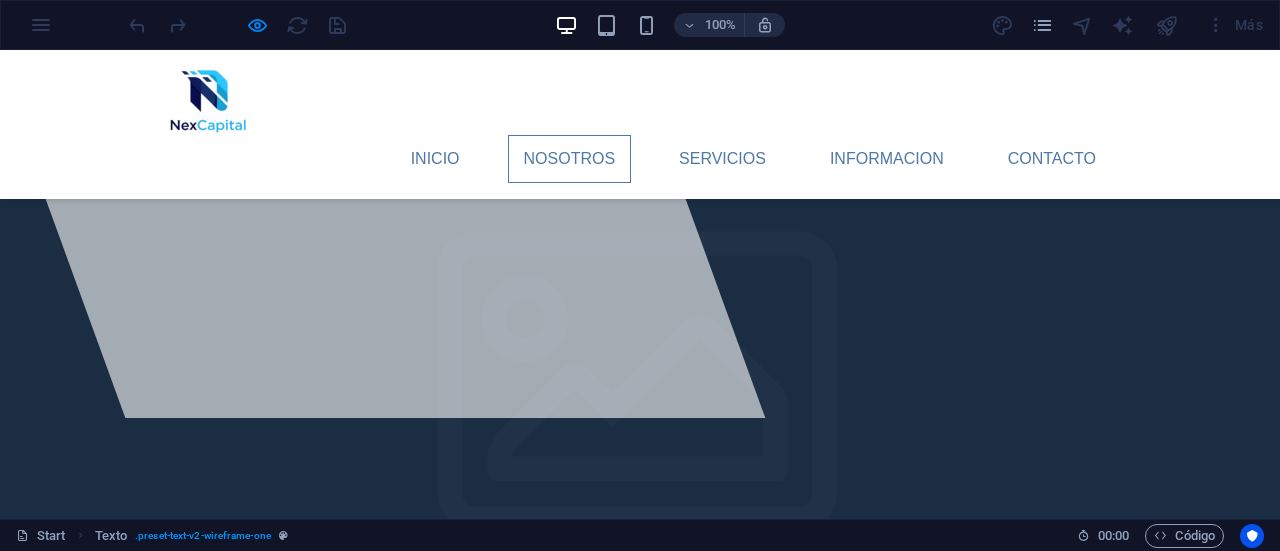 click on "NOSOTROS" at bounding box center [570, 159] 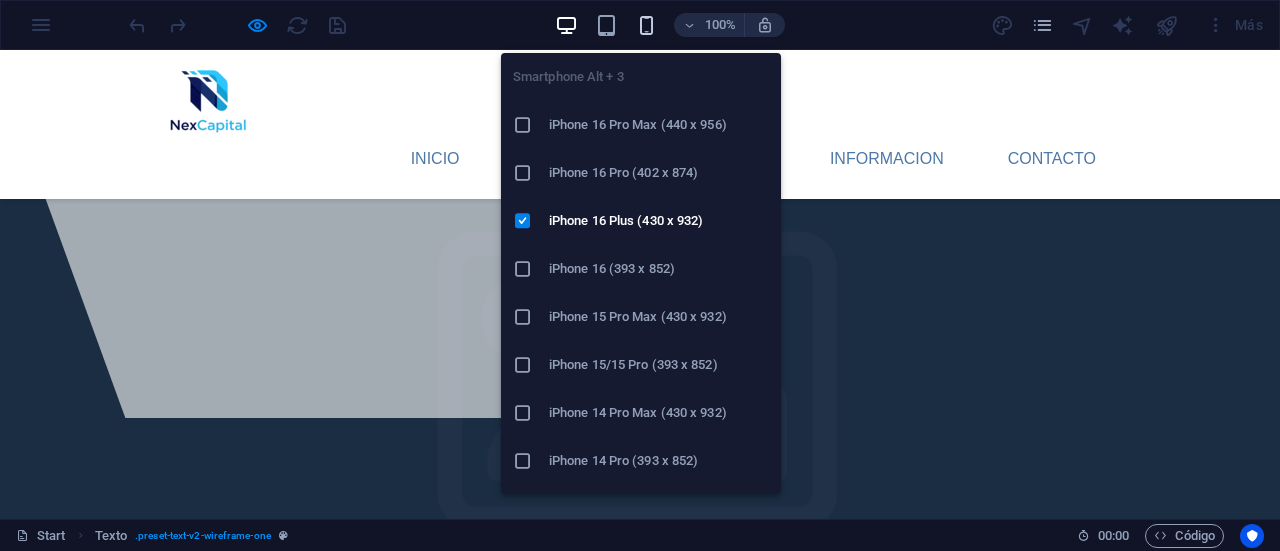click at bounding box center [646, 25] 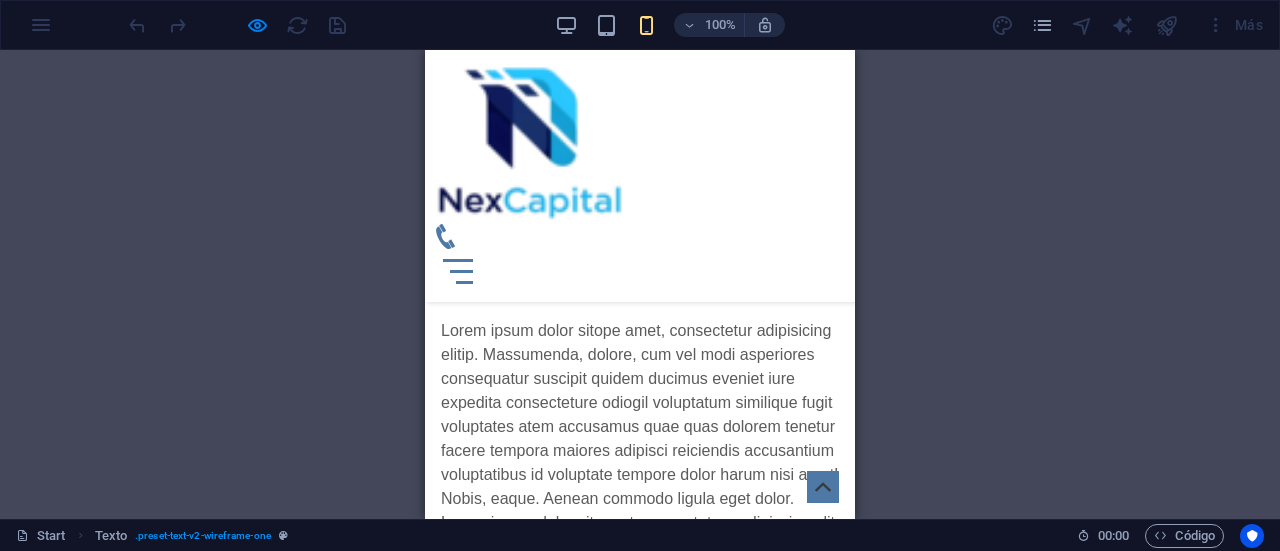 scroll, scrollTop: 2100, scrollLeft: 0, axis: vertical 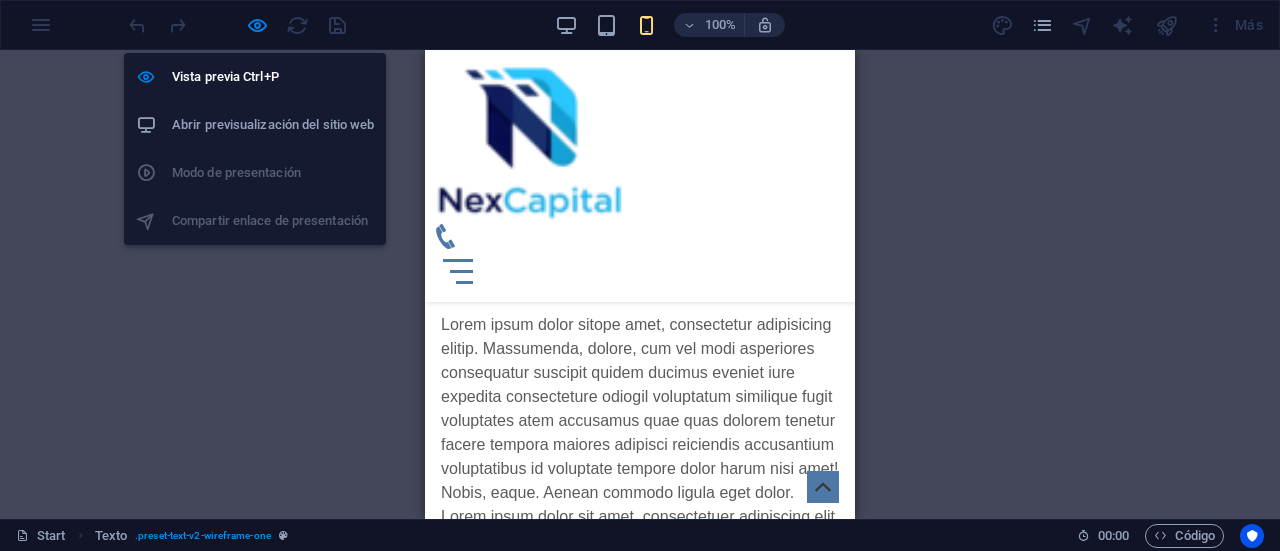 click on "Abrir previsualización del sitio web" at bounding box center [273, 125] 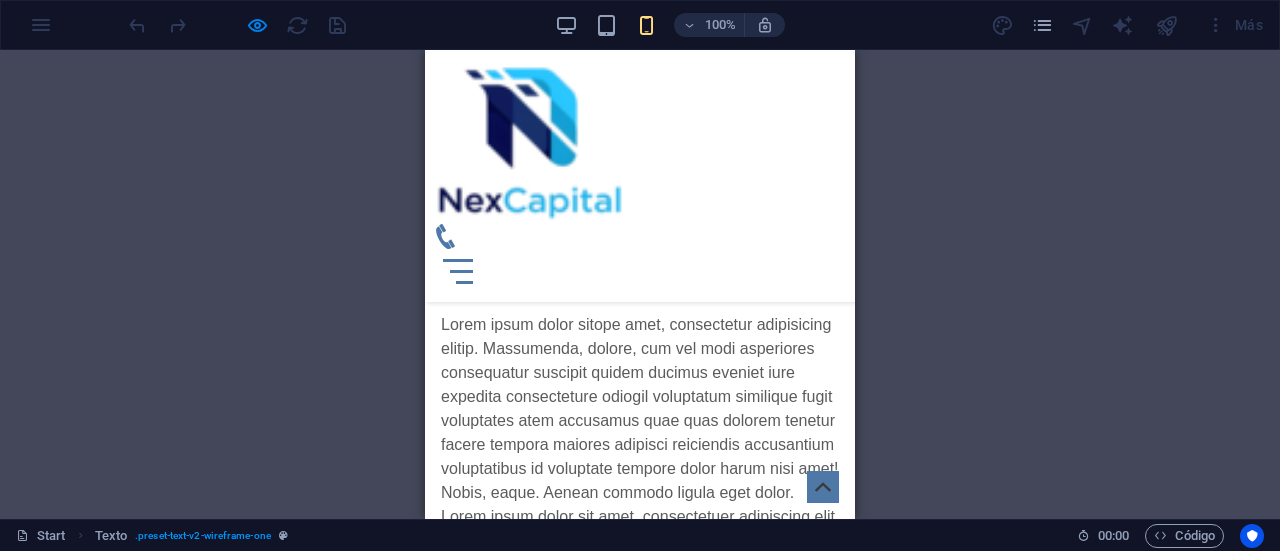 click on "Barra de menús   Menú   Contenedor   Banner   Contenedor   Banner   Banner   Contenedor   H1   Contenedor   Barra de menús   Logo   Contenedor   Banner   Separador
Arrastra aquí para reemplazar el contenido existente. Si quieres crear un elemento nuevo, pulsa “Ctrl”.
Separador   Texto   Logo   Separador   Iconos de redes sociales   Texto   H2   Separador   Texto   Contenedor   Imagen   HTML   Contenedor   Icono   Separador   Botón" at bounding box center [640, 284] 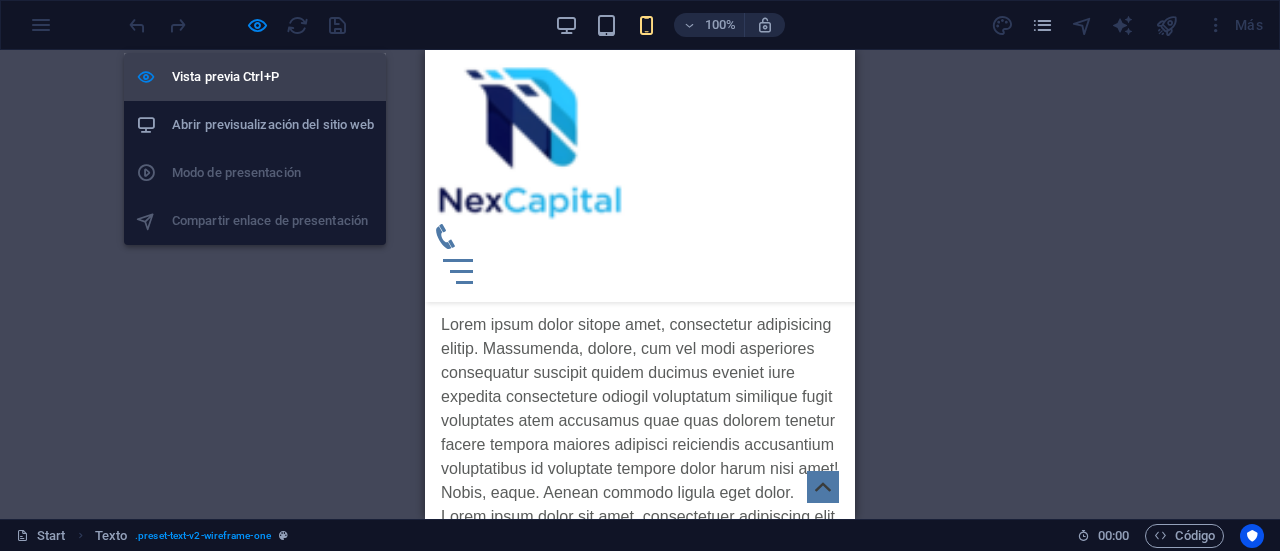 click on "Vista previa Ctrl+P" at bounding box center [255, 77] 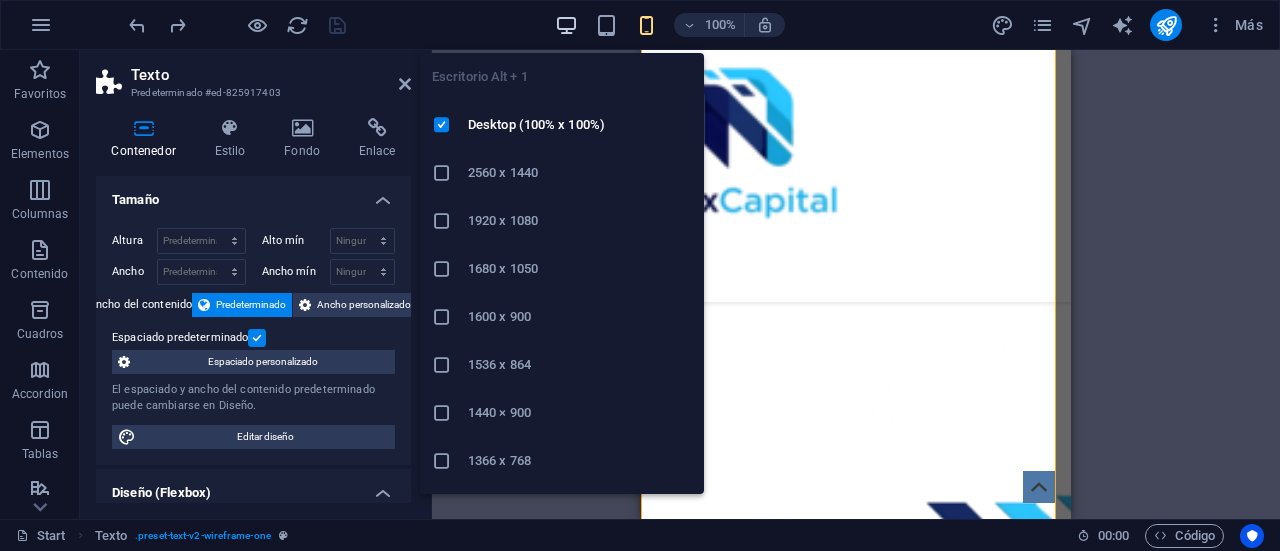 click at bounding box center (566, 25) 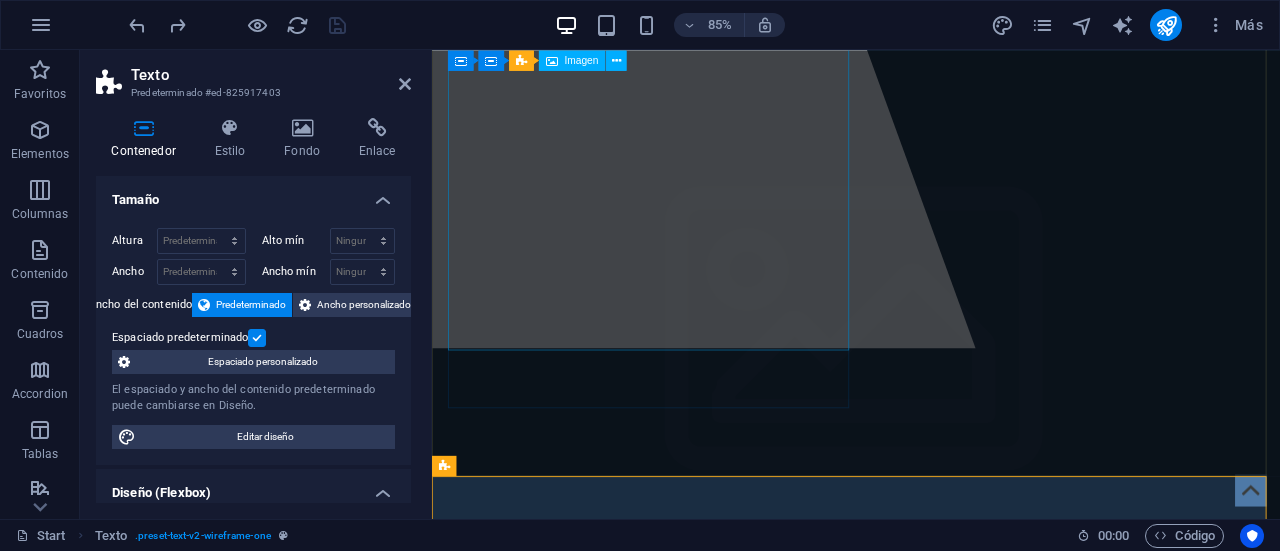scroll, scrollTop: 0, scrollLeft: 0, axis: both 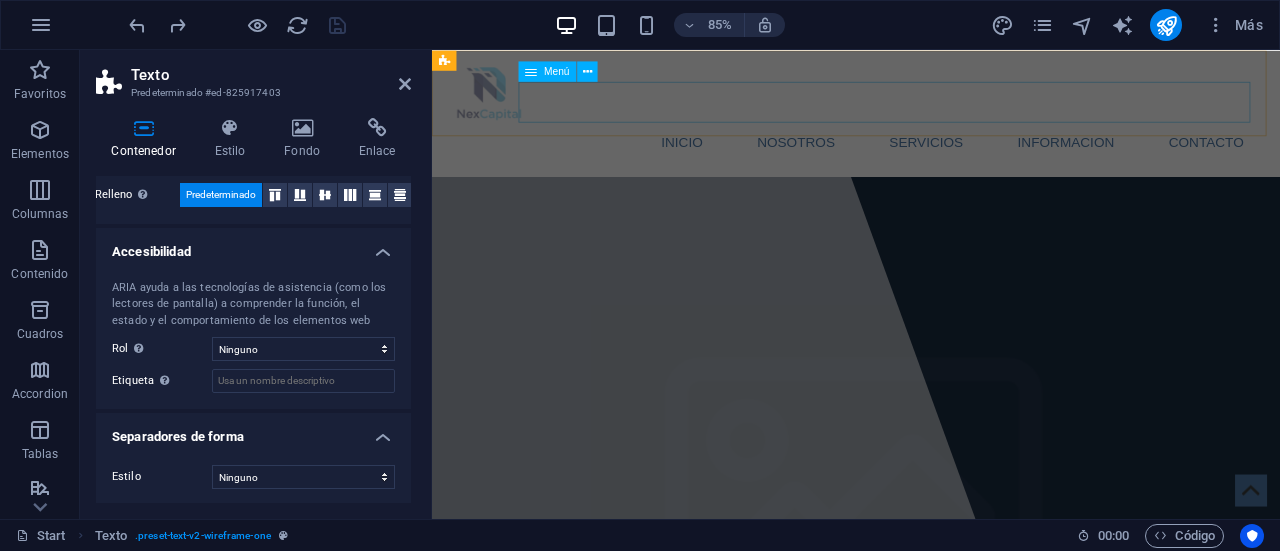 click on "INICIO NOSOTROS Servicios Informacion Contacto" at bounding box center [931, 159] 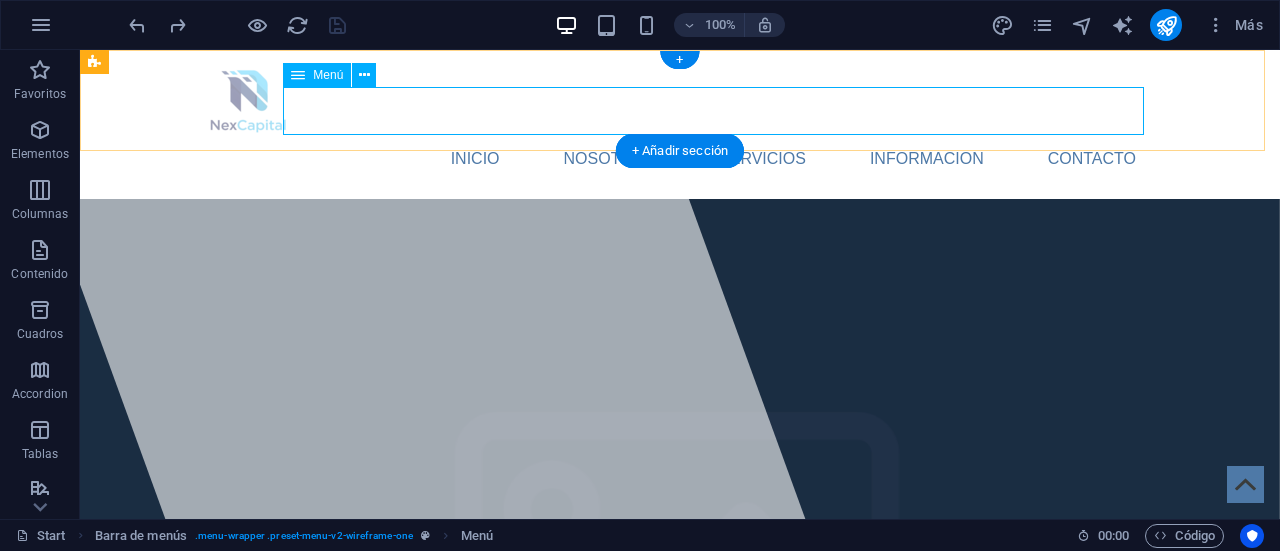 click on "INICIO NOSOTROS Servicios Informacion Contacto" at bounding box center (680, 159) 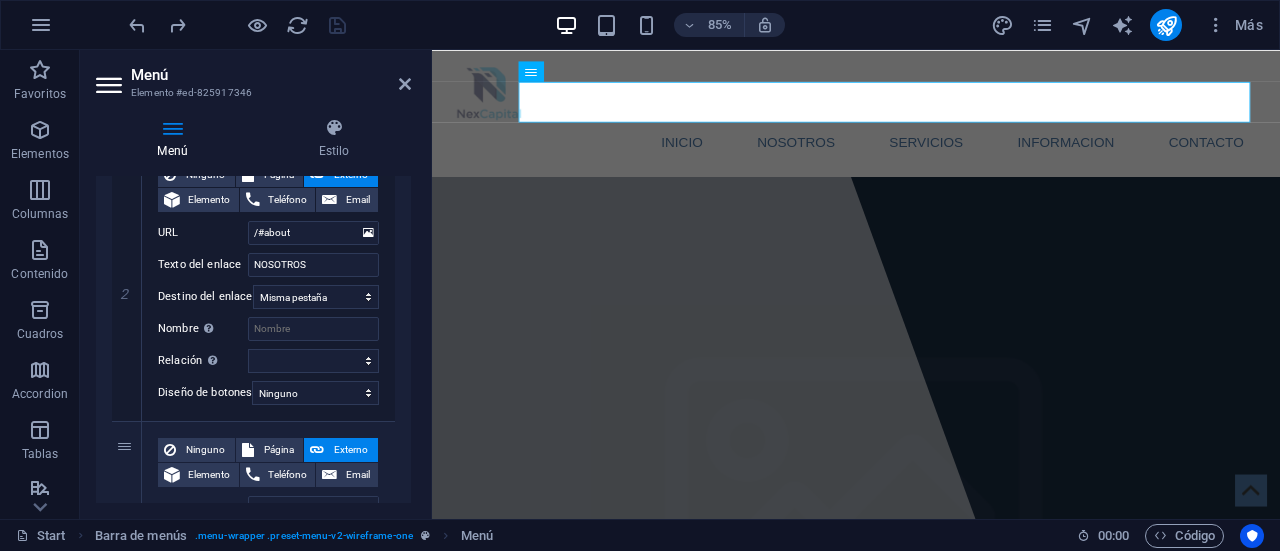 click on "Ninguno Página Externo Elemento Teléfono Email Página Start Subpage Legal Notice Privacy Elemento
URL /#service Teléfono Email Texto del enlace Servicios Destino del enlace Nueva pestaña Misma pestaña Superposición Nombre Una descripción adicional del enlace no debería ser igual al texto del enlace. El título suele mostrarse como un texto de información cuando se mueve el ratón por encima del elemento. Déjalo en blanco en caso de dudas. Relación Define la  relación de este enlace con el destino del enlace . Por ejemplo, el valor "nofollow" indica a los buscadores que no sigan al enlace. Puede dejarse vacío. alternativo autor marcador externo ayuda licencia siguiente nofollow noreferrer noopener ant buscar etiqueta Diseño de botones Ninguno Predeterminado Principal Secundario" at bounding box center [268, 559] 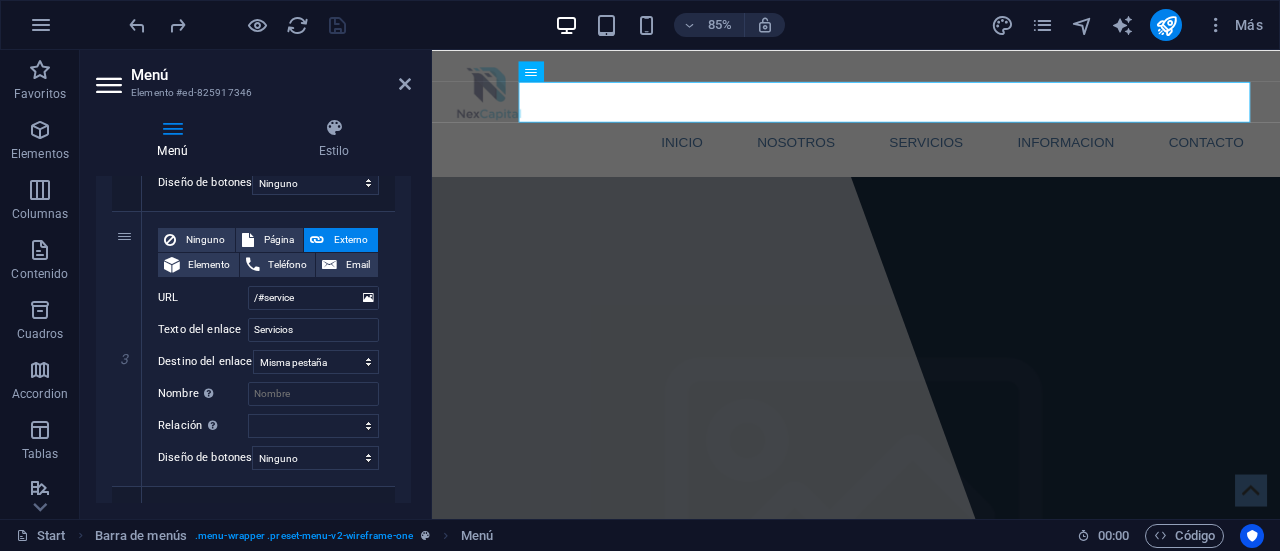 scroll, scrollTop: 872, scrollLeft: 0, axis: vertical 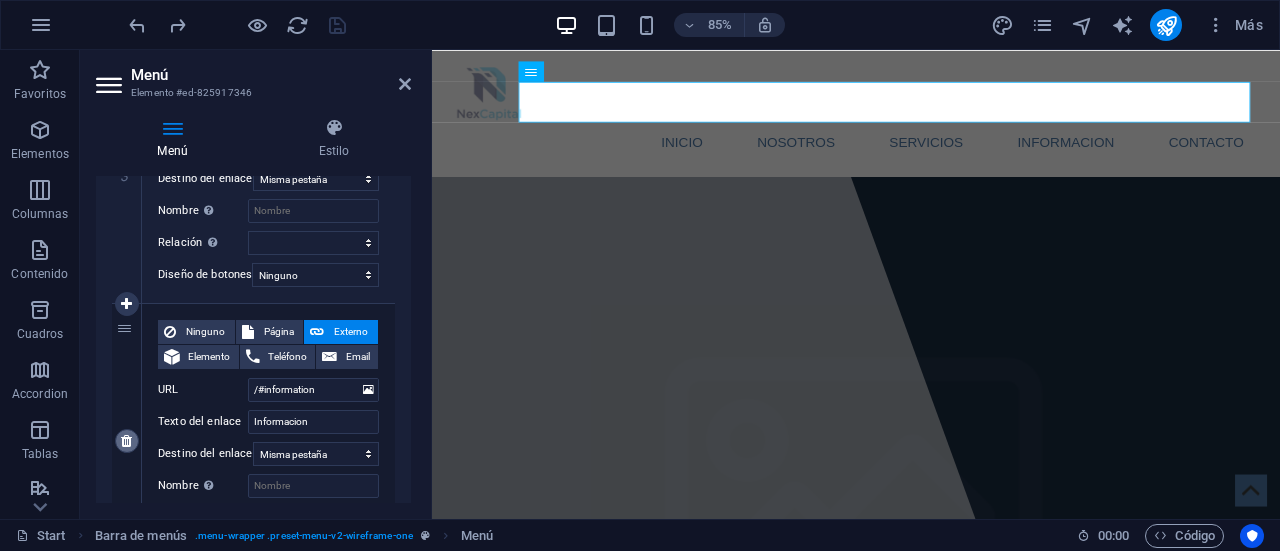 click at bounding box center [127, 441] 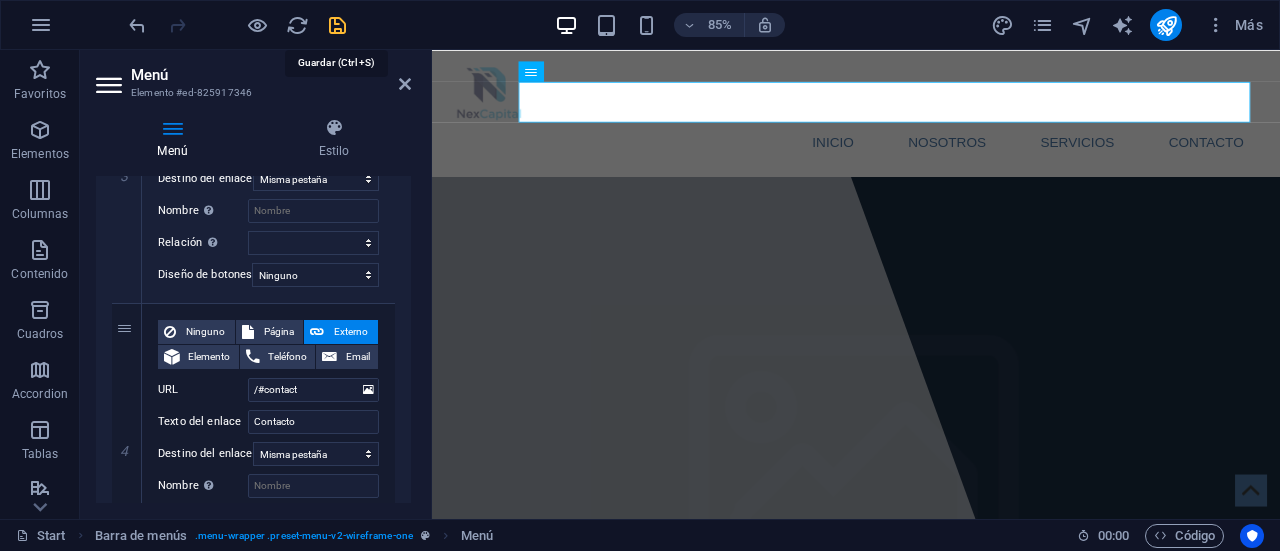 click at bounding box center (337, 25) 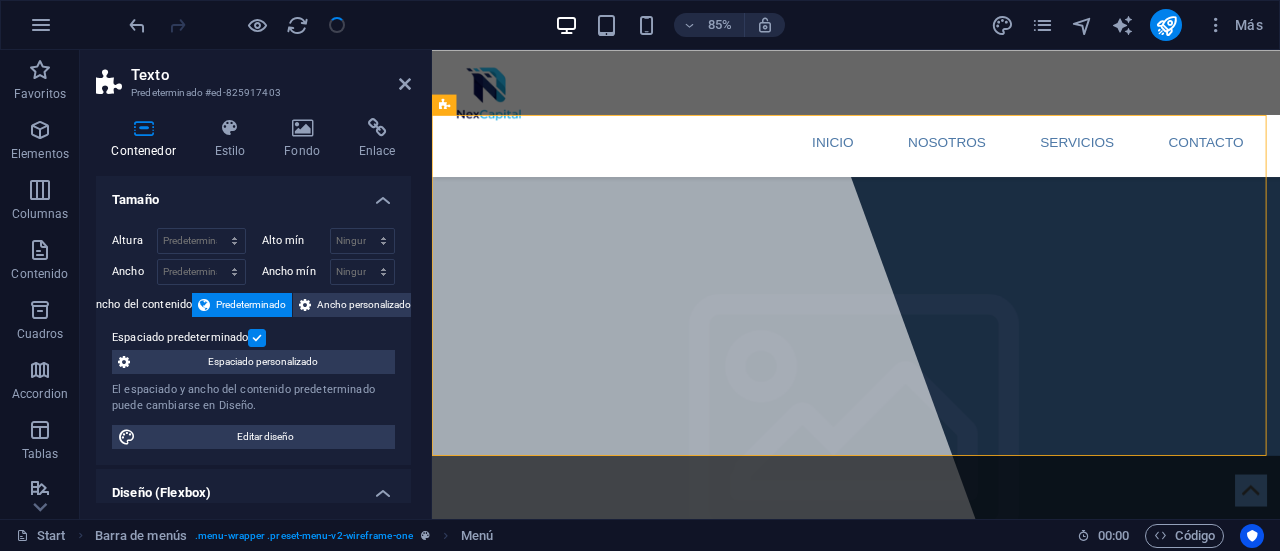 scroll, scrollTop: 725, scrollLeft: 0, axis: vertical 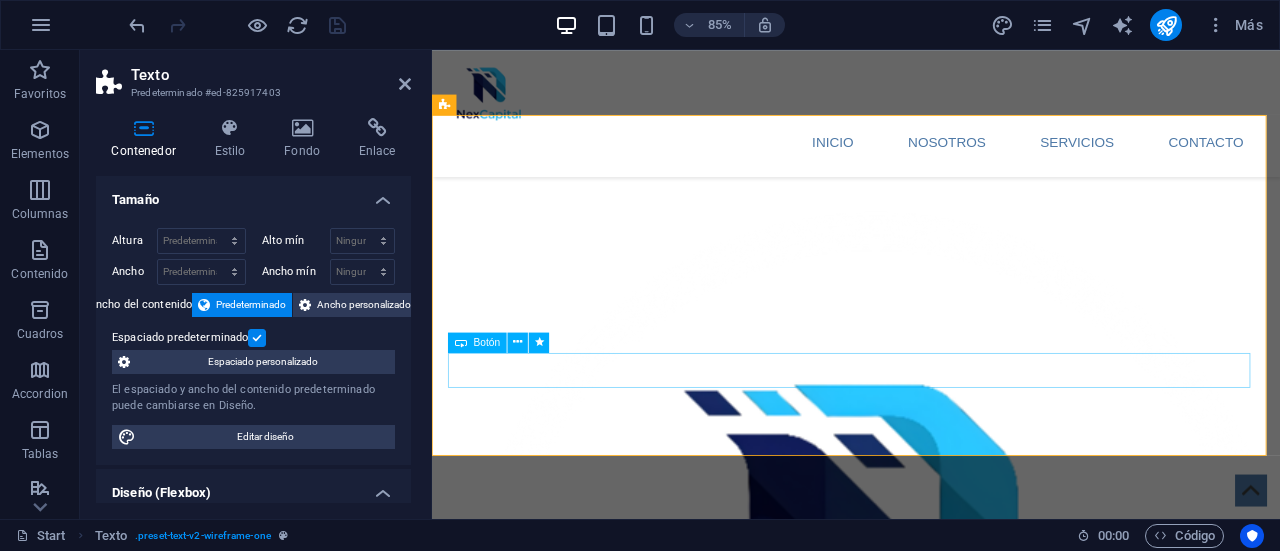 click on "LEARN MORE" at bounding box center [931, 1766] 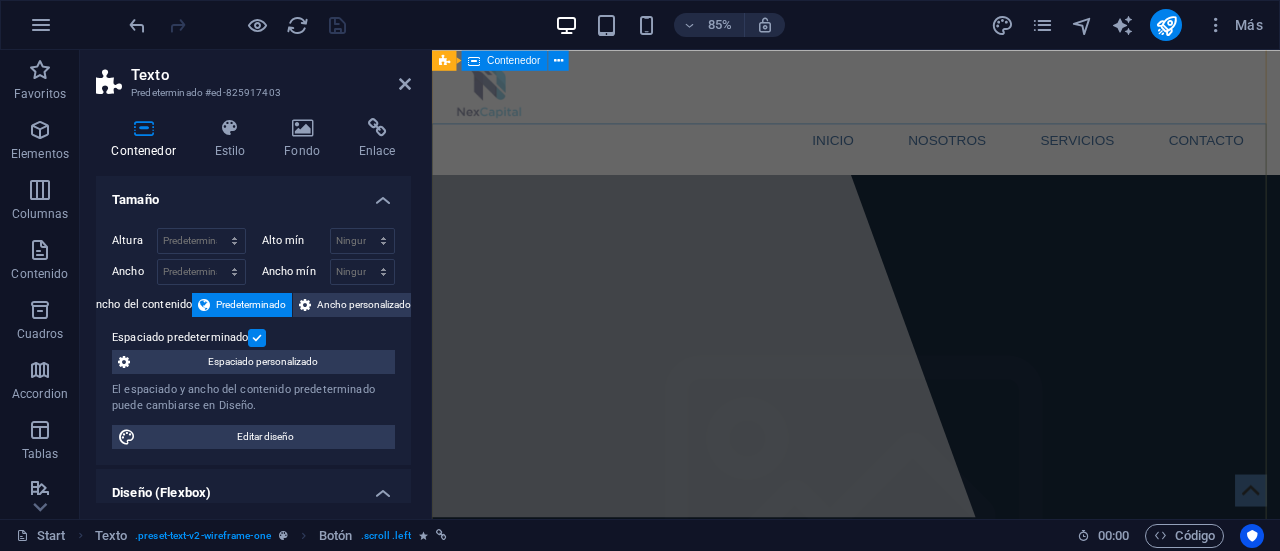 scroll, scrollTop: 0, scrollLeft: 0, axis: both 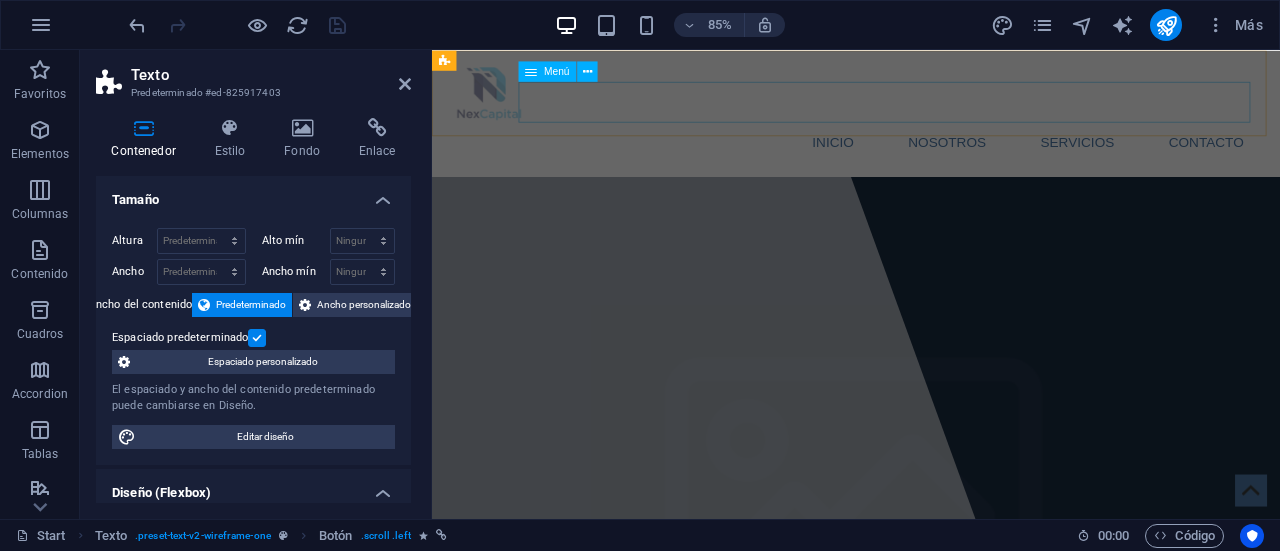 click on "INICIO NOSOTROS Servicios Contacto" at bounding box center (931, 159) 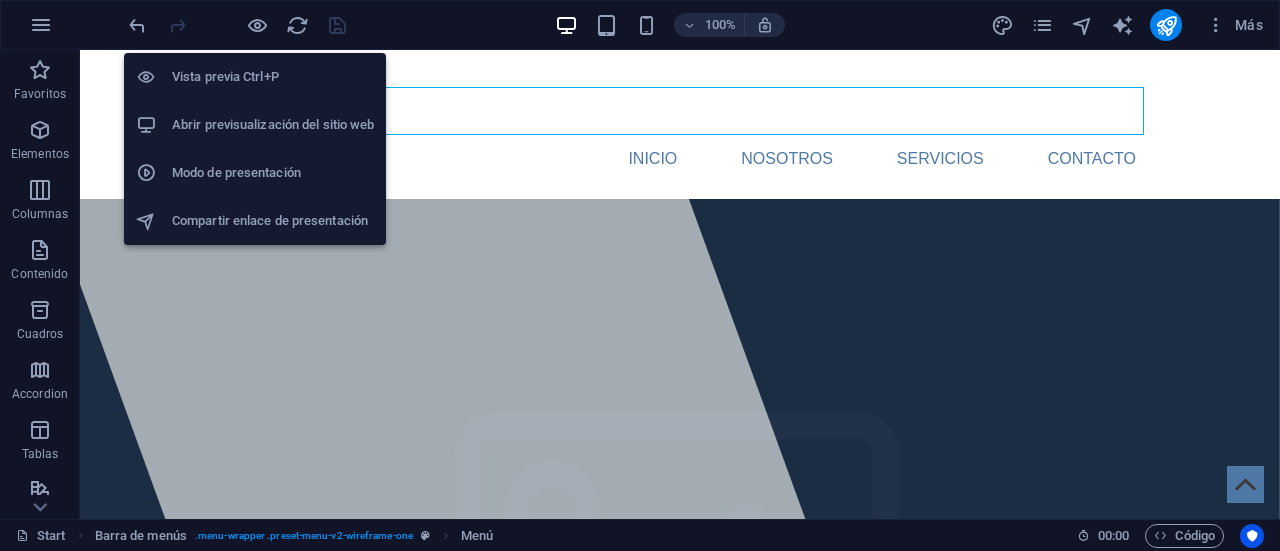click on "Abrir previsualización del sitio web" at bounding box center [255, 125] 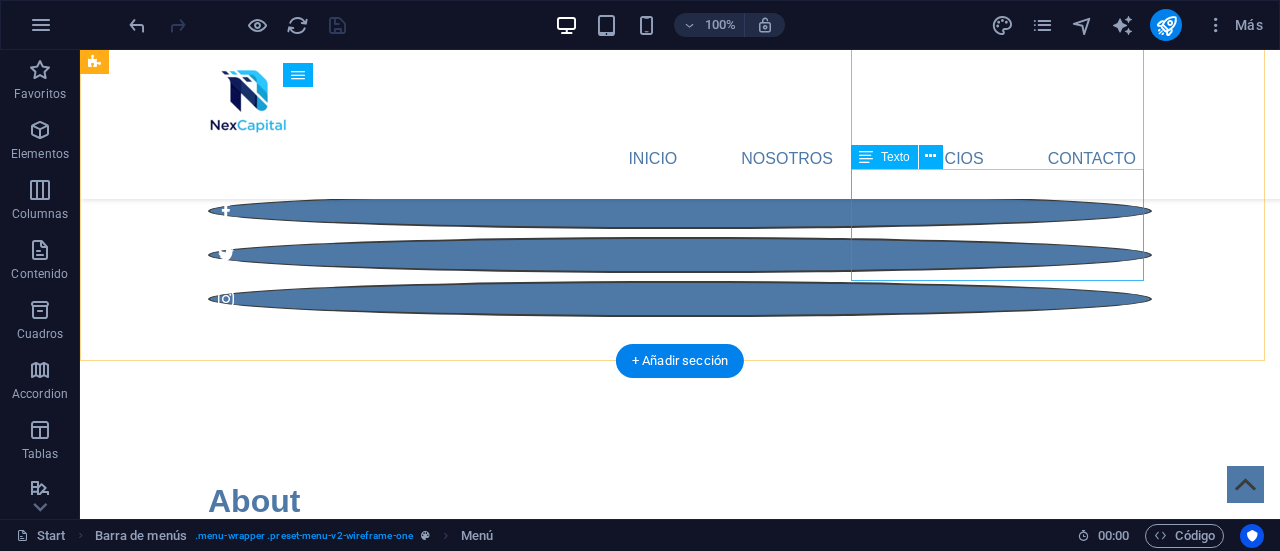 scroll, scrollTop: 1895, scrollLeft: 0, axis: vertical 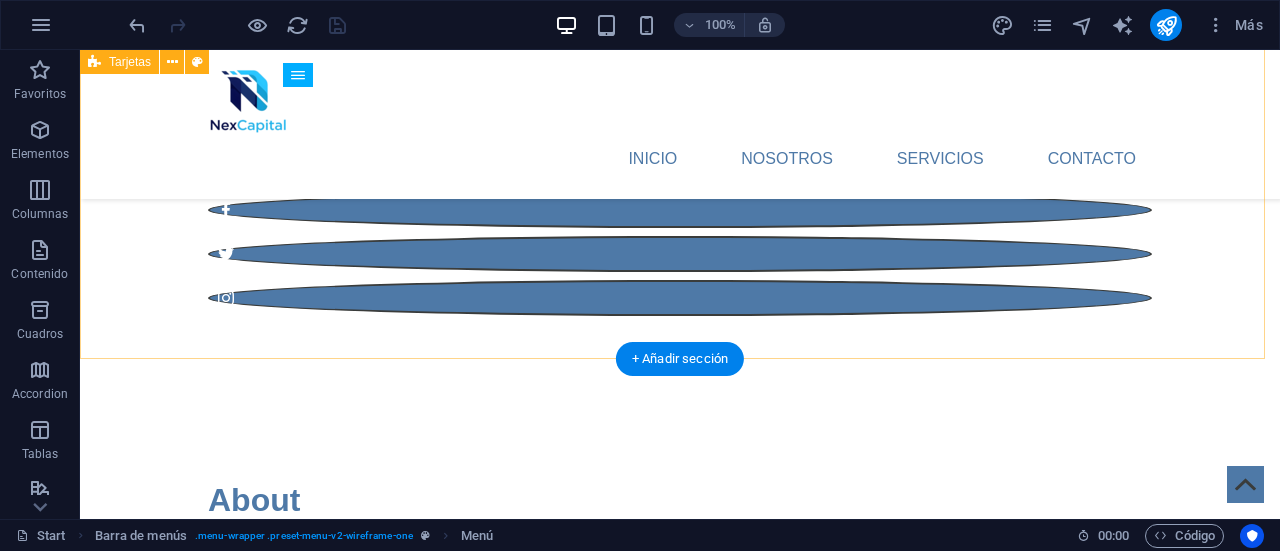click on "Headline Lorem ipsum dolor sit amet, consectetuer adipiscing elit. Aenean commodo ligula eget dolor. Lorem ipsum dolor sit amet. Headline Lorem ipsum dolor sit amet, consectetuer adipiscing elit. Aenean commodo ligula eget dolor. Lorem ipsum dolor sit amet. Headline Lorem ipsum dolor sit amet, consectetuer adipiscing elit. Aenean commodo ligula eget dolor. Lorem ipsum dolor sit amet." at bounding box center (680, 2340) 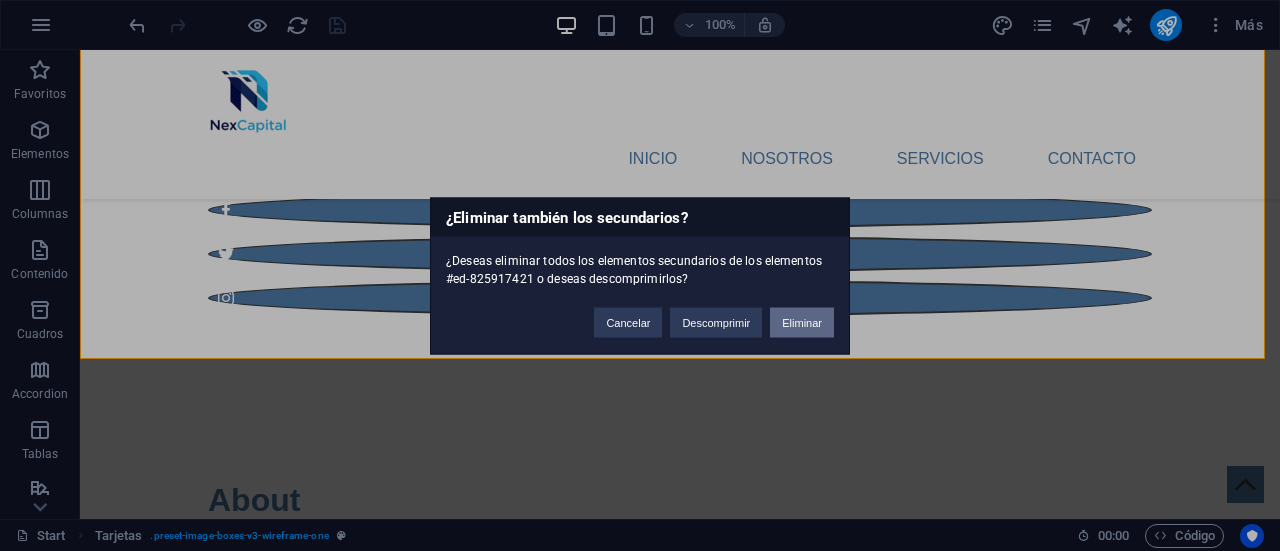 click on "Eliminar" at bounding box center [802, 322] 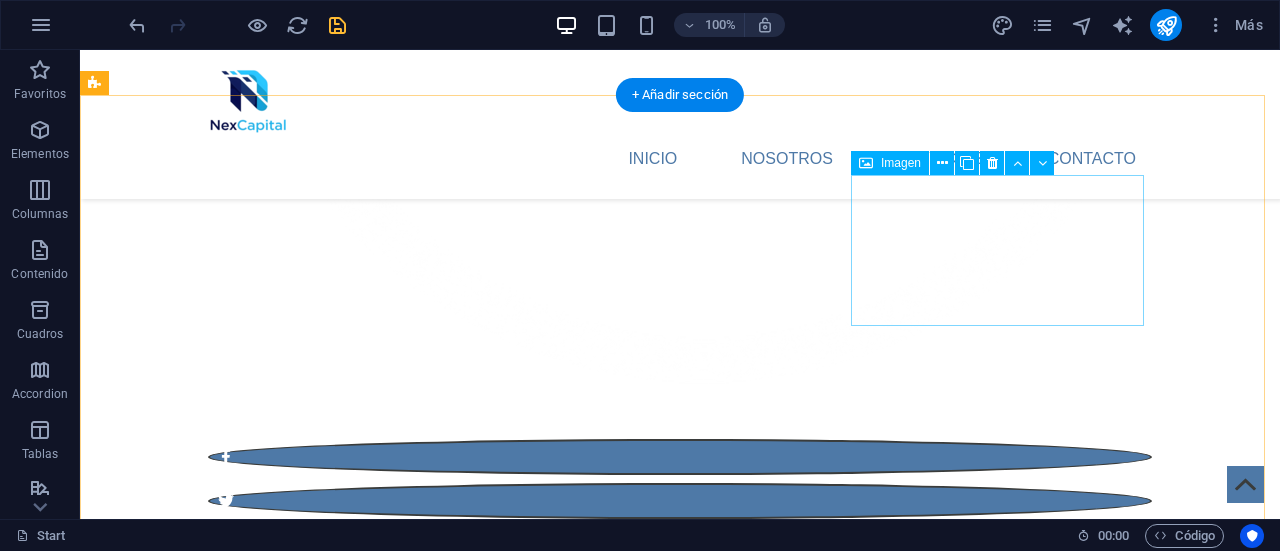 scroll, scrollTop: 1647, scrollLeft: 0, axis: vertical 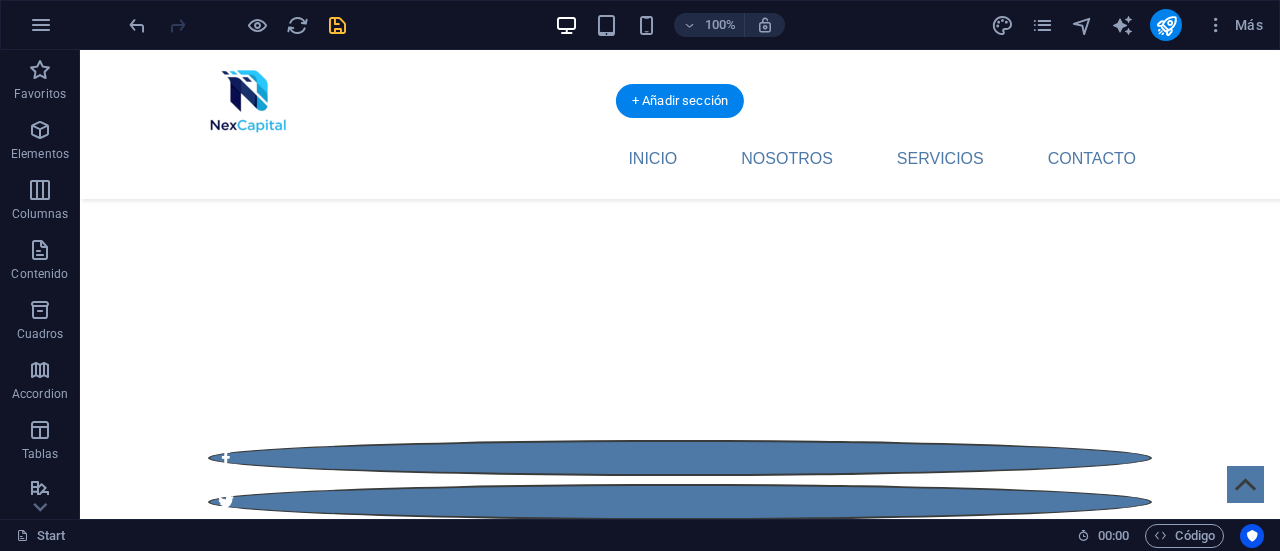 click at bounding box center [680, 2195] 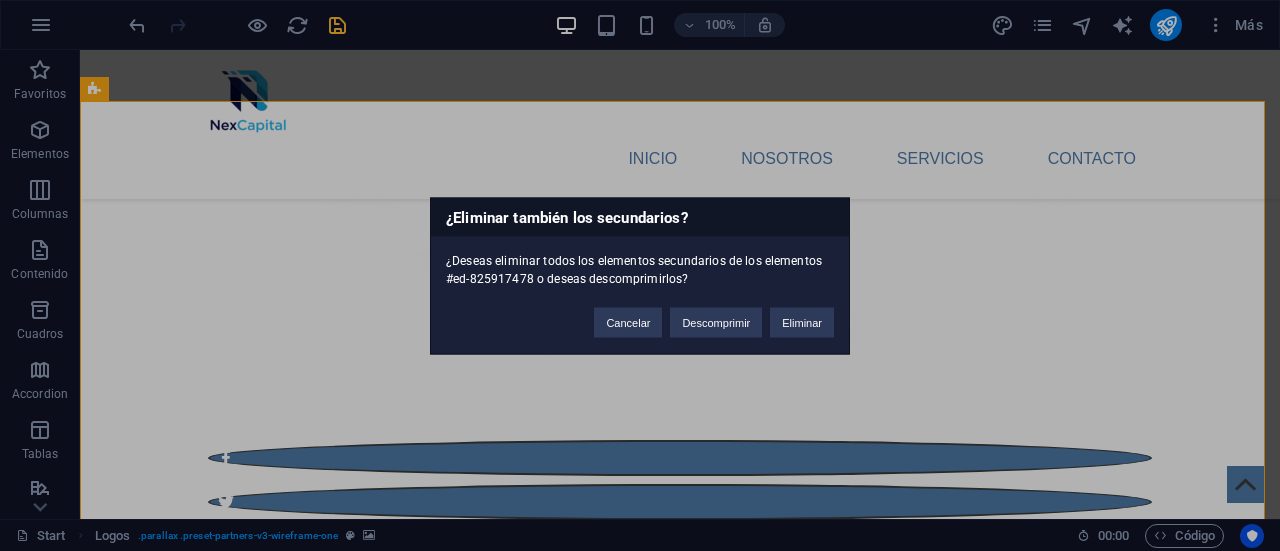 type 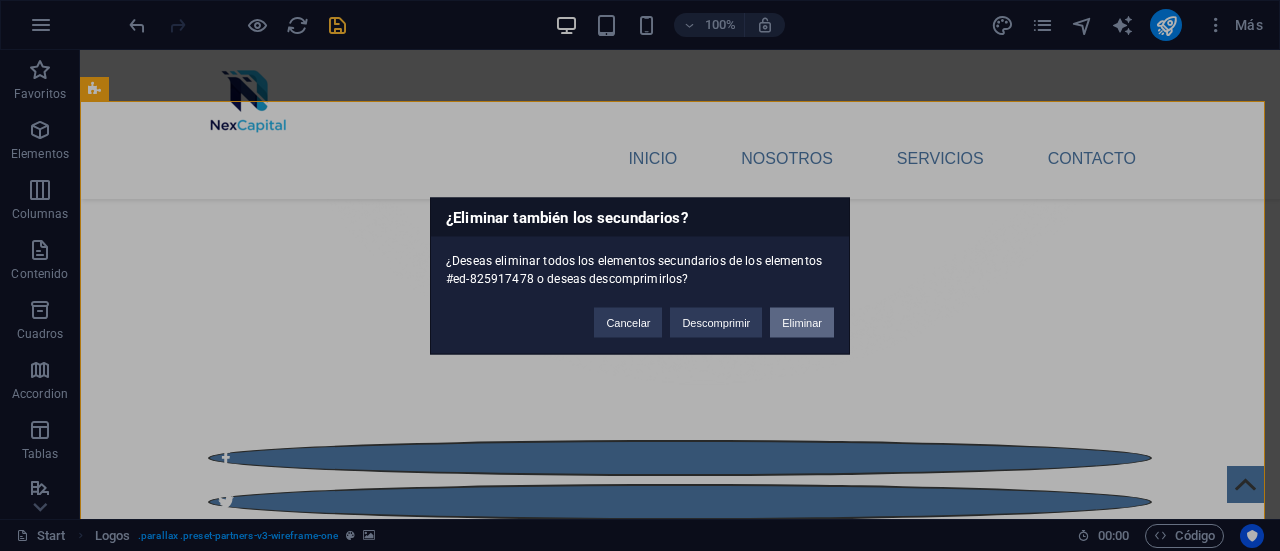 click on "Eliminar" at bounding box center (802, 322) 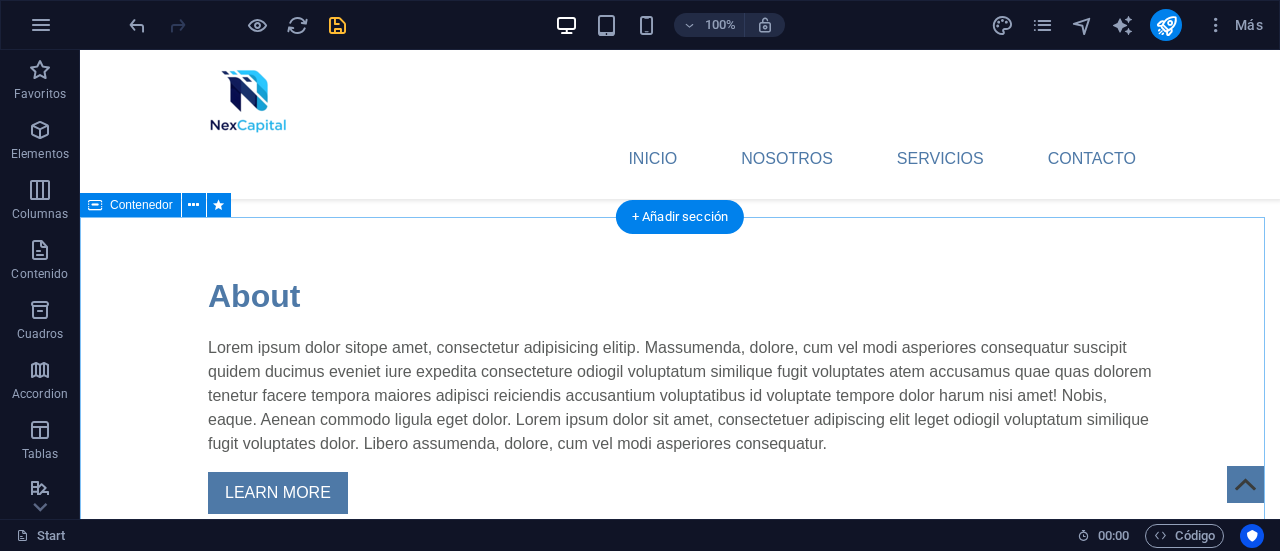 scroll, scrollTop: 2076, scrollLeft: 0, axis: vertical 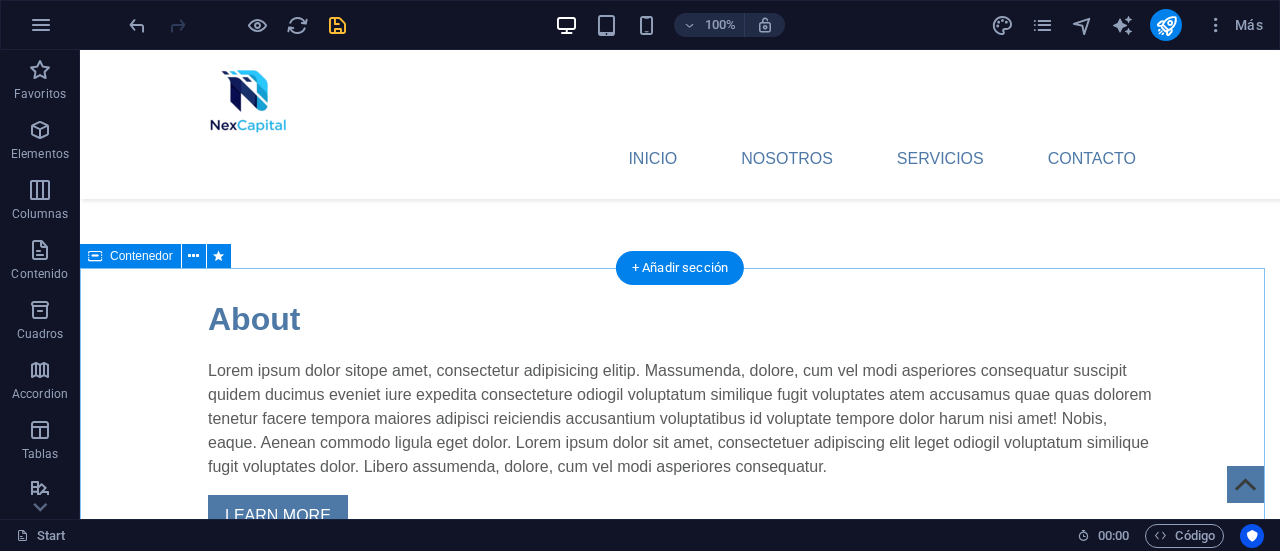 click on "Further Information Headline Lorem ipsum dolor sit amet, consectetur adipisicing elit. Maiores ipsum repellat minus nihil. Labore, delectus, nam dignissimos ea repudiandae minima voluptatum magni pariatur possimus quia accusamus harum facilis corporis animi nisi. Enim, pariatur, impedit quia repellat harum ipsam laboriosam voluptas dicta illum nisi obcaecati reprehenderit quis placeat recusandae tenetur aperiam. Lorem ipsum dolor sit amet, consectetur adipisicing elit. Maiores ipsum repellat minus nihil. Labore, delectus, nam dignissimos ea repudiandae minima voluptatum magni pariatur possimus quia accusamus harum facilis corporis animi nisi. Enim, pariatur, impedit quia repellat harum ipsam laboriosam voluptas dicta illum nisi obcaecati reprehenderit quis placeat recusandae tenetur aperiam. Headline Headline Headline" at bounding box center [680, 3212] 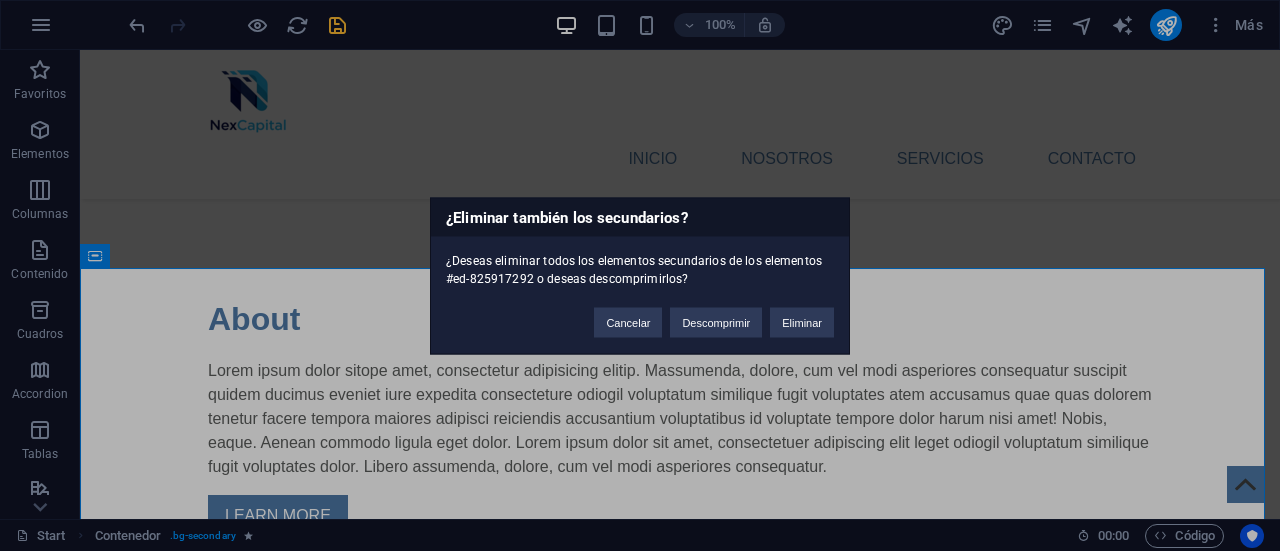 type 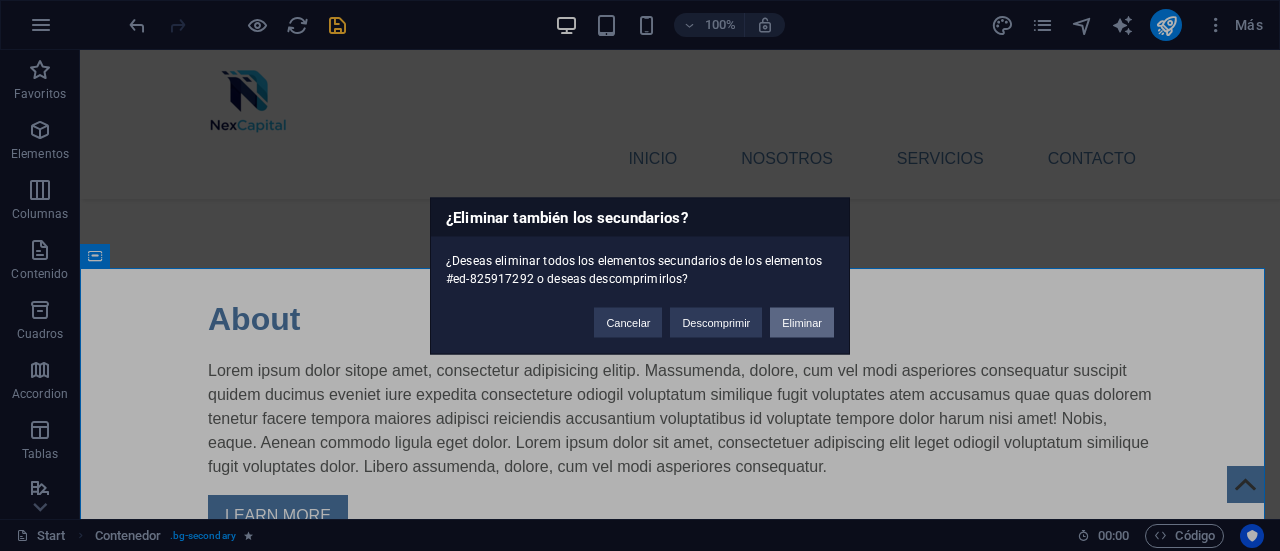 click on "Eliminar" at bounding box center (802, 322) 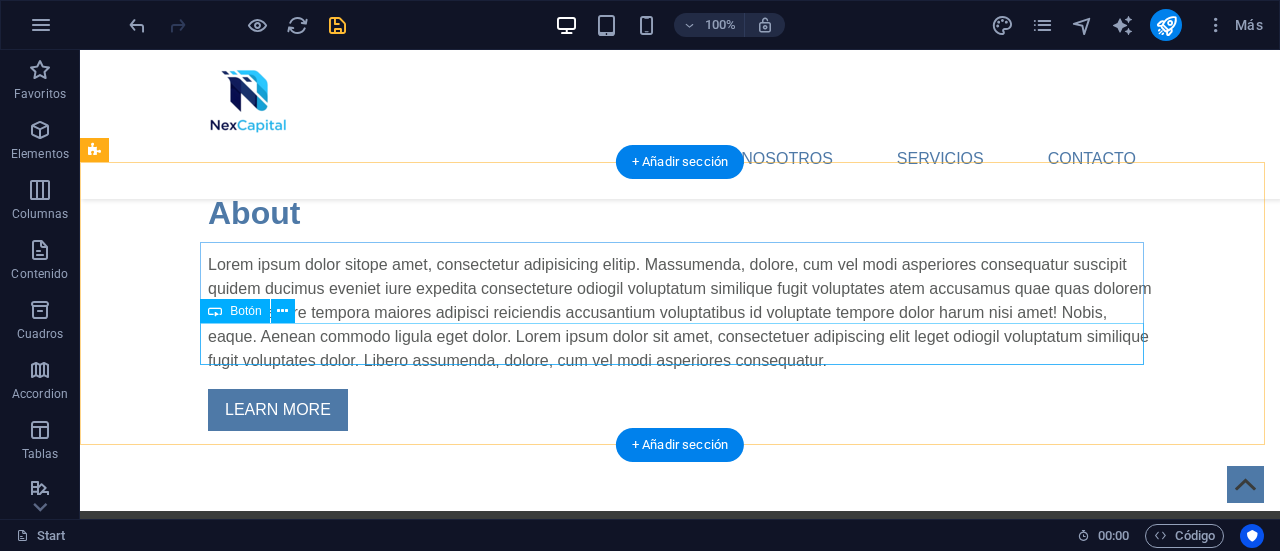 scroll, scrollTop: 2182, scrollLeft: 0, axis: vertical 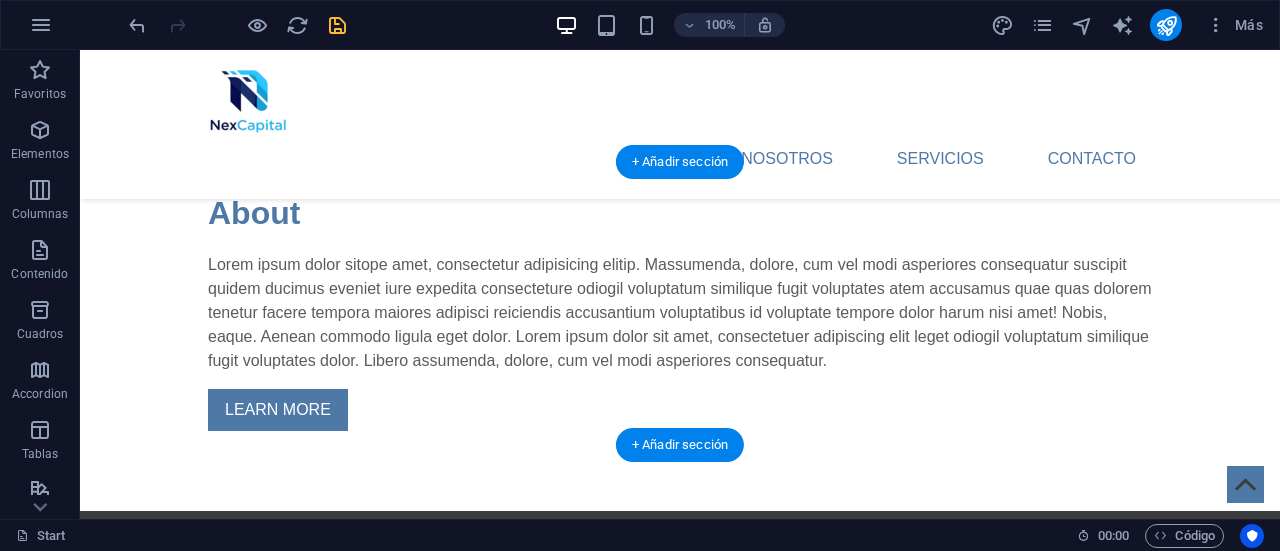 click at bounding box center [680, 2712] 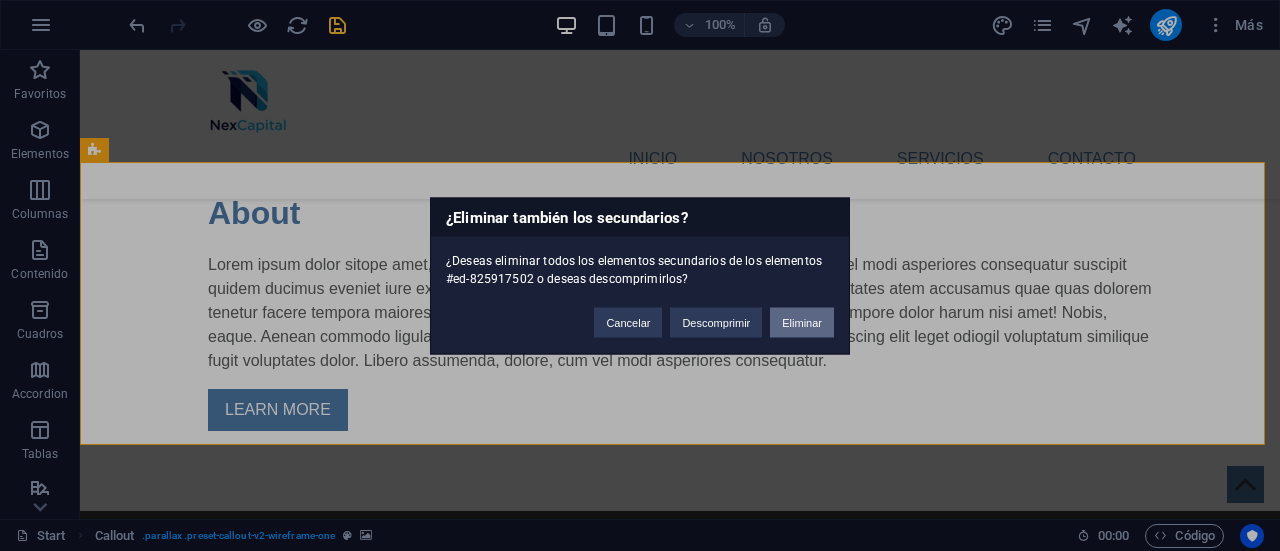 click on "Eliminar" at bounding box center [802, 322] 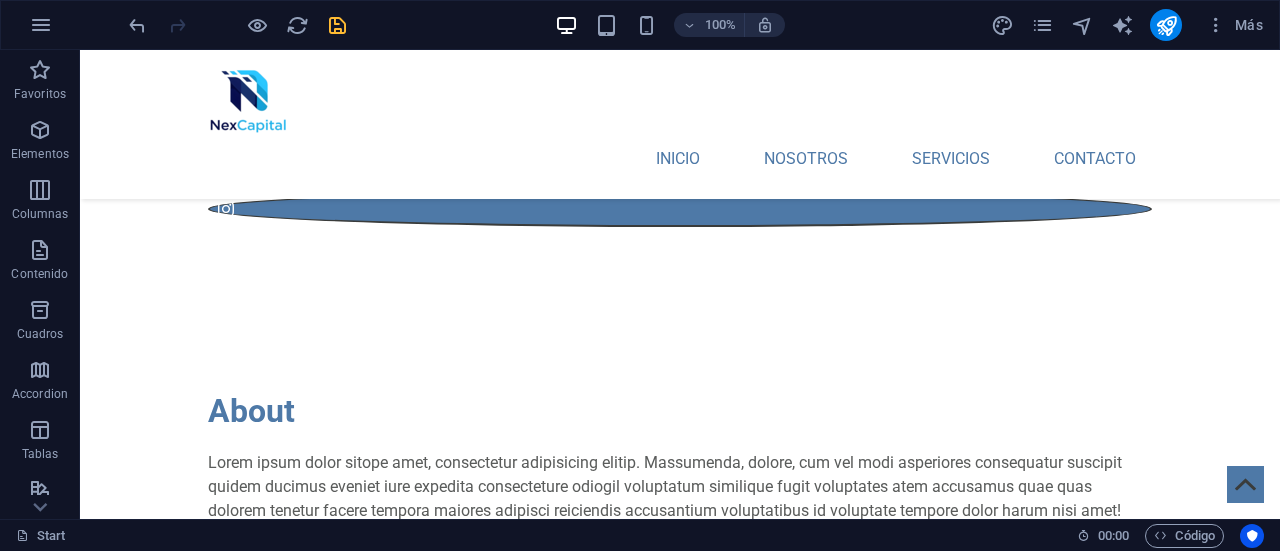 scroll, scrollTop: 1978, scrollLeft: 0, axis: vertical 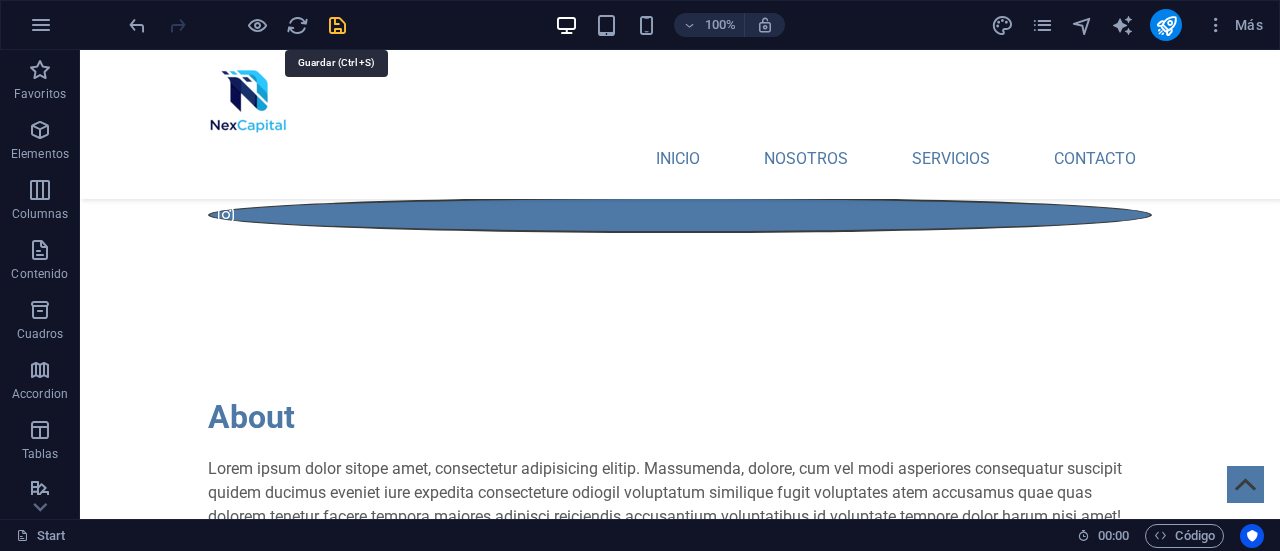 click at bounding box center (337, 25) 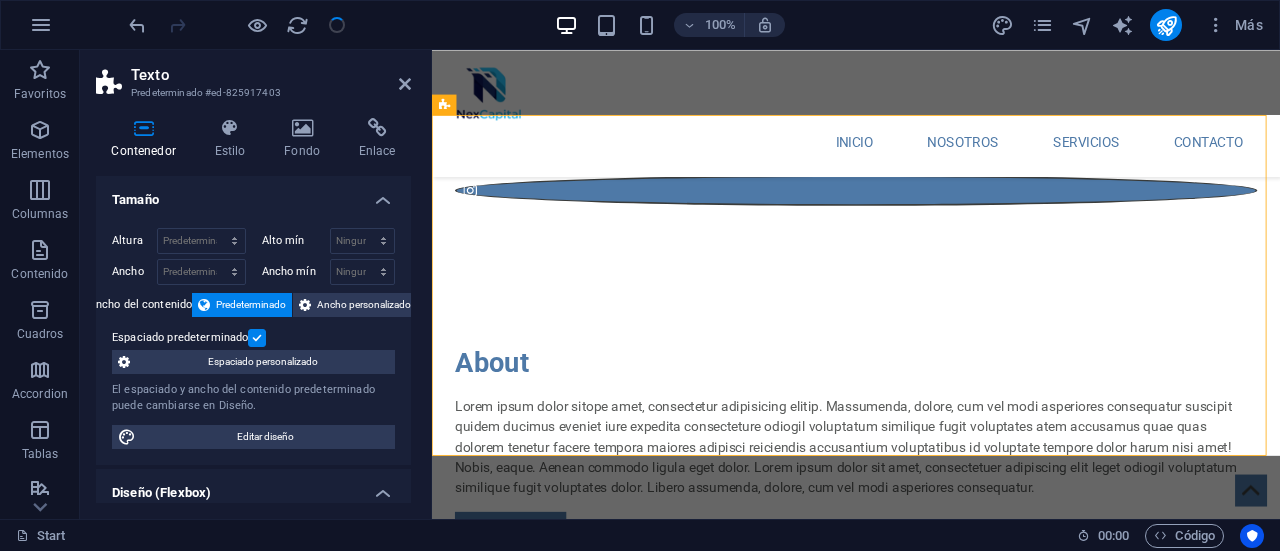 scroll, scrollTop: 725, scrollLeft: 0, axis: vertical 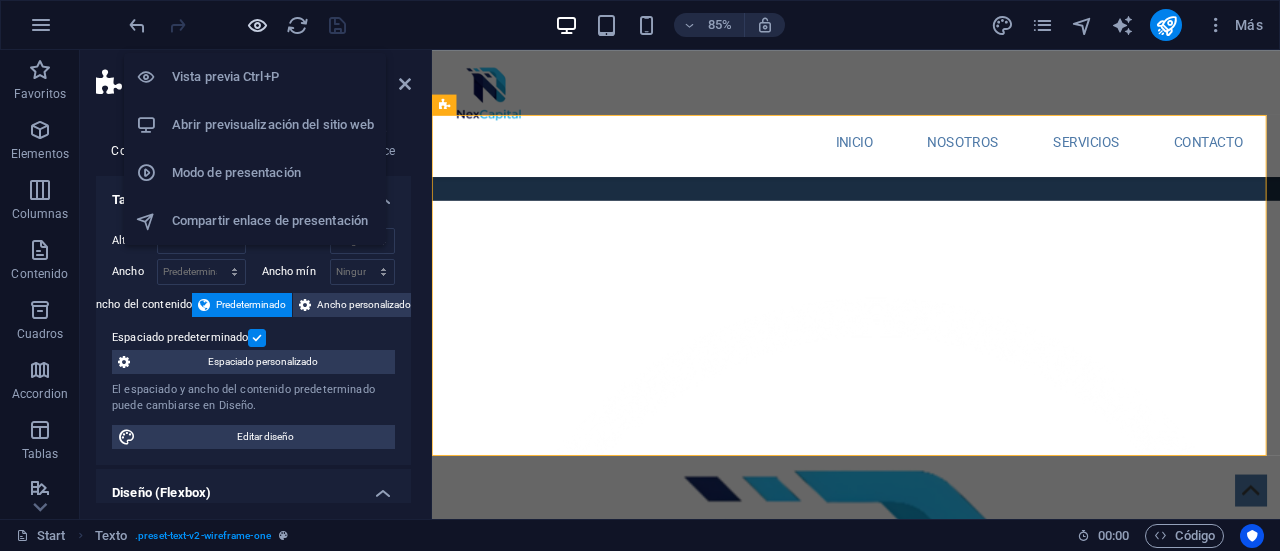 click at bounding box center [257, 25] 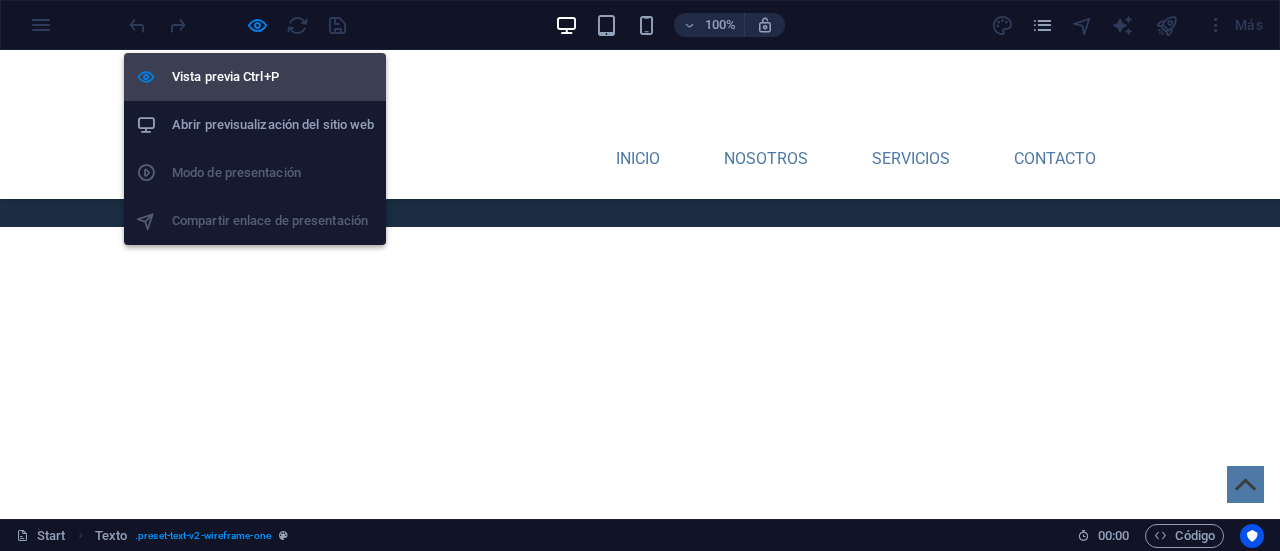 click on "Vista previa Ctrl+P" at bounding box center [273, 77] 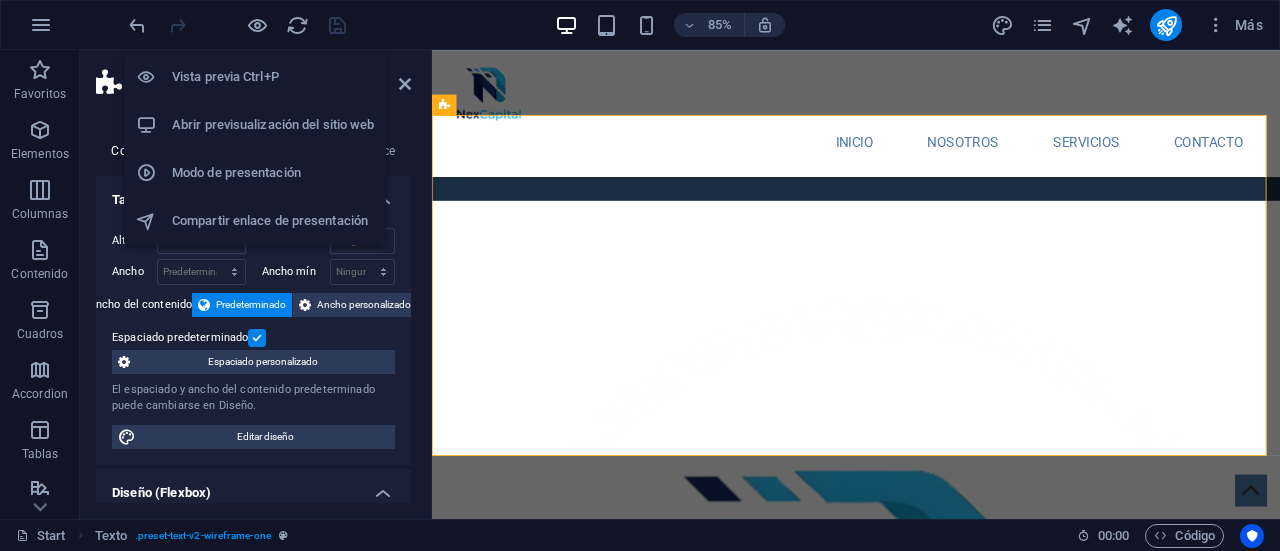 click on "Vista previa Ctrl+P" at bounding box center (273, 77) 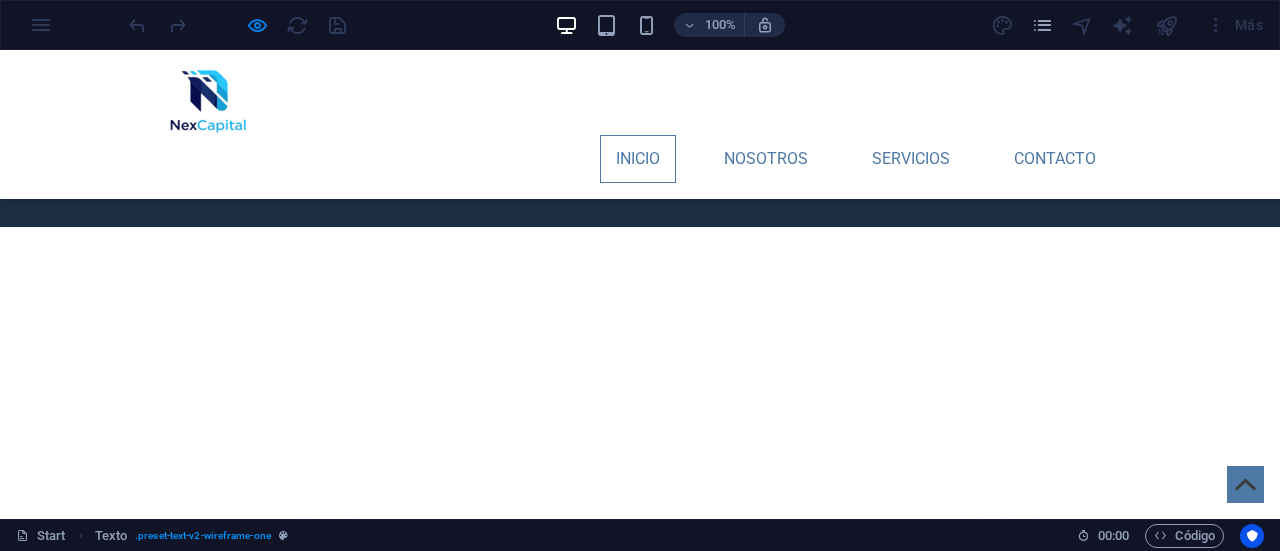 click on "INICIO" at bounding box center (638, 159) 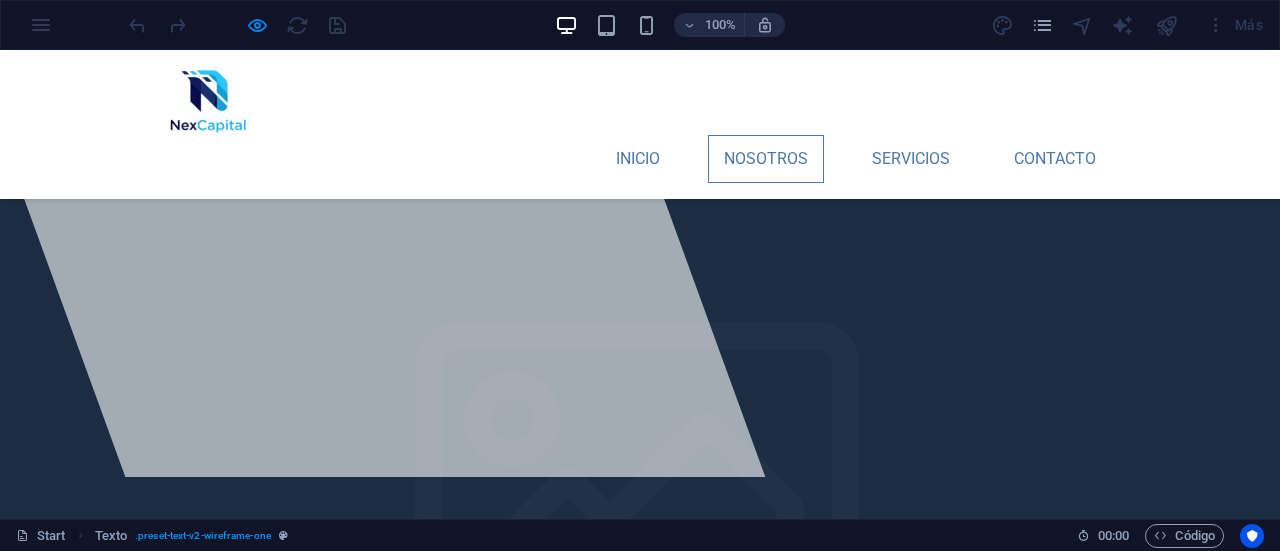 scroll, scrollTop: 101, scrollLeft: 0, axis: vertical 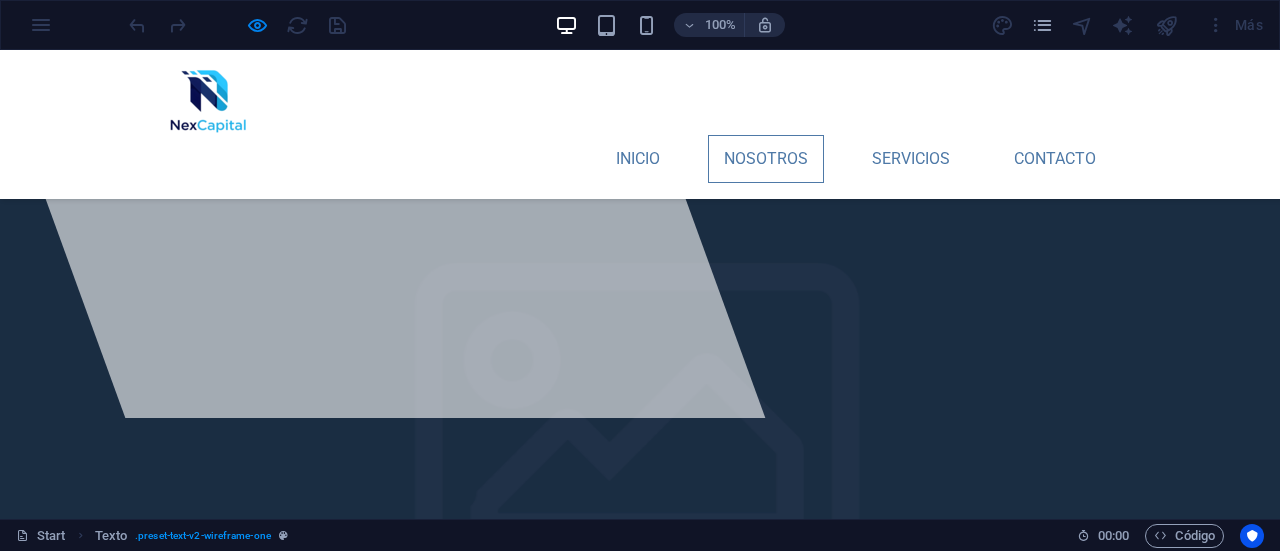 click on "NOSOTROS" at bounding box center [766, 159] 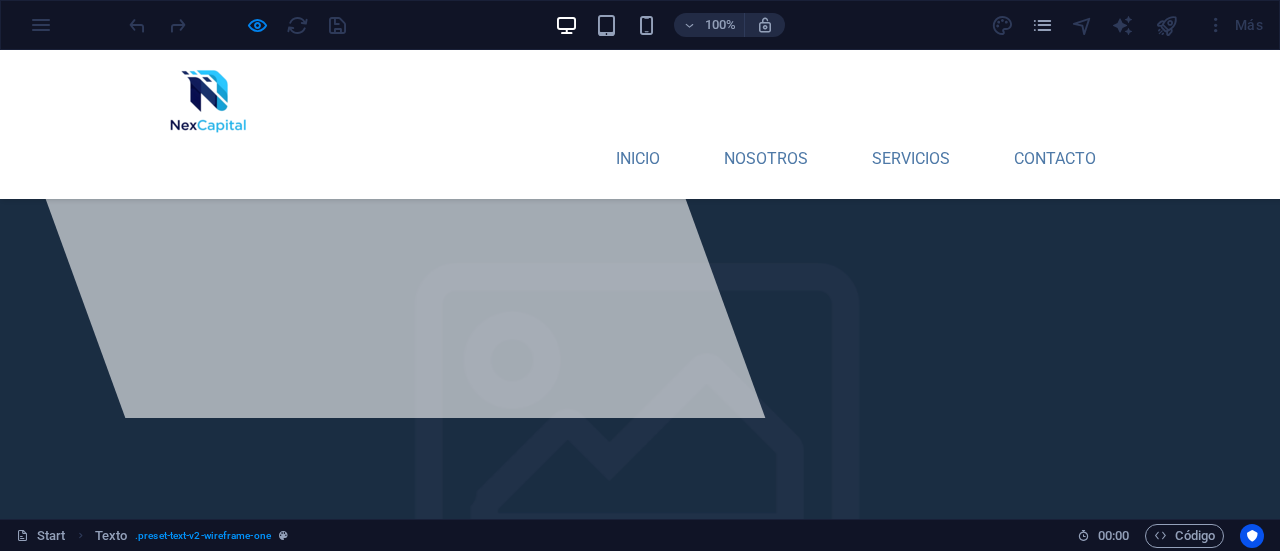 drag, startPoint x: 810, startPoint y: 206, endPoint x: 826, endPoint y: 188, distance: 24.083189 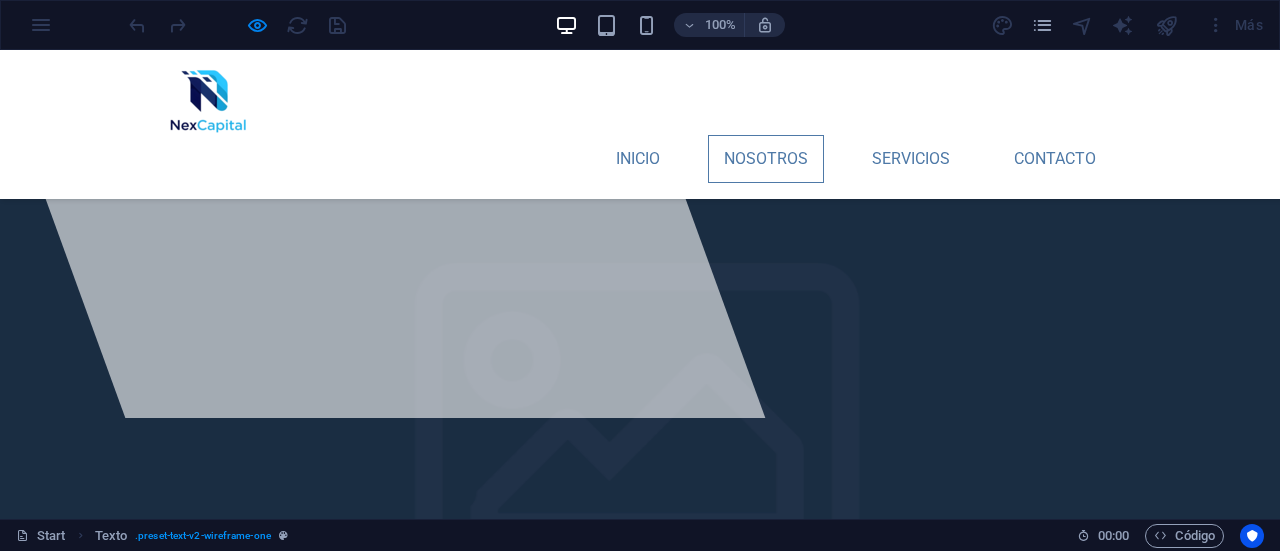 click on "NOSOTROS" at bounding box center [766, 159] 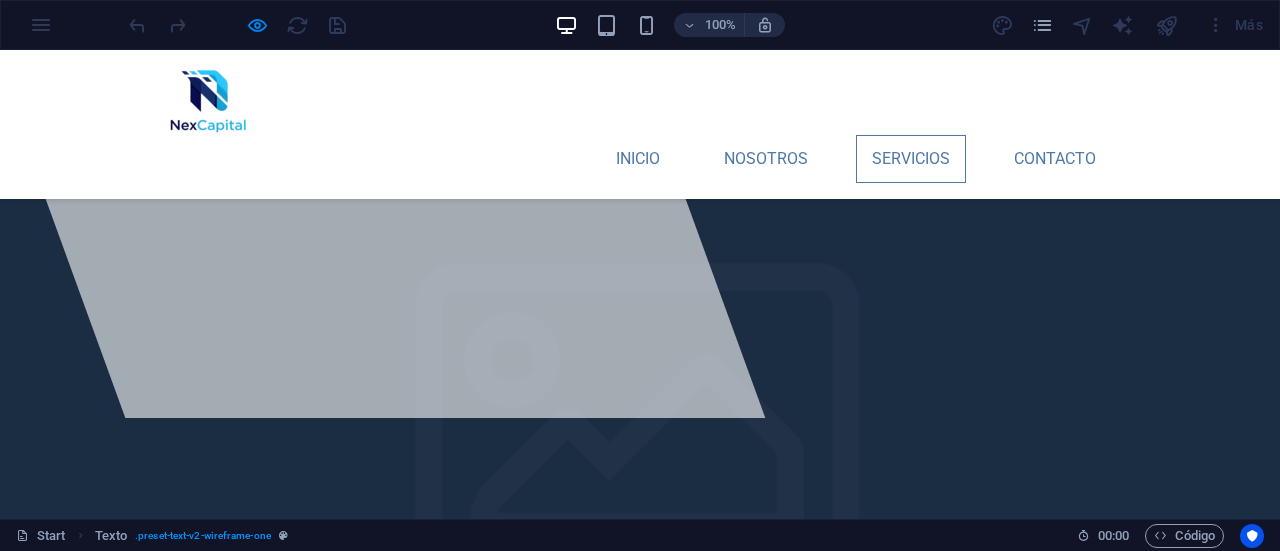 click on "Servicios" at bounding box center [911, 159] 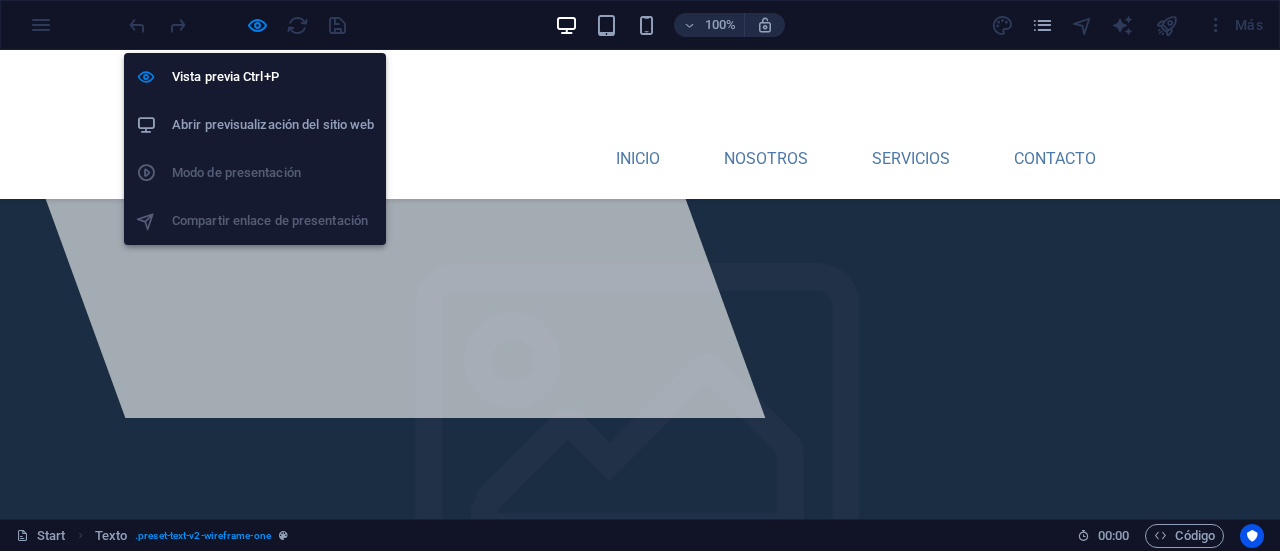 click on "Abrir previsualización del sitio web" at bounding box center [273, 125] 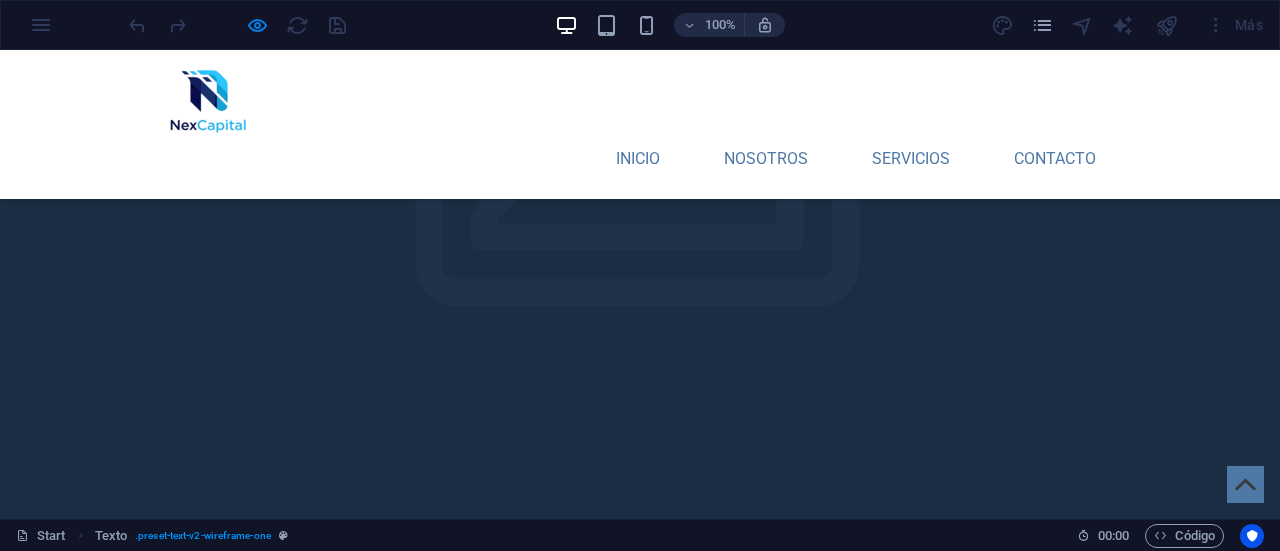 click at bounding box center [679, 1152] 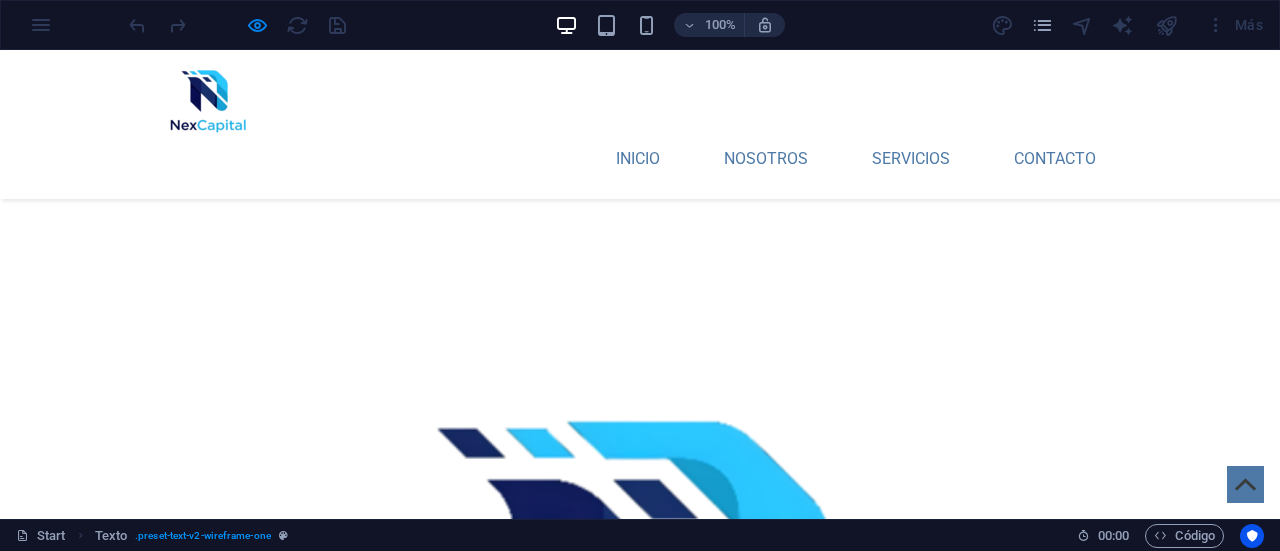 scroll, scrollTop: 790, scrollLeft: 0, axis: vertical 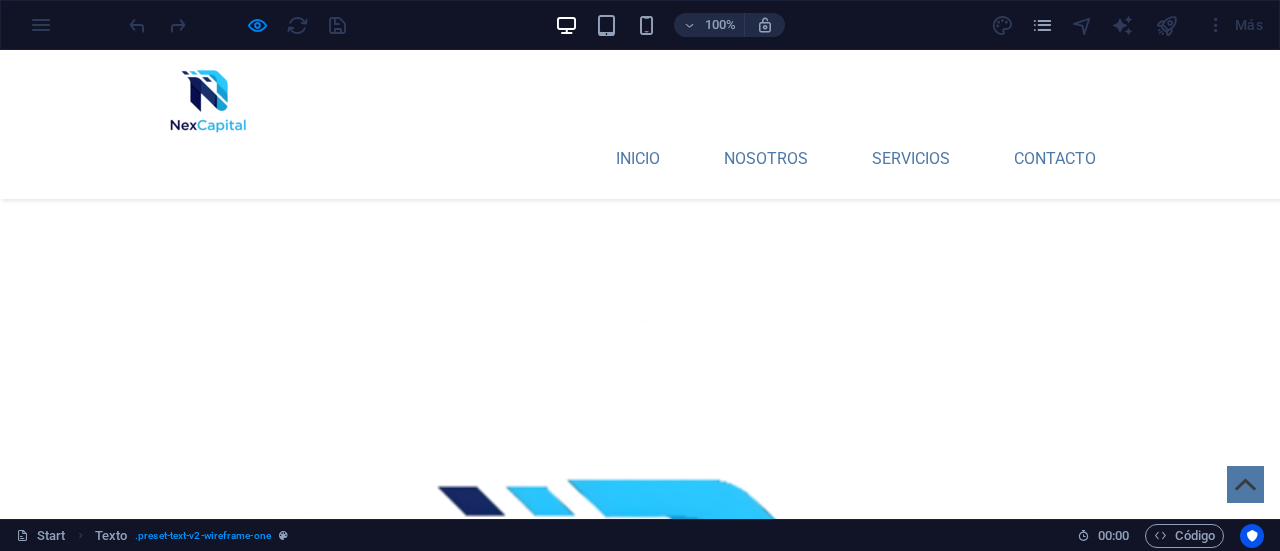click on "Lorem ipsum dolor sitope amet, consectetur adipisicing elitip. Massumenda, dolore, cum vel modi asperiores consequatur suscipit quidem ducimus eveniet iure expedita consecteture odiogil voluptatum similique fugit voluptates atem accusamus quae quas dolorem tenetur facere tempora maiores adipisci reiciendis accusantium voluptatibus id voluptate tempore dolor harum nisi amet! Nobis, eaque. Aenean commodo ligula eget dolor. Lorem ipsum dolor sit amet, consectetuer adipiscing elit leget odiogil voluptatum similique fugit voluptates dolor. Libero assumenda, dolore, cum vel modi asperiores consequatur." at bounding box center [640, 1705] 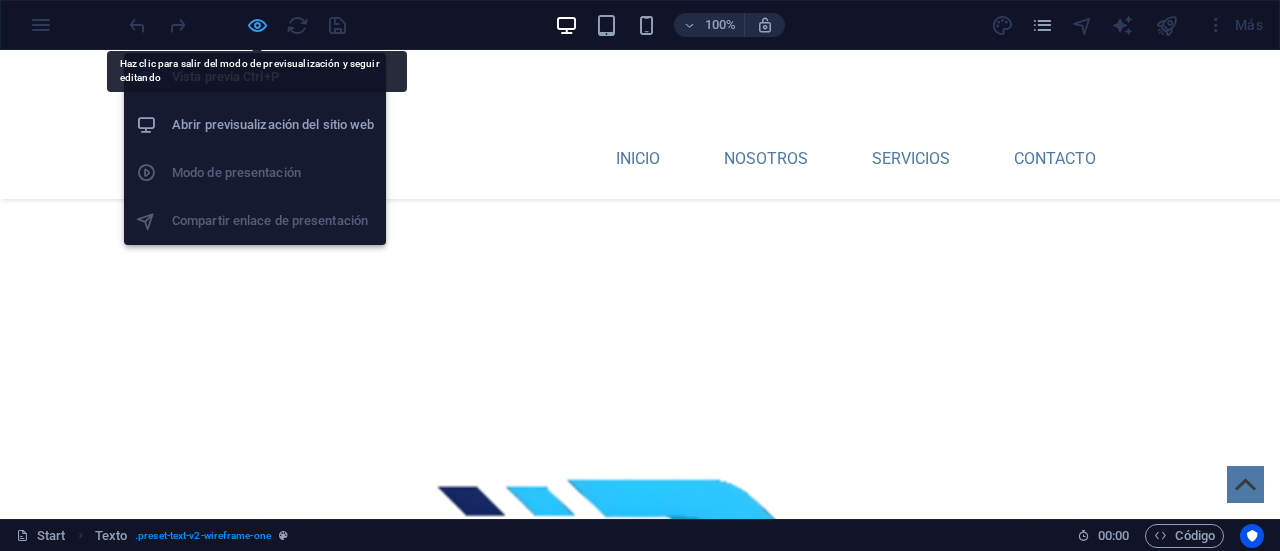 click at bounding box center (257, 25) 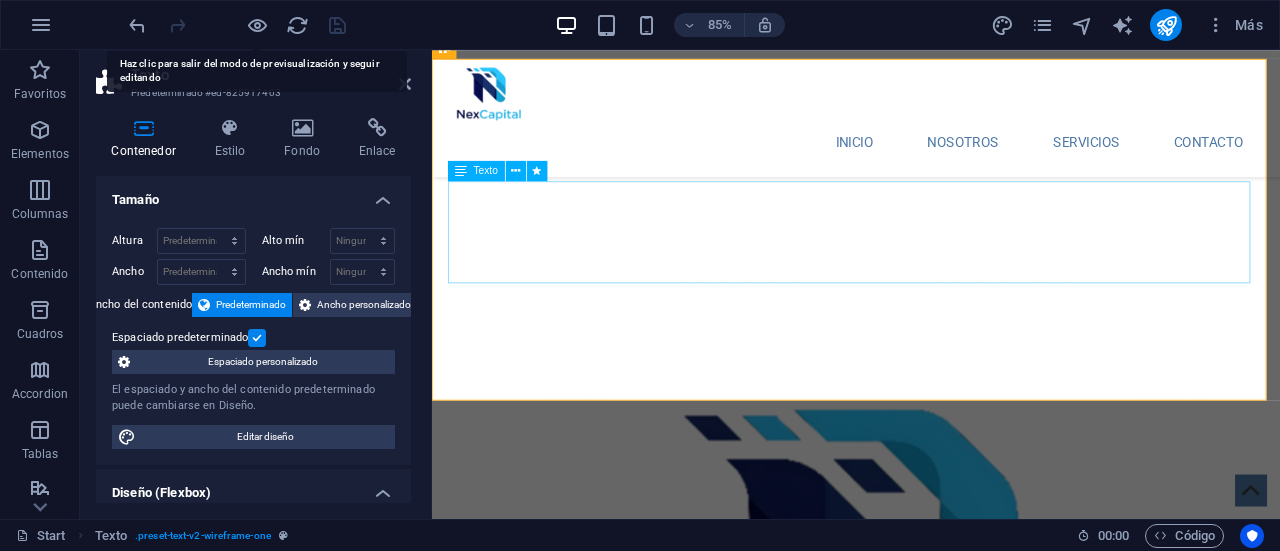 click on "Lorem ipsum dolor sitope amet, consectetur adipisicing elitip. Massumenda, dolore, cum vel modi asperiores consequatur suscipit quidem ducimus eveniet iure expedita consecteture odiogil voluptatum similique fugit voluptates atem accusamus quae quas dolorem tenetur facere tempora maiores adipisci reiciendis accusantium voluptatibus id voluptate tempore dolor harum nisi amet! Nobis, eaque. Aenean commodo ligula eget dolor. Lorem ipsum dolor sit amet, consectetuer adipiscing elit leget odiogil voluptatum similique fugit voluptates dolor. Libero assumenda, dolore, cum vel modi asperiores consequatur." at bounding box center (931, 1698) 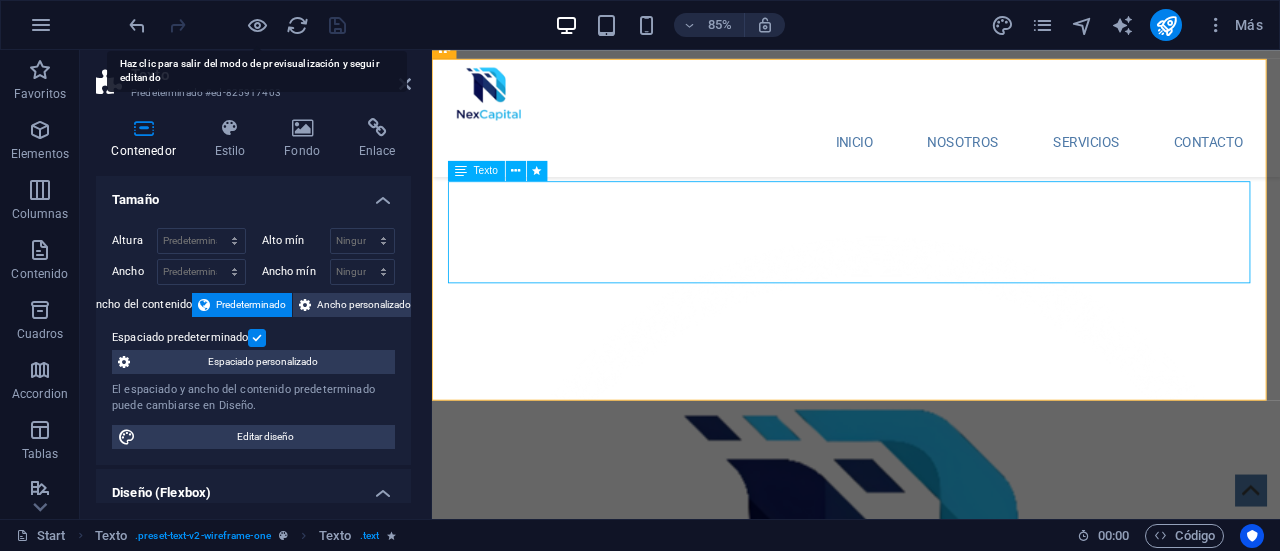 click on "Lorem ipsum dolor sitope amet, consectetur adipisicing elitip. Massumenda, dolore, cum vel modi asperiores consequatur suscipit quidem ducimus eveniet iure expedita consecteture odiogil voluptatum similique fugit voluptates atem accusamus quae quas dolorem tenetur facere tempora maiores adipisci reiciendis accusantium voluptatibus id voluptate tempore dolor harum nisi amet! Nobis, eaque. Aenean commodo ligula eget dolor. Lorem ipsum dolor sit amet, consectetuer adipiscing elit leget odiogil voluptatum similique fugit voluptates dolor. Libero assumenda, dolore, cum vel modi asperiores consequatur." at bounding box center [931, 1698] 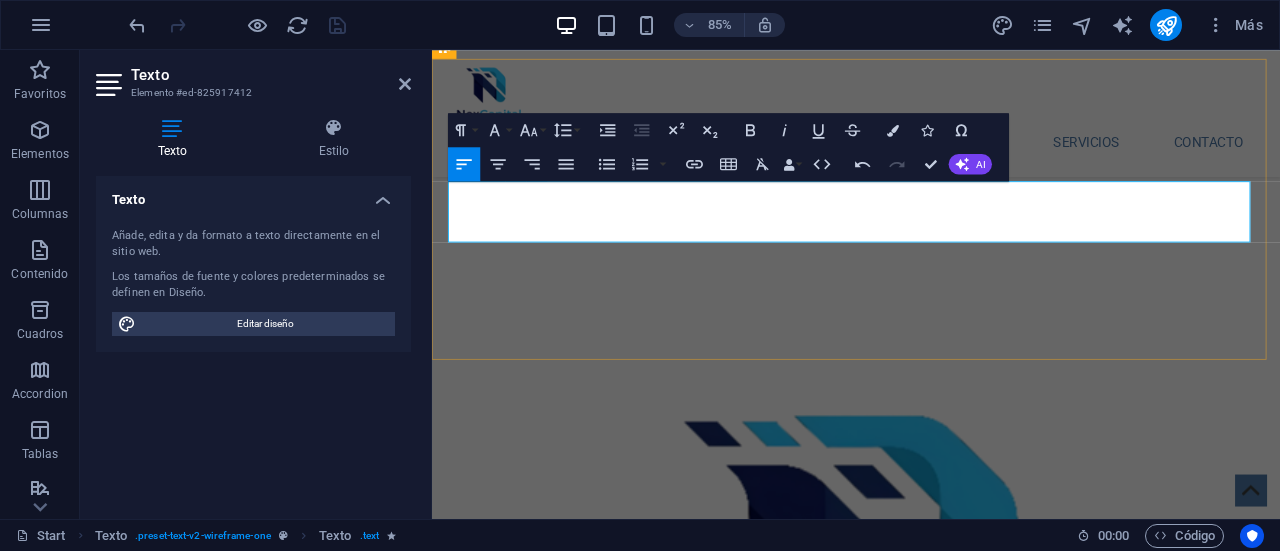 type 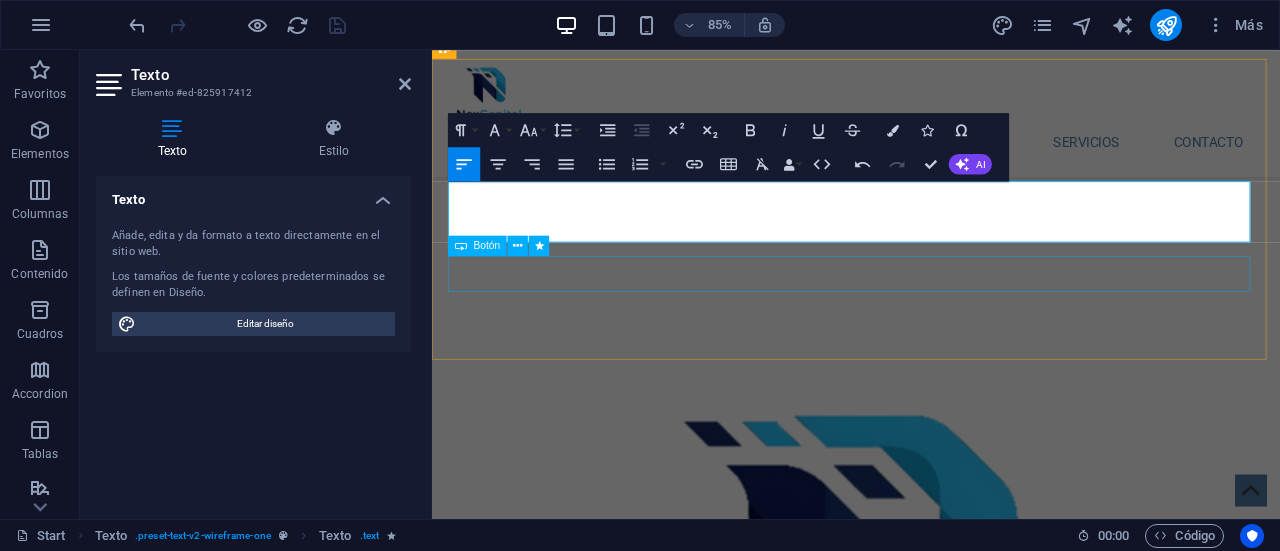 click on "LEARN MORE" at bounding box center [931, 1754] 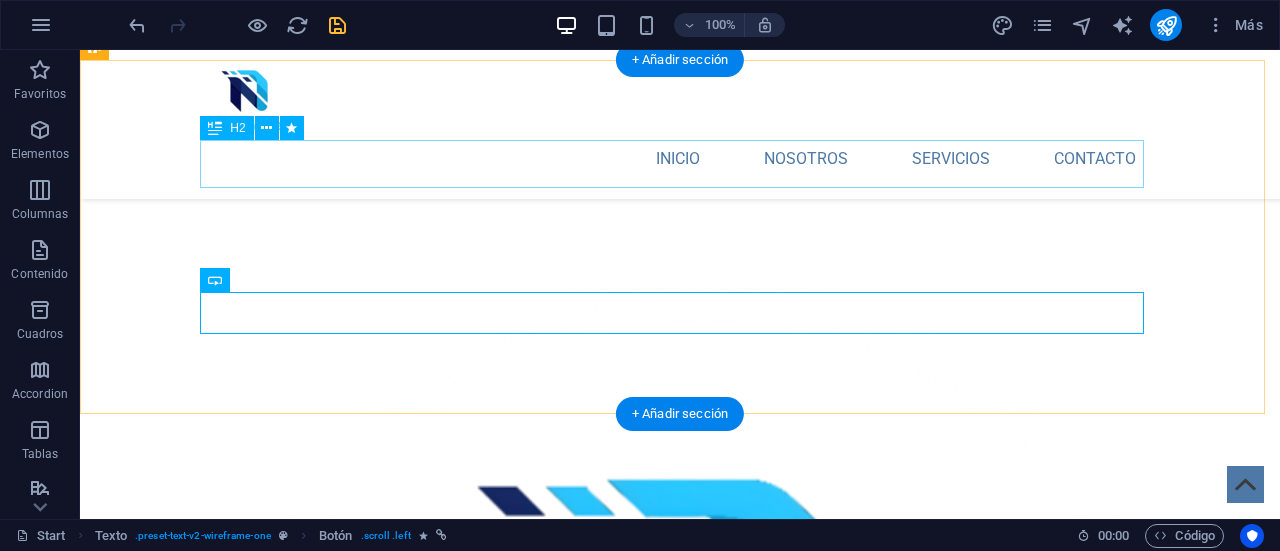 click on "About" at bounding box center (680, 1605) 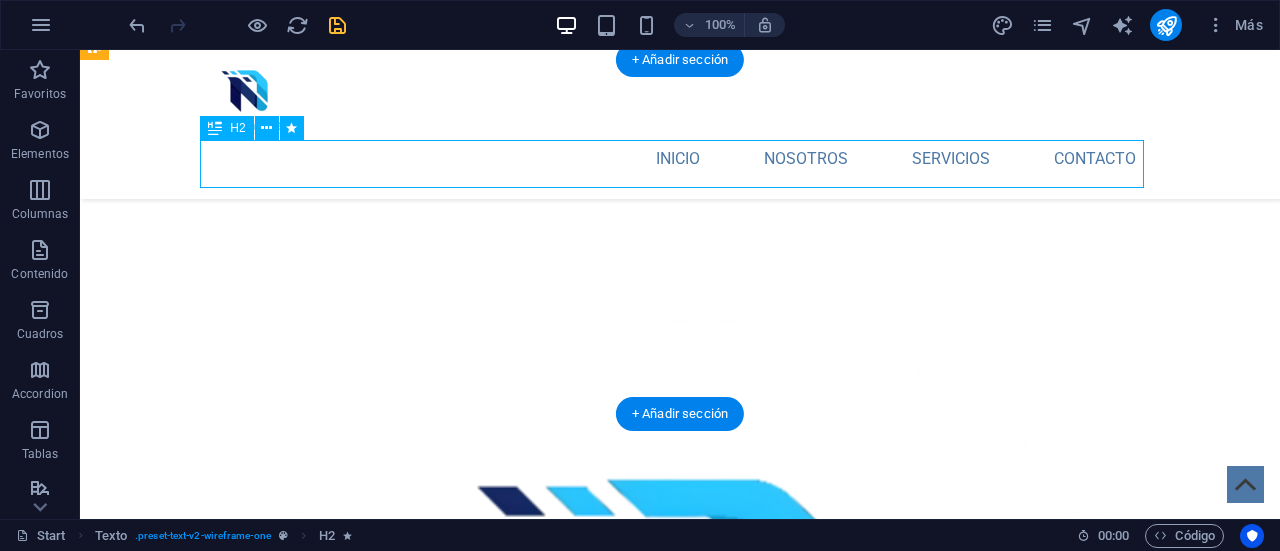 click on "About" at bounding box center (680, 1605) 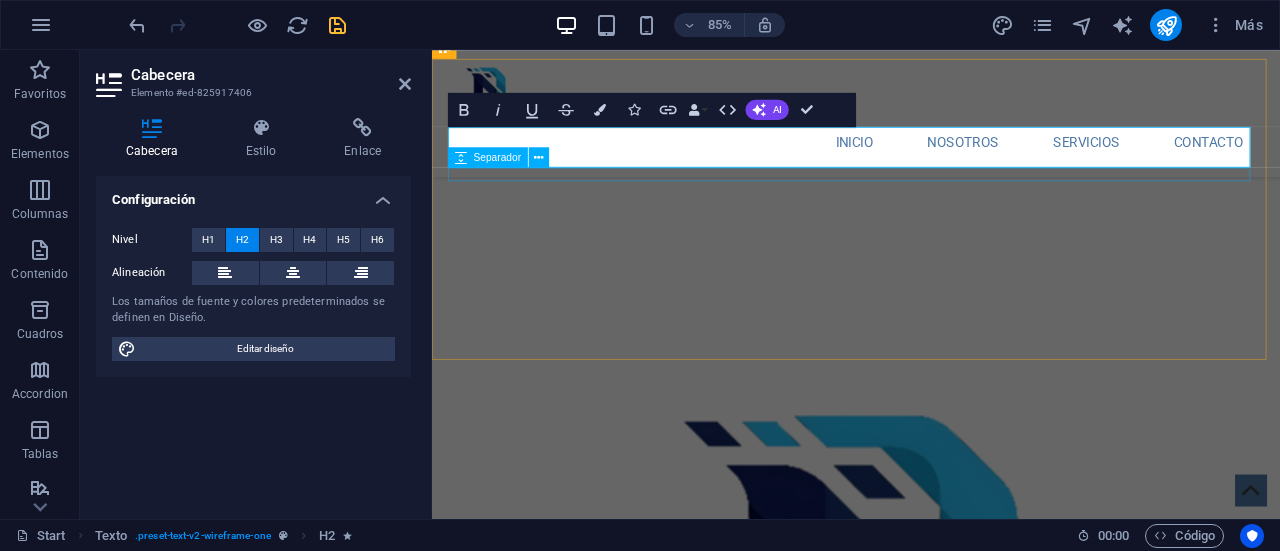 type 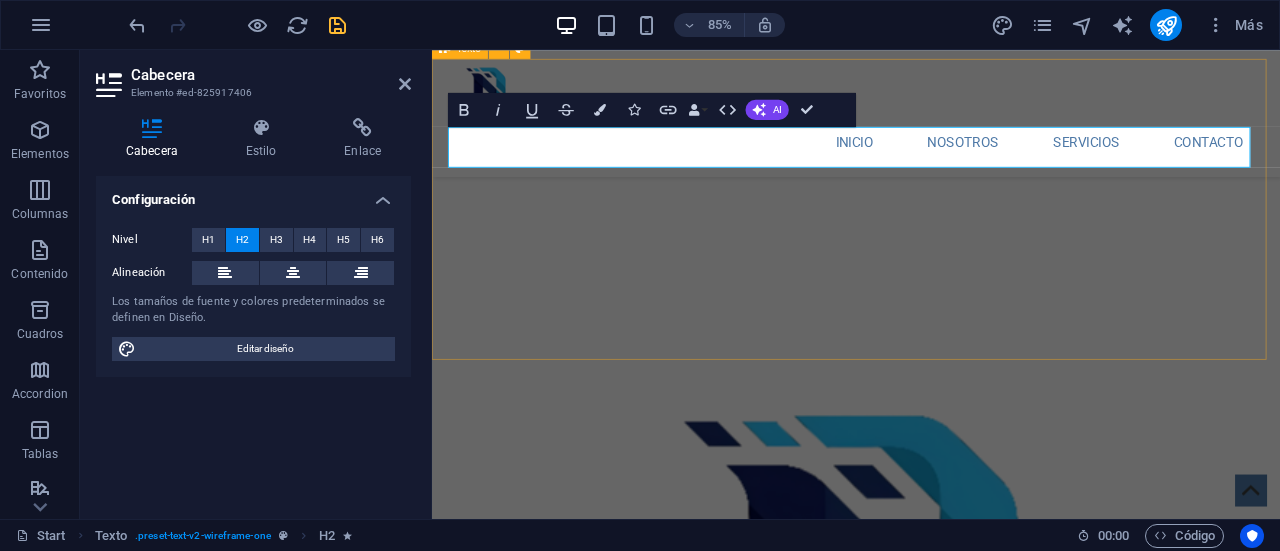 click on "​Acerca de Nosotros Estamos aqui para brindar soluciones financieras digitales accesibles, seguras y eficientes que conecten a personas y negocios entre Bolivia y otros países, principalmente Chile. Promovemos la inclusión financiera, la innovación tecnológica y la transparencia, en cumplimiento con las normativas nacionales y los principios de la Cámara Boliviana Fintech. LEARN MORE" at bounding box center [931, 1678] 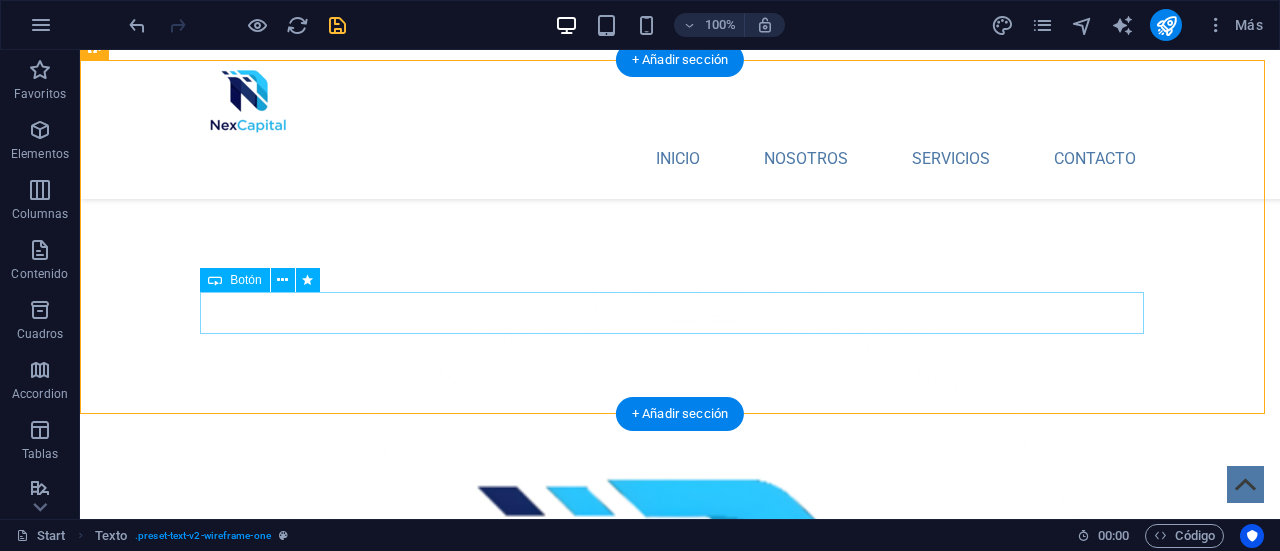click on "LEARN MORE" at bounding box center (680, 1754) 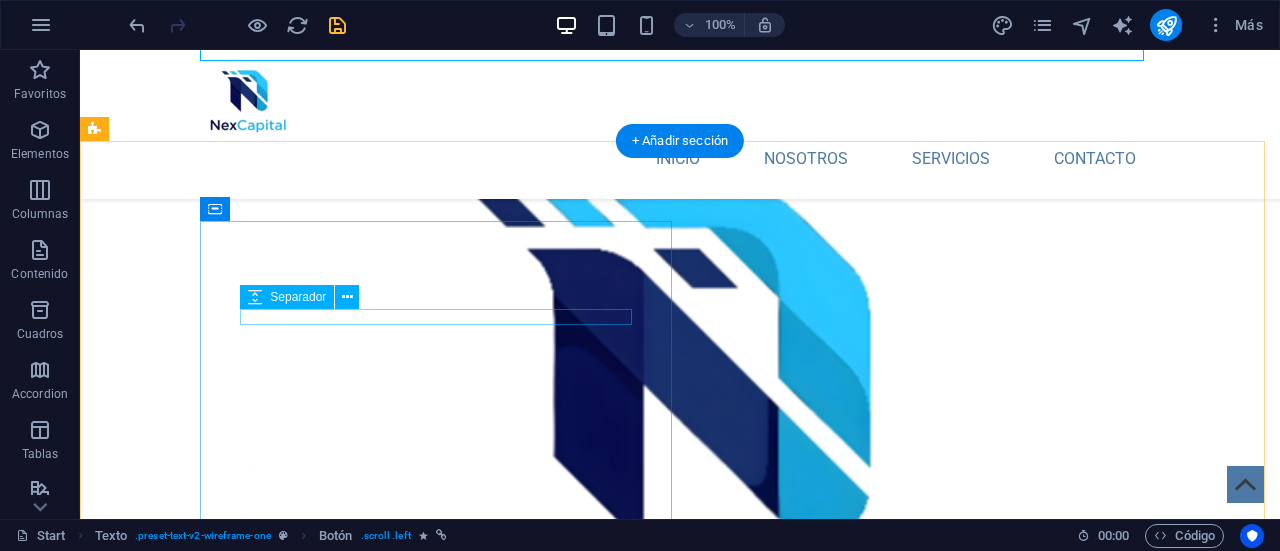 scroll, scrollTop: 1063, scrollLeft: 0, axis: vertical 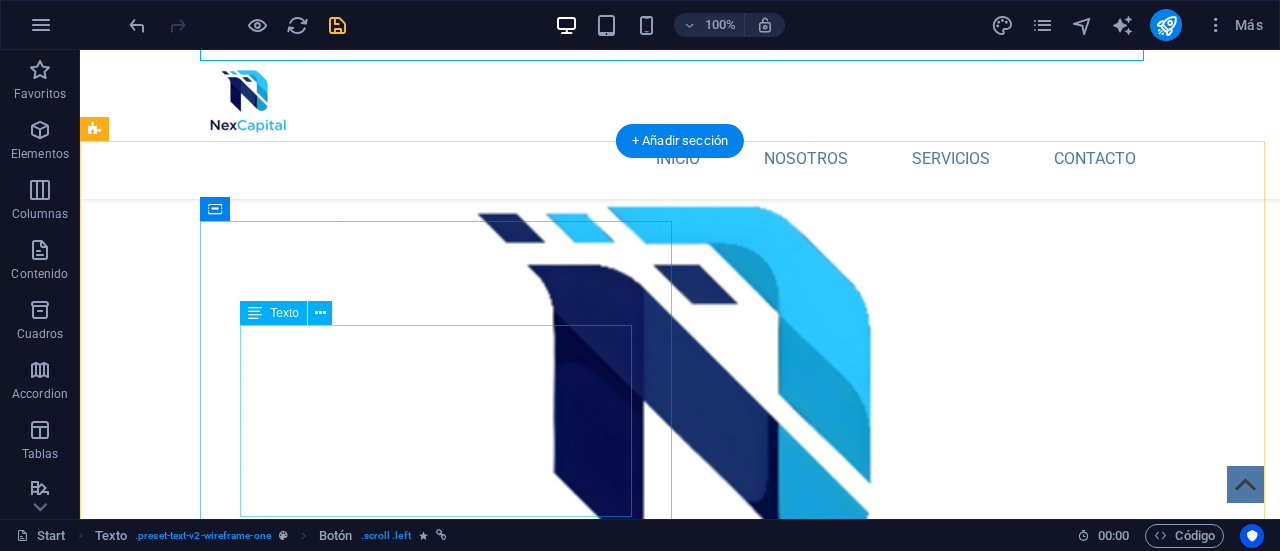 click on "Lorem ipsum dolor sit amet, consectetuer adipiscing elit. Aenean commodo ligula eget dolor. Lorem ipsum dolor sit amet, consectetuer adipiscing elit leget dolor. Lorem ipsum dolor sit amet, consectetuer adipiscing elit. Aenean commodo ligula eget dolor. Lorem ipsum dolor sit amet, consectetuer adipiscing elit dolor consectetuer adipiscing elit leget dolor. Lorem elit saget ipsum dolor sit amet, consectetuer." at bounding box center (568, 1814) 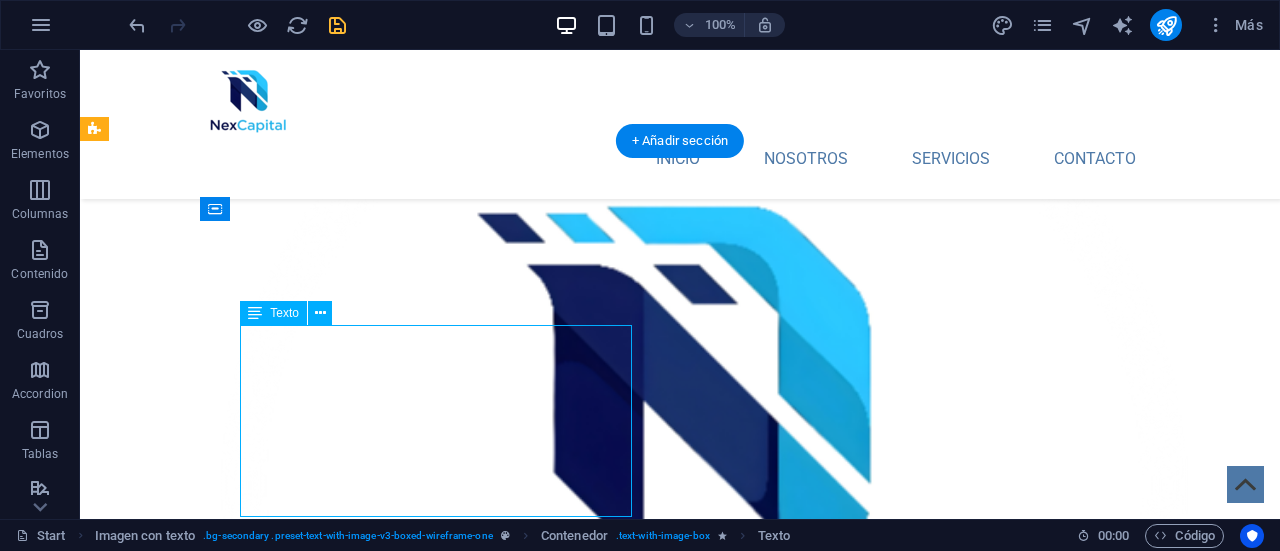 click on "Lorem ipsum dolor sit amet, consectetuer adipiscing elit. Aenean commodo ligula eget dolor. Lorem ipsum dolor sit amet, consectetuer adipiscing elit leget dolor. Lorem ipsum dolor sit amet, consectetuer adipiscing elit. Aenean commodo ligula eget dolor. Lorem ipsum dolor sit amet, consectetuer adipiscing elit dolor consectetuer adipiscing elit leget dolor. Lorem elit saget ipsum dolor sit amet, consectetuer." at bounding box center [568, 1814] 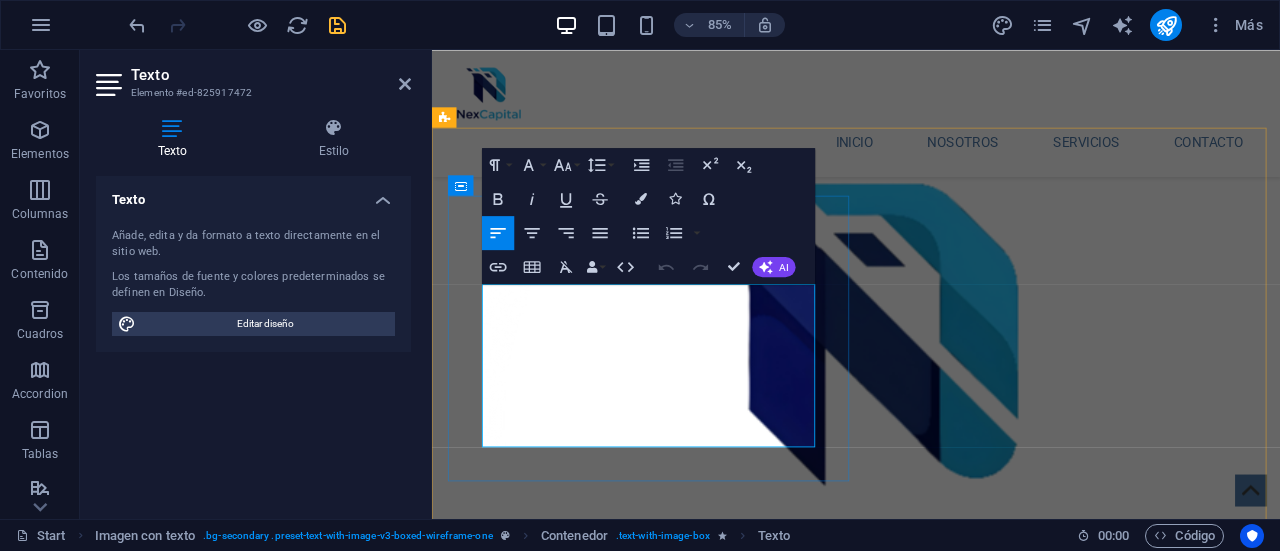 click on "Lorem ipsum dolor sit amet, consectetuer adipiscing elit. Aenean commodo ligula eget dolor. Lorem ipsum dolor sit amet, consectetuer adipiscing elit leget dolor. Lorem ipsum dolor sit amet, consectetuer adipiscing elit. Aenean commodo ligula eget dolor. Lorem ipsum dolor sit amet, consectetuer adipiscing elit dolor consectetuer adipiscing elit leget dolor. Lorem elit saget ipsum dolor sit amet, consectetuer." at bounding box center [920, 1814] 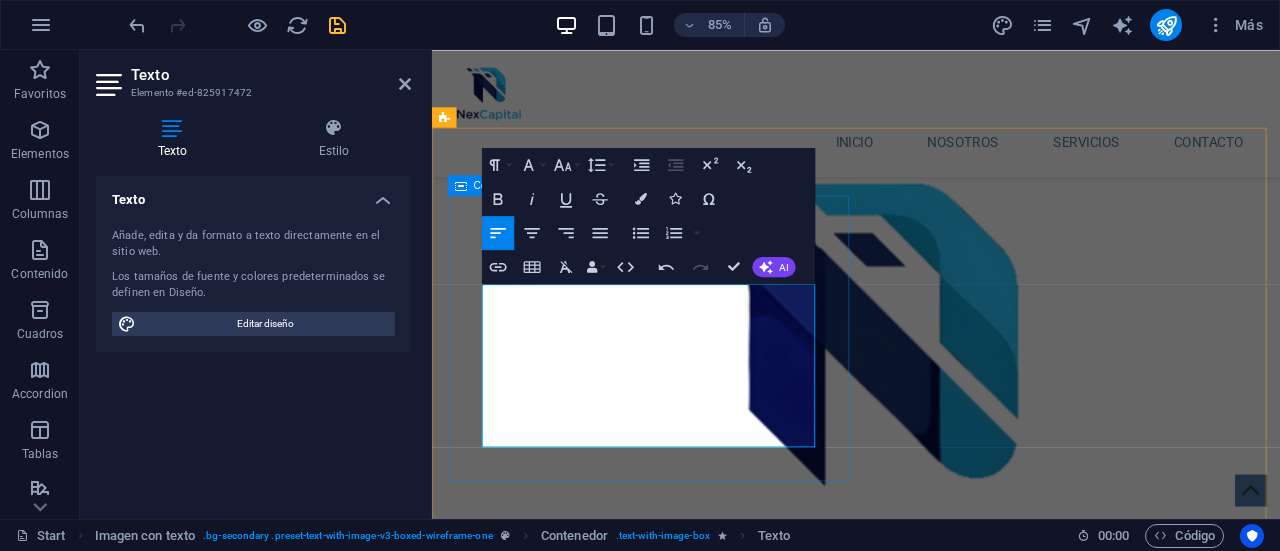 click on "First Headline Ser una fintech líder en el ecosistema financiero boliviano, reconocida por su confiabilidad, tecnología de vanguardia y compromiso con el desarrollo económico, facilitando servicios como remesas, pagos digitales y reservas, con alcance binacional y orientación social." at bounding box center (920, 1794) 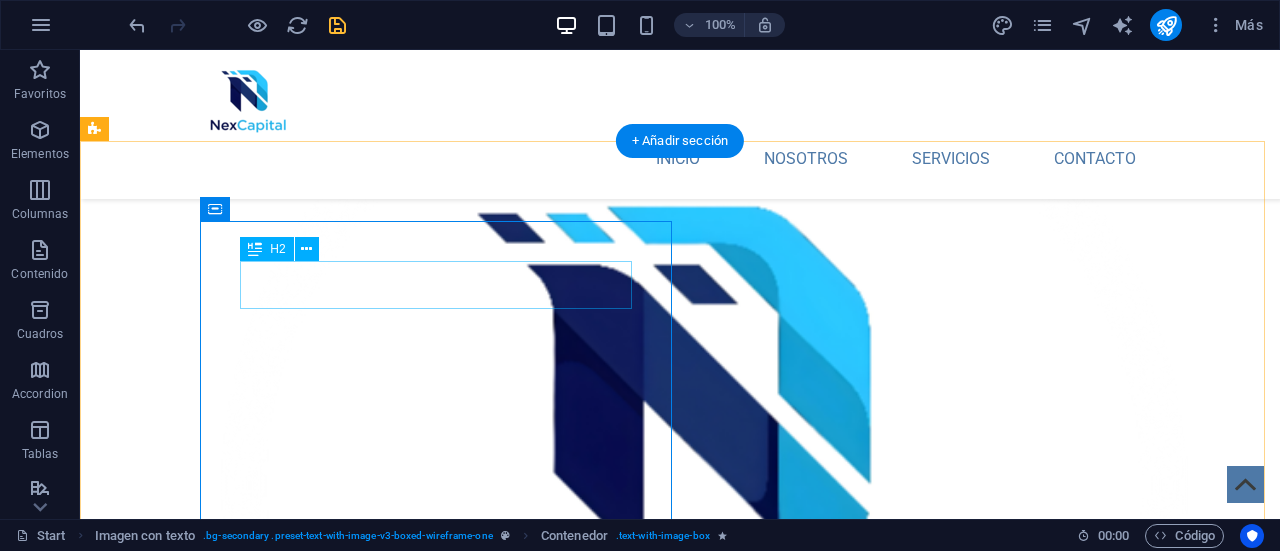 click on "First Headline" at bounding box center [568, 1726] 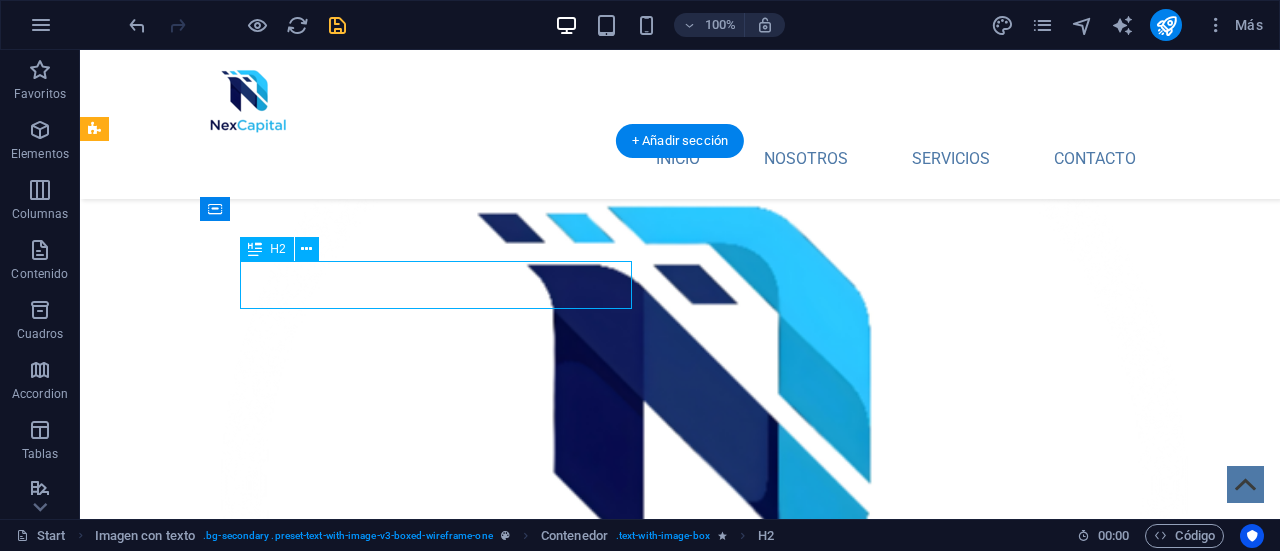click on "First Headline" at bounding box center [568, 1726] 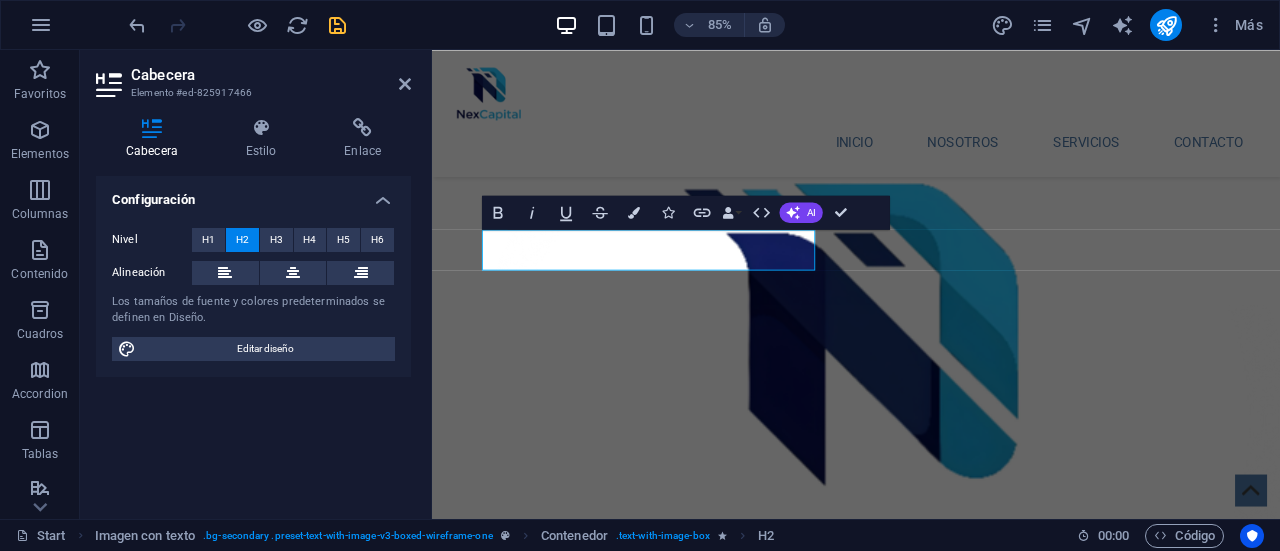 type 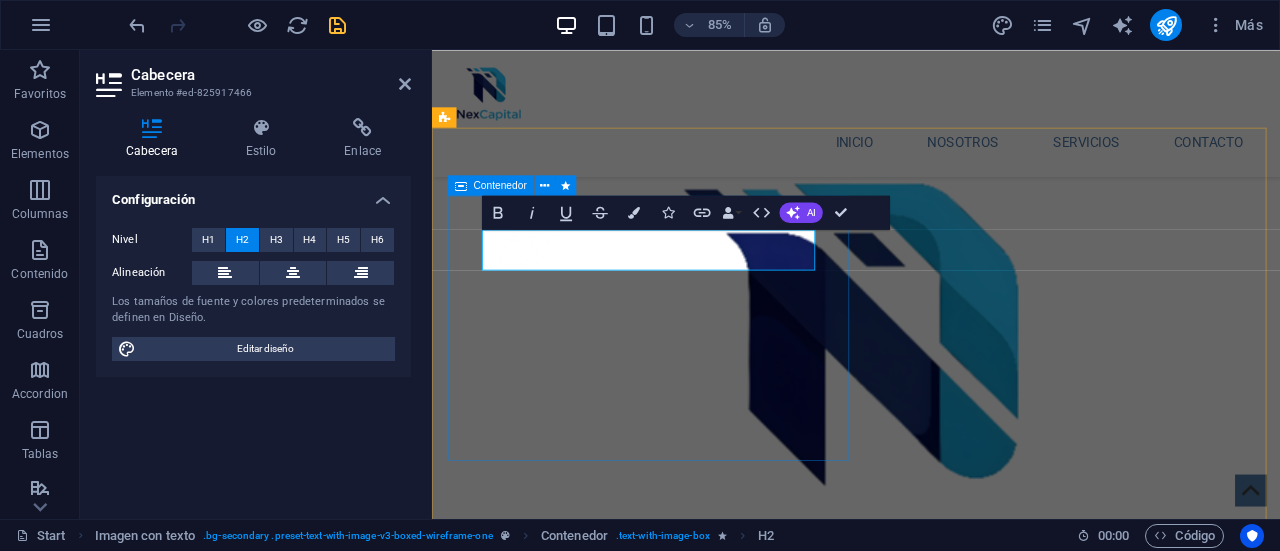 click on "Nuestra Vision Ser una fintech líder en el ecosistema financiero boliviano, reconocida por su confiabilidad, tecnología de vanguardia y compromiso con el desarrollo económico, facilitando servicios como remesas, pagos digitales y reservas, con alcance binacional y orientación social." at bounding box center (920, 1782) 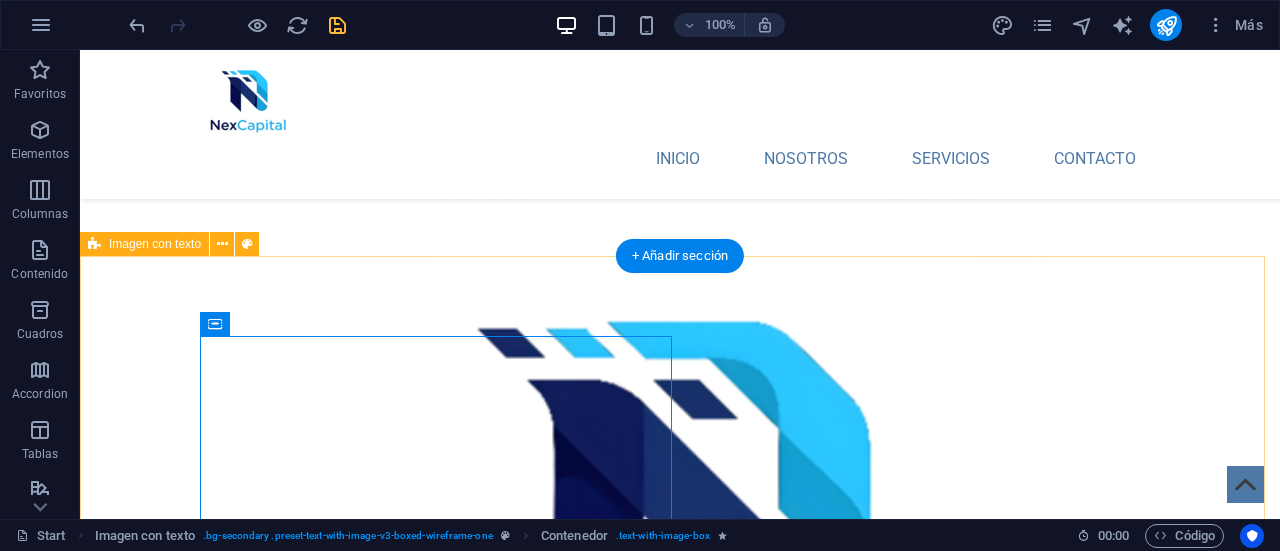 scroll, scrollTop: 910, scrollLeft: 0, axis: vertical 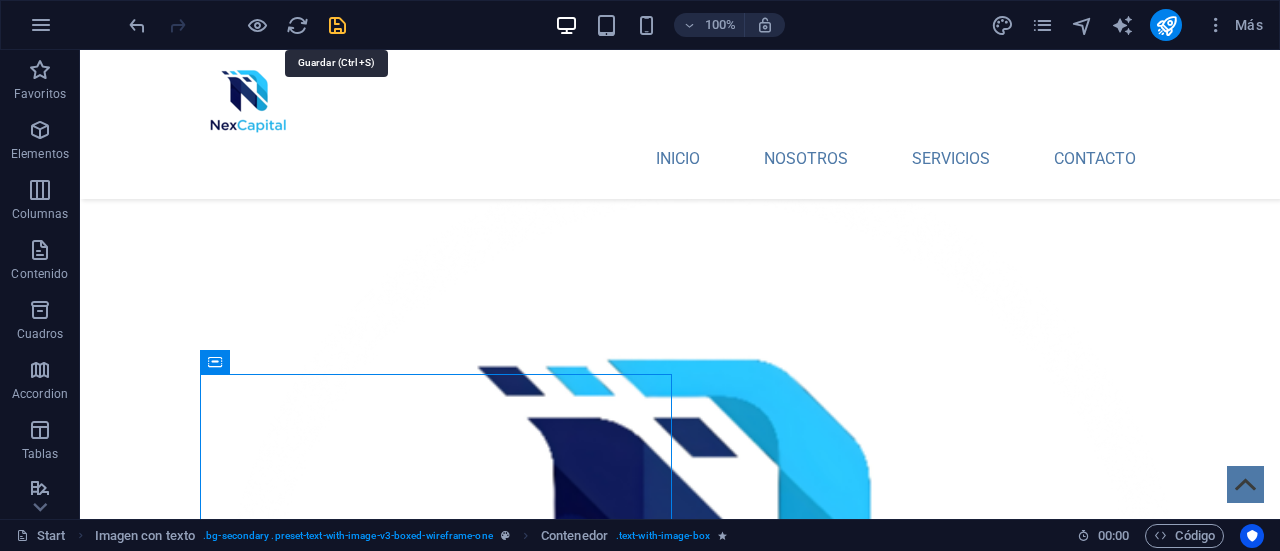 click at bounding box center (337, 25) 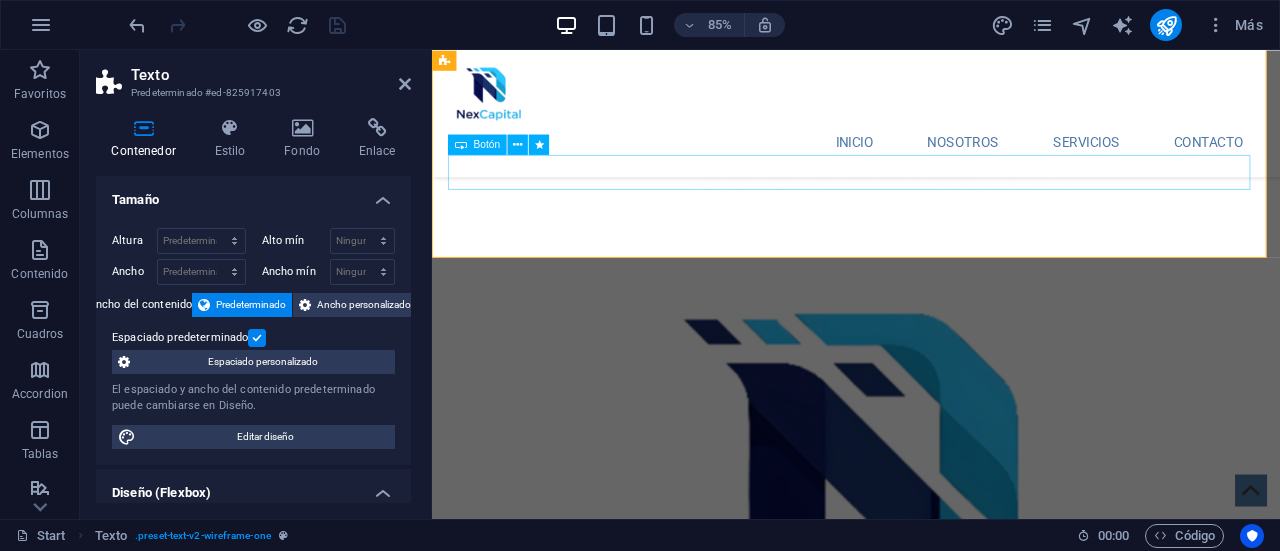 click on "LEARN MORE" at bounding box center [931, 1634] 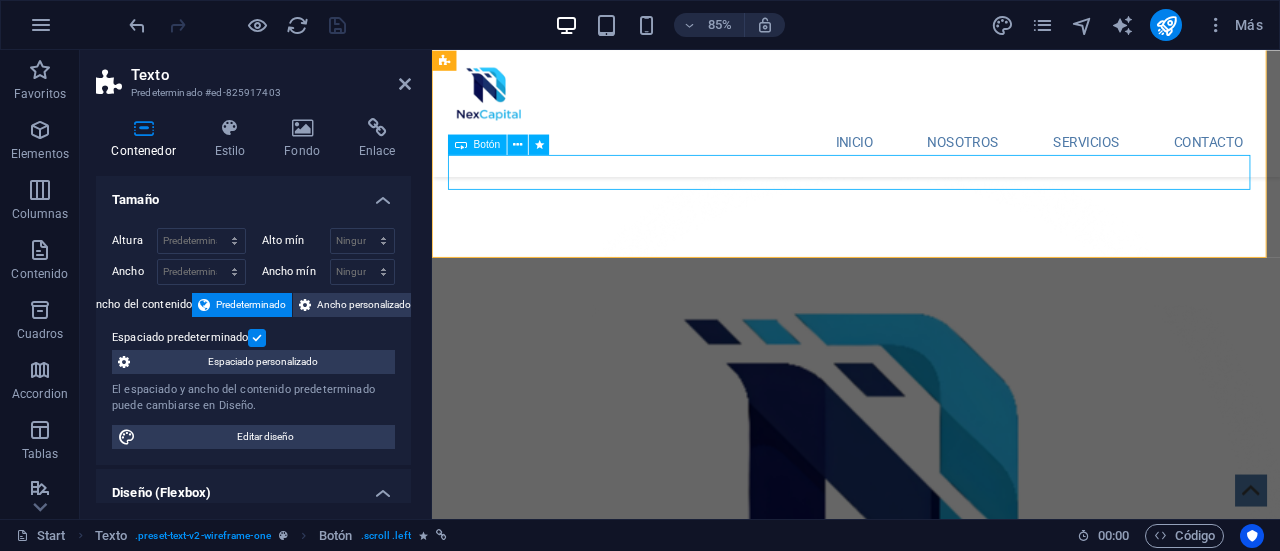 click on "LEARN MORE" at bounding box center (931, 1634) 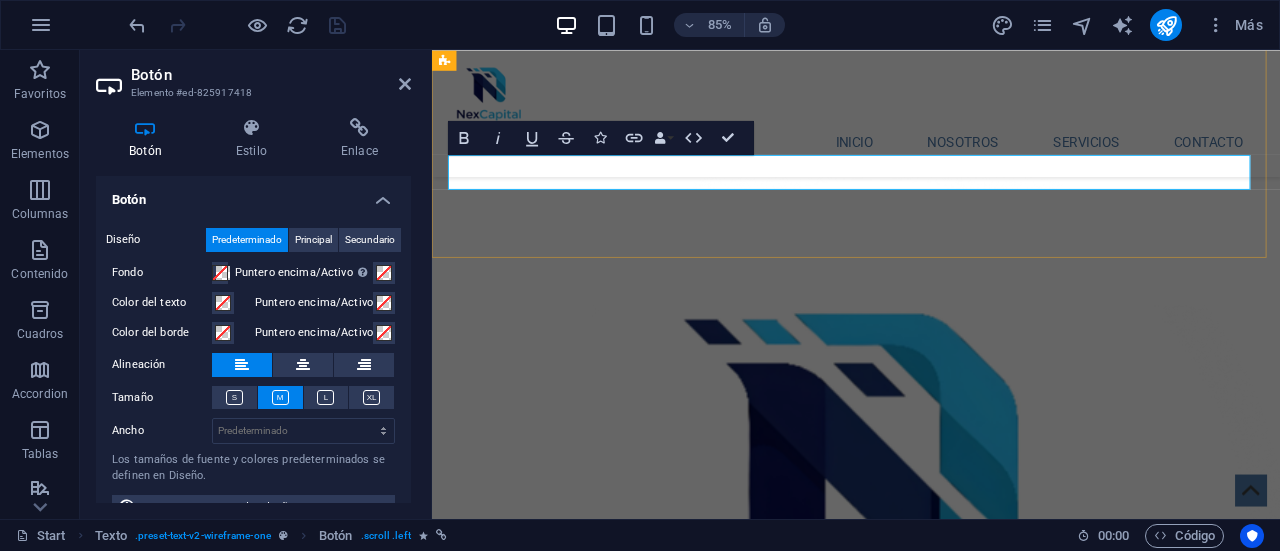 type 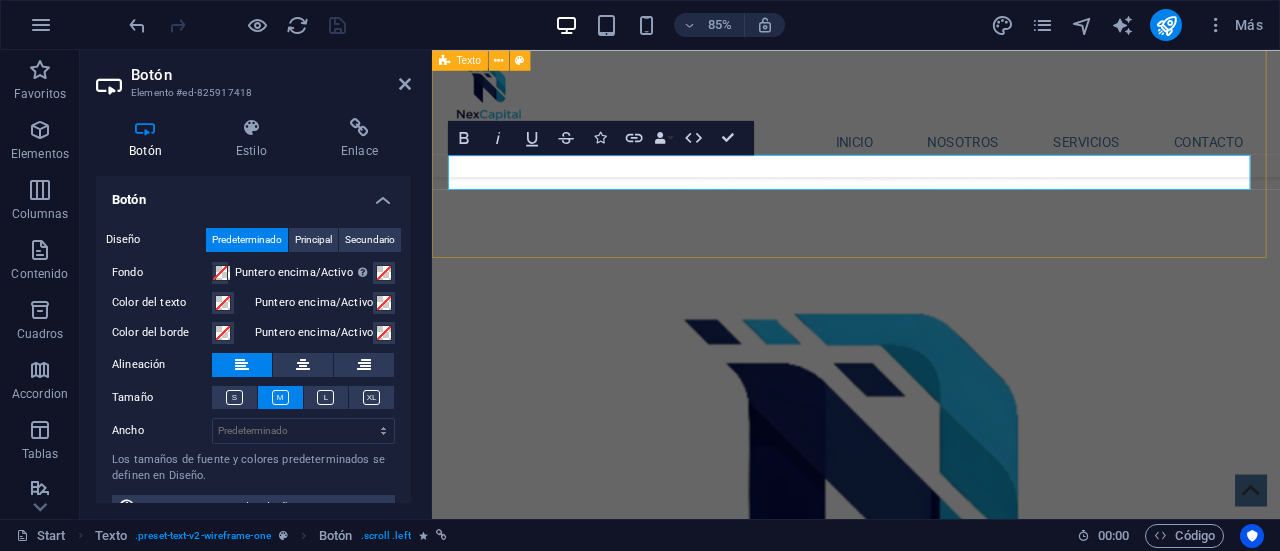 click on "Acerca de Nosotros Estamos aqui para brindar soluciones financieras digitales accesibles, seguras y eficientes que conecten a personas y negocios entre Bolivia y otros países, principalmente Chile. Promovemos la inclusión financiera, la innovación tecnológica y la transparencia, en cumplimiento con las normativas nacionales y los principios de la Cámara Boliviana Fintech. MAS DE NOSOTROS" at bounding box center [931, 1558] 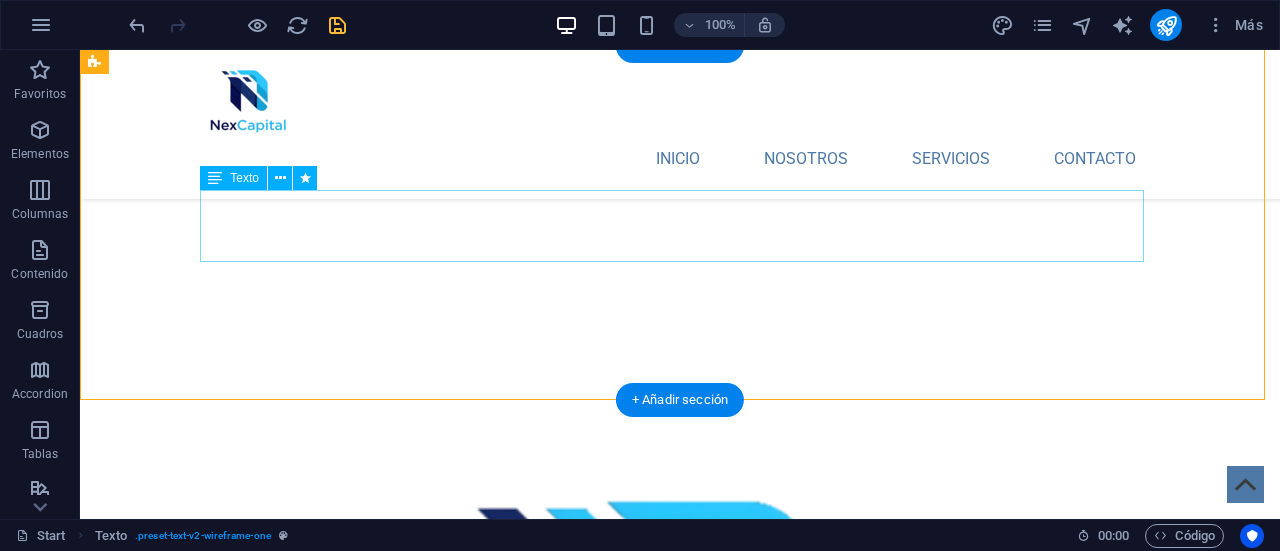 scroll, scrollTop: 756, scrollLeft: 0, axis: vertical 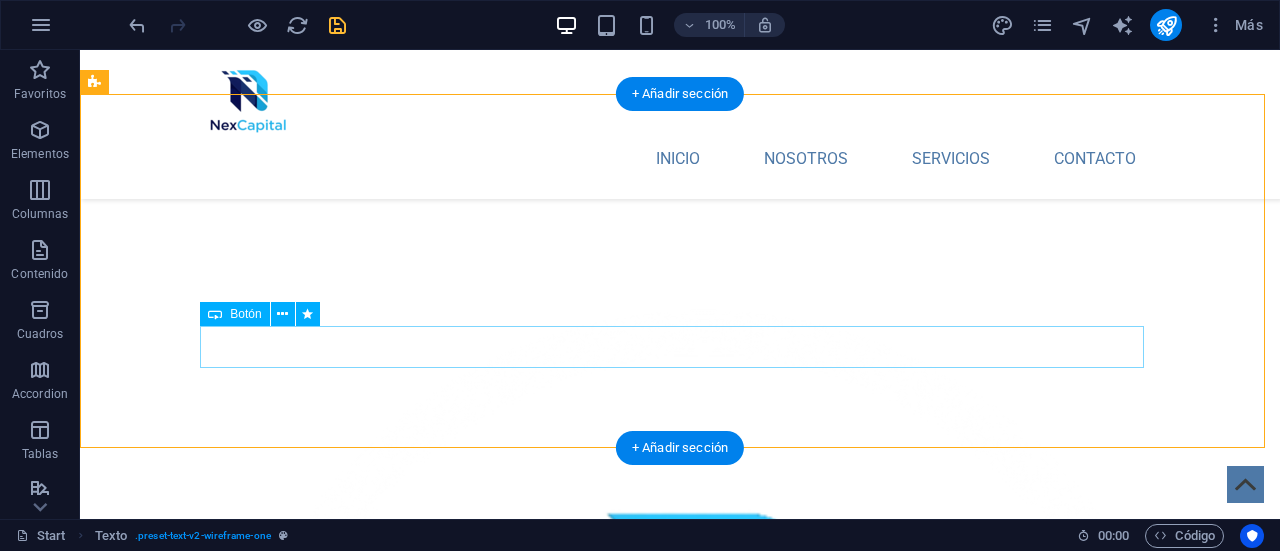 click on "MAS DE NOSOTROS" at bounding box center (680, 1788) 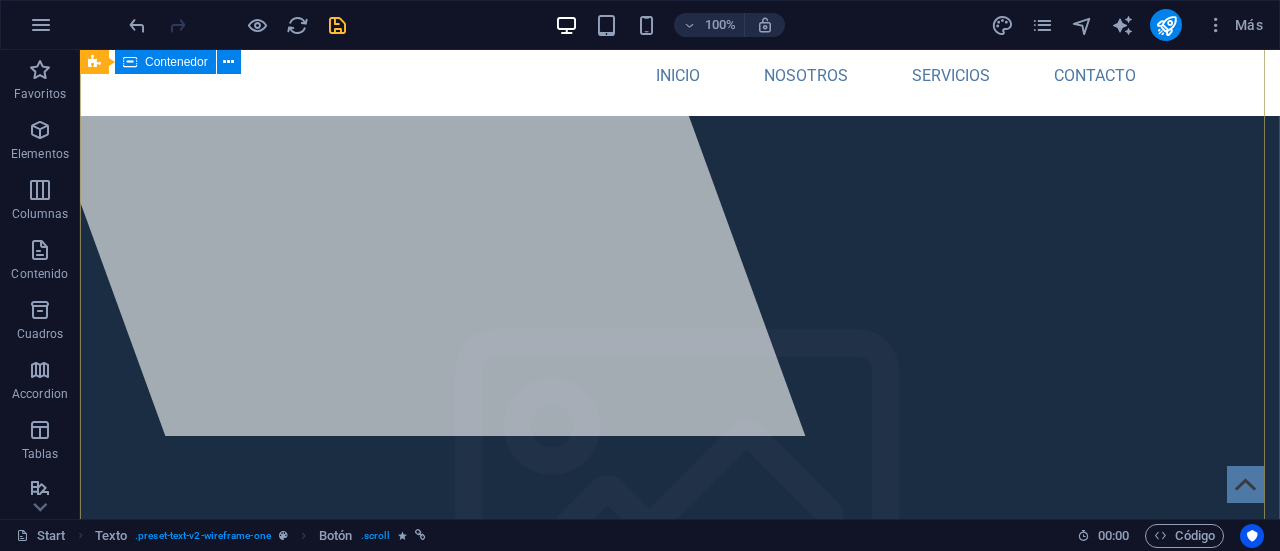 scroll, scrollTop: 0, scrollLeft: 0, axis: both 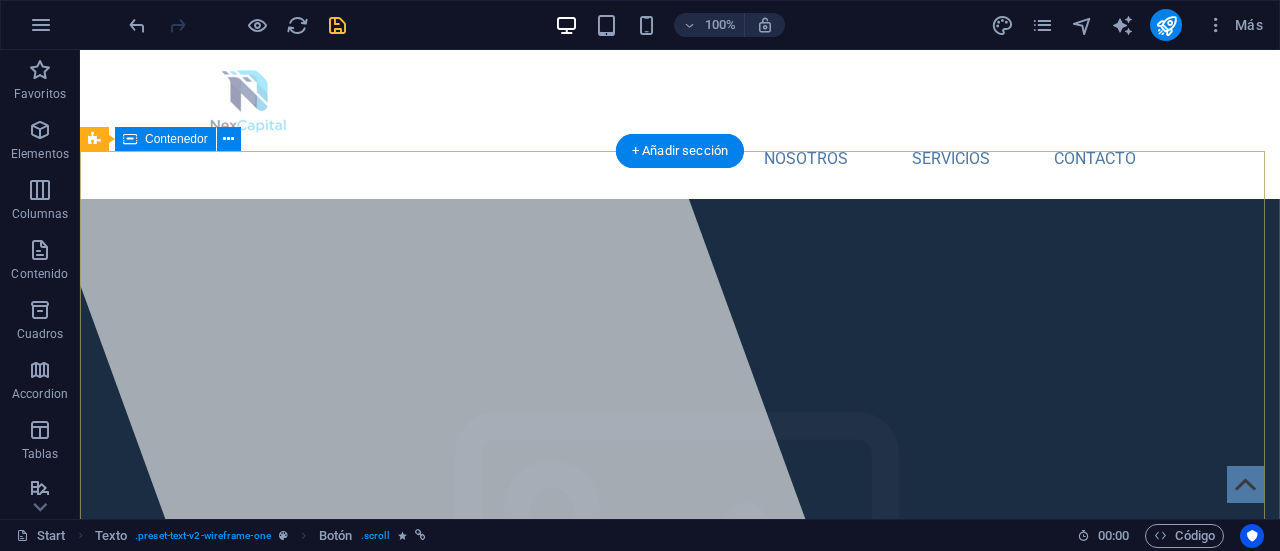 click at bounding box center (680, 1669) 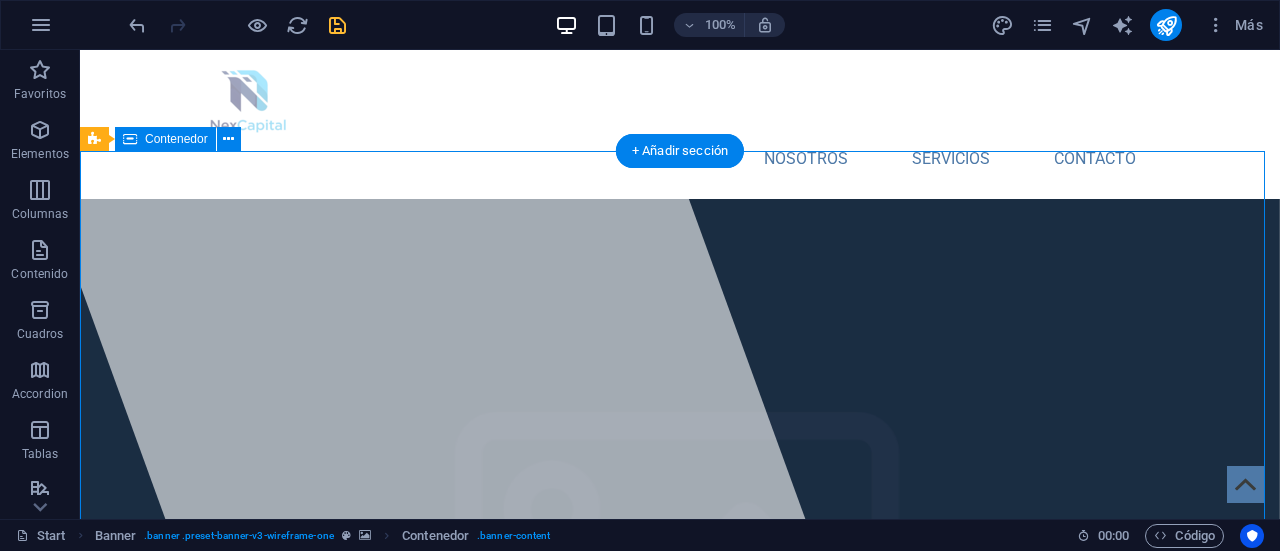 click at bounding box center [680, 1669] 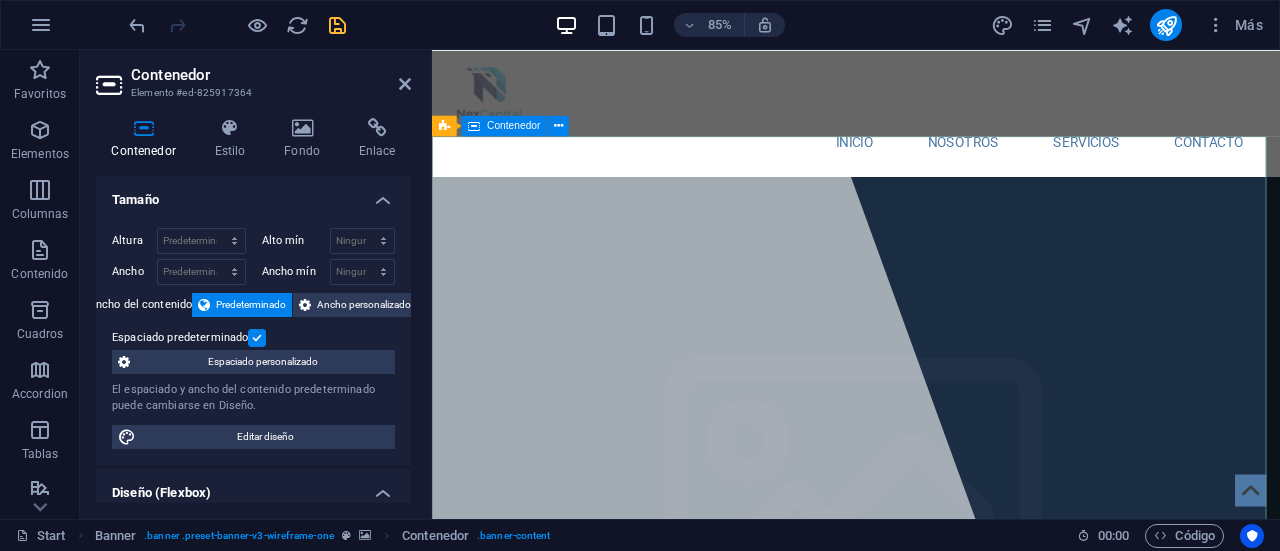 click at bounding box center (931, 1669) 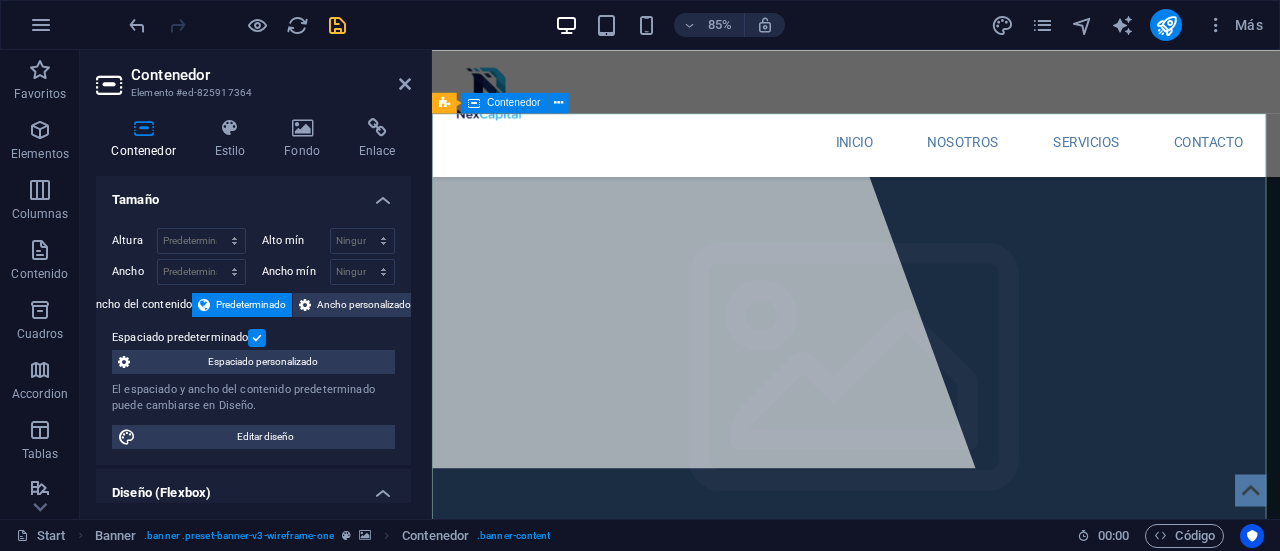 scroll, scrollTop: 156, scrollLeft: 0, axis: vertical 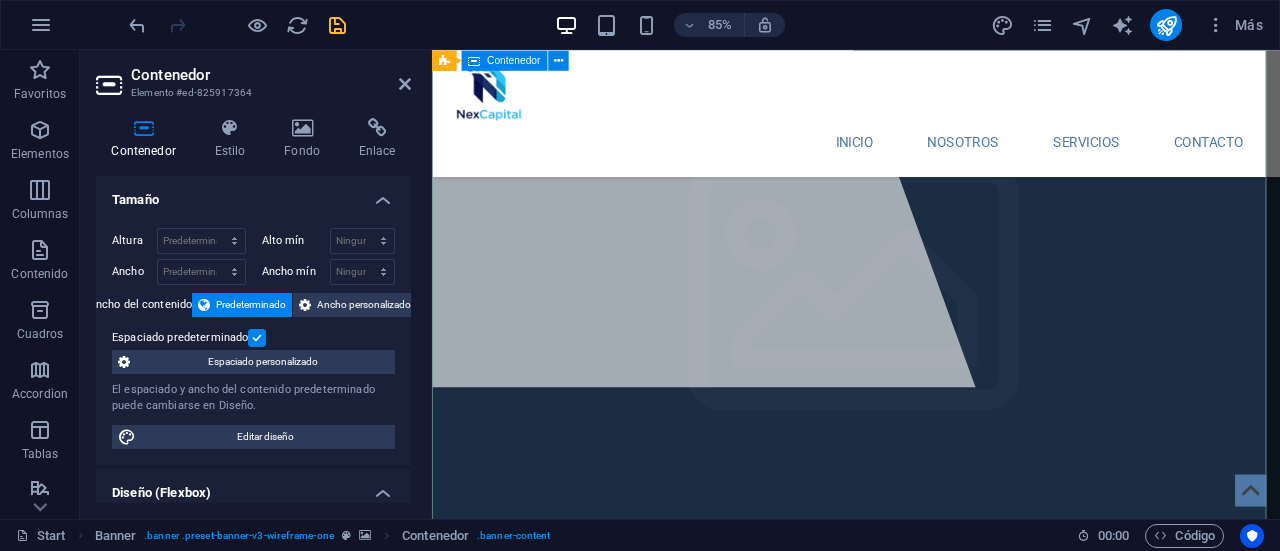 click at bounding box center (931, 1364) 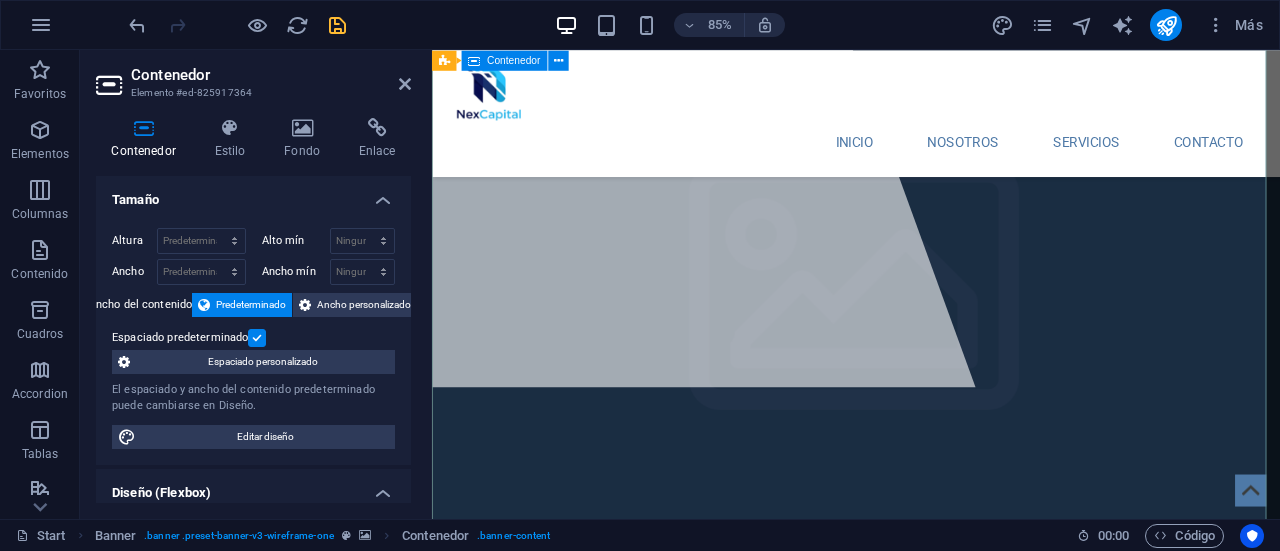 click at bounding box center [931, 1364] 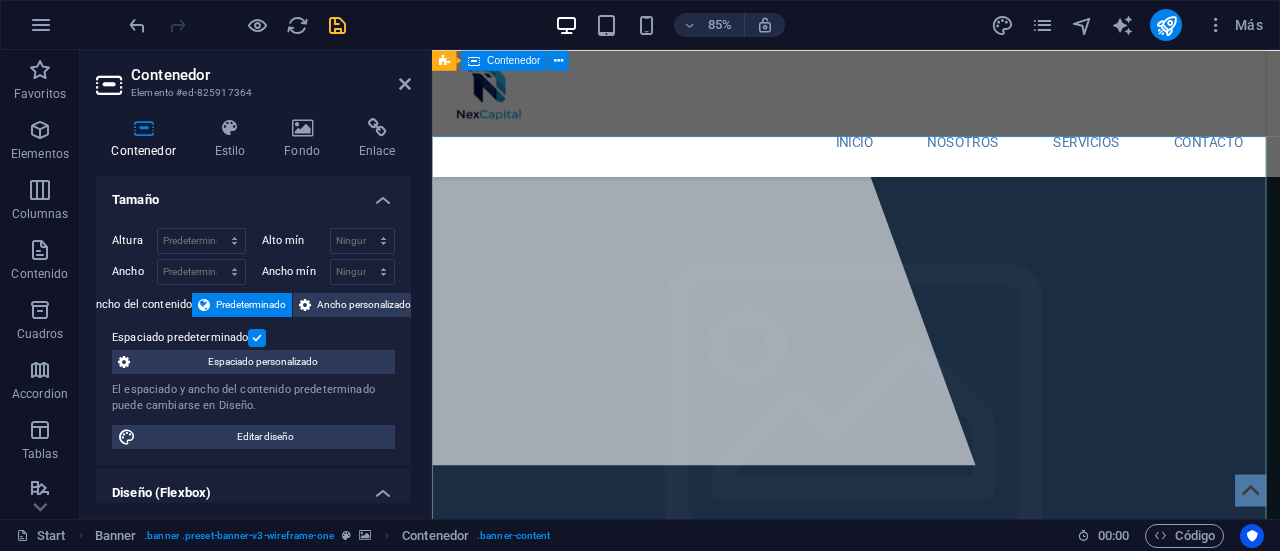 scroll, scrollTop: 0, scrollLeft: 0, axis: both 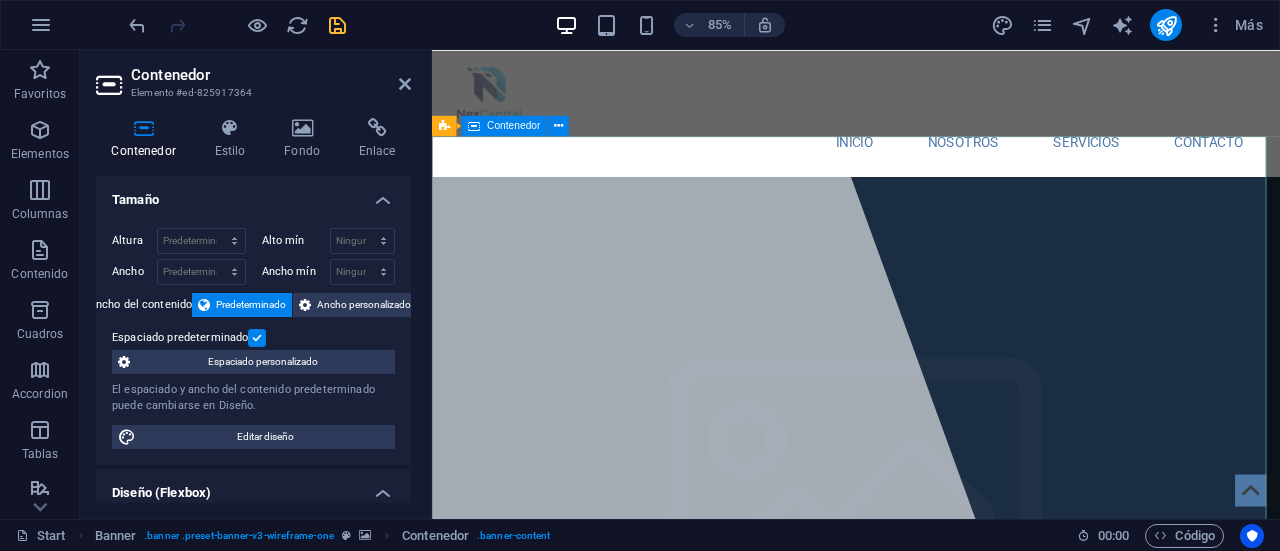 click at bounding box center [931, 1669] 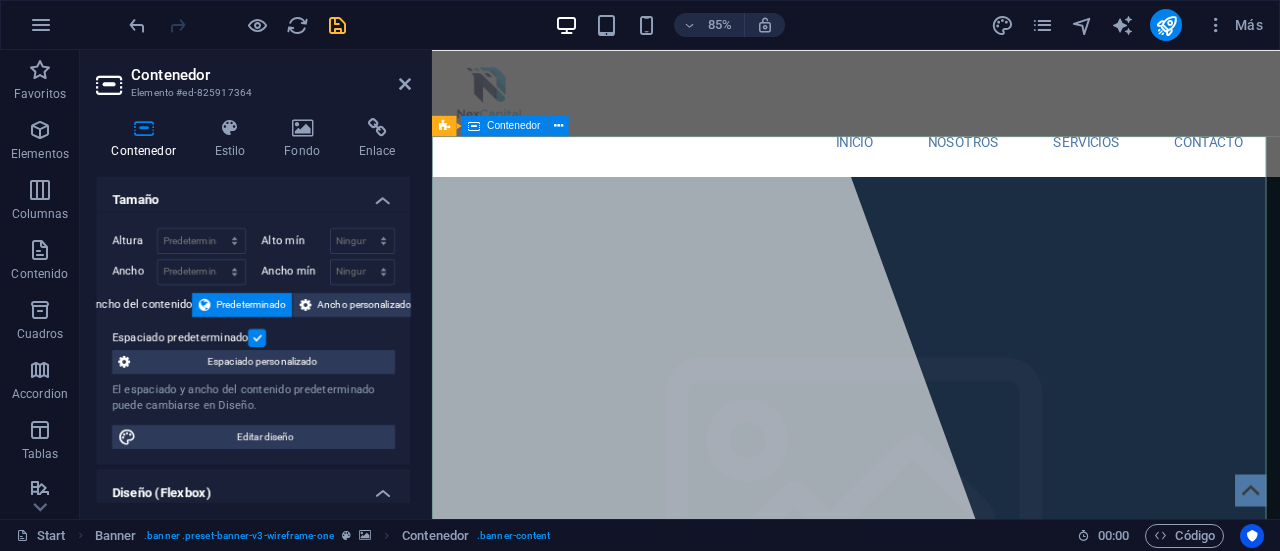 click at bounding box center [931, 1669] 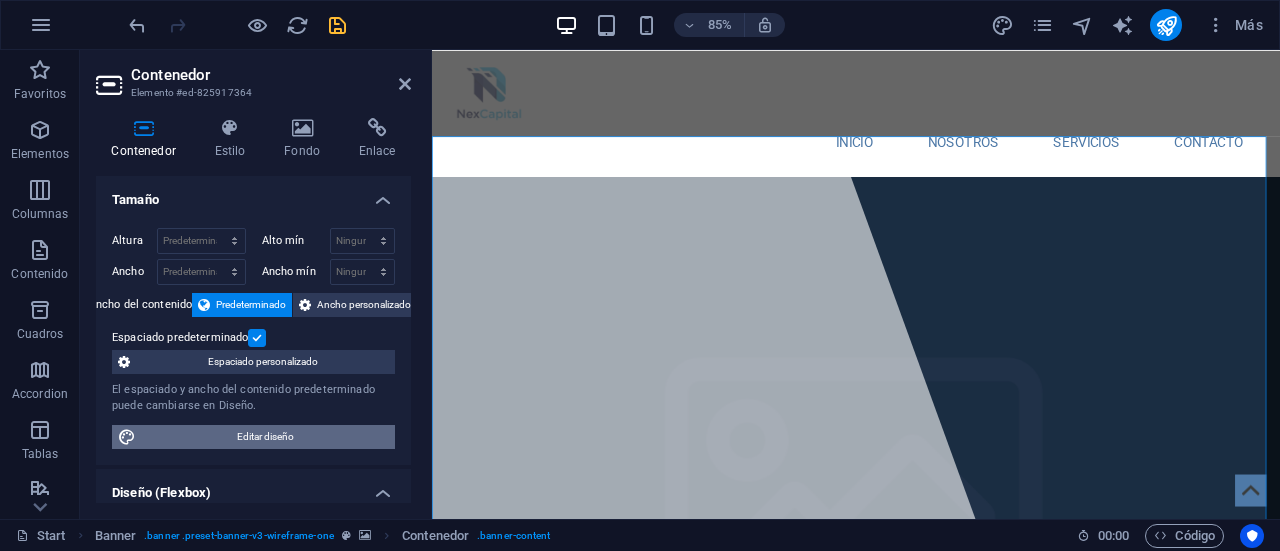 click on "Editar diseño" at bounding box center (265, 437) 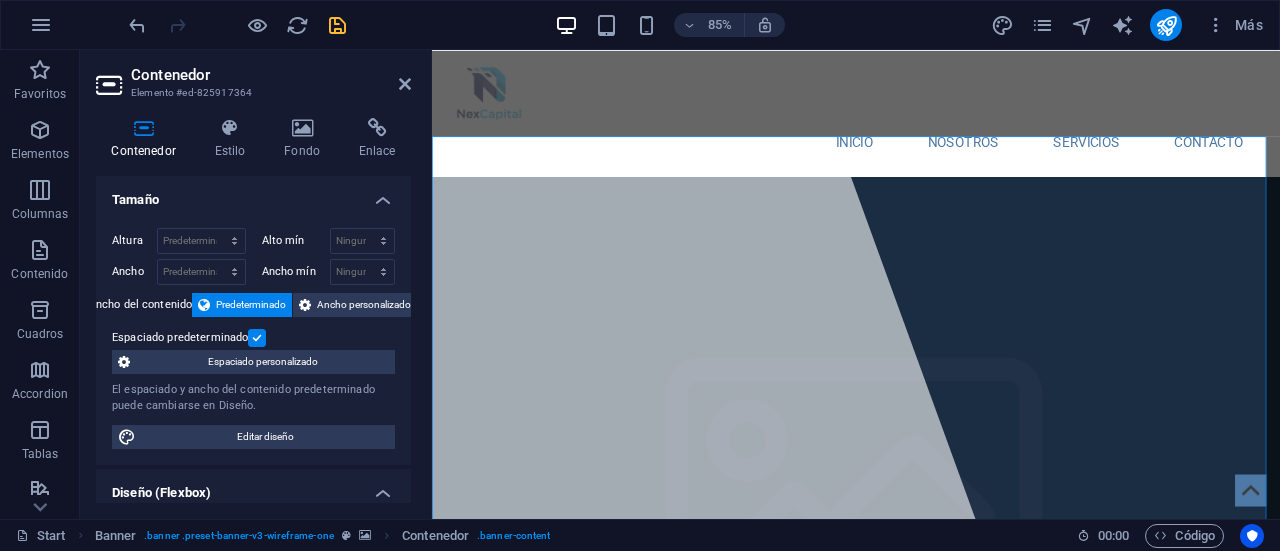 select on "px" 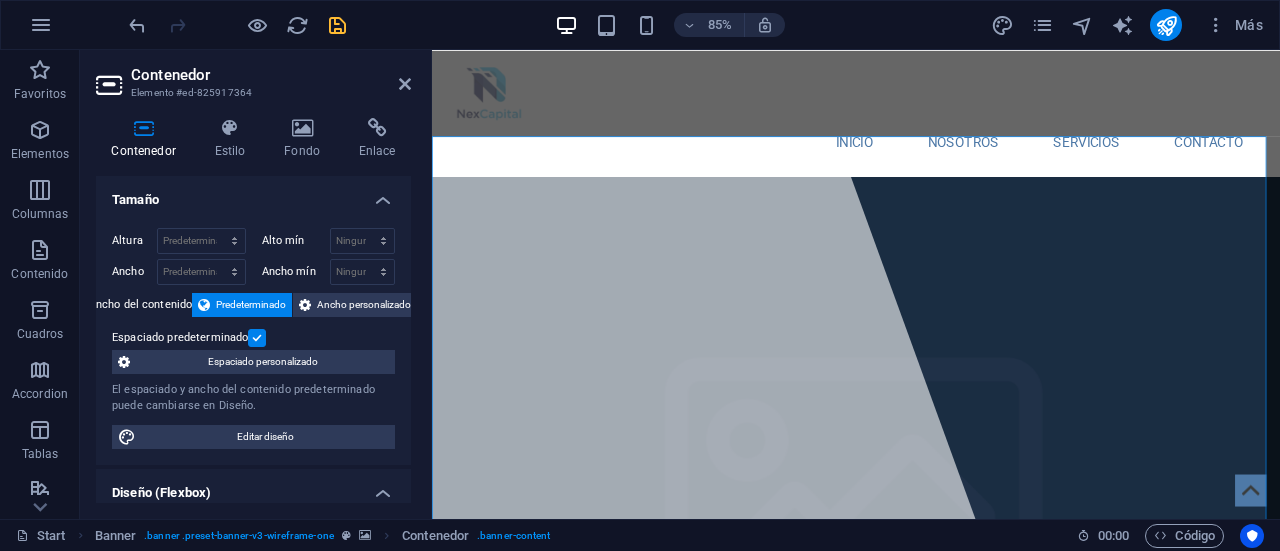 select on "400" 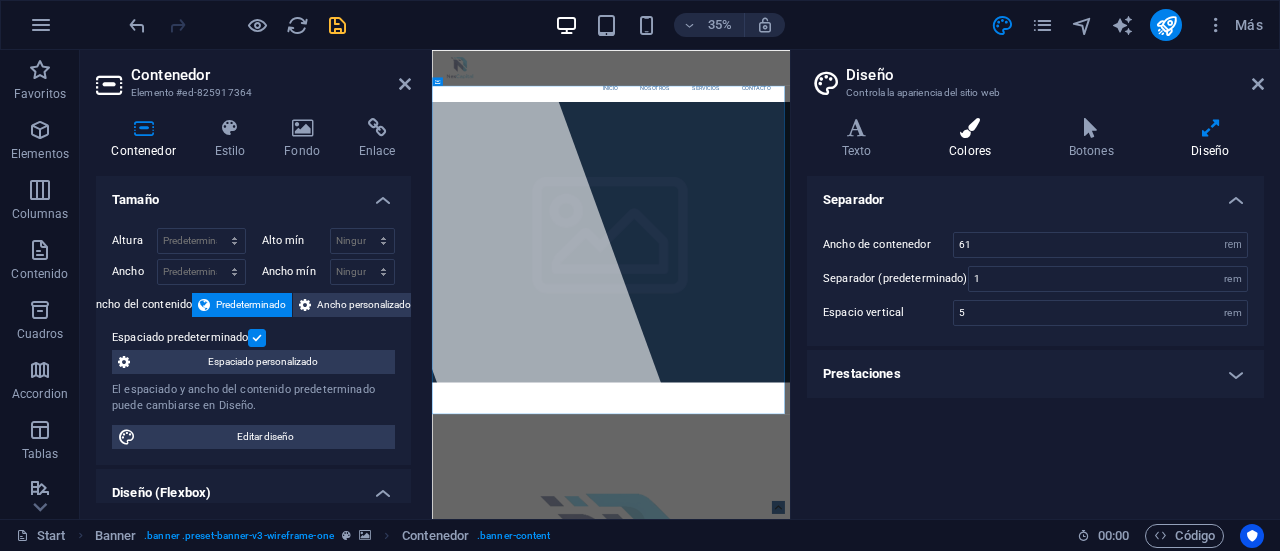 click at bounding box center [970, 128] 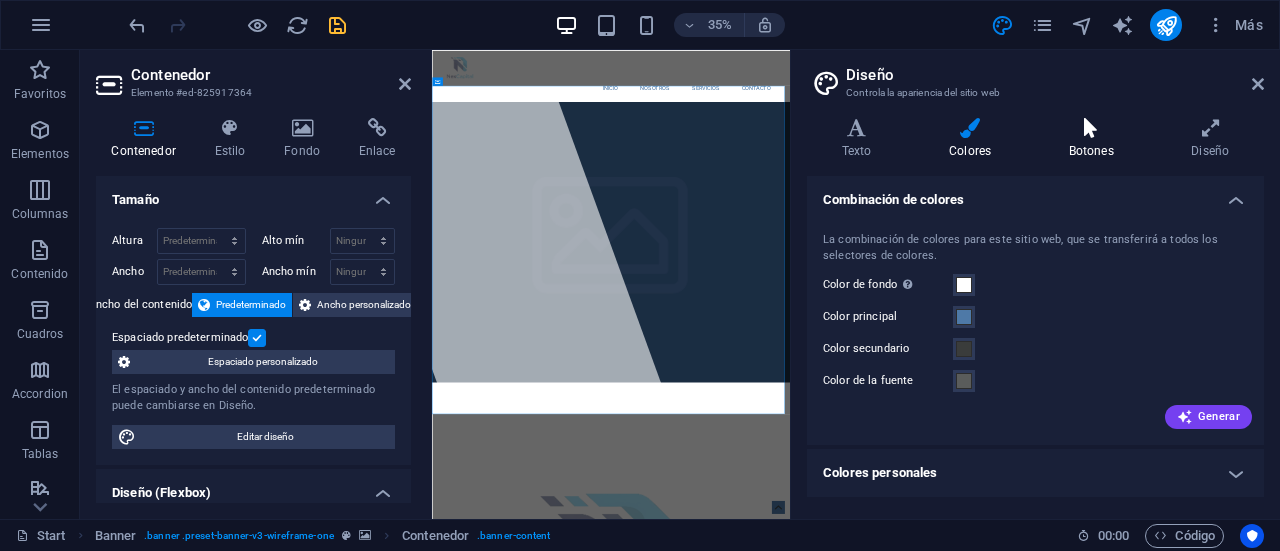 click on "Botones" at bounding box center (1095, 139) 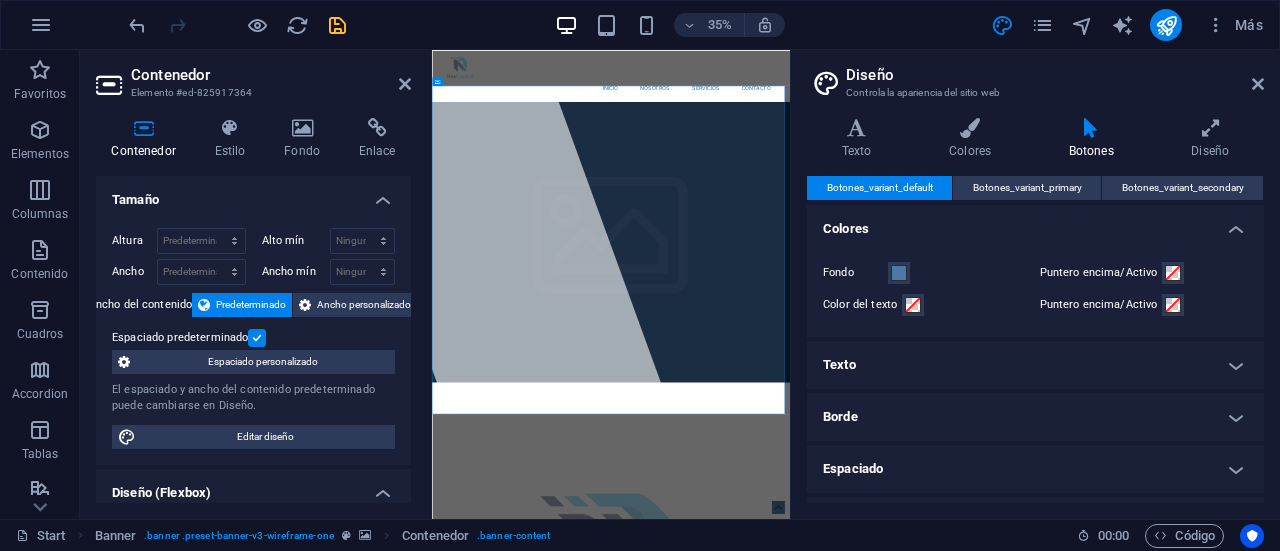 click on "Botones" at bounding box center (1095, 139) 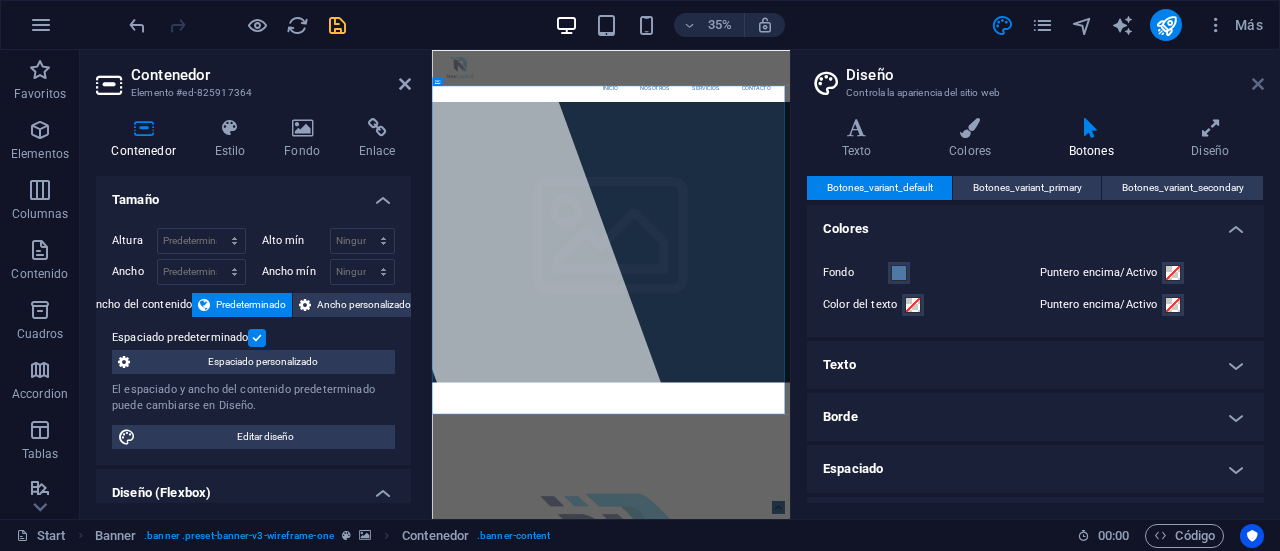 click at bounding box center (1258, 84) 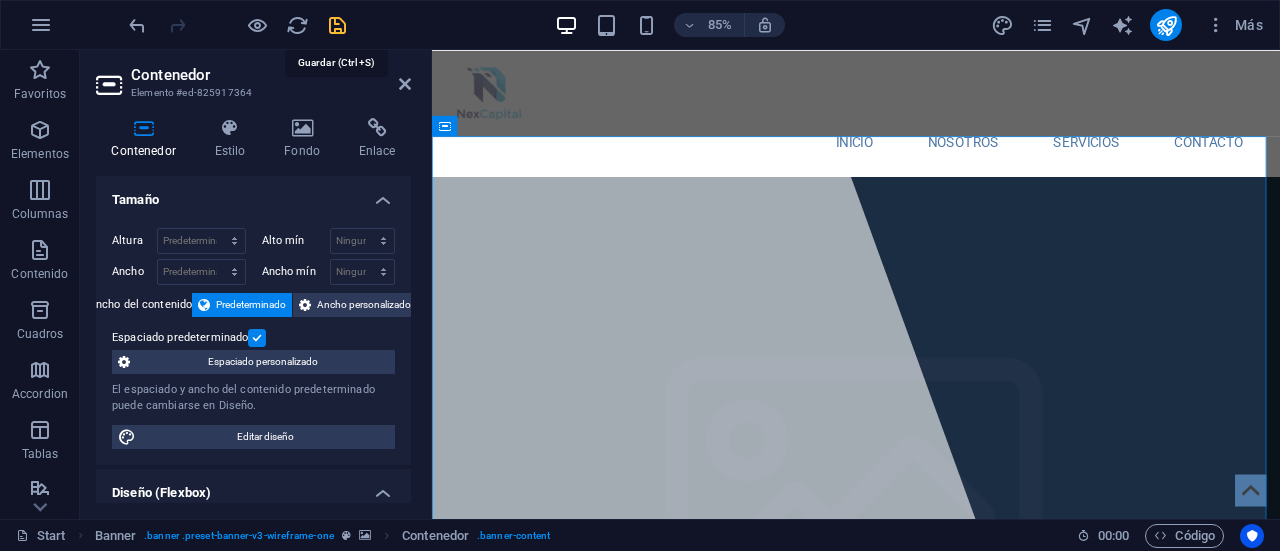 click at bounding box center [337, 25] 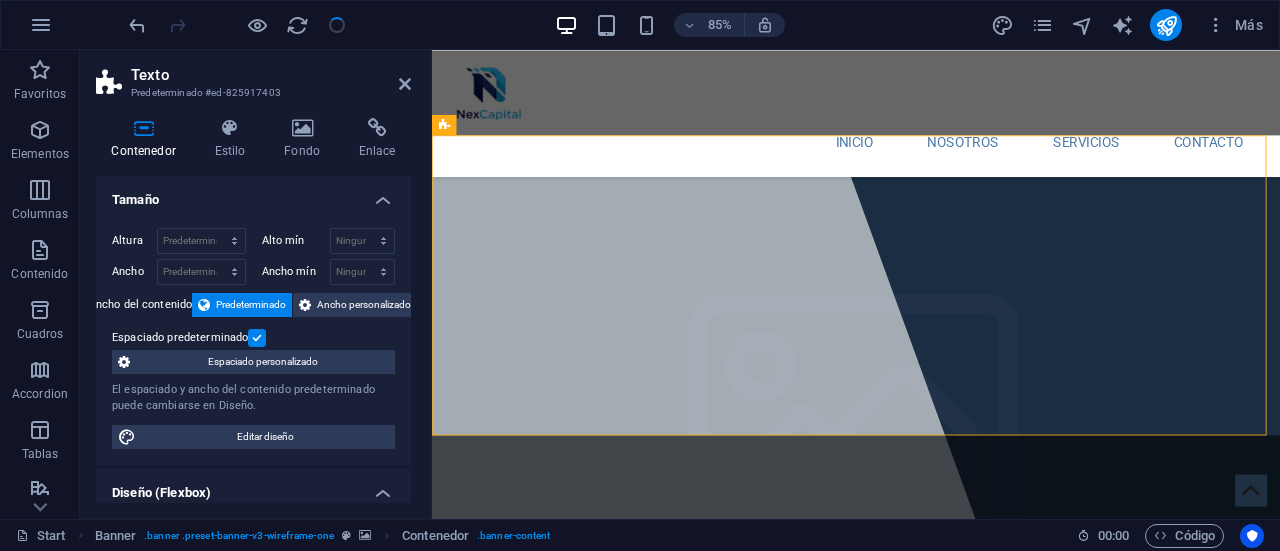 scroll, scrollTop: 701, scrollLeft: 0, axis: vertical 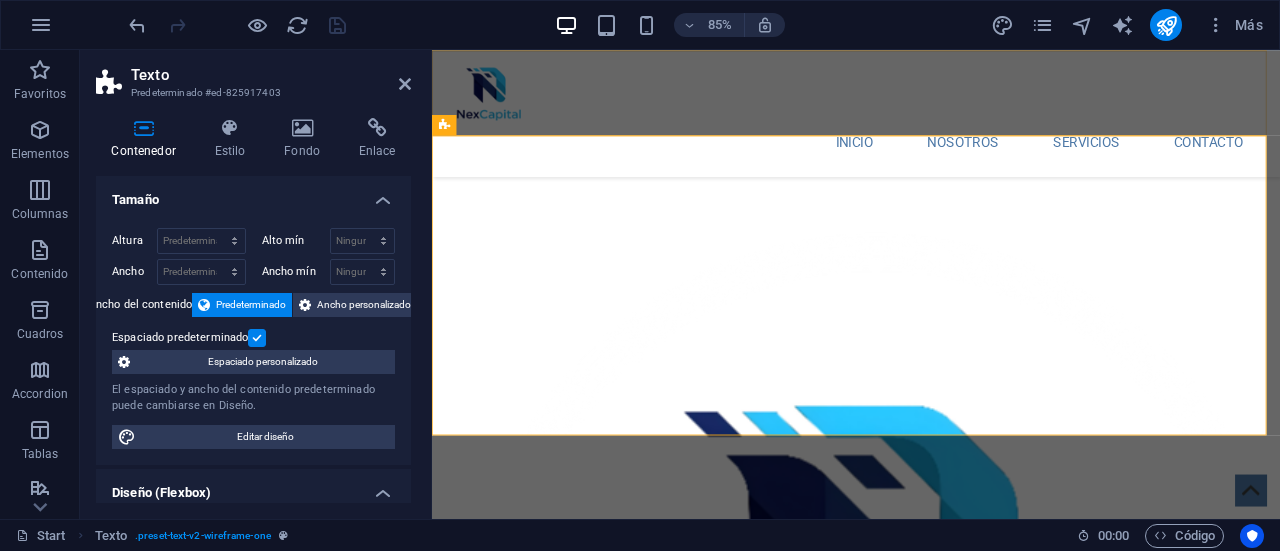 click on "INICIO NOSOTROS Servicios Contacto" at bounding box center [931, 124] 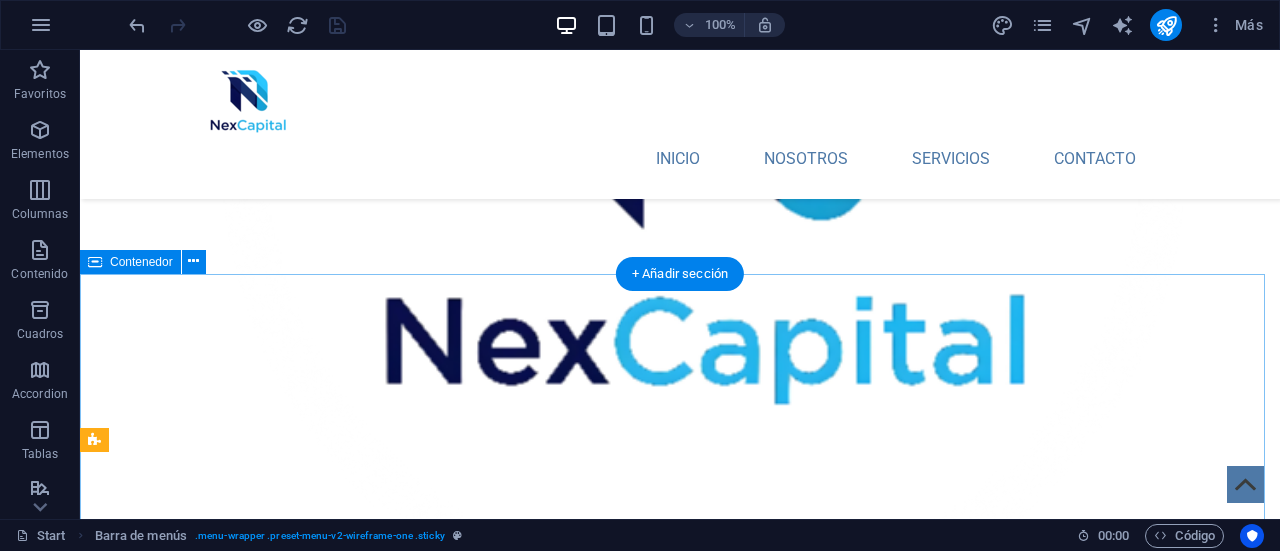 scroll, scrollTop: 1394, scrollLeft: 0, axis: vertical 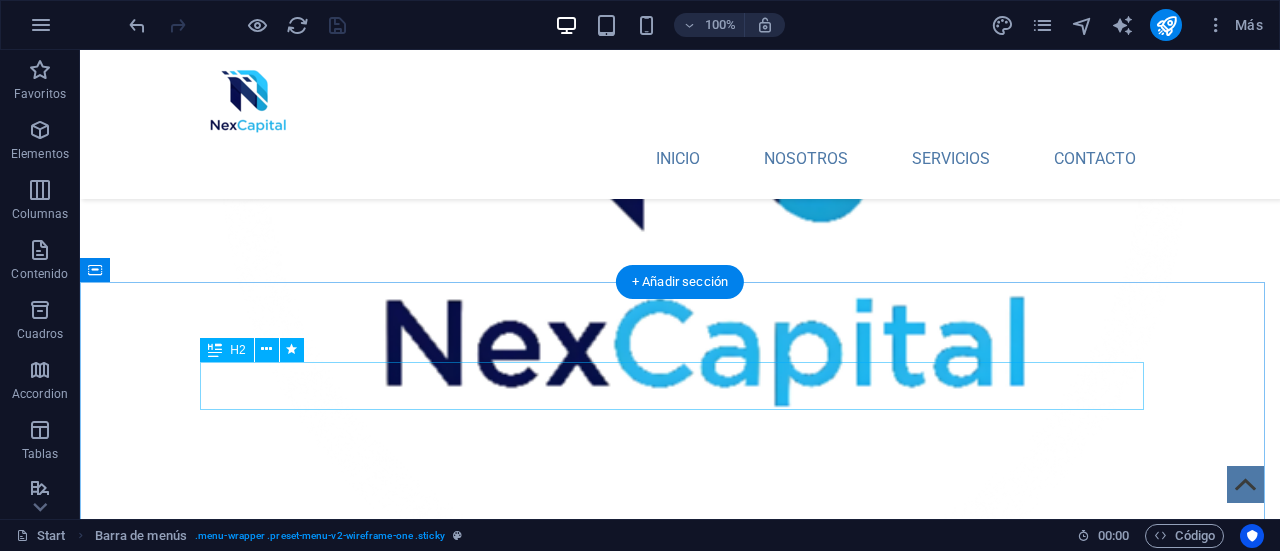 click on "Service" at bounding box center (680, 2282) 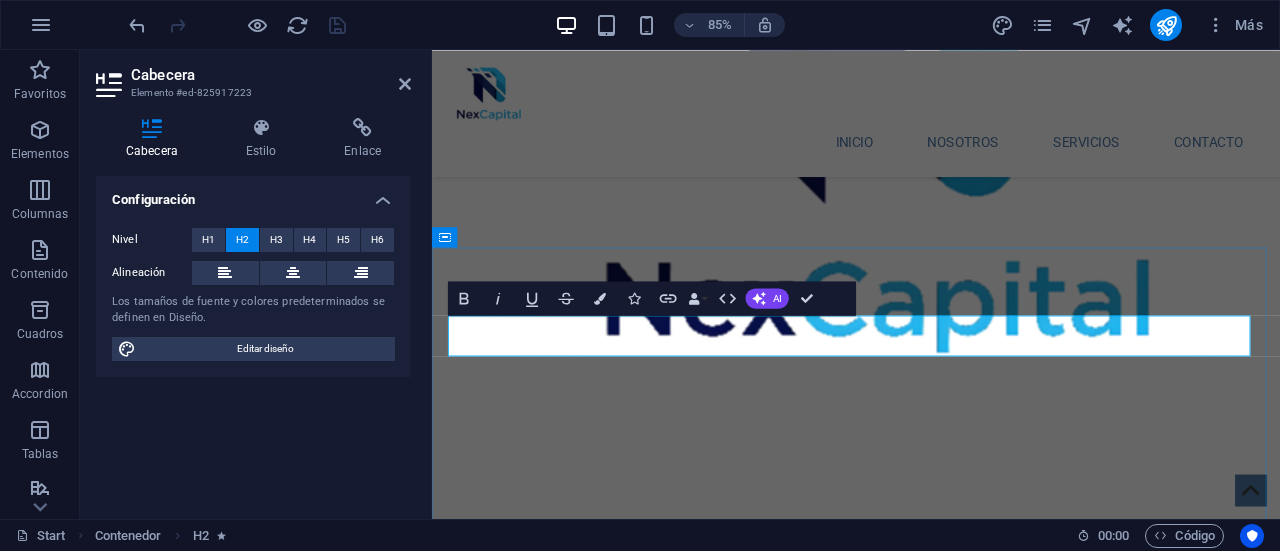 click on "Service" at bounding box center [931, 2282] 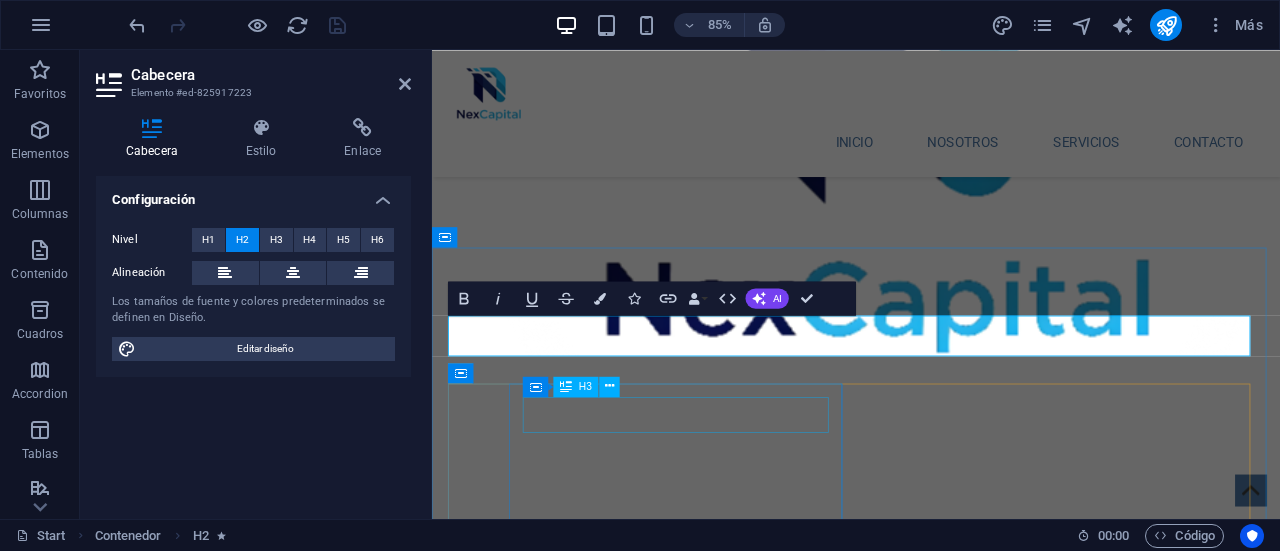 click on "Headline" at bounding box center [691, 2447] 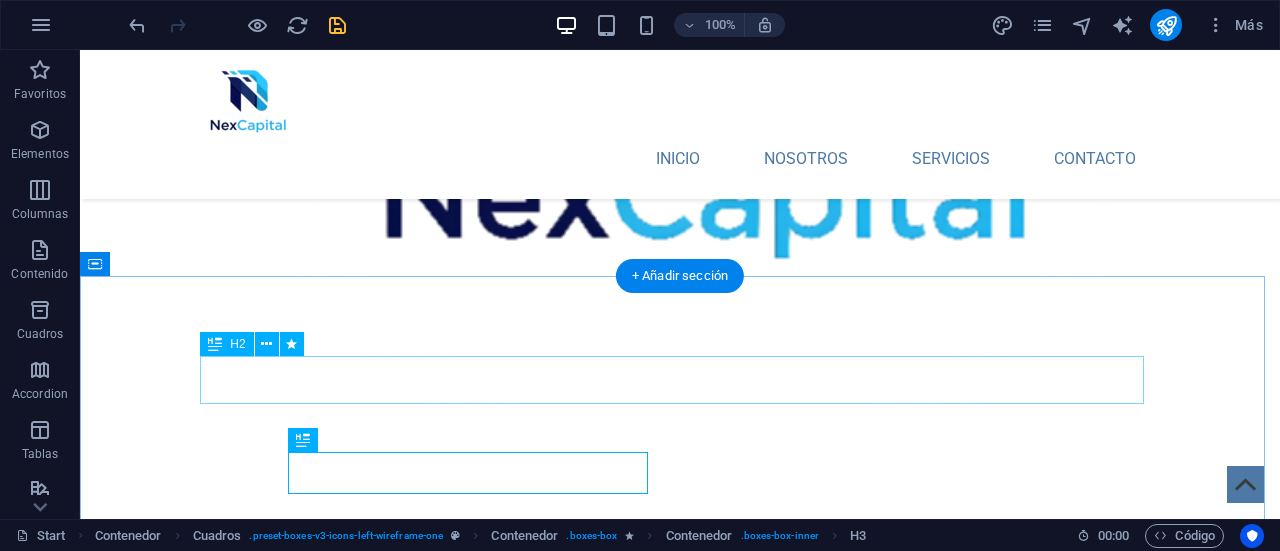 scroll, scrollTop: 1642, scrollLeft: 0, axis: vertical 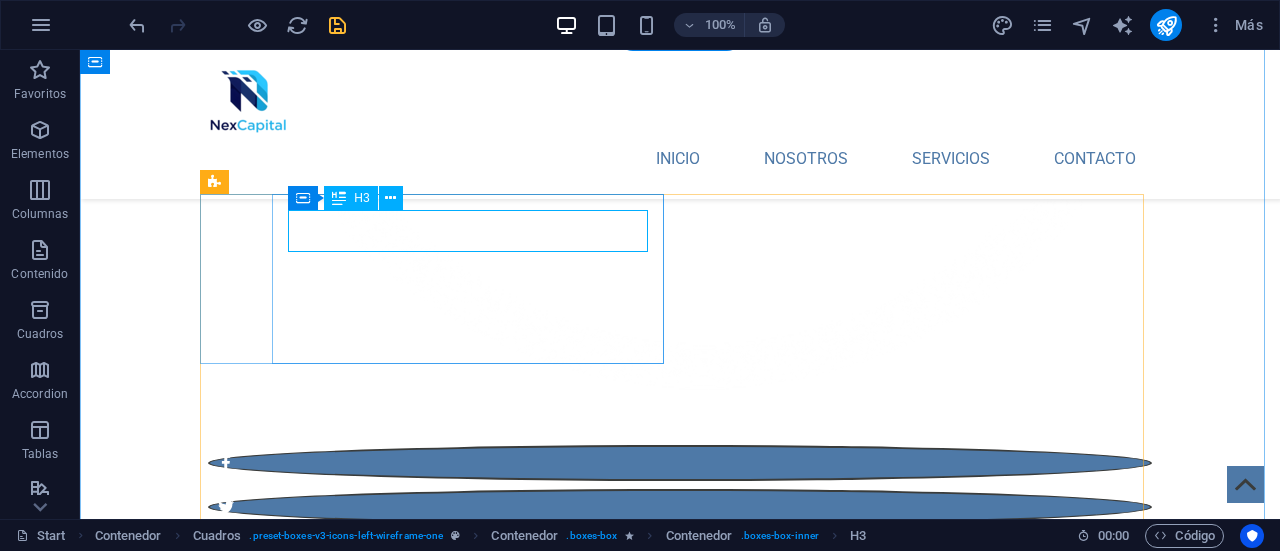 click on "Headline" at bounding box center (440, 2199) 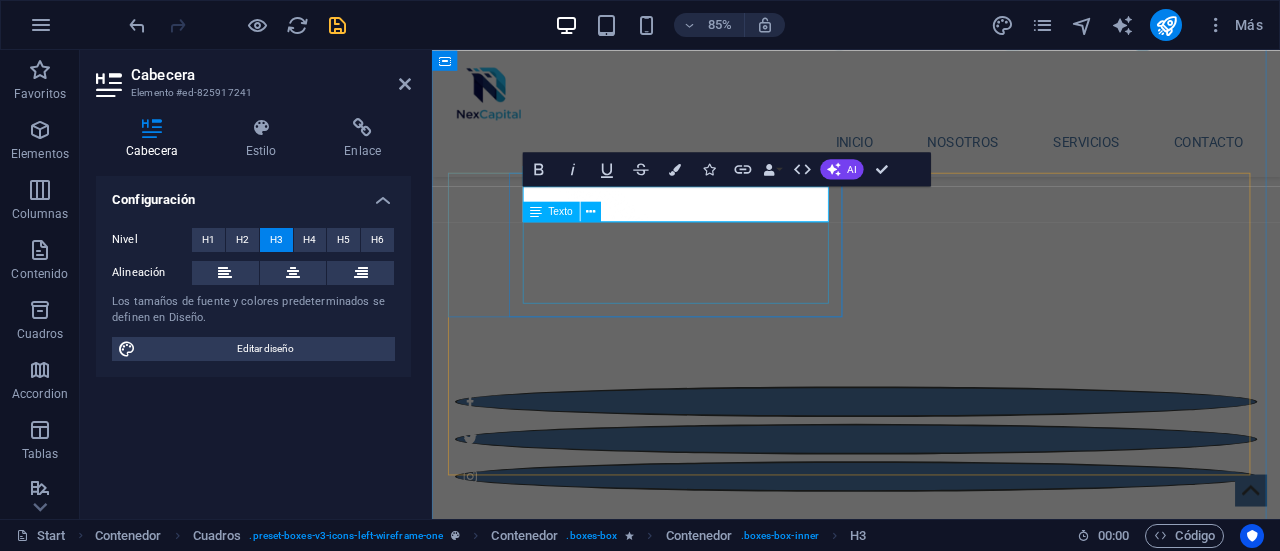 type 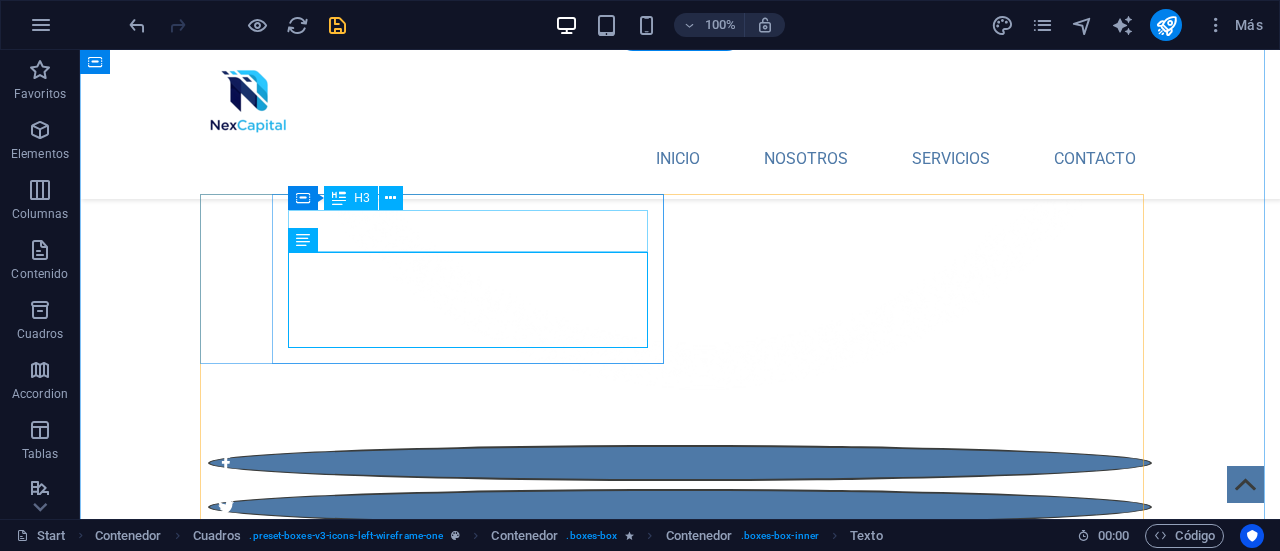 click on "Enviods de Dinero" at bounding box center [440, 2199] 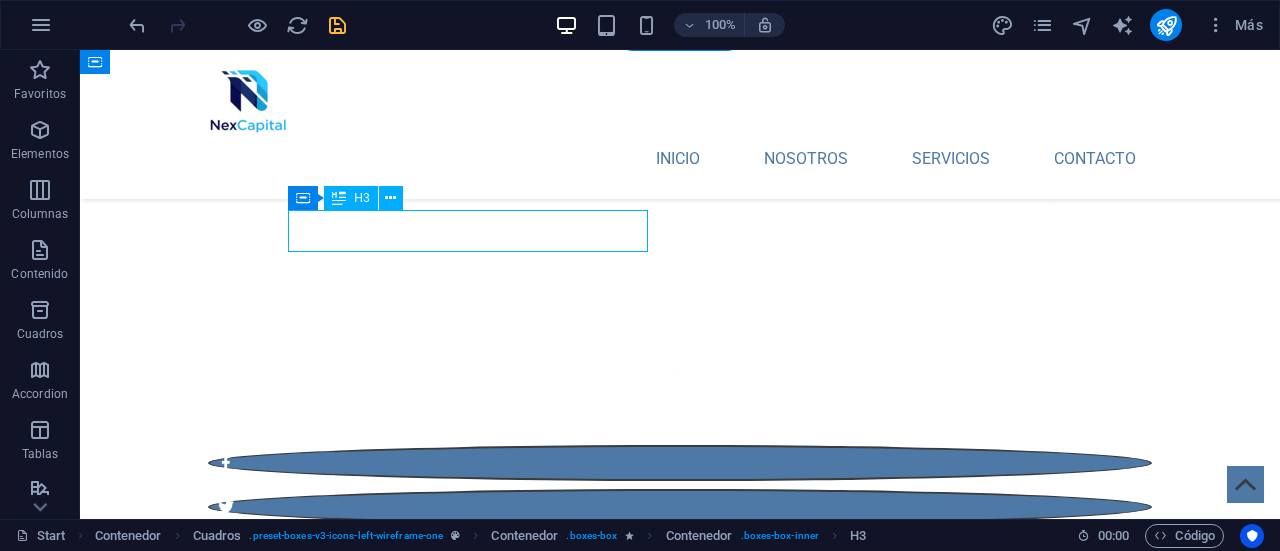 click on "Enviods de Dinero" at bounding box center [440, 2199] 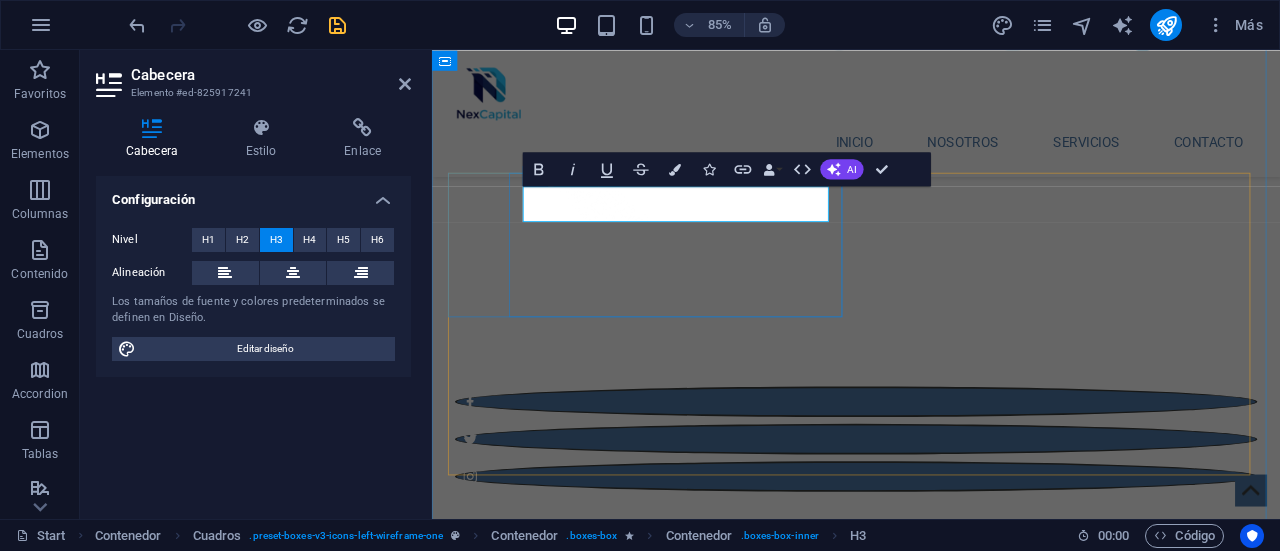 click on "Enviods de Dinero" at bounding box center (691, 2199) 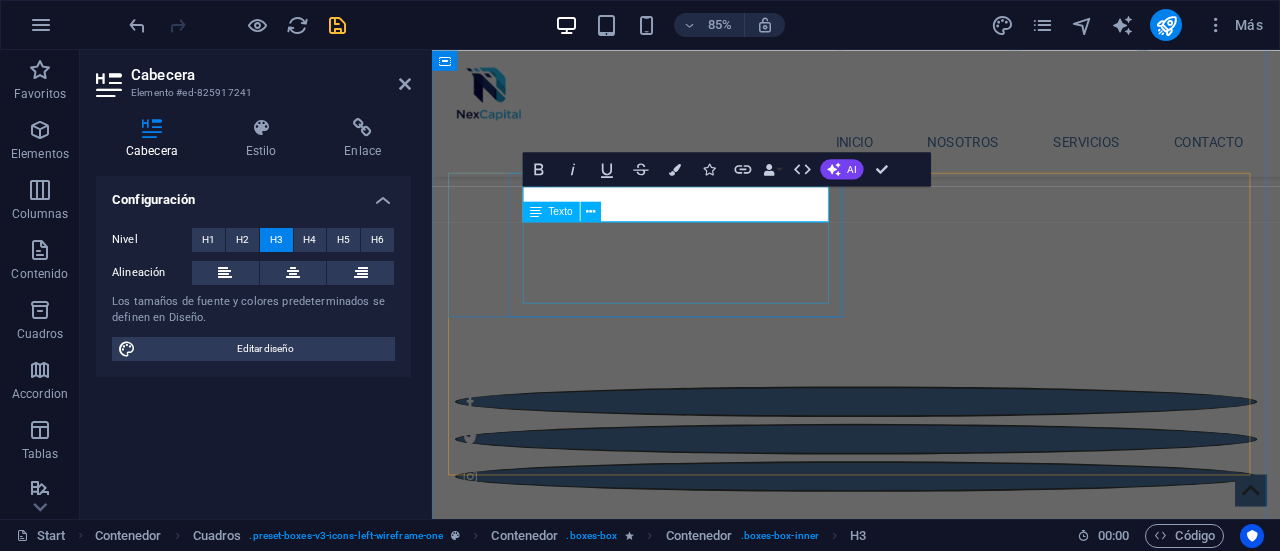 click on "Lorem ipsum dolor sit amet, consectetuer adipiscing elit. Aenean commodo ligula eget dolor. Lorem ipsum dolor sit amet, consectetuer adipiscing elit leget dolor." at bounding box center [691, 2256] 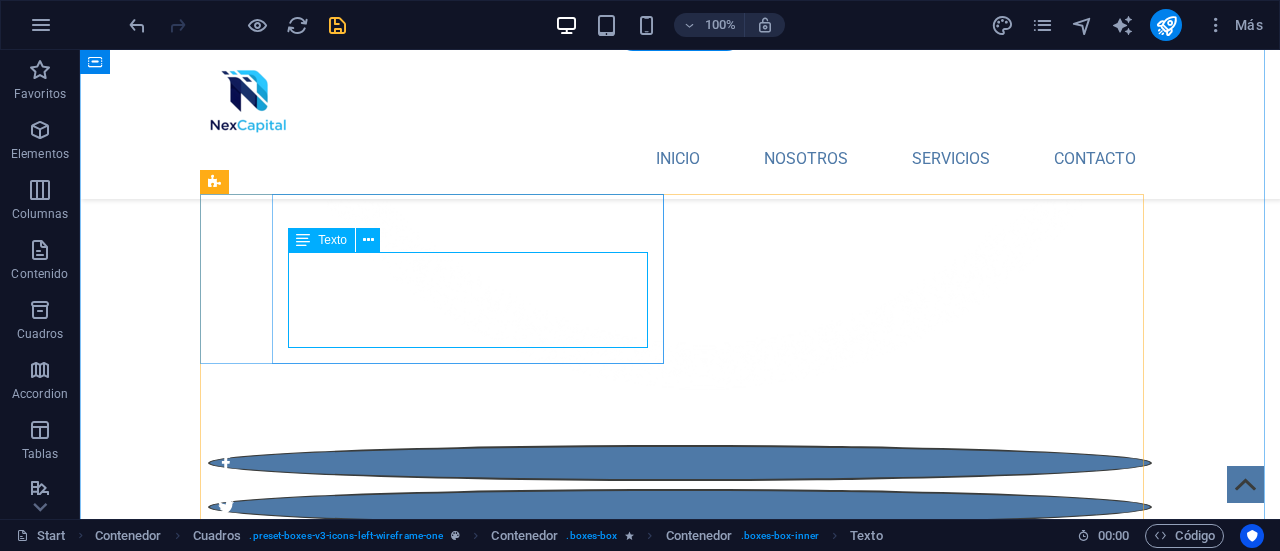 click on "Lorem ipsum dolor sit amet, consectetuer adipiscing elit. Aenean commodo ligula eget dolor. Lorem ipsum dolor sit amet, consectetuer adipiscing elit leget dolor." at bounding box center (440, 2256) 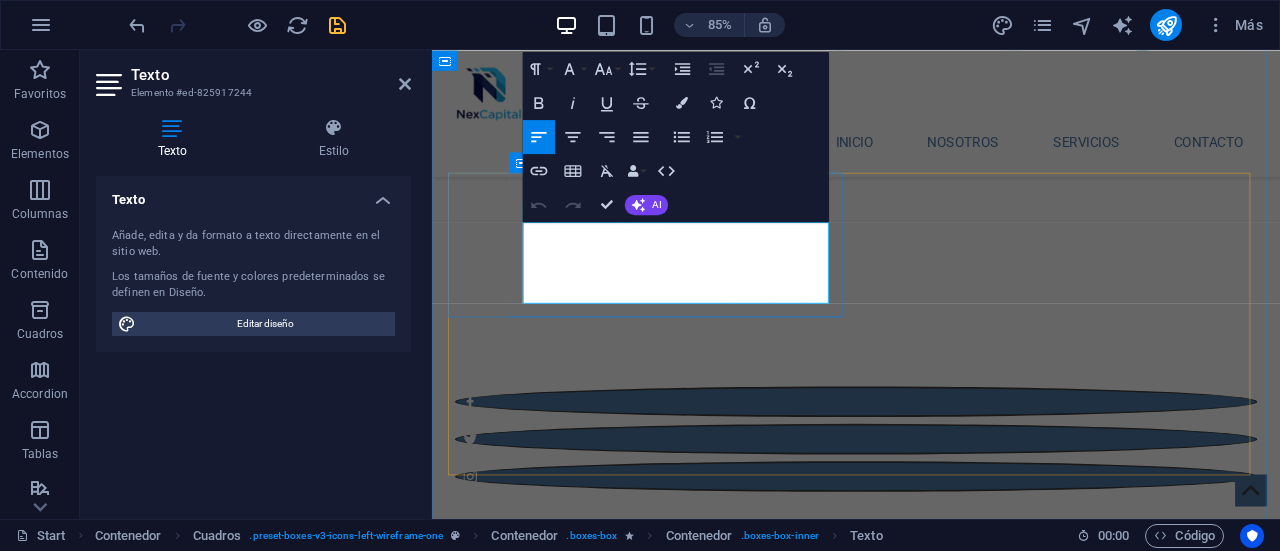 drag, startPoint x: 720, startPoint y: 332, endPoint x: 526, endPoint y: 266, distance: 204.9195 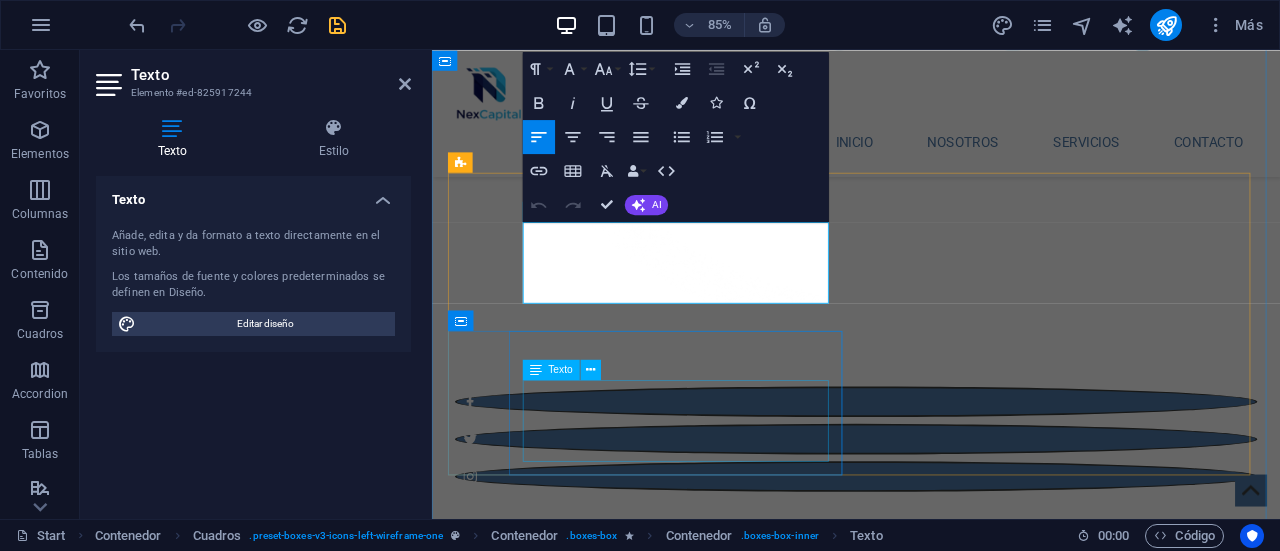 click on "Lorem ipsum dolor sit amet, consectetuer adipiscing elit. Aenean commodo ligula eget dolor. Lorem ipsum dolor sit amet, consectetuer adipiscing elit leget dolor." at bounding box center (691, 2708) 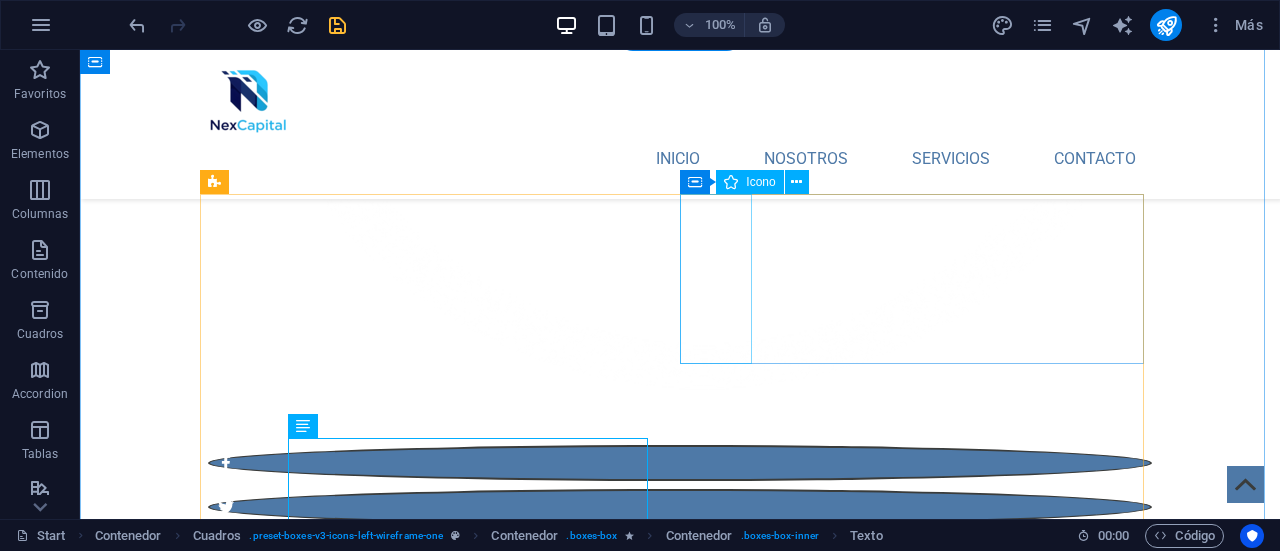 click at bounding box center (440, 2352) 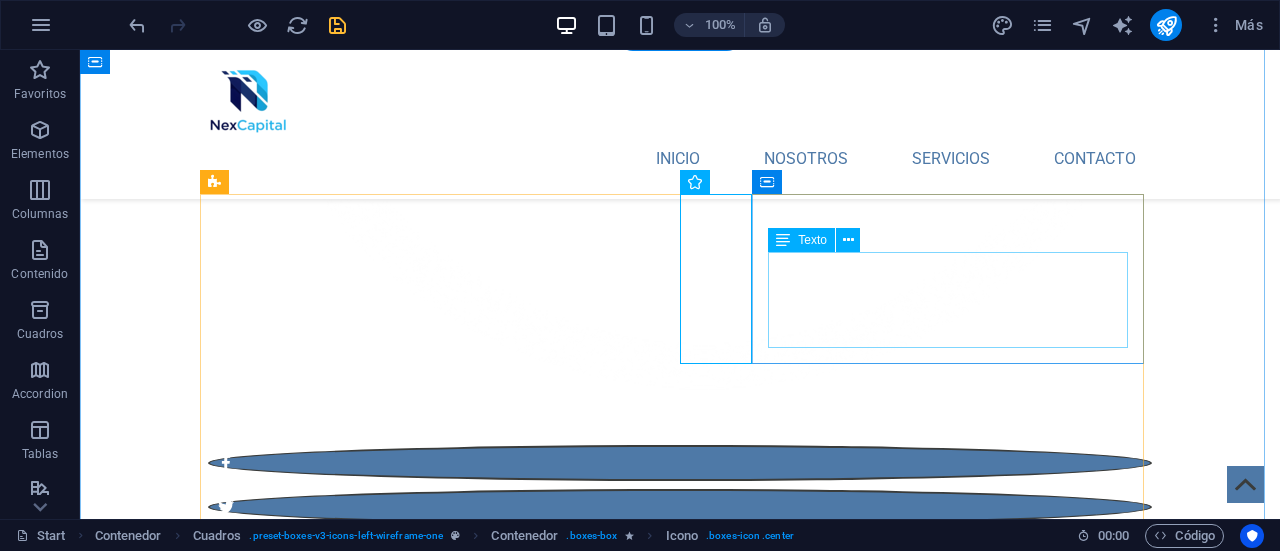 click on "Lorem ipsum dolor sit amet, consectetuer adipiscing elit. Aenean commodo ligula eget dolor. Lorem ipsum dolor sit amet, consectetuer adipiscing elit leget dolor." at bounding box center (440, 2482) 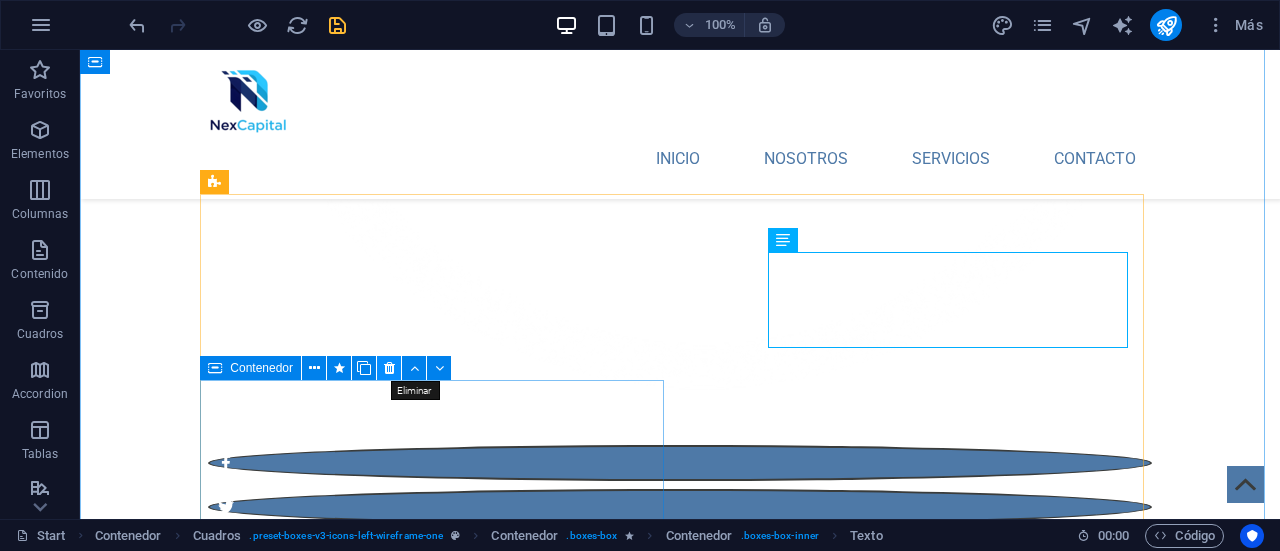 click at bounding box center [389, 368] 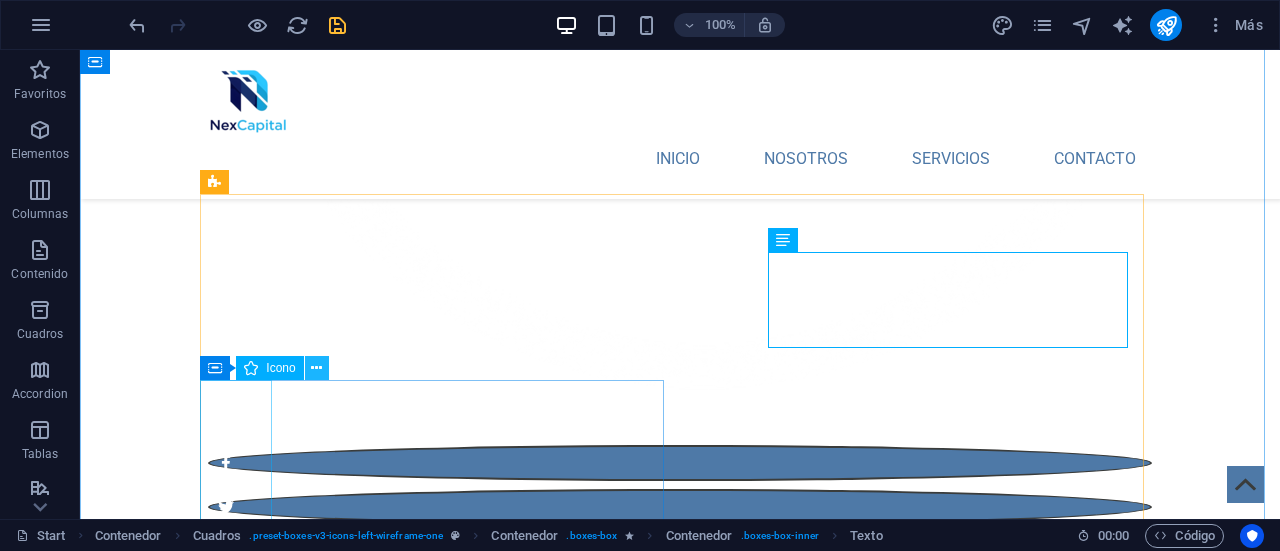 click at bounding box center (316, 368) 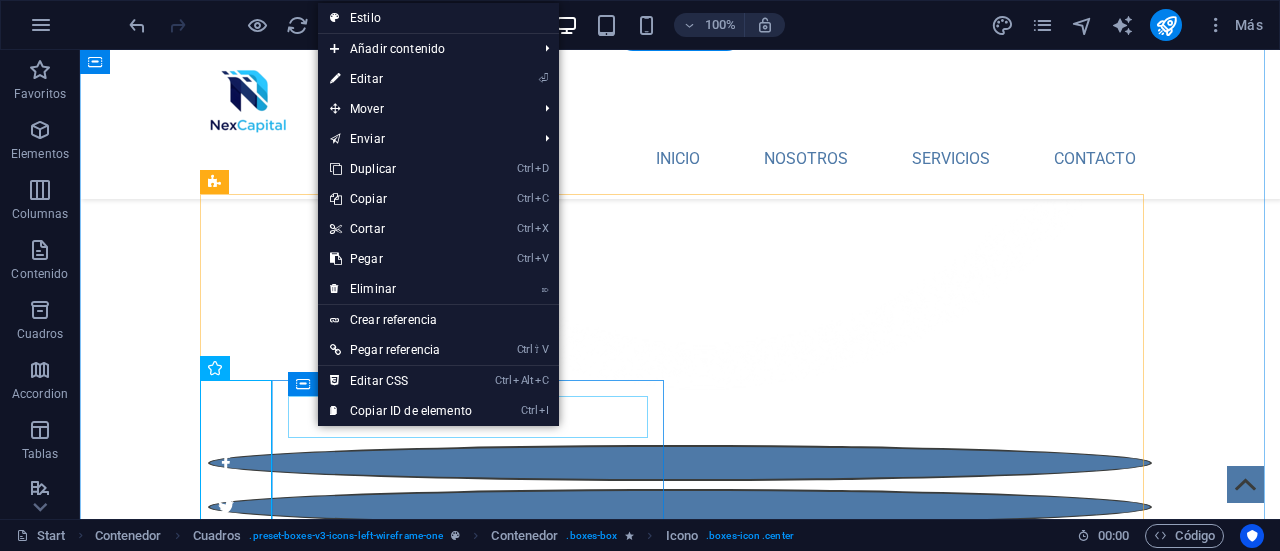 click on "Headline" at bounding box center [440, 2651] 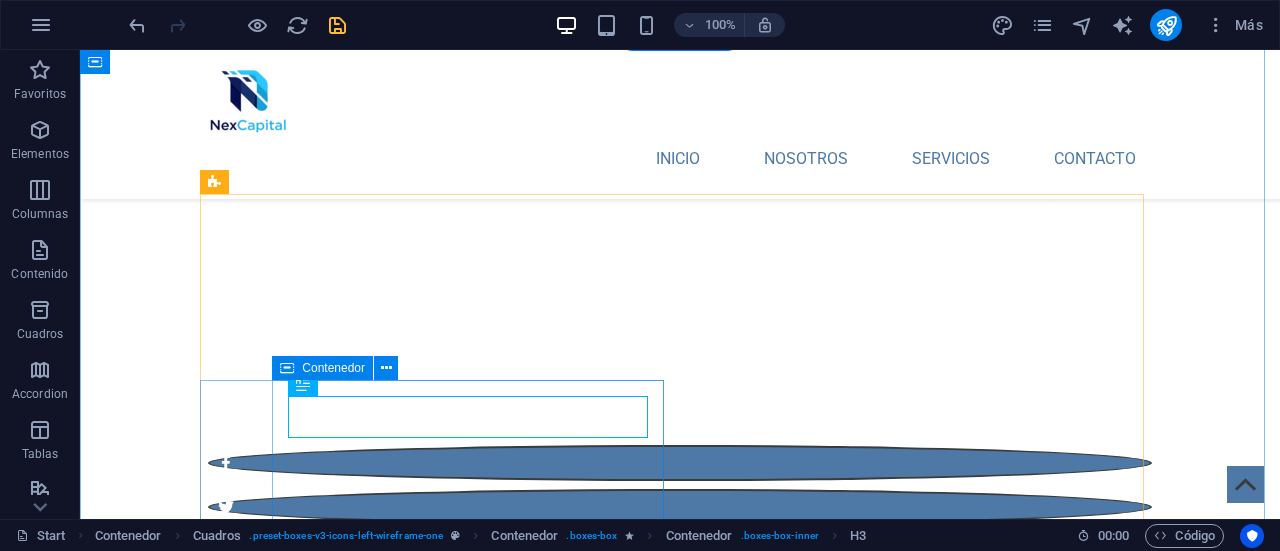 click on "Headline Lorem ipsum dolor sit amet, consectetuer adipiscing elit. Aenean commodo ligula eget dolor. Lorem ipsum dolor sit amet, consectetuer adipiscing elit leget dolor." at bounding box center (440, 2687) 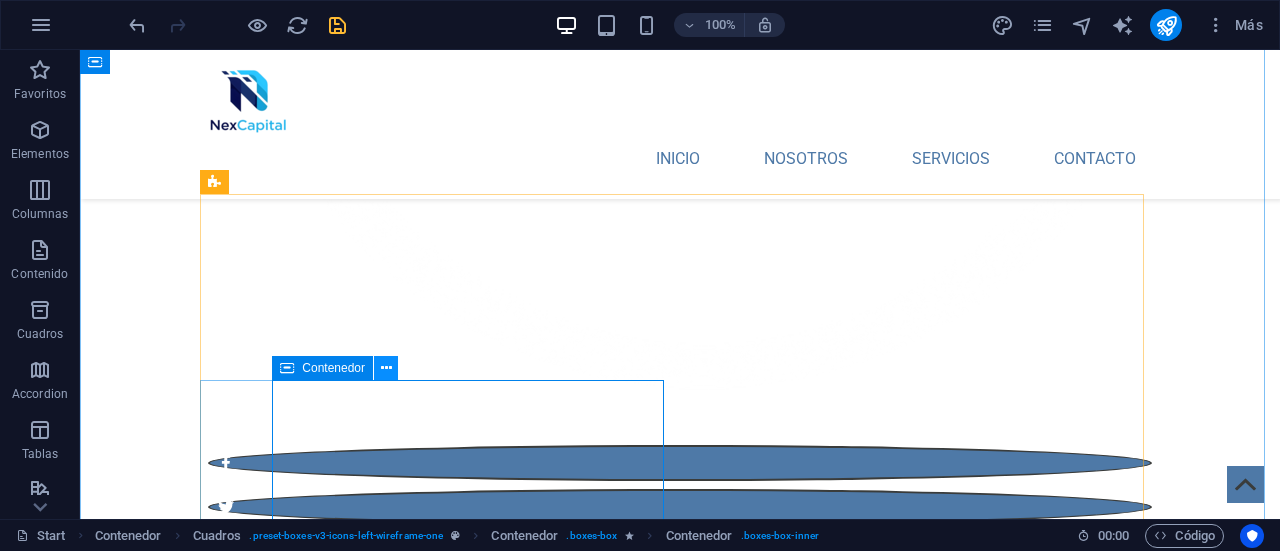 click at bounding box center (386, 368) 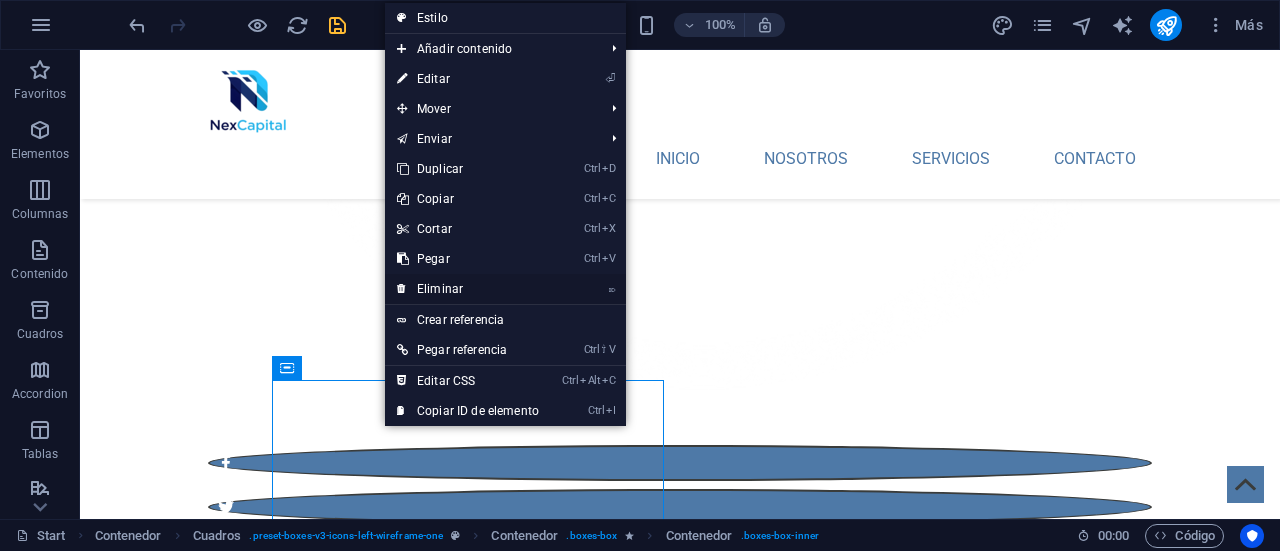 click on "⌦  Eliminar" at bounding box center (468, 289) 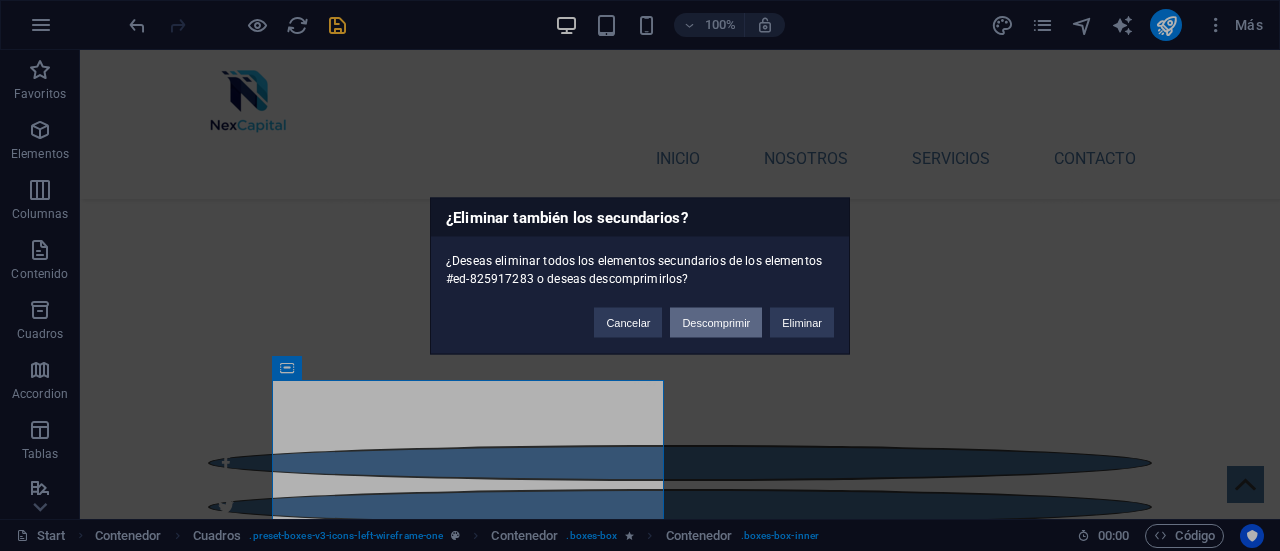 click on "Descomprimir" at bounding box center (716, 322) 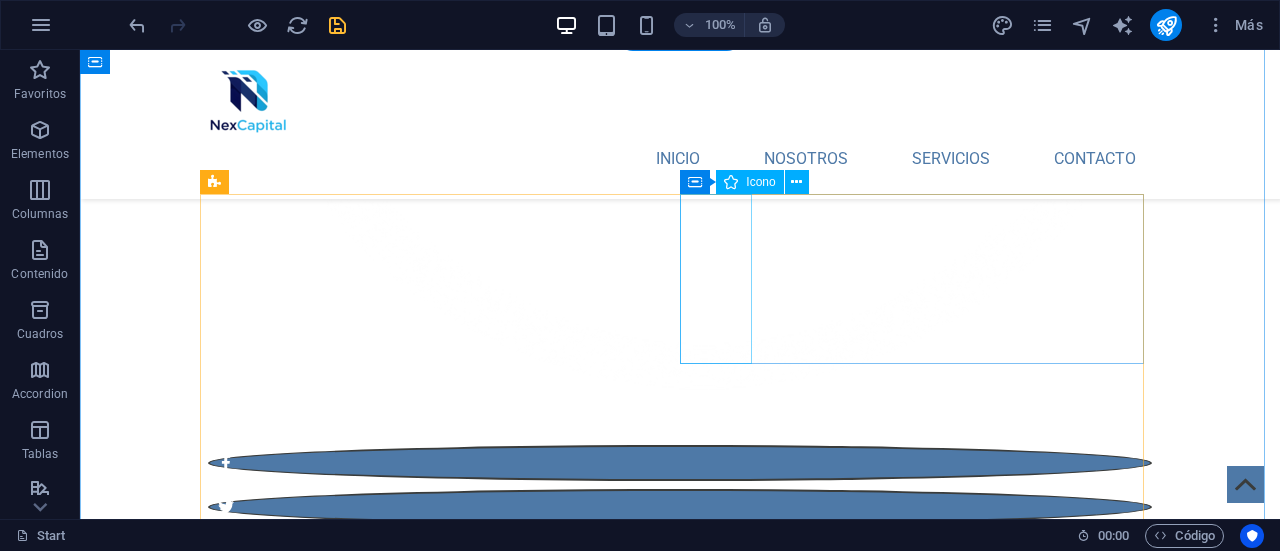 click at bounding box center [440, 2352] 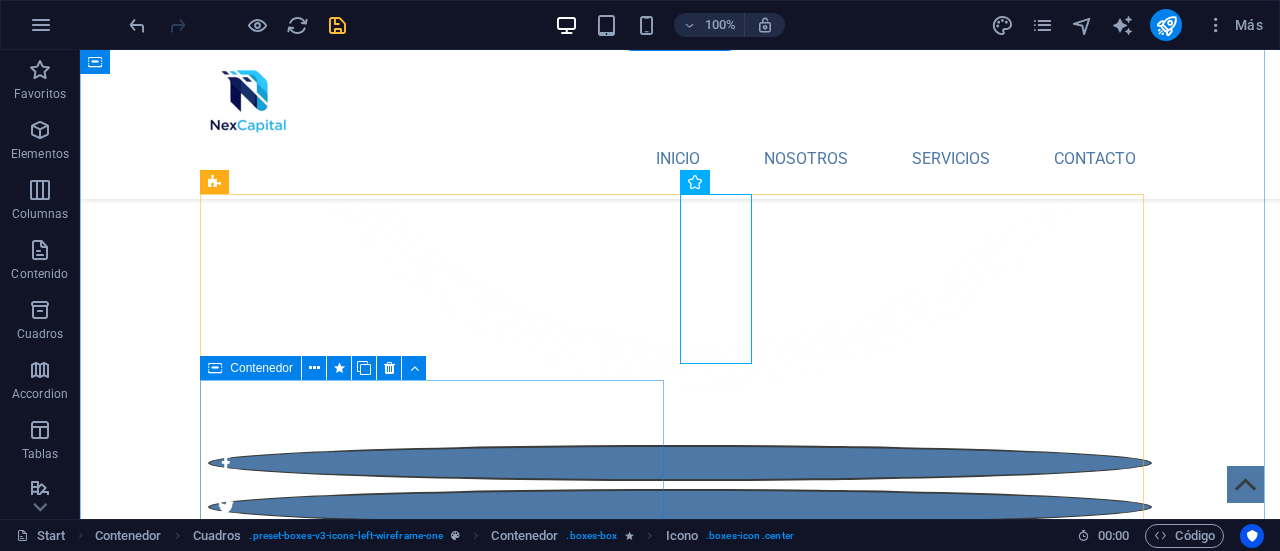 click on "Headline Lorem ipsum dolor sit amet, consectetuer adipiscing elit. Aenean commodo ligula eget dolor. Lorem ipsum dolor sit amet, consectetuer adipiscing elit leget dolor." at bounding box center [440, 2635] 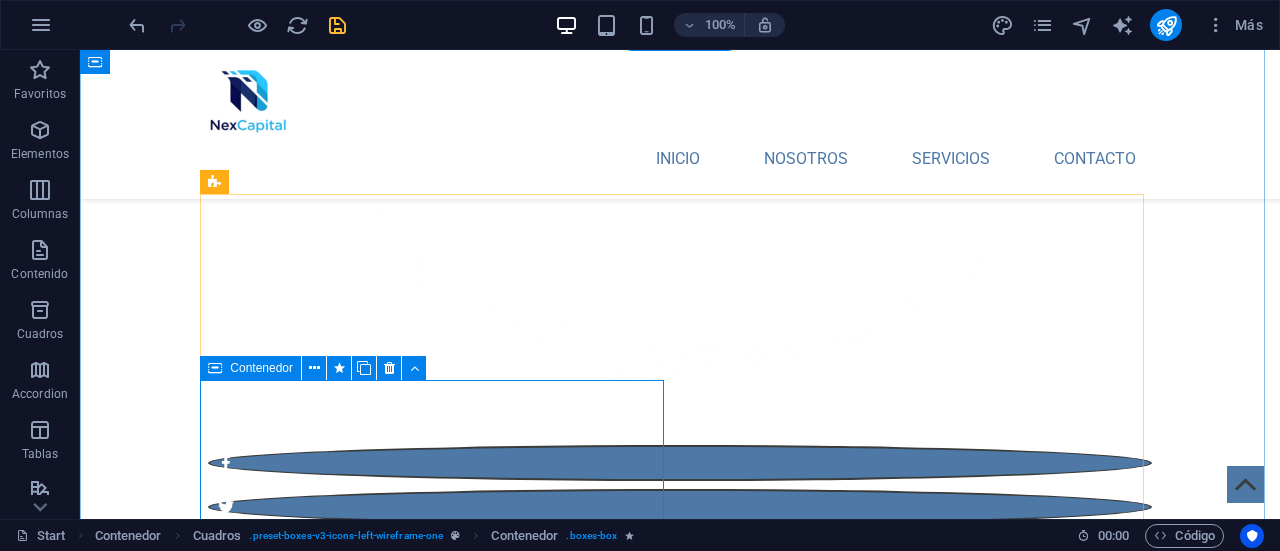 click on "Headline Lorem ipsum dolor sit amet, consectetuer adipiscing elit. Aenean commodo ligula eget dolor. Lorem ipsum dolor sit amet, consectetuer adipiscing elit leget dolor." at bounding box center (440, 2635) 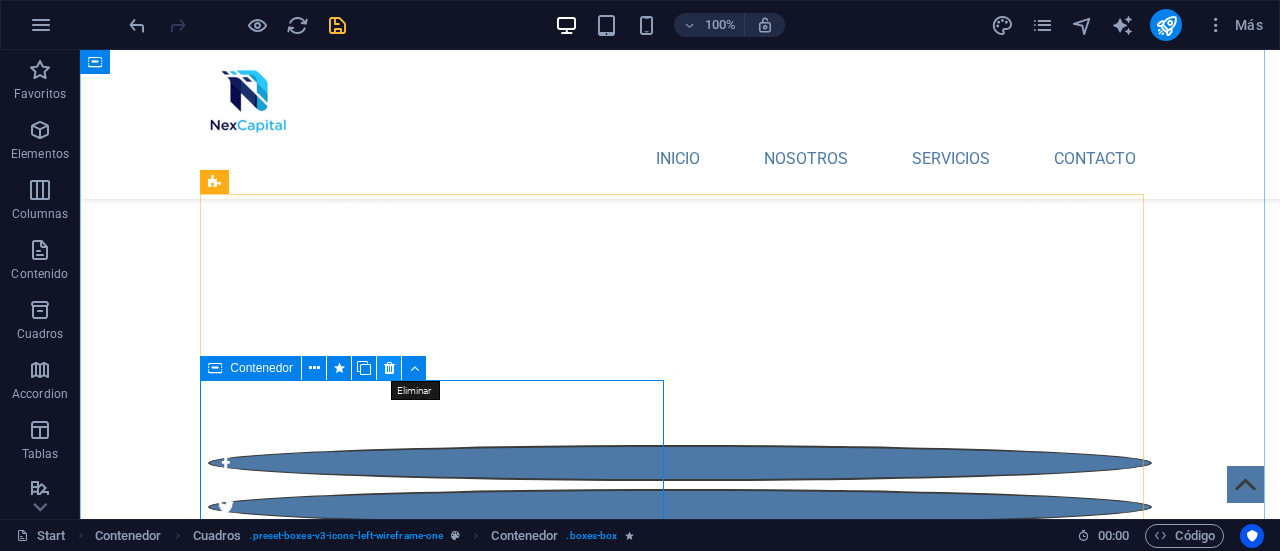click at bounding box center [389, 368] 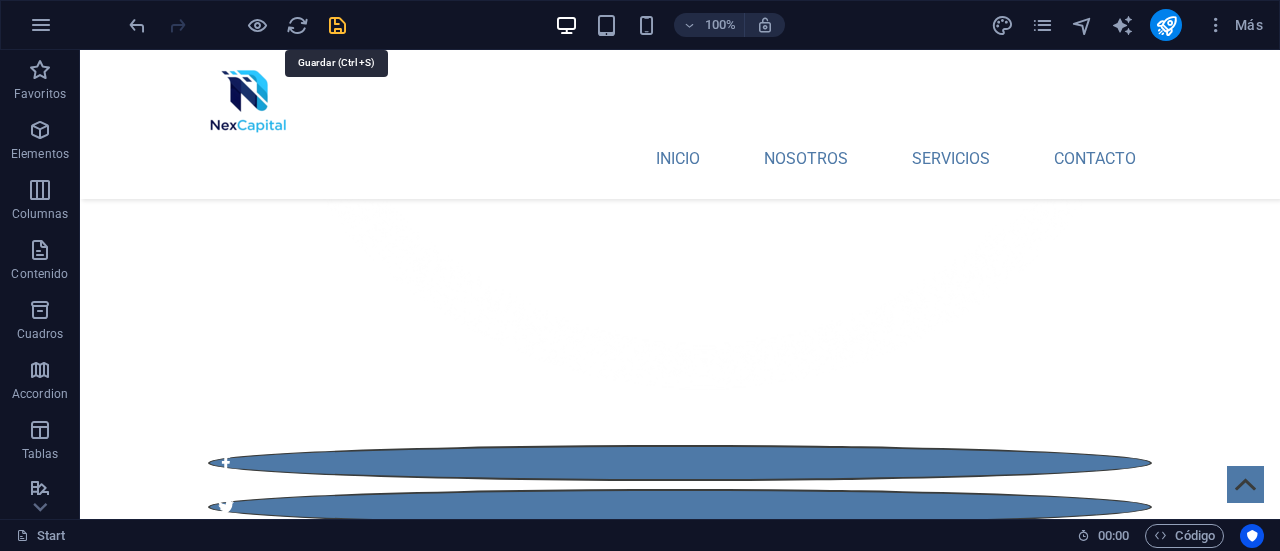 click at bounding box center (337, 25) 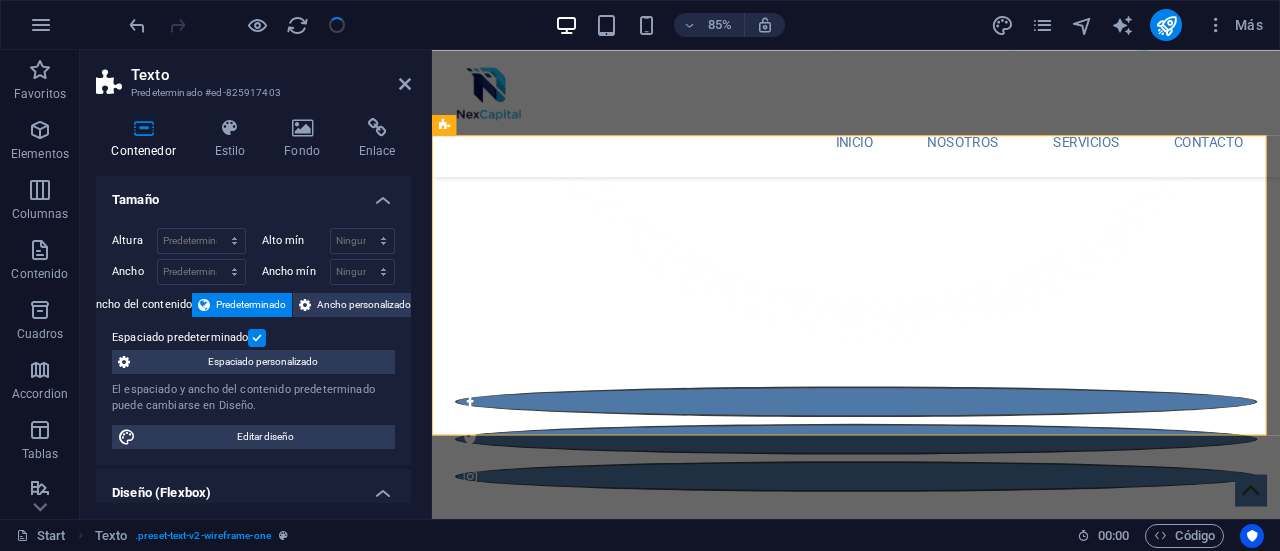 scroll, scrollTop: 701, scrollLeft: 0, axis: vertical 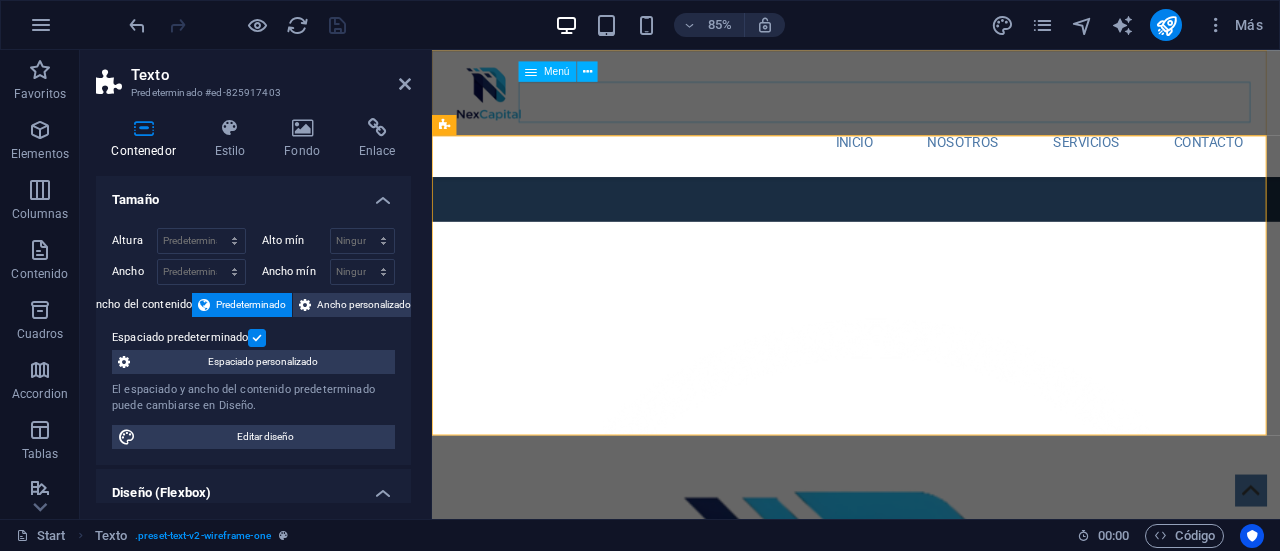 click on "INICIO NOSOTROS Servicios Contacto" at bounding box center [931, 159] 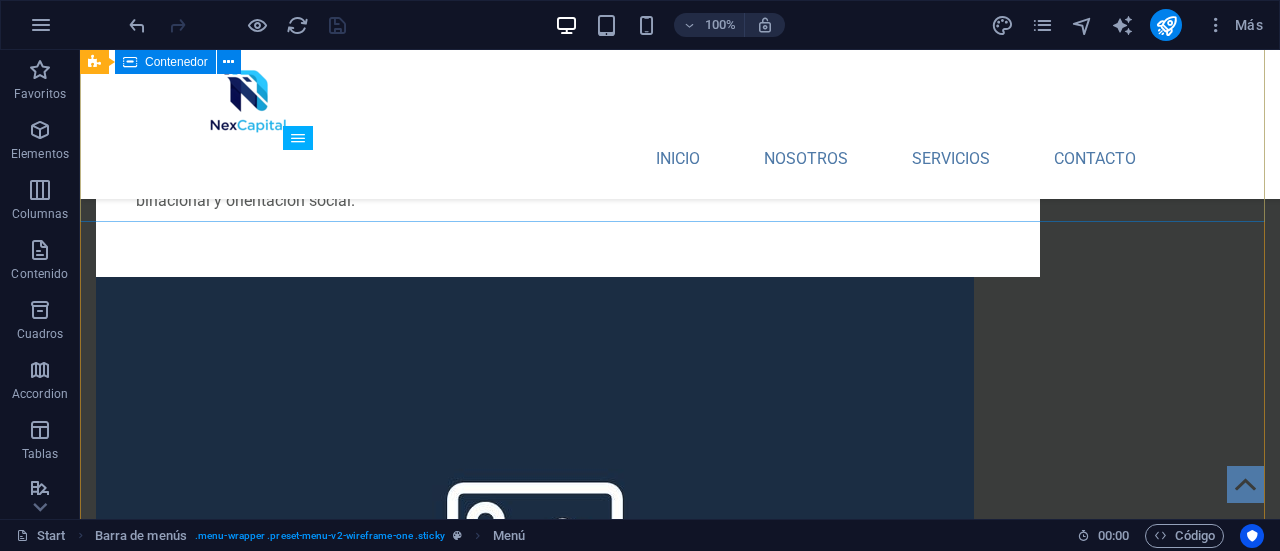 scroll, scrollTop: 2685, scrollLeft: 0, axis: vertical 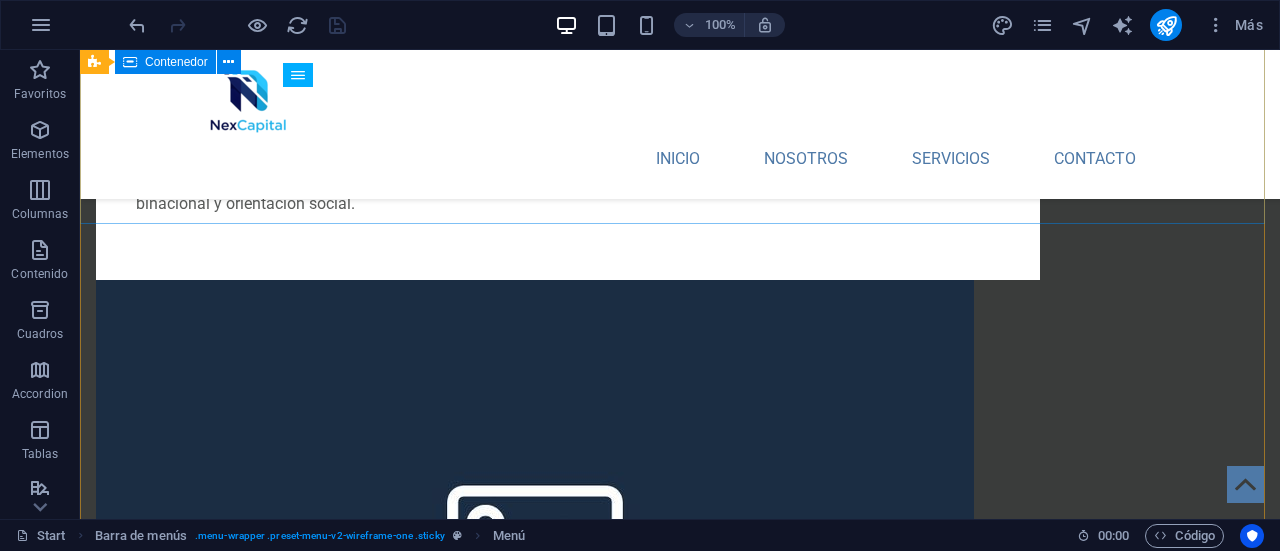 click on "Address Street Berlin   12345 Phone Phone:  0123 - 456789 Mobile:  Contact infonexcapital@gmail.com Legal Notice  |  Privacy Policy" at bounding box center [680, 2434] 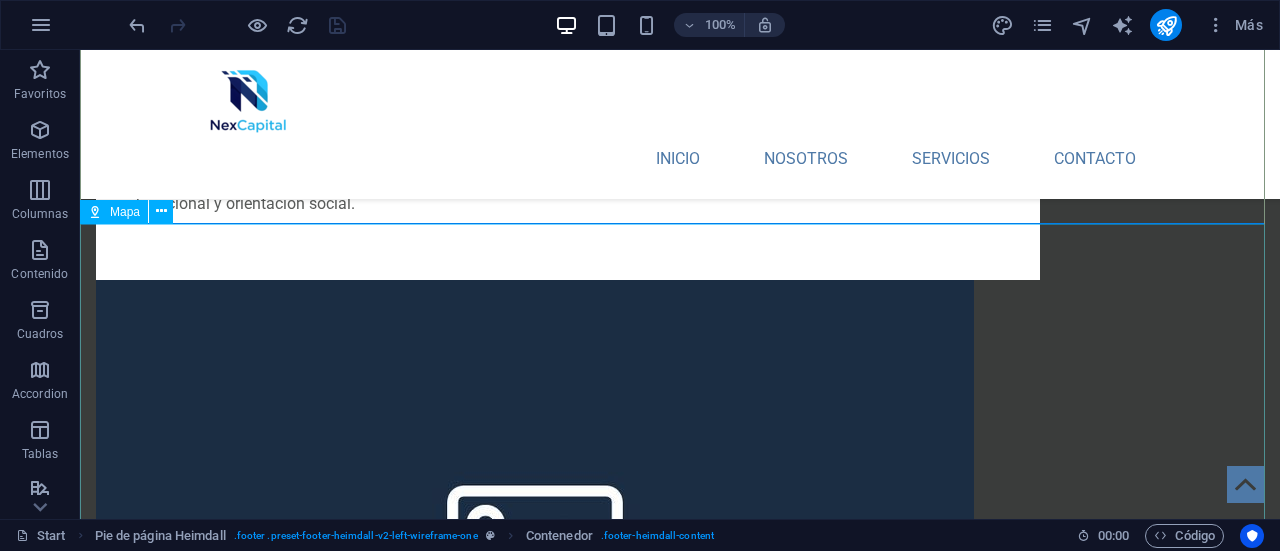 click on "To navigate the map with touch gestures double-tap and hold your finger on the map, then drag the map. ← Move left → Move right ↑ Move up ↓ Move down + Zoom in - Zoom out Home Jump left by 75% End Jump right by 75% Page Up Jump up by 75% Page Down Jump down by 75% Map Terrain Satellite Labels Keyboard shortcuts Map Data Map data ©2025 Google Map data ©2025 Google 1 km  Click to toggle between metric and imperial units Terms Report a map error" at bounding box center [680, 2918] 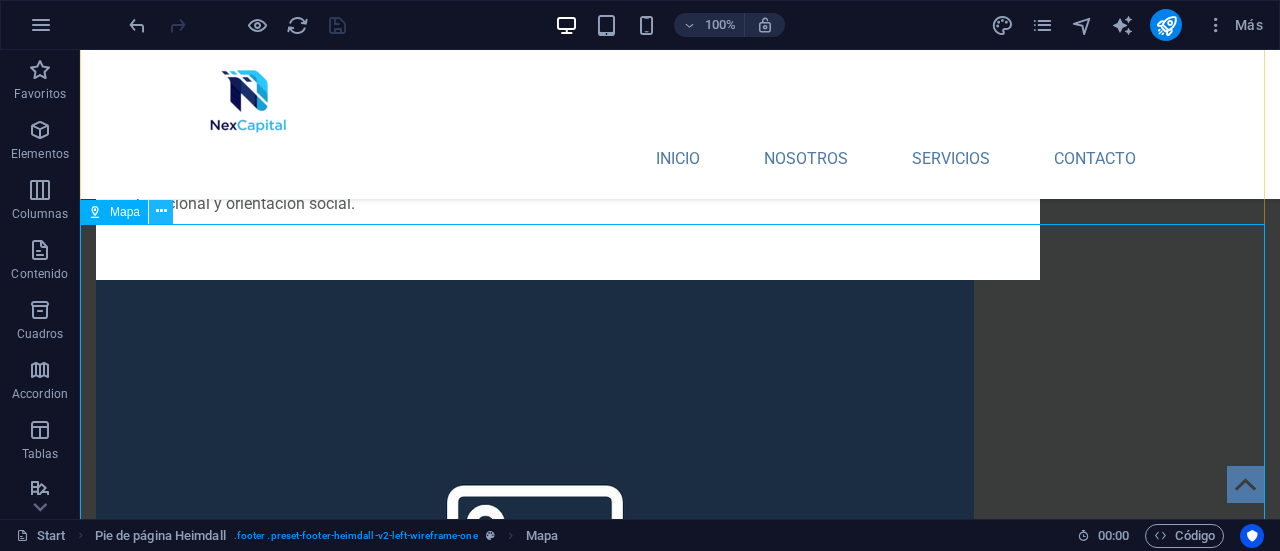 click at bounding box center [161, 211] 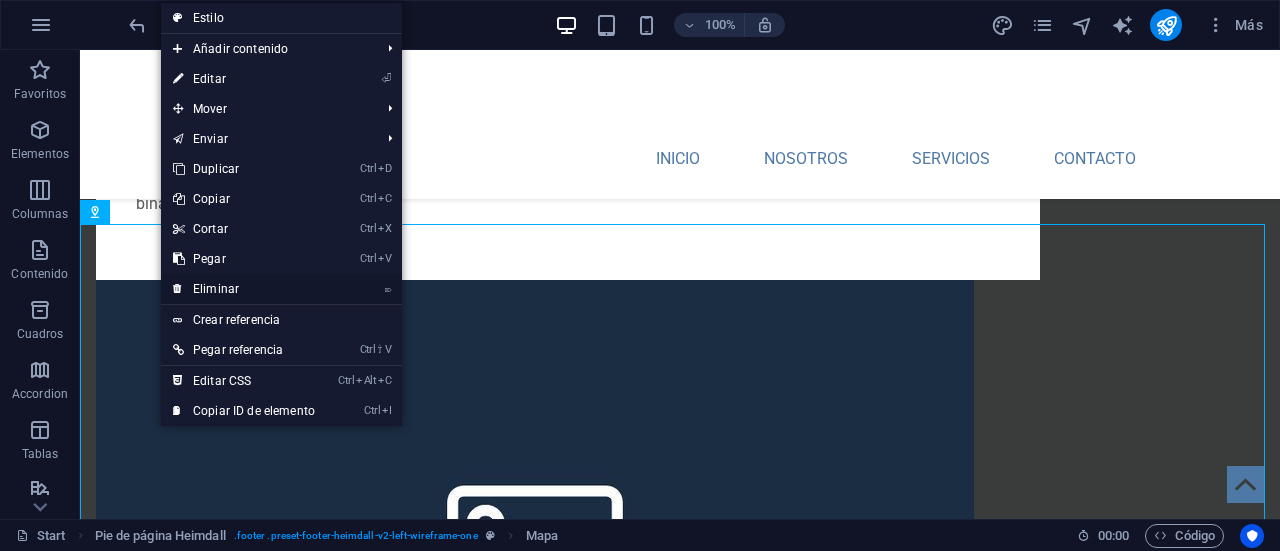 click on "⌦  Eliminar" at bounding box center (244, 289) 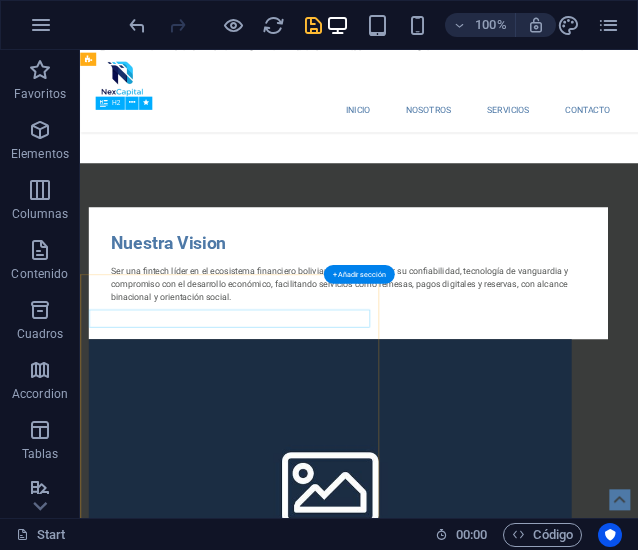 scroll, scrollTop: 2008, scrollLeft: 0, axis: vertical 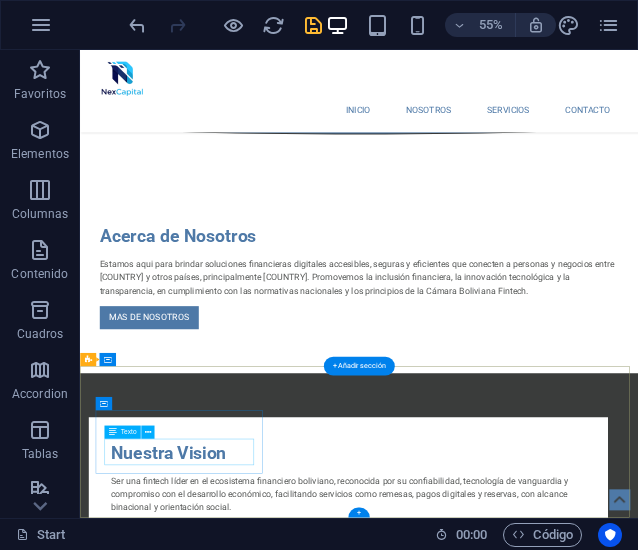 click on "Street Berlin   12345" at bounding box center [248, 2991] 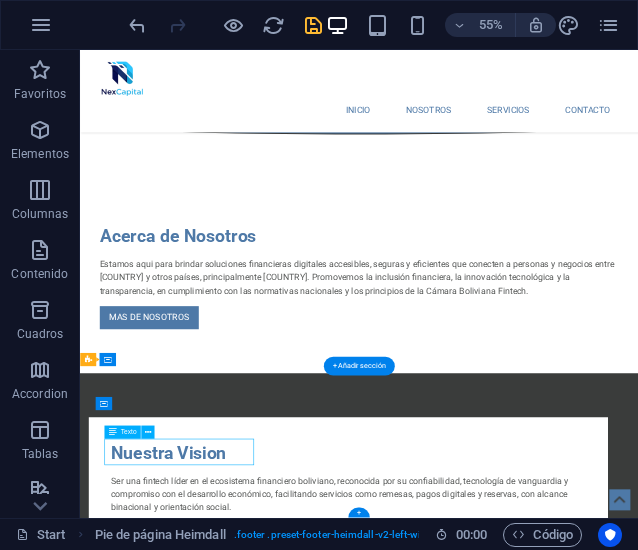 click on "Street Berlin   12345" at bounding box center (248, 2991) 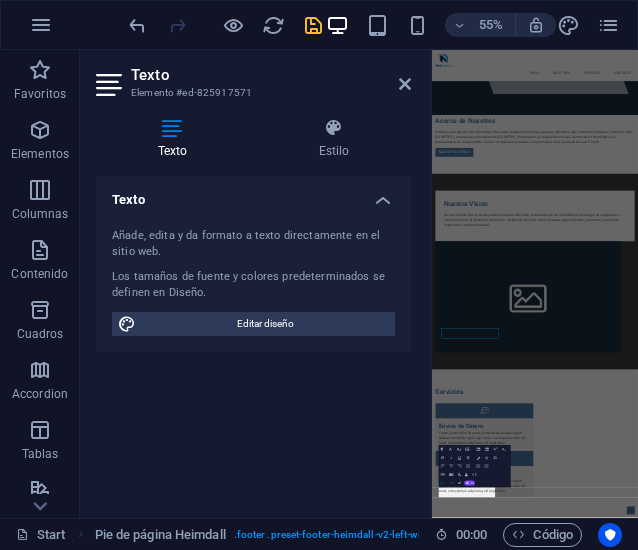 scroll, scrollTop: 1392, scrollLeft: 0, axis: vertical 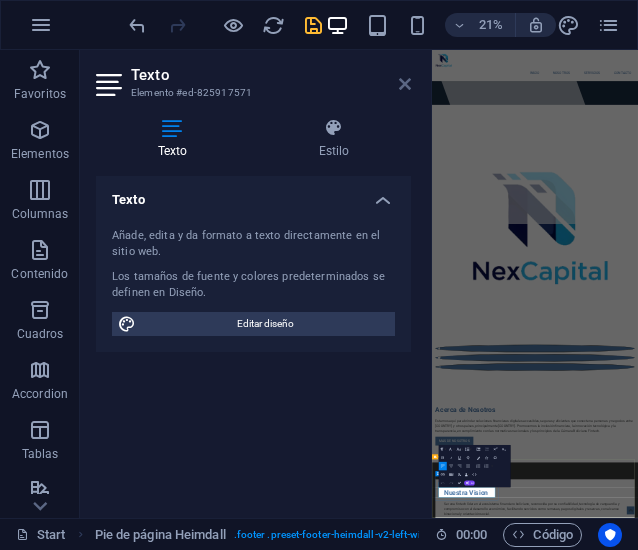 click at bounding box center (405, 84) 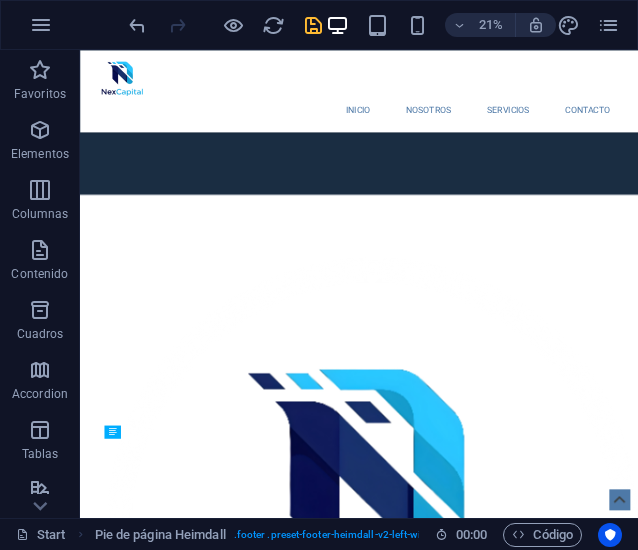 scroll, scrollTop: 2008, scrollLeft: 0, axis: vertical 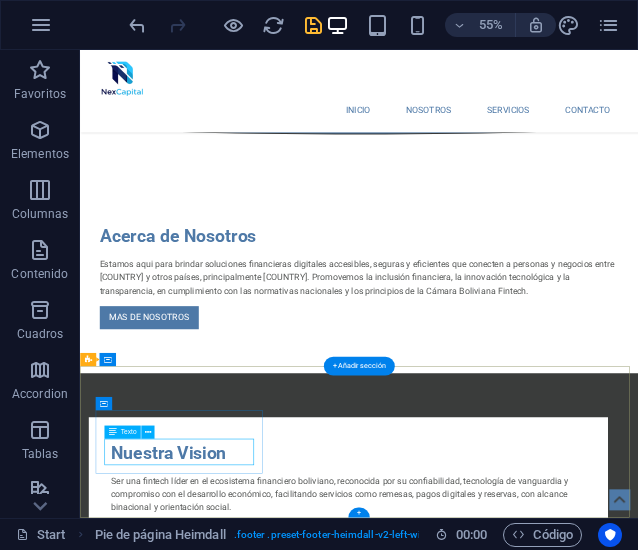 click on "Street Berlin   12345" at bounding box center [248, 2991] 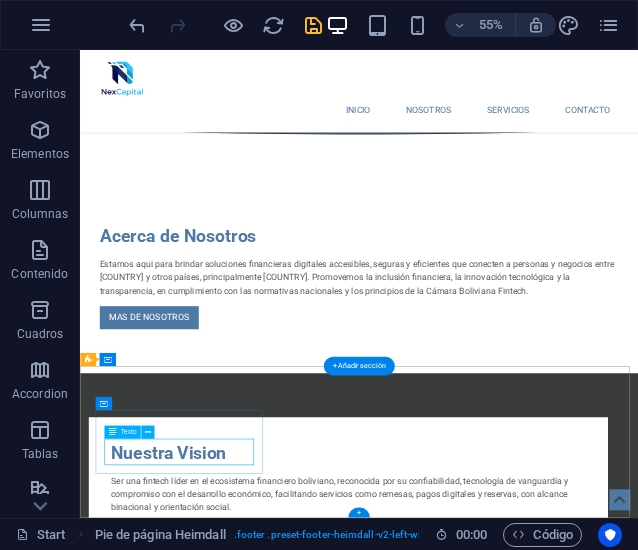 click on "Street Berlin   12345" at bounding box center (248, 2991) 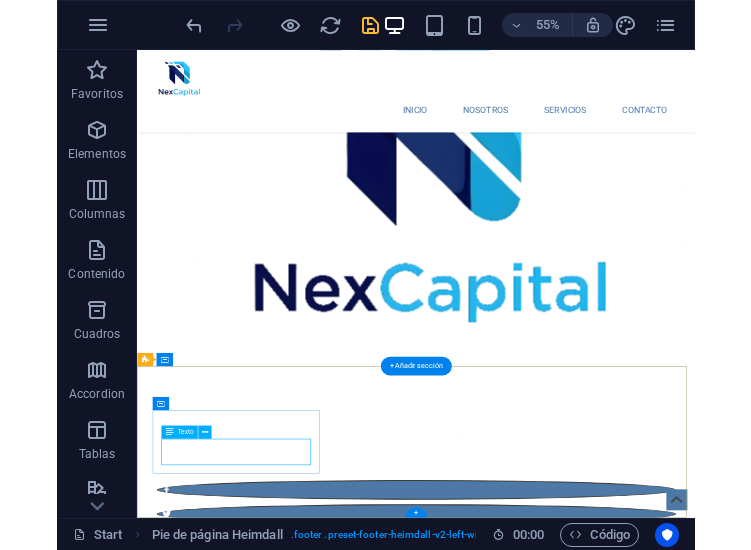 scroll, scrollTop: 1392, scrollLeft: 0, axis: vertical 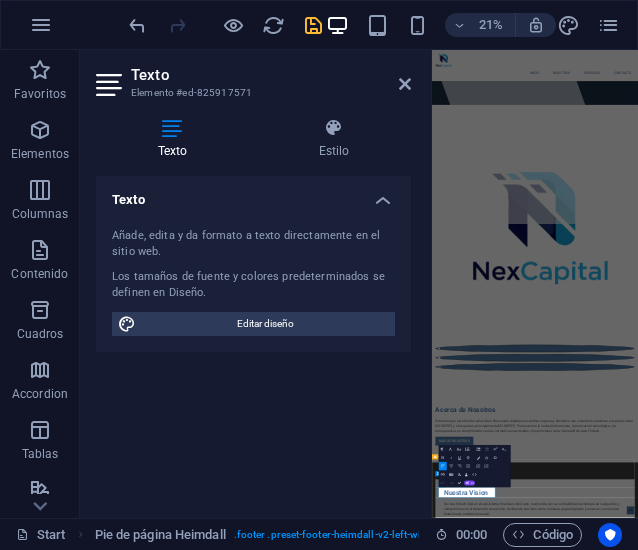 type 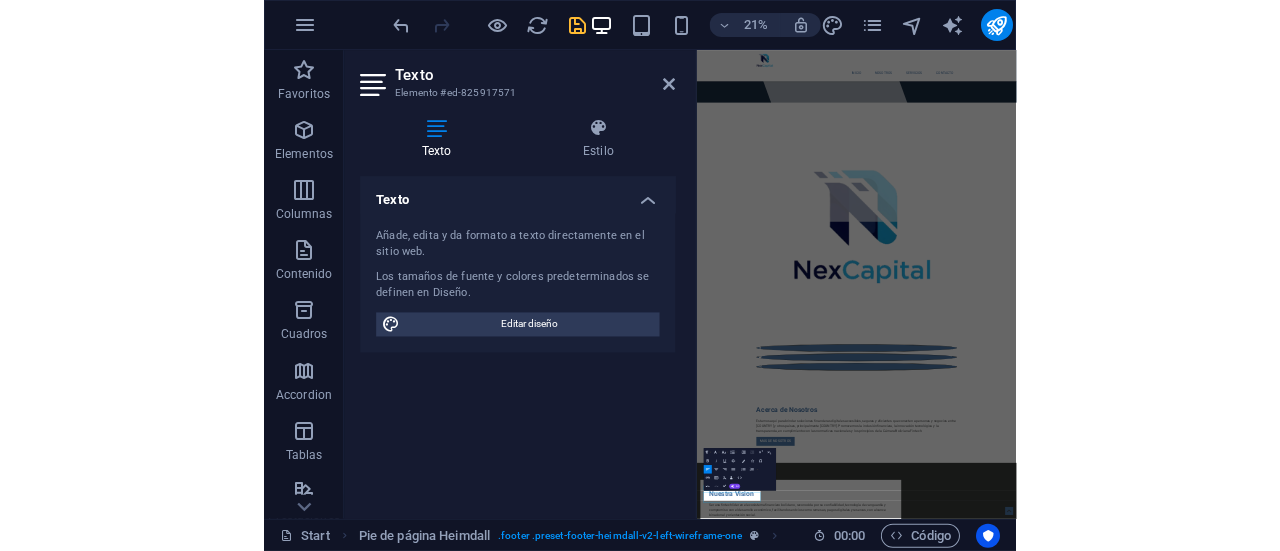 scroll, scrollTop: 1590, scrollLeft: 0, axis: vertical 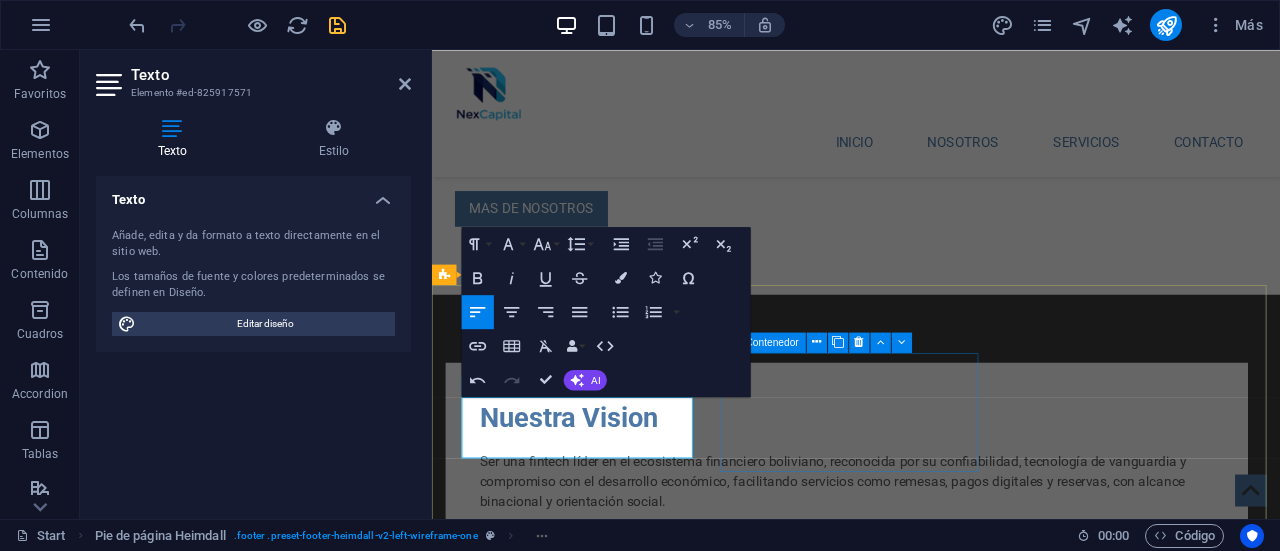 click on "Phone Phone:  0123 - 456789 Mobile:" at bounding box center [600, 2836] 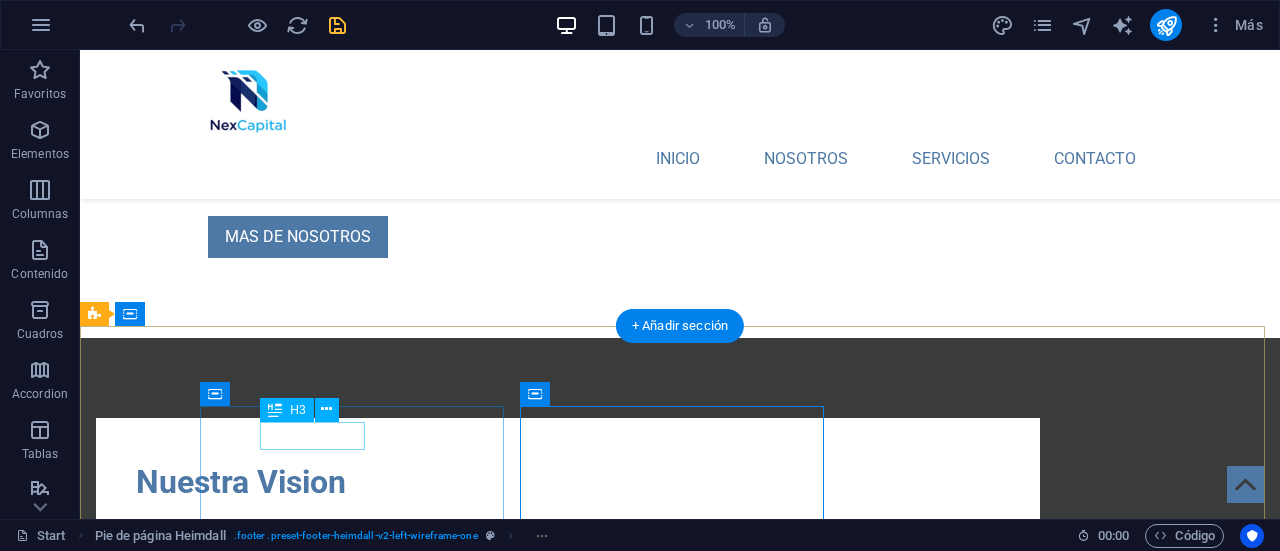 click on "Address" at bounding box center (248, 2646) 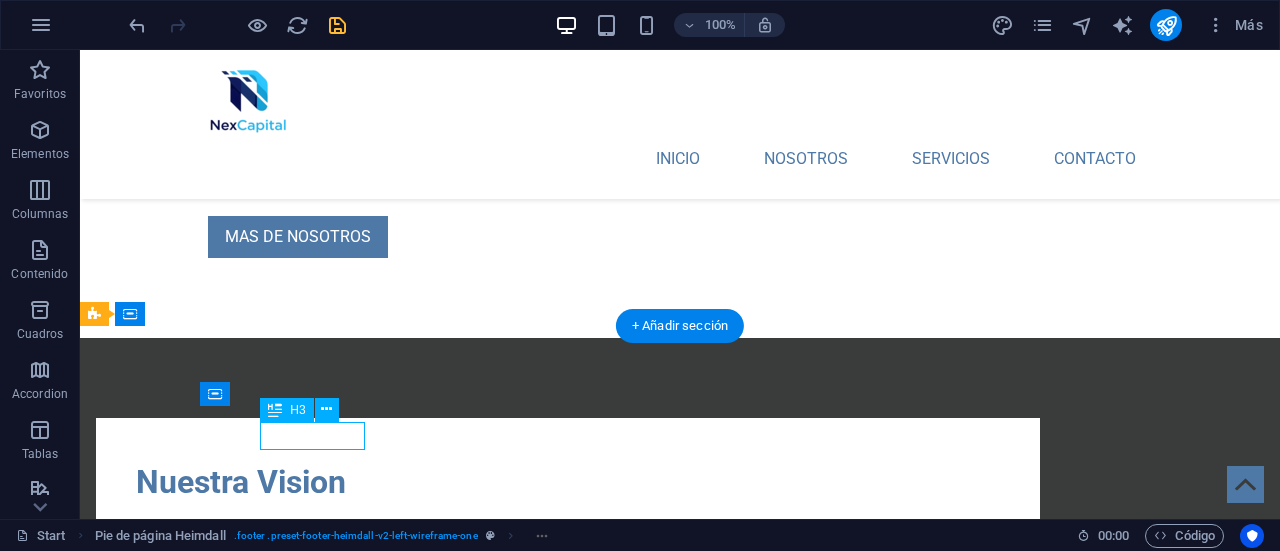 click on "Address" at bounding box center (248, 2646) 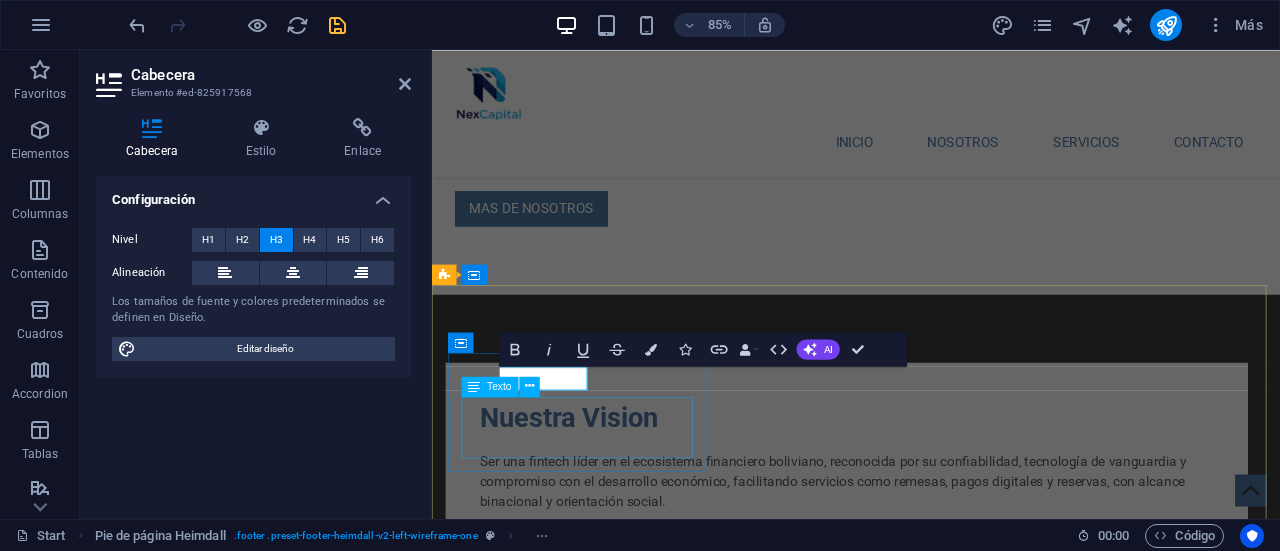 type 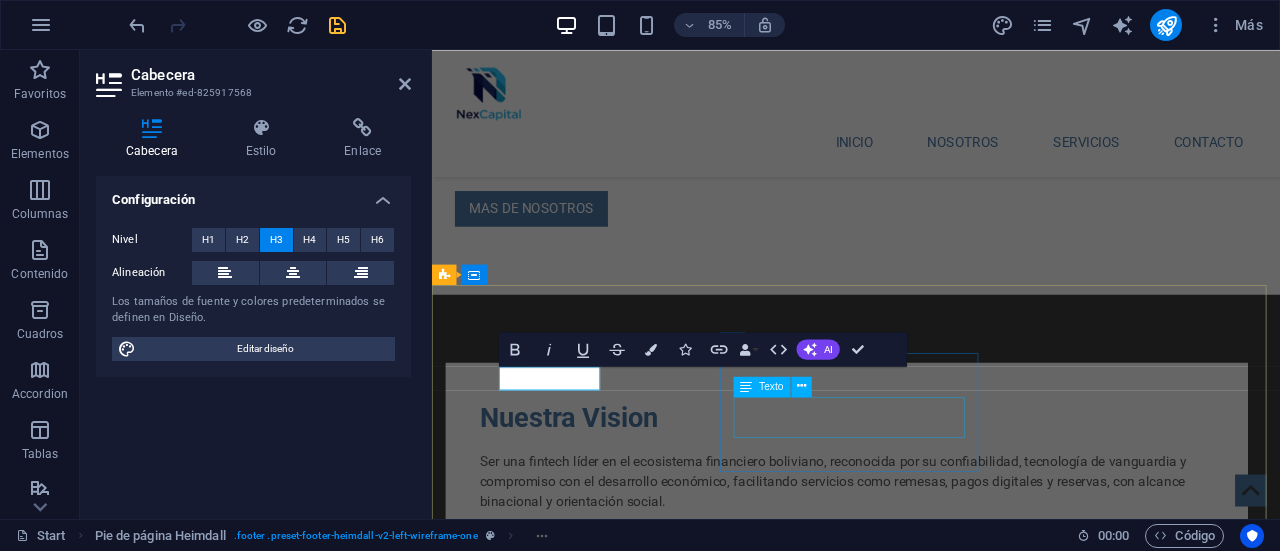 click on "Phone:  0123 - 456789 Mobile:" at bounding box center [600, 2868] 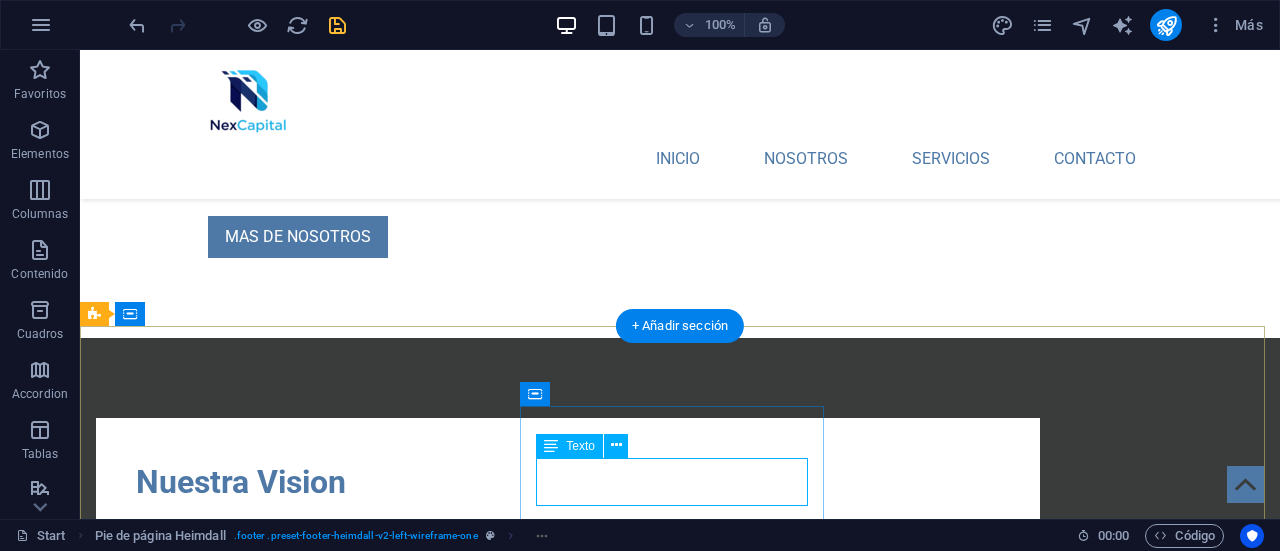 click on "Phone:  0123 - 456789 Mobile:" at bounding box center (248, 2868) 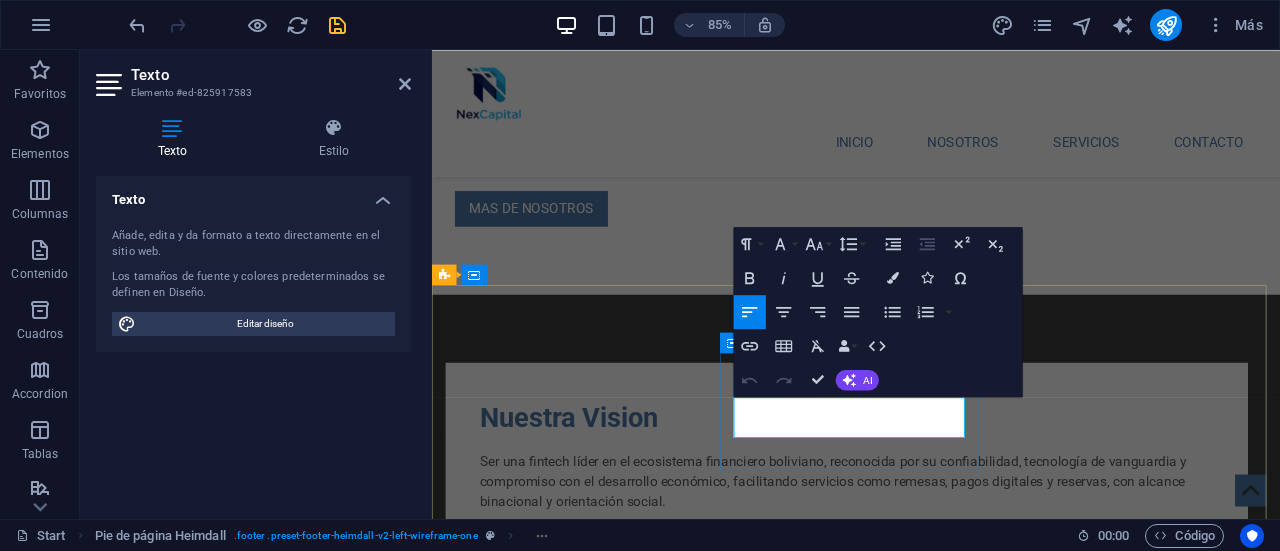 click on "0123 - 456789" 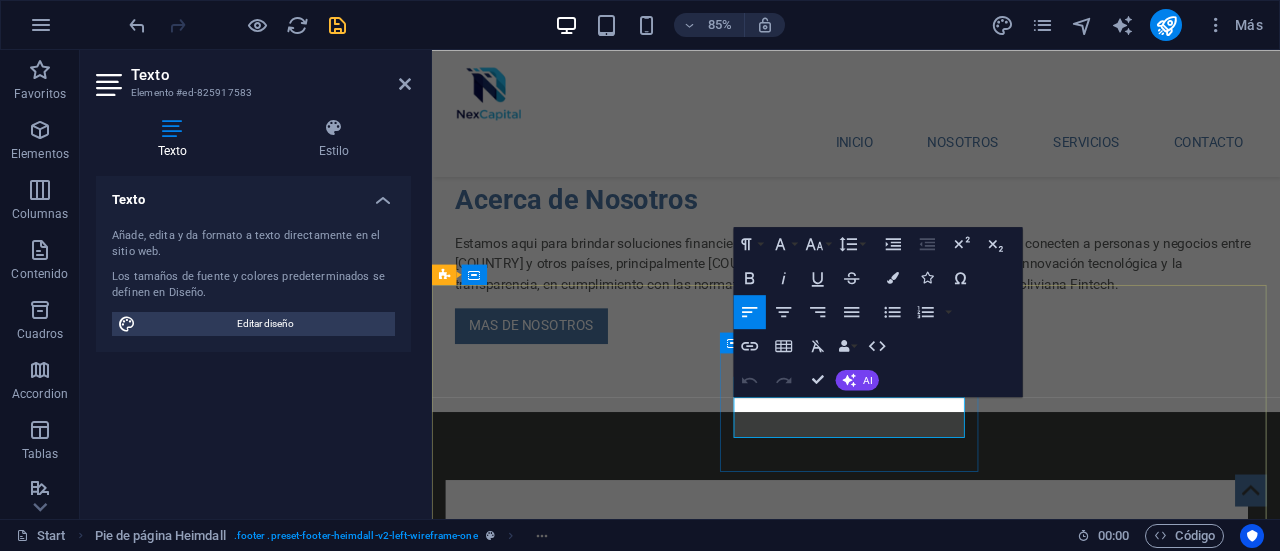 scroll, scrollTop: 1680, scrollLeft: 0, axis: vertical 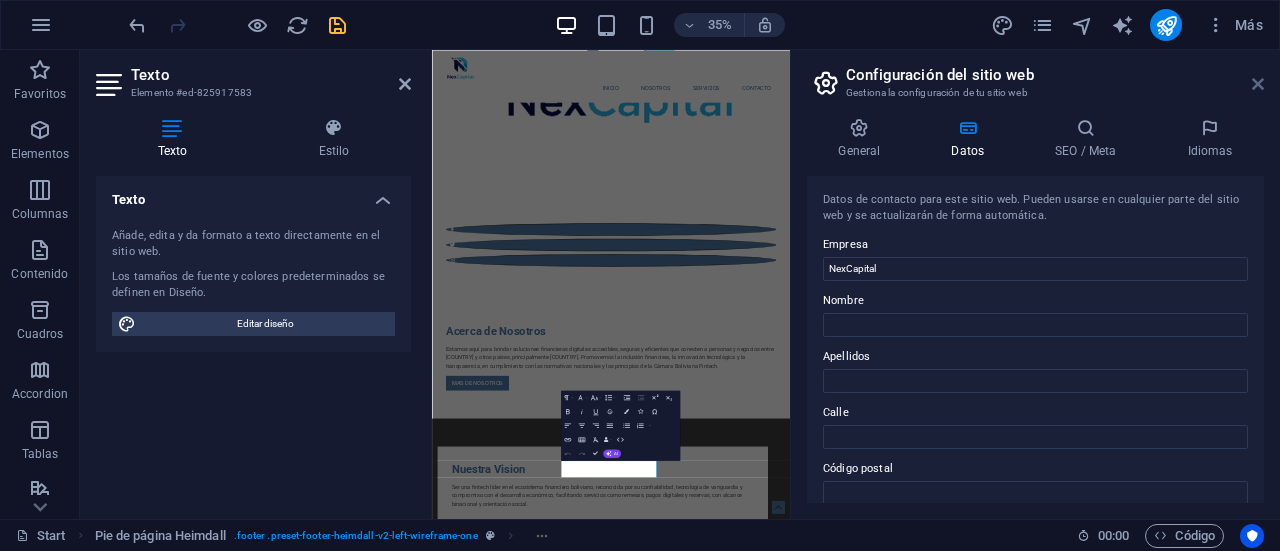 click at bounding box center (1258, 84) 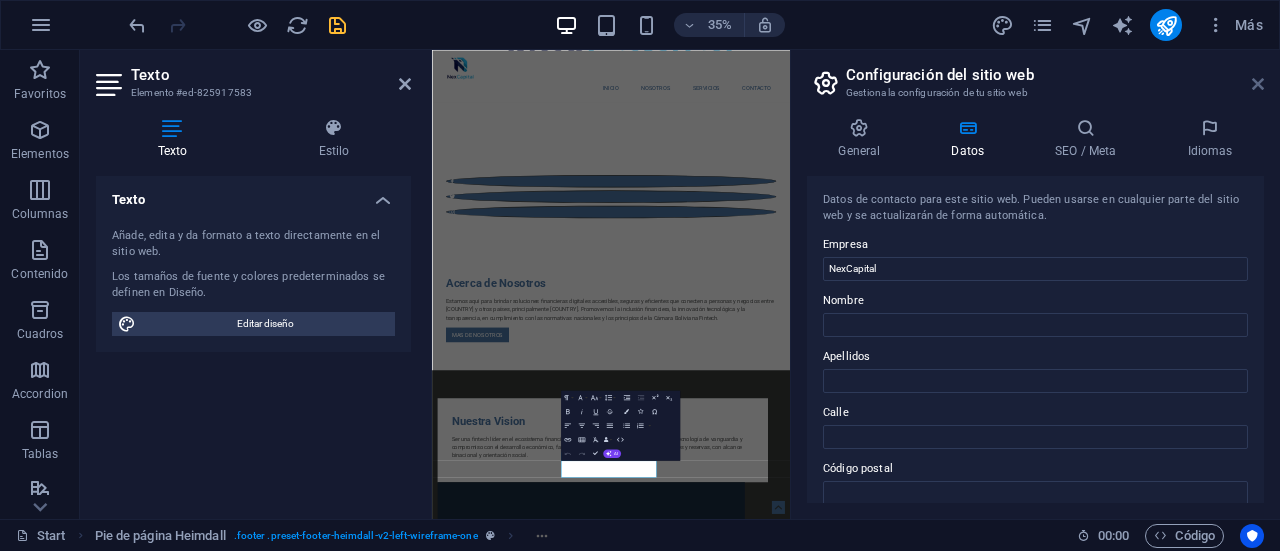 scroll, scrollTop: 2331, scrollLeft: 0, axis: vertical 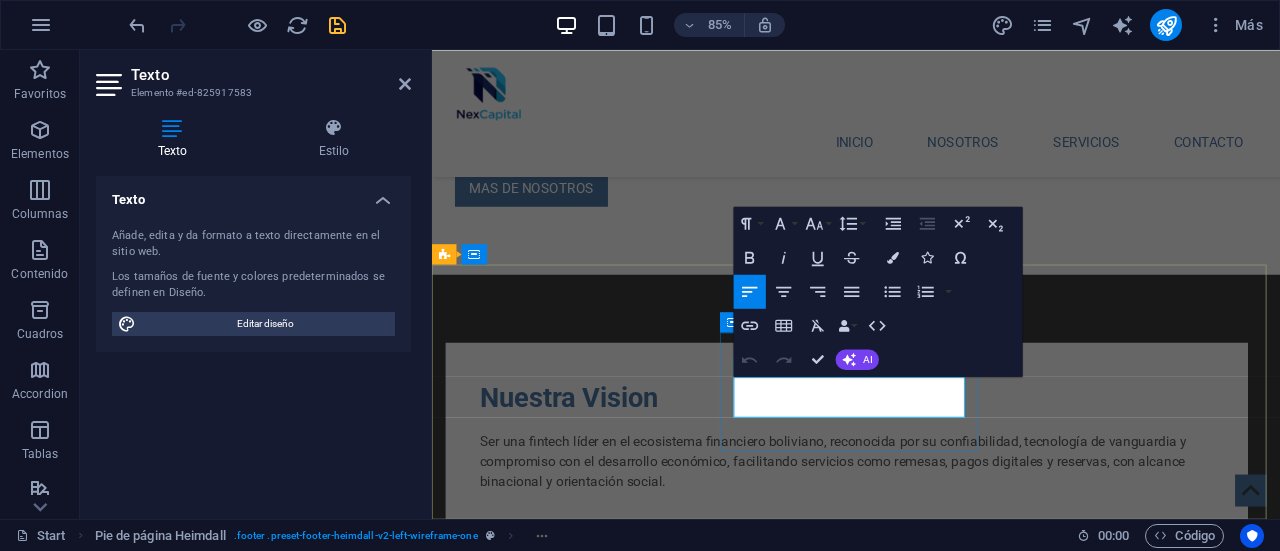 click on "Mobile:" at bounding box center [600, 2856] 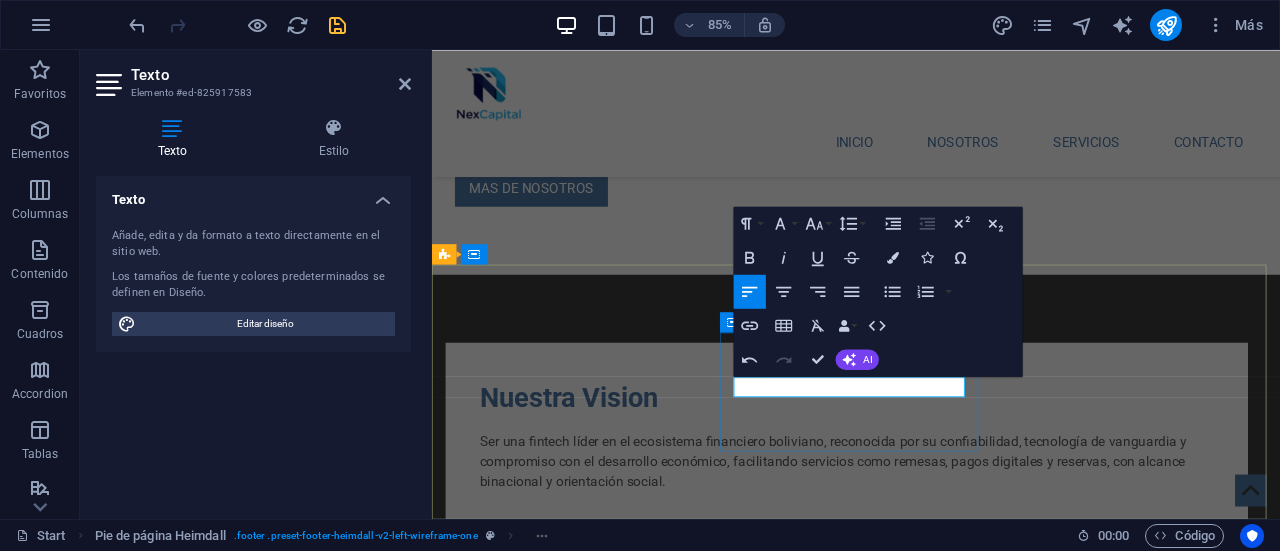 type 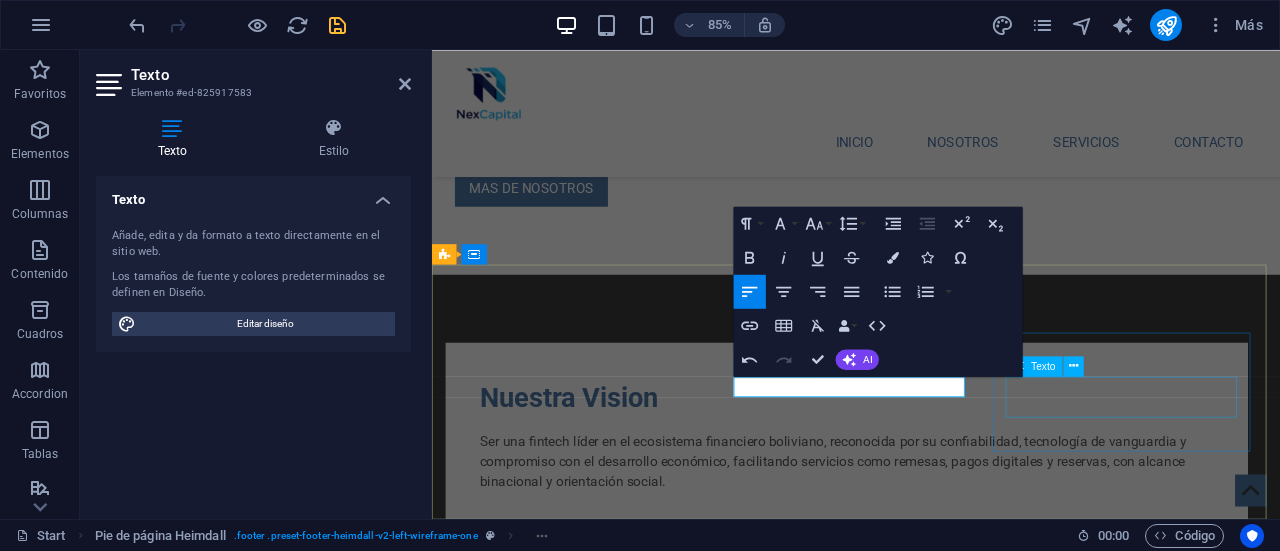 click on "infonexcapital@gmail.com Legal Notice  |  Privacy Policy" at bounding box center [600, 2972] 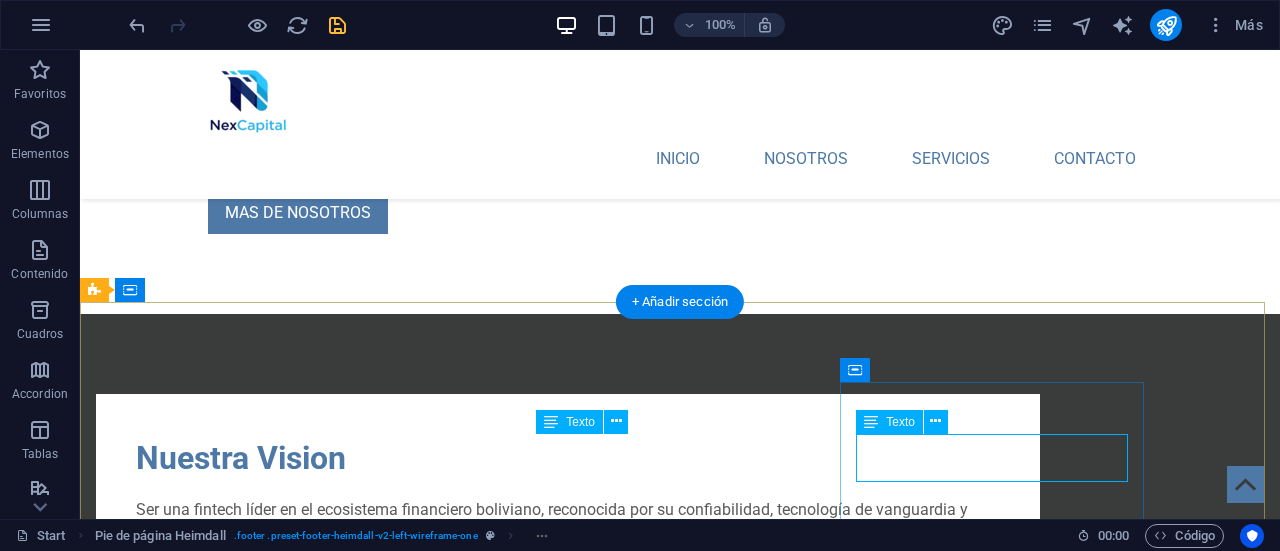 click on "infonexcapital@gmail.com Legal Notice  |  Privacy Policy" at bounding box center (248, 2972) 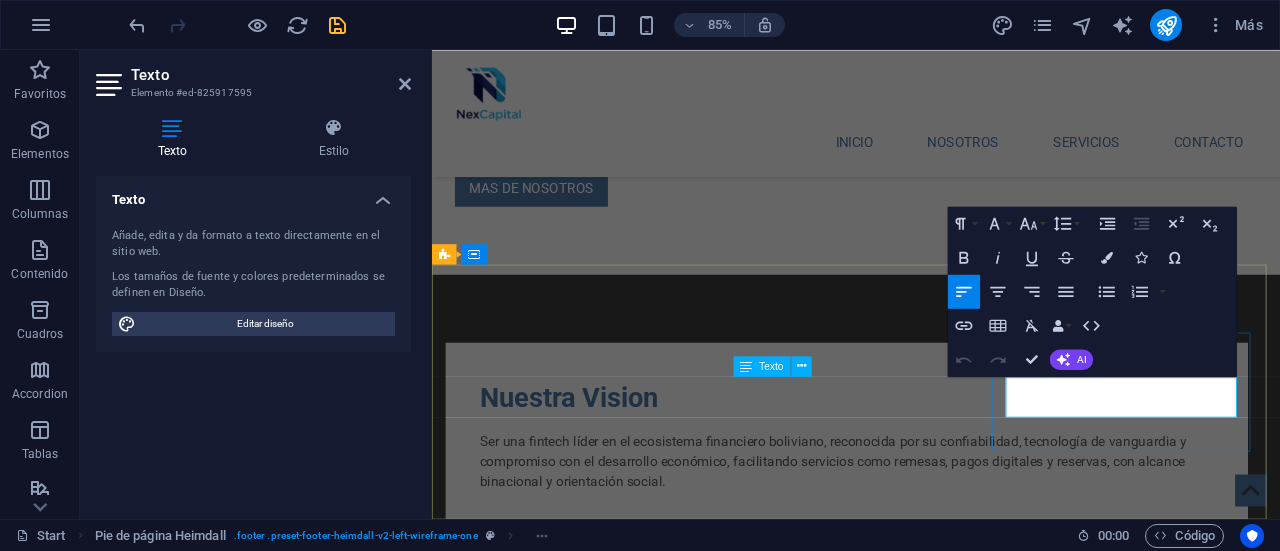 click on "Legal Notice  |  Privacy Policy" at bounding box center [600, 2984] 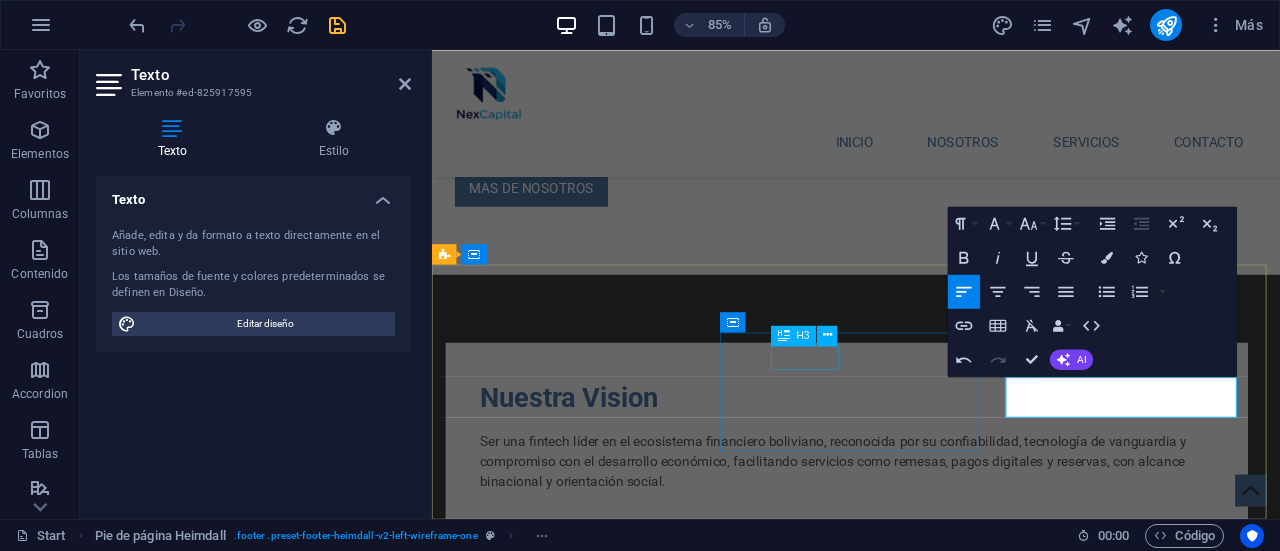click on "Phone" at bounding box center (600, 2798) 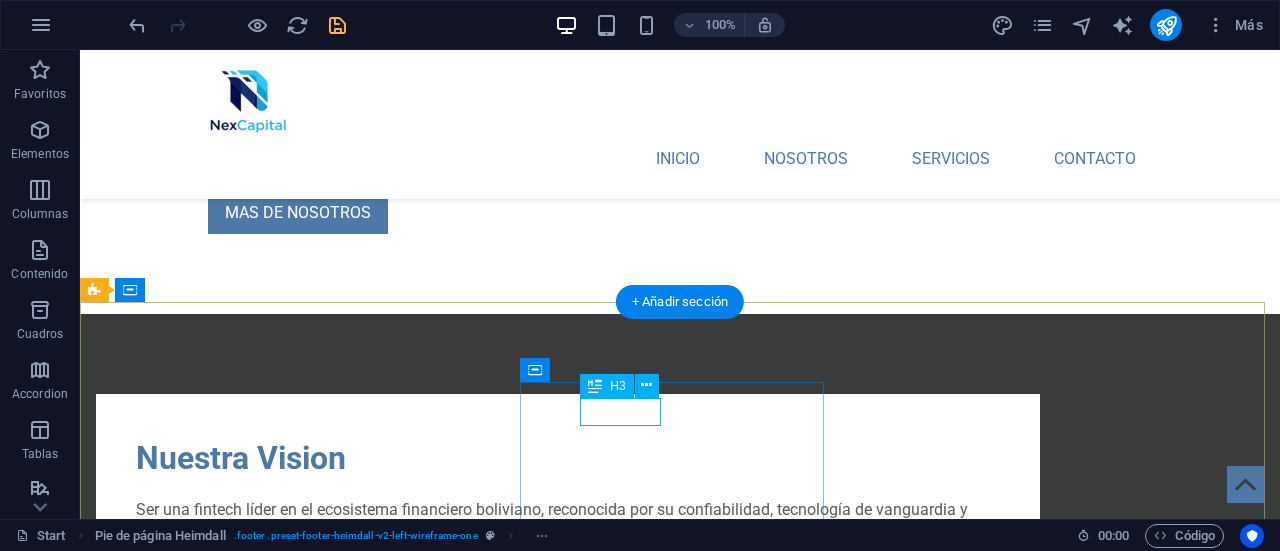 click on "Phone" at bounding box center [248, 2798] 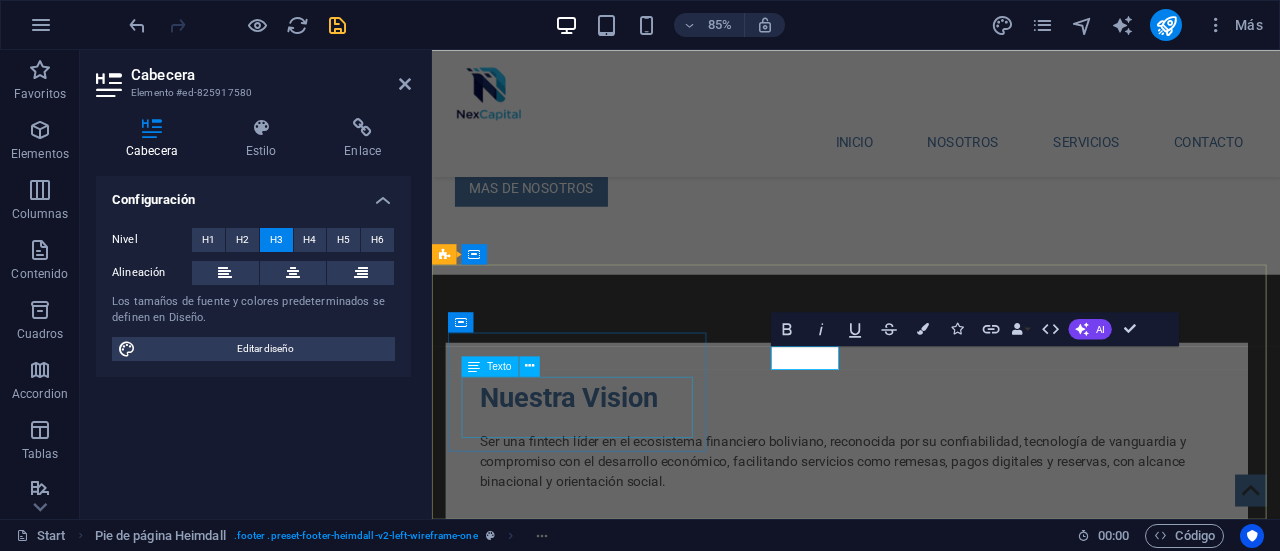 type 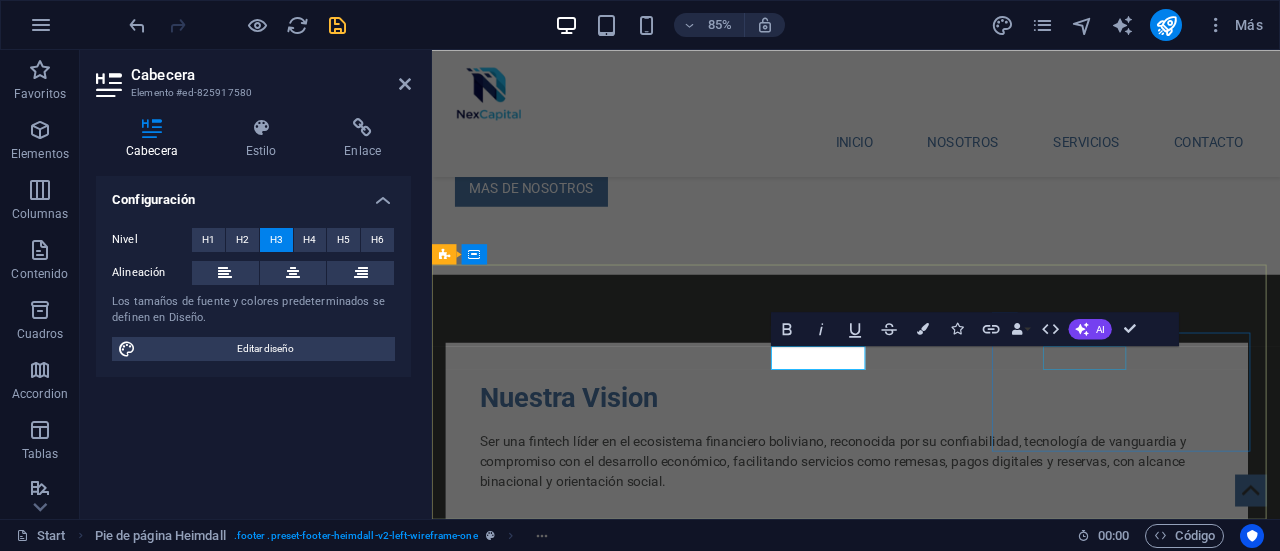click on "Contact" at bounding box center (600, 2926) 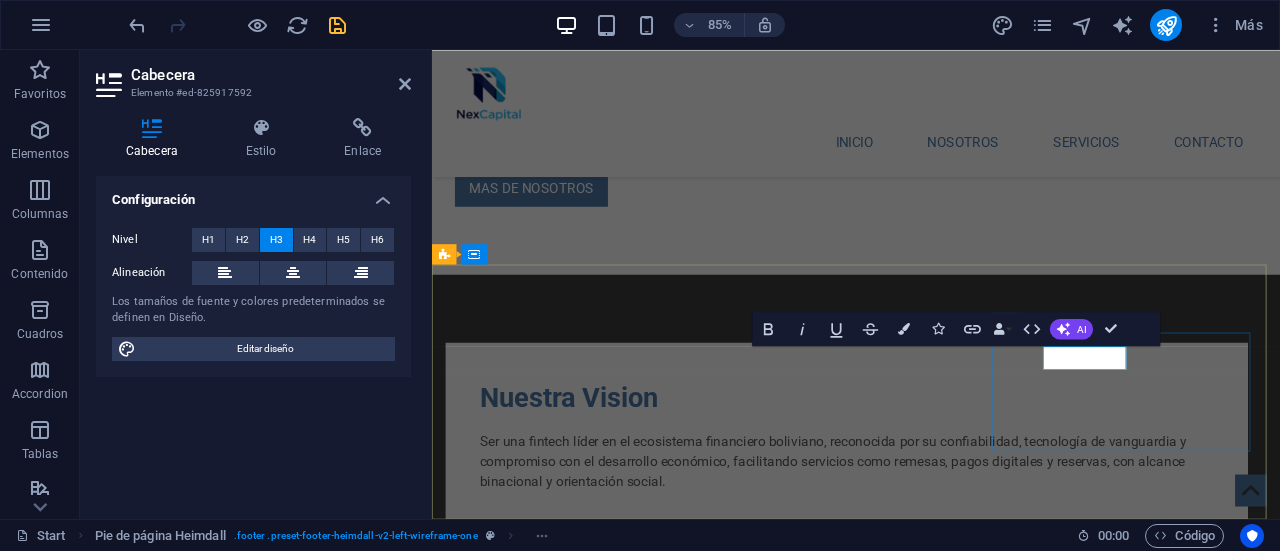 click on "Contact" at bounding box center [600, 2926] 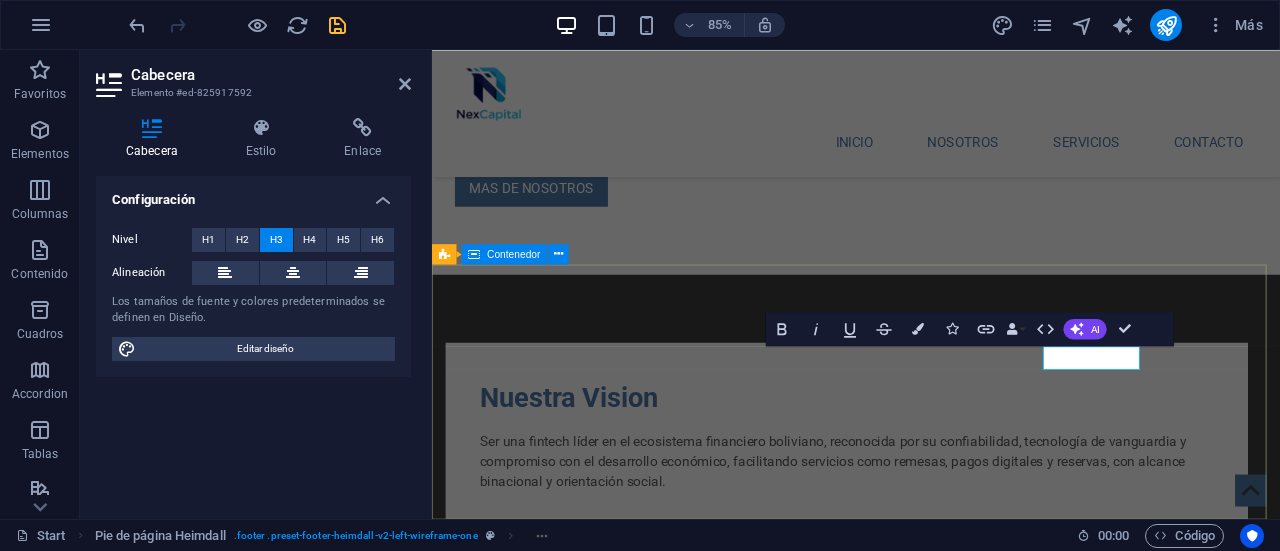 click on "Direccion A Media Cuadra del Obelisco Integracion Nacional entre Avda Palo Maria y Verdolago S/N Telefono Telefono : 74722643 Contacto infonexcapital@gmail.com" at bounding box center [931, 2776] 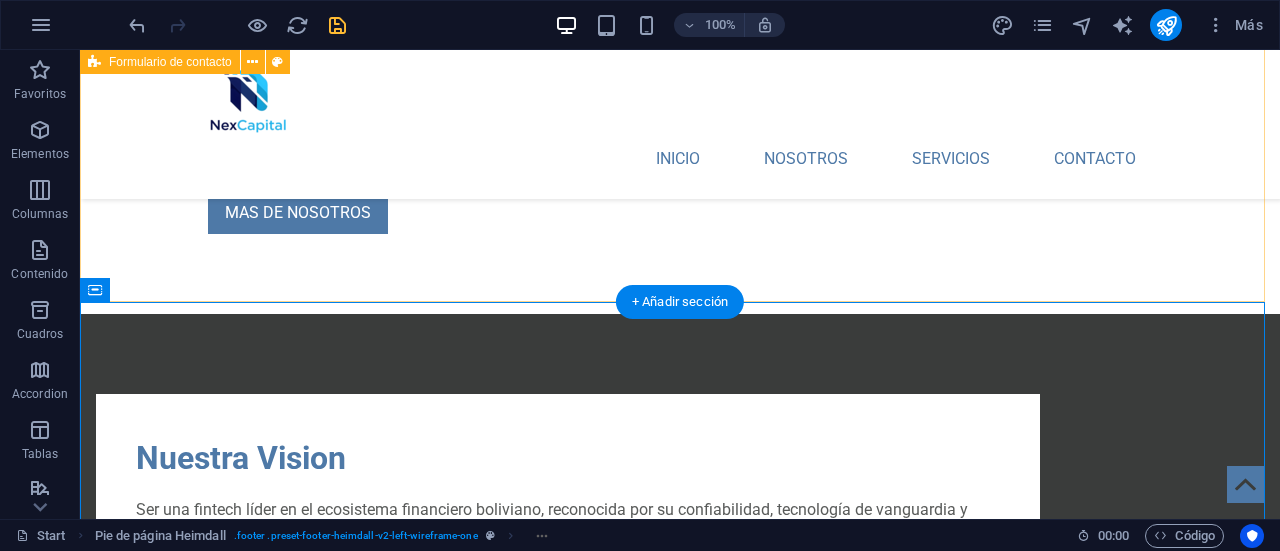 click on "Contact Us   I have read and understand the privacy policy. ¿Ilegible? Cargar nuevo Submit" at bounding box center [680, 2204] 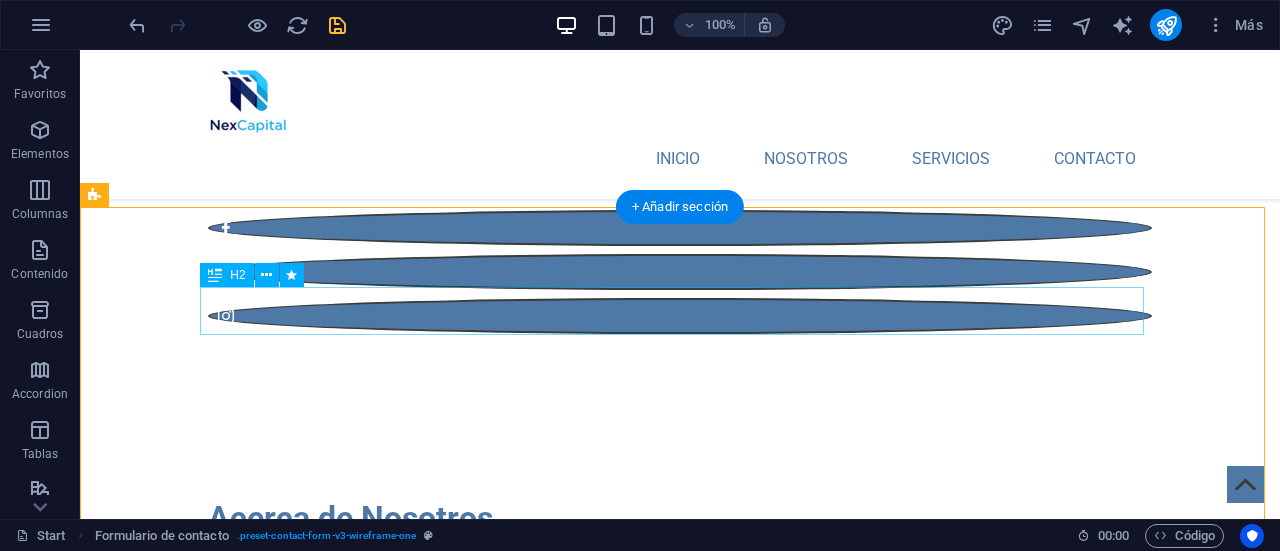 scroll, scrollTop: 1880, scrollLeft: 0, axis: vertical 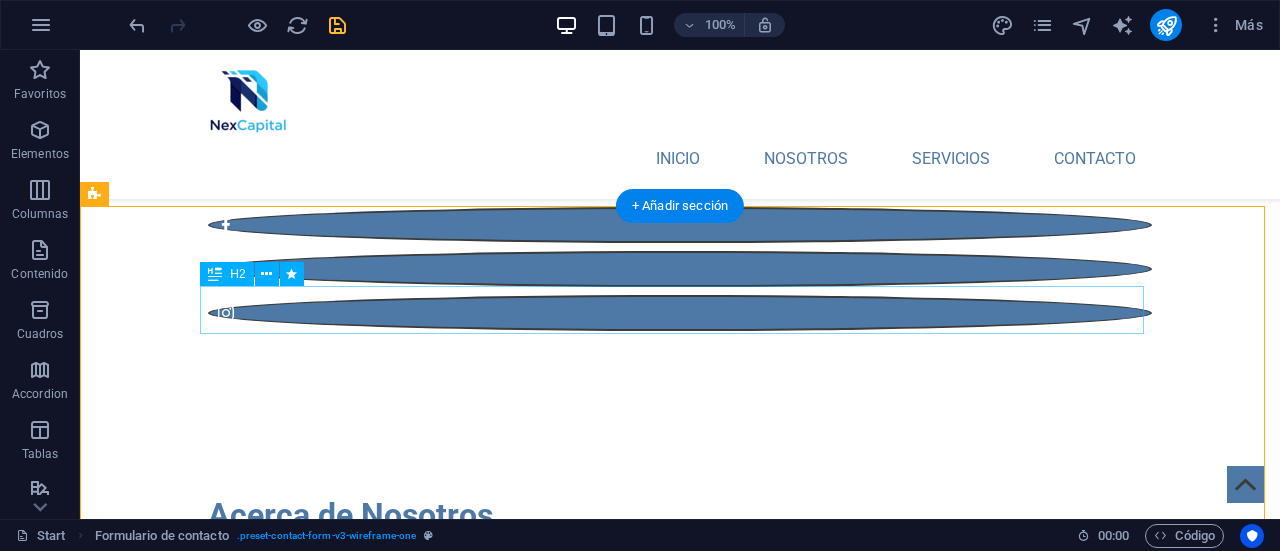click on "Contact Us" at bounding box center (680, 2480) 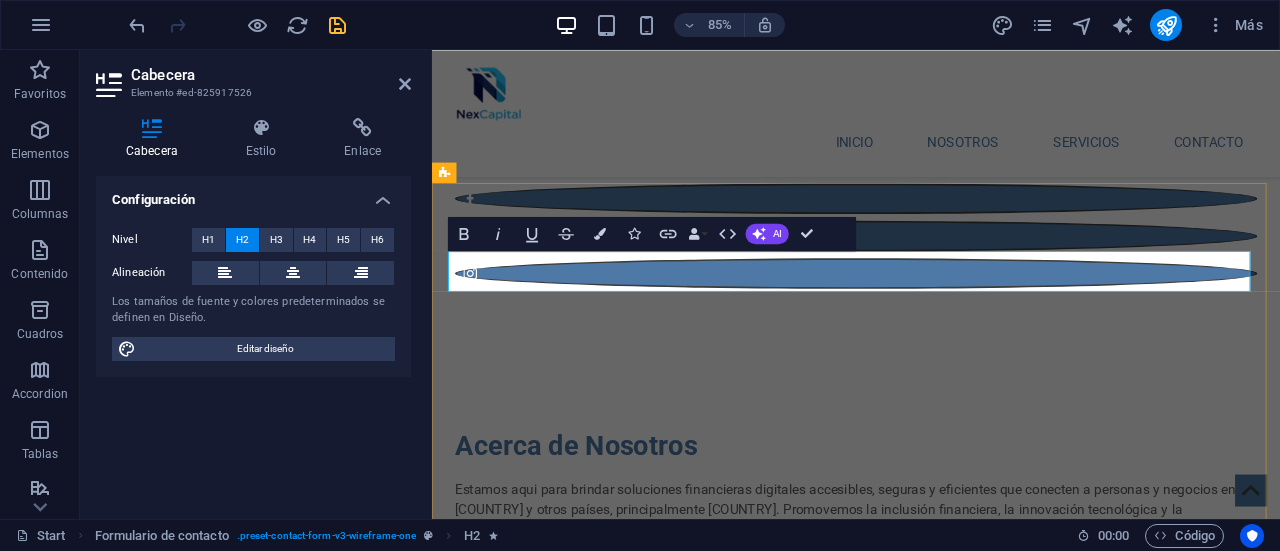 click on "Contact Us" at bounding box center (931, 2480) 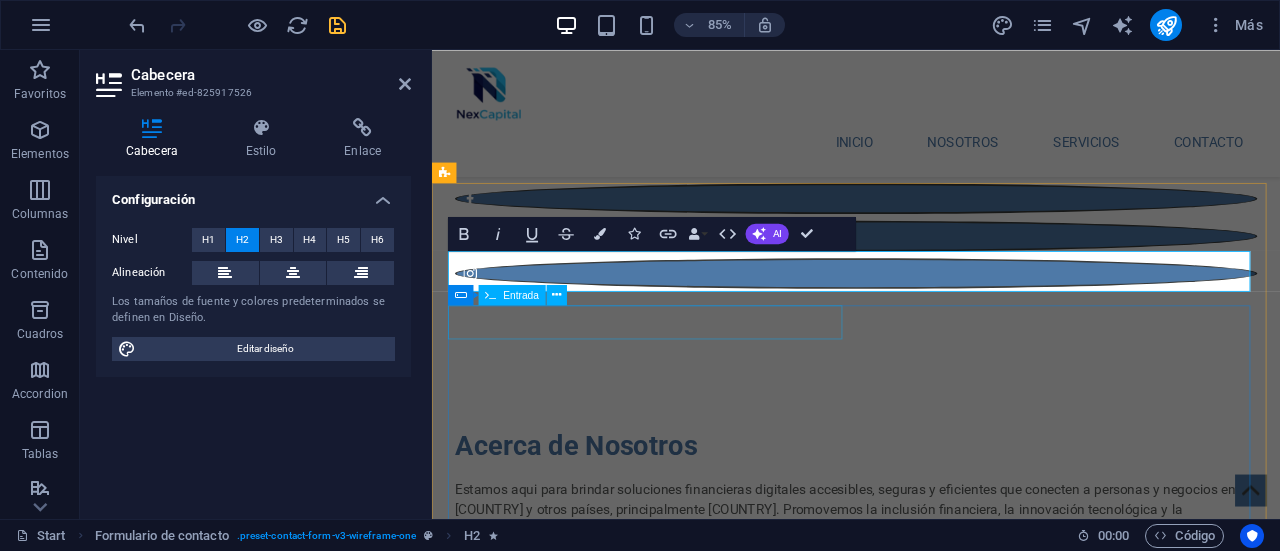 click at bounding box center (691, 2541) 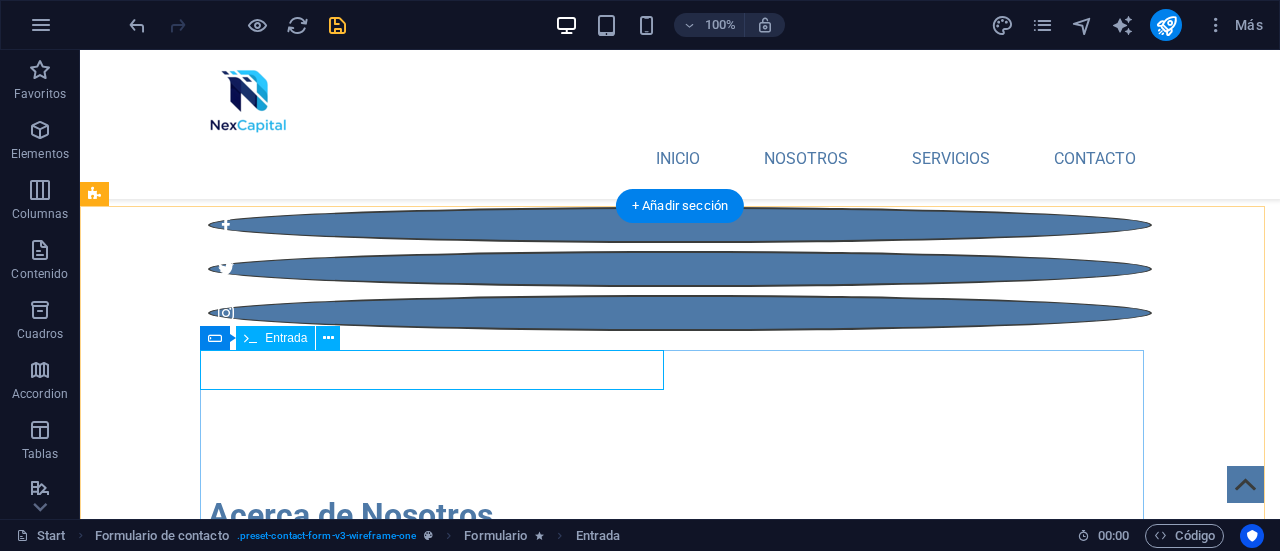 click at bounding box center (440, 2541) 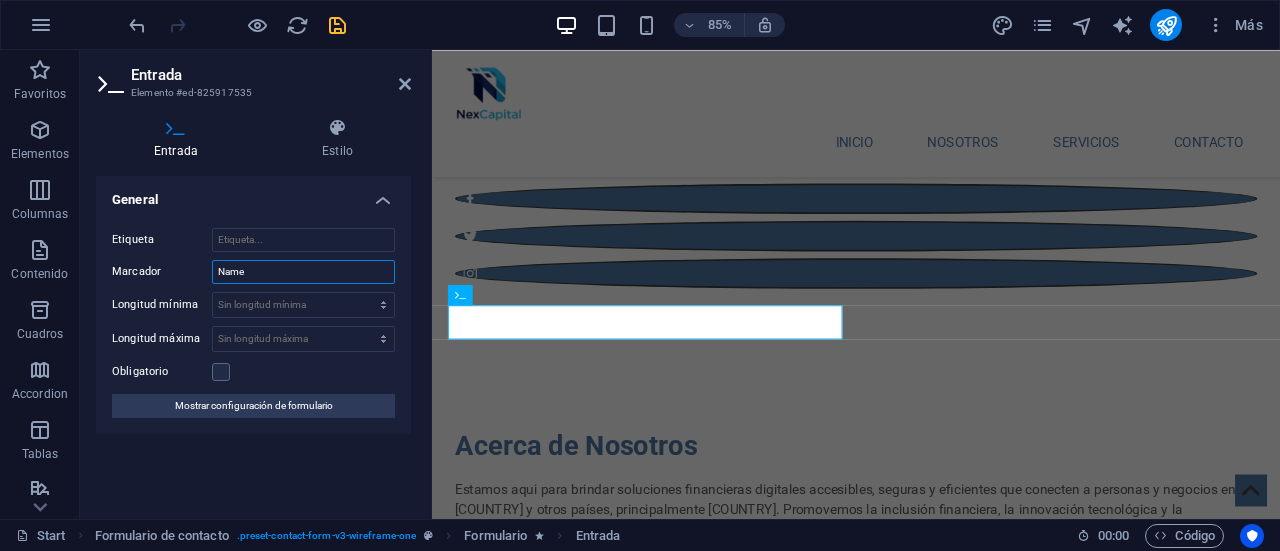 click on "Name" at bounding box center (303, 272) 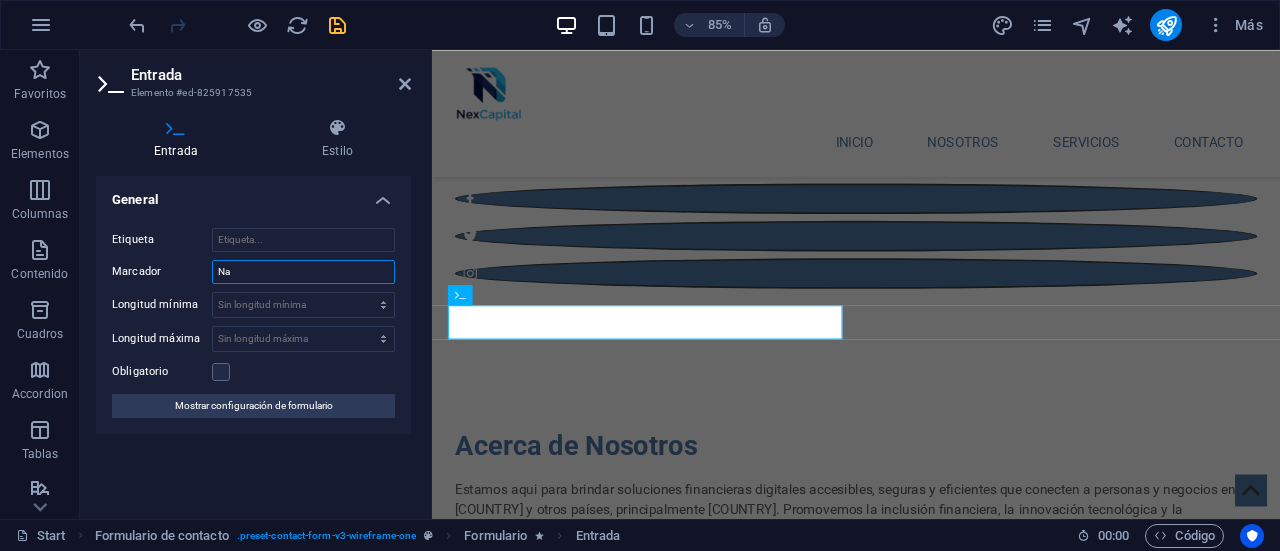 type on "N" 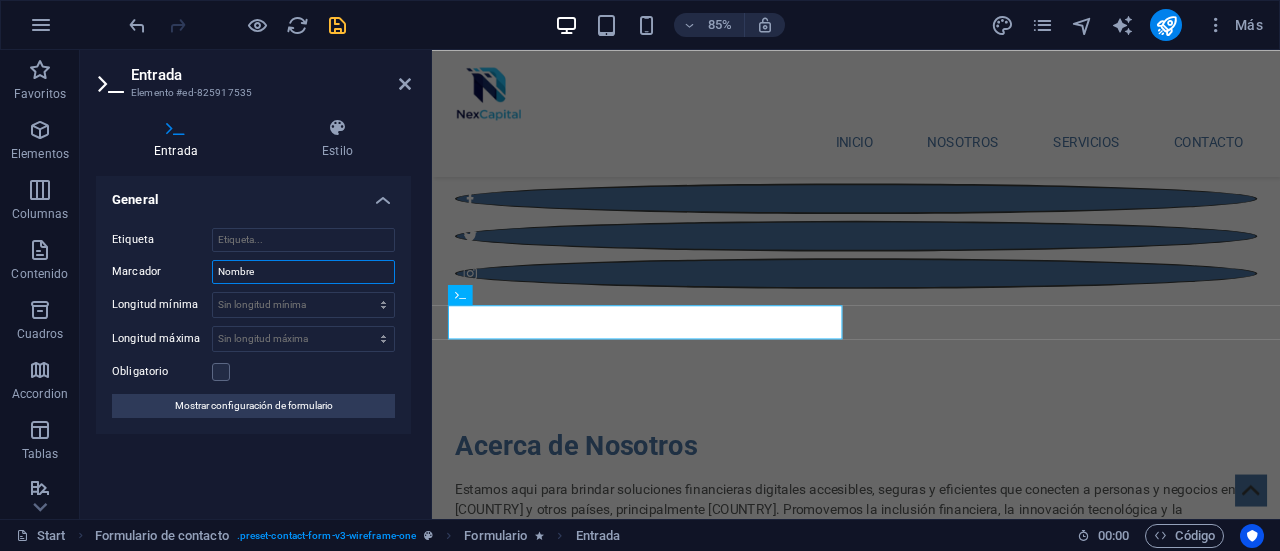 type on "Nombre" 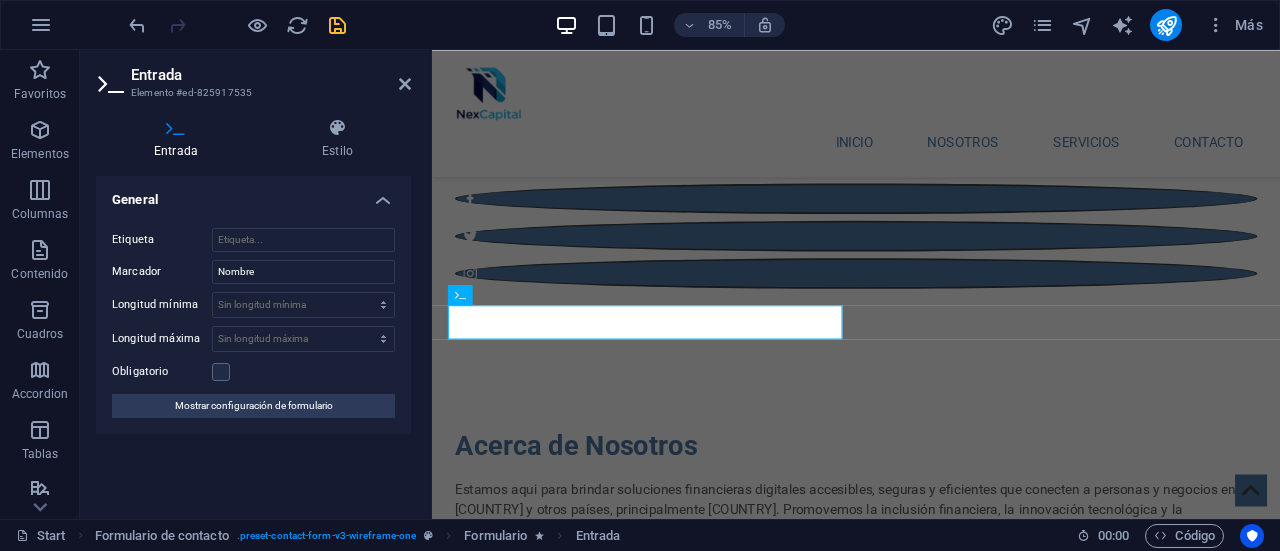 click on "Entrada" at bounding box center [180, 139] 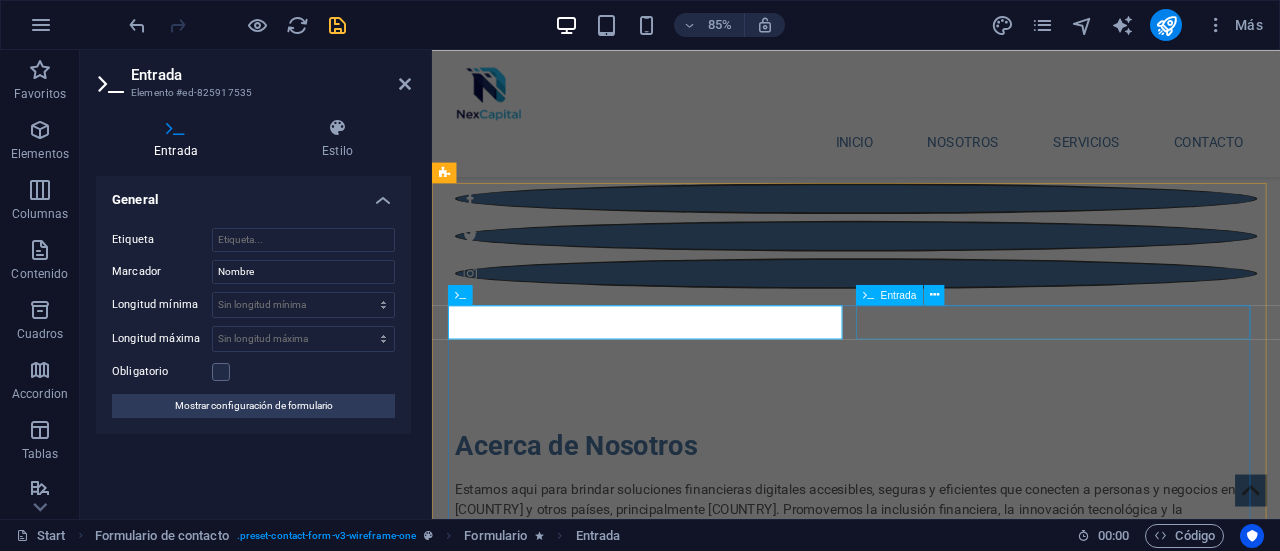 click at bounding box center (1171, 2541) 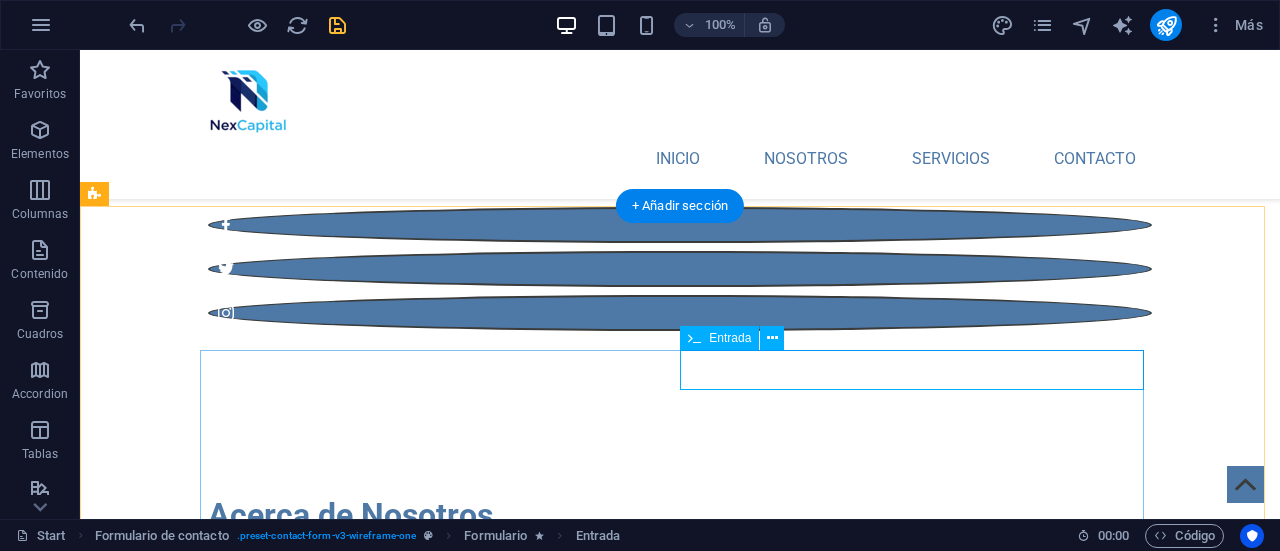 click at bounding box center [920, 2541] 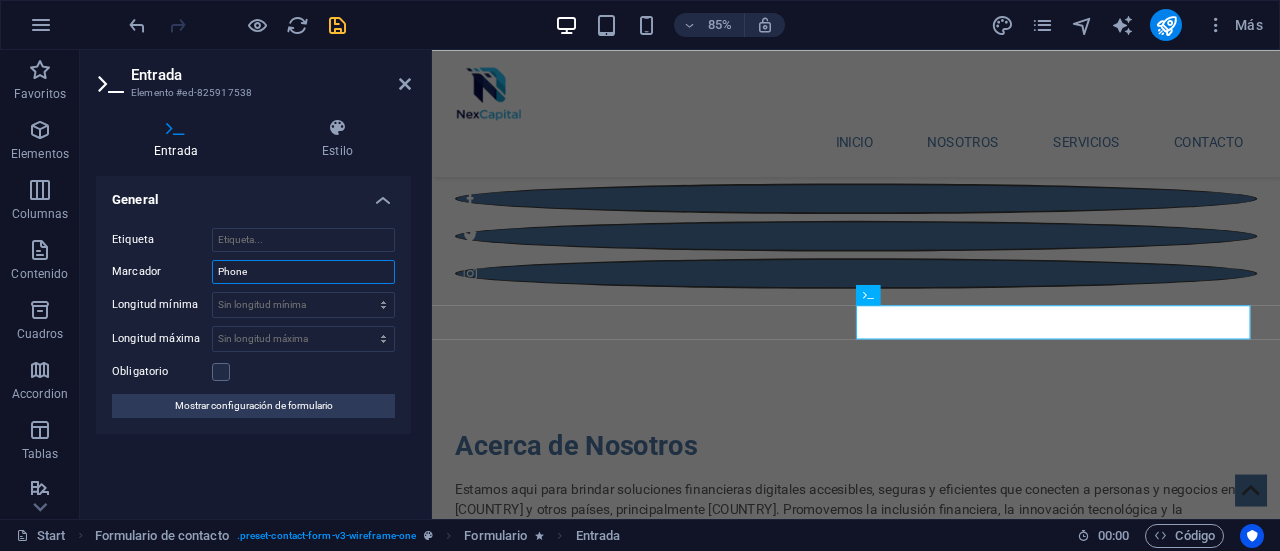 click on "Phone" at bounding box center [303, 272] 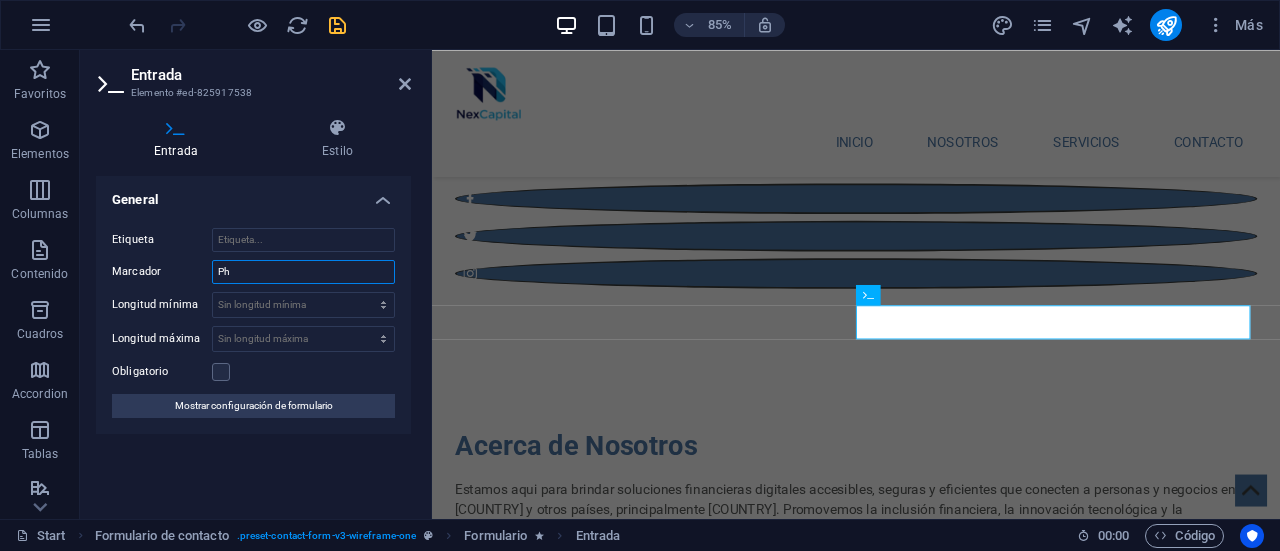 type on "P" 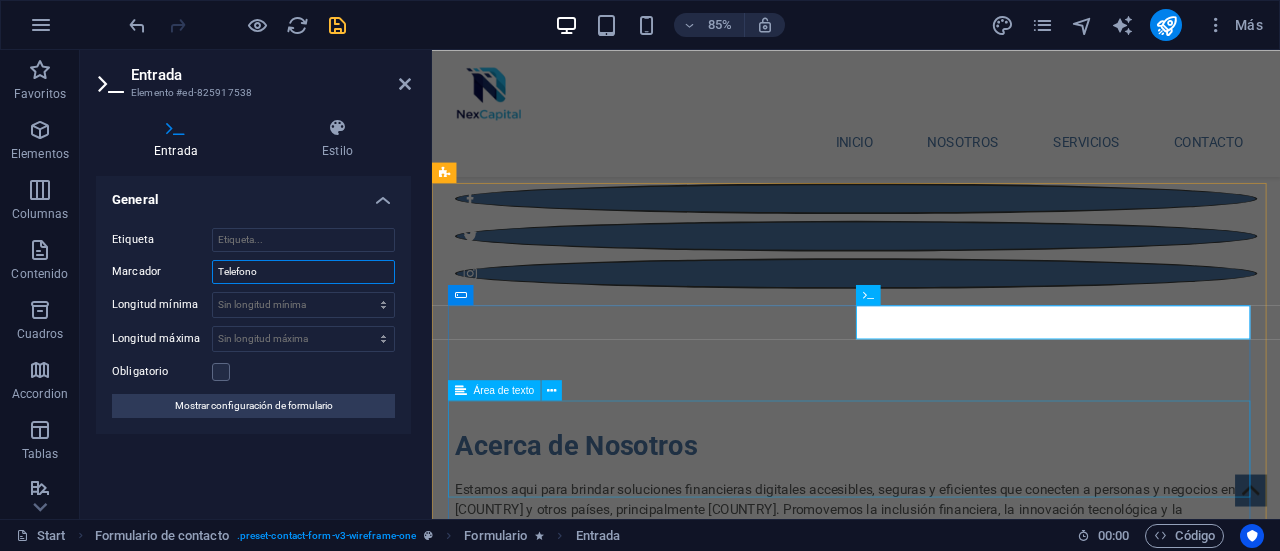 type on "Telefono" 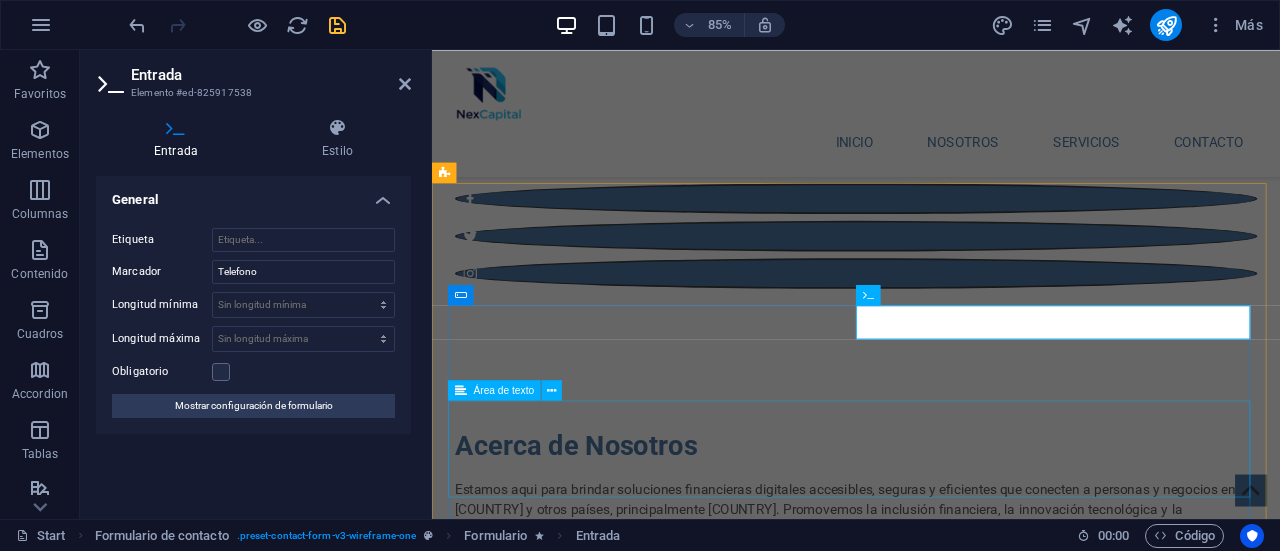 click at bounding box center (931, 2696) 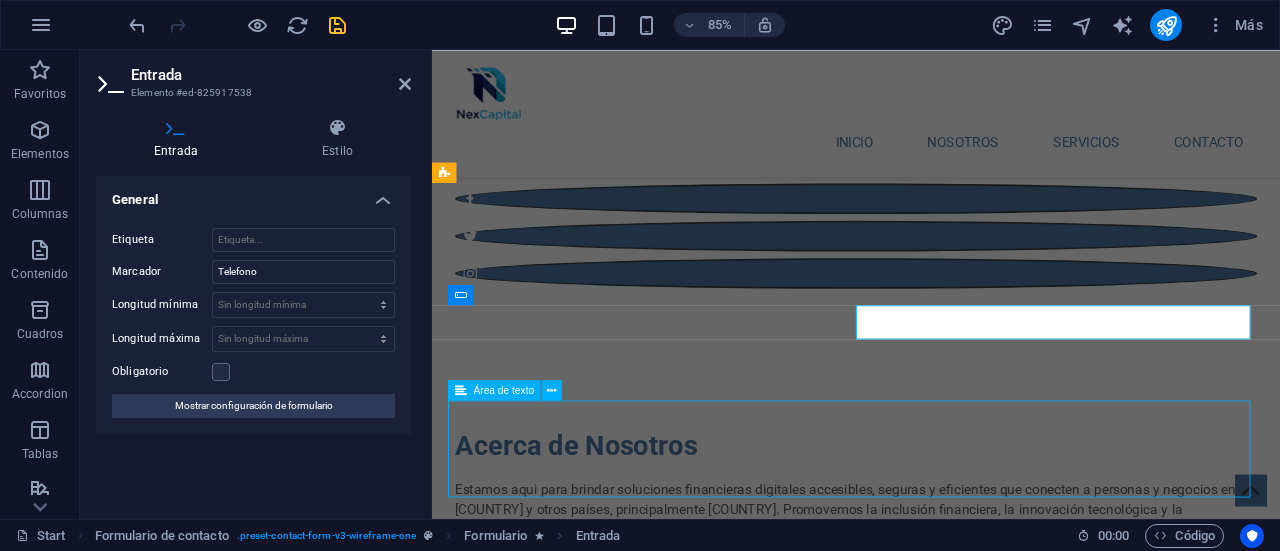 click at bounding box center [931, 2696] 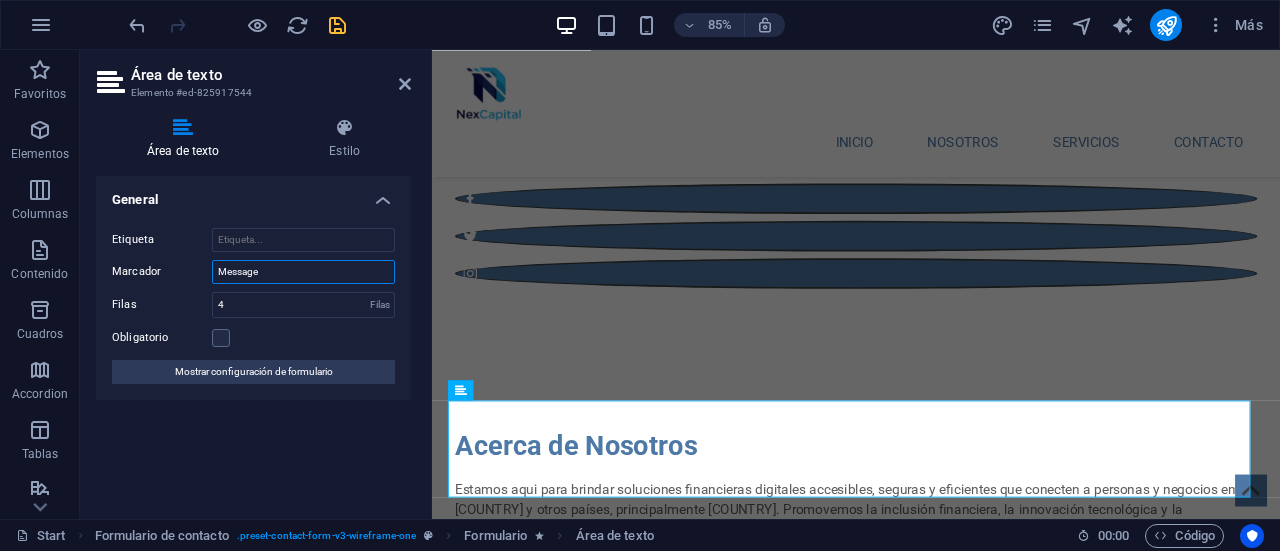 click on "Message" at bounding box center (303, 272) 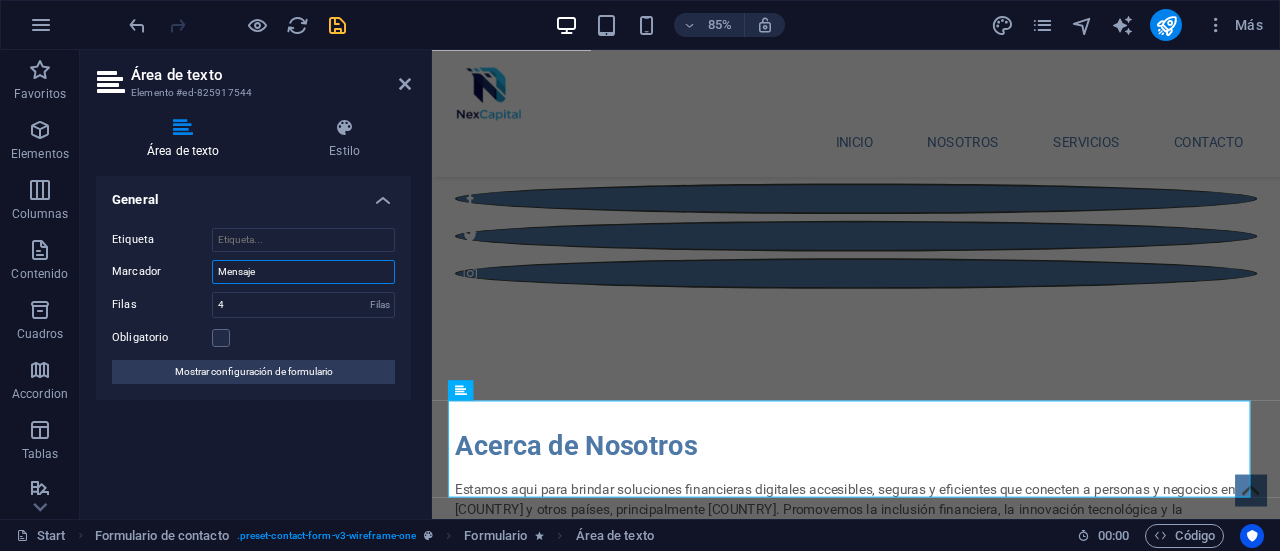 type on "Mensaje" 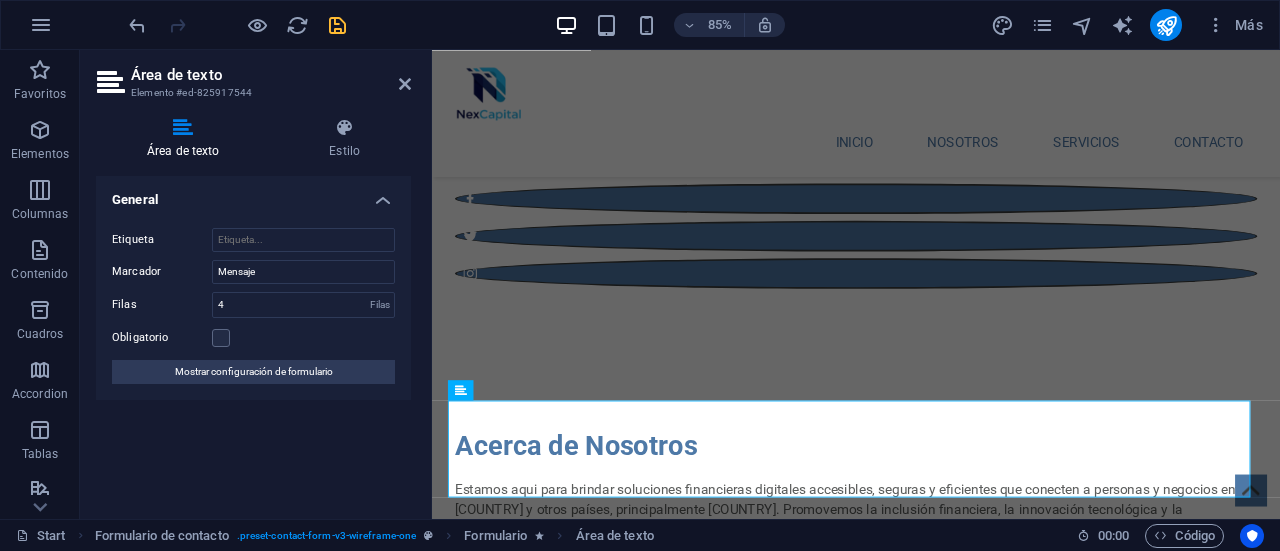 click on "General Etiqueta Marcador Mensaje Filas 4 Filas Obligatorio Mostrar configuración de formulario" at bounding box center [253, 339] 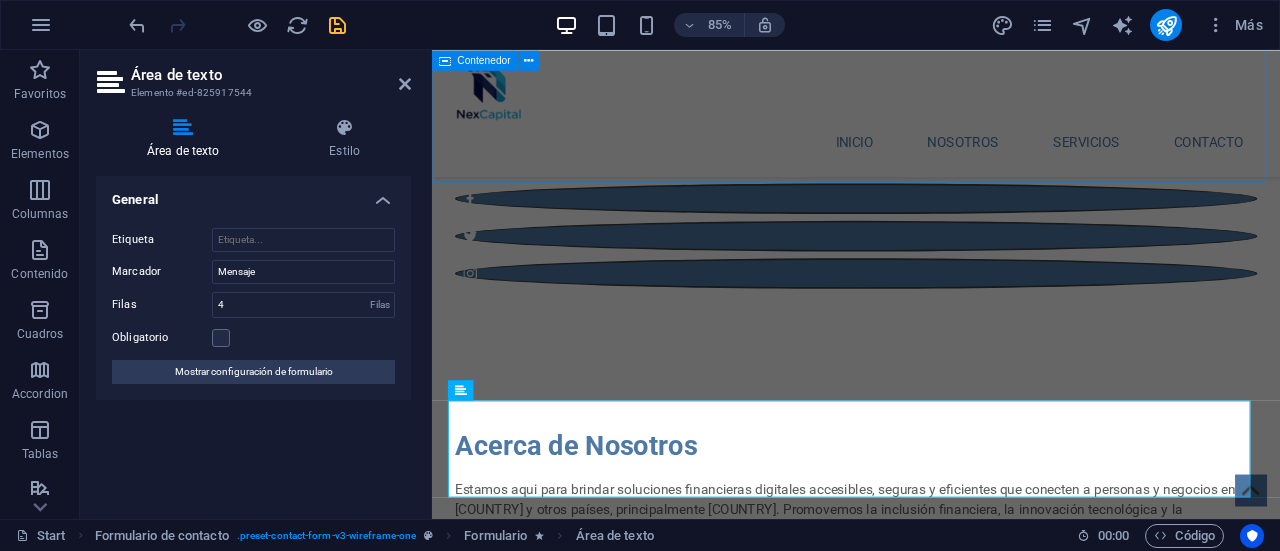 click on "Servicios Envios de Dinero Lorem ipsum dolor sit amet, consectetuer adipiscing elit. Aenean commodo ligula eget dolor. Lorem ipsum dolor sit amet, consectetuer adipiscing elit leget dolor. Headline Lorem ipsum dolor sit amet, consectetuer adipiscing elit. Aenean commodo ligula eget dolor. Lorem ipsum dolor sit amet, consectetuer adipiscing elit leget dolor." at bounding box center (931, 2034) 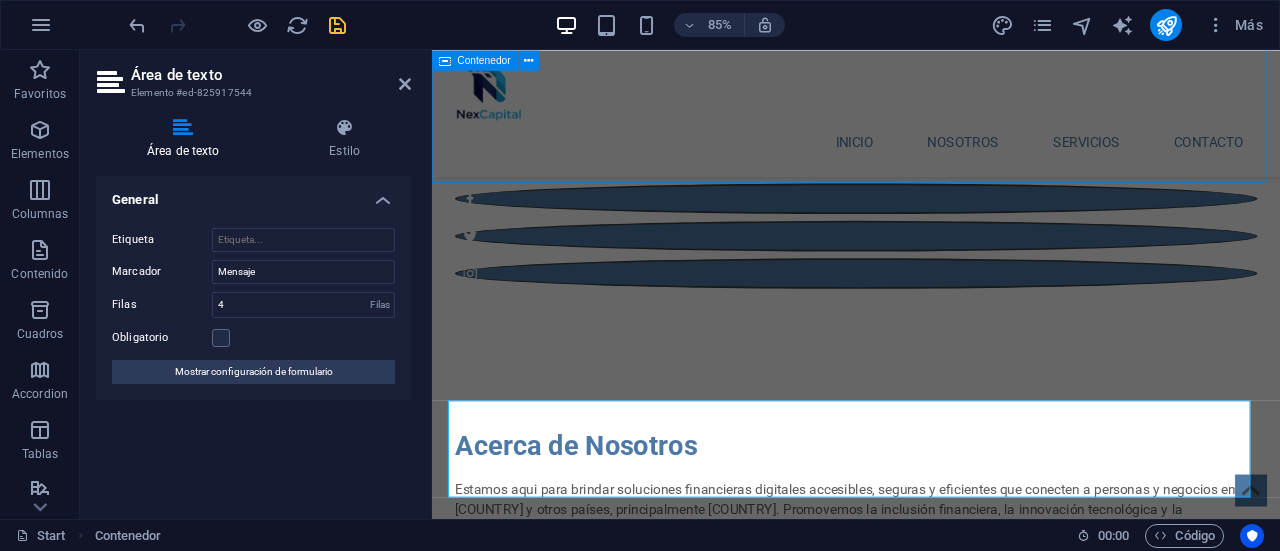 click on "Servicios Envios de Dinero Lorem ipsum dolor sit amet, consectetuer adipiscing elit. Aenean commodo ligula eget dolor. Lorem ipsum dolor sit amet, consectetuer adipiscing elit leget dolor. Headline Lorem ipsum dolor sit amet, consectetuer adipiscing elit. Aenean commodo ligula eget dolor. Lorem ipsum dolor sit amet, consectetuer adipiscing elit leget dolor." at bounding box center [931, 2034] 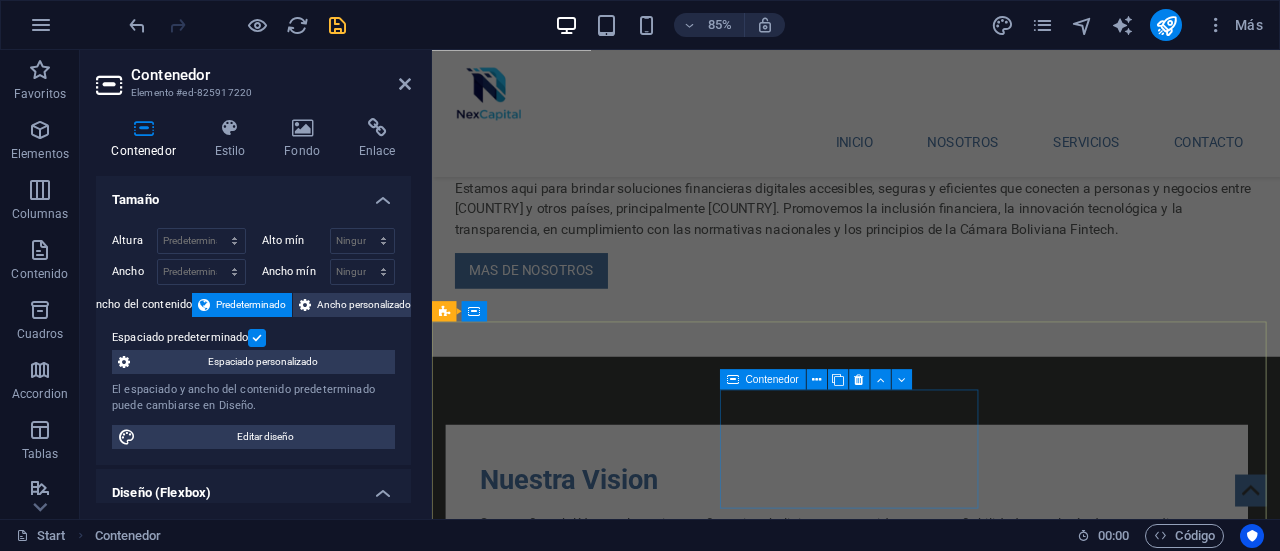scroll, scrollTop: 2210, scrollLeft: 0, axis: vertical 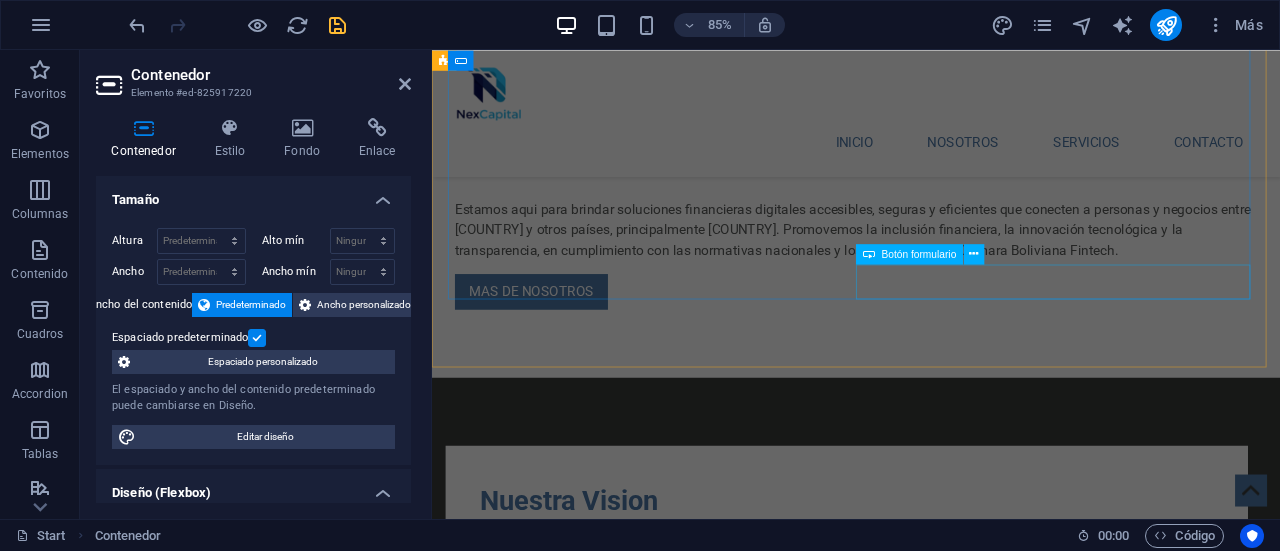 click on "Submit" at bounding box center (1171, 2504) 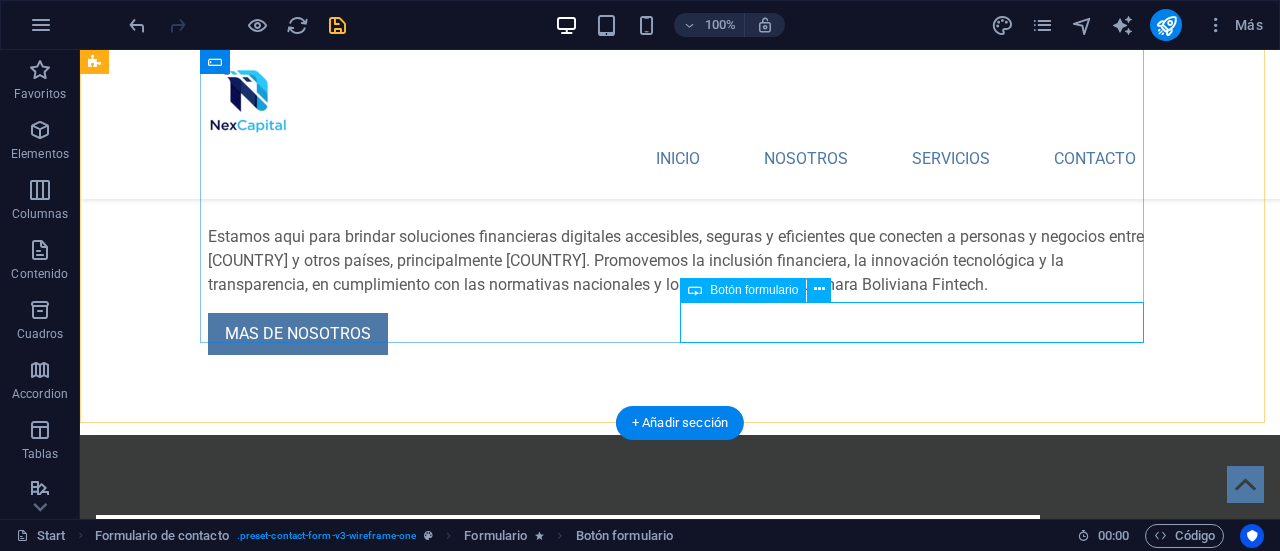click on "Submit" at bounding box center (920, 2504) 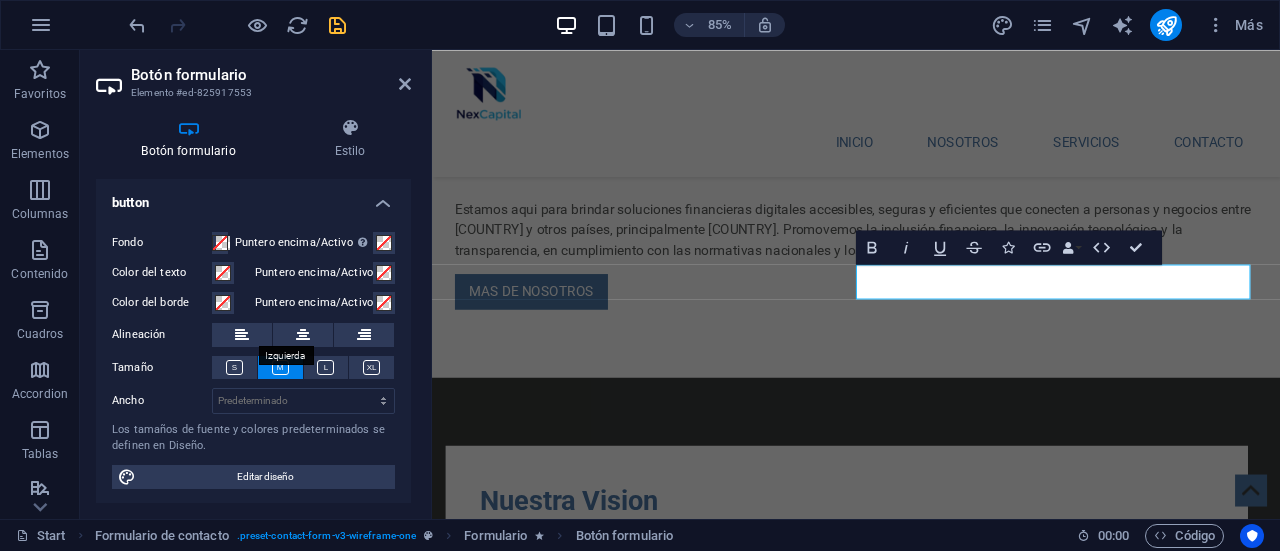 scroll, scrollTop: 0, scrollLeft: 0, axis: both 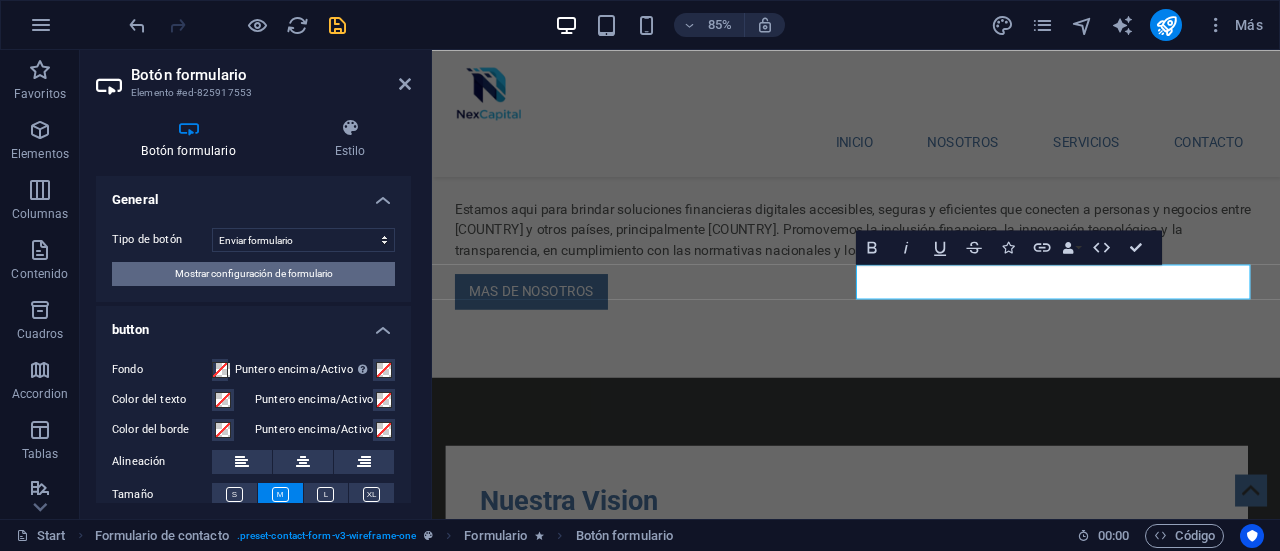 click on "Mostrar configuración de formulario" at bounding box center [253, 274] 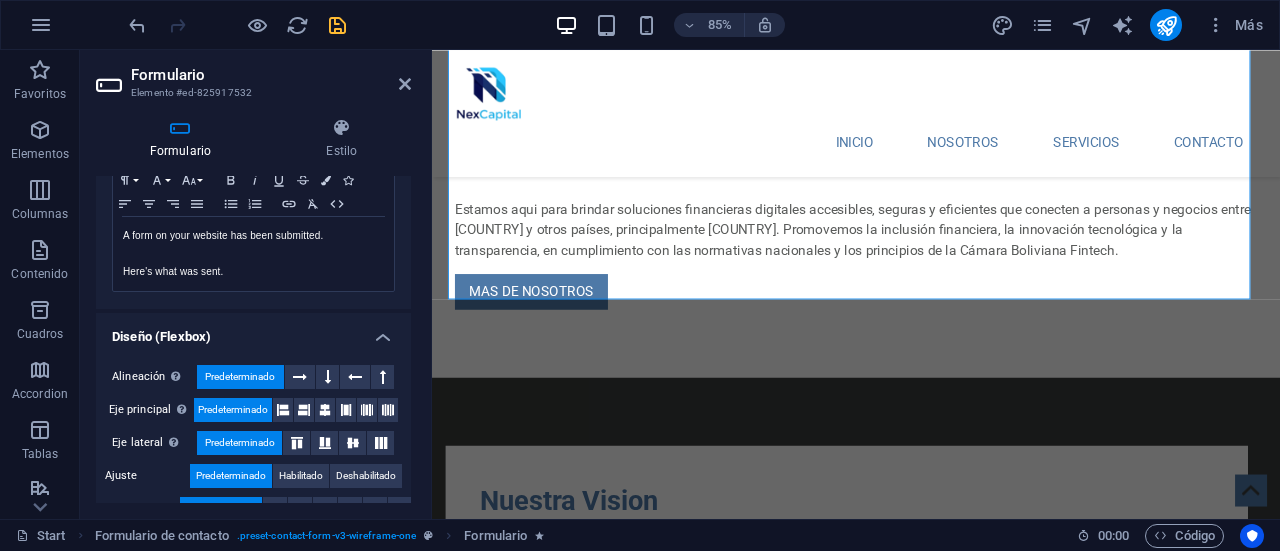scroll, scrollTop: 789, scrollLeft: 0, axis: vertical 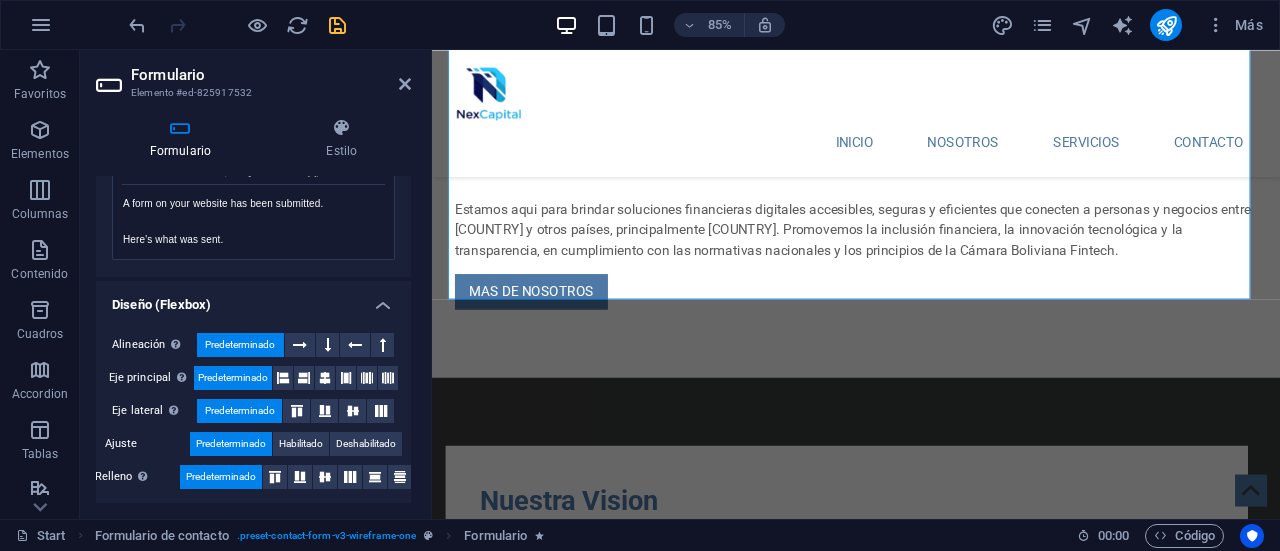click on "Formulario Elemento #ed-825917532" at bounding box center [253, 76] 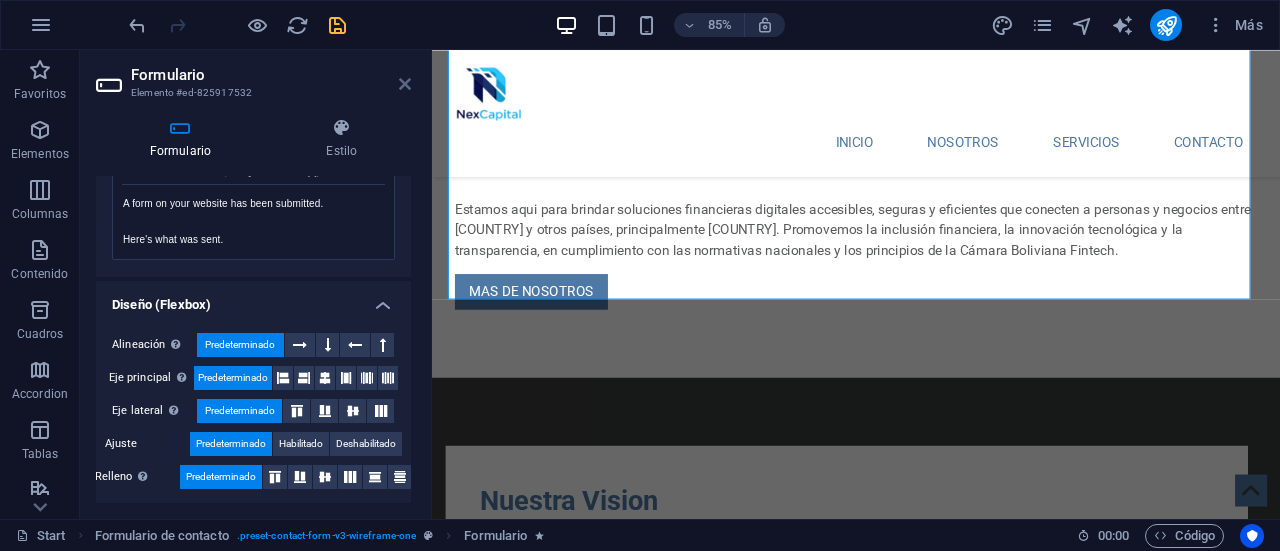 click at bounding box center [405, 84] 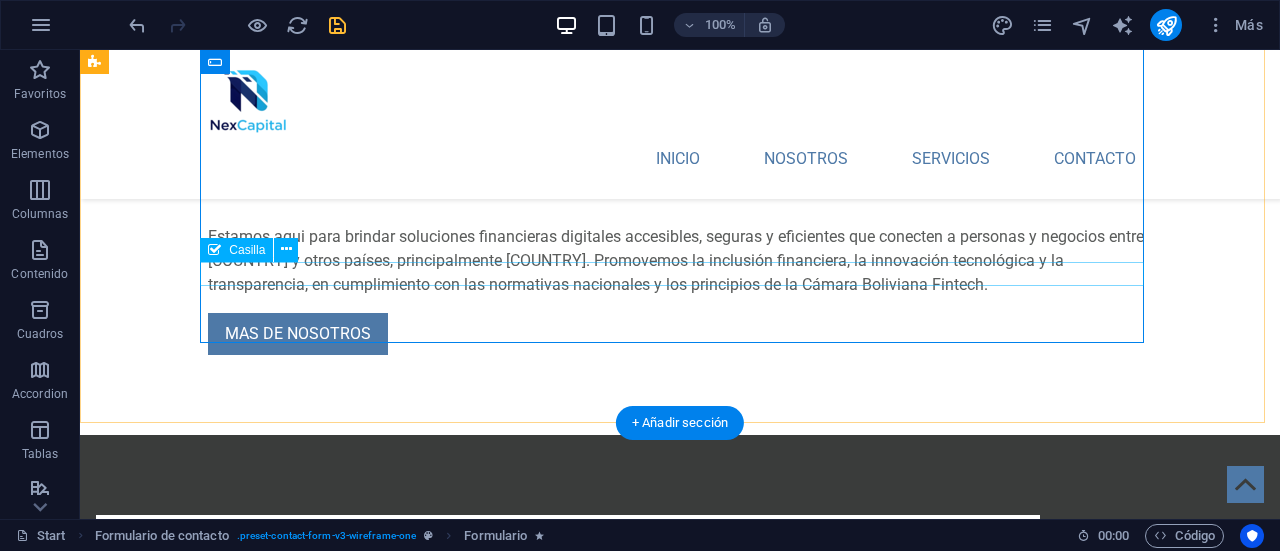click on "I have read and understand the privacy policy." at bounding box center [680, 2455] 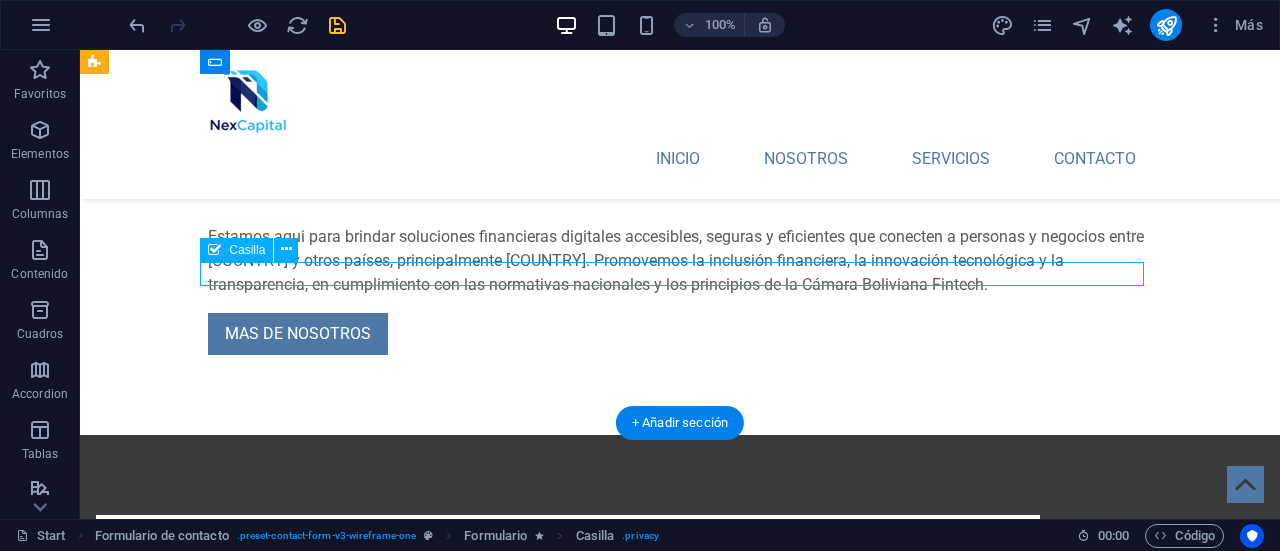 click on "I have read and understand the privacy policy." at bounding box center (680, 2455) 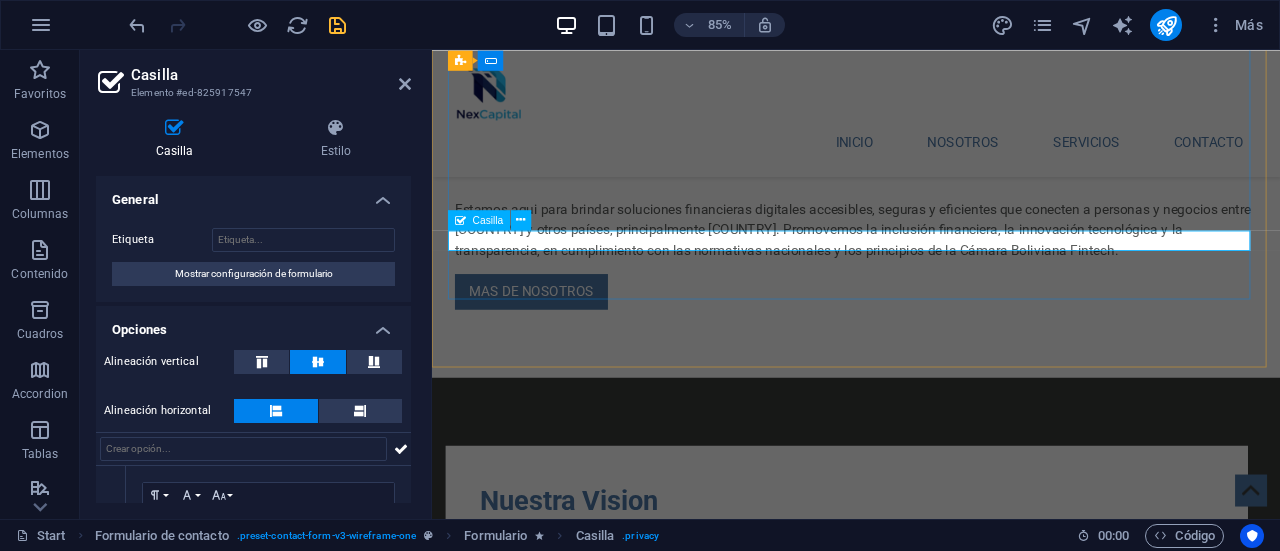click on "I have read and understand the privacy policy." at bounding box center [931, 2455] 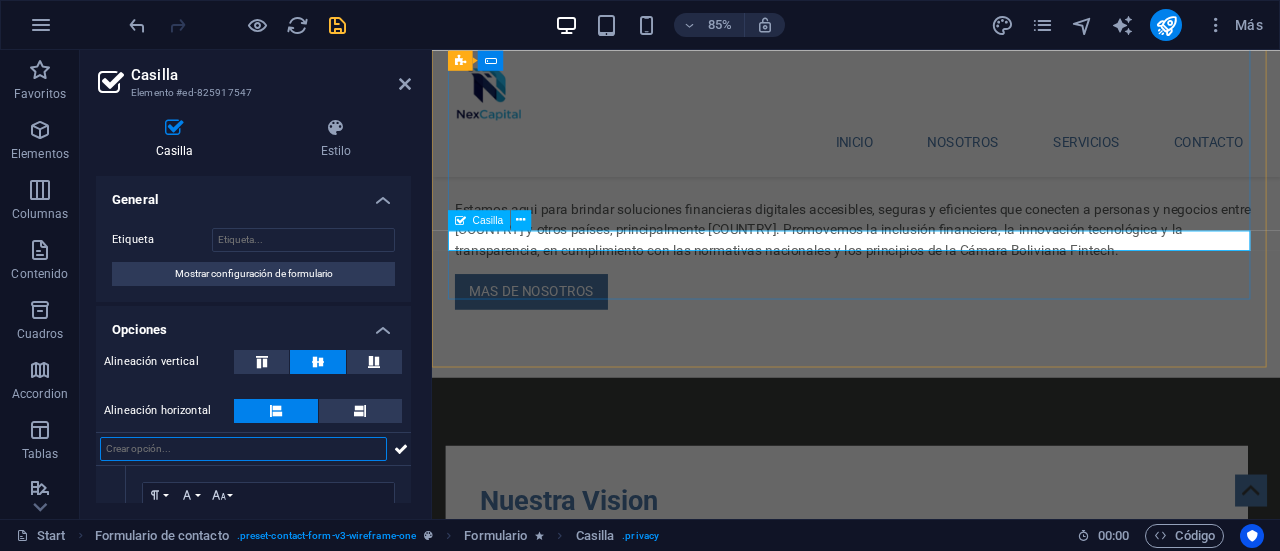click on "I have read and understand the privacy policy." at bounding box center (931, 2455) 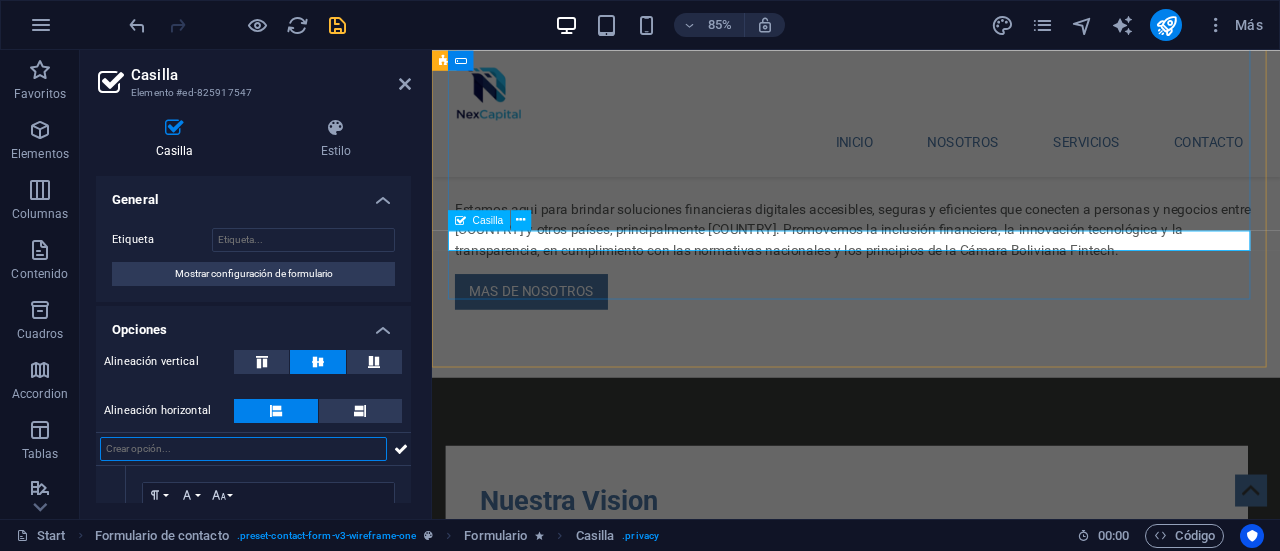 click on "I have read and understand the privacy policy." at bounding box center (931, 2455) 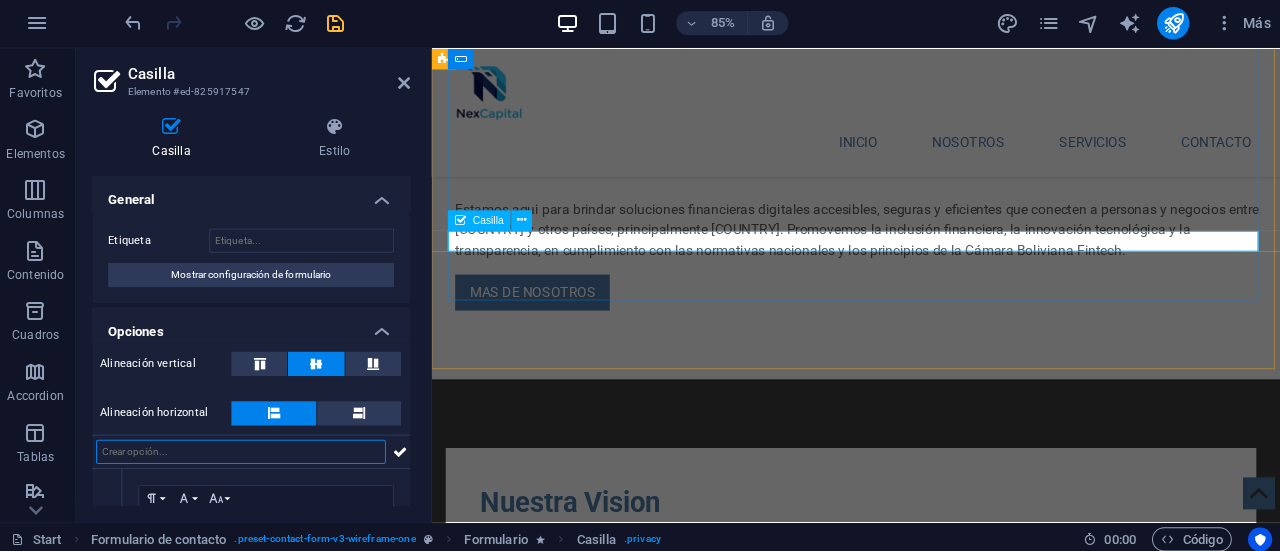 click on "I have read and understand the privacy policy." at bounding box center [930, 2453] 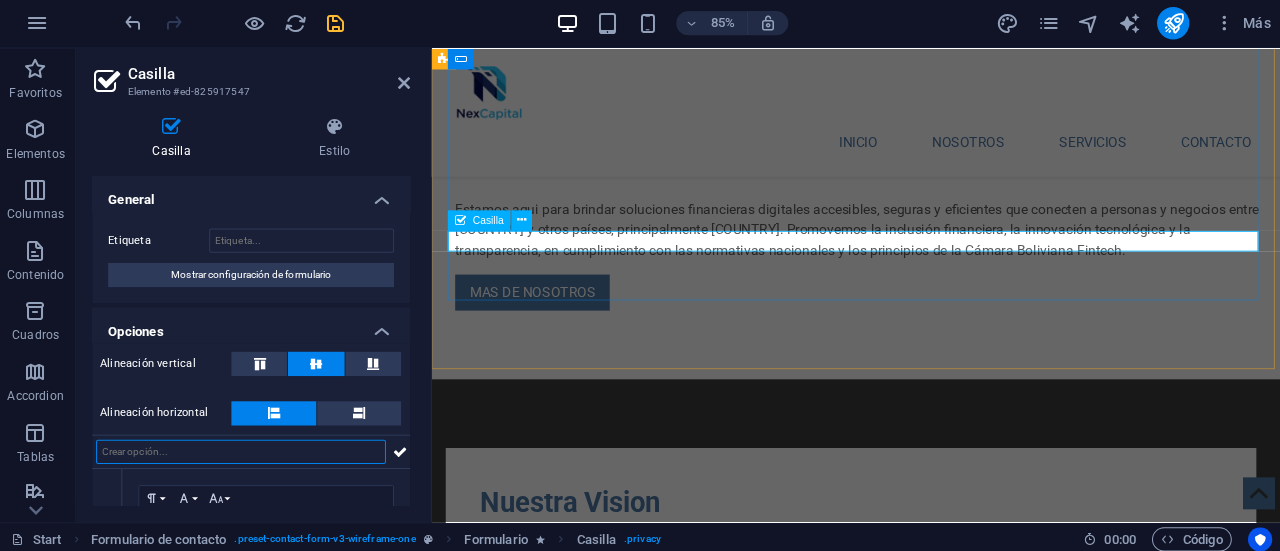click on "I have read and understand the privacy policy." at bounding box center [930, 2453] 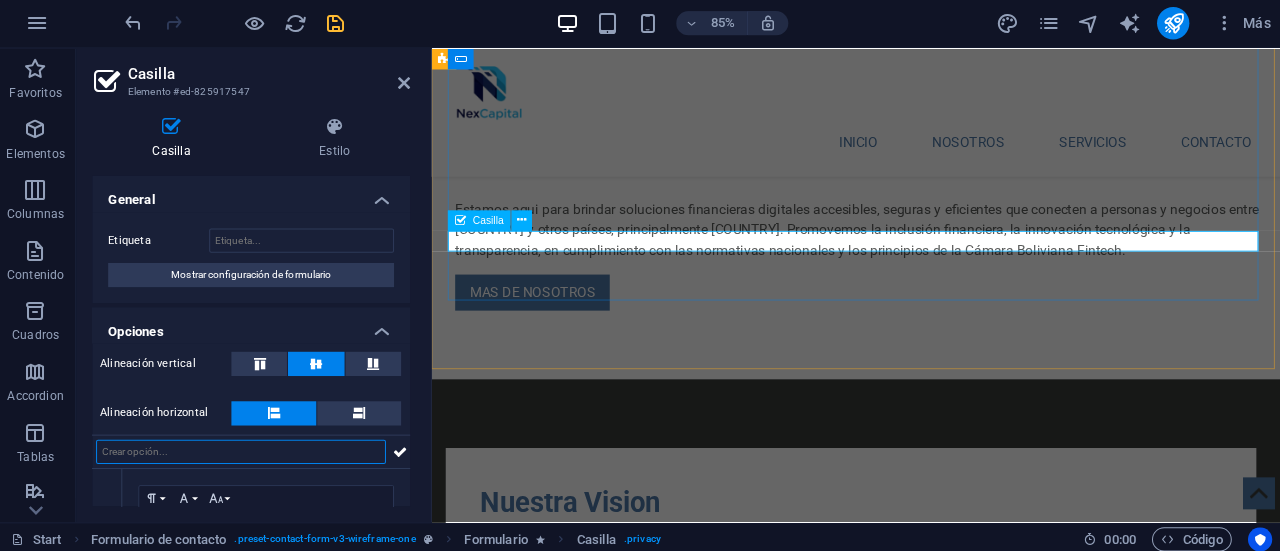 click on "I have read and understand the privacy policy." at bounding box center (930, 2453) 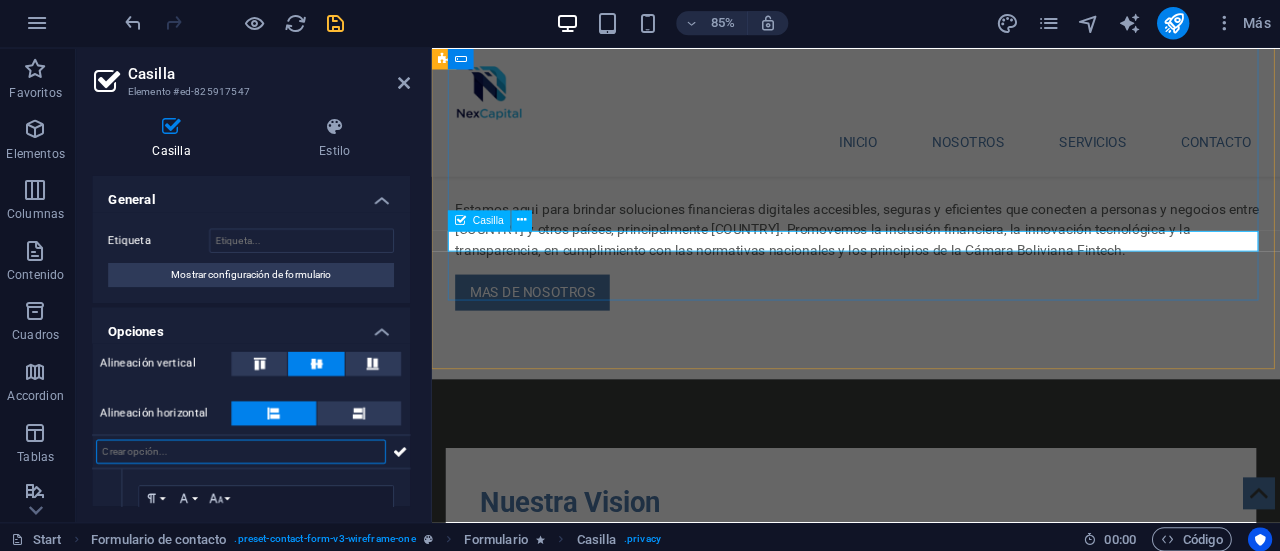 click on "I have read and understand the privacy policy." at bounding box center [930, 2453] 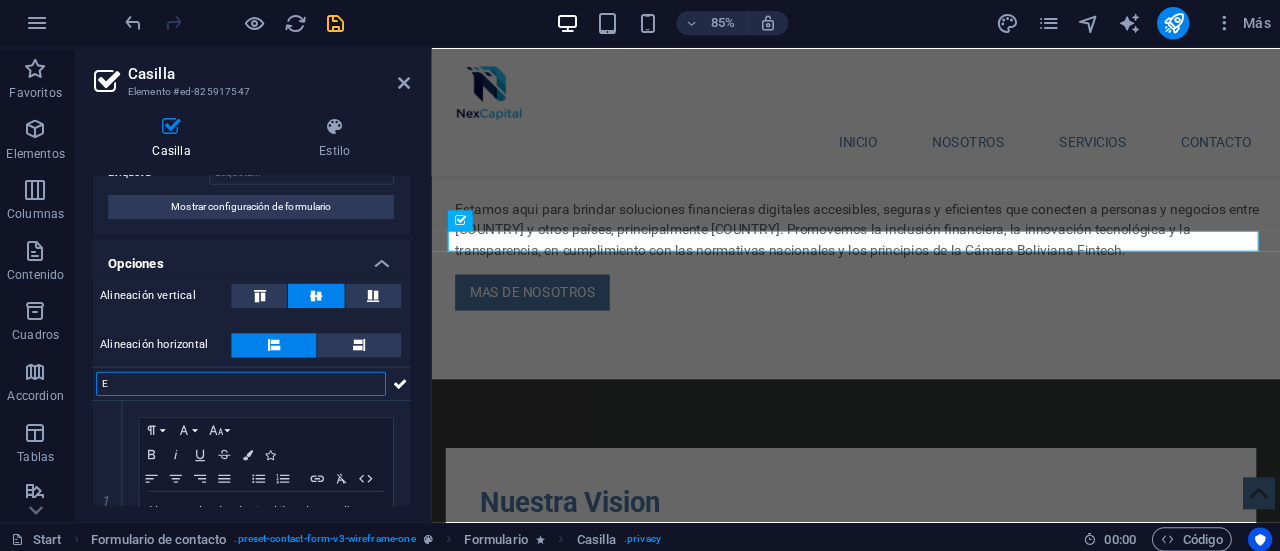 scroll, scrollTop: 160, scrollLeft: 0, axis: vertical 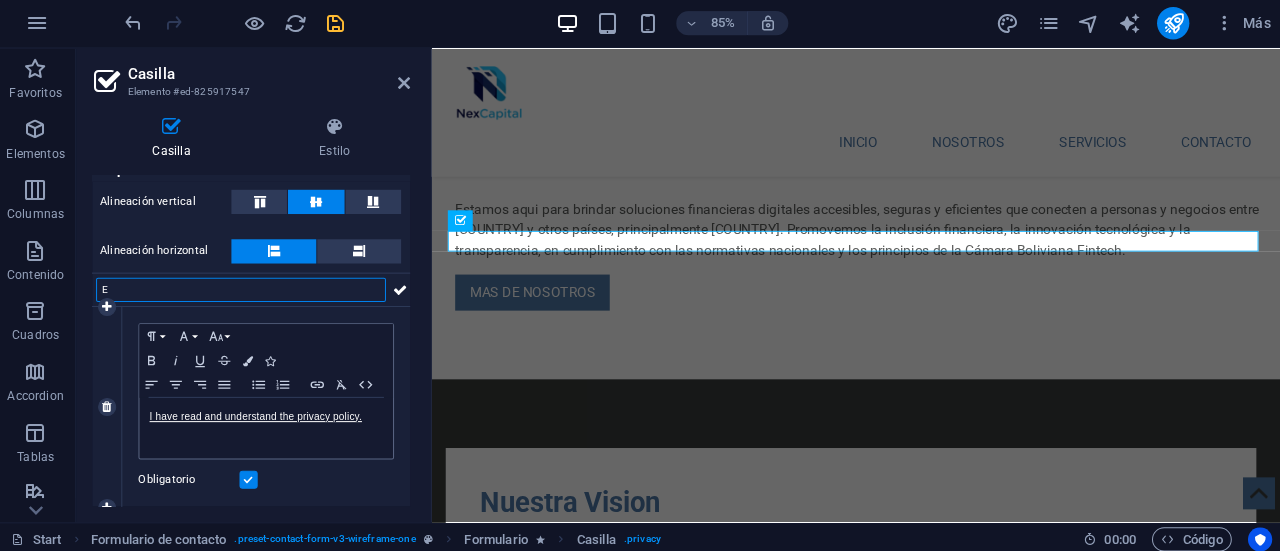 type on "E" 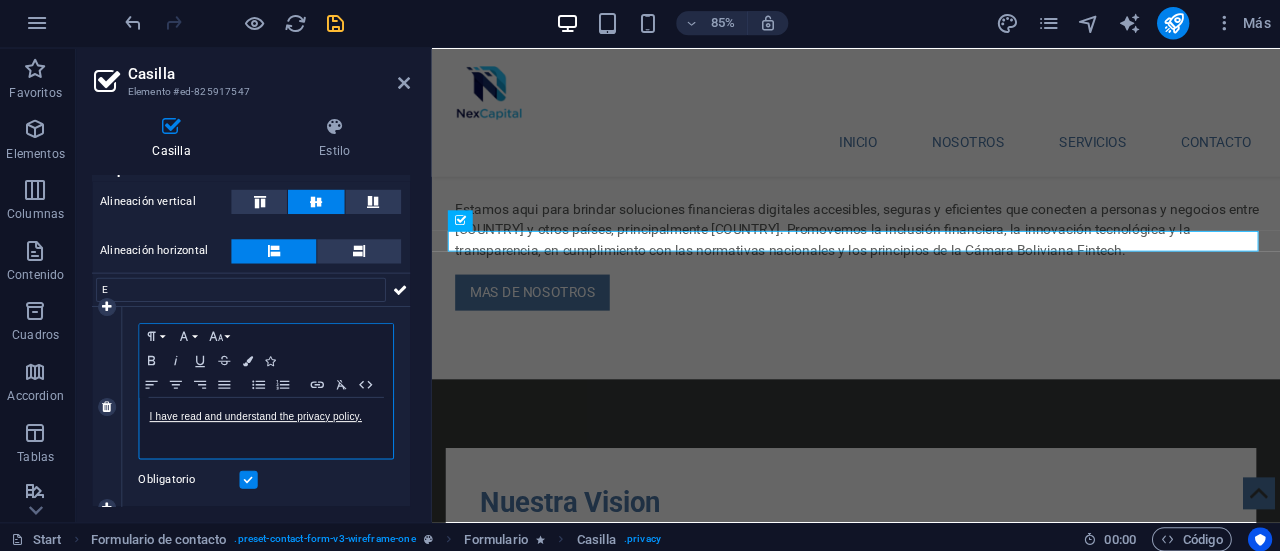 click on "I have read and understand the privacy policy." at bounding box center (268, 426) 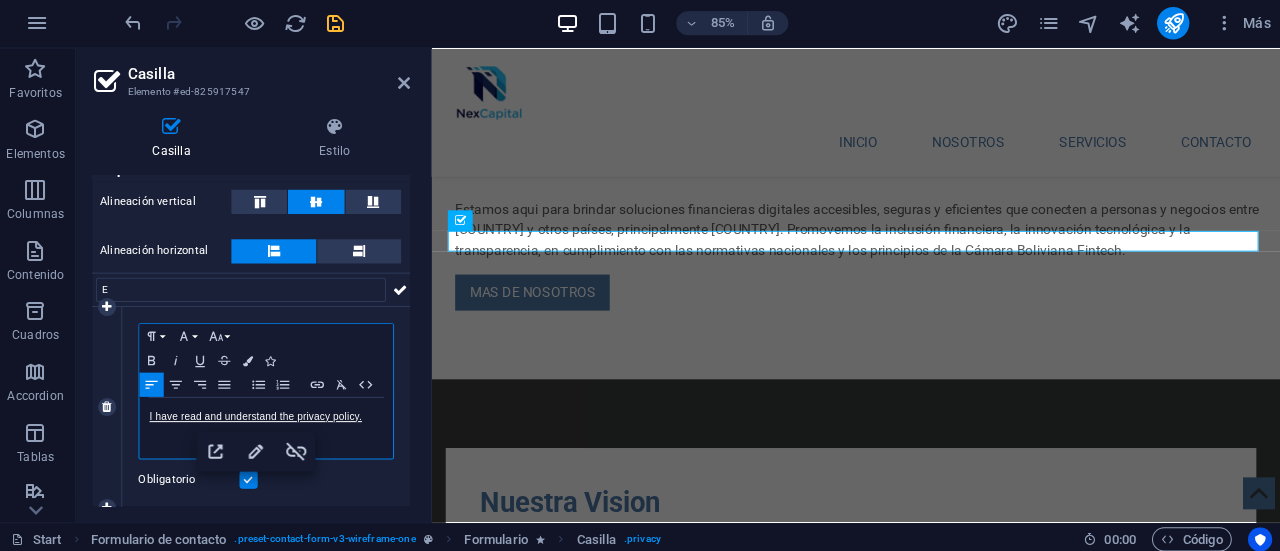 click on "I have read and understand the privacy policy." at bounding box center (268, 415) 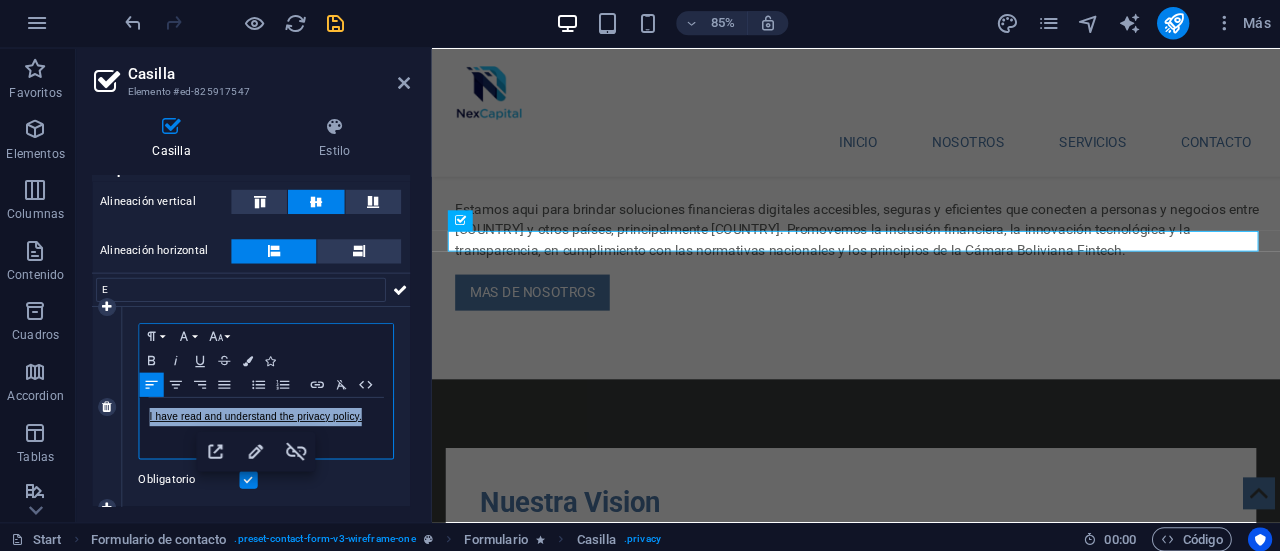 type 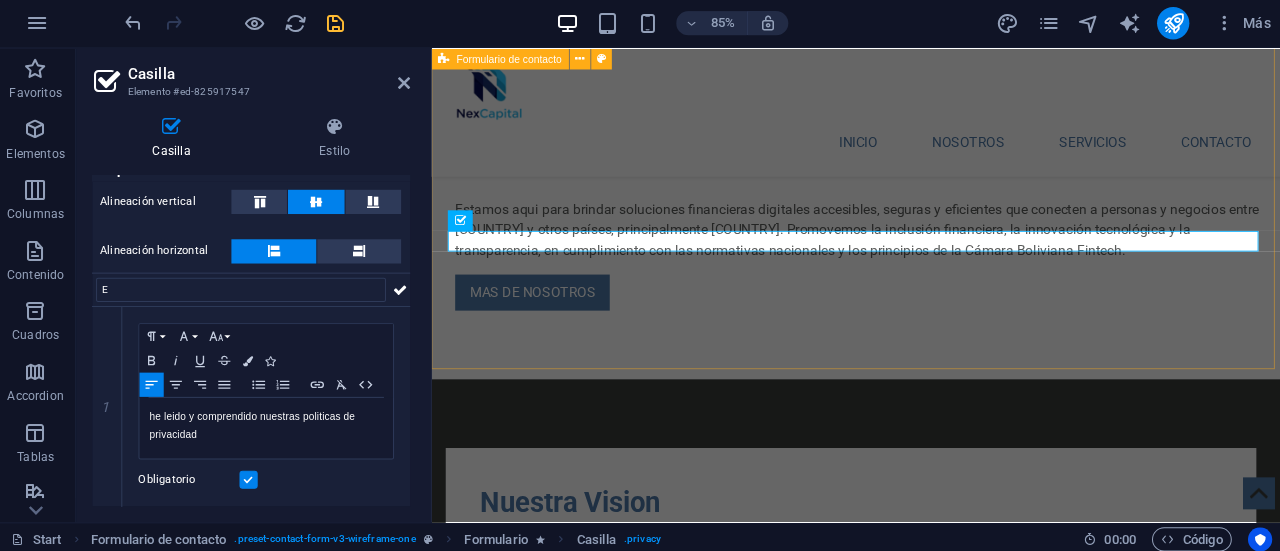 click on "Contactanos   ​he leido y comprendido nuestras politicas de privacidad ¿Ilegible? Cargar nuevo Submit" at bounding box center [930, 2323] 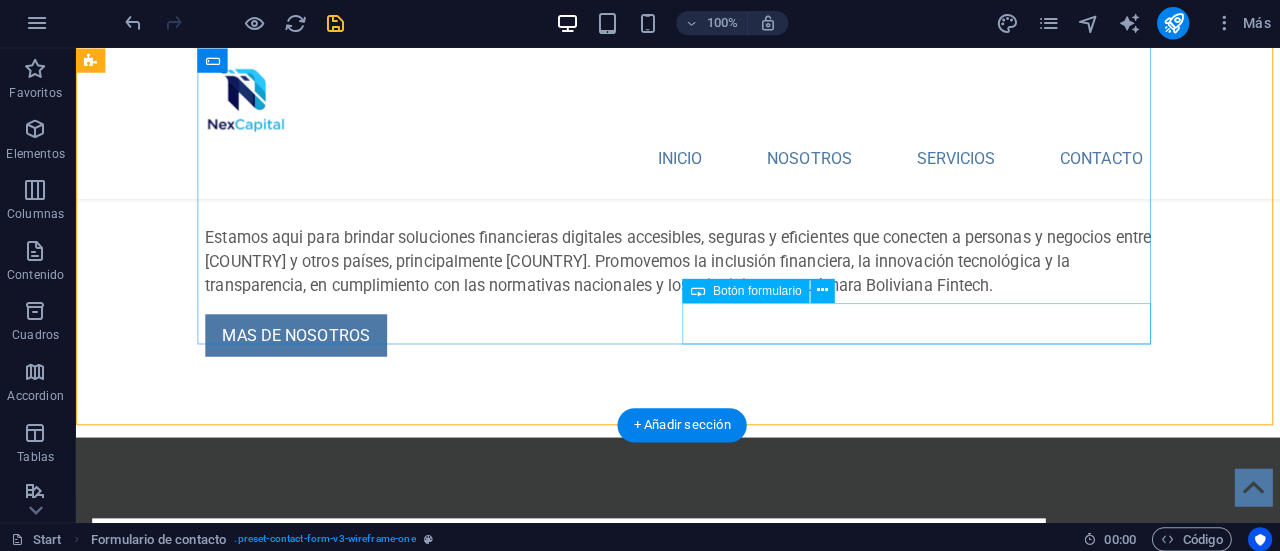click on "Submit" at bounding box center (916, 2502) 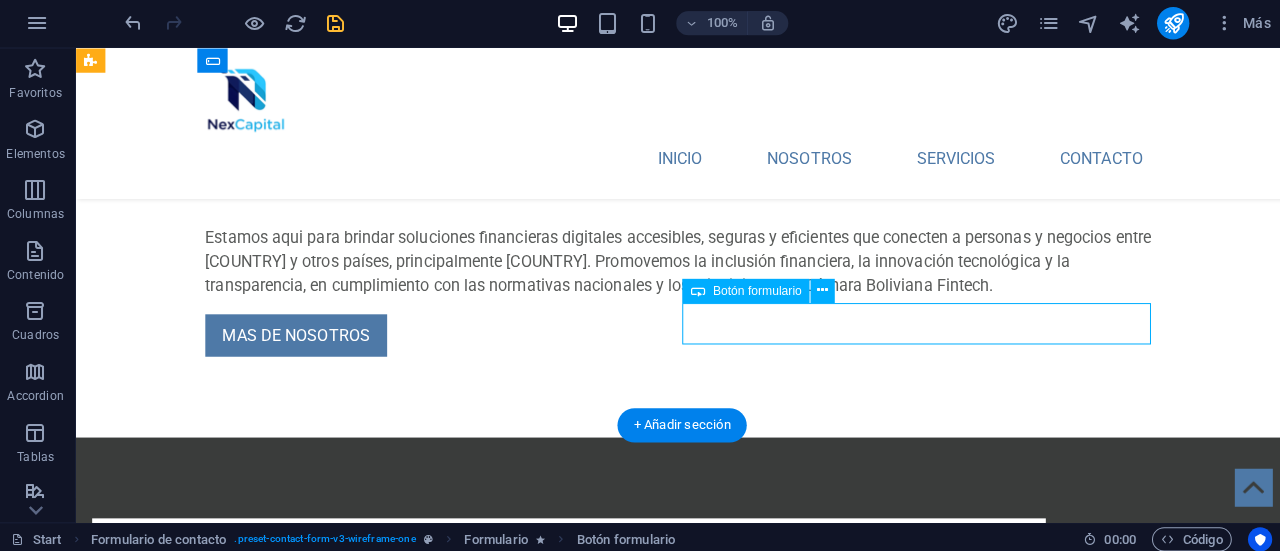 click on "Submit" at bounding box center (916, 2502) 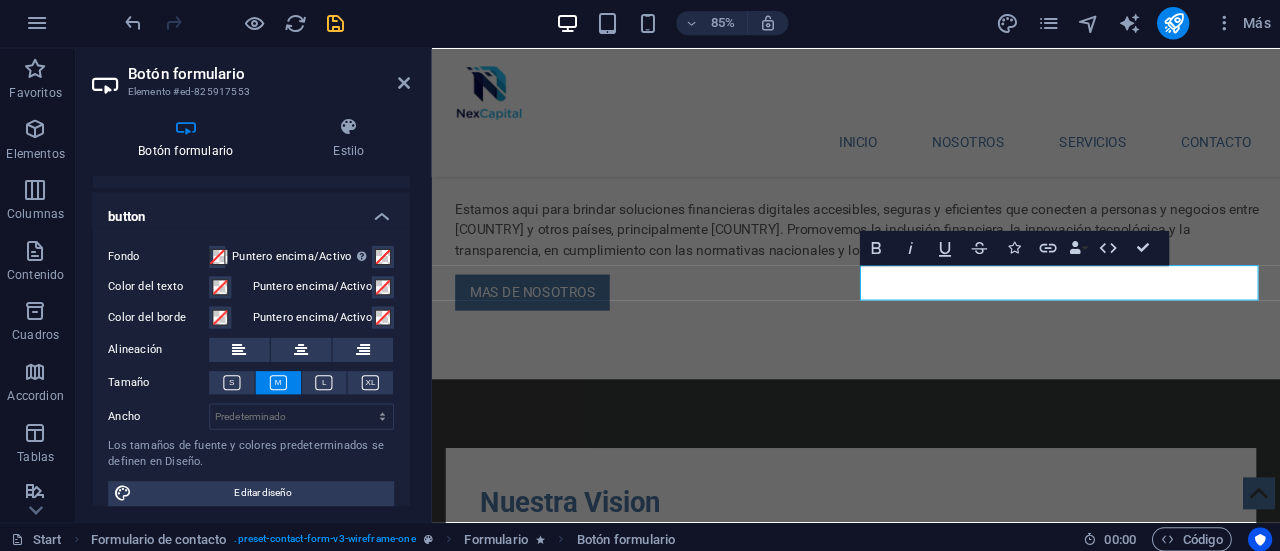 scroll, scrollTop: 127, scrollLeft: 0, axis: vertical 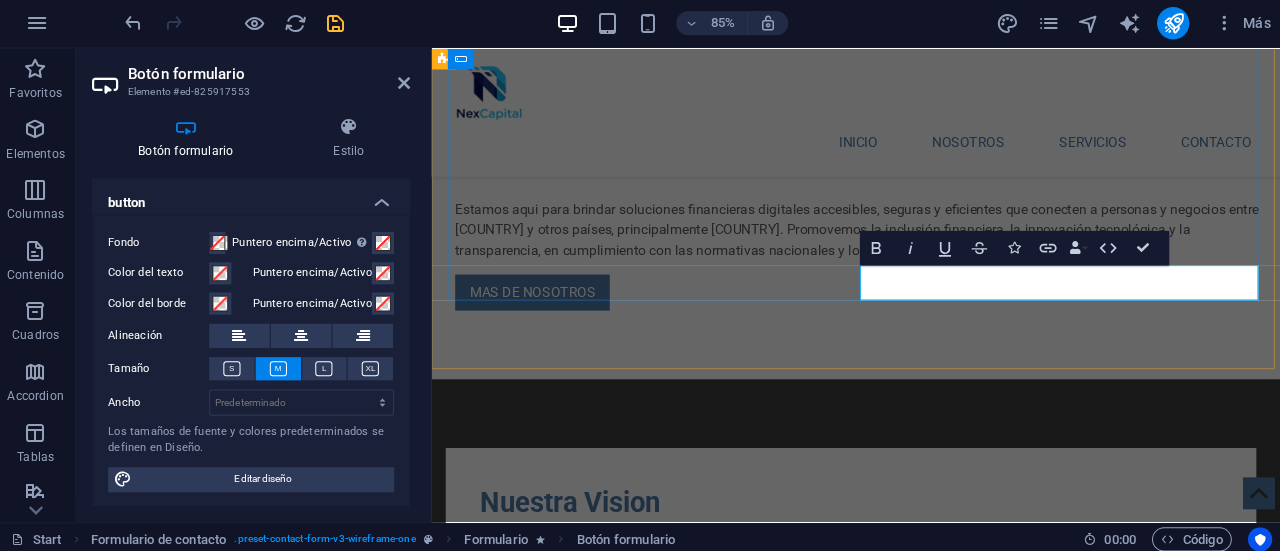 type on "Submit" 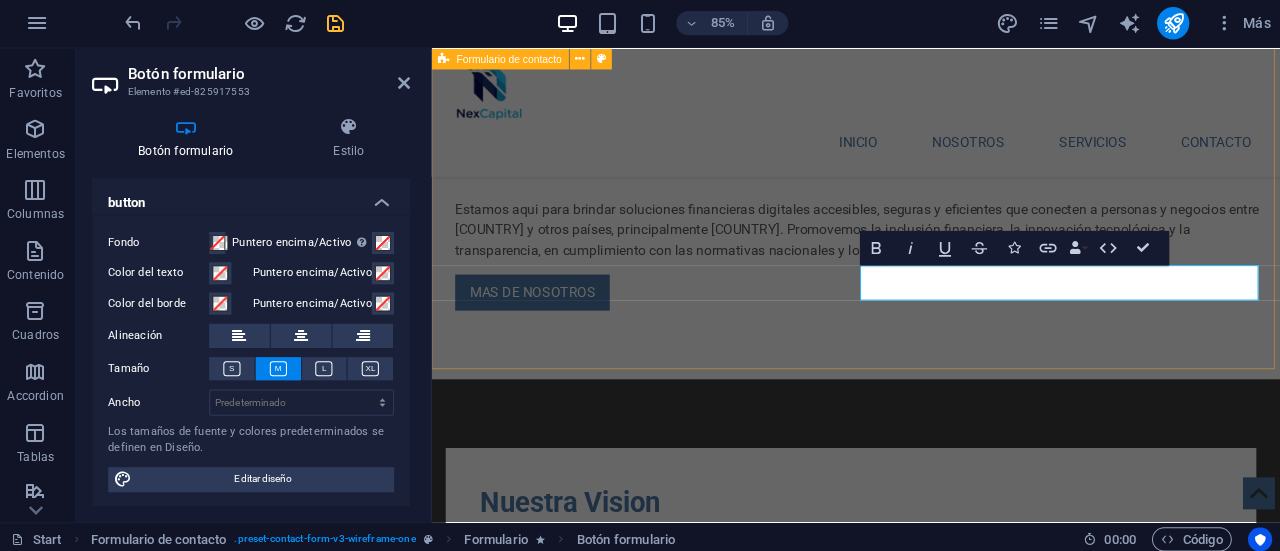 click on "Contactanos   ​he leido y comprendido nuestras politicas de privacidad ¿Ilegible? Cargar nuevo Enviar" at bounding box center (930, 2323) 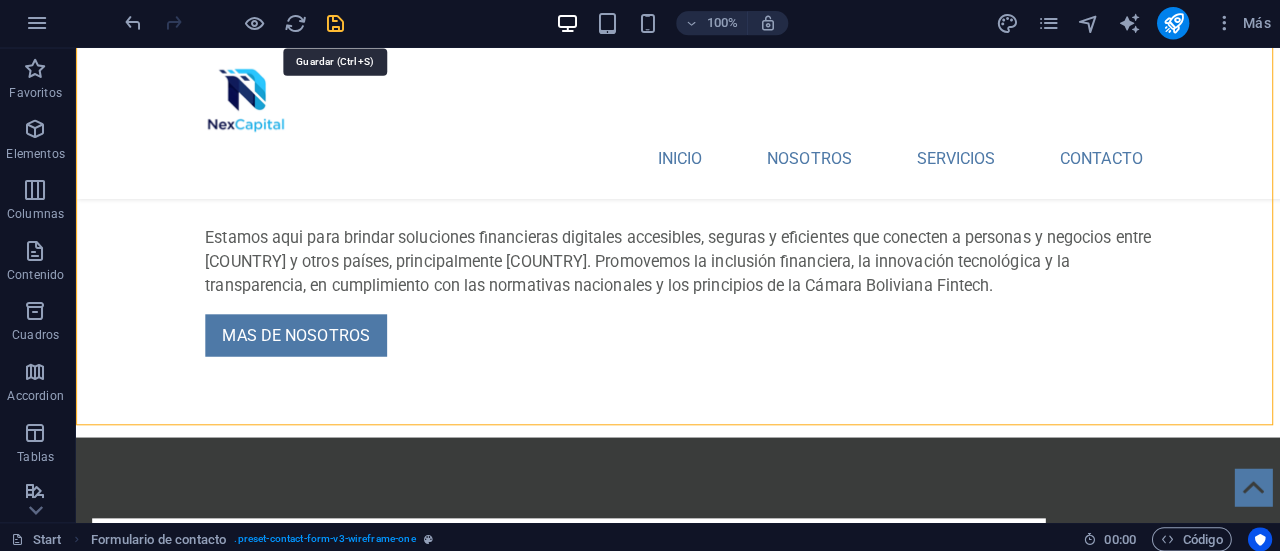 click at bounding box center (337, 25) 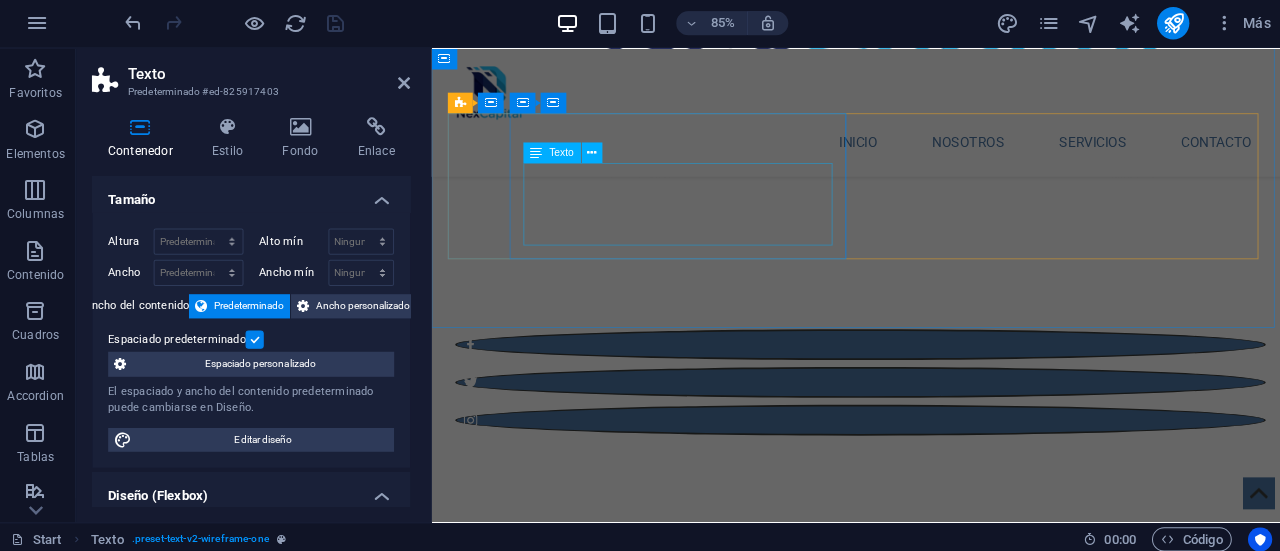 scroll, scrollTop: 1622, scrollLeft: 0, axis: vertical 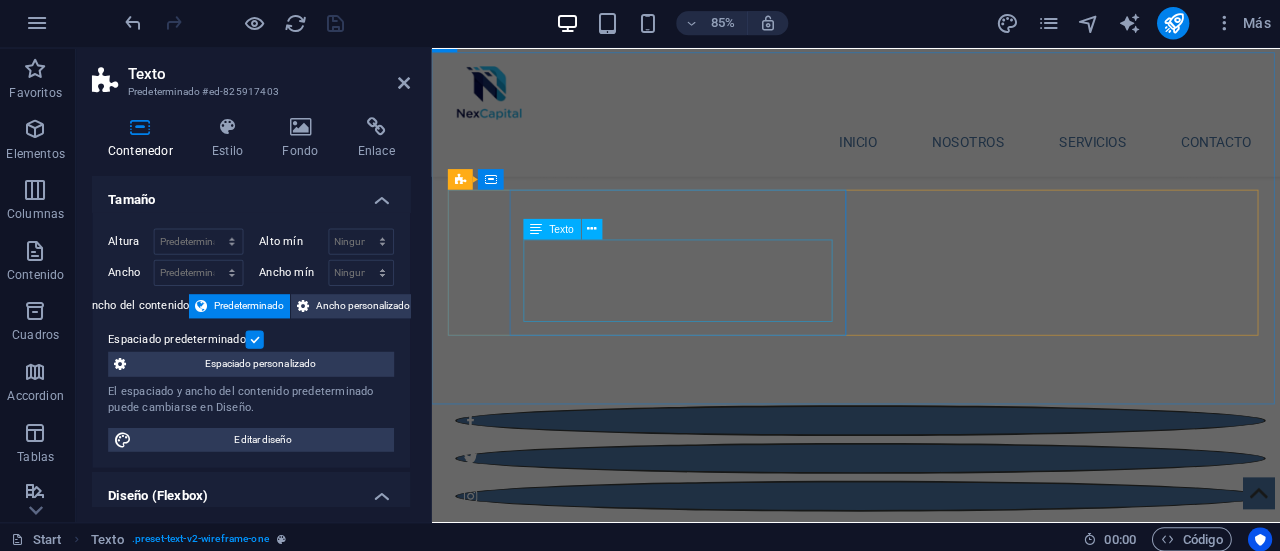 click on "Lorem ipsum dolor sit amet, consectetuer adipiscing elit. Aenean commodo ligula eget dolor. Lorem ipsum dolor sit amet, consectetuer adipiscing elit leget dolor." at bounding box center [690, 2274] 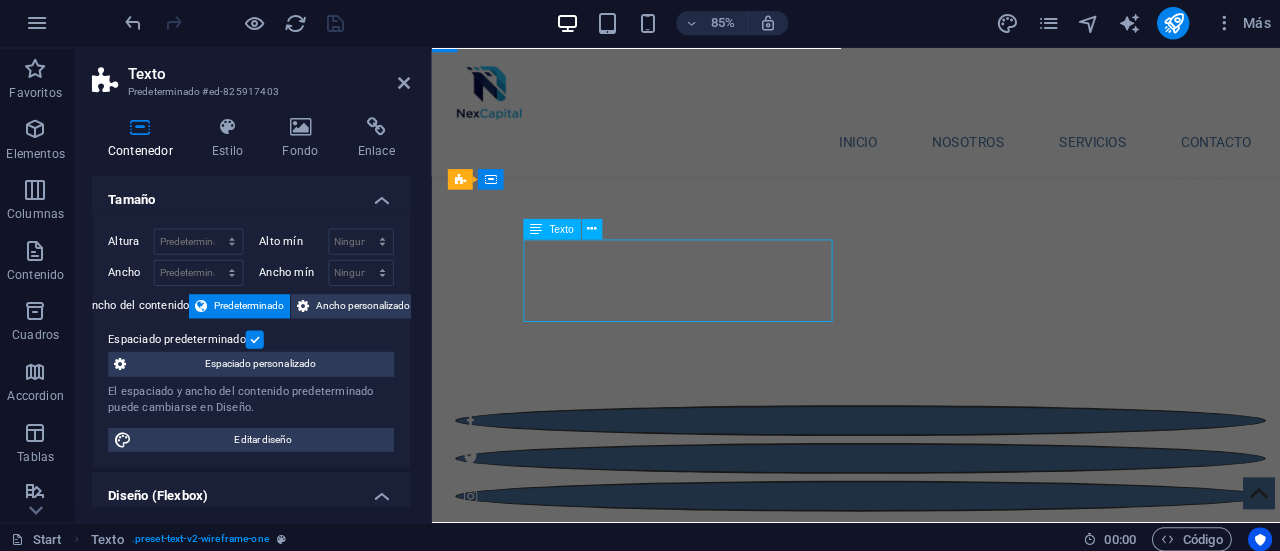 click on "Lorem ipsum dolor sit amet, consectetuer adipiscing elit. Aenean commodo ligula eget dolor. Lorem ipsum dolor sit amet, consectetuer adipiscing elit leget dolor." at bounding box center (690, 2274) 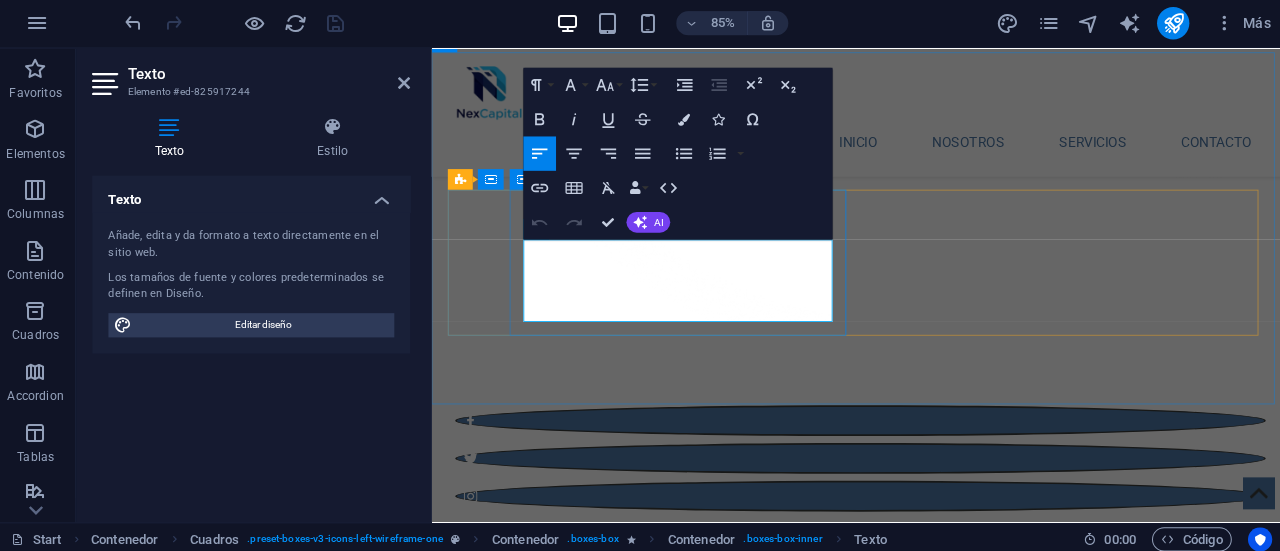 drag, startPoint x: 730, startPoint y: 344, endPoint x: 526, endPoint y: 284, distance: 212.64055 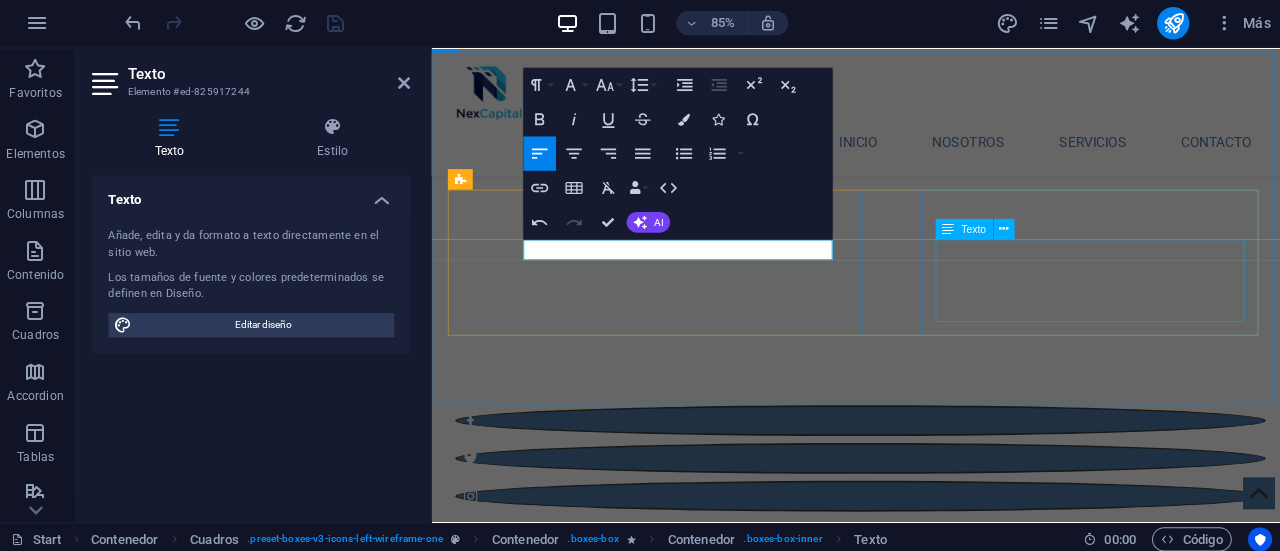 click on "Lorem ipsum dolor sit amet, consectetuer adipiscing elit. Aenean commodo ligula eget dolor. Lorem ipsum dolor sit amet, consectetuer adipiscing elit leget dolor." at bounding box center (690, 2452) 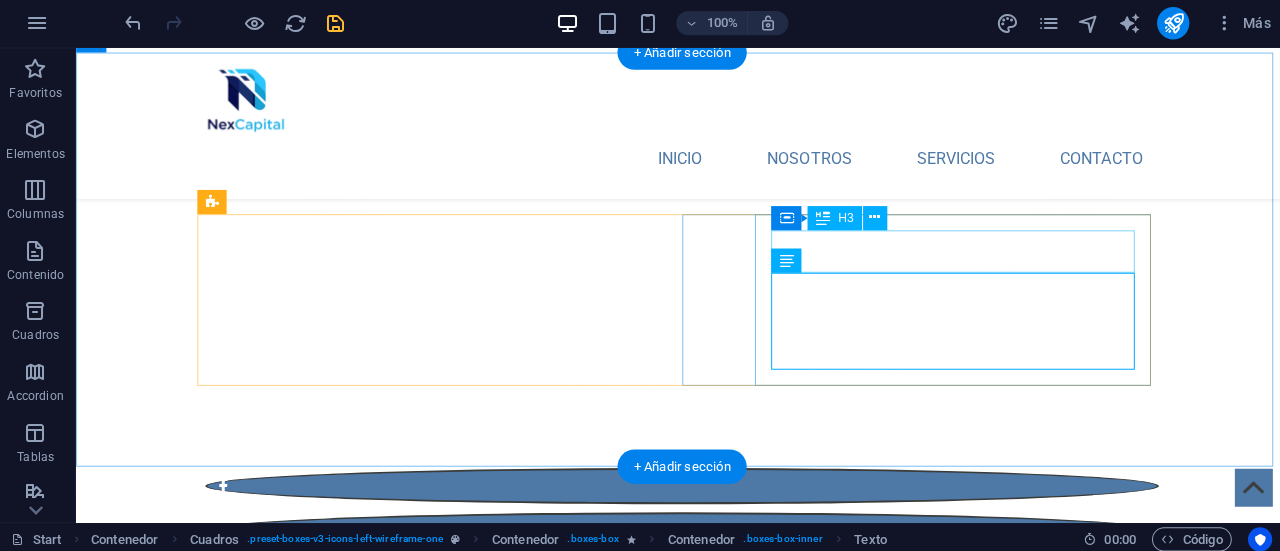 click on "Headline" at bounding box center [436, 2395] 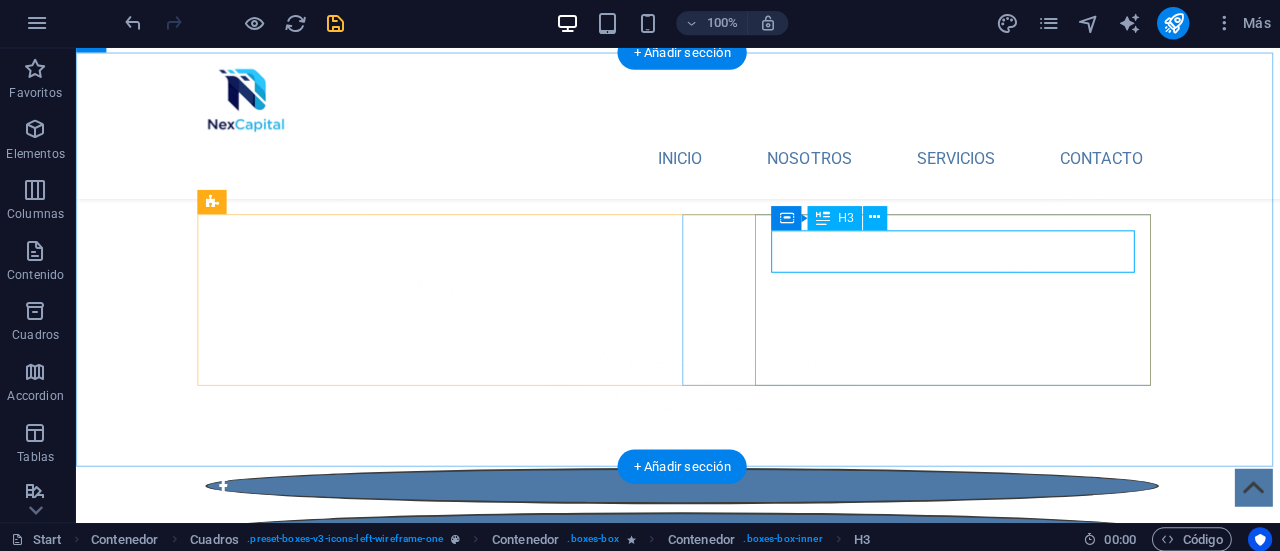click on "Headline" at bounding box center (436, 2395) 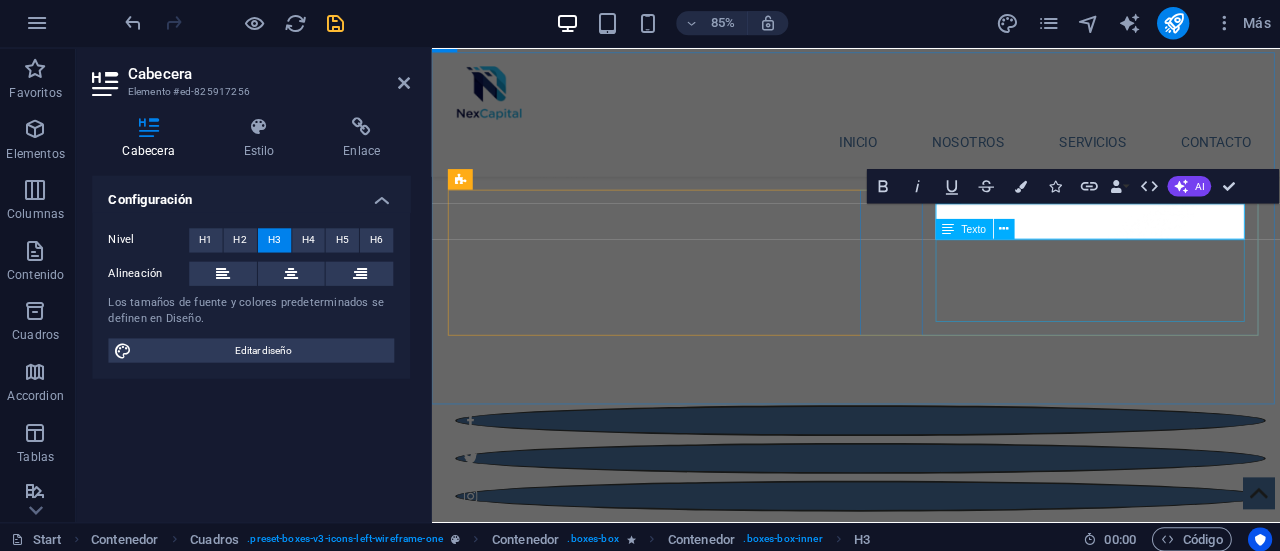 type 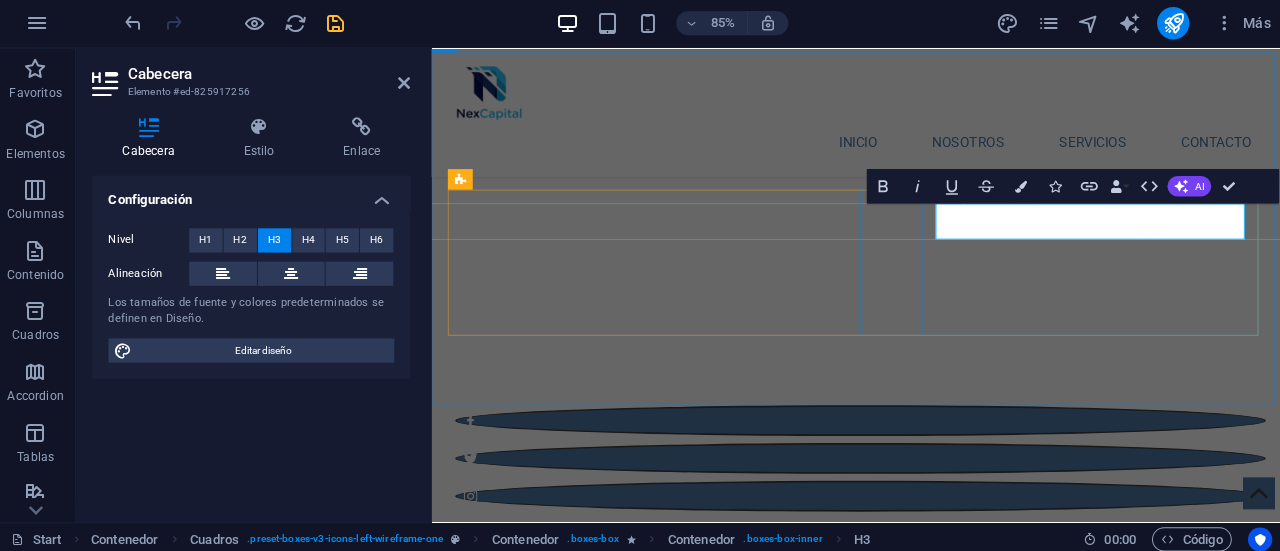 click on "Venta de Psajes" at bounding box center (690, 2395) 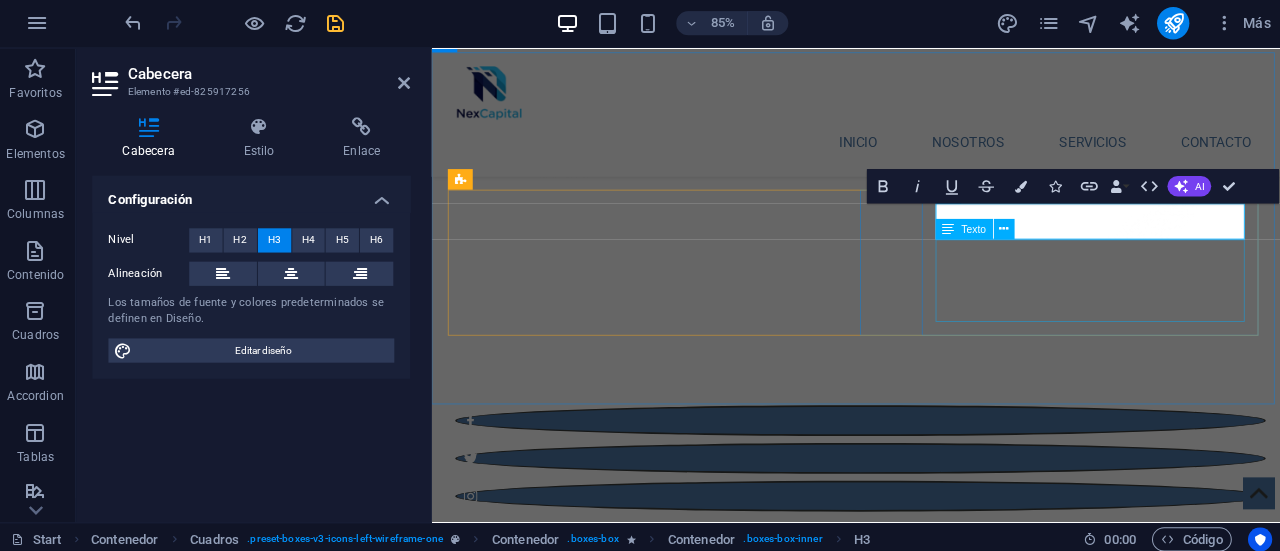 click on "Lorem ipsum dolor sit amet, consectetuer adipiscing elit. Aenean commodo ligula eget dolor. Lorem ipsum dolor sit amet, consectetuer adipiscing elit leget dolor." at bounding box center (690, 2452) 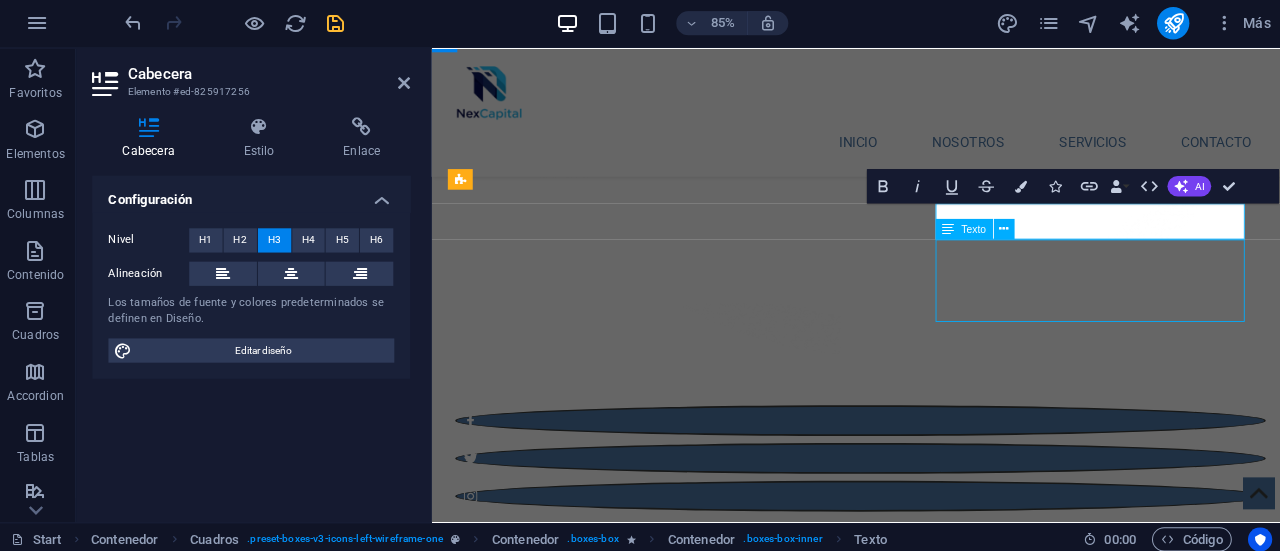click on "Lorem ipsum dolor sit amet, consectetuer adipiscing elit. Aenean commodo ligula eget dolor. Lorem ipsum dolor sit amet, consectetuer adipiscing elit leget dolor." at bounding box center [690, 2452] 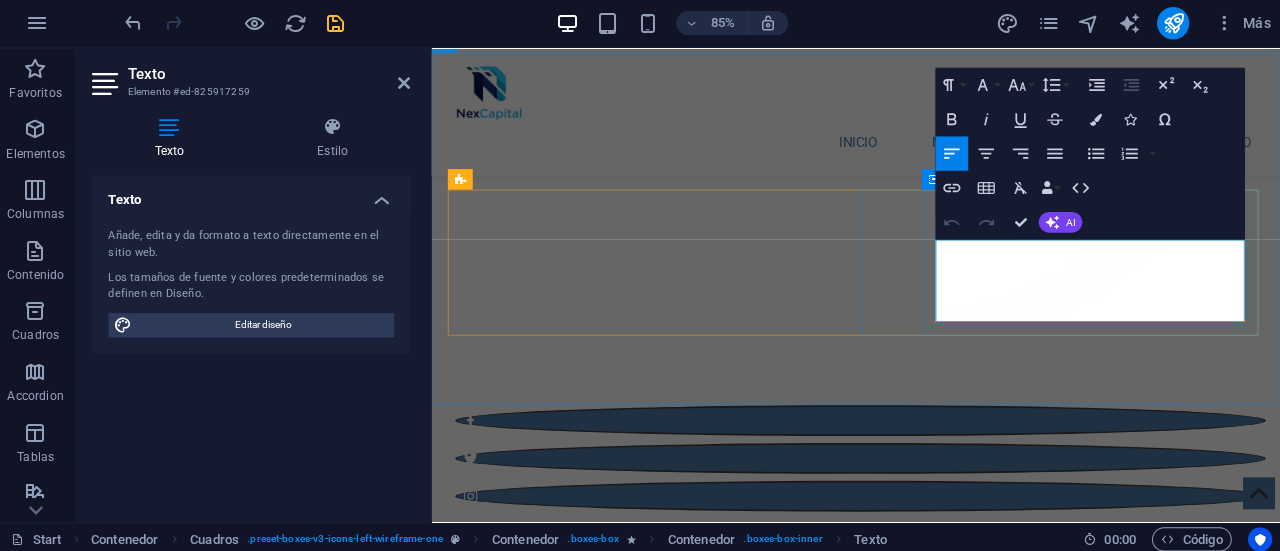 type 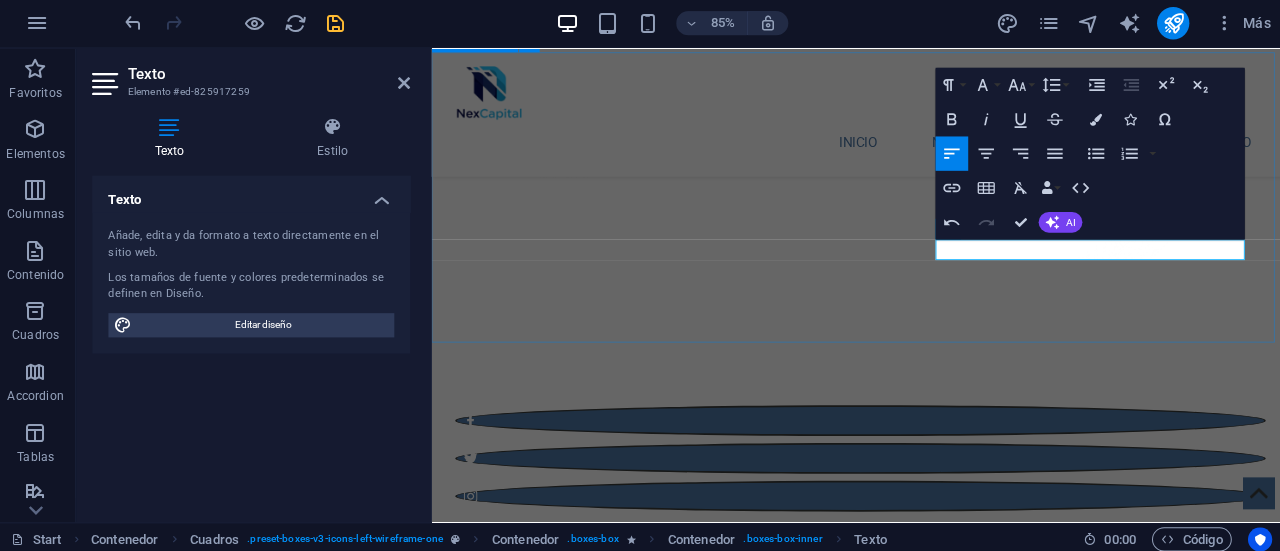 click on "Servicios Envios de Dinero Envio de Remesas etccc Venta de Pasajes Falta indicar algo mas al respecto" at bounding box center [930, 2242] 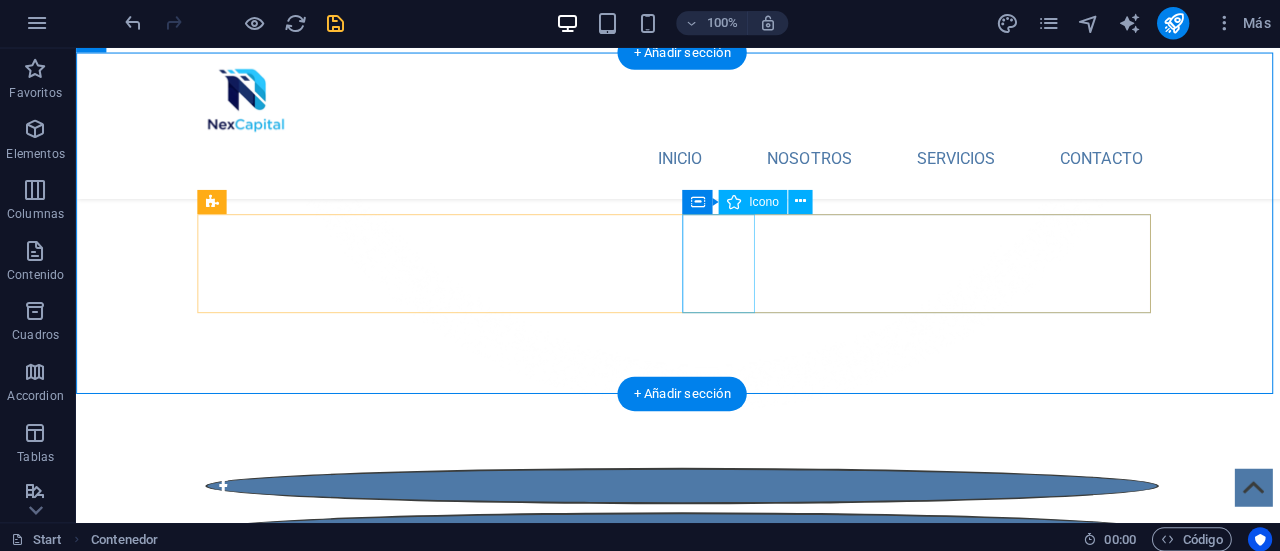 click at bounding box center [436, 2322] 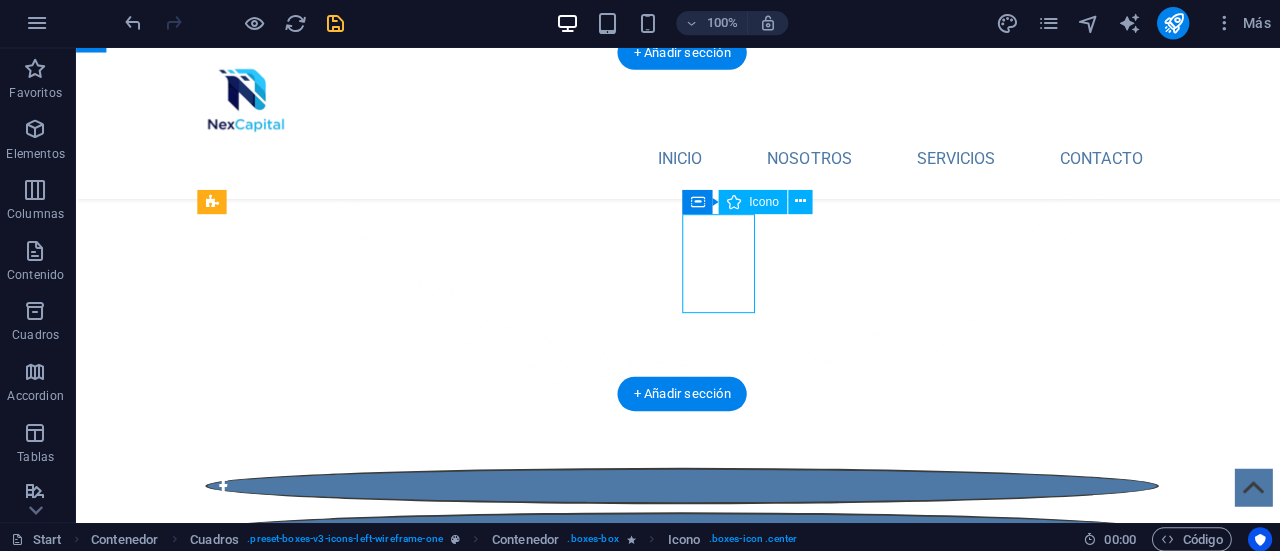 click at bounding box center [436, 2322] 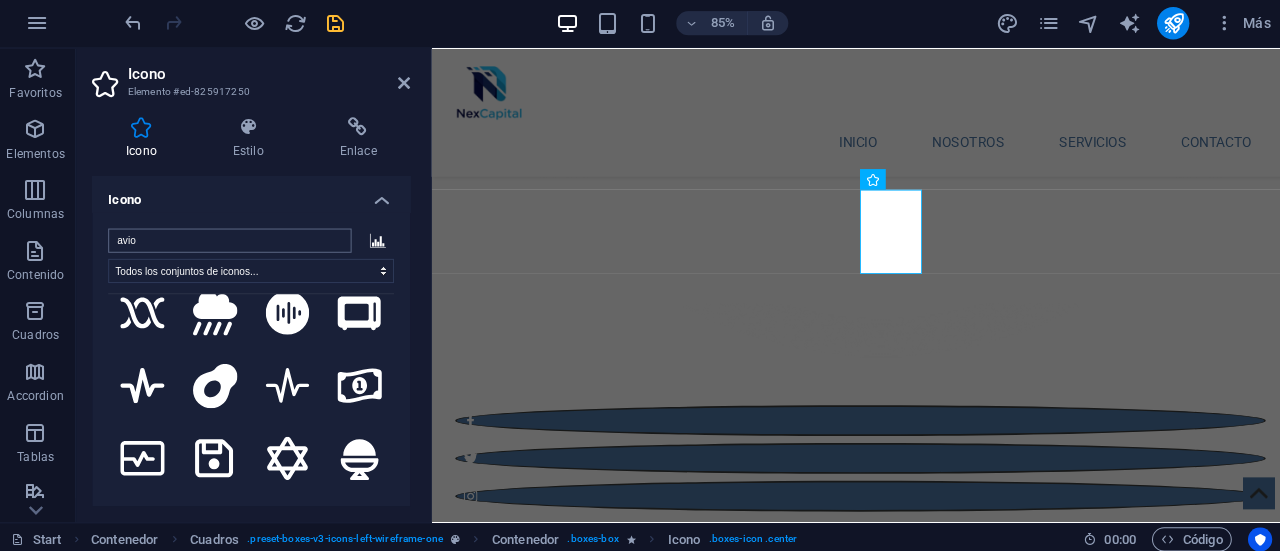 scroll, scrollTop: 0, scrollLeft: 0, axis: both 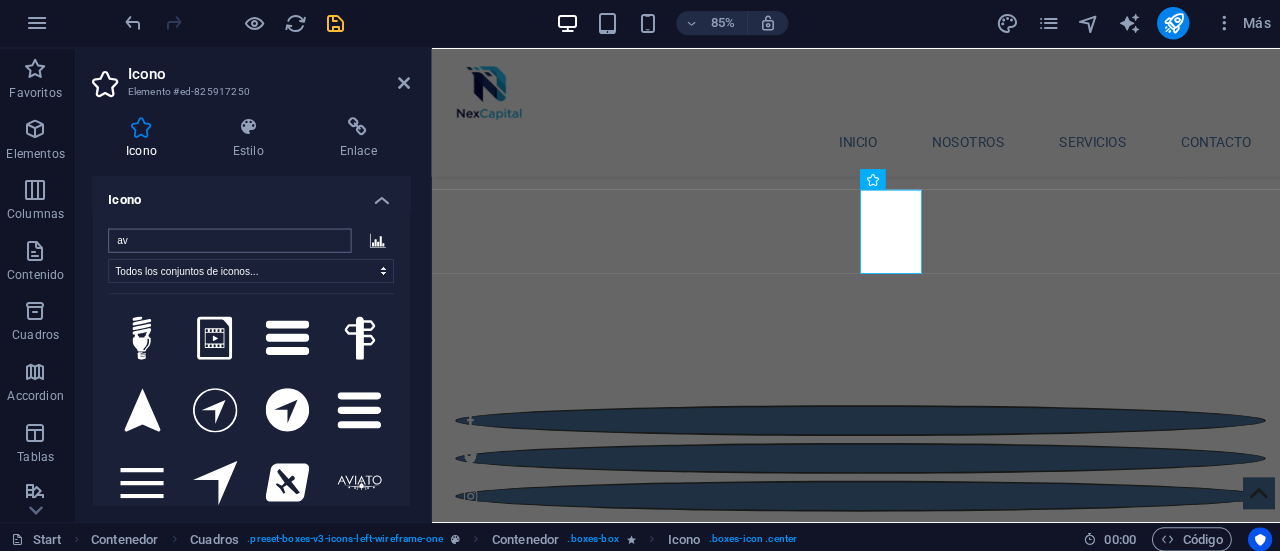 type on "a" 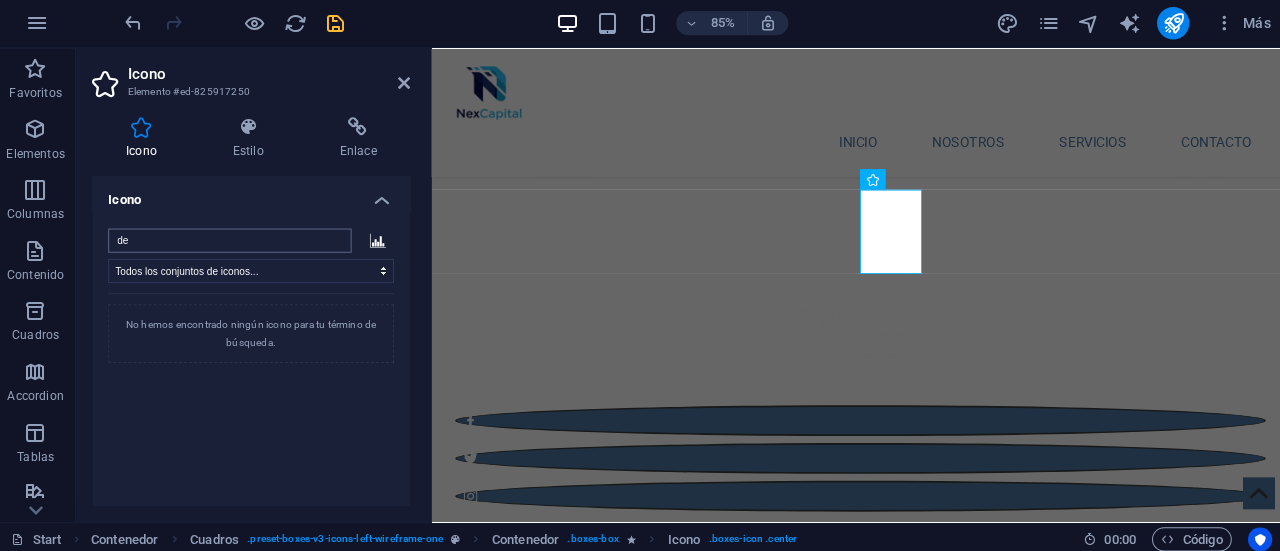 type on "d" 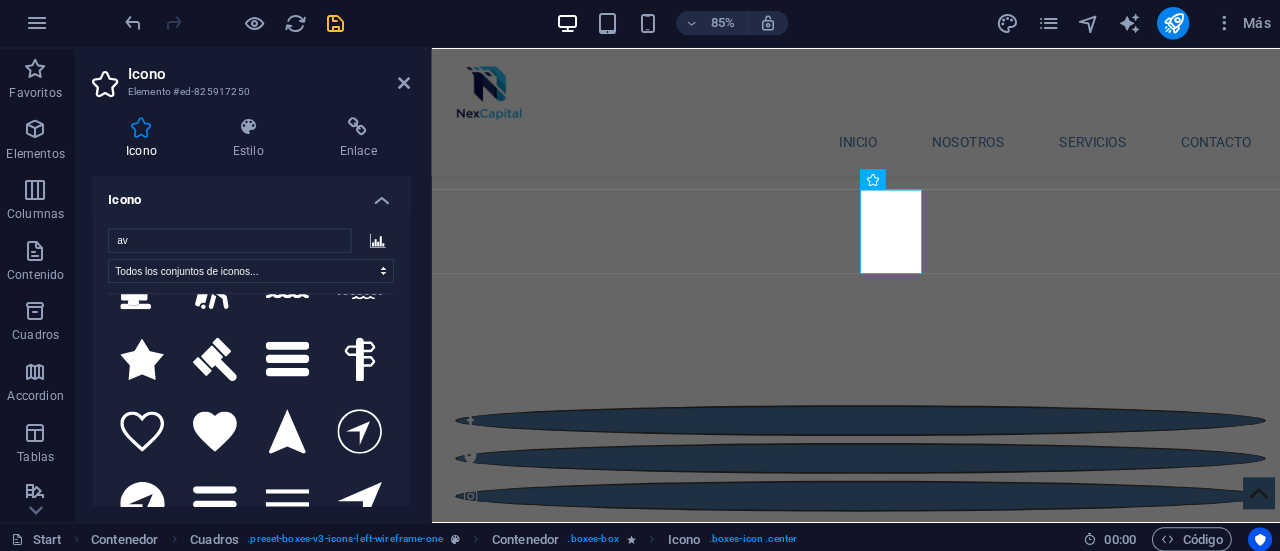 scroll, scrollTop: 278, scrollLeft: 0, axis: vertical 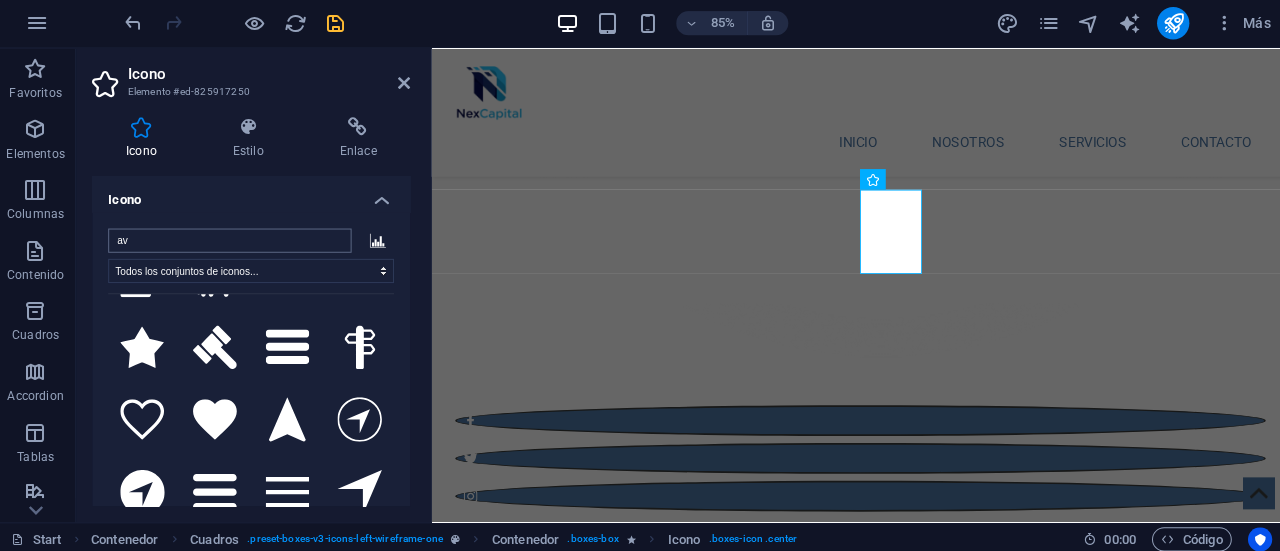 type on "a" 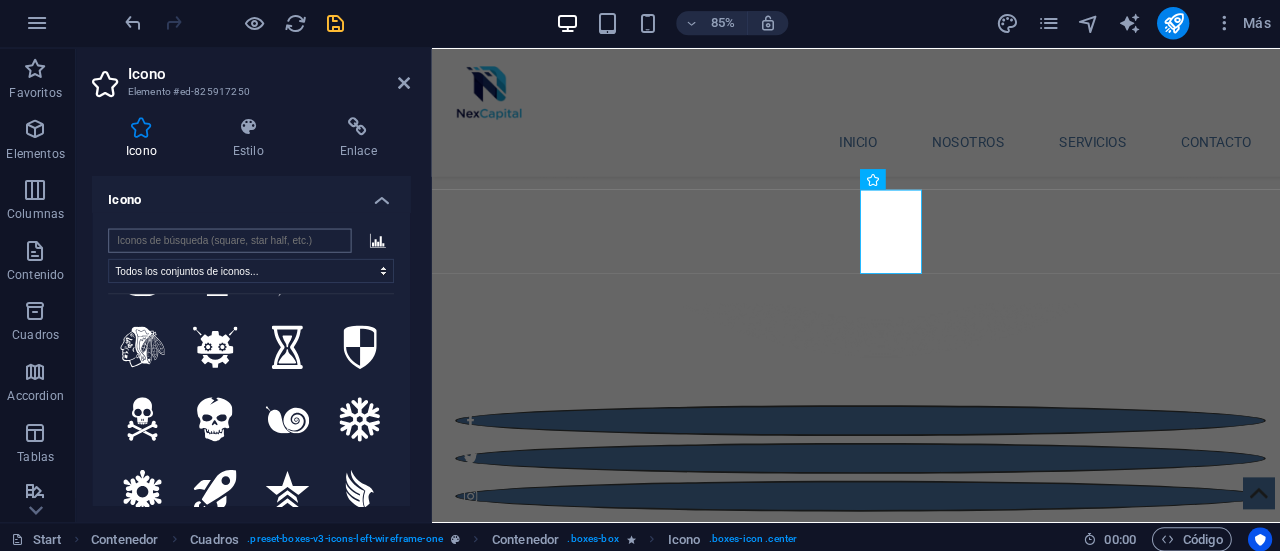 scroll, scrollTop: 0, scrollLeft: 0, axis: both 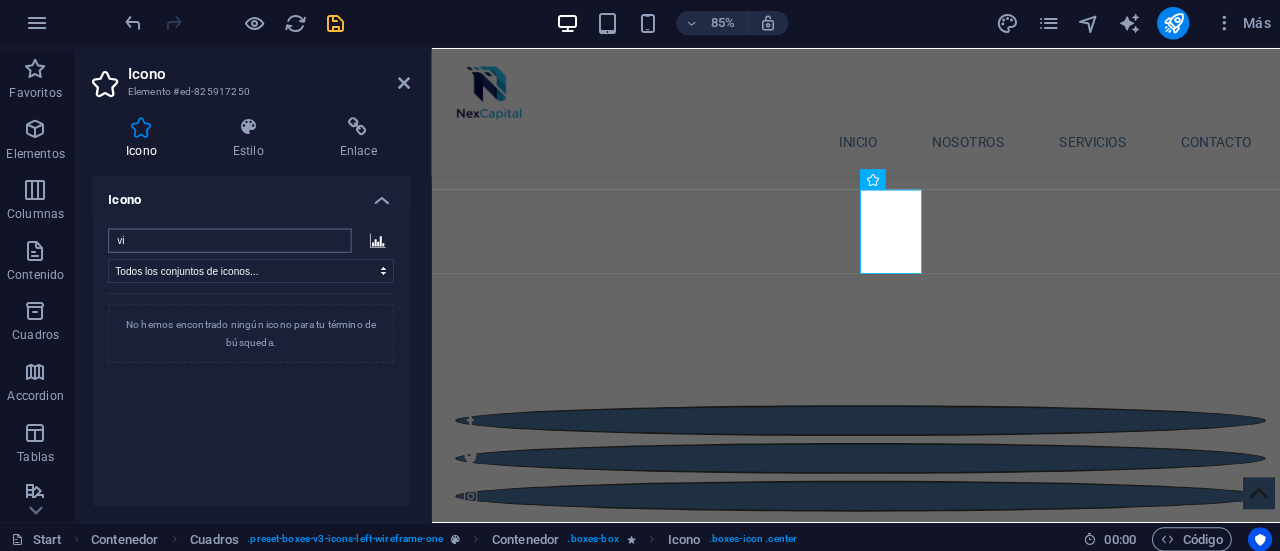 type on "v" 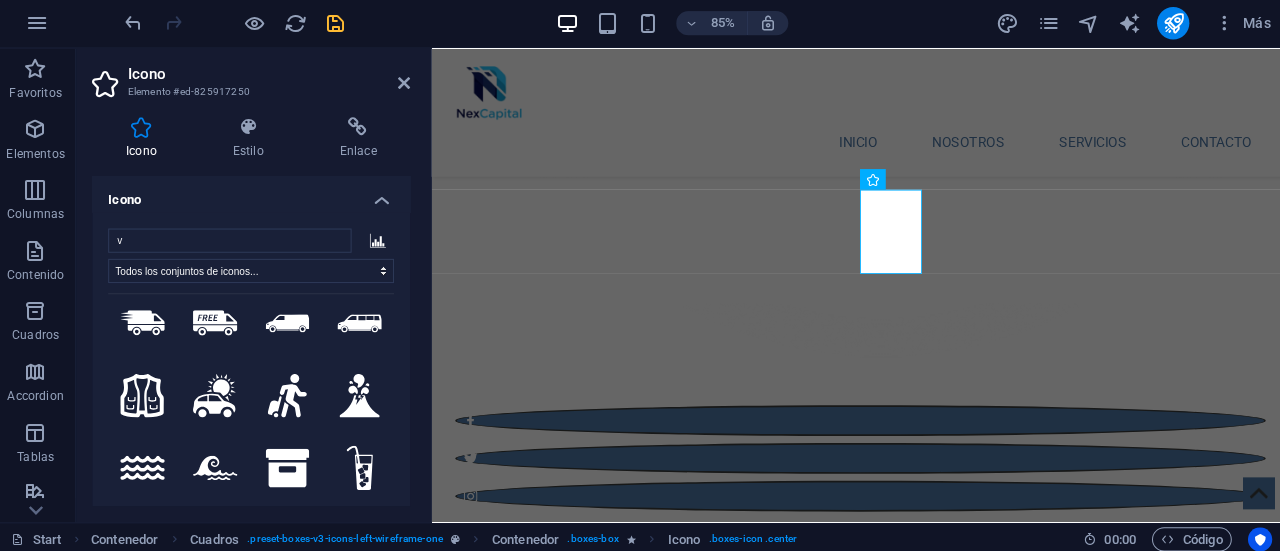scroll, scrollTop: 1959, scrollLeft: 0, axis: vertical 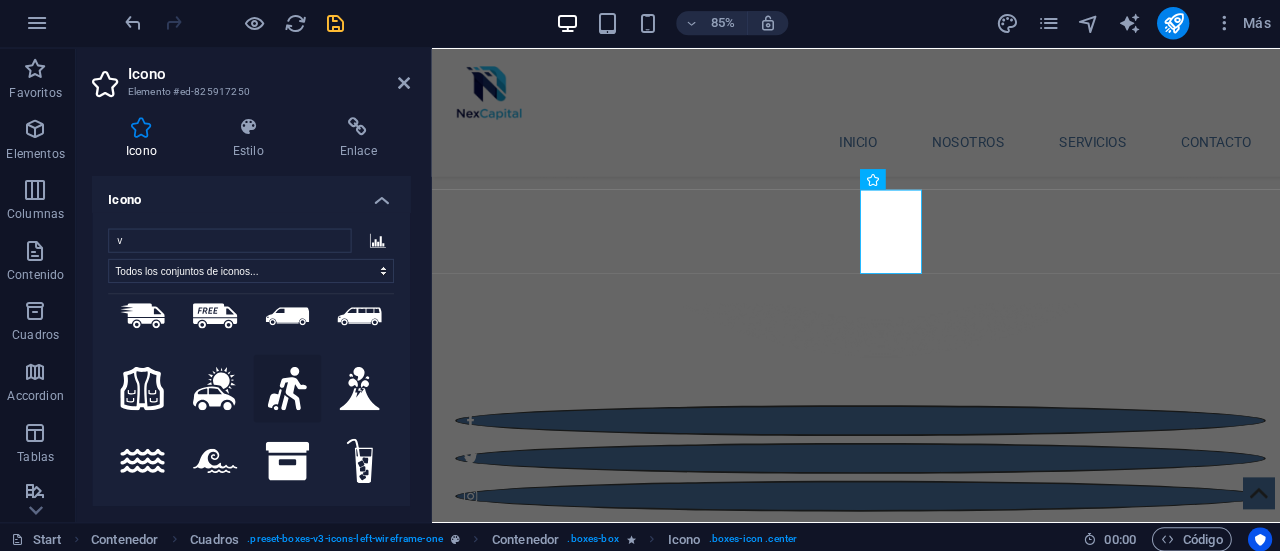 type 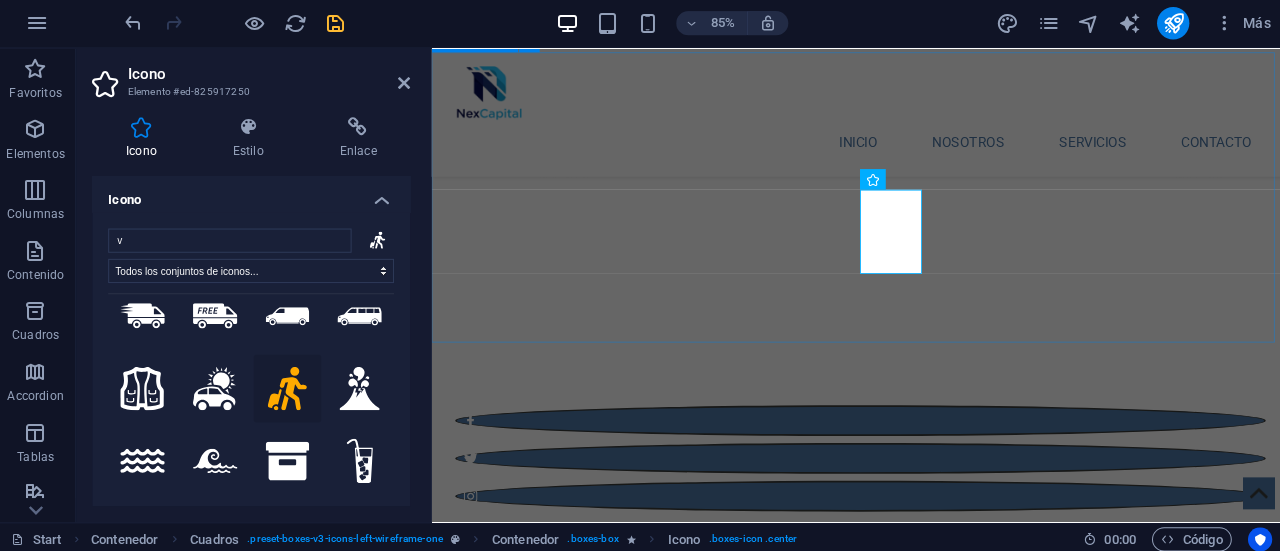 click on "Servicios Envios de Dinero Envio de Remesas etccc Venta de Pasajes Falta indicar algo mas al respecto" at bounding box center [930, 2242] 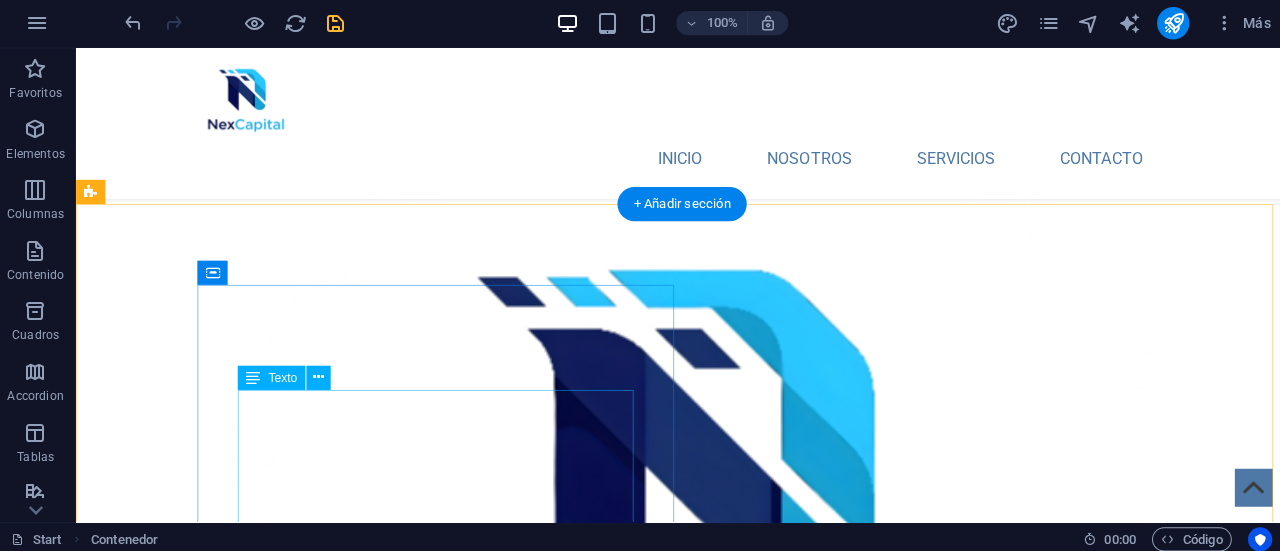 click on "Nuestra Vision Ser una fintech líder en el ecosistema financiero boliviano, reconocida por su confiabilidad, tecnología de vanguardia y compromiso con el desarrollo económico, facilitando servicios como remesas, pagos digitales y reservas, con alcance binacional y orientación social." at bounding box center [676, 2106] 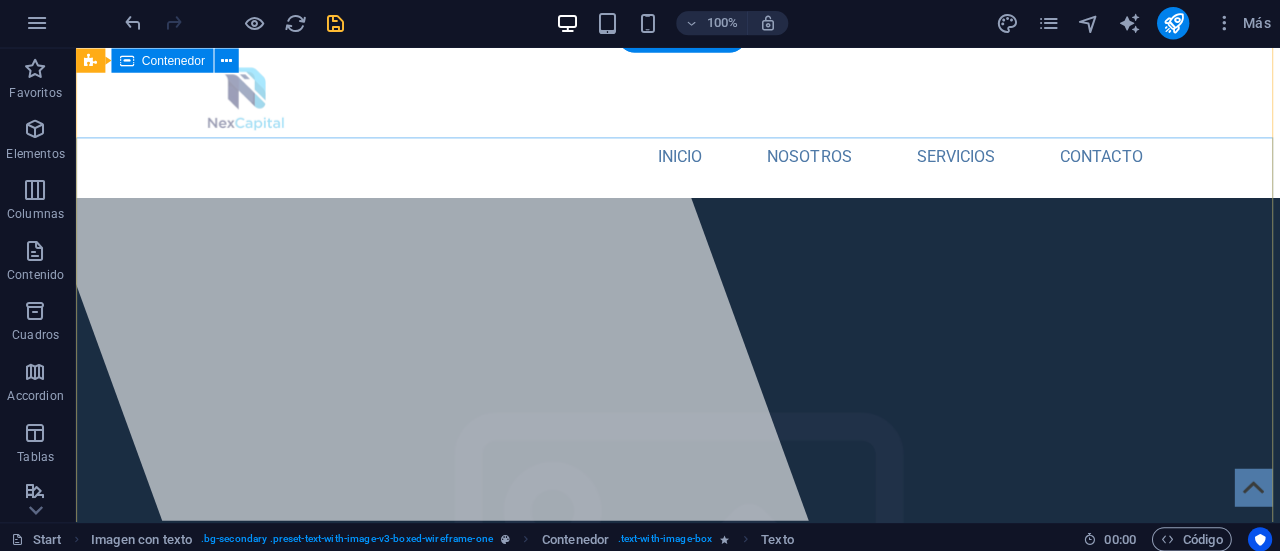 scroll, scrollTop: 0, scrollLeft: 0, axis: both 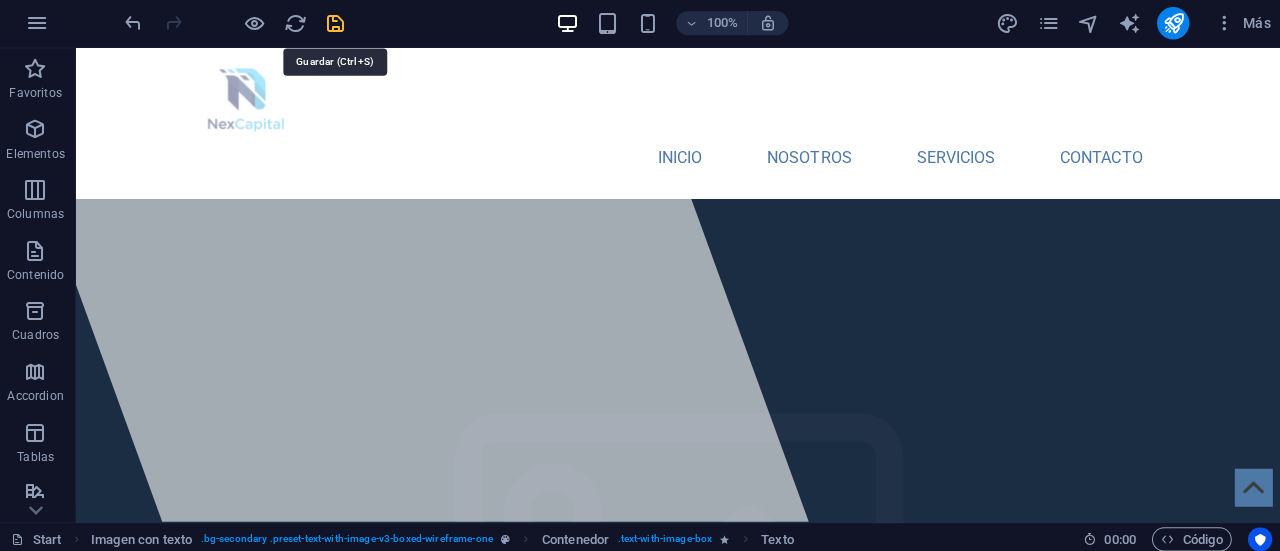 click at bounding box center (337, 25) 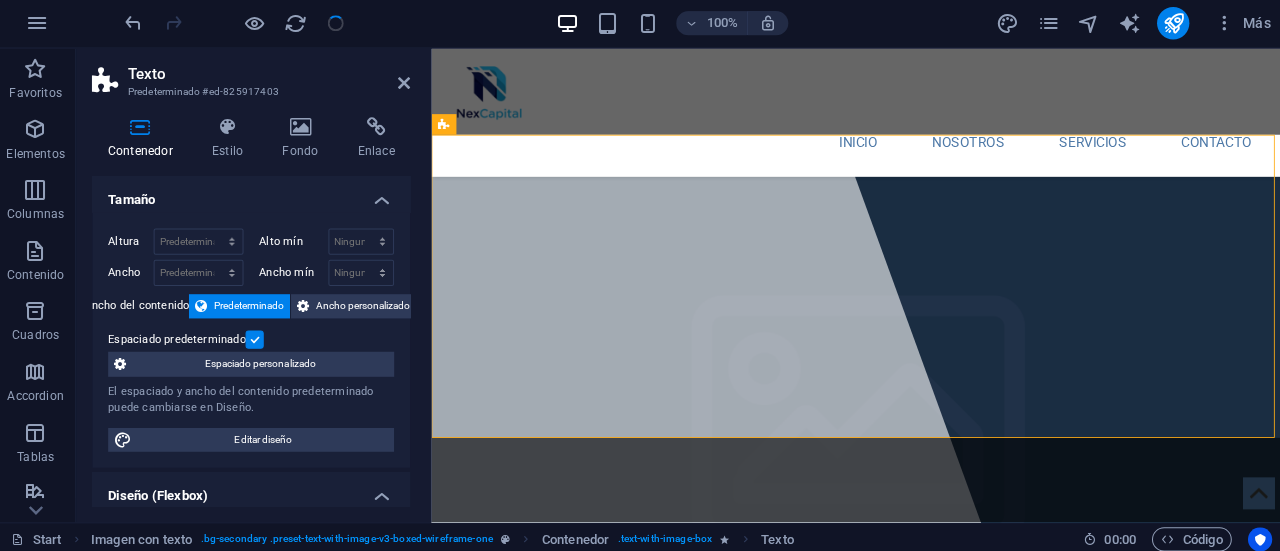 scroll, scrollTop: 701, scrollLeft: 0, axis: vertical 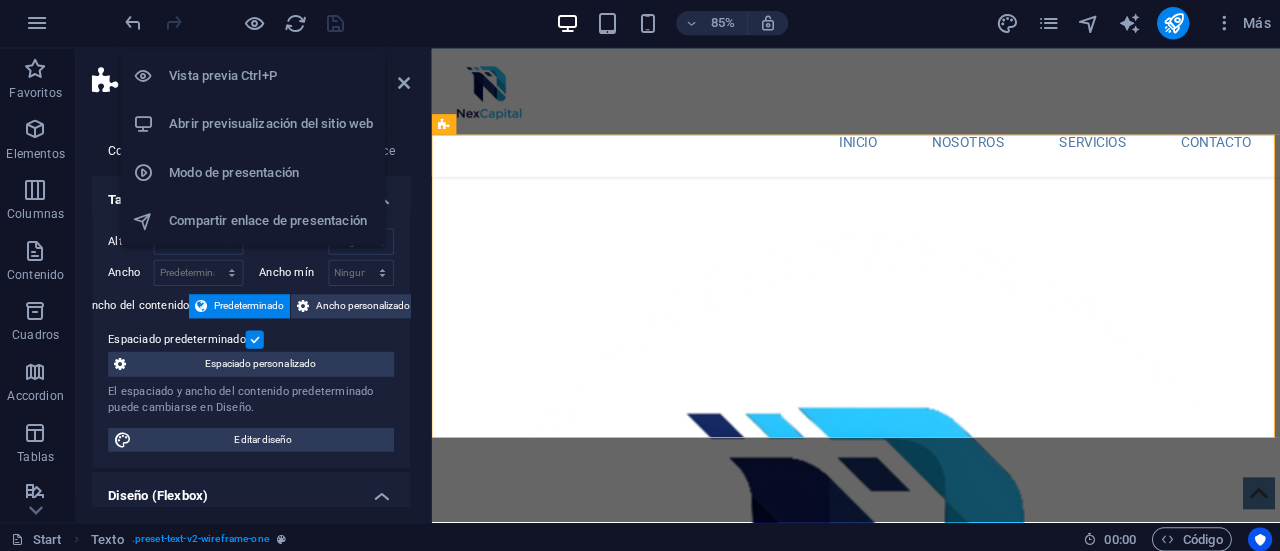 click on "Compartir enlace de presentación" at bounding box center (273, 221) 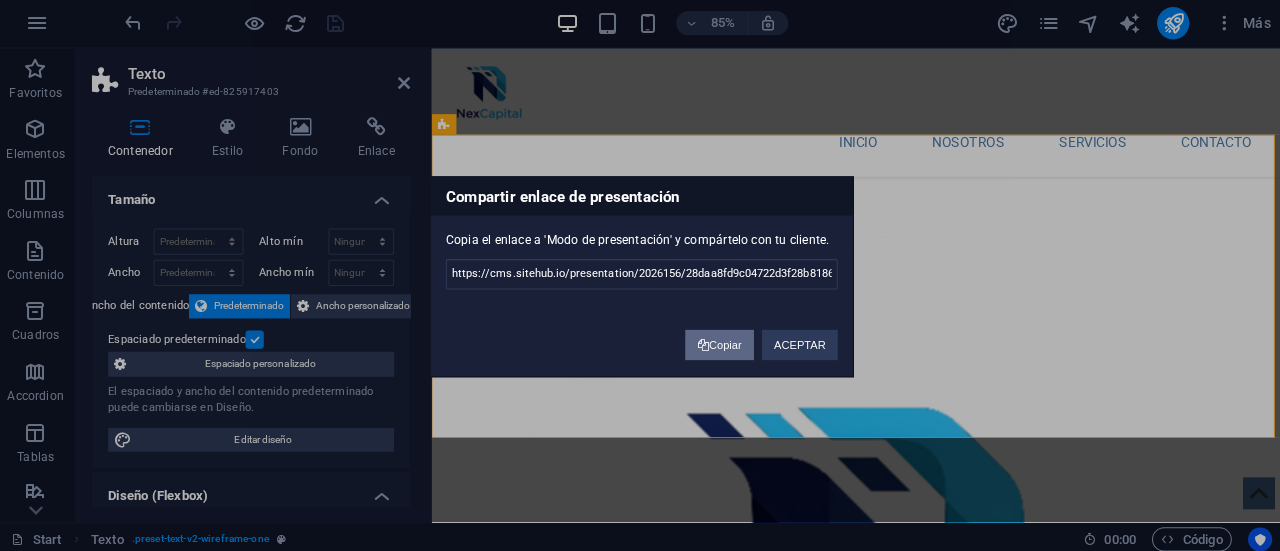 click on "Copiar" at bounding box center [716, 343] 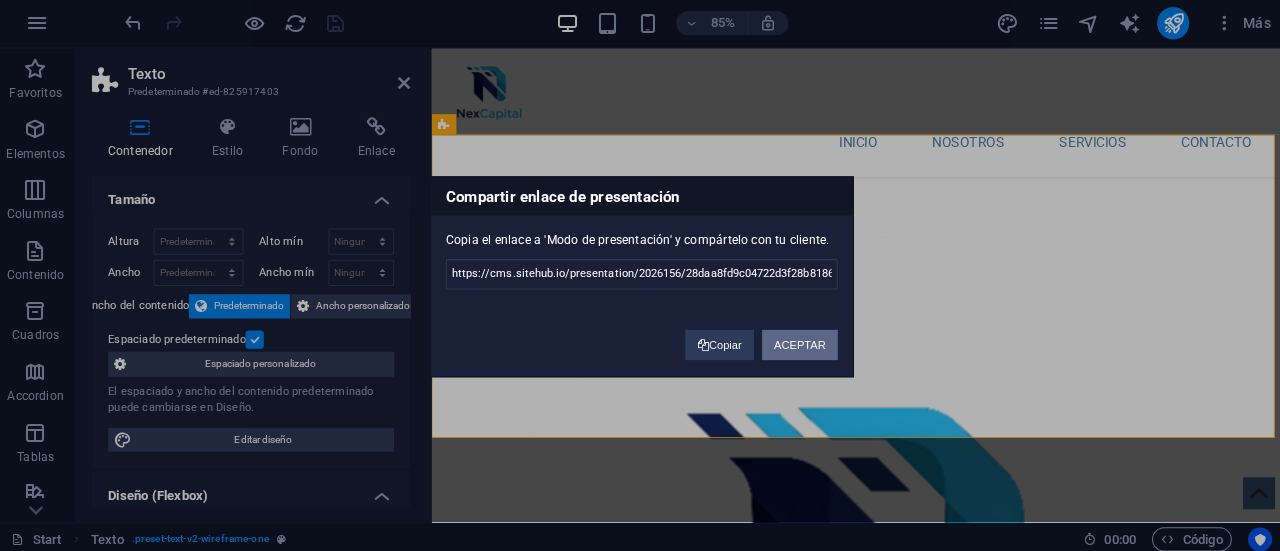 click on "ACEPTAR" at bounding box center (796, 343) 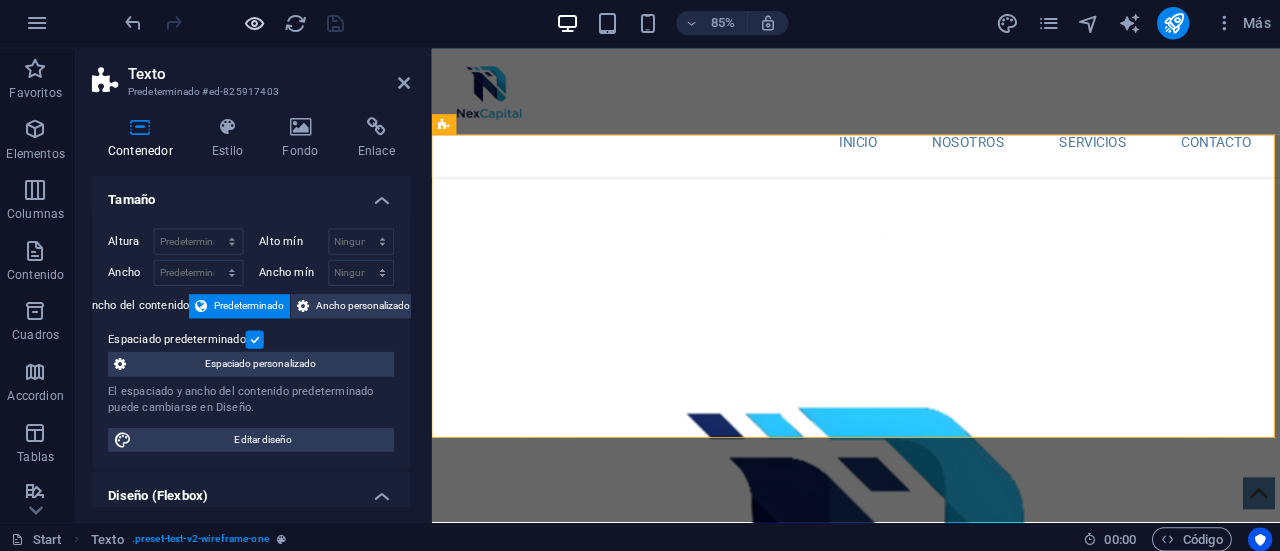 click at bounding box center (257, 25) 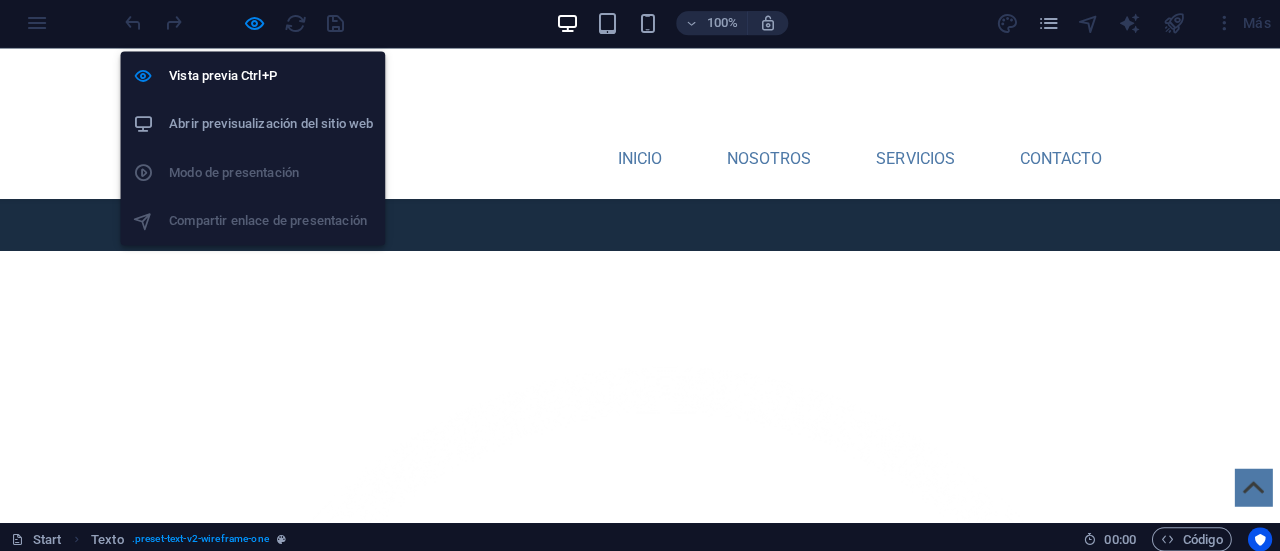 click on "Abrir previsualización del sitio web" at bounding box center [273, 125] 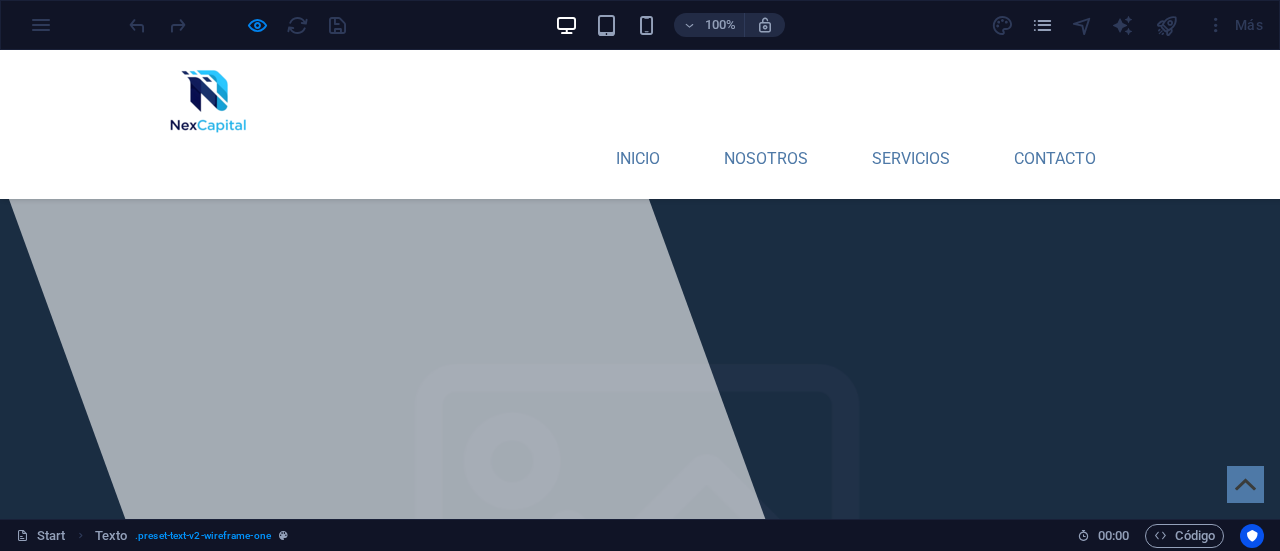 scroll, scrollTop: 0, scrollLeft: 0, axis: both 